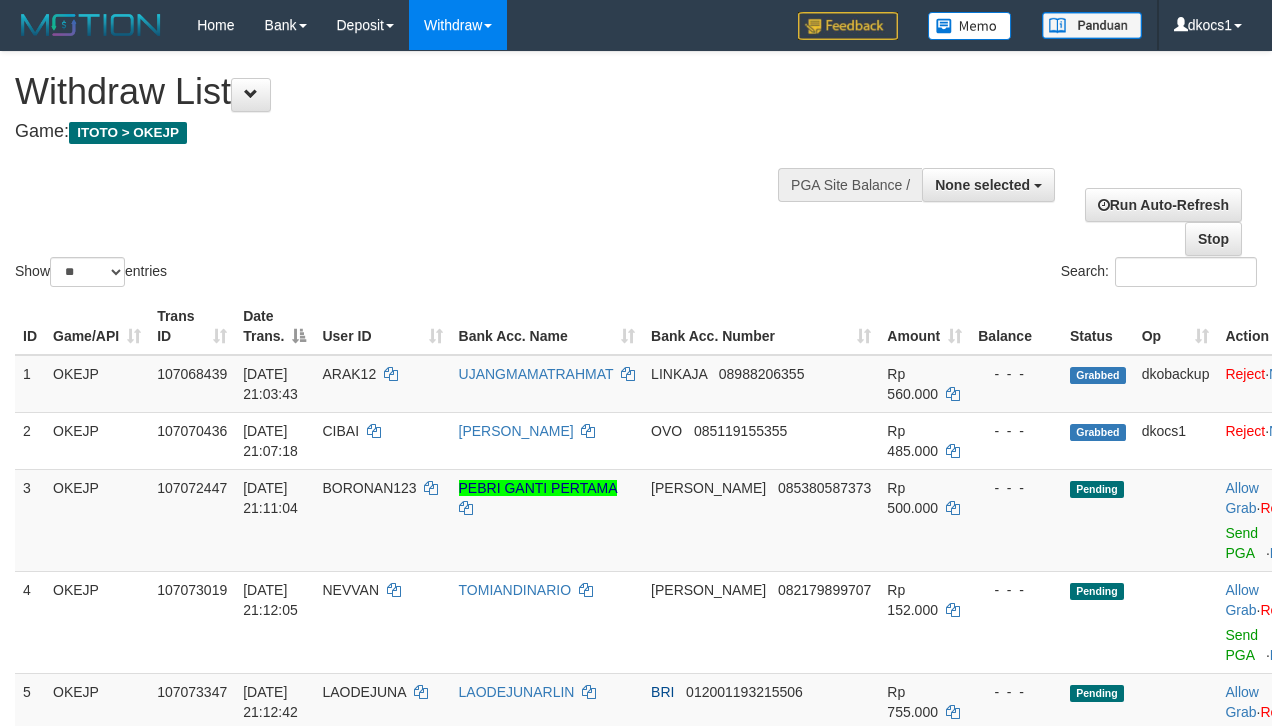select 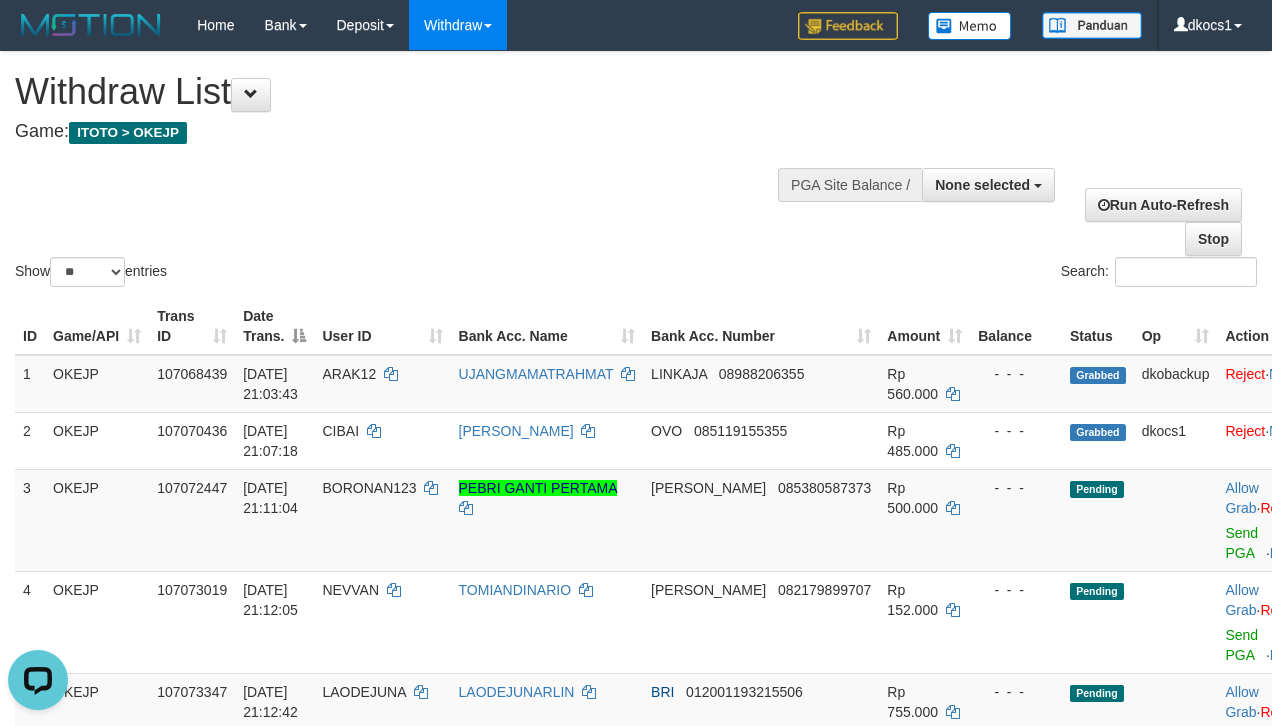 scroll, scrollTop: 0, scrollLeft: 0, axis: both 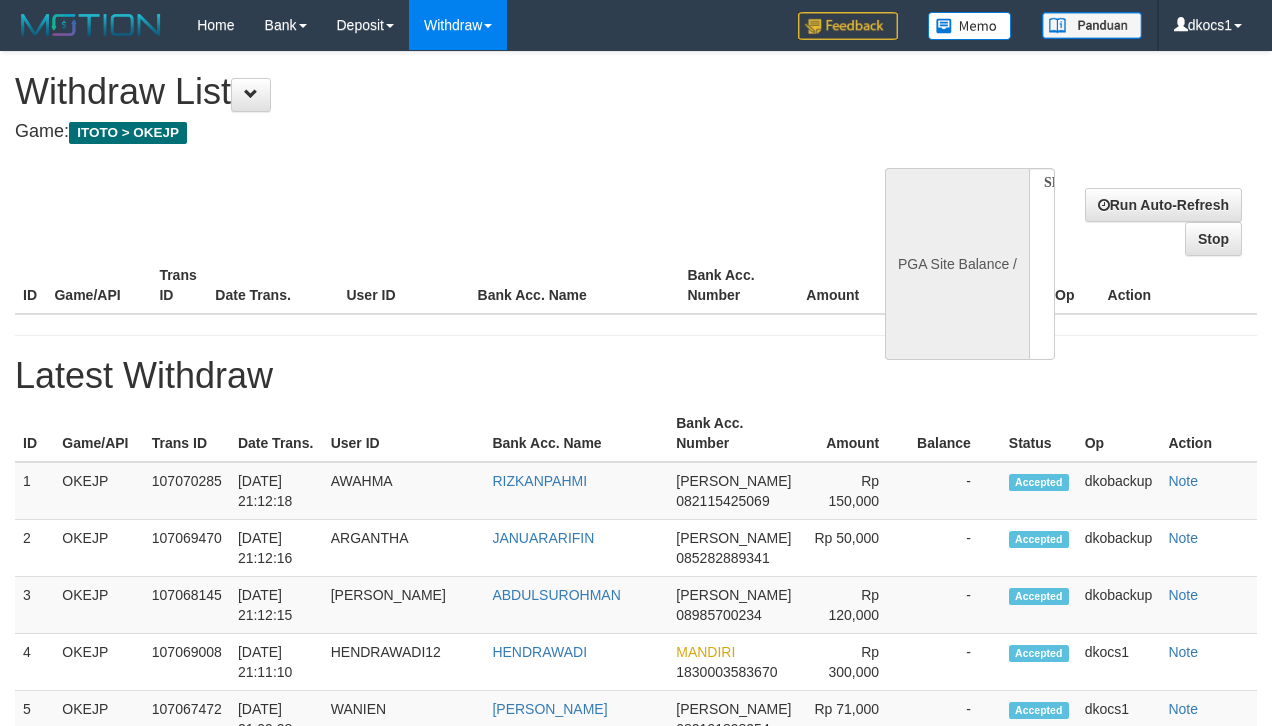 select 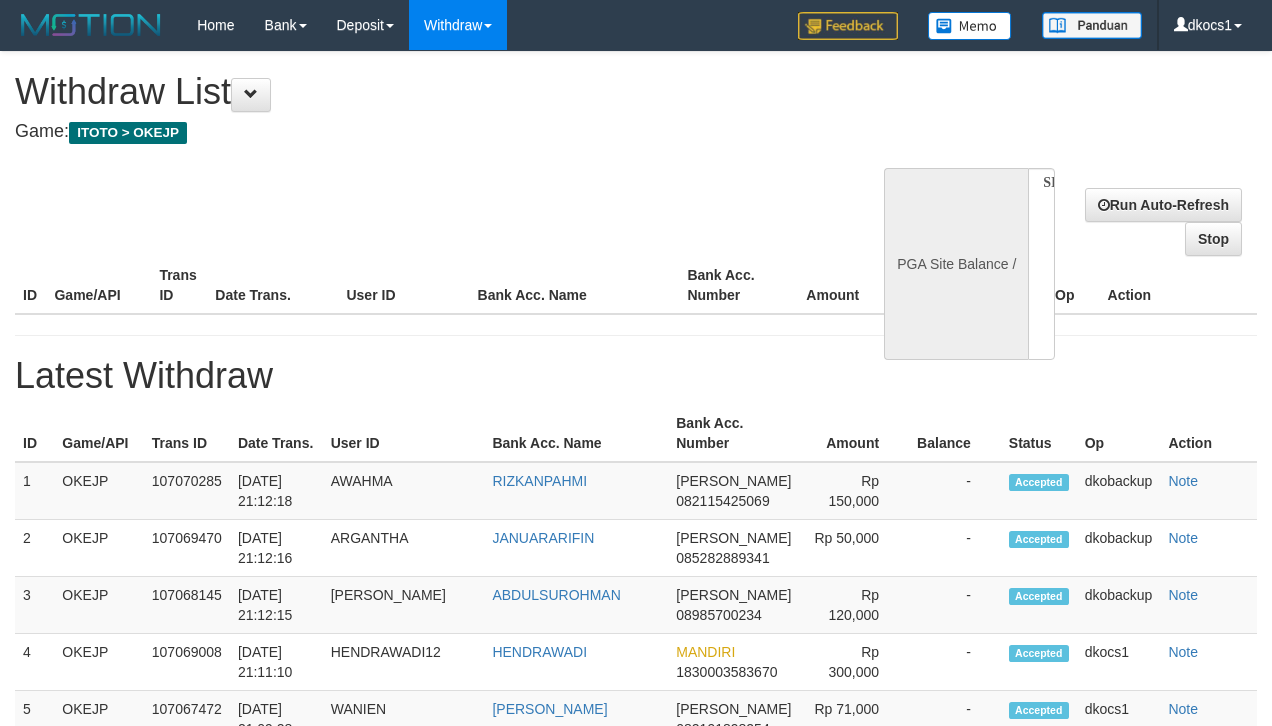 scroll, scrollTop: 0, scrollLeft: 0, axis: both 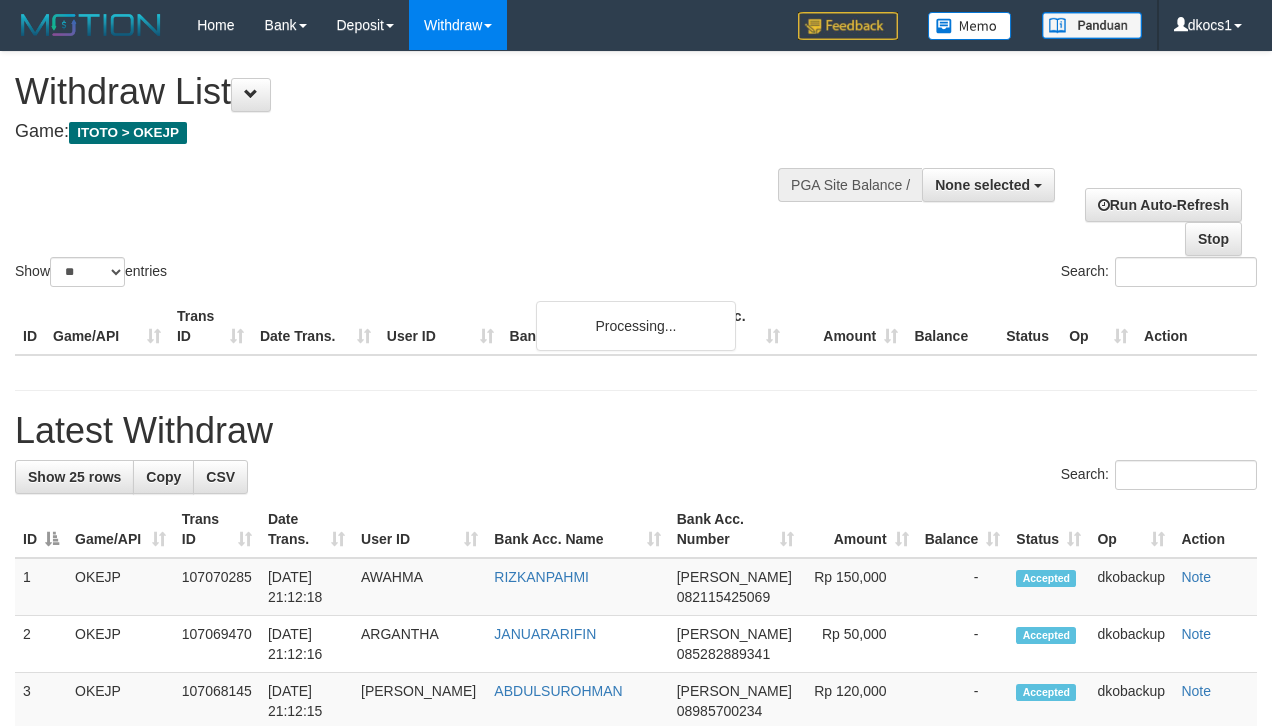 select 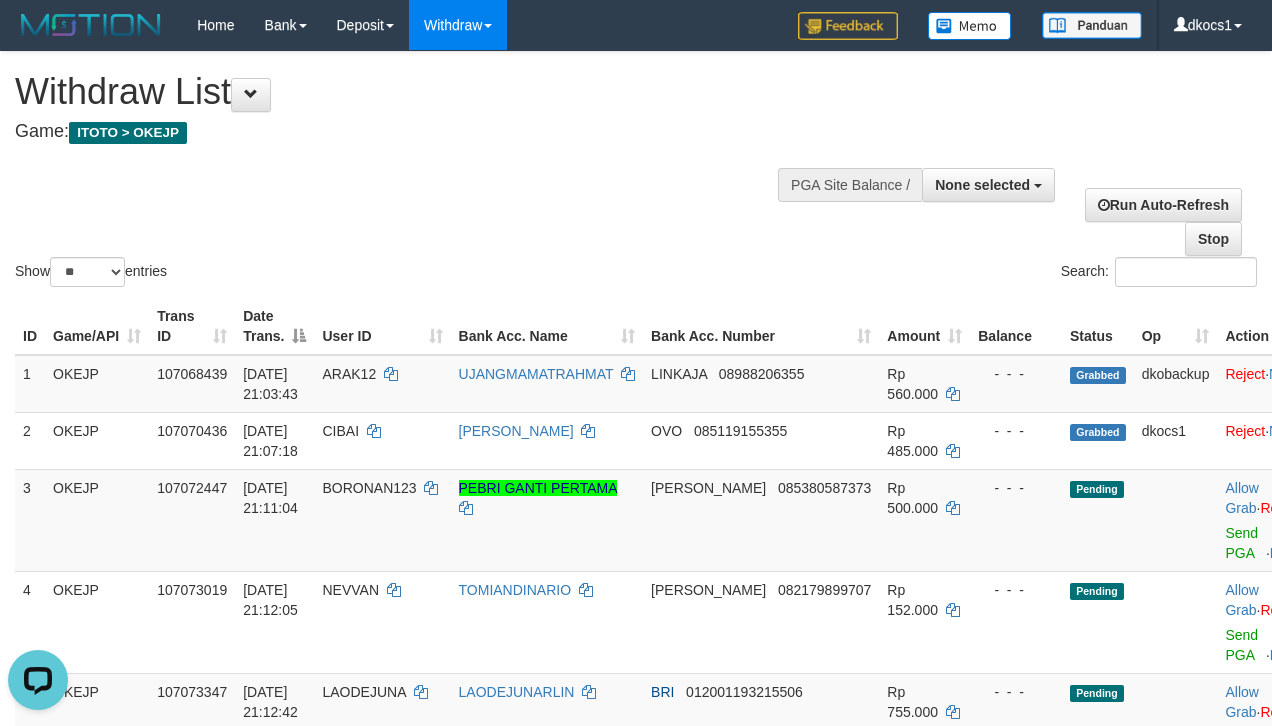 scroll, scrollTop: 0, scrollLeft: 0, axis: both 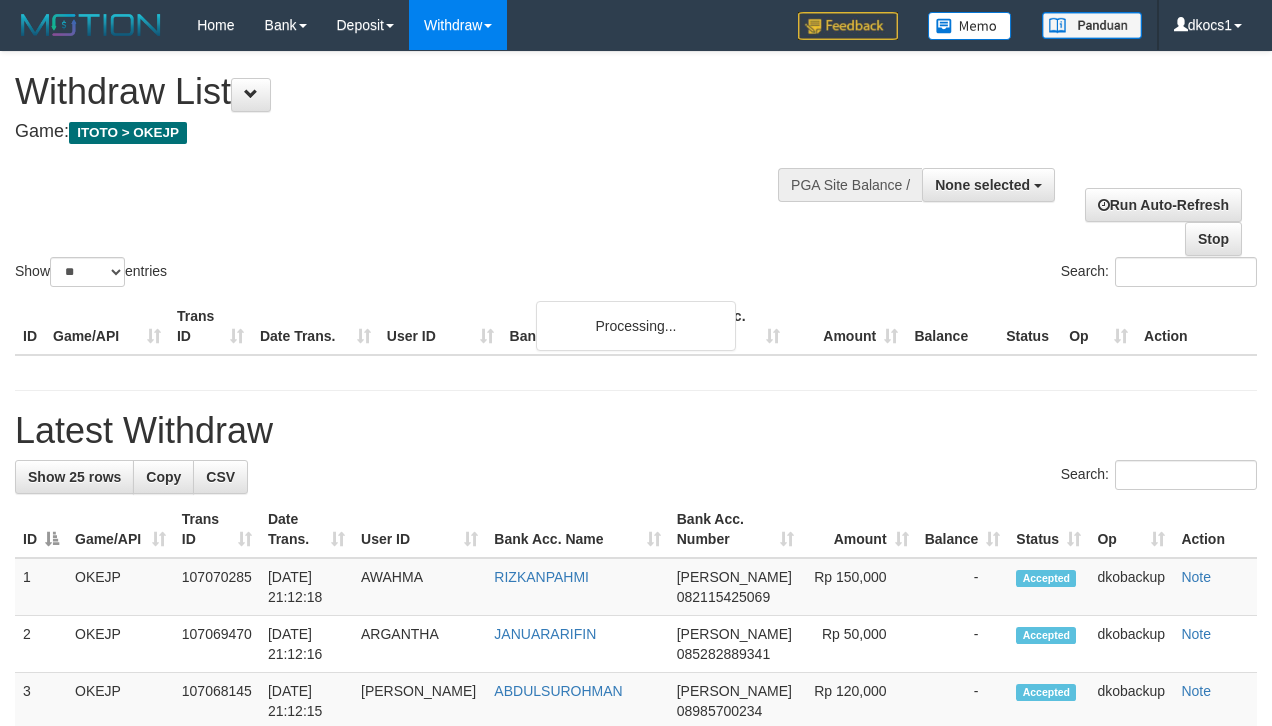 select 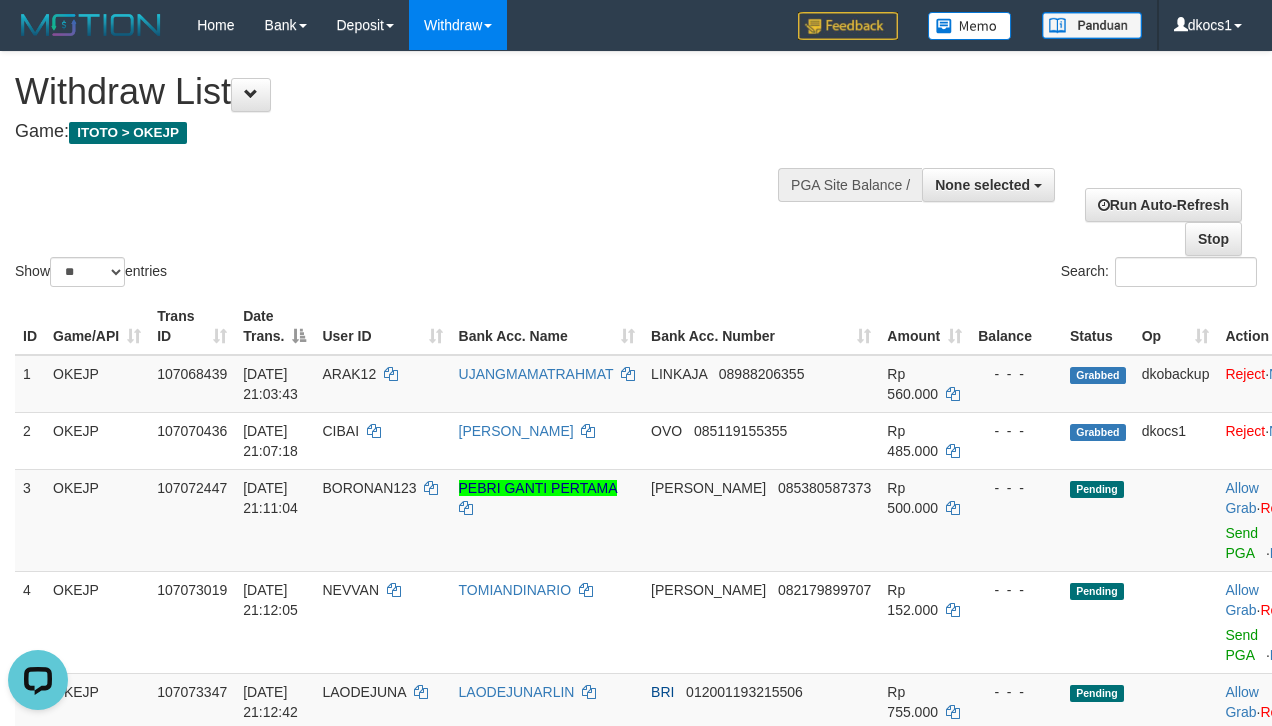 scroll, scrollTop: 0, scrollLeft: 0, axis: both 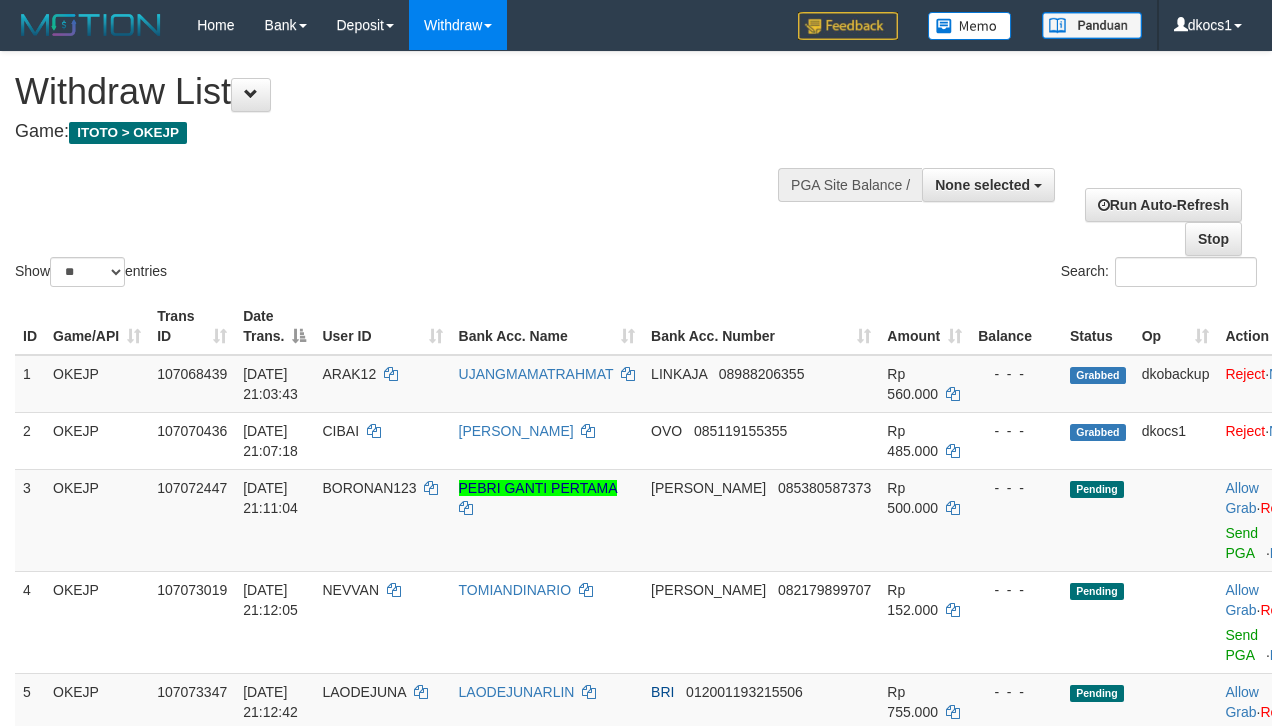 select 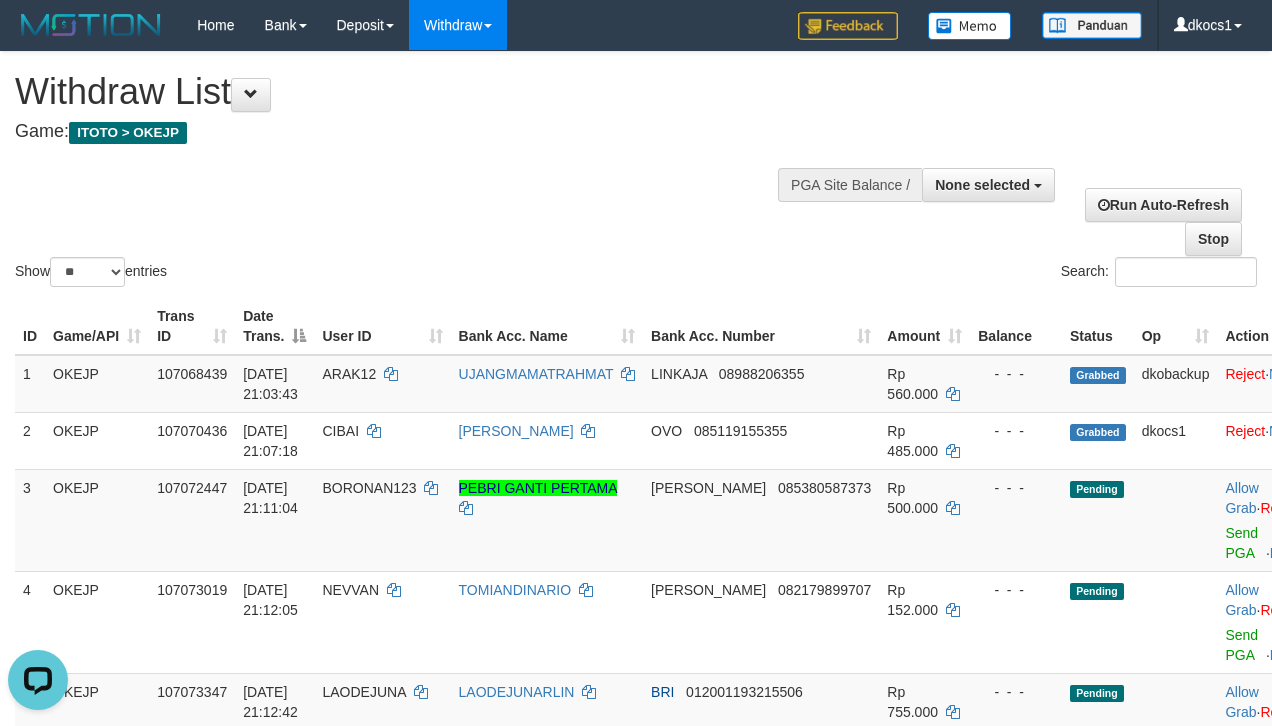 scroll, scrollTop: 0, scrollLeft: 0, axis: both 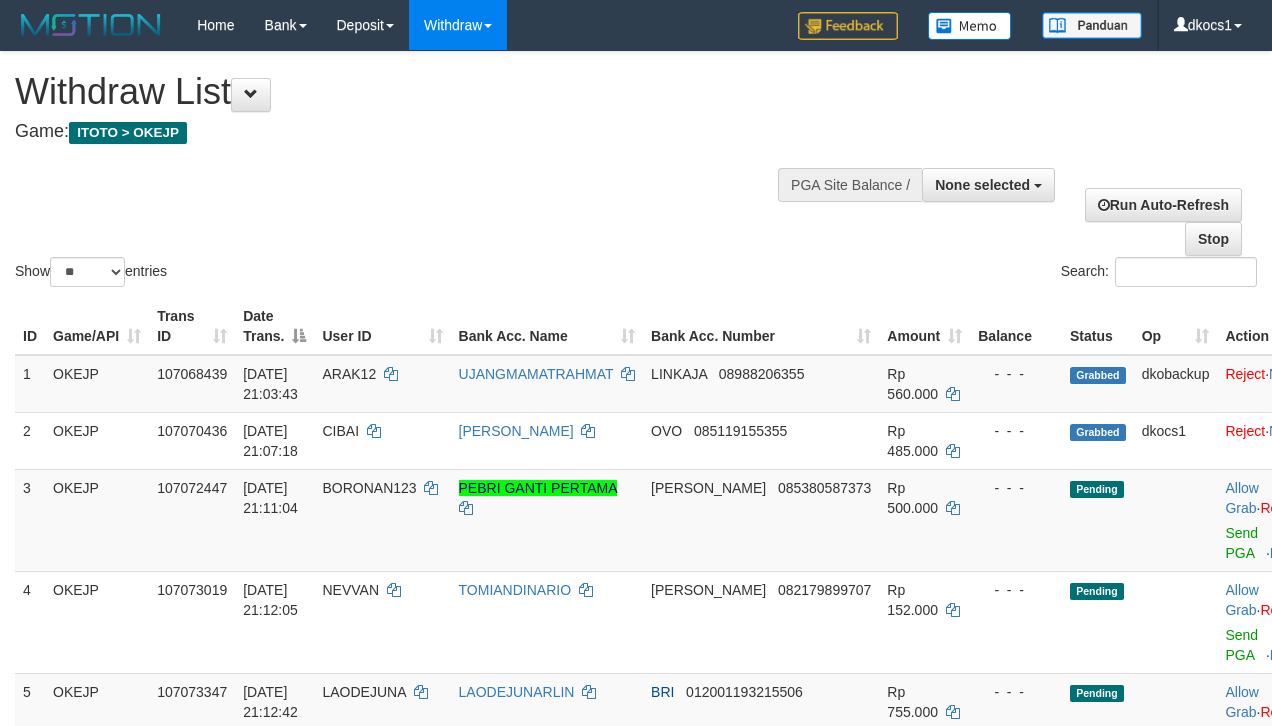 select 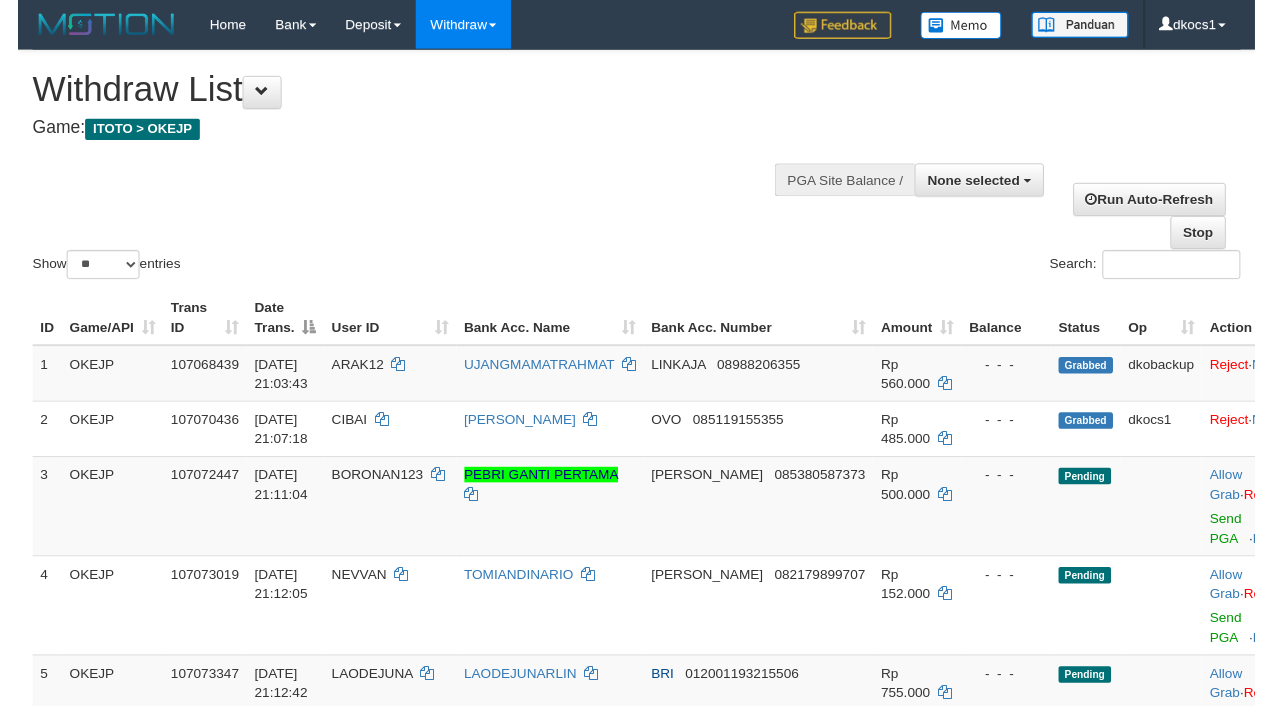 scroll, scrollTop: 0, scrollLeft: 0, axis: both 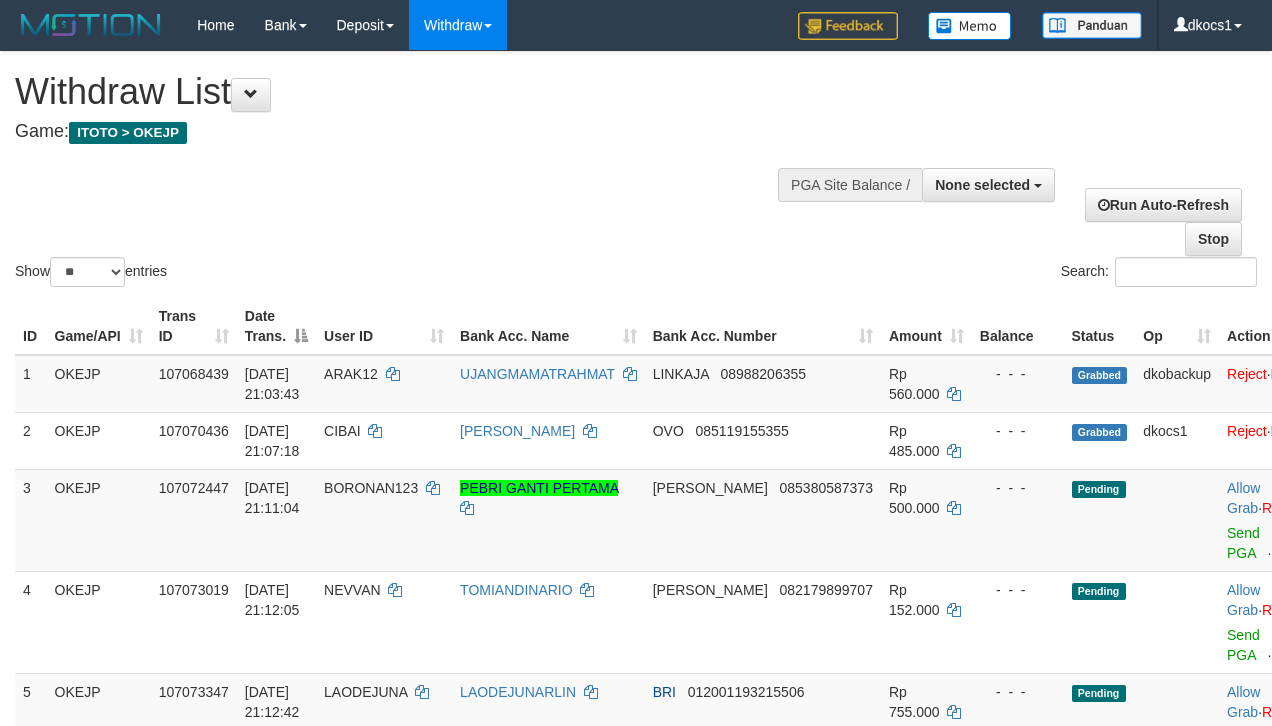 select 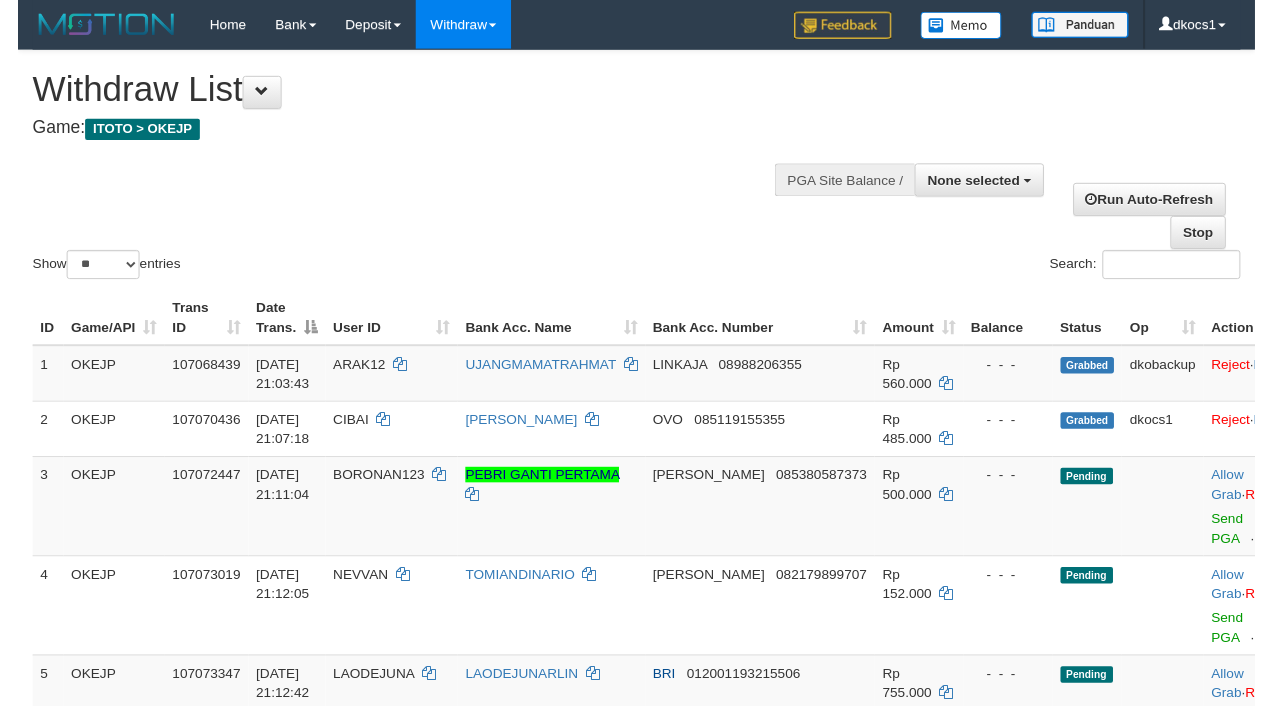 scroll, scrollTop: 0, scrollLeft: 0, axis: both 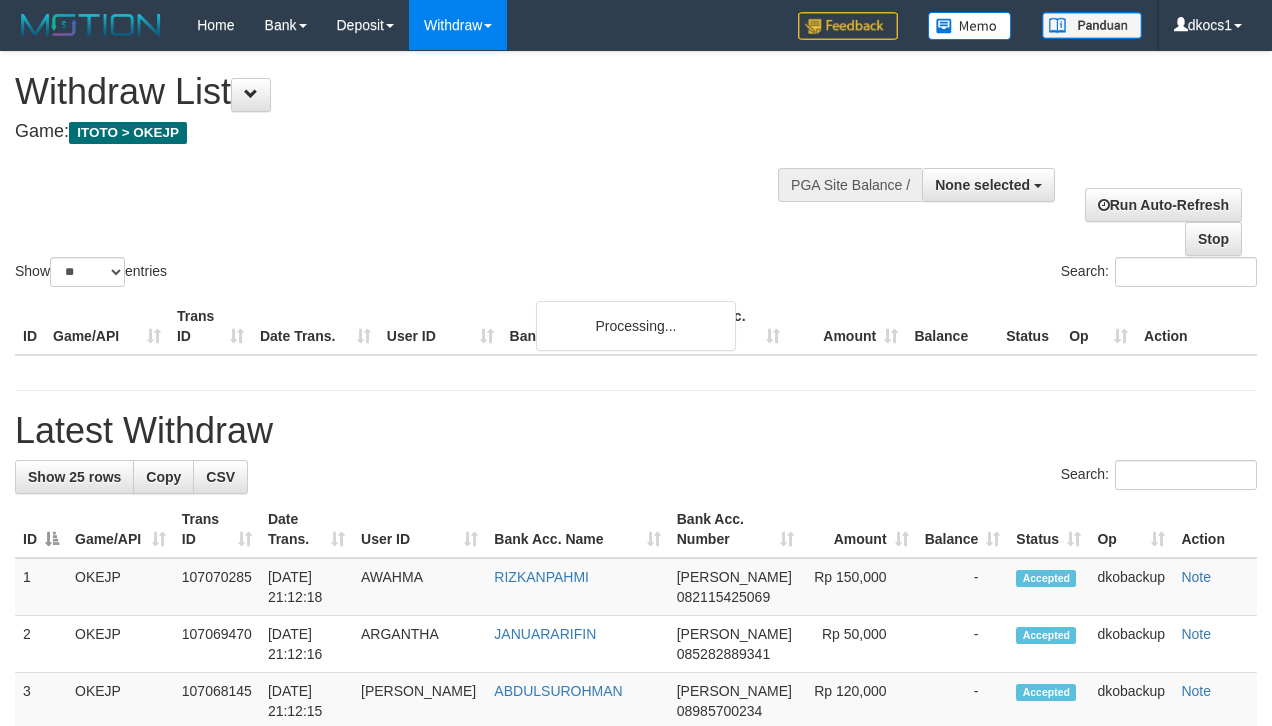 select 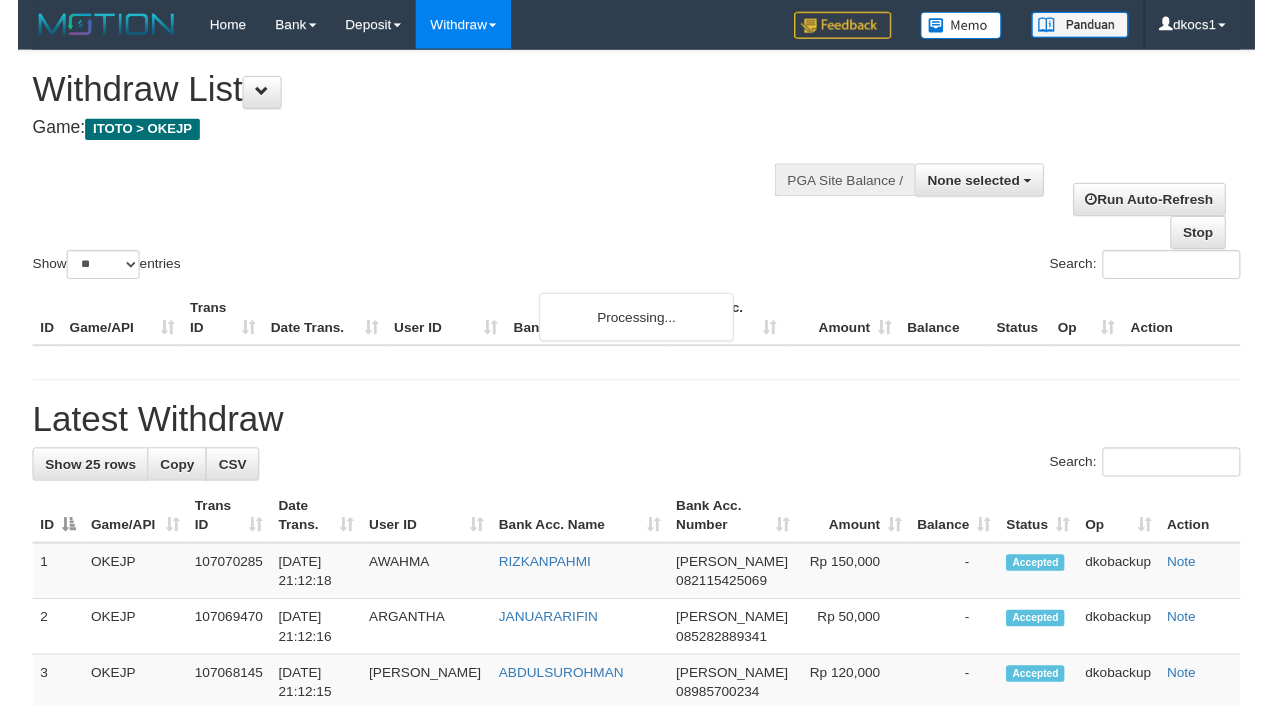 scroll, scrollTop: 0, scrollLeft: 0, axis: both 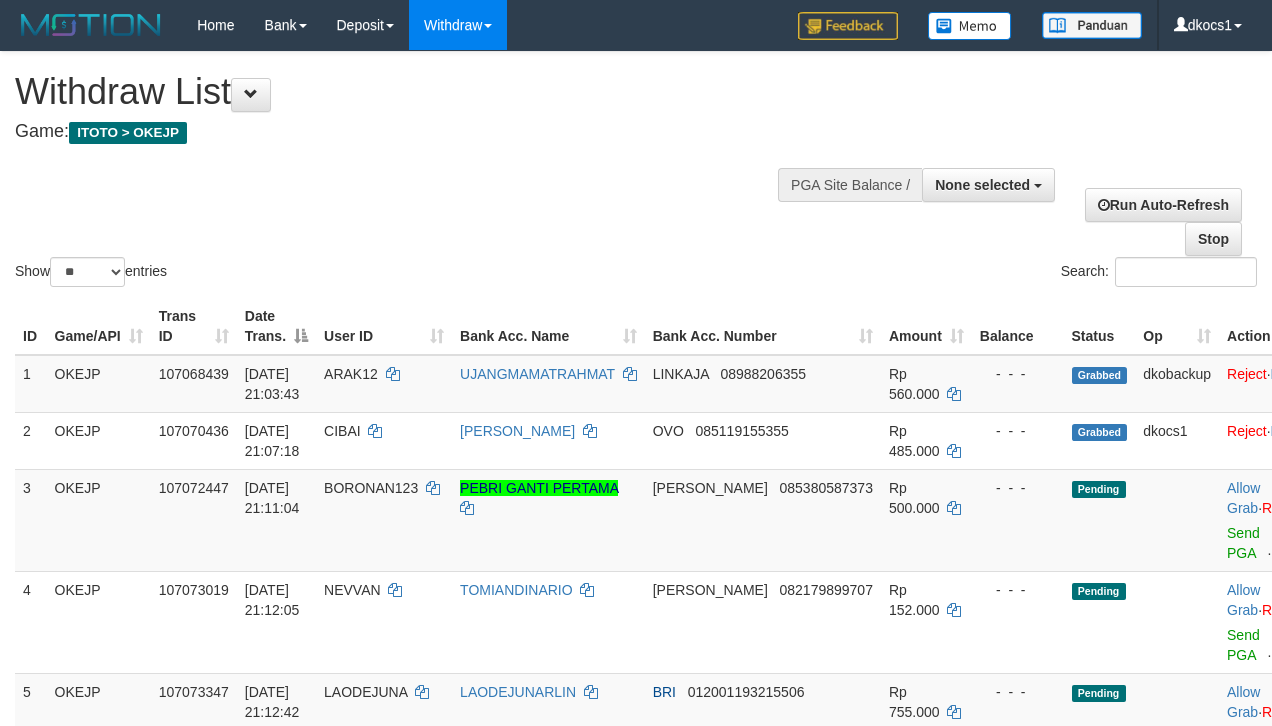 select 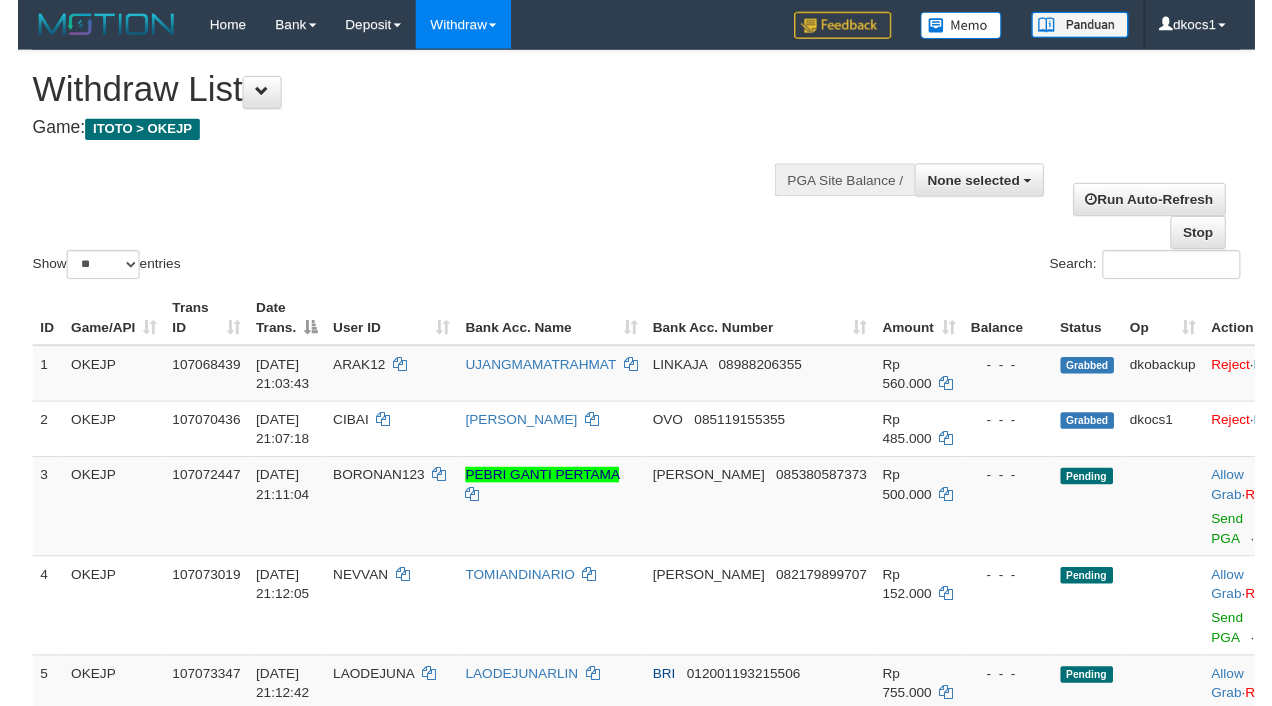 scroll, scrollTop: 0, scrollLeft: 0, axis: both 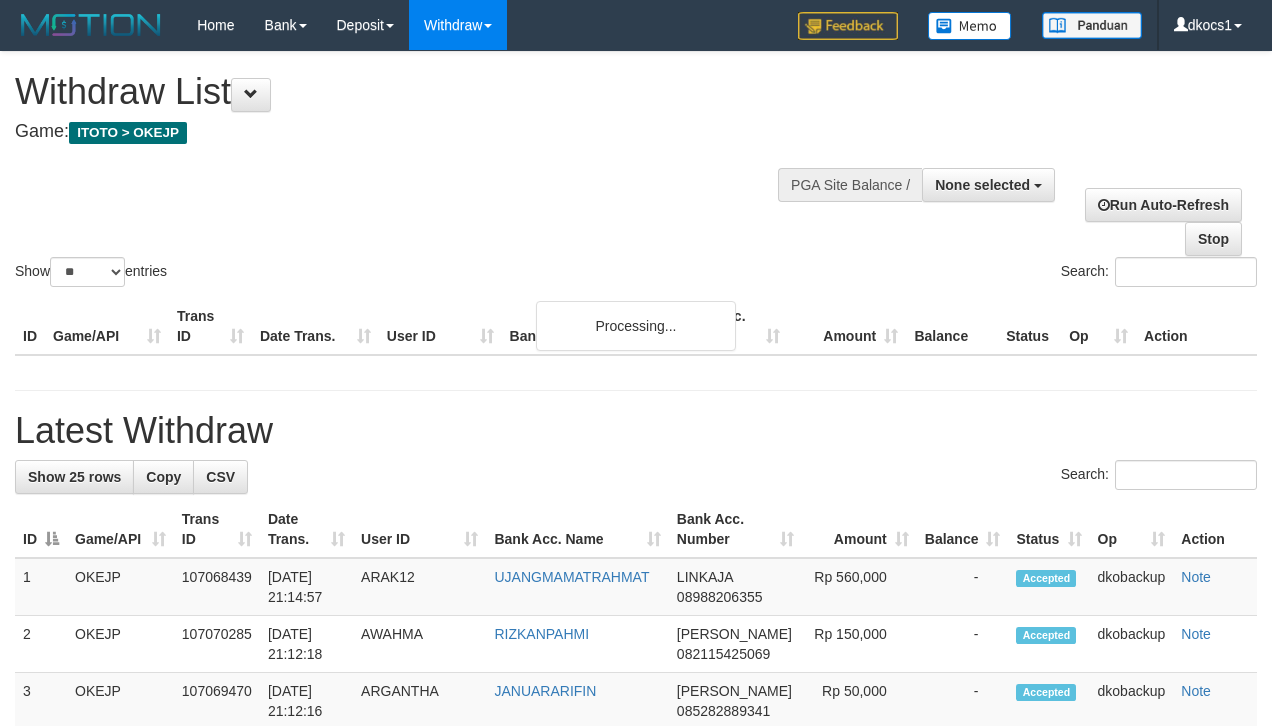 select 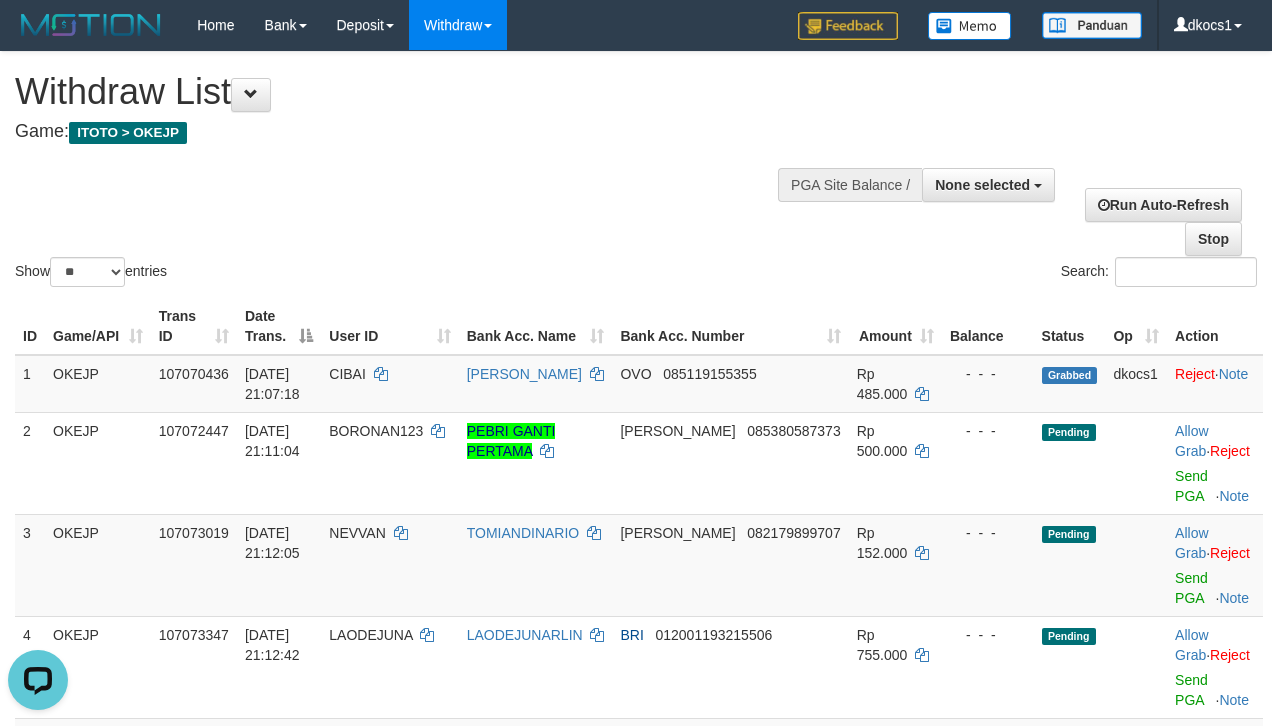 scroll, scrollTop: 0, scrollLeft: 0, axis: both 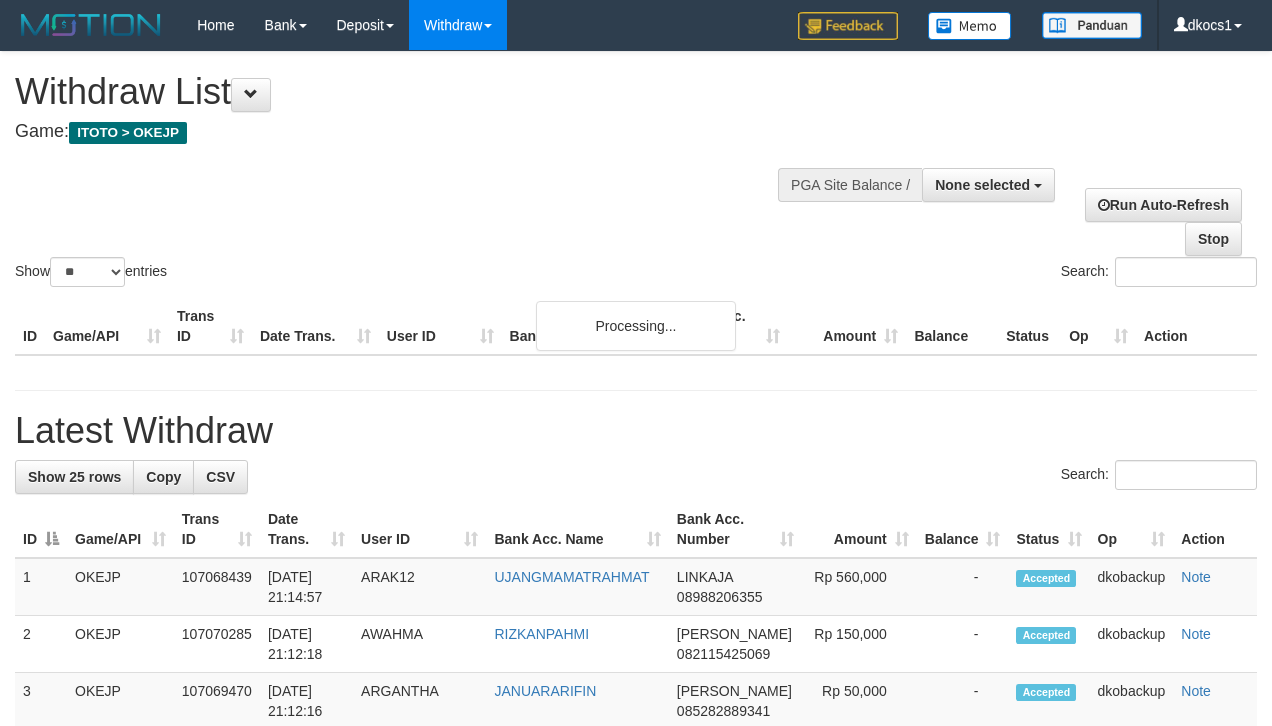 select 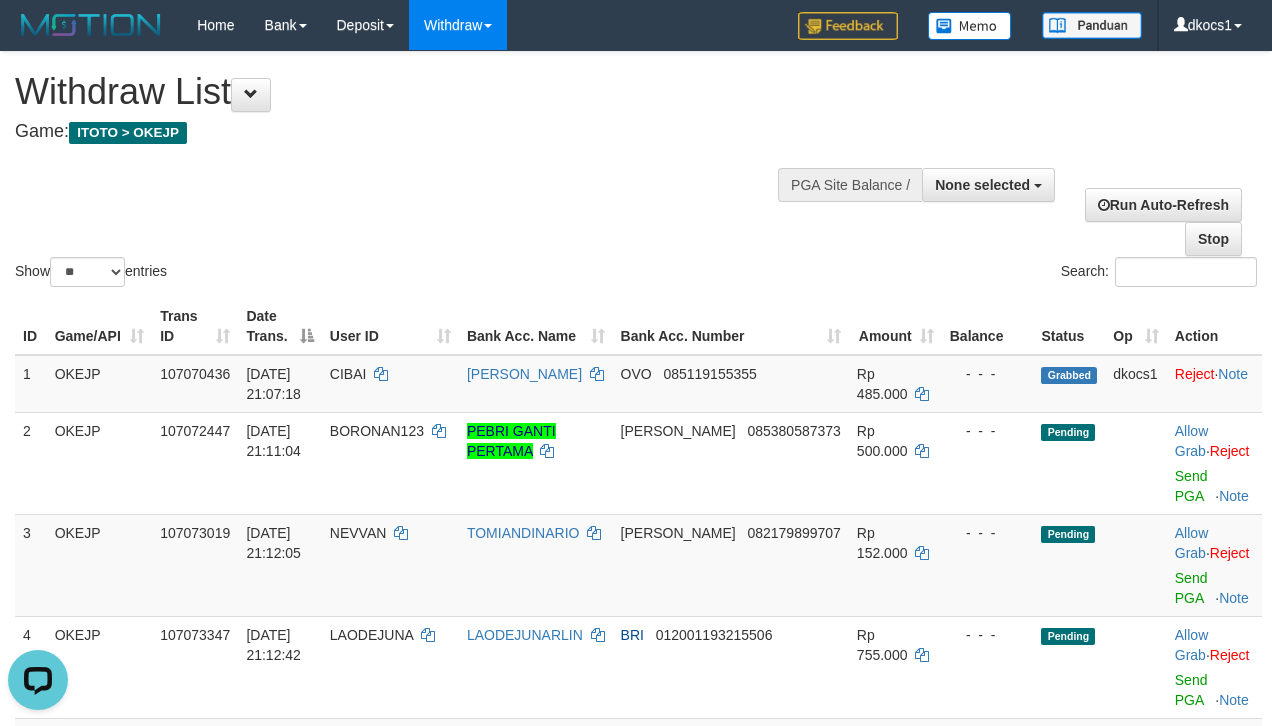 scroll, scrollTop: 0, scrollLeft: 0, axis: both 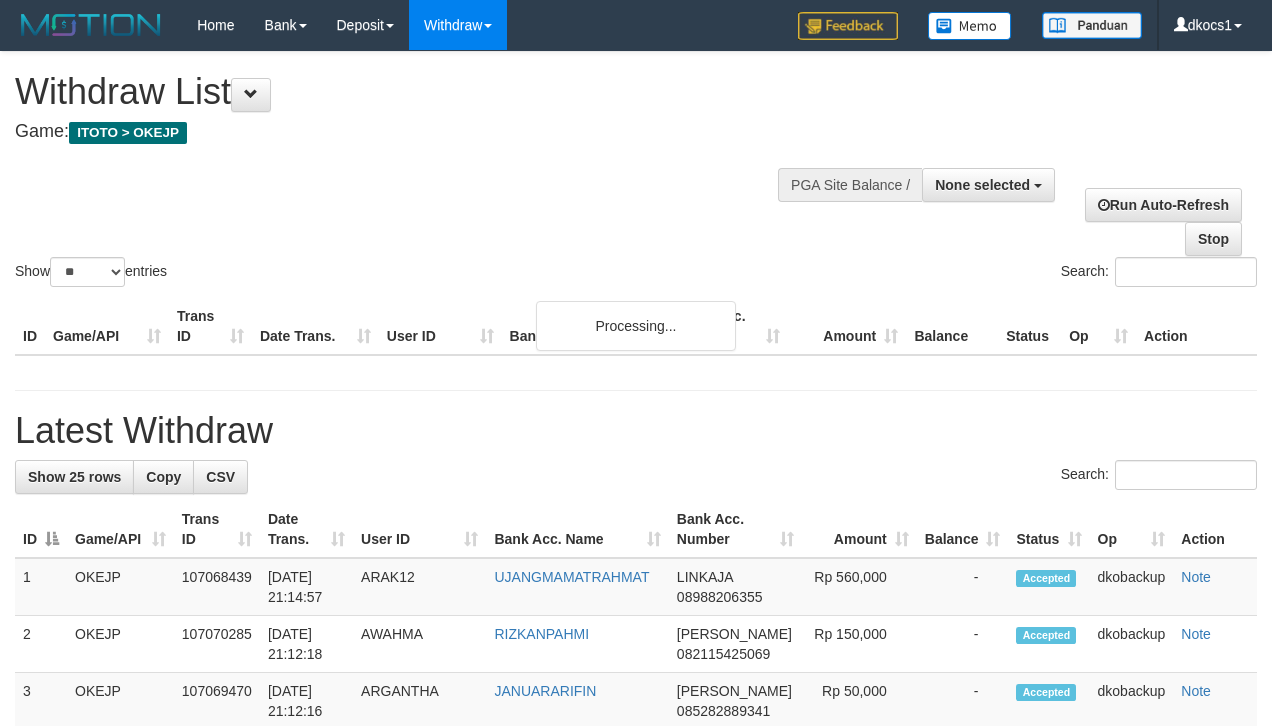 select 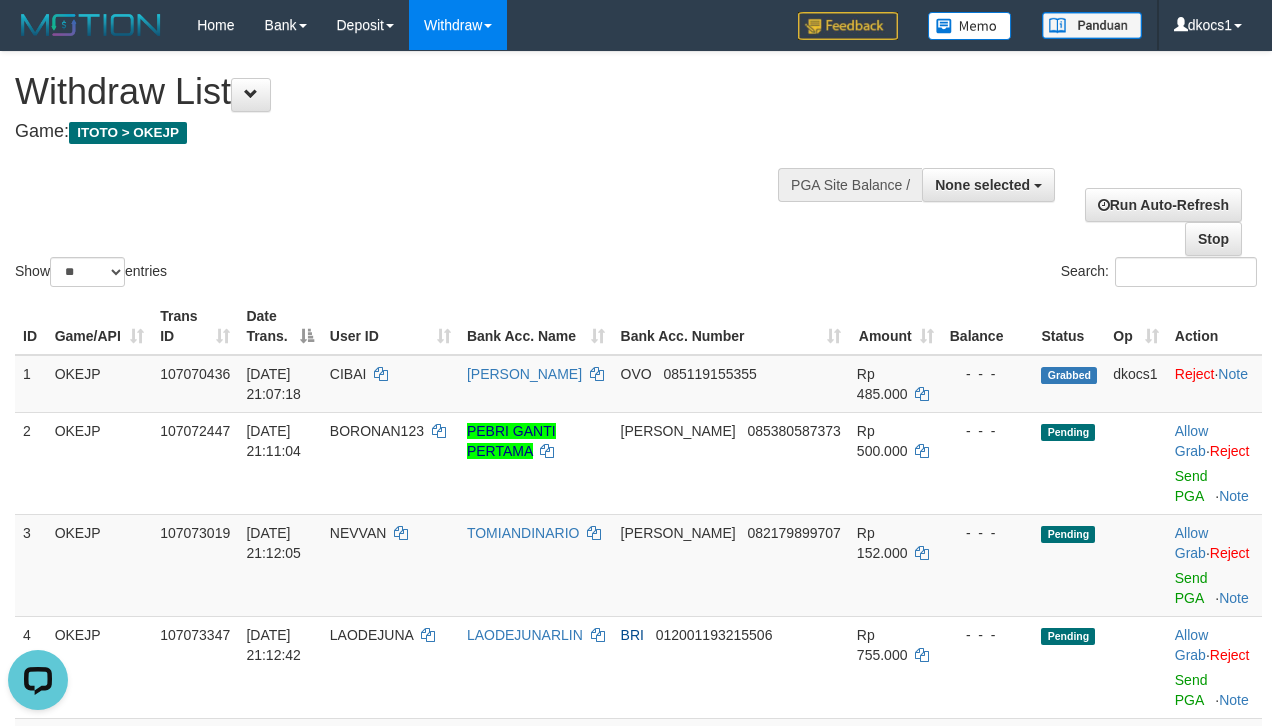 scroll, scrollTop: 0, scrollLeft: 0, axis: both 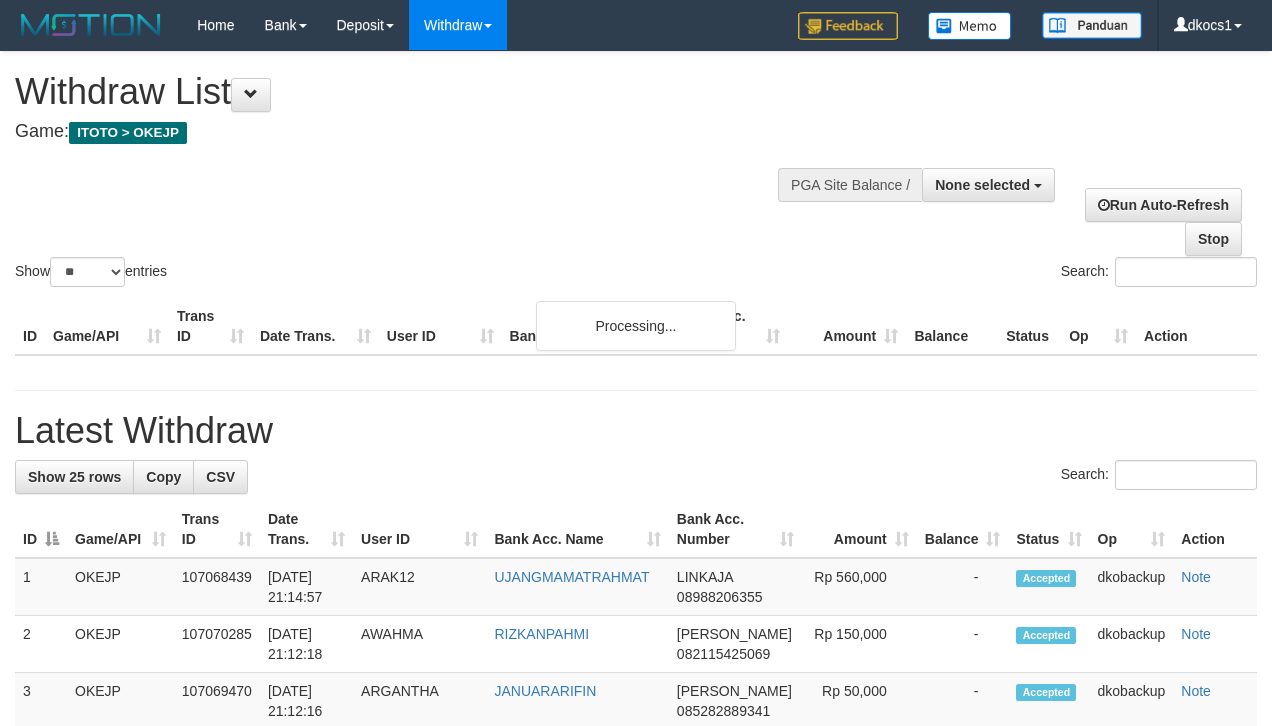 select 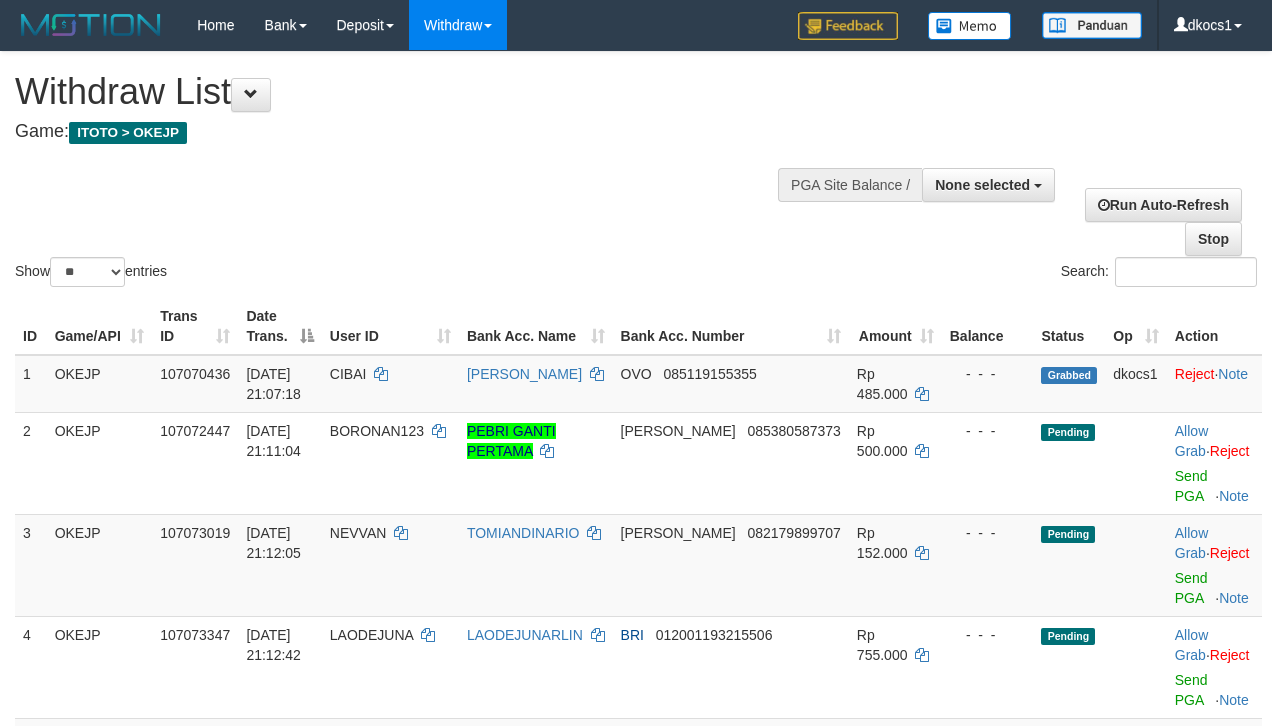 select 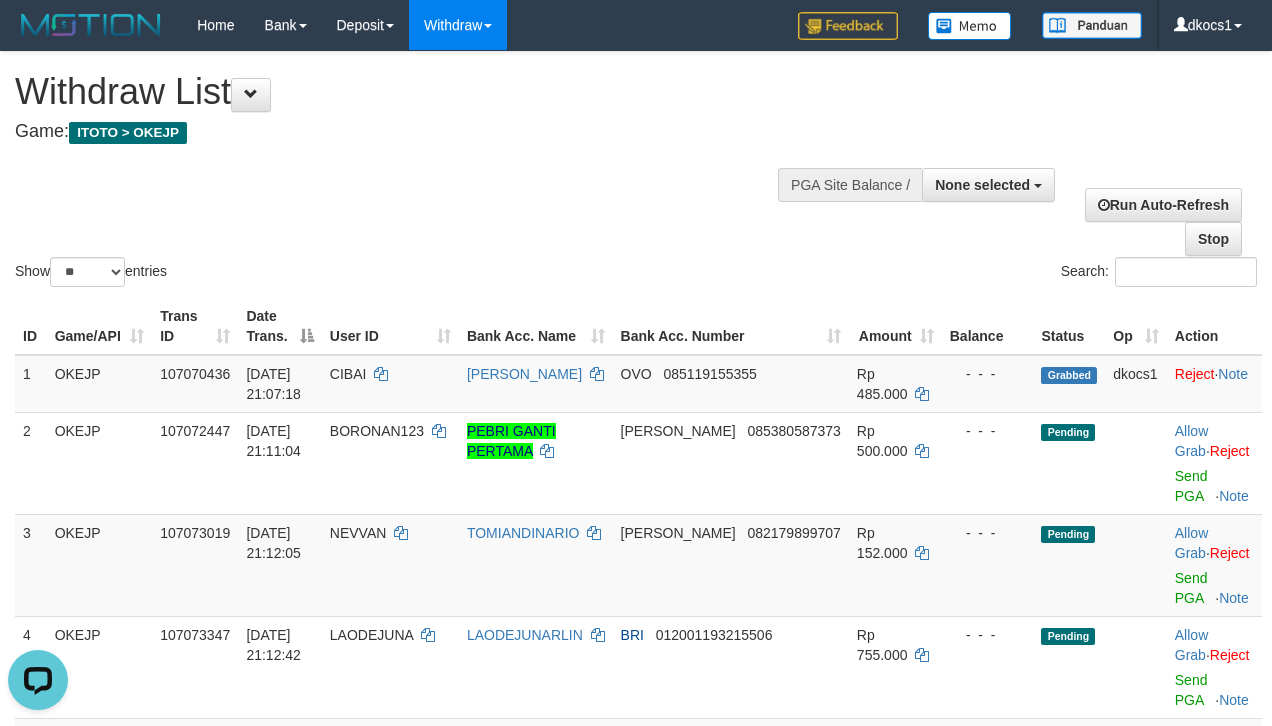 scroll, scrollTop: 0, scrollLeft: 0, axis: both 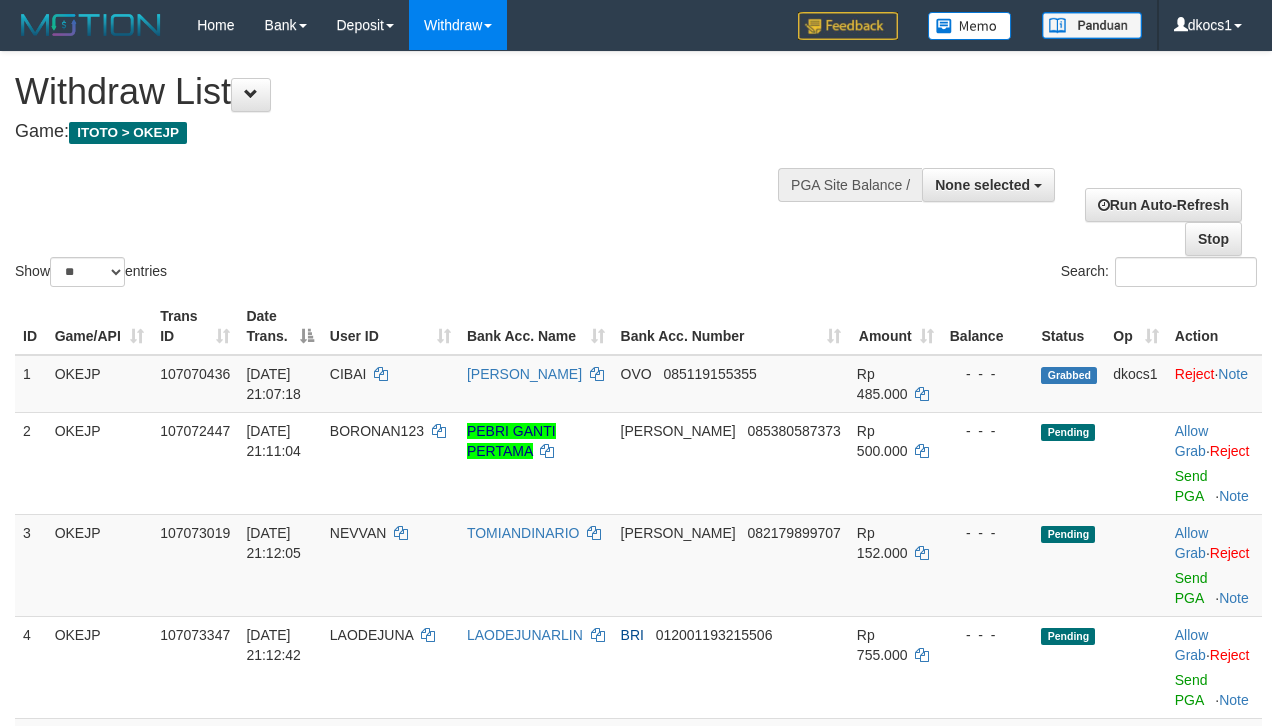 select 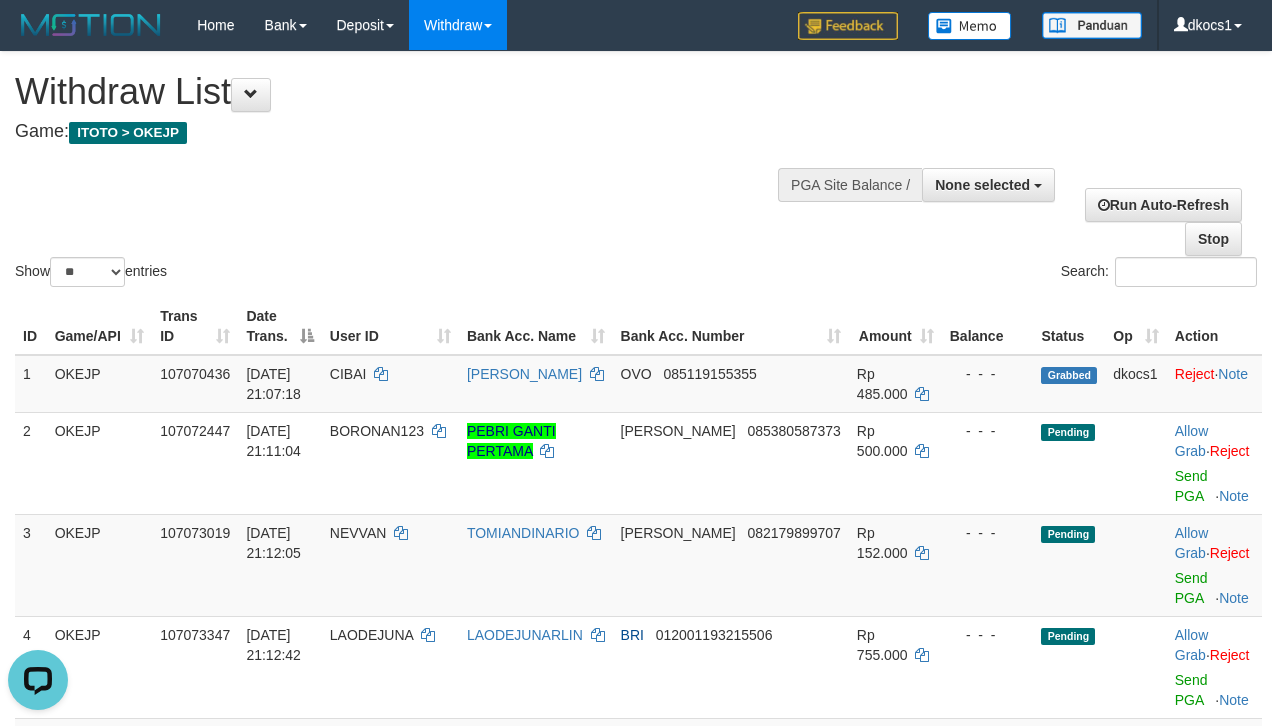 scroll, scrollTop: 0, scrollLeft: 0, axis: both 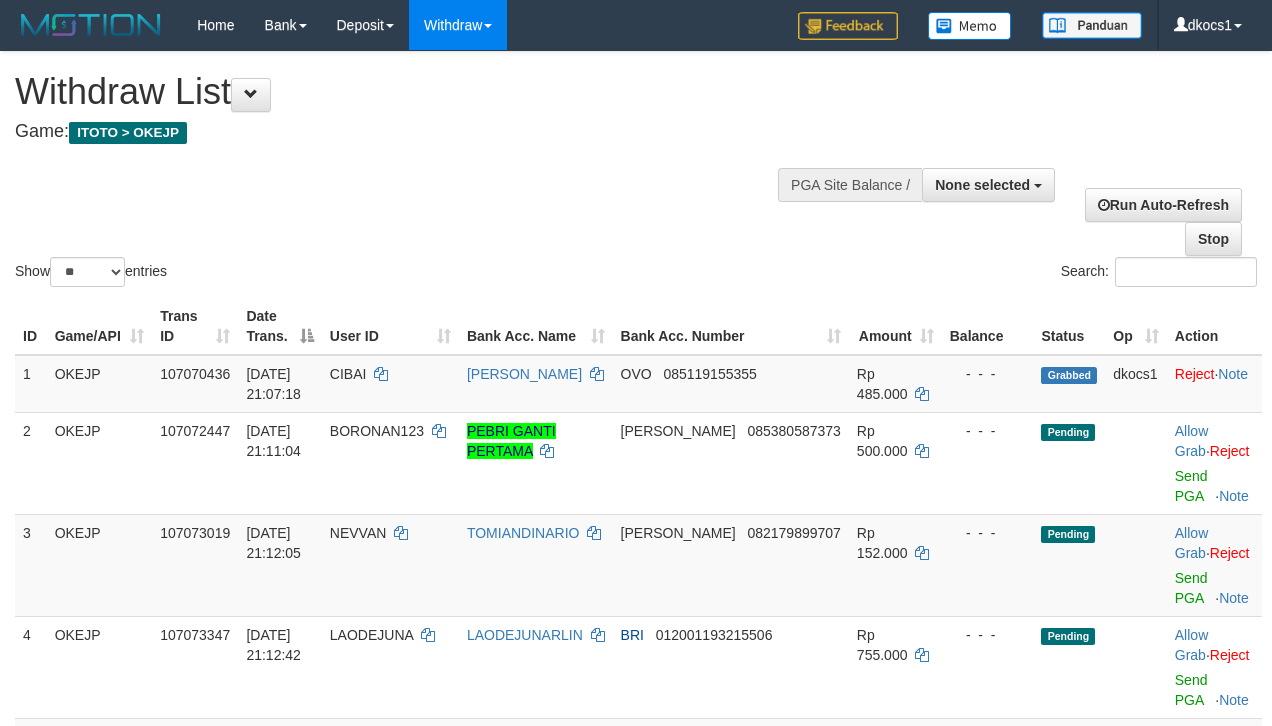 select 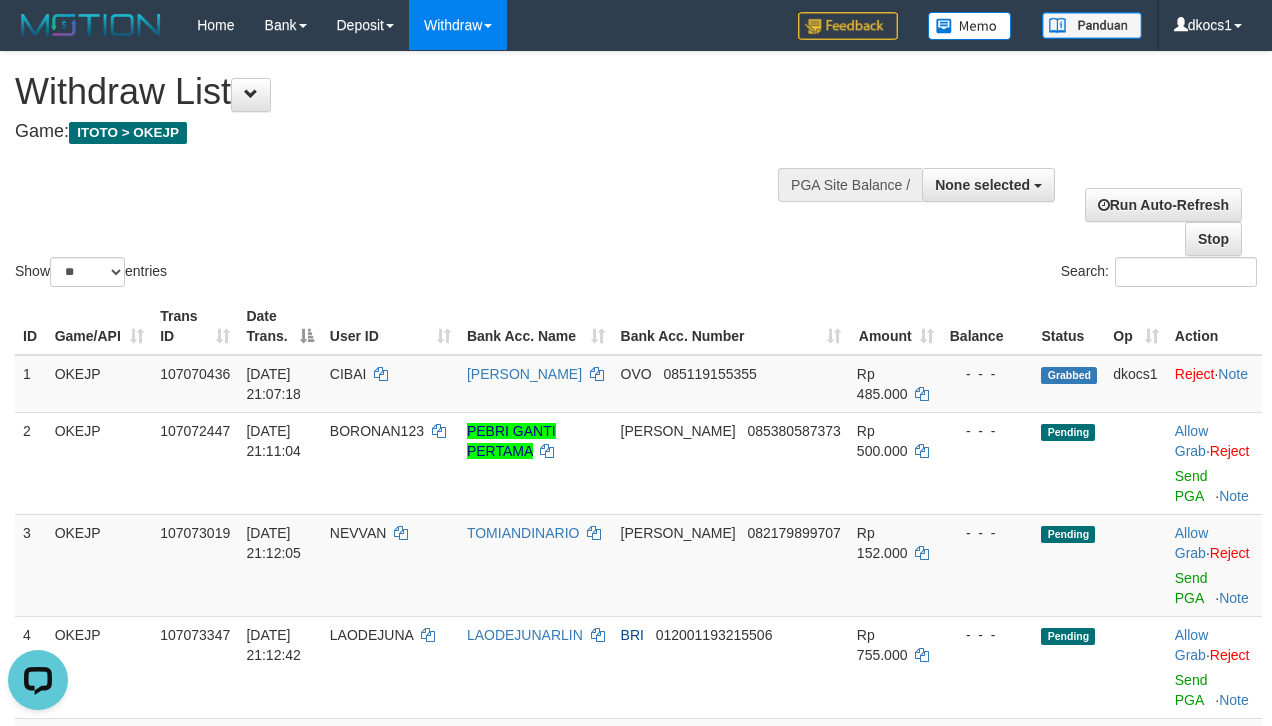 scroll, scrollTop: 0, scrollLeft: 0, axis: both 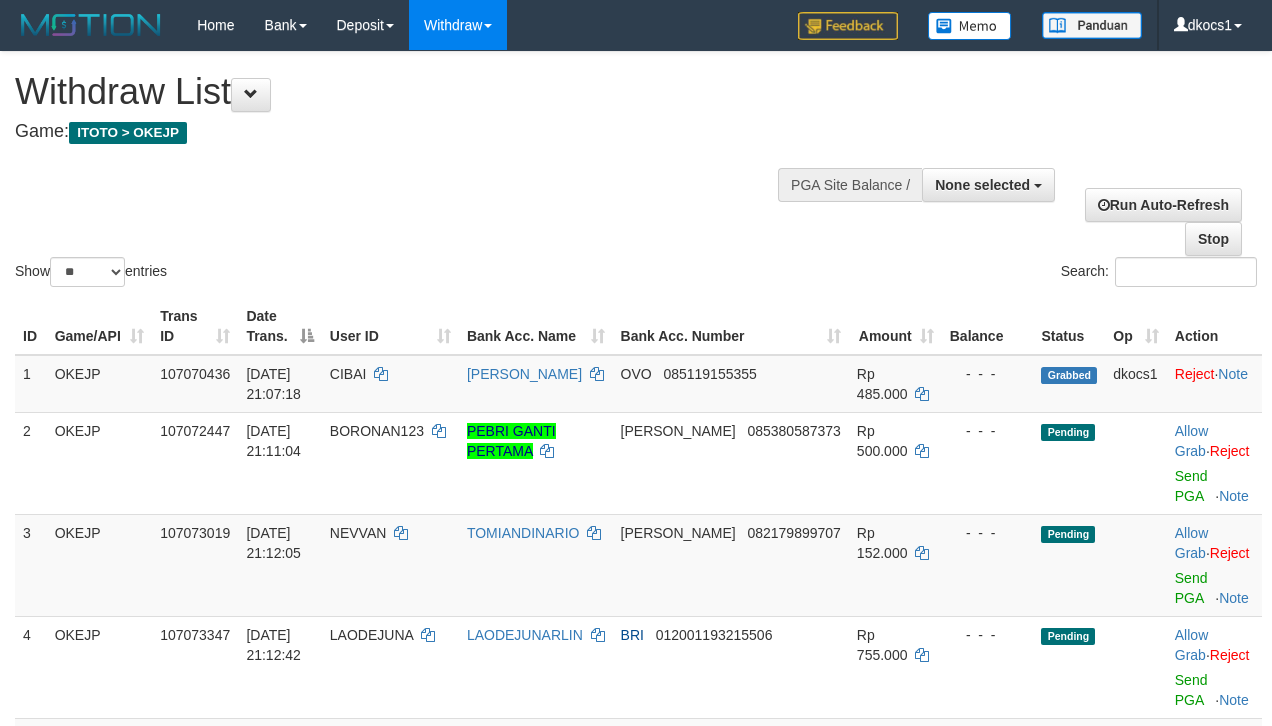 select 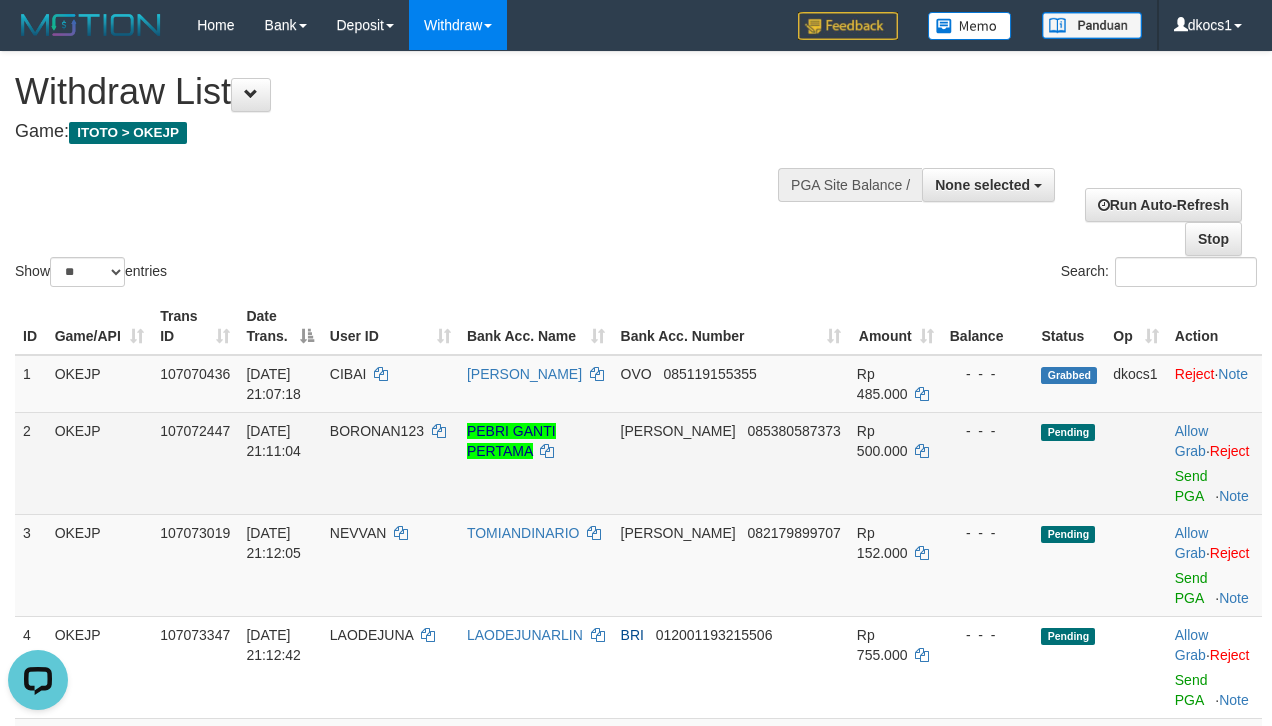 scroll, scrollTop: 0, scrollLeft: 0, axis: both 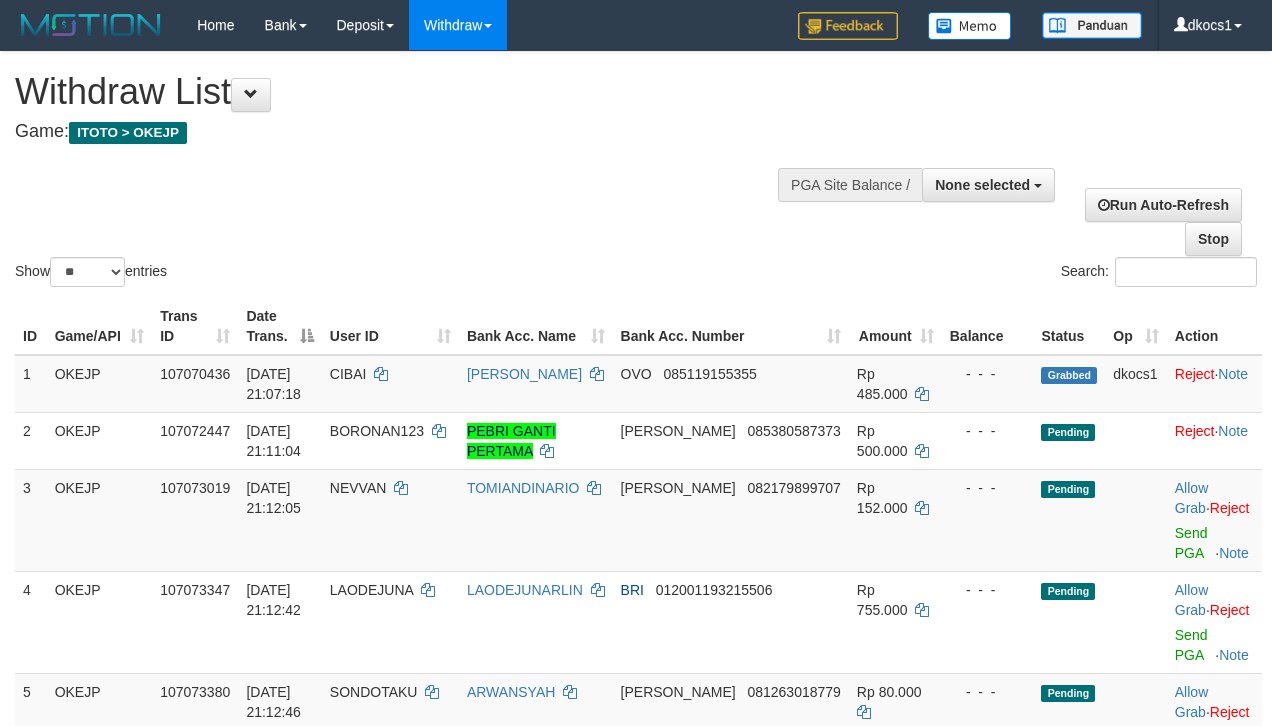 select 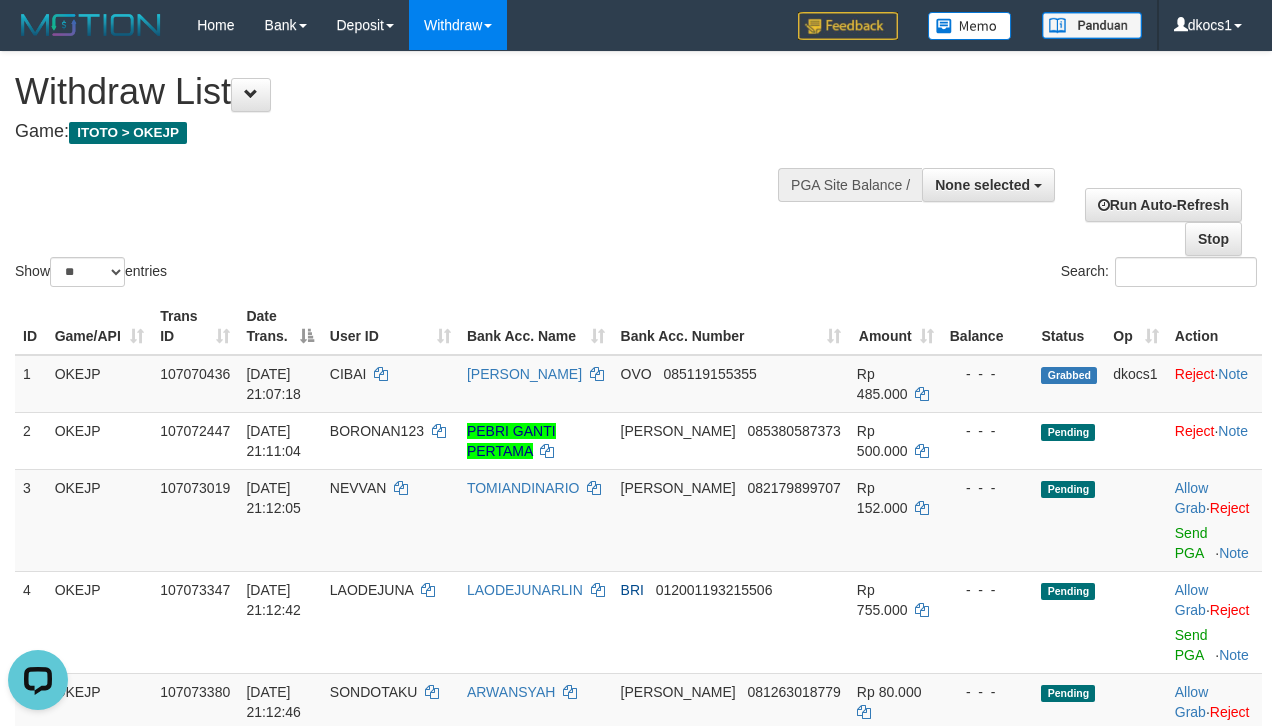 scroll, scrollTop: 0, scrollLeft: 0, axis: both 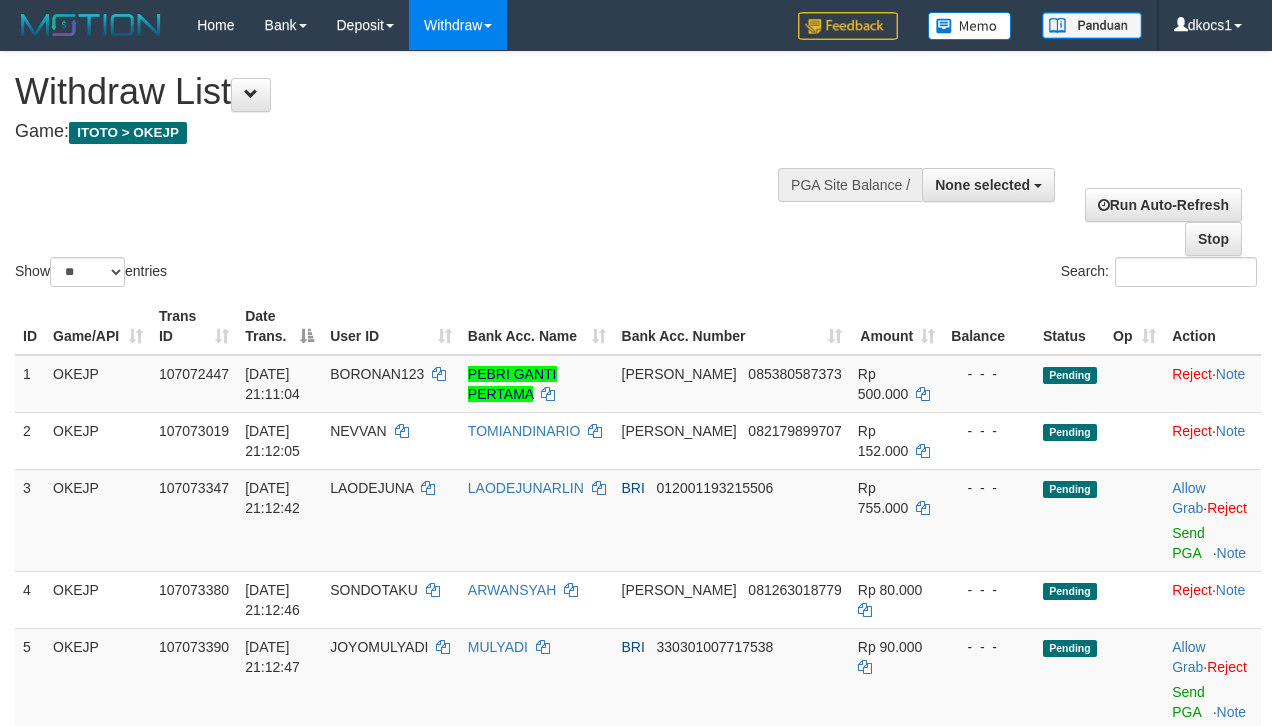 select 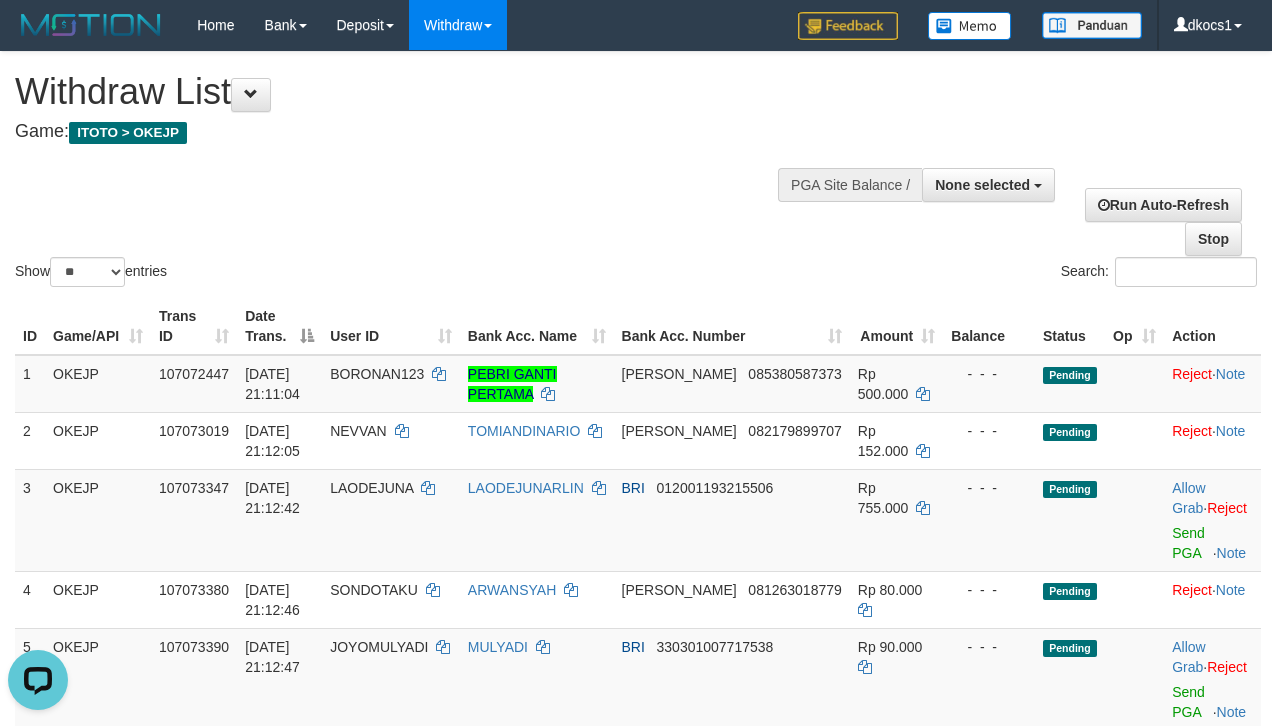 scroll, scrollTop: 0, scrollLeft: 0, axis: both 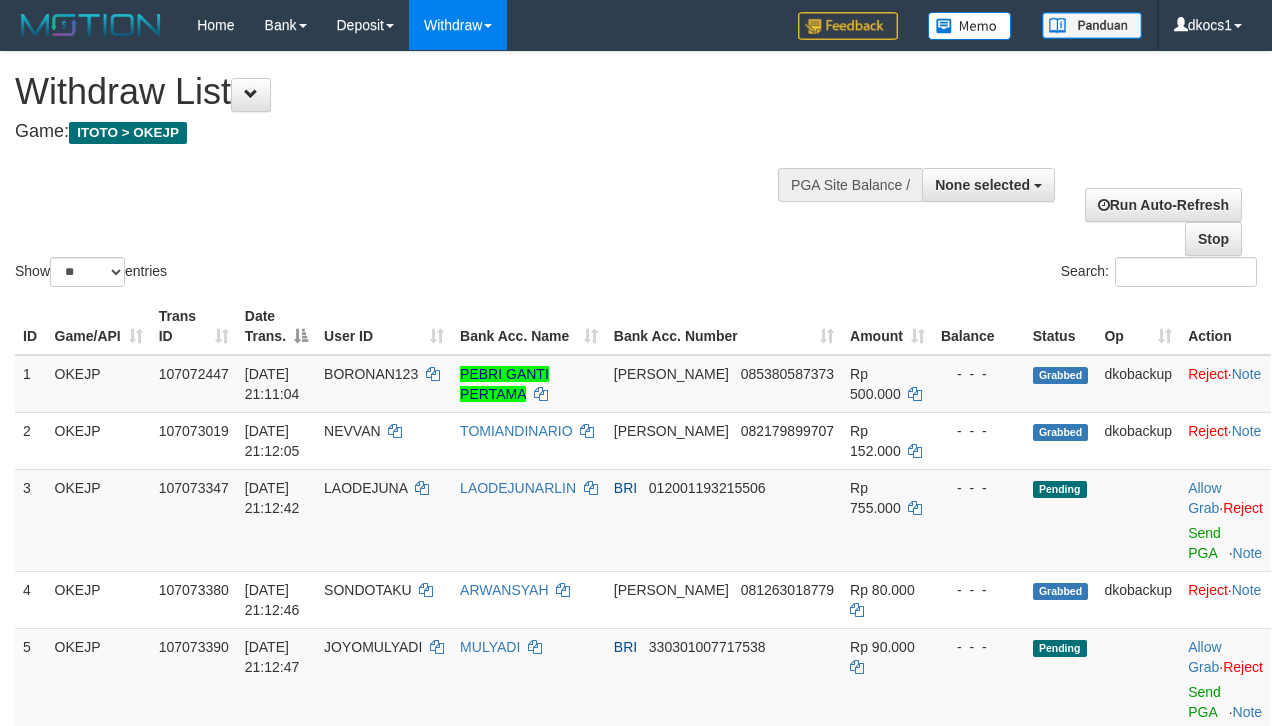 select 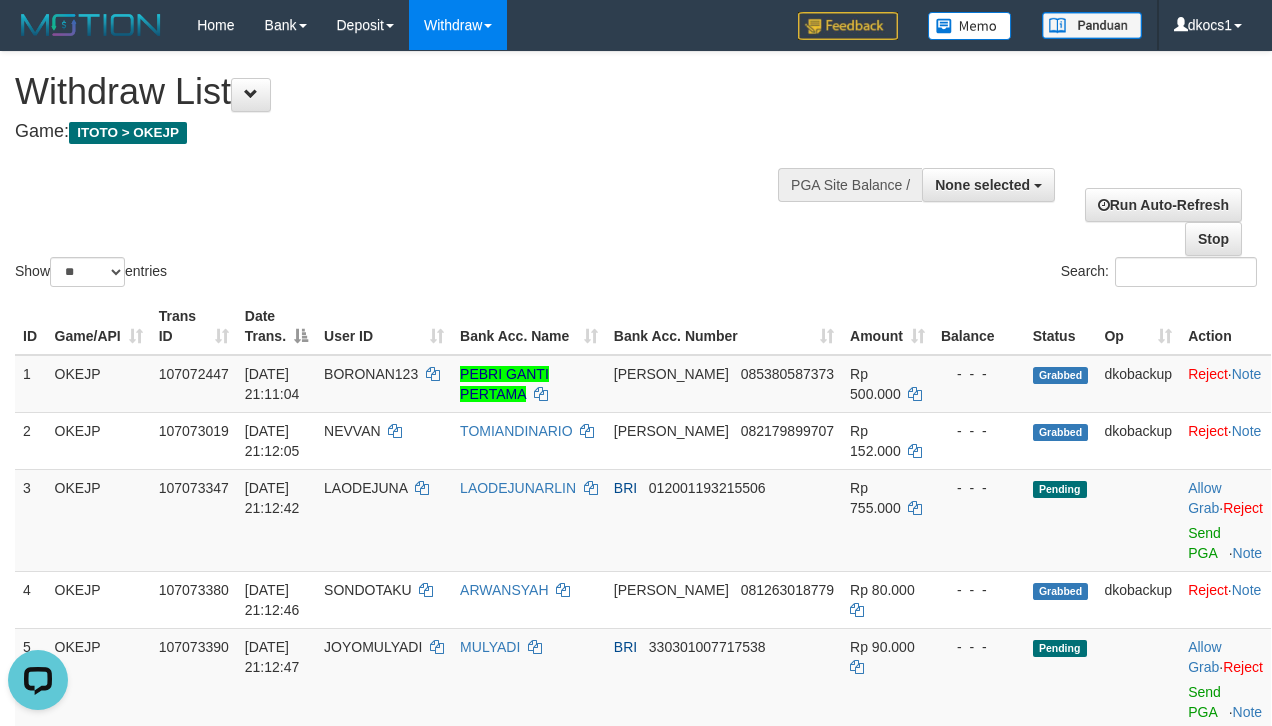 scroll, scrollTop: 0, scrollLeft: 0, axis: both 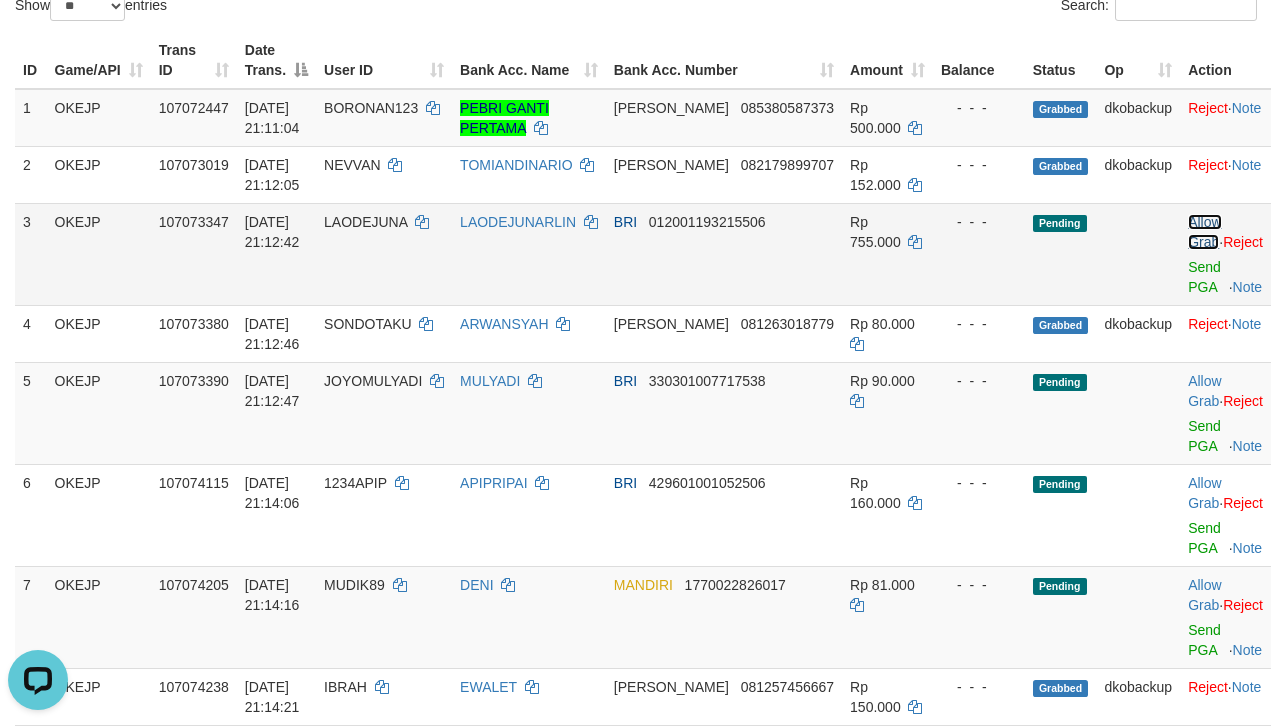 click on "Allow Grab" at bounding box center (1204, 232) 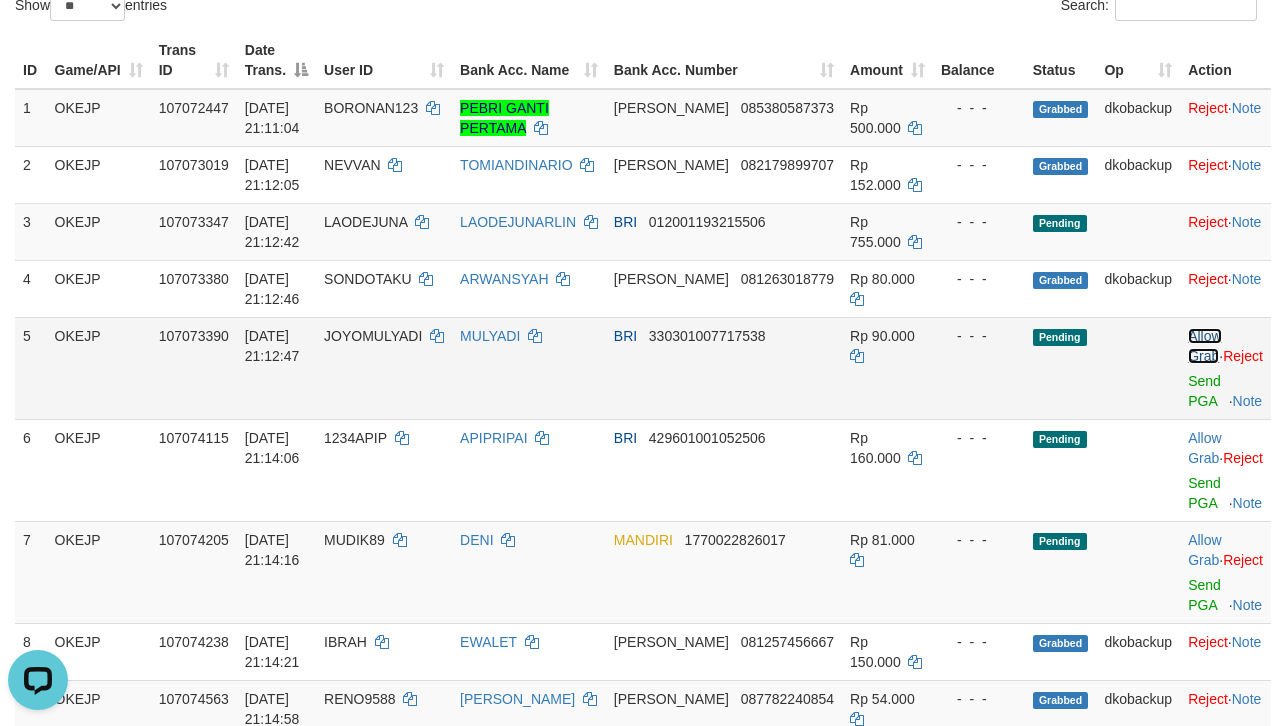 click on "Allow Grab" at bounding box center [1204, 346] 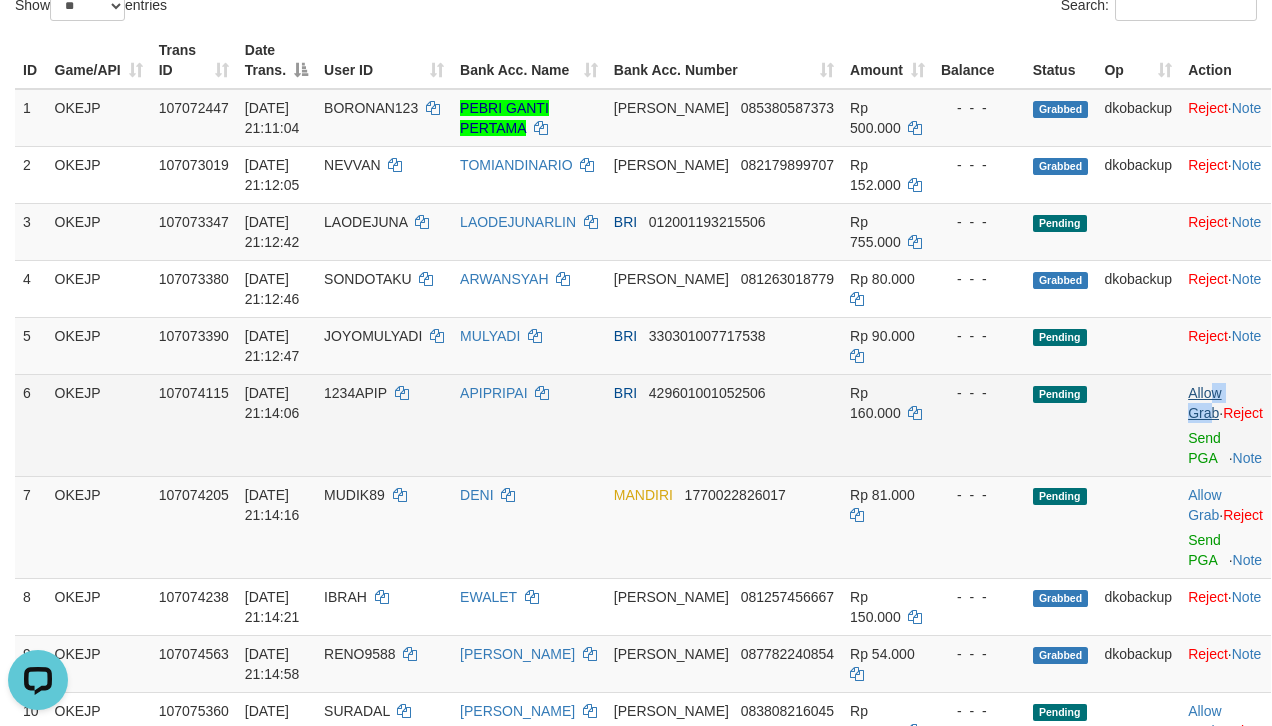 click on "Allow Grab   ·    Reject Send PGA     ·    Note" at bounding box center [1225, 425] 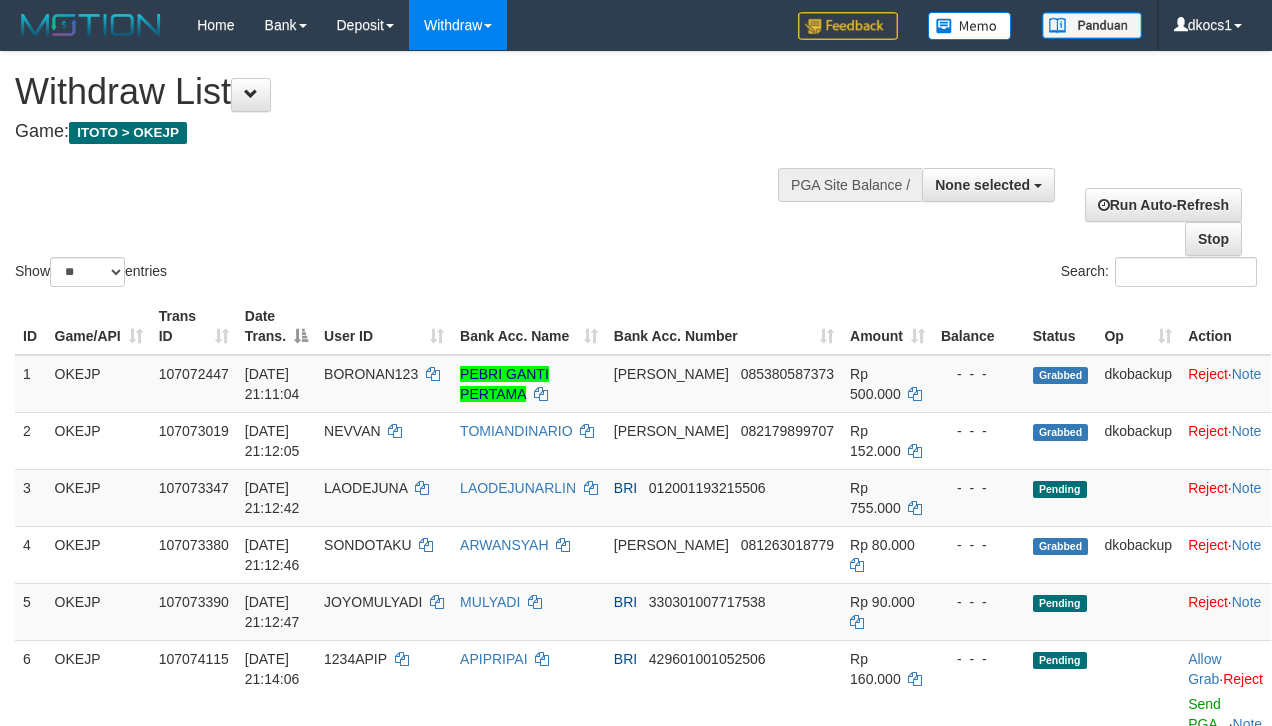 select 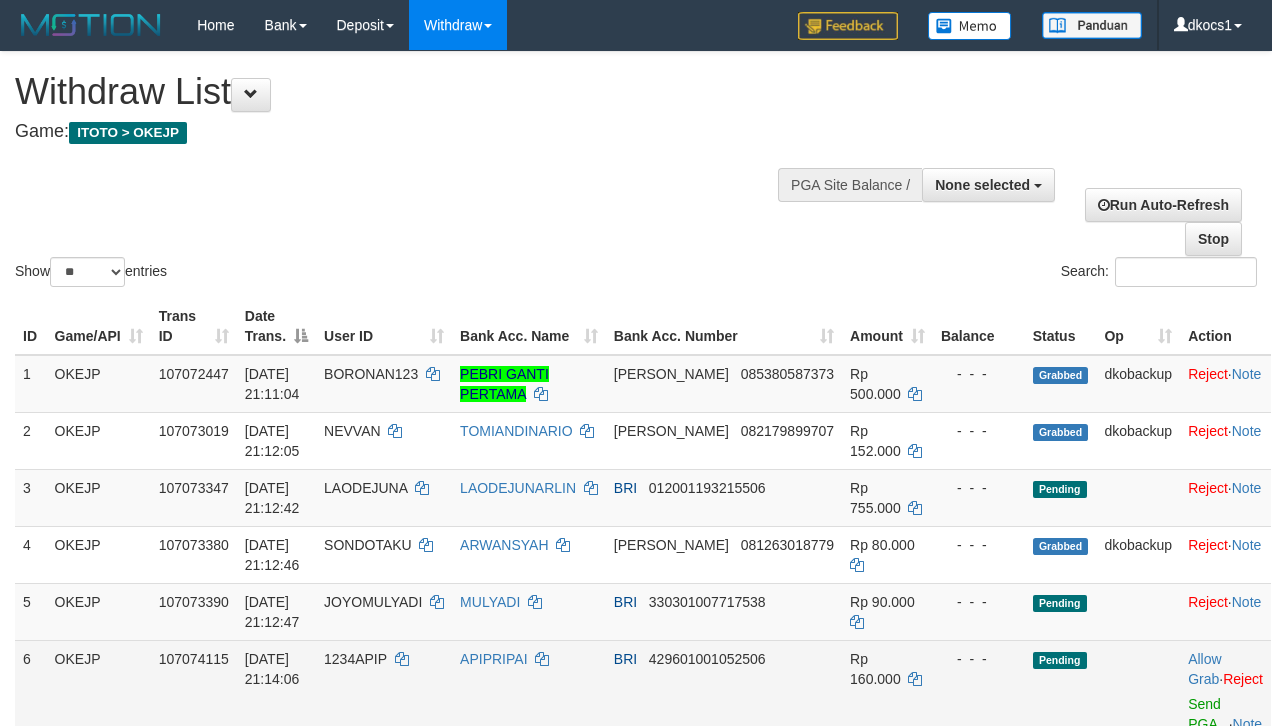 scroll, scrollTop: 266, scrollLeft: 0, axis: vertical 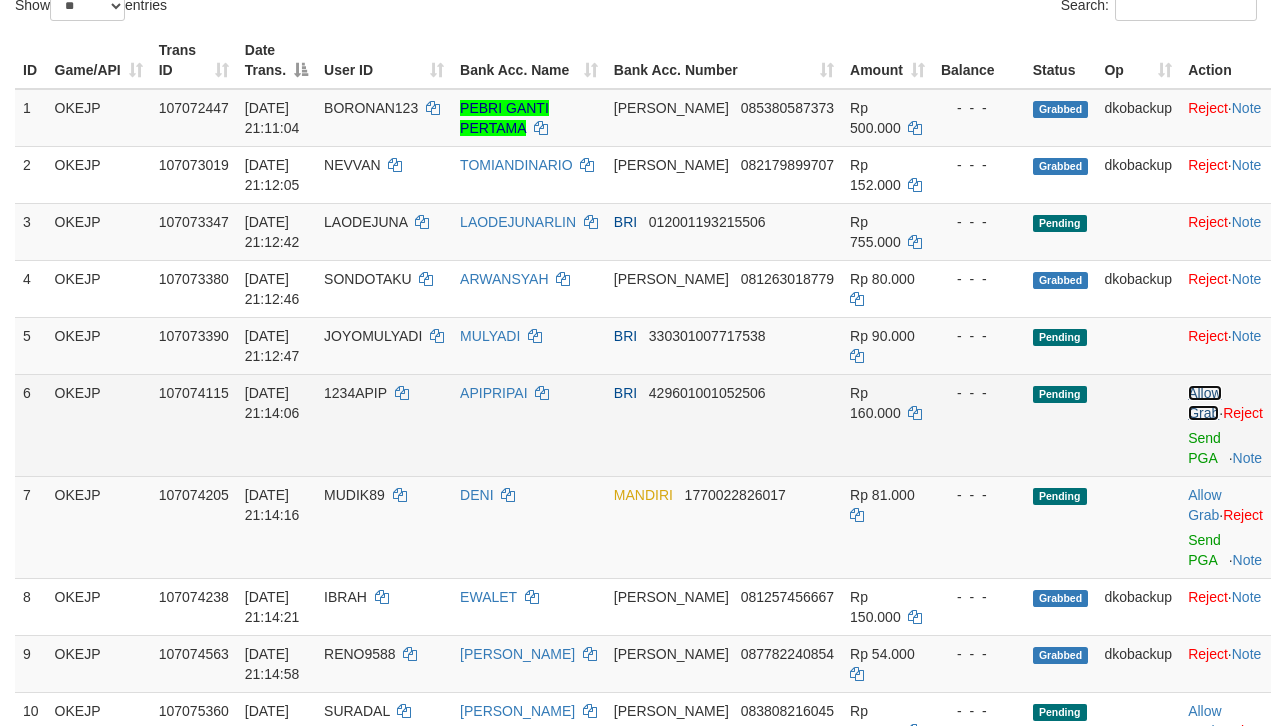 click on "Allow Grab" at bounding box center (1204, 403) 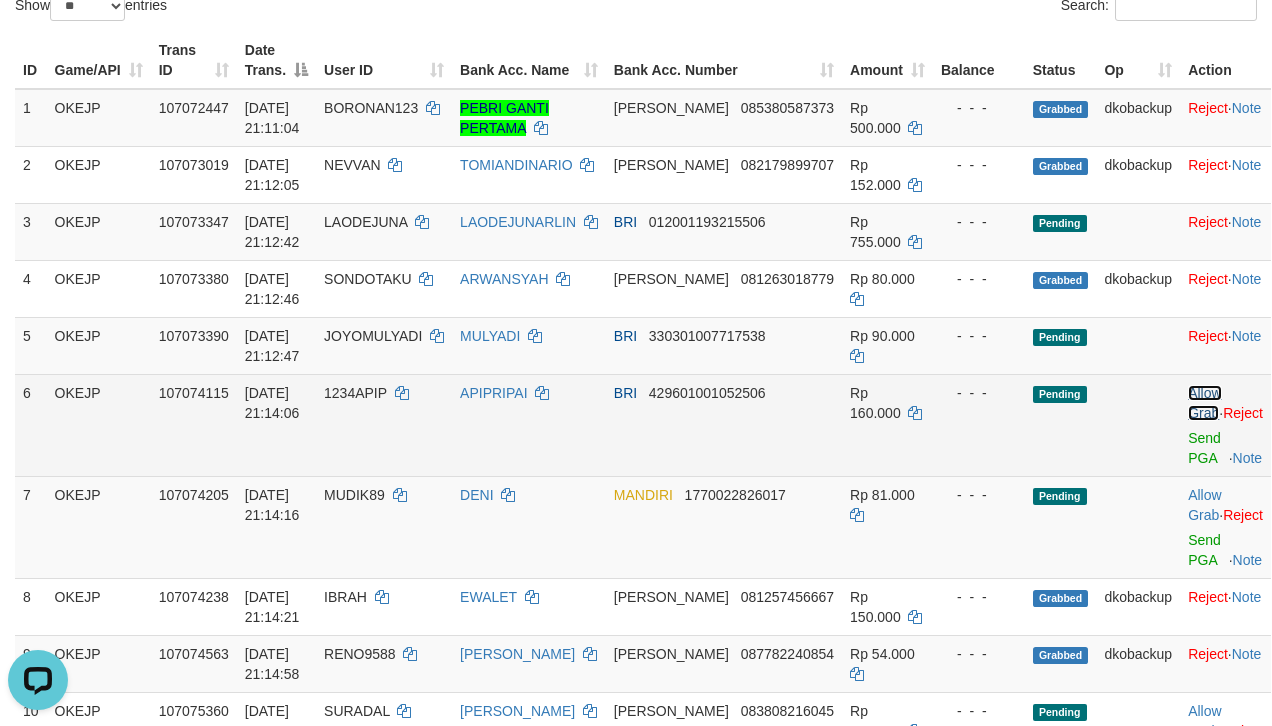 scroll, scrollTop: 0, scrollLeft: 0, axis: both 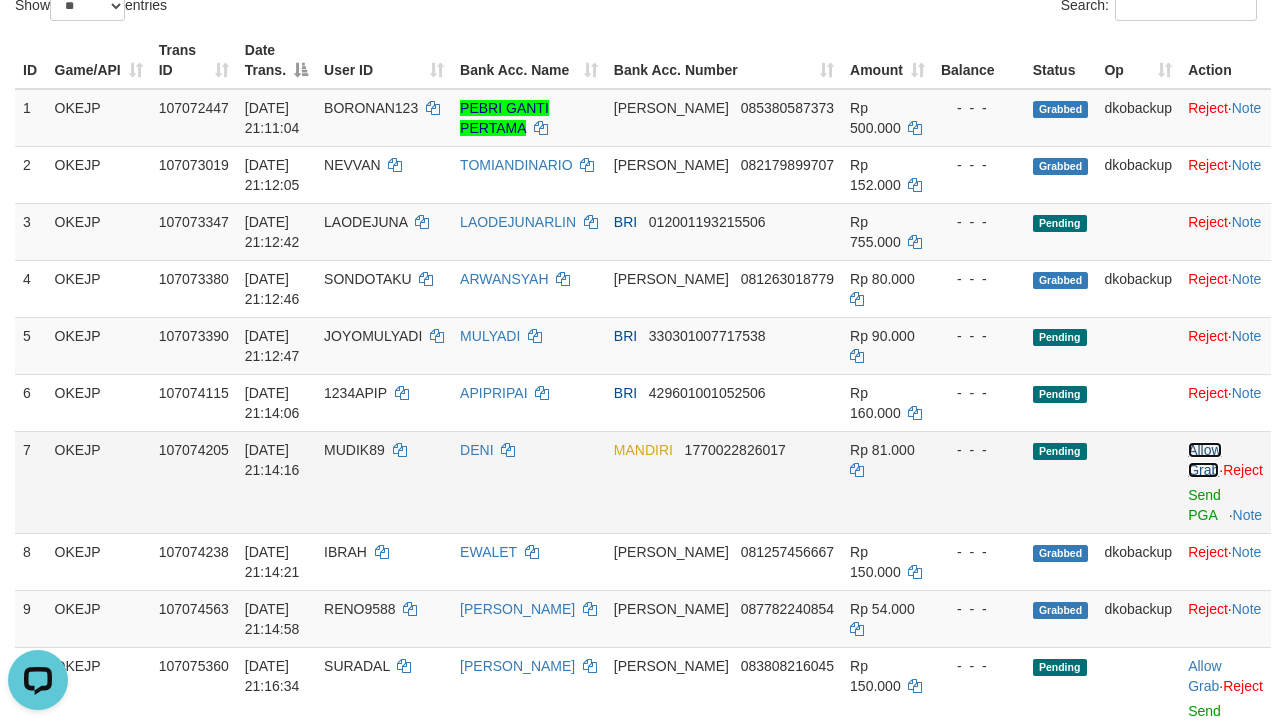 click on "Allow Grab" at bounding box center (1204, 460) 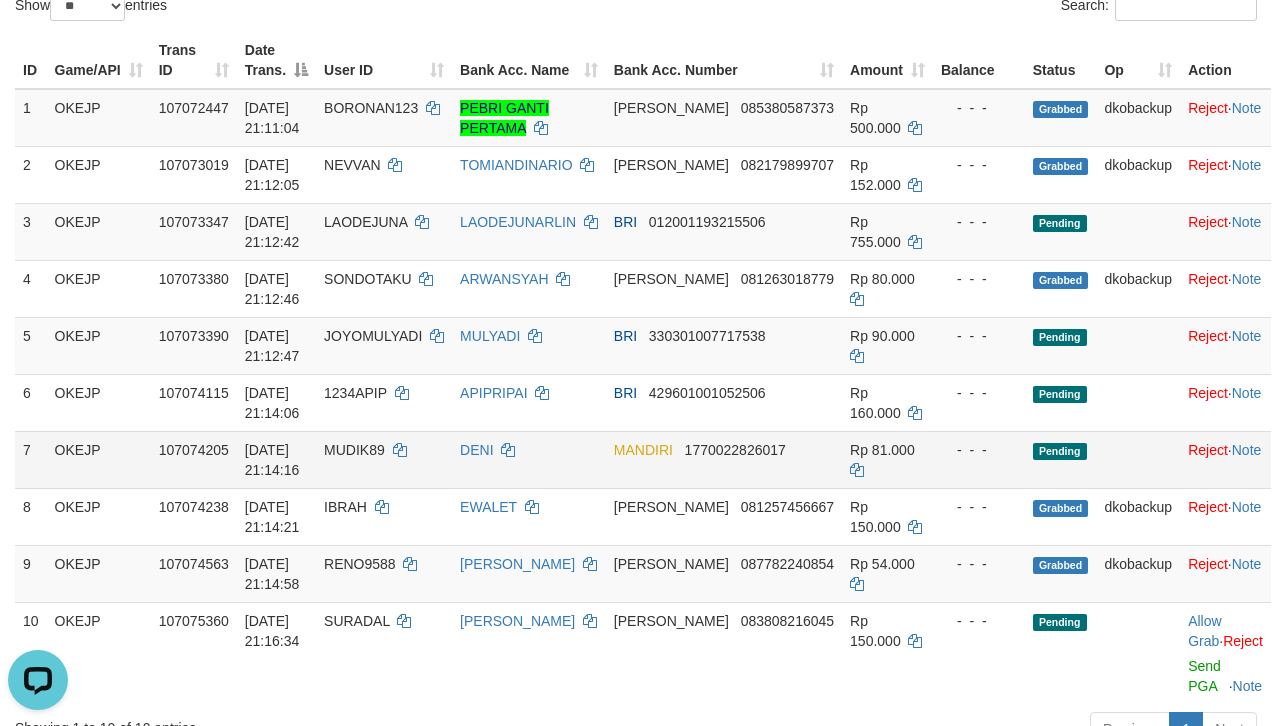 scroll, scrollTop: 400, scrollLeft: 0, axis: vertical 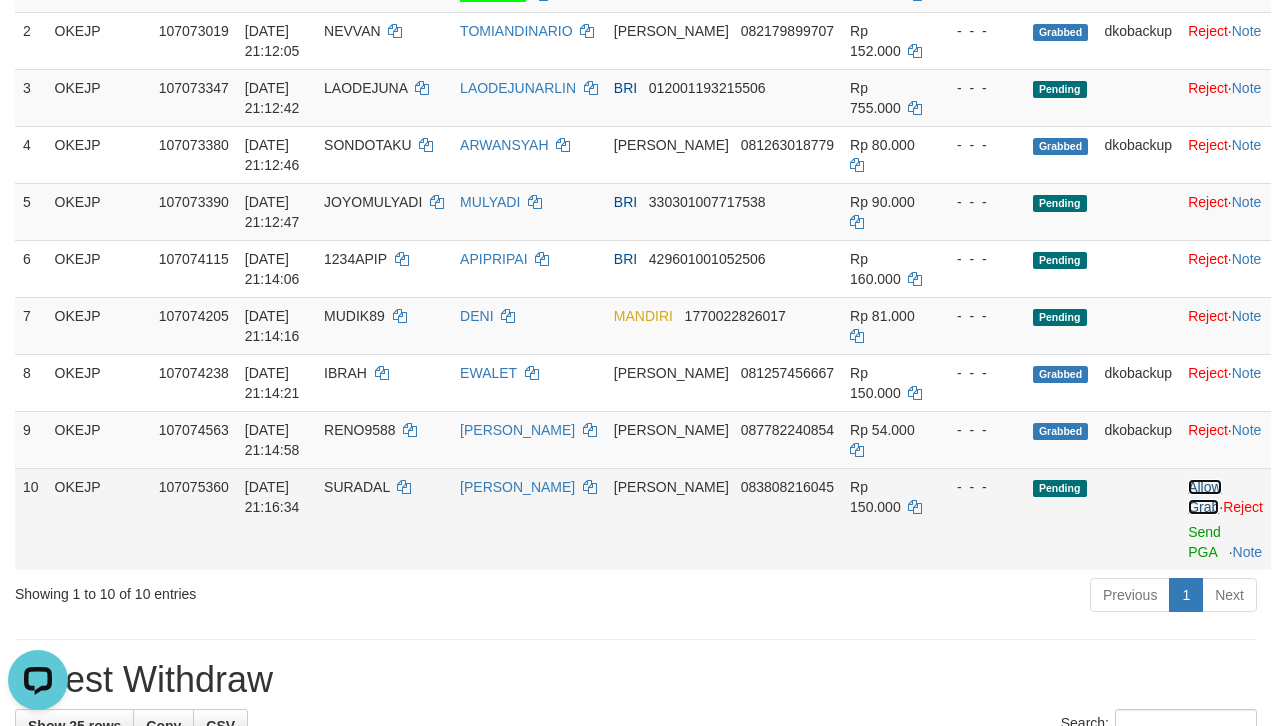 click on "Allow Grab" at bounding box center [1204, 497] 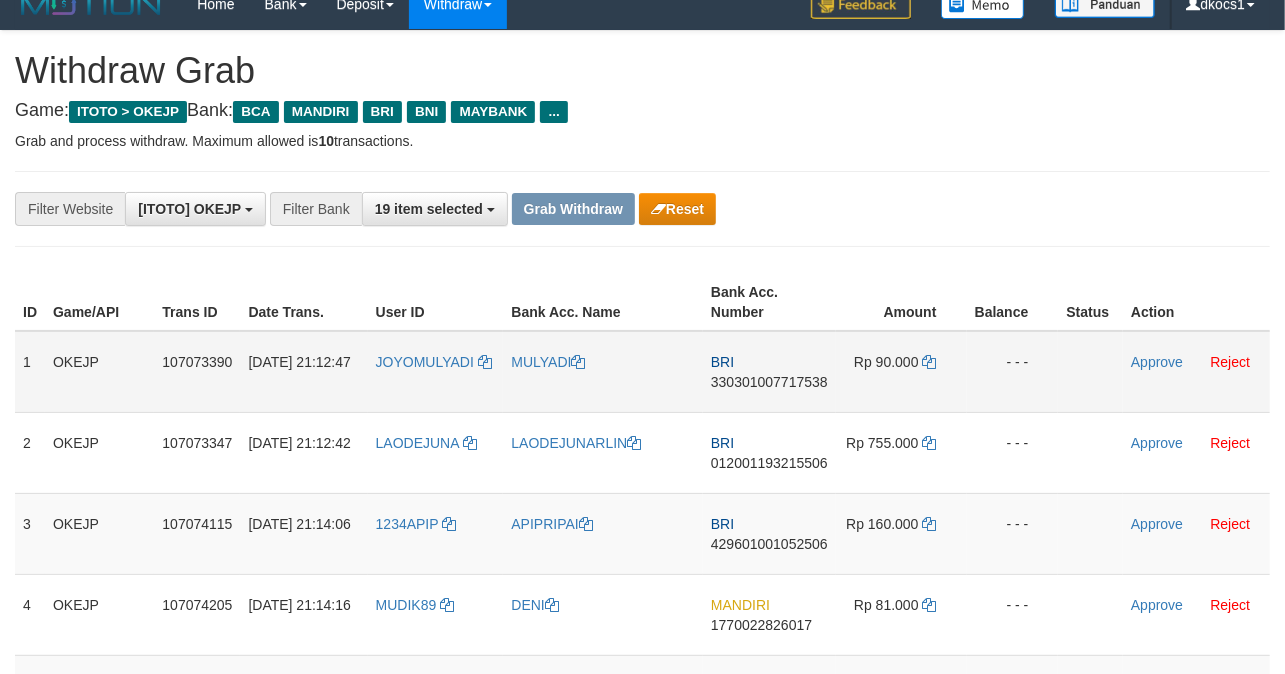 scroll, scrollTop: 0, scrollLeft: 0, axis: both 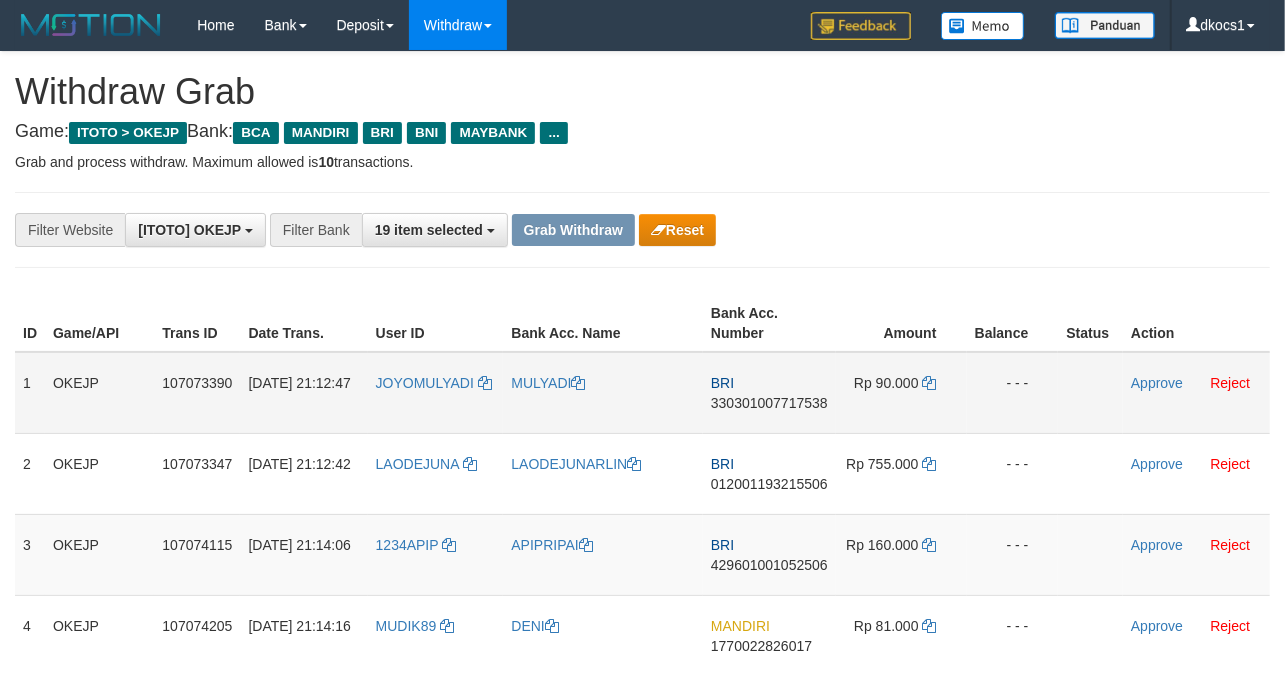 click on "JOYOMULYADI" at bounding box center [436, 393] 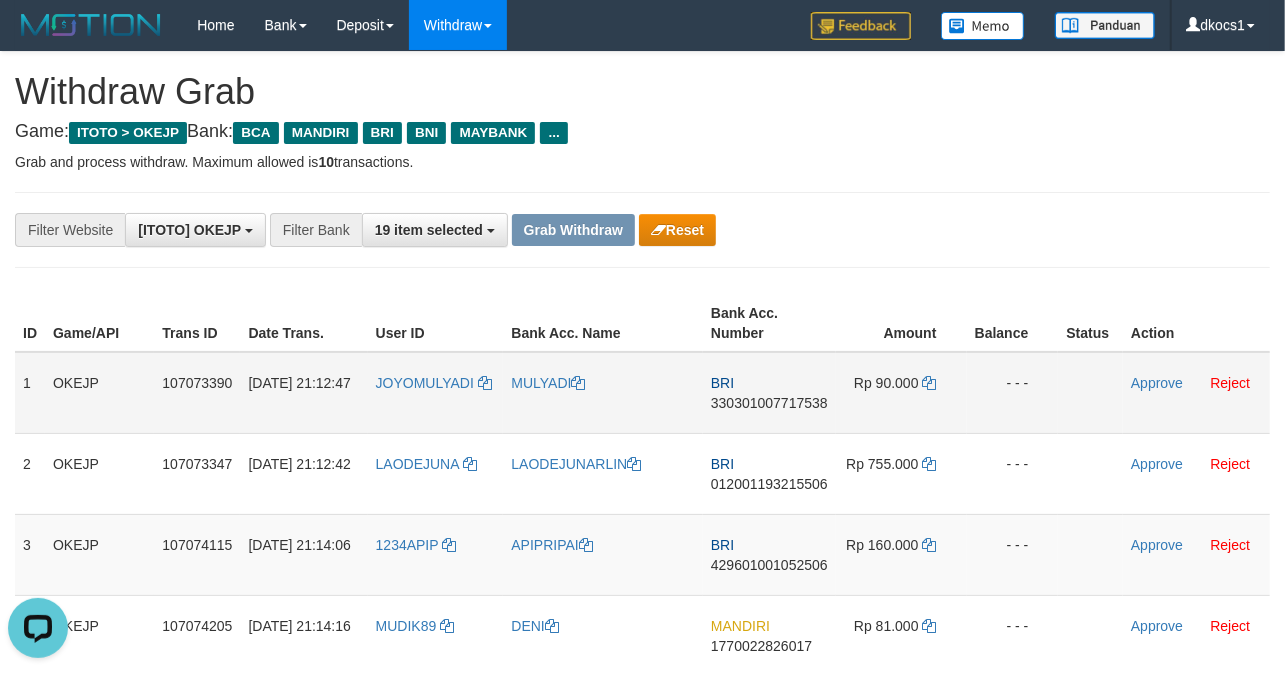 scroll, scrollTop: 0, scrollLeft: 0, axis: both 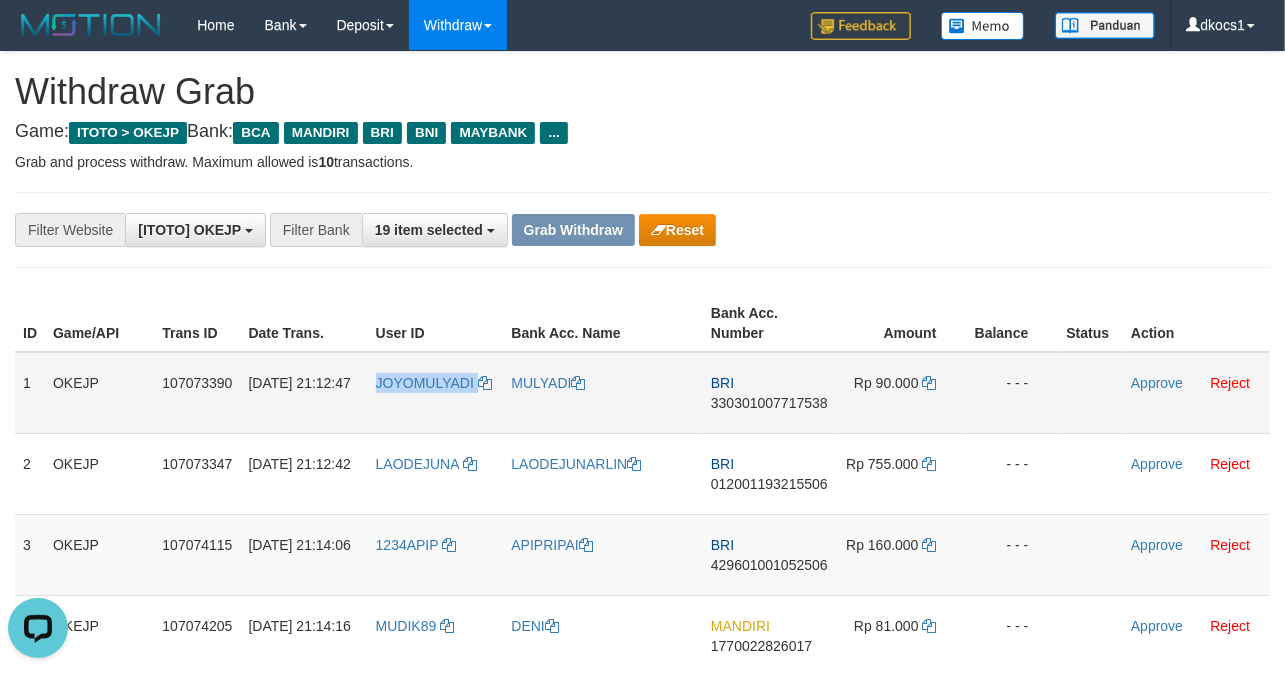click on "JOYOMULYADI" at bounding box center [436, 393] 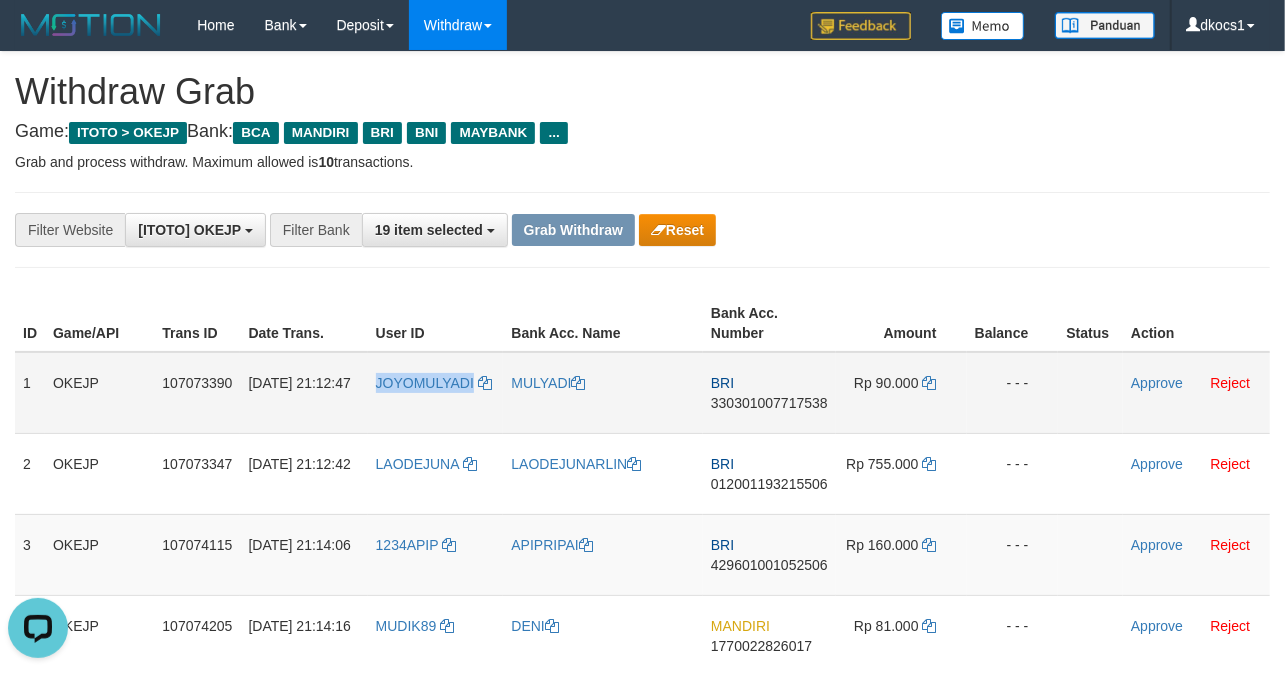 copy on "JOYOMULYADI" 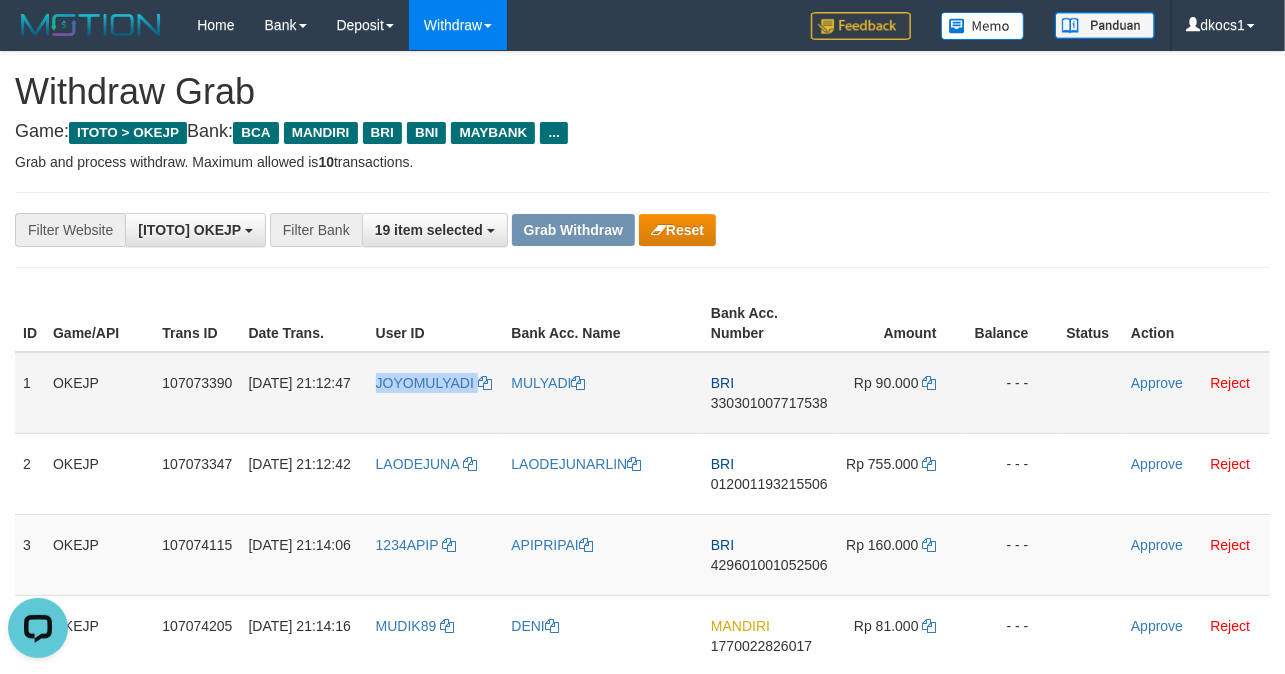click on "JOYOMULYADI" at bounding box center [436, 393] 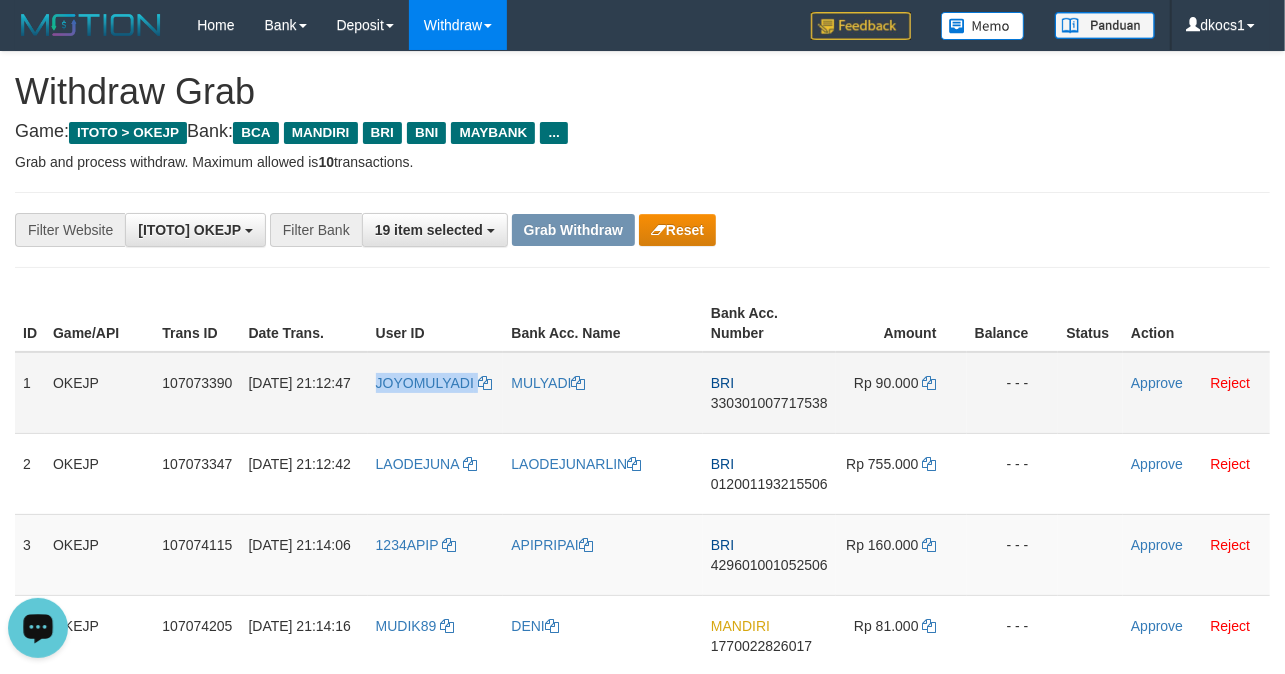 click on "MULYADI" at bounding box center (603, 393) 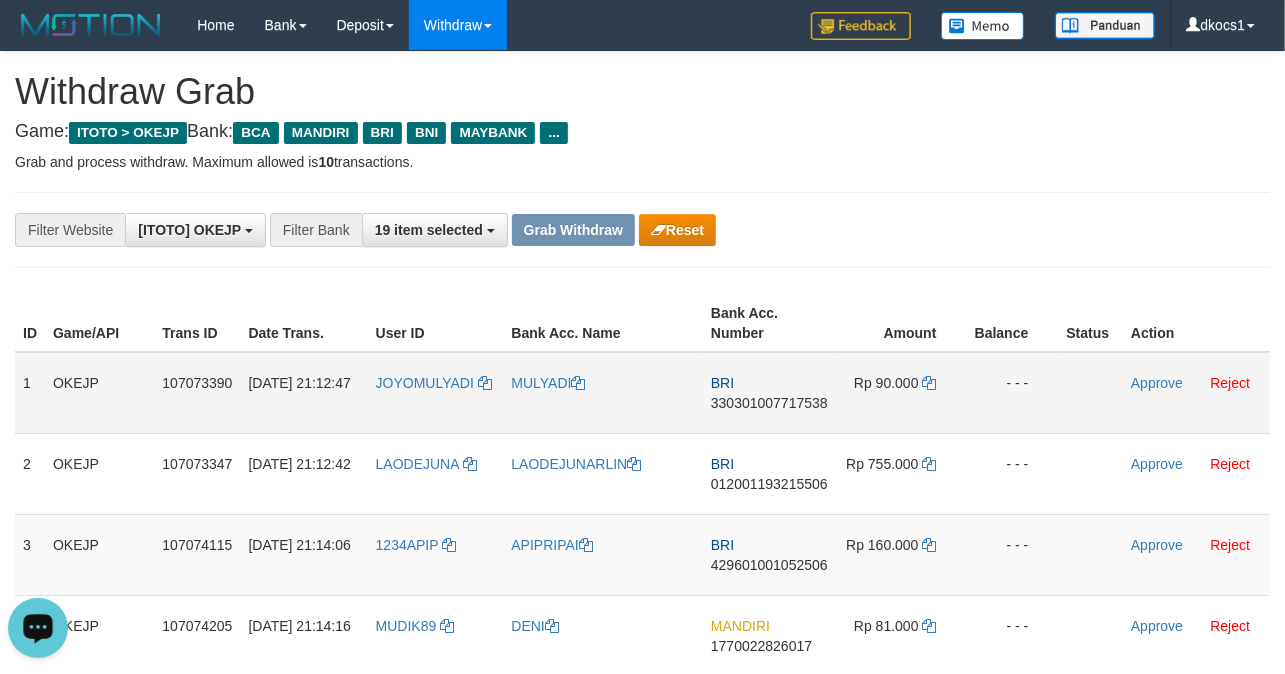 click on "MULYADI" at bounding box center (603, 393) 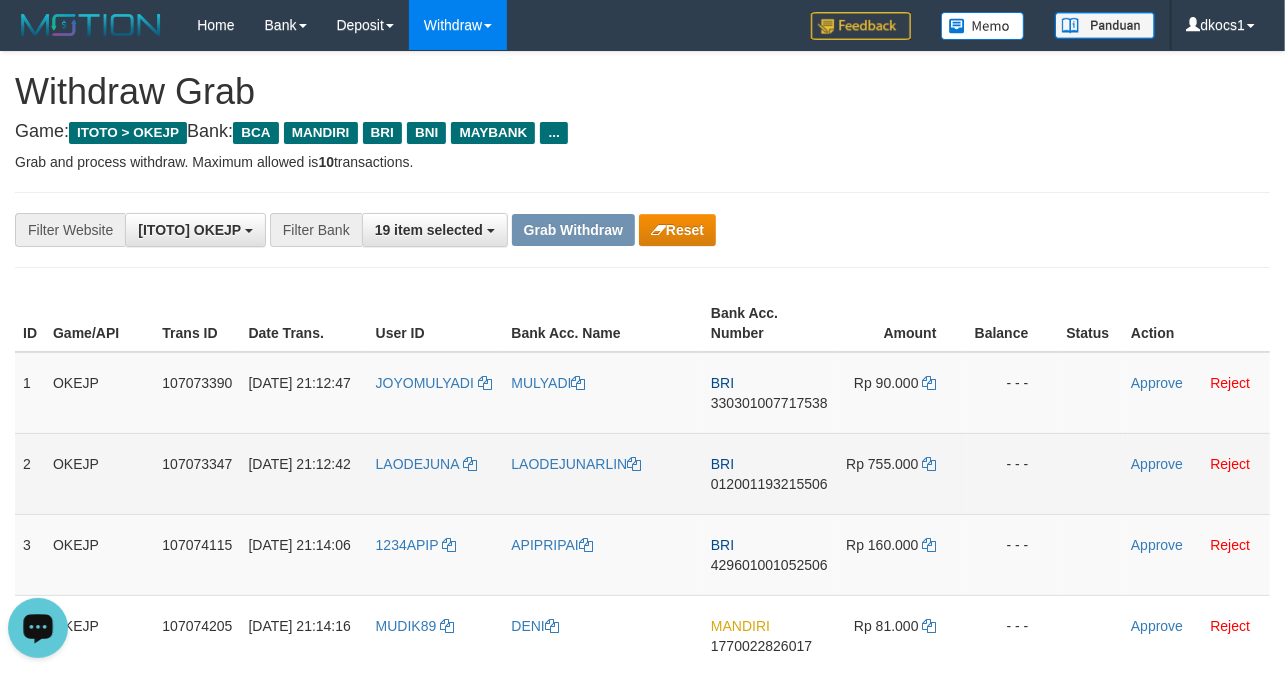 copy on "MULYADI" 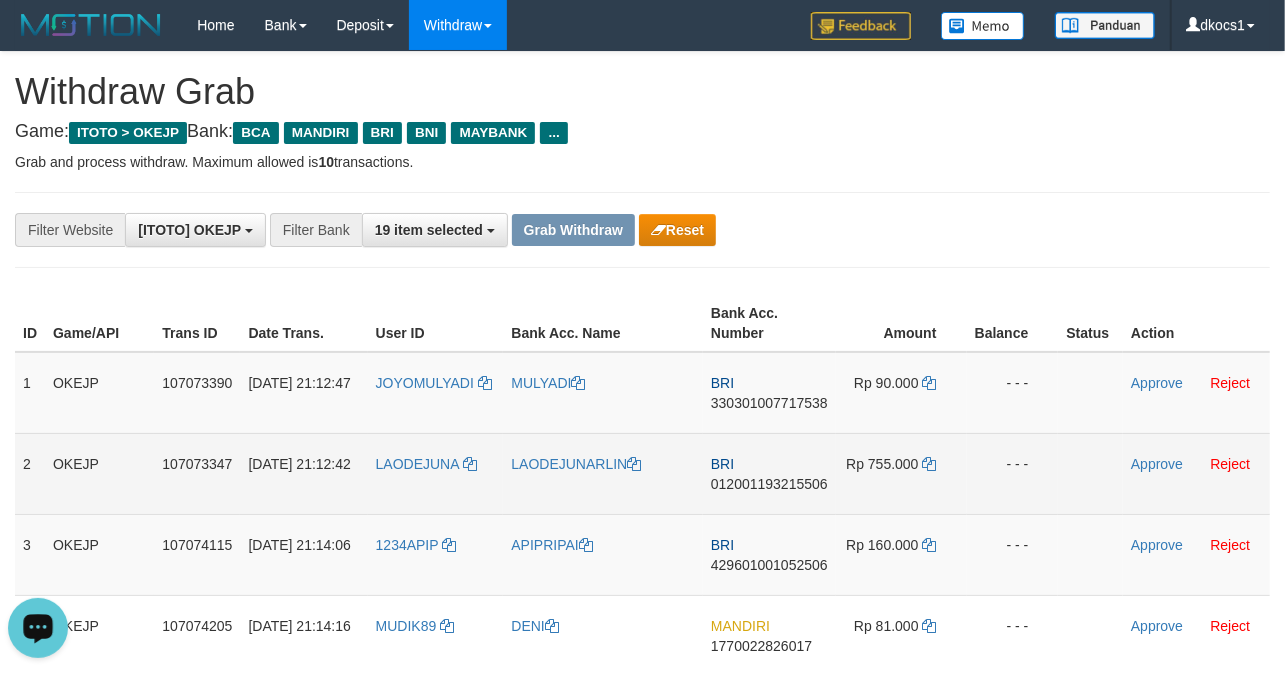 click on "LAODEJUNA" at bounding box center [436, 473] 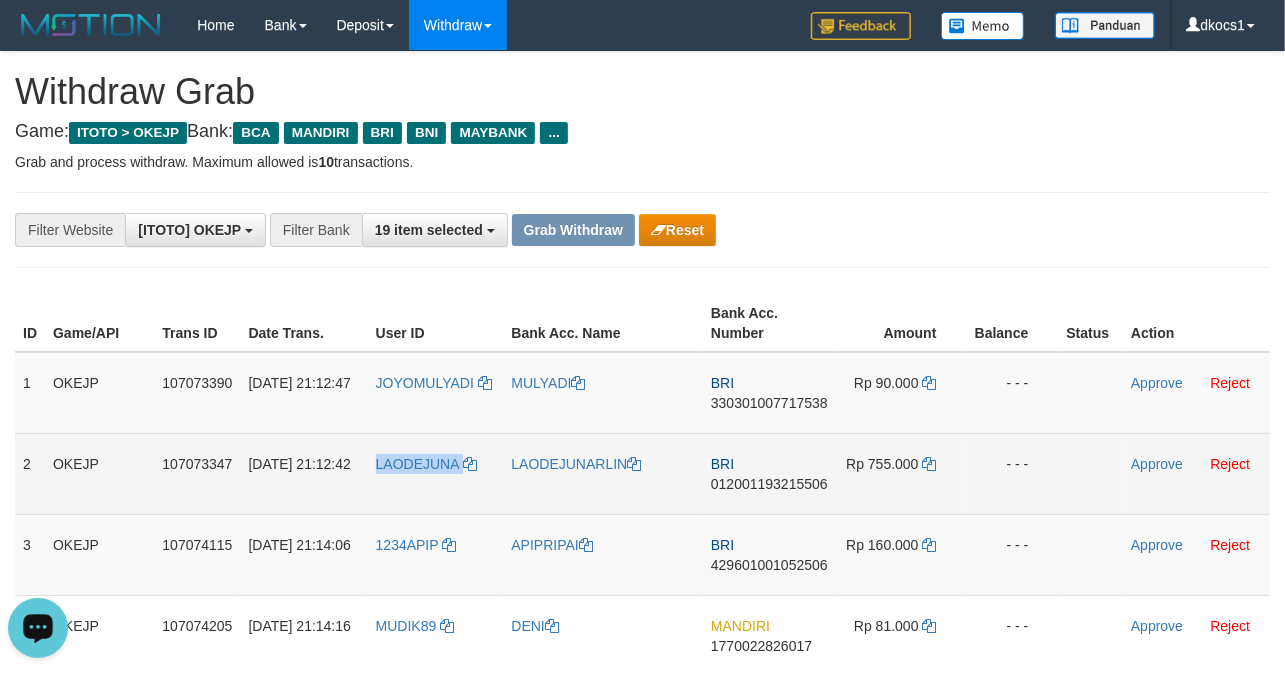 click on "LAODEJUNA" at bounding box center [436, 473] 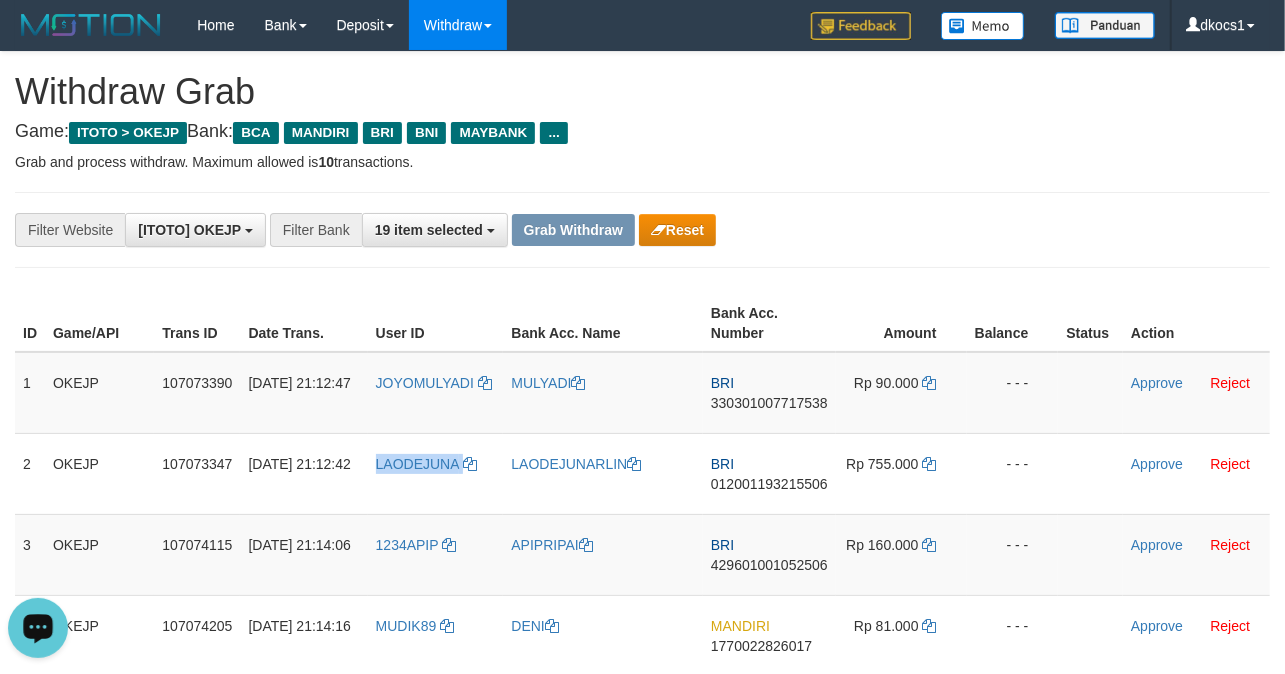 copy on "LAODEJUNA" 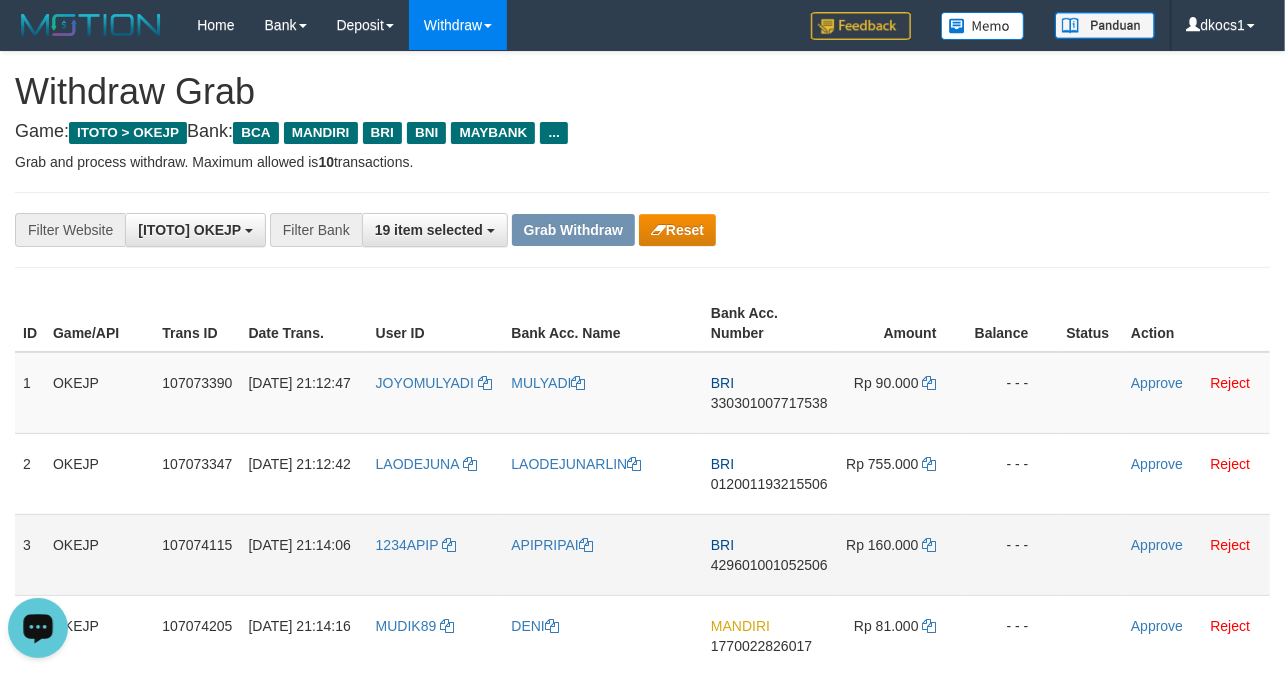click on "1234APIP" at bounding box center [436, 554] 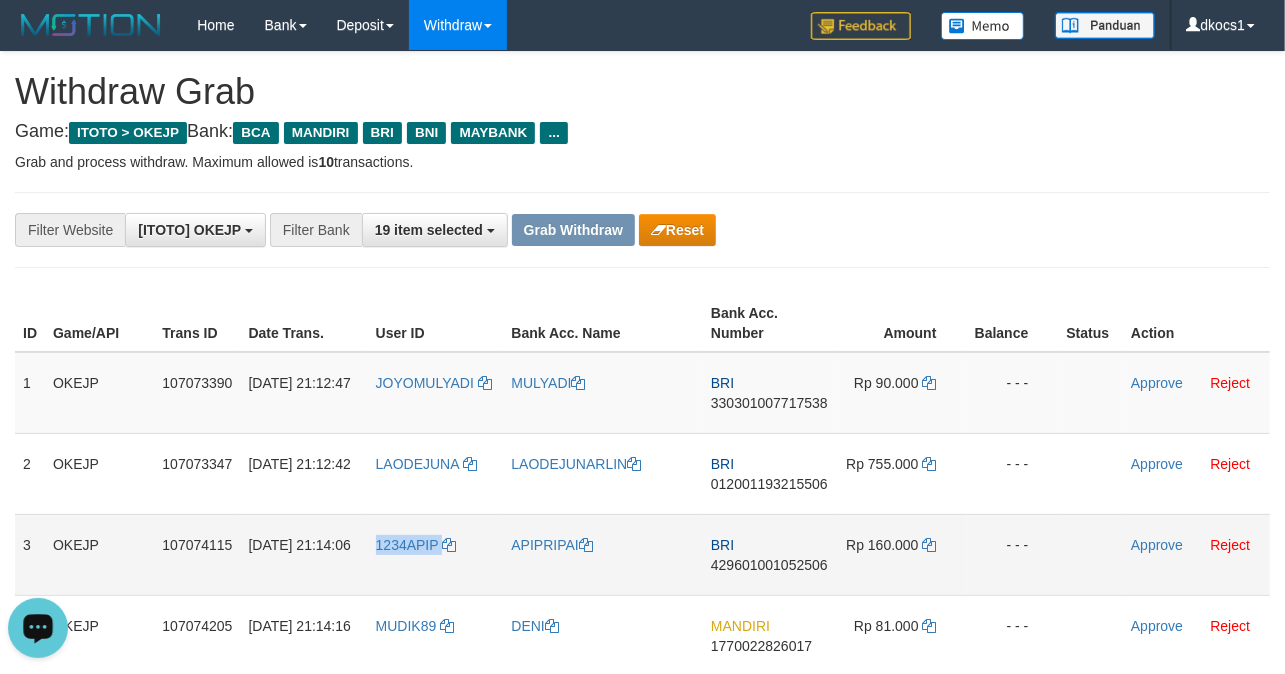 click on "1234APIP" at bounding box center (436, 554) 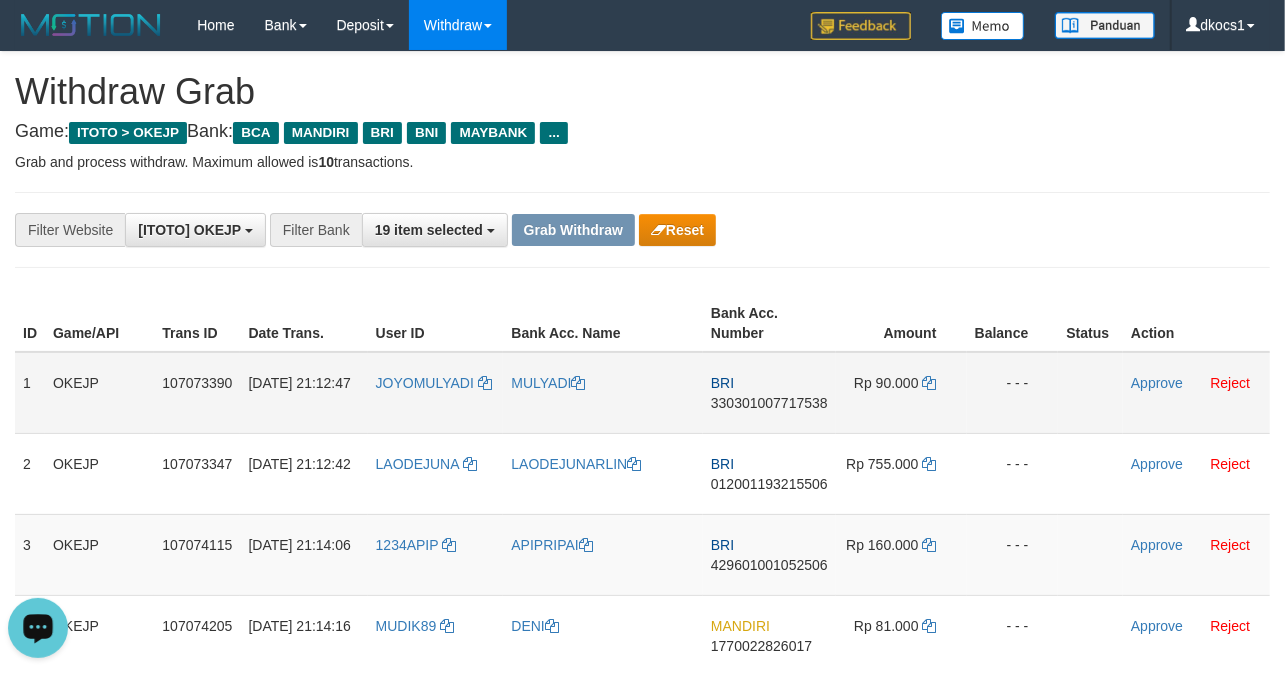 click on "MULYADI" at bounding box center (603, 393) 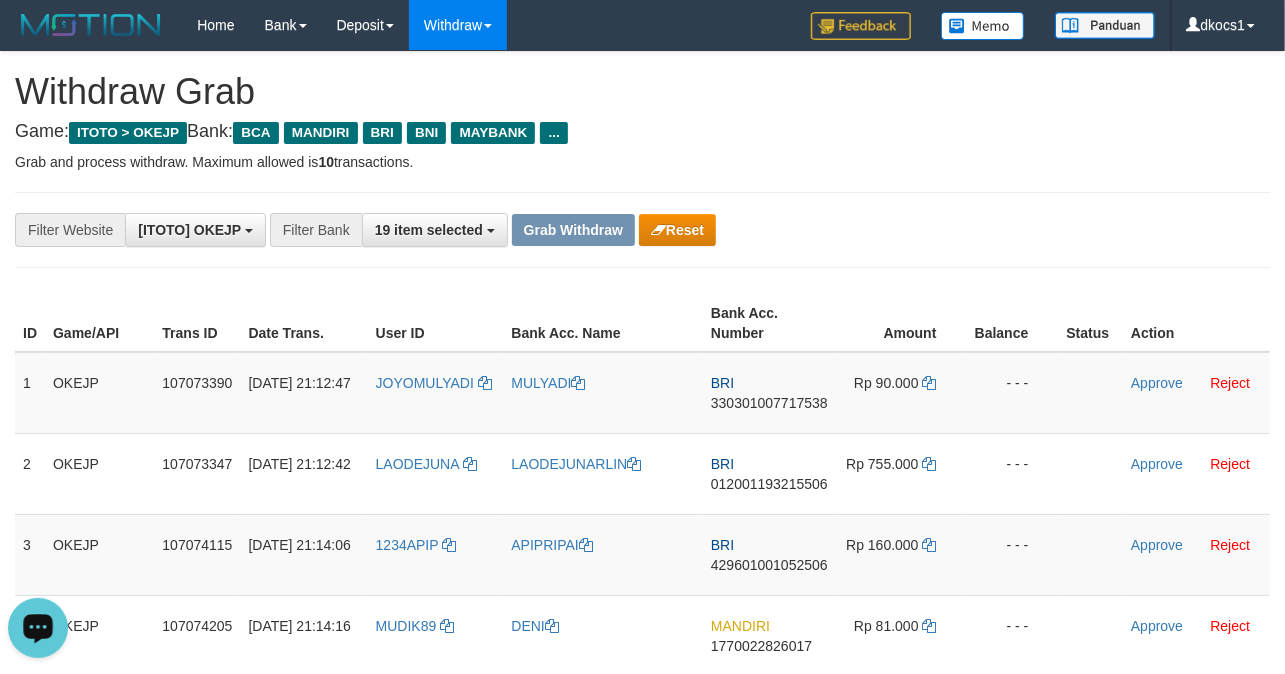 drag, startPoint x: 550, startPoint y: 410, endPoint x: 0, endPoint y: 508, distance: 558.66266 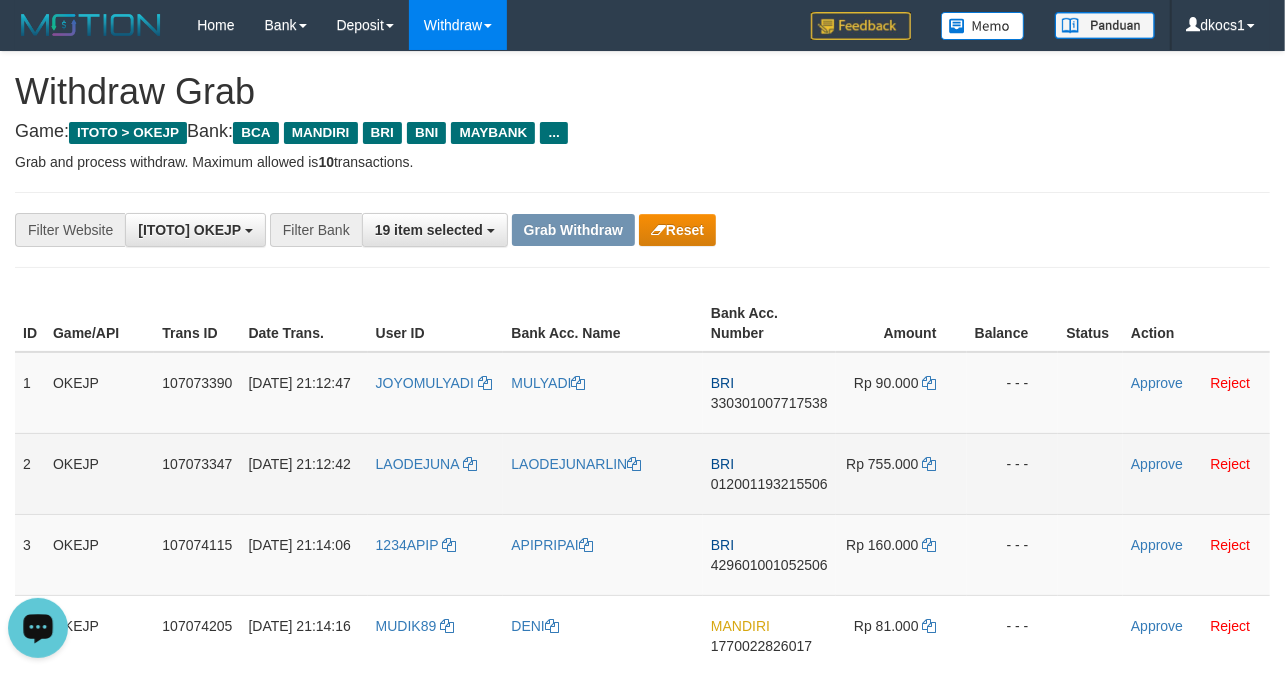 click on "LAODEJUNARLIN" at bounding box center (603, 473) 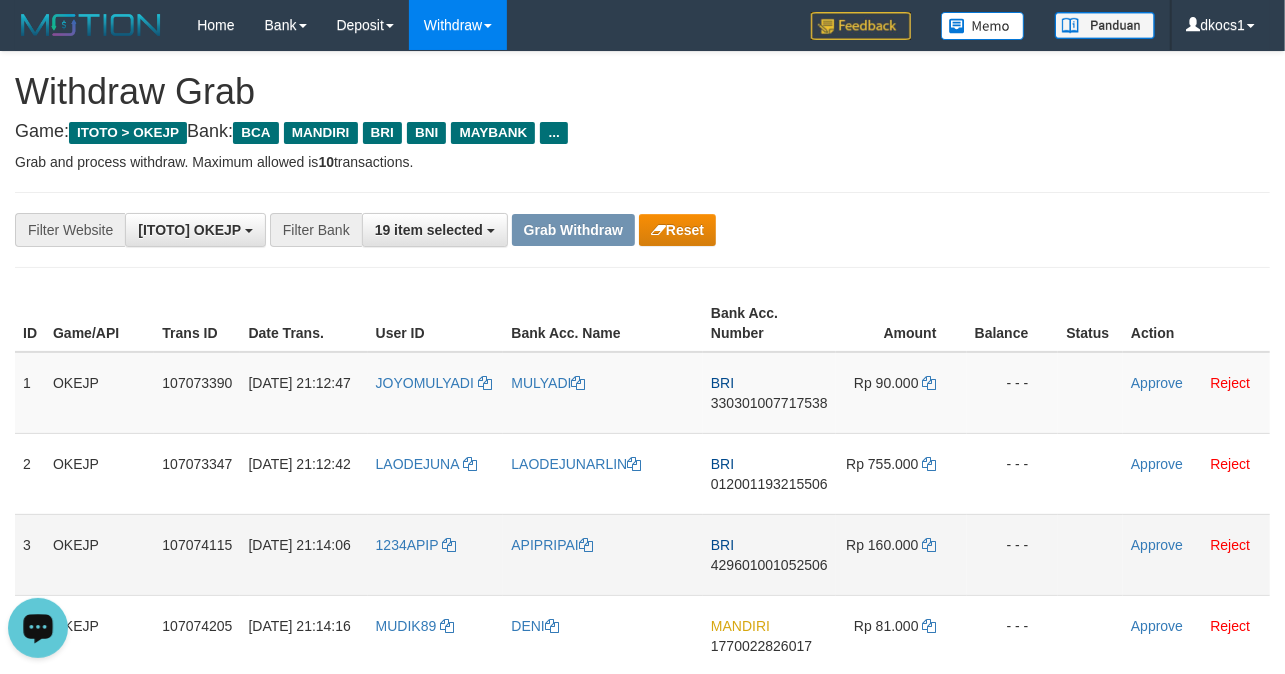 copy on "LAODEJUNARLIN" 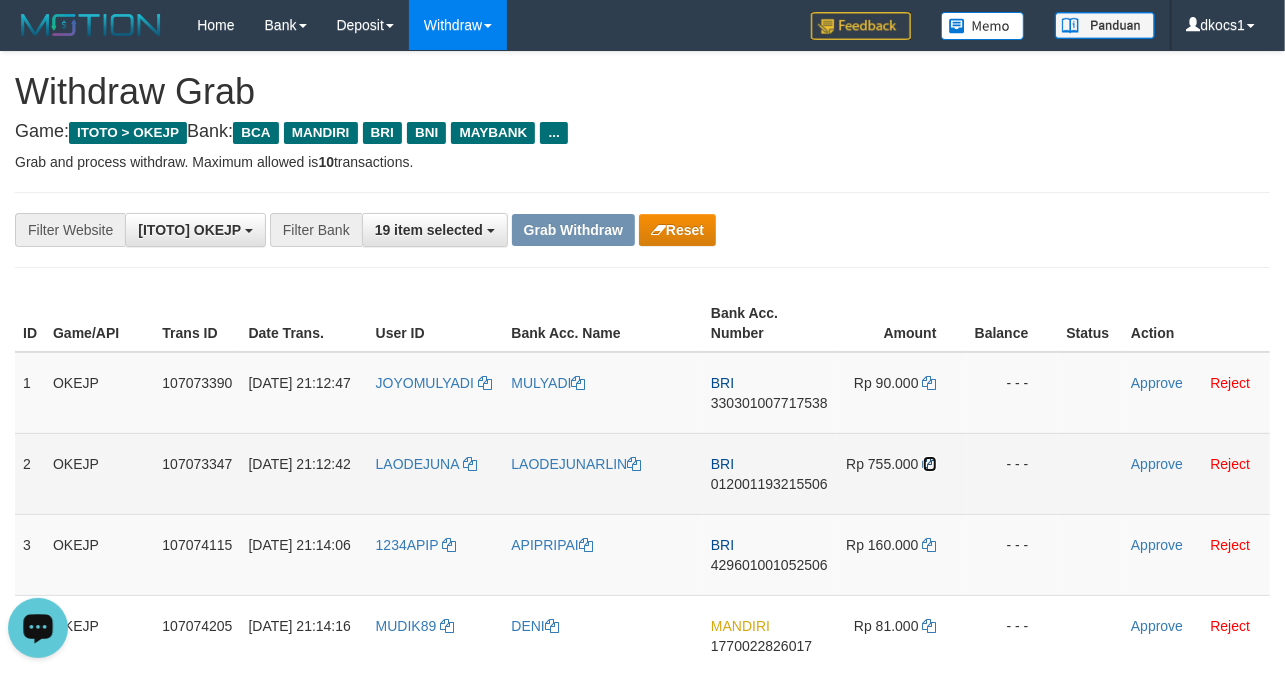 click at bounding box center (930, 464) 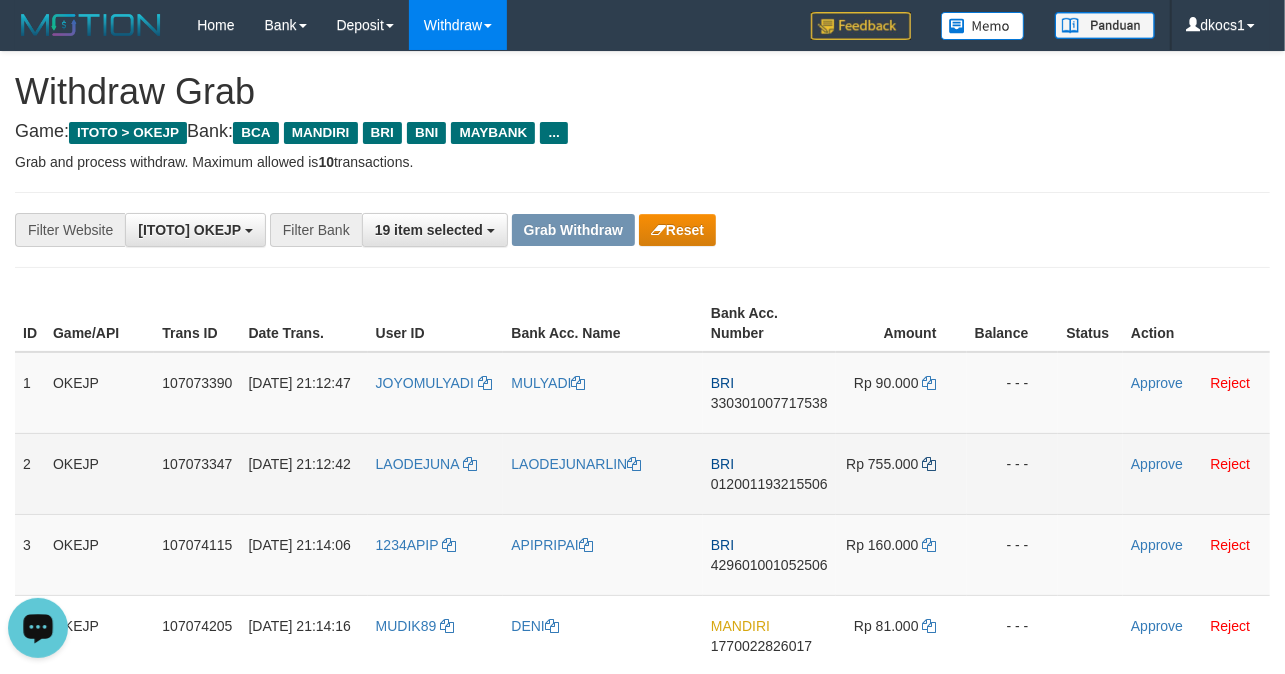 copy on "APIPRIPAI" 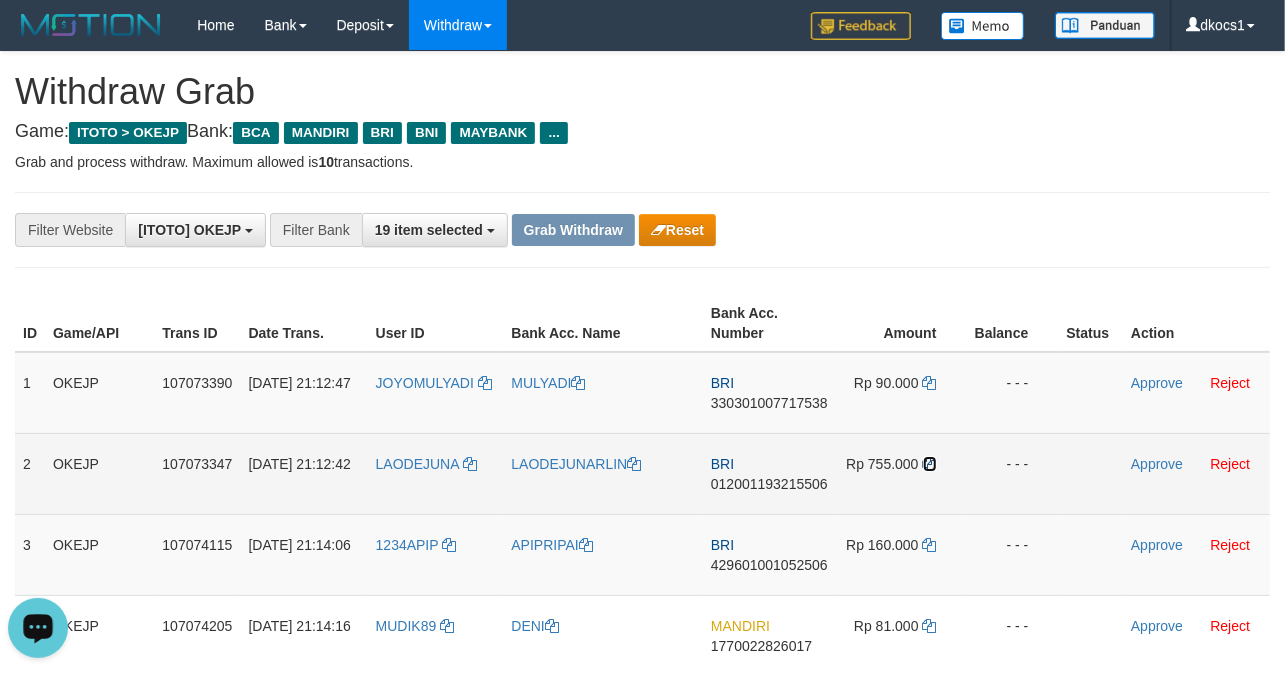 click at bounding box center (930, 464) 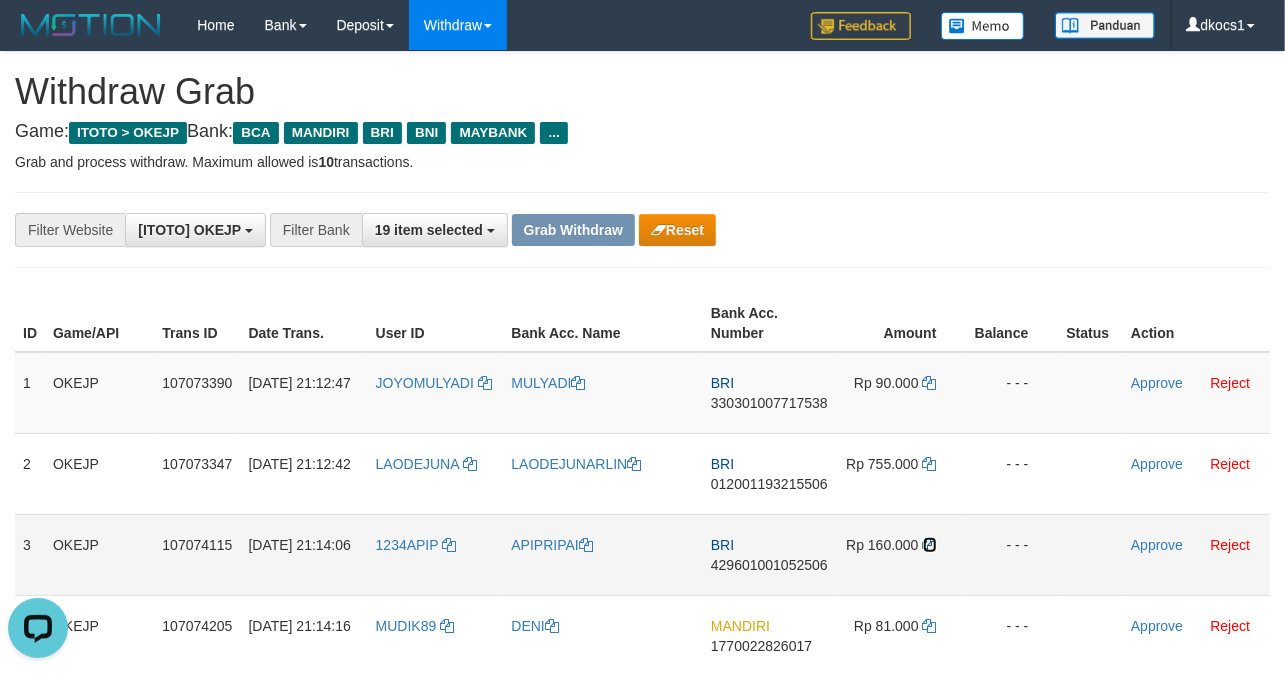 click at bounding box center (930, 545) 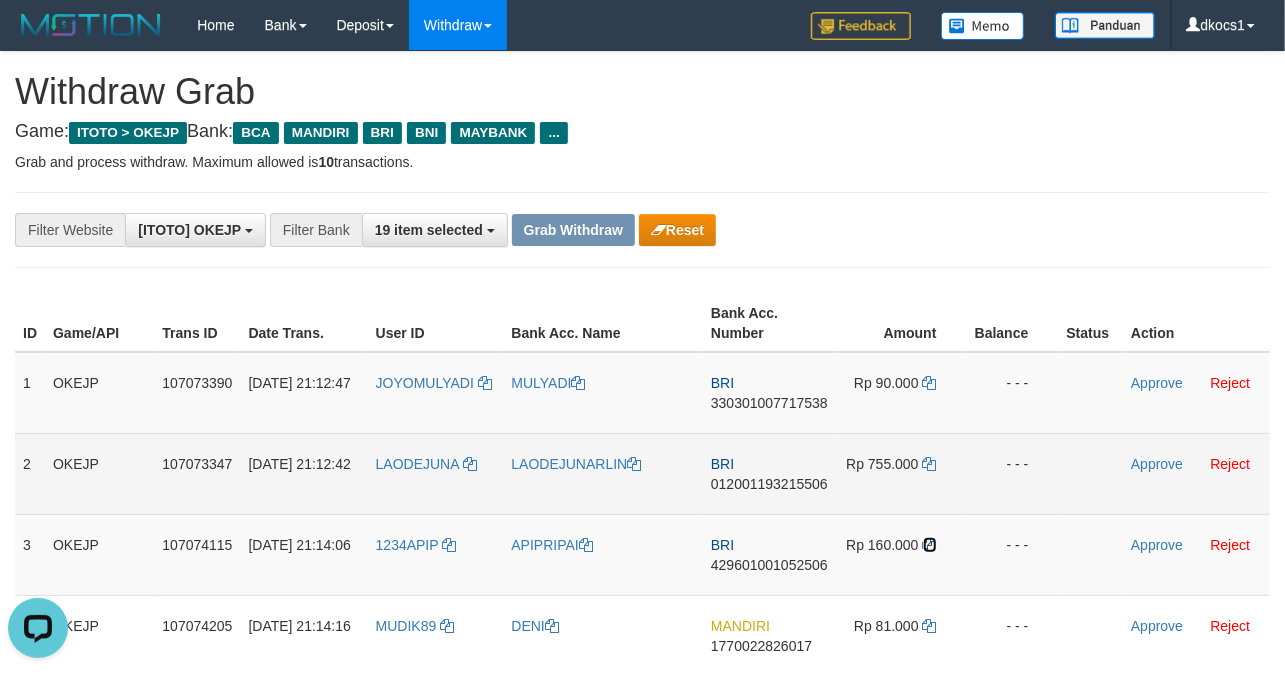 drag, startPoint x: 932, startPoint y: 546, endPoint x: 716, endPoint y: 501, distance: 220.63771 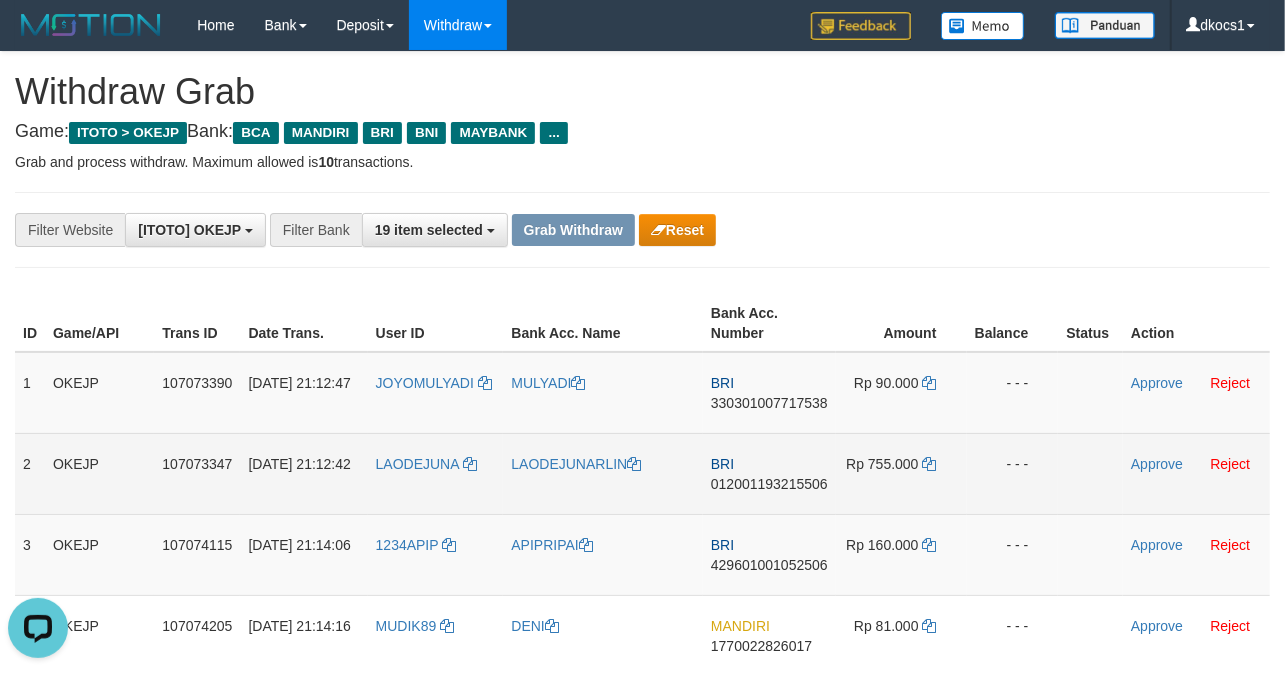click on "LAODEJUNA" at bounding box center [436, 473] 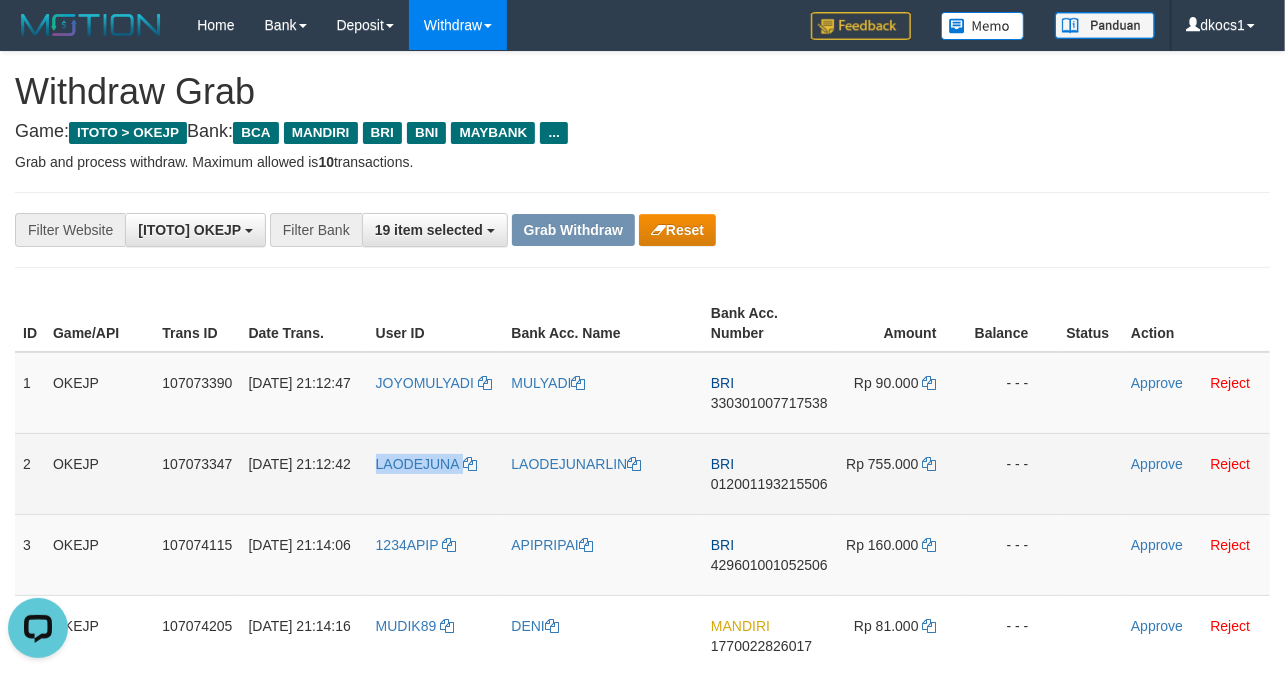 click on "LAODEJUNA" at bounding box center [436, 473] 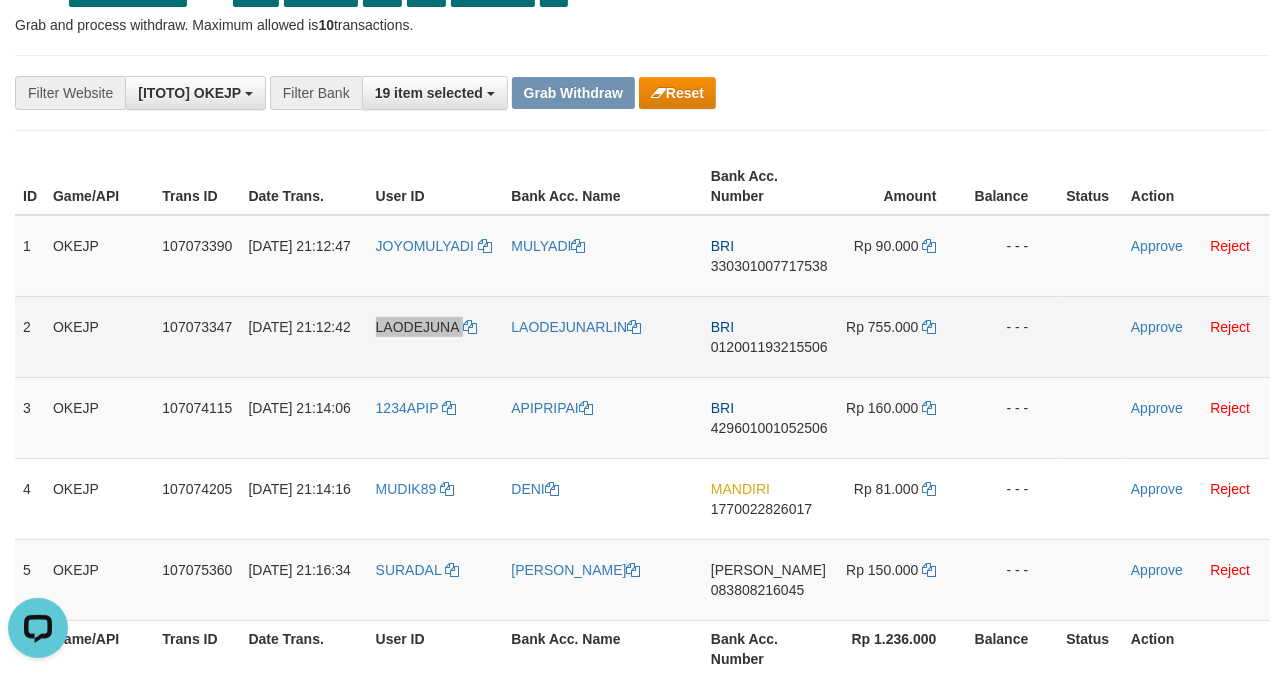 scroll, scrollTop: 133, scrollLeft: 0, axis: vertical 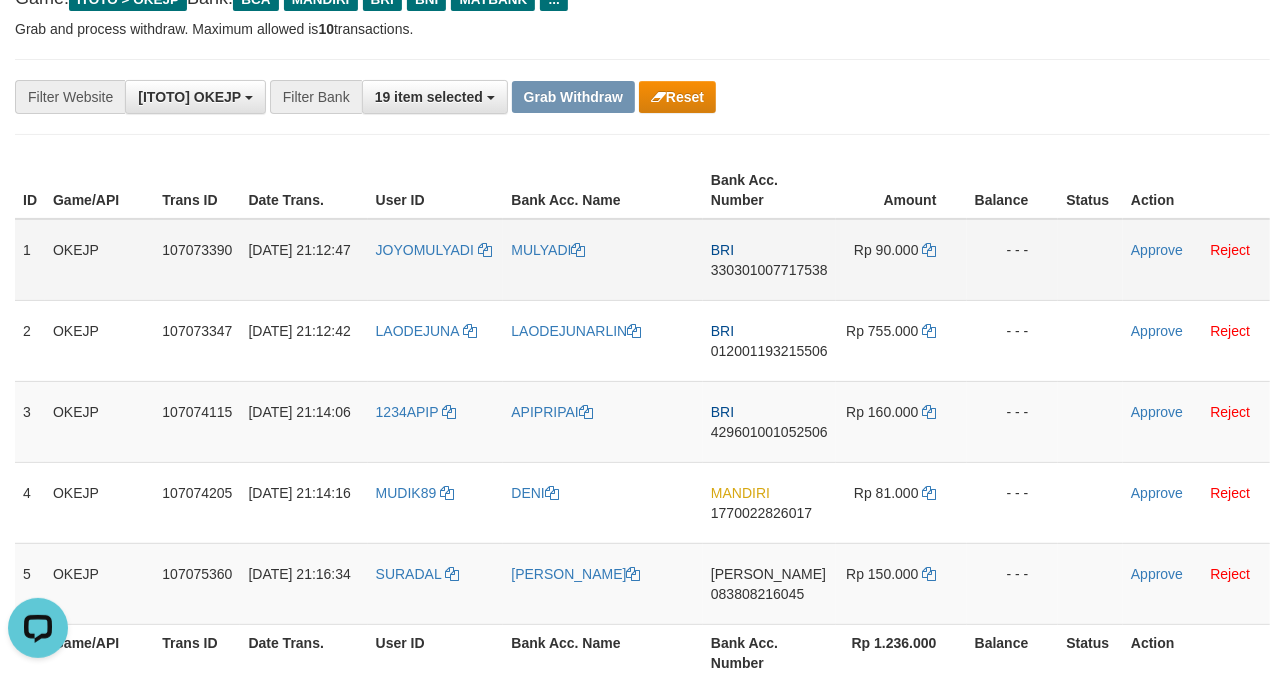 click on "BRI
330301007717538" at bounding box center [769, 260] 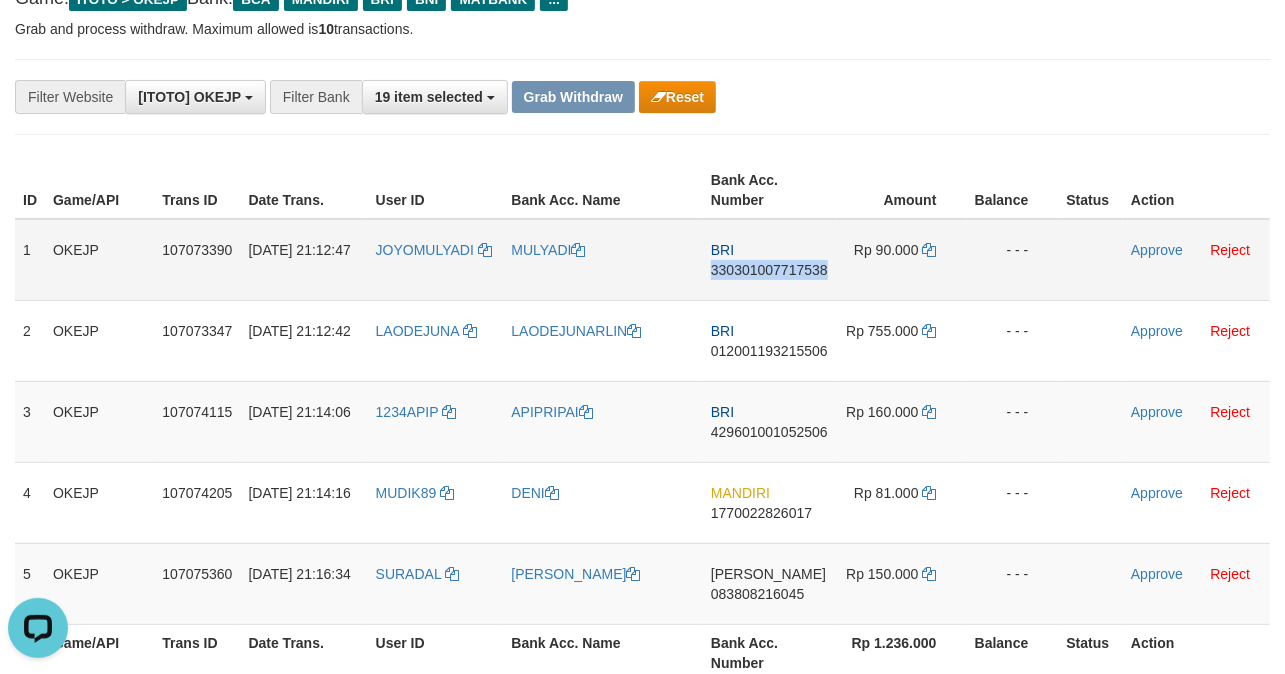 click on "BRI
330301007717538" at bounding box center (769, 260) 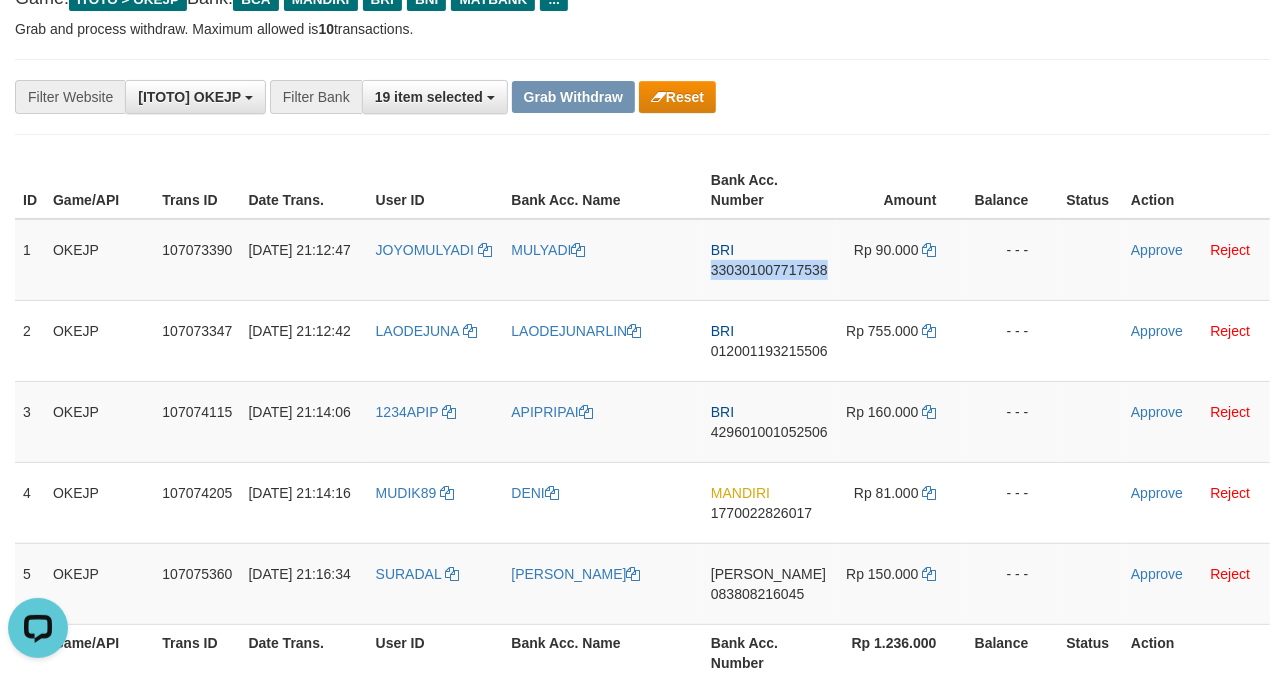 copy on "330301007717538" 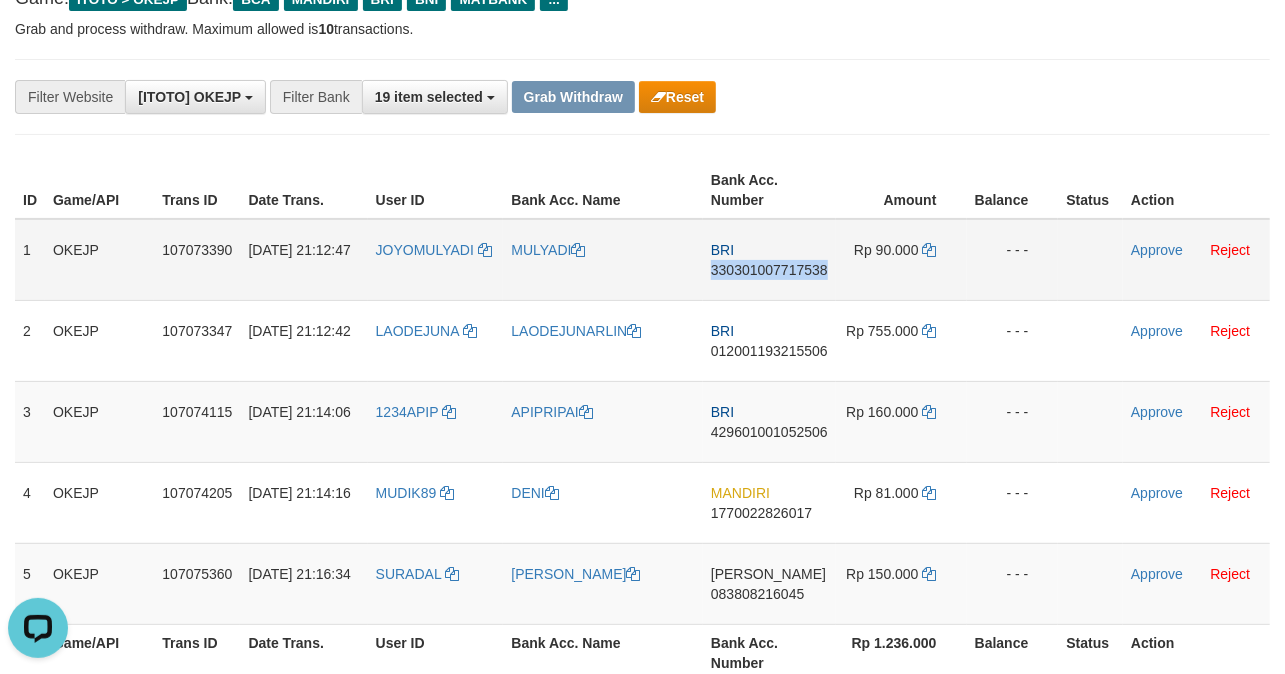 click on "330301007717538" at bounding box center [769, 270] 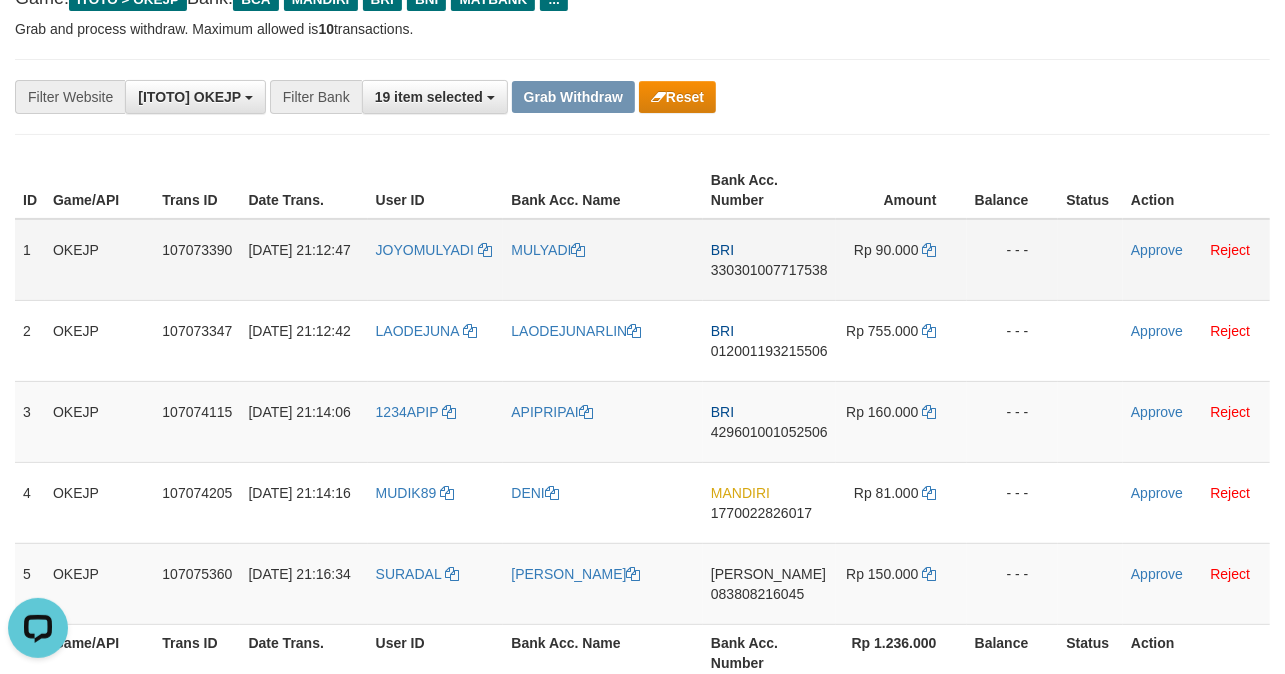 click on "BRI
330301007717538" at bounding box center (769, 260) 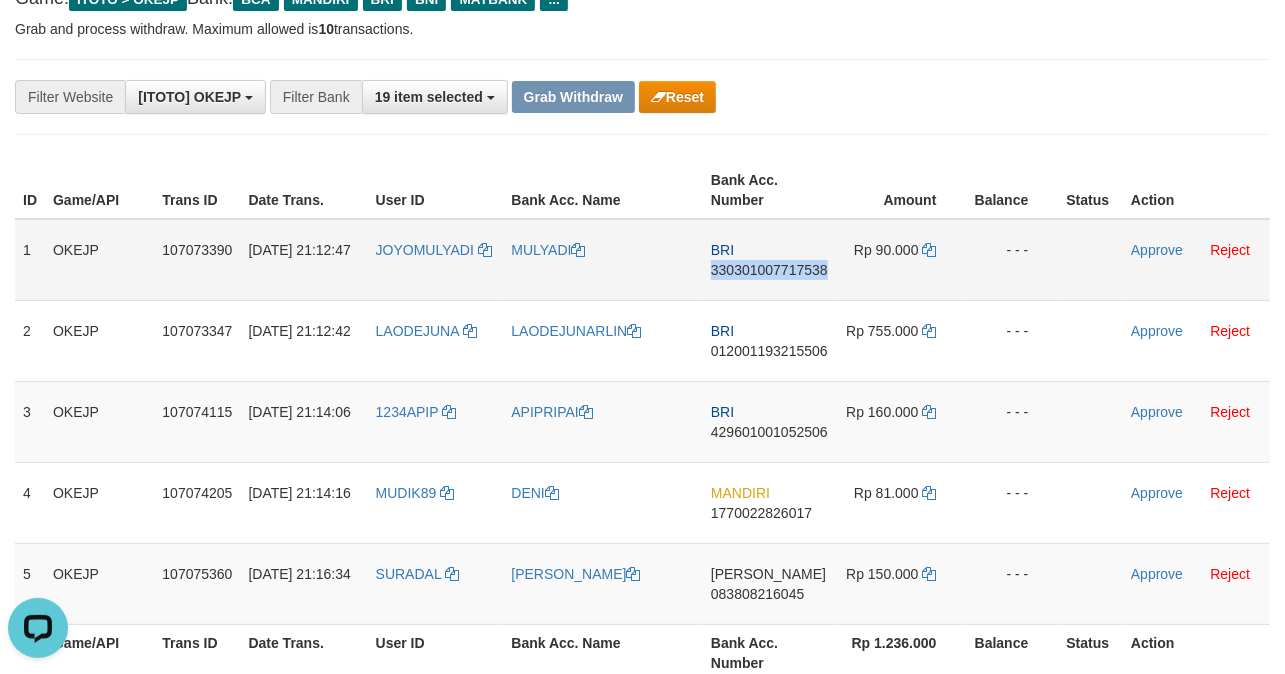 click on "BRI
330301007717538" at bounding box center (769, 260) 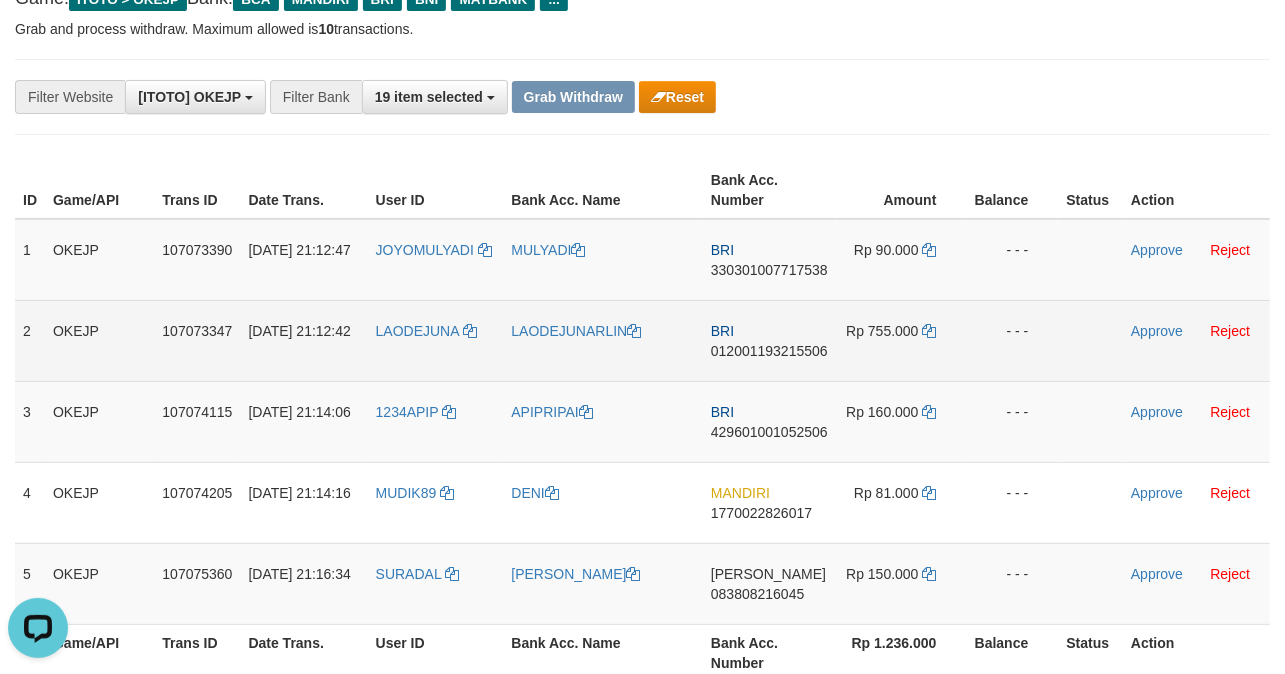 click on "BRI
012001193215506" at bounding box center (769, 340) 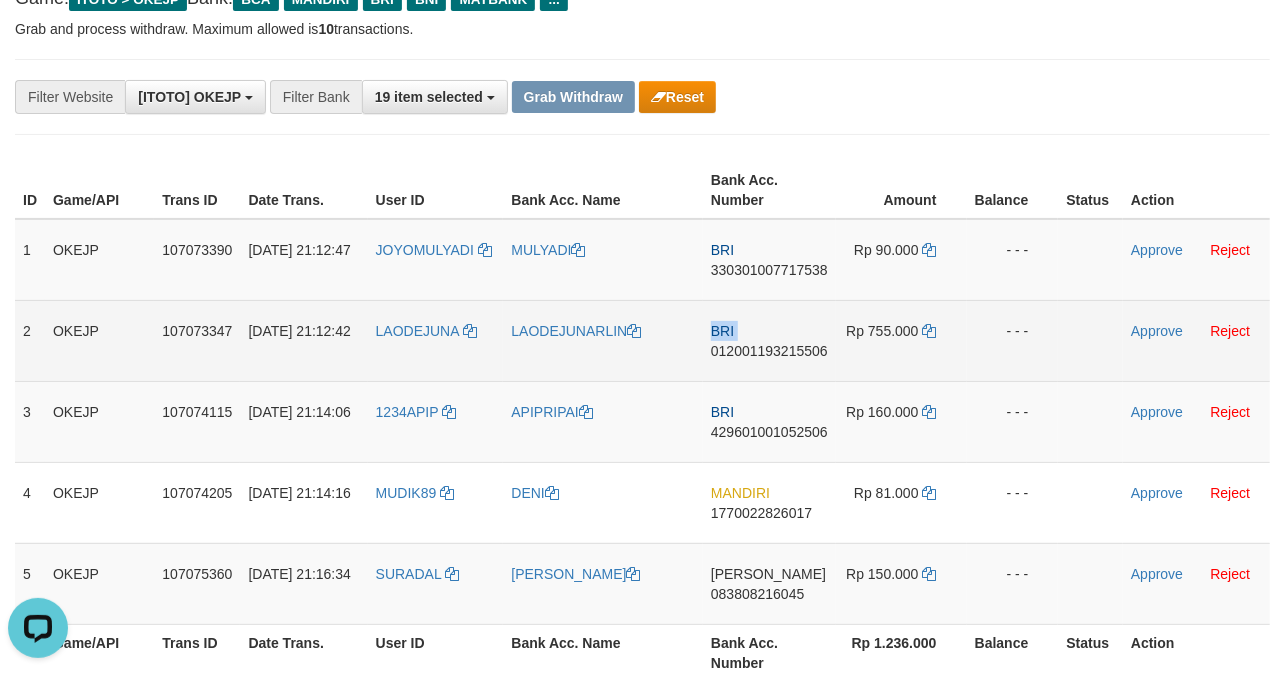 click on "BRI
012001193215506" at bounding box center (769, 340) 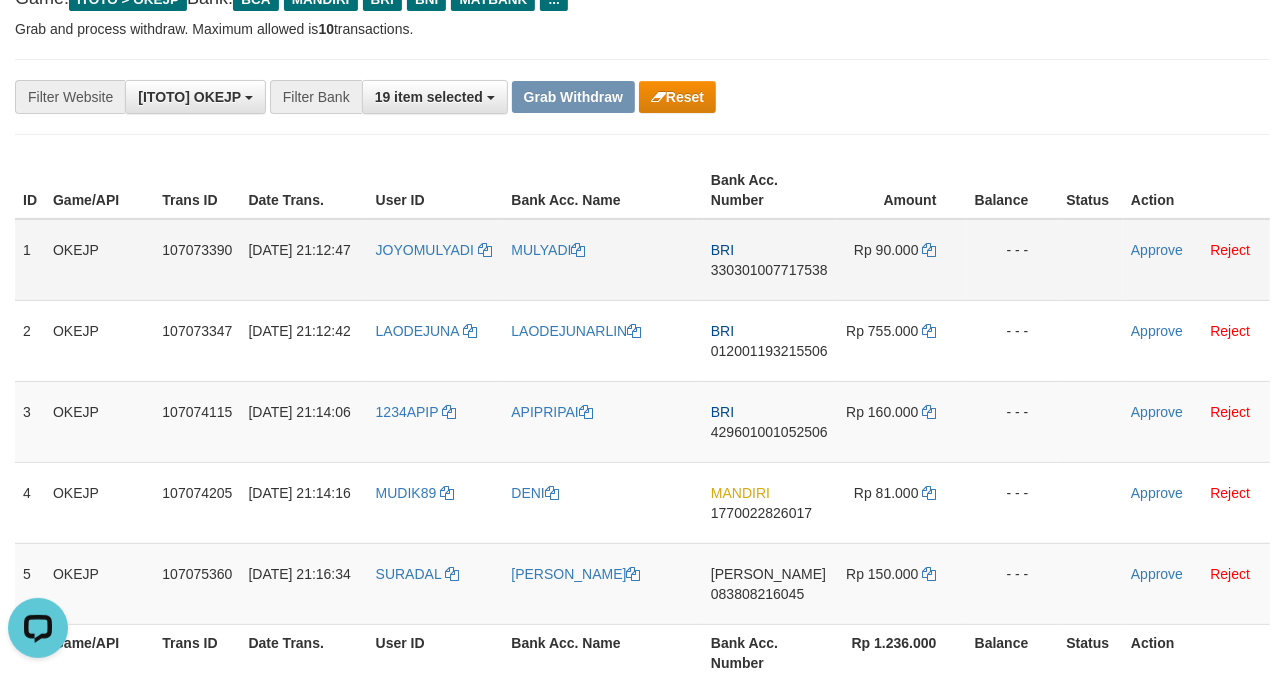 click on "BRI
330301007717538" at bounding box center [769, 260] 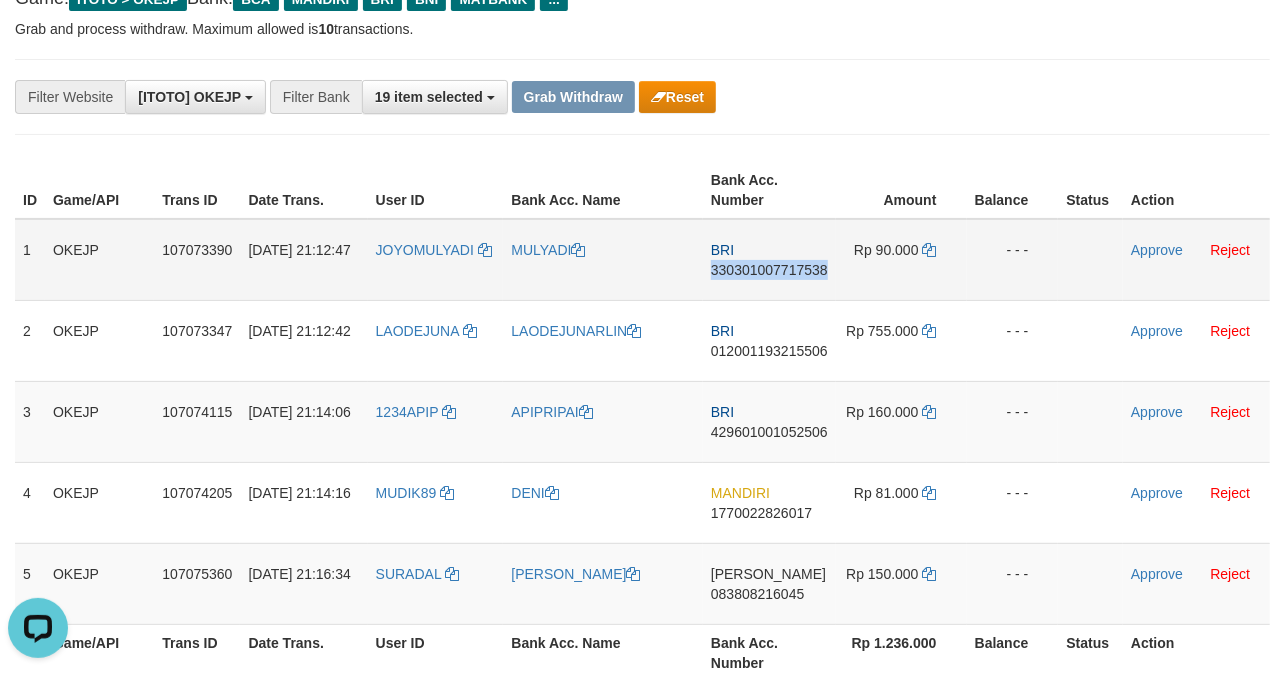 click on "BRI
330301007717538" at bounding box center [769, 260] 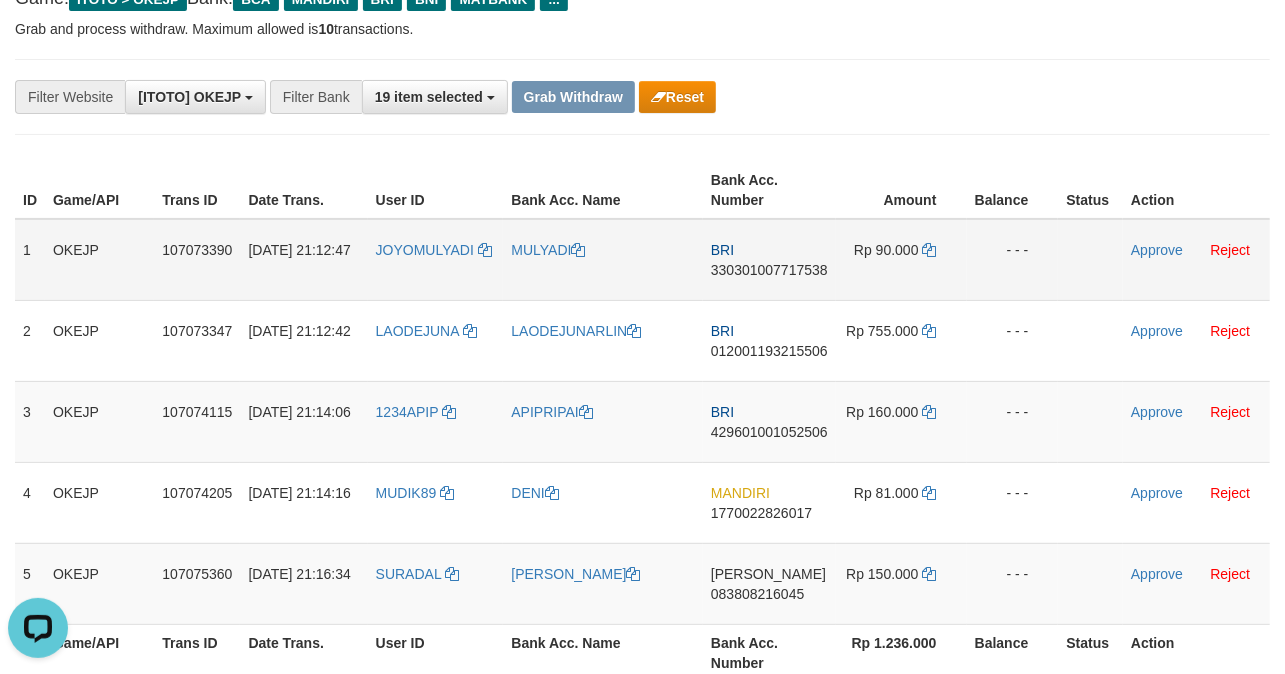 click on "Rp 90.000" at bounding box center (901, 260) 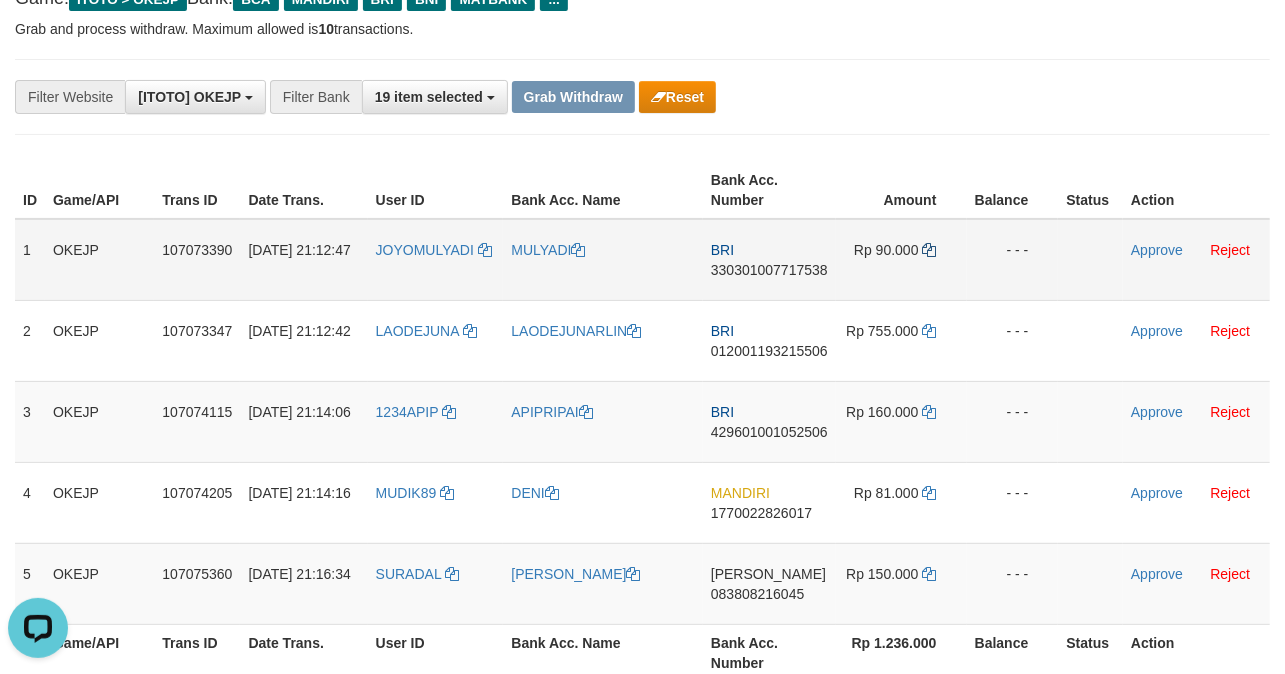 click on "Rp 90.000" at bounding box center [901, 260] 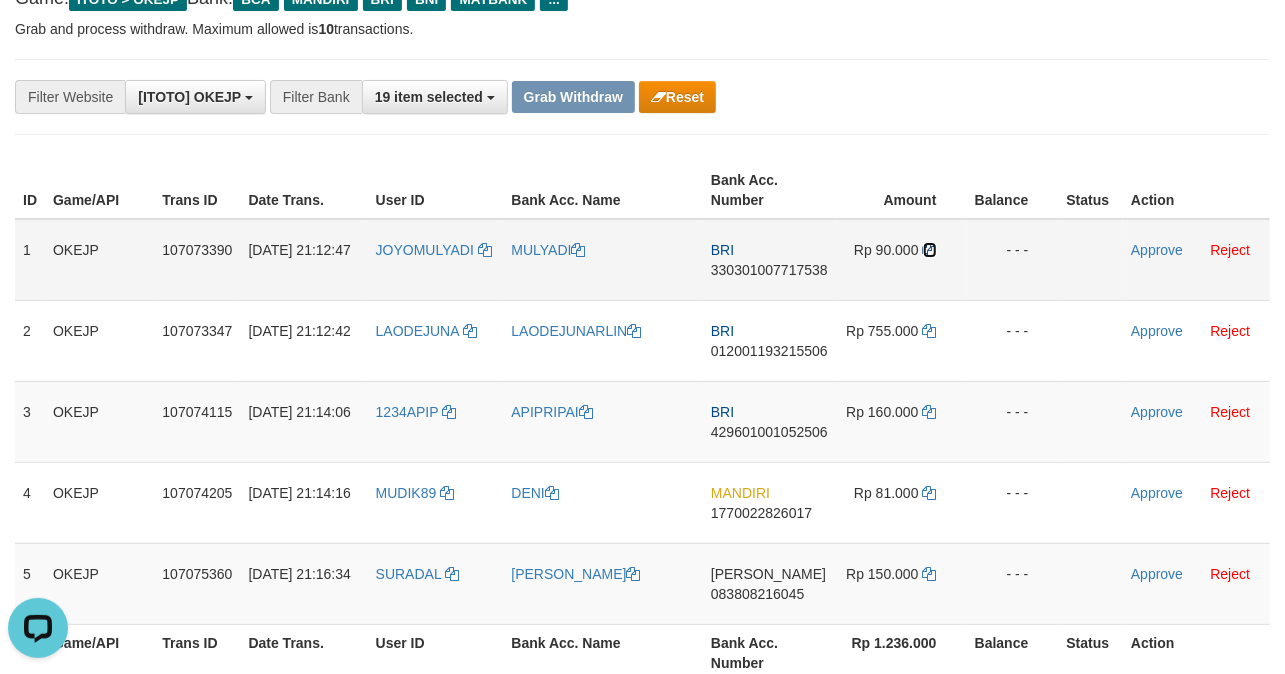 click at bounding box center [930, 250] 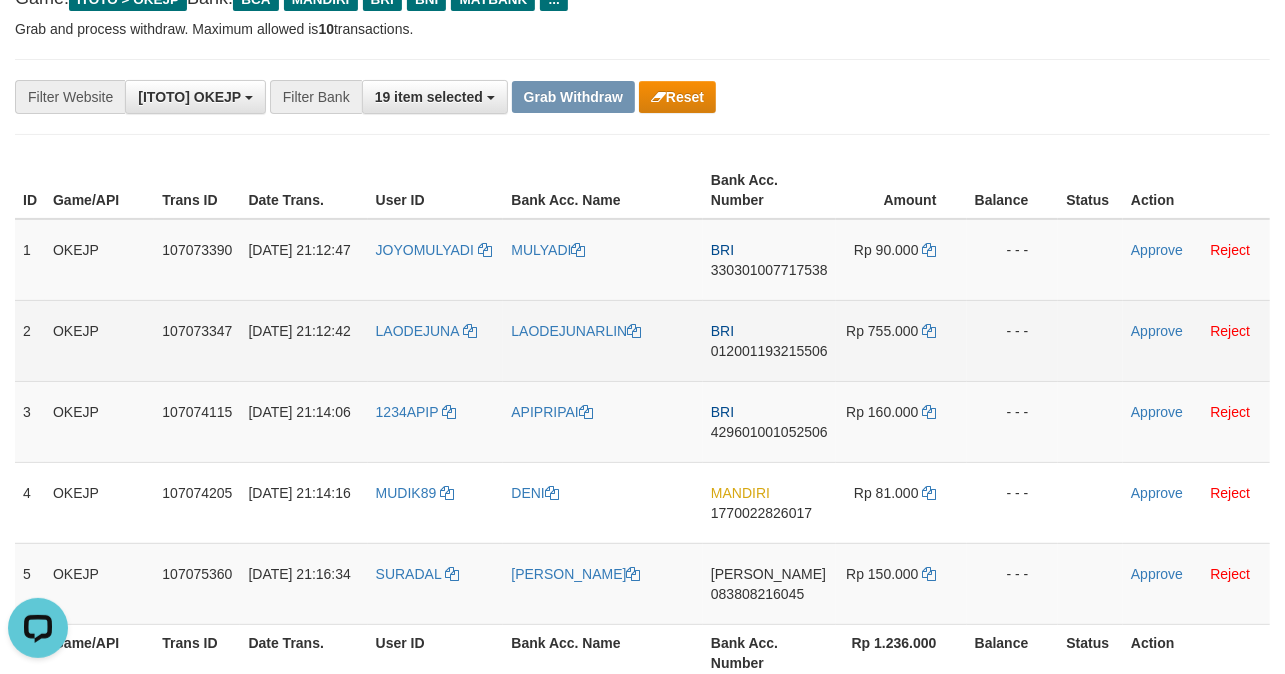 click on "BRI
012001193215506" at bounding box center [769, 340] 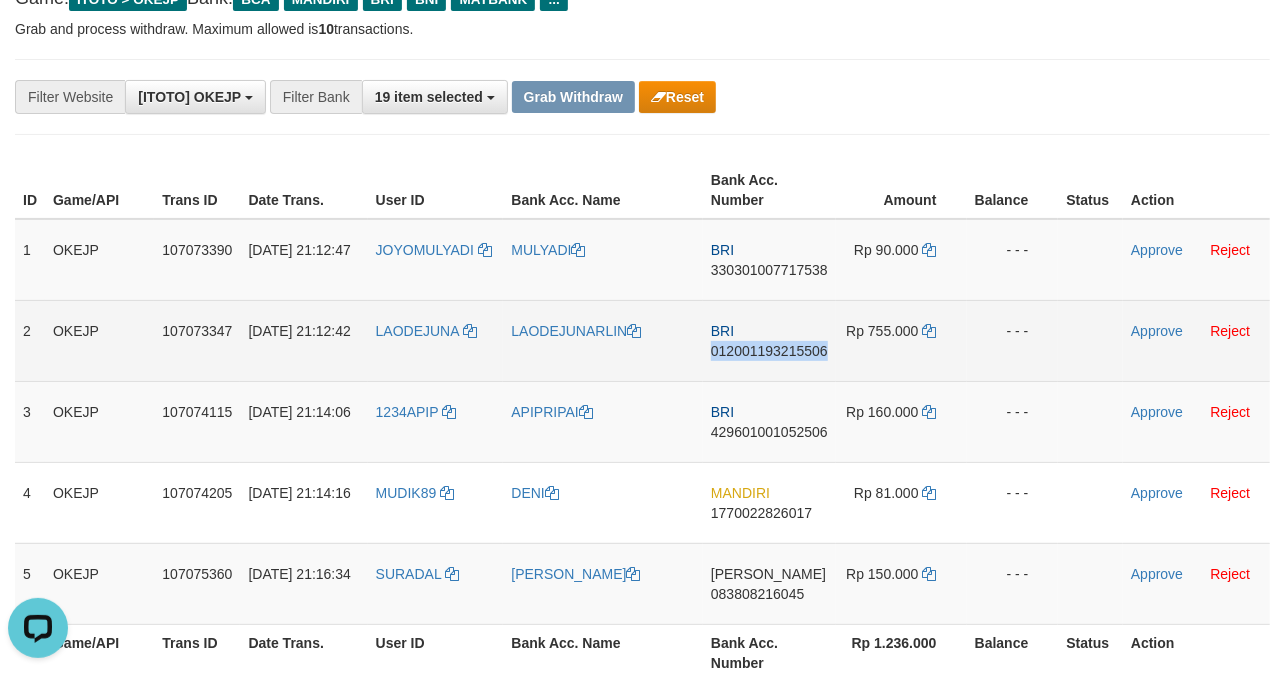 click on "BRI
012001193215506" at bounding box center (769, 340) 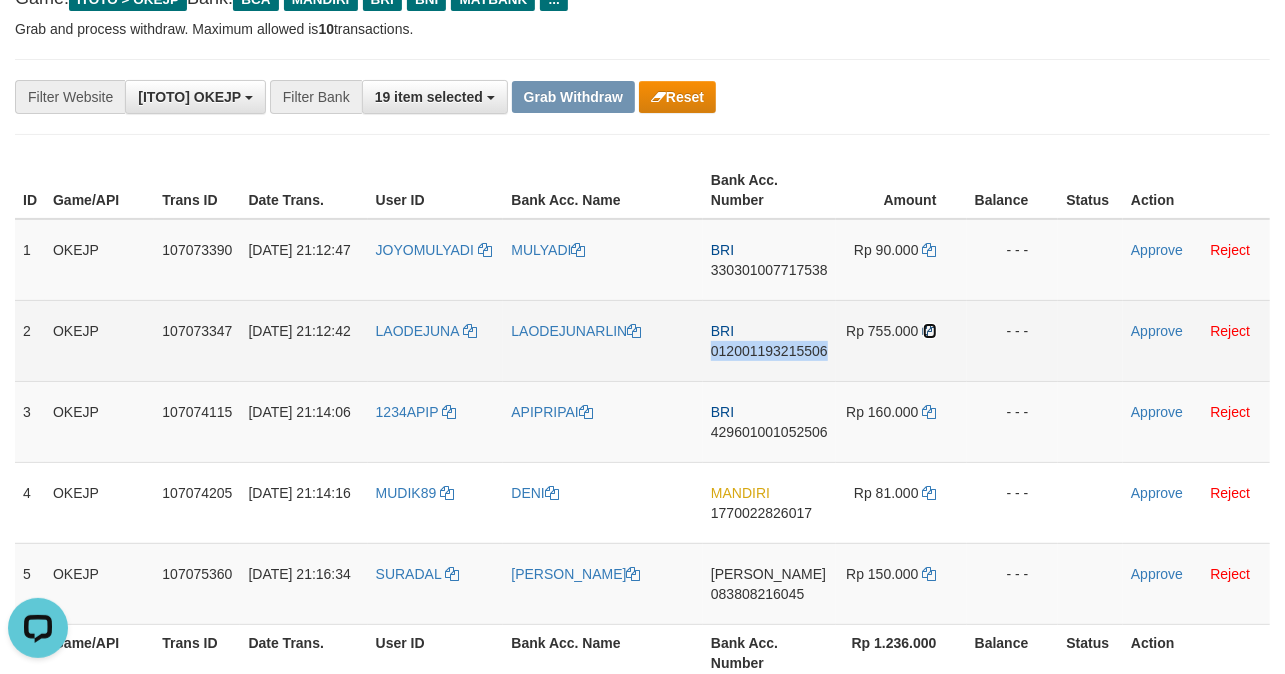 click at bounding box center [930, 331] 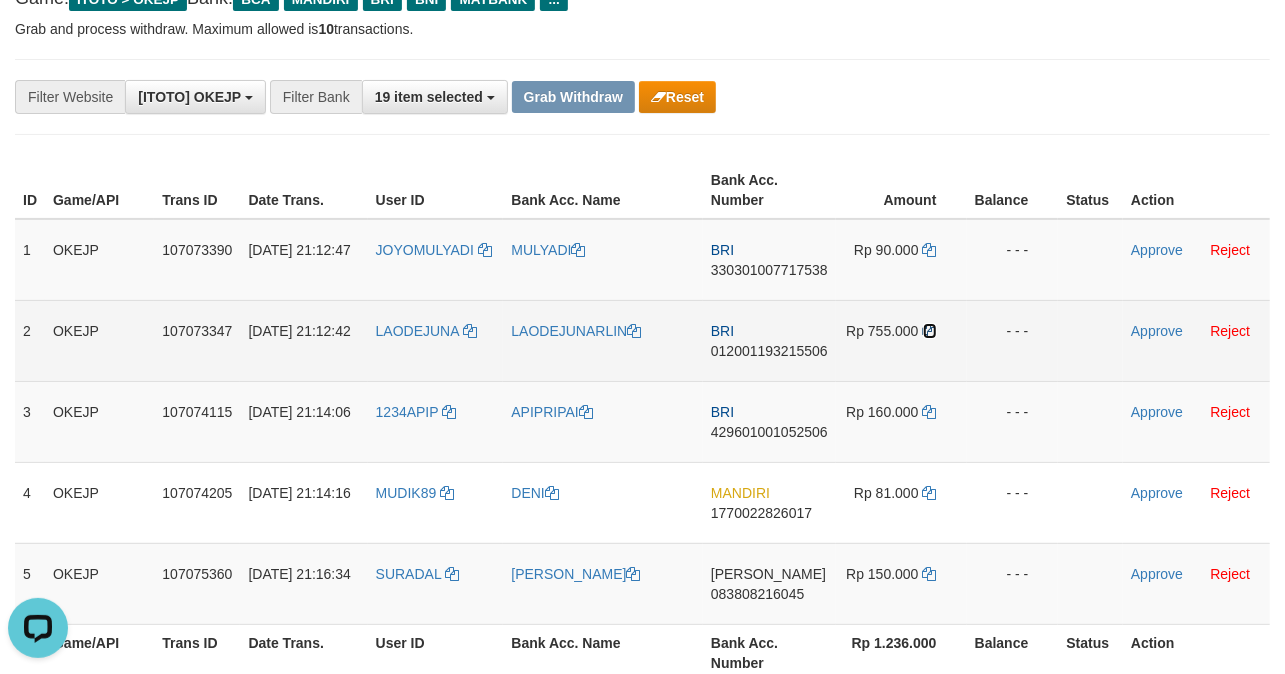 click at bounding box center (930, 331) 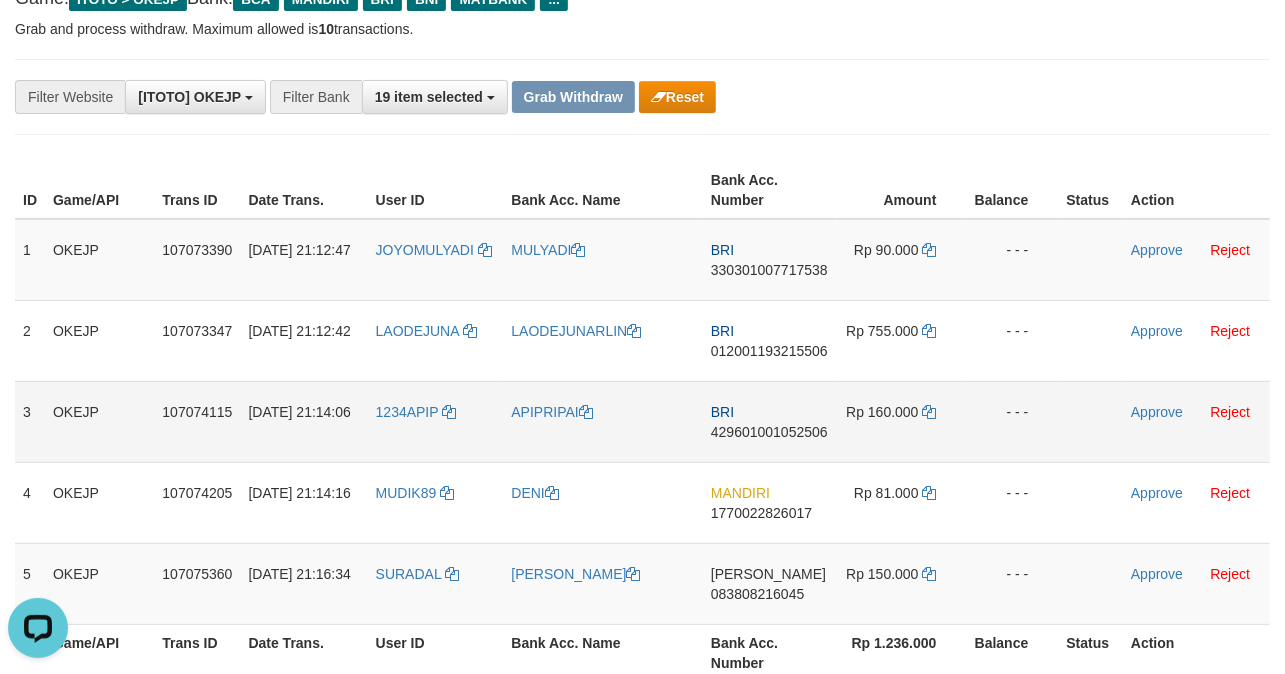 click on "BRI
429601001052506" at bounding box center (769, 421) 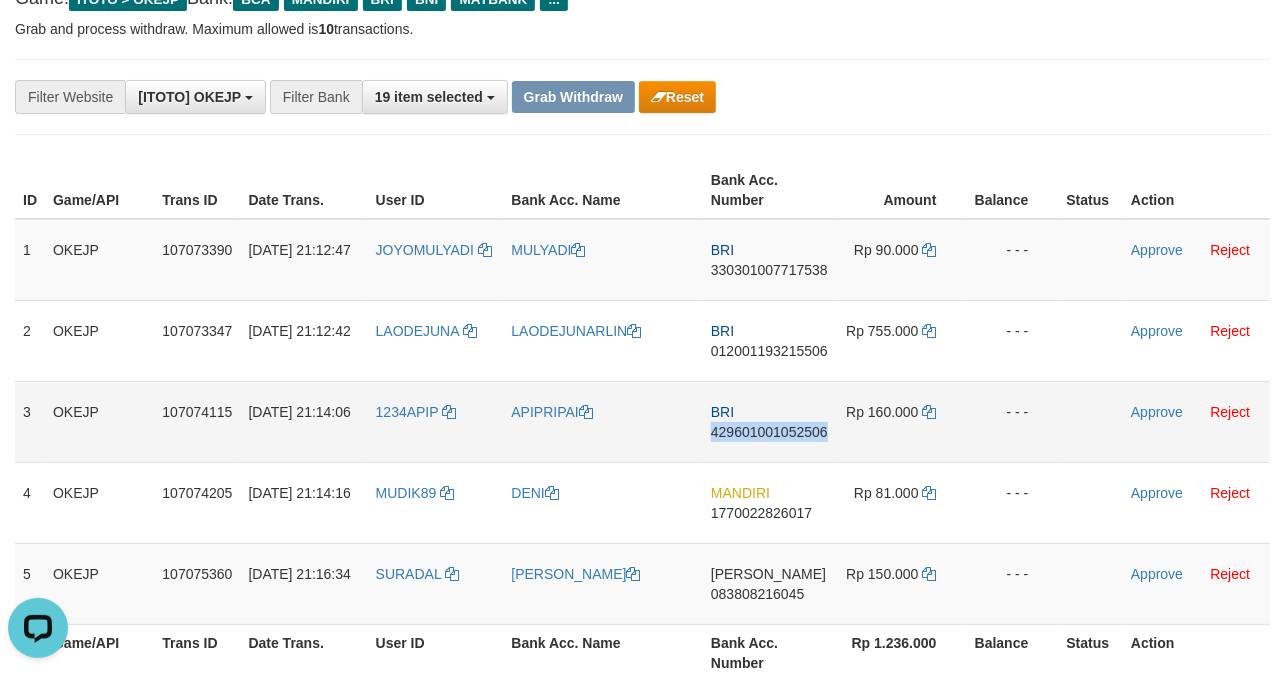click on "BRI
429601001052506" at bounding box center [769, 421] 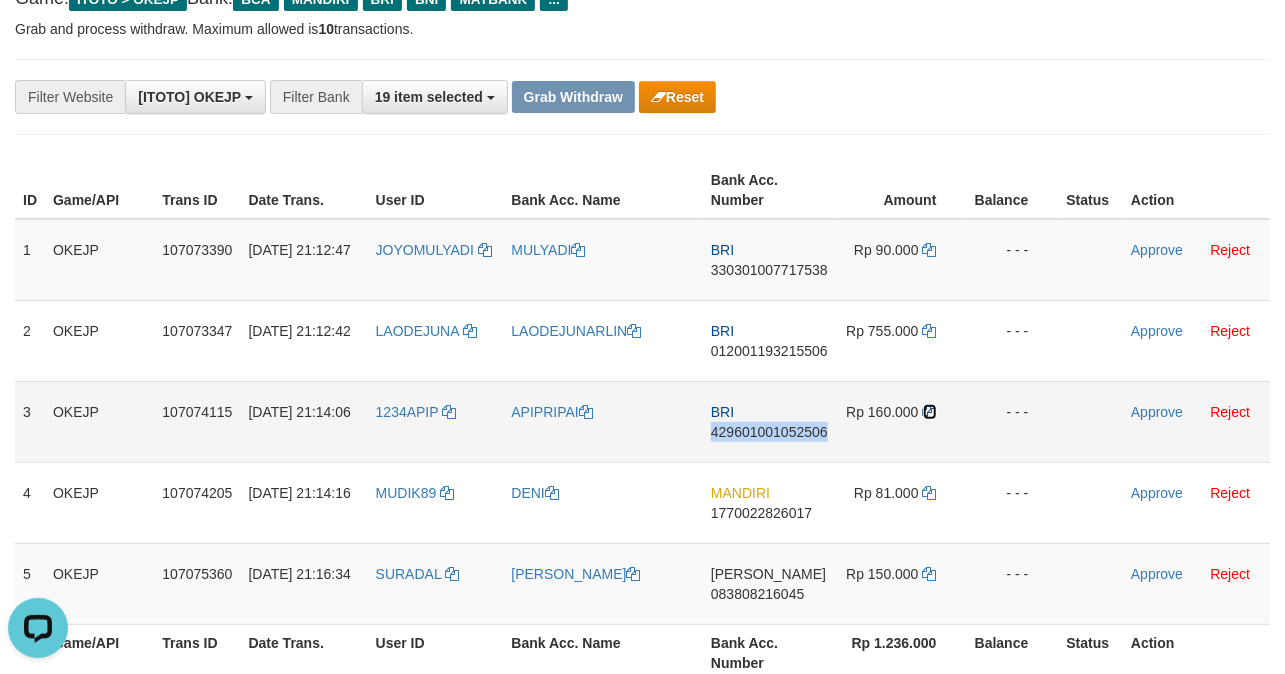 click at bounding box center (930, 412) 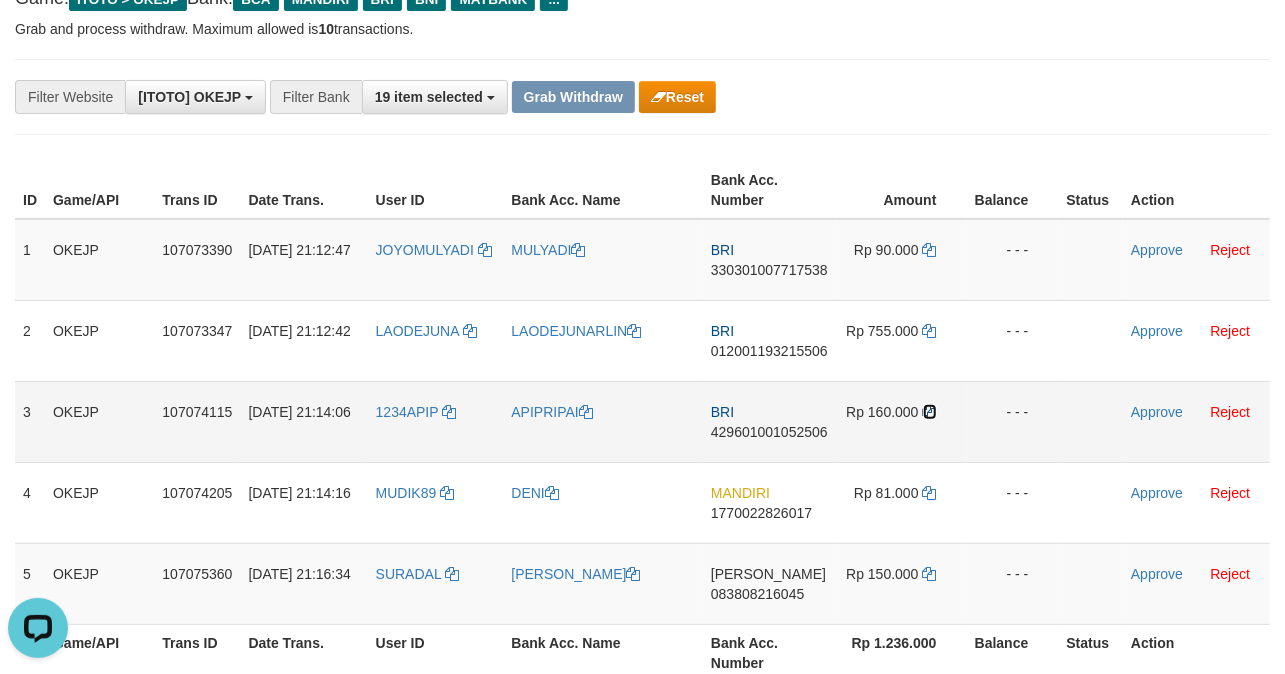 click at bounding box center [930, 412] 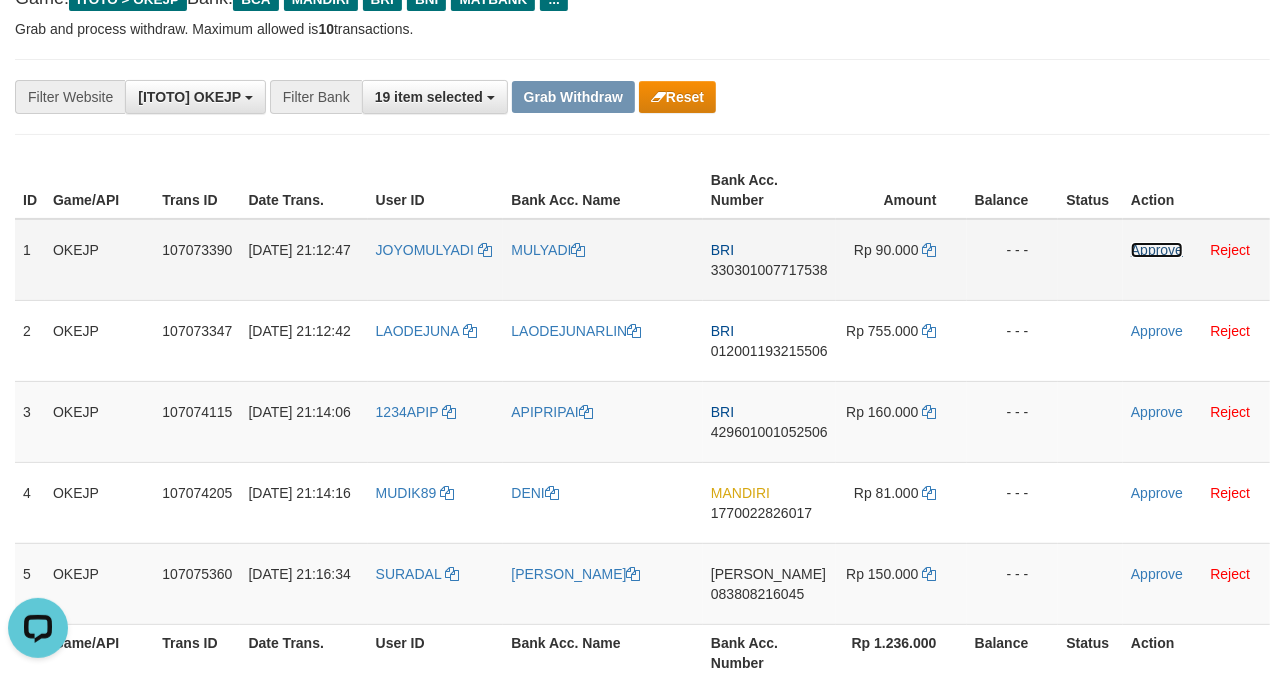 click on "Approve" at bounding box center (1157, 250) 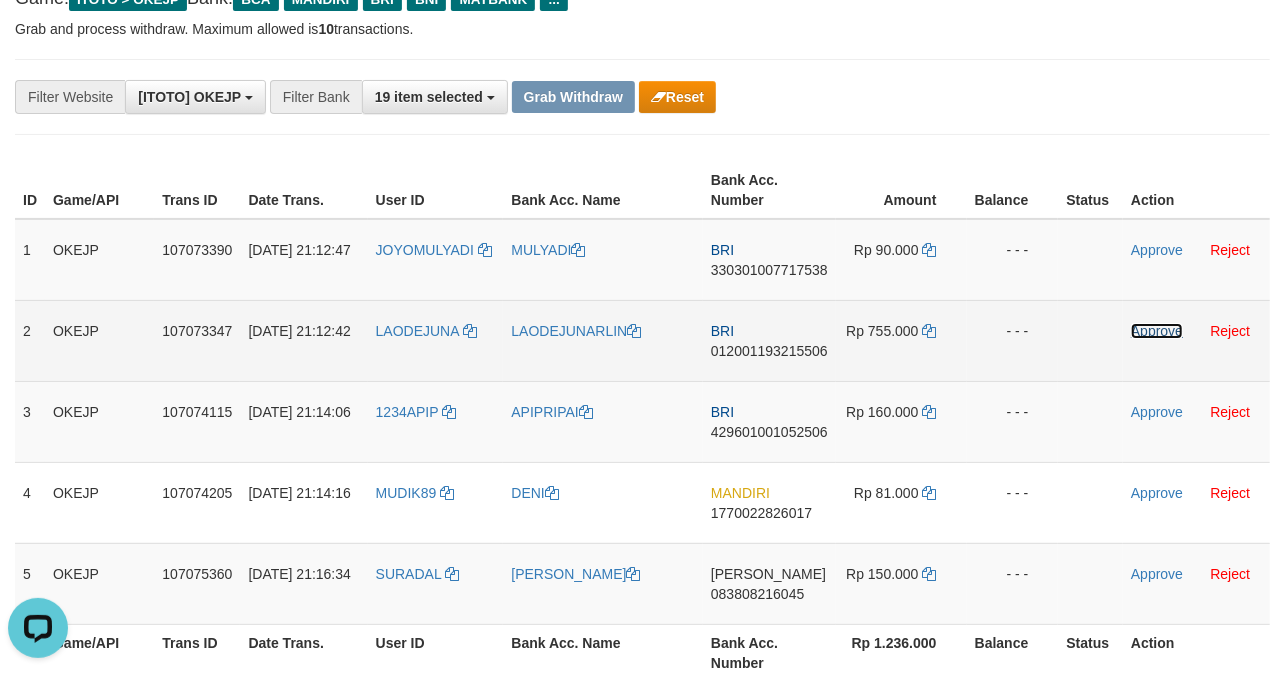 click on "Approve" at bounding box center [1157, 331] 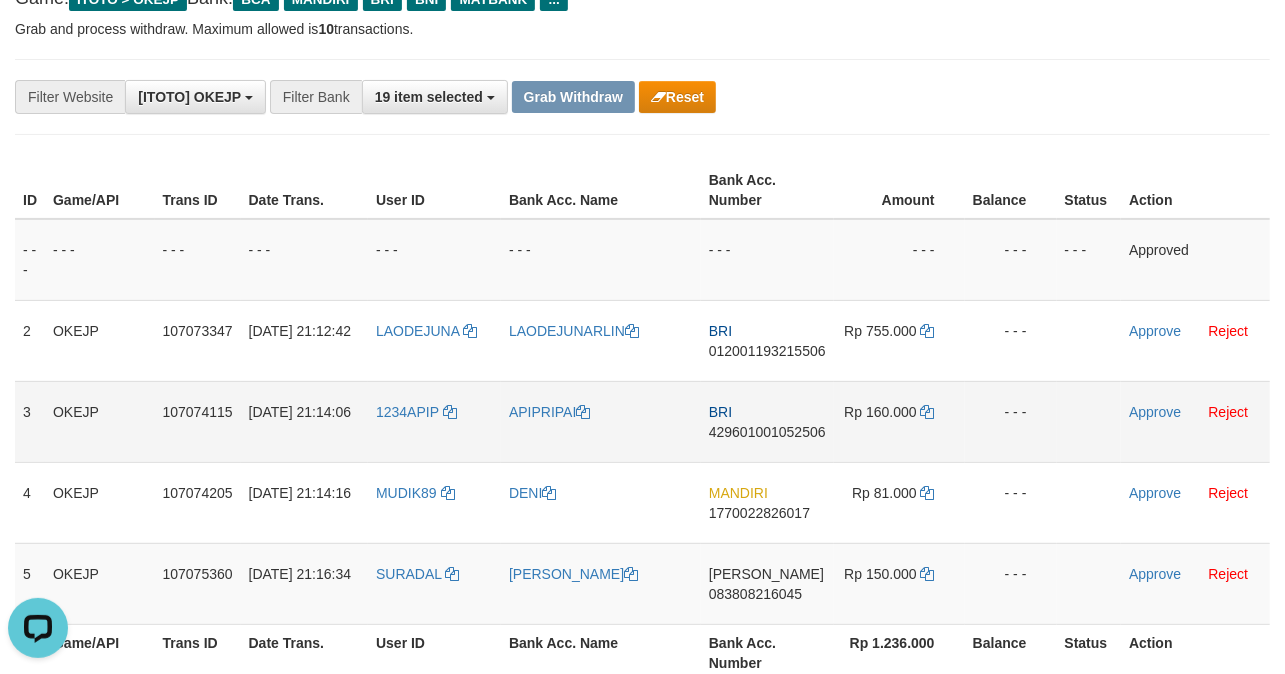 drag, startPoint x: 1122, startPoint y: 388, endPoint x: 1132, endPoint y: 408, distance: 22.36068 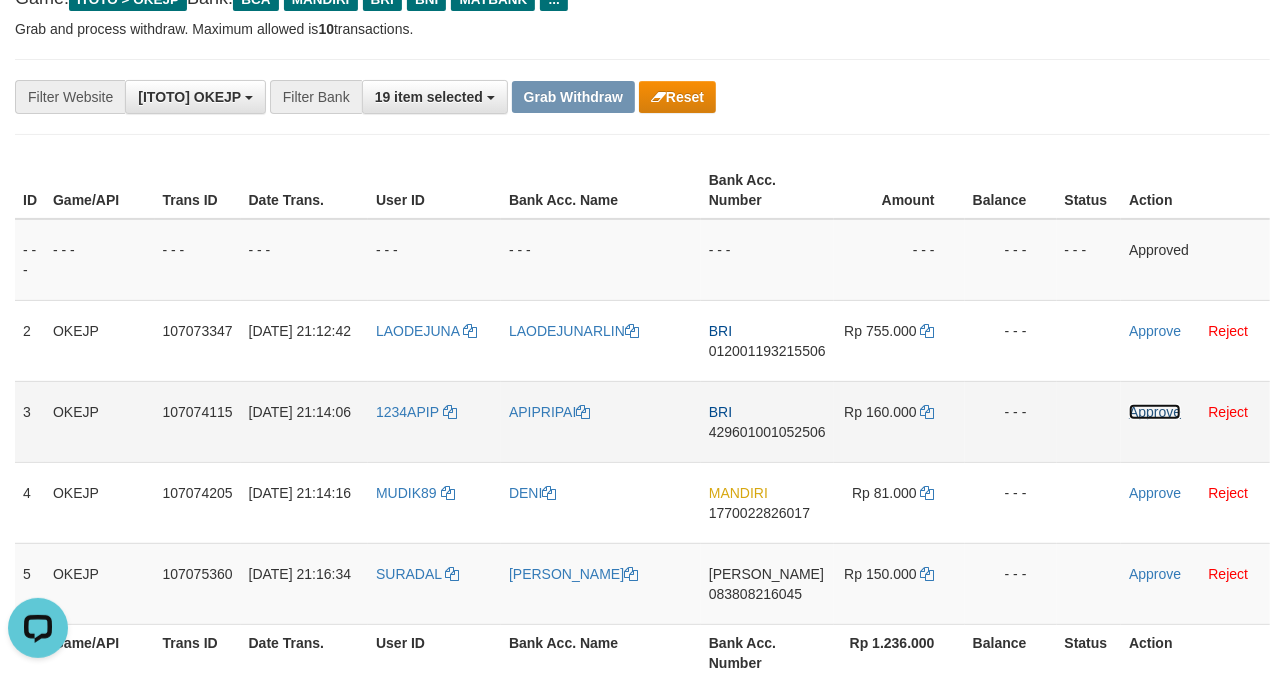click on "Approve" at bounding box center (1155, 412) 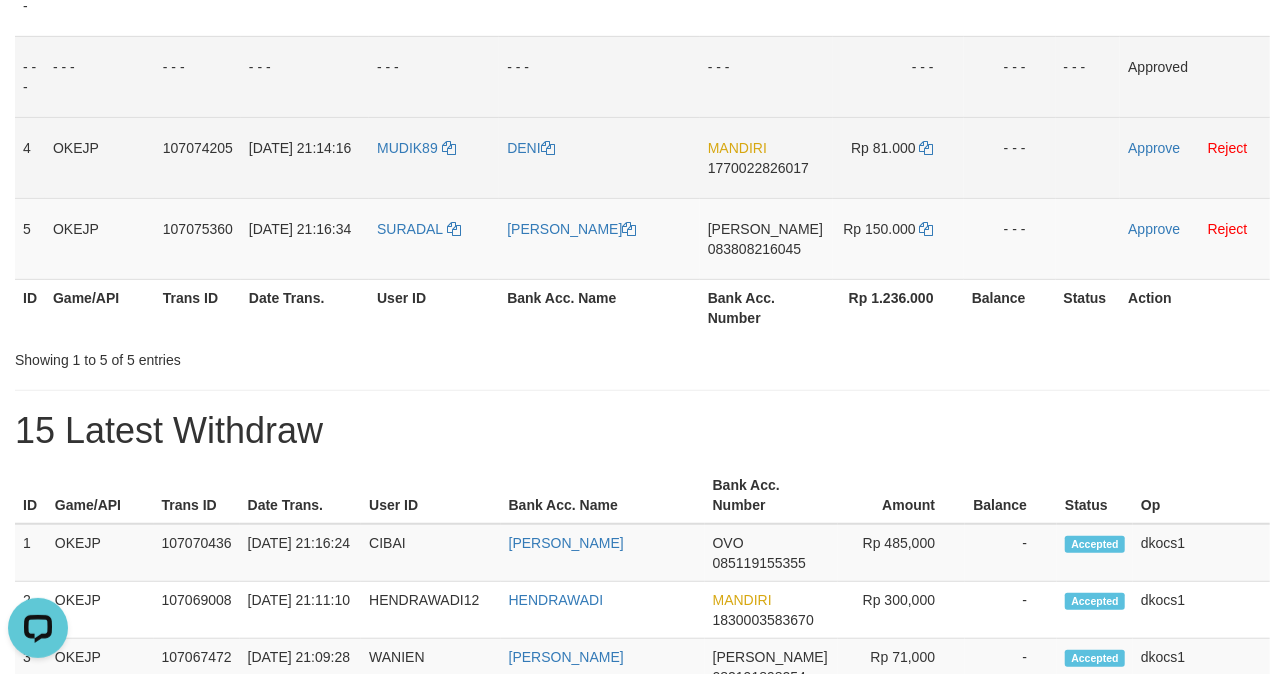 scroll, scrollTop: 266, scrollLeft: 0, axis: vertical 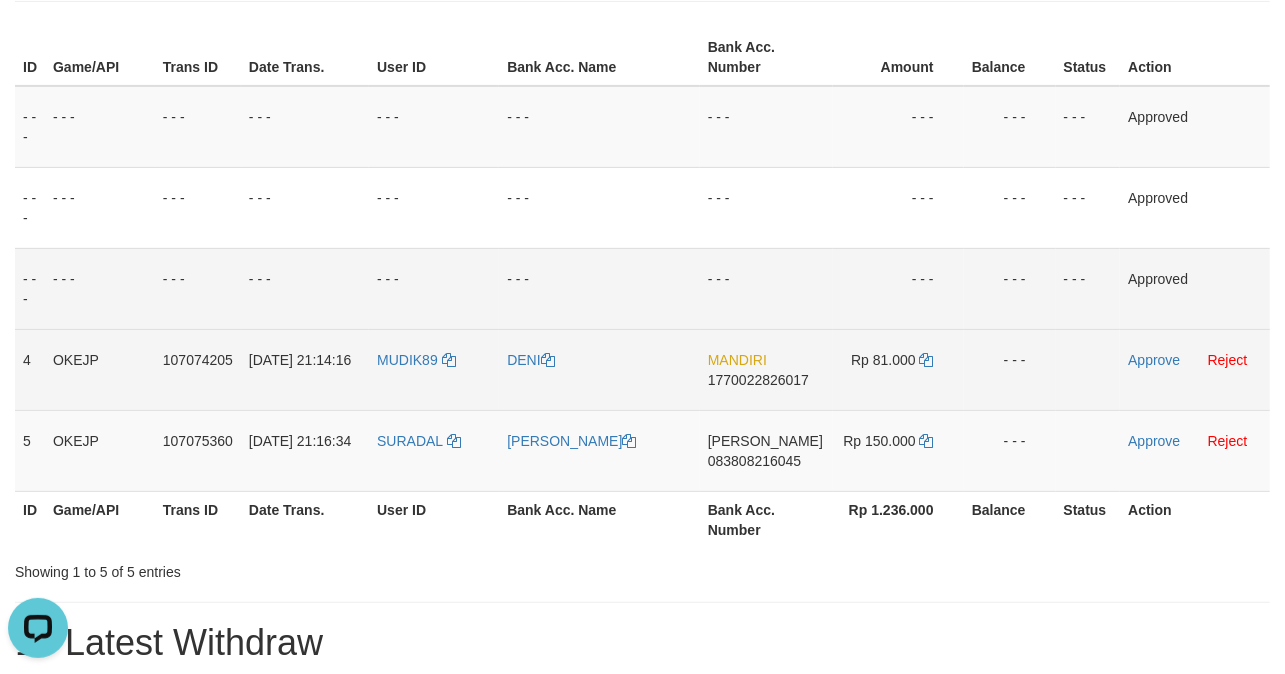 click on "MUDIK89" at bounding box center [434, 369] 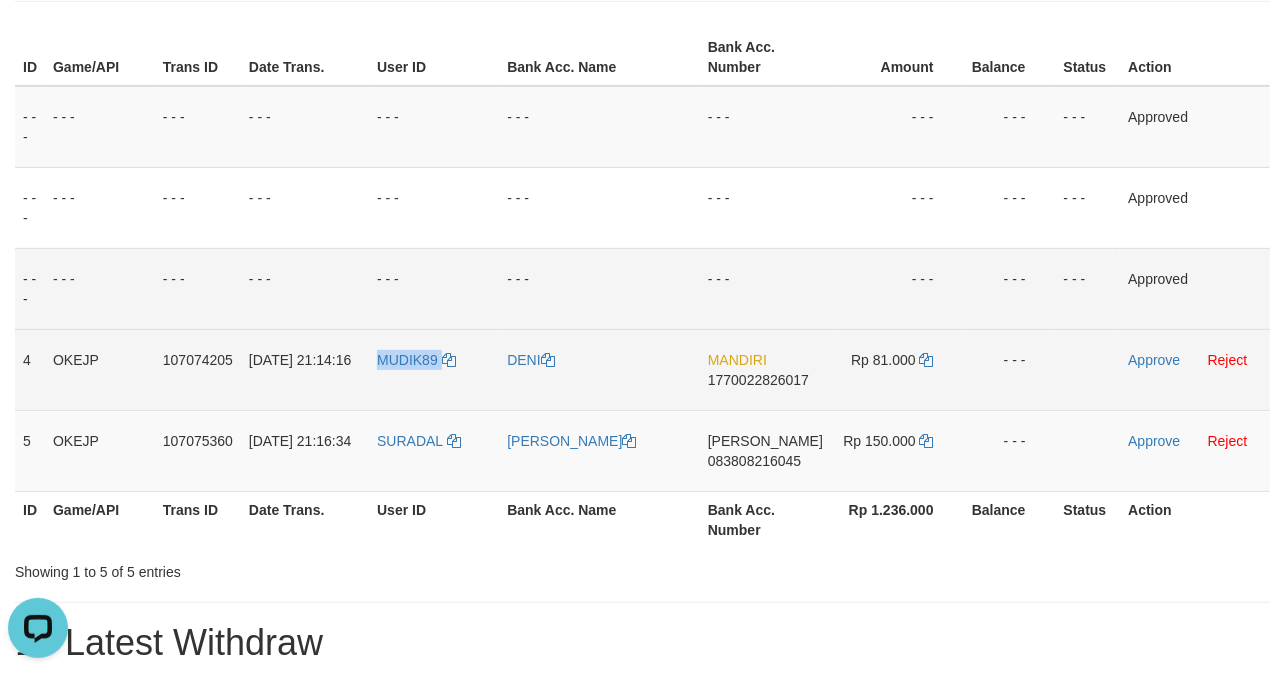 click on "MUDIK89" at bounding box center (434, 369) 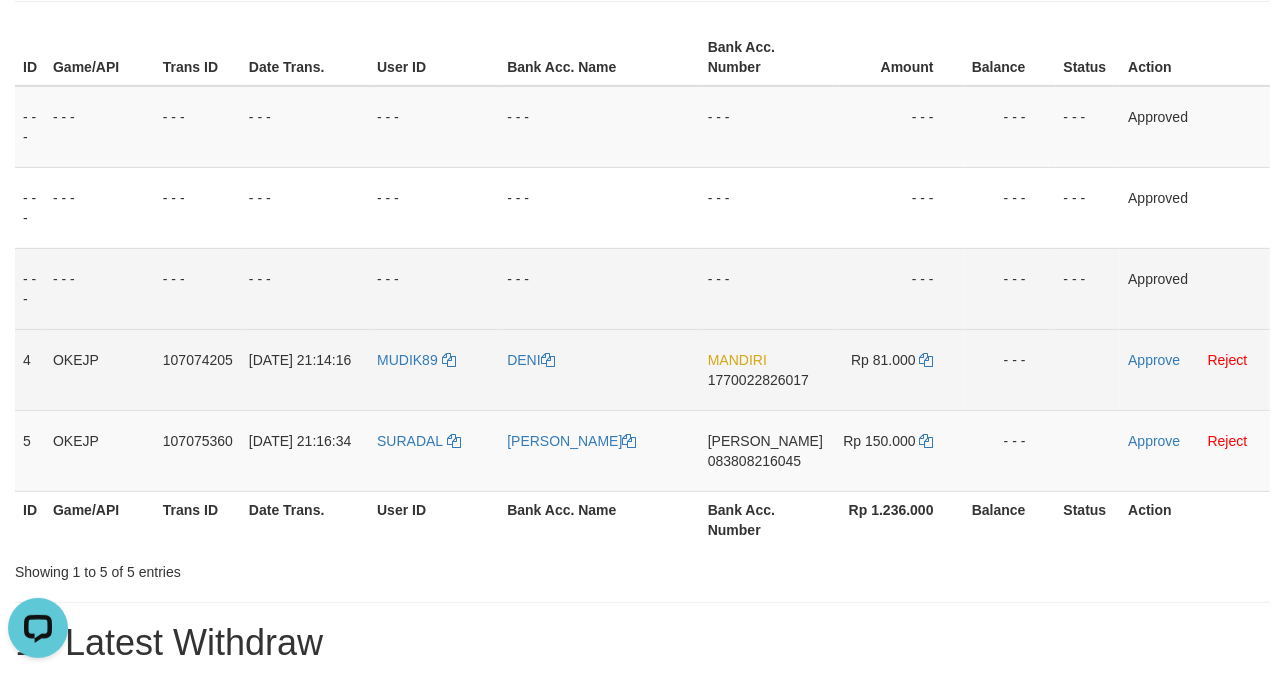 click on "DENI" at bounding box center (599, 369) 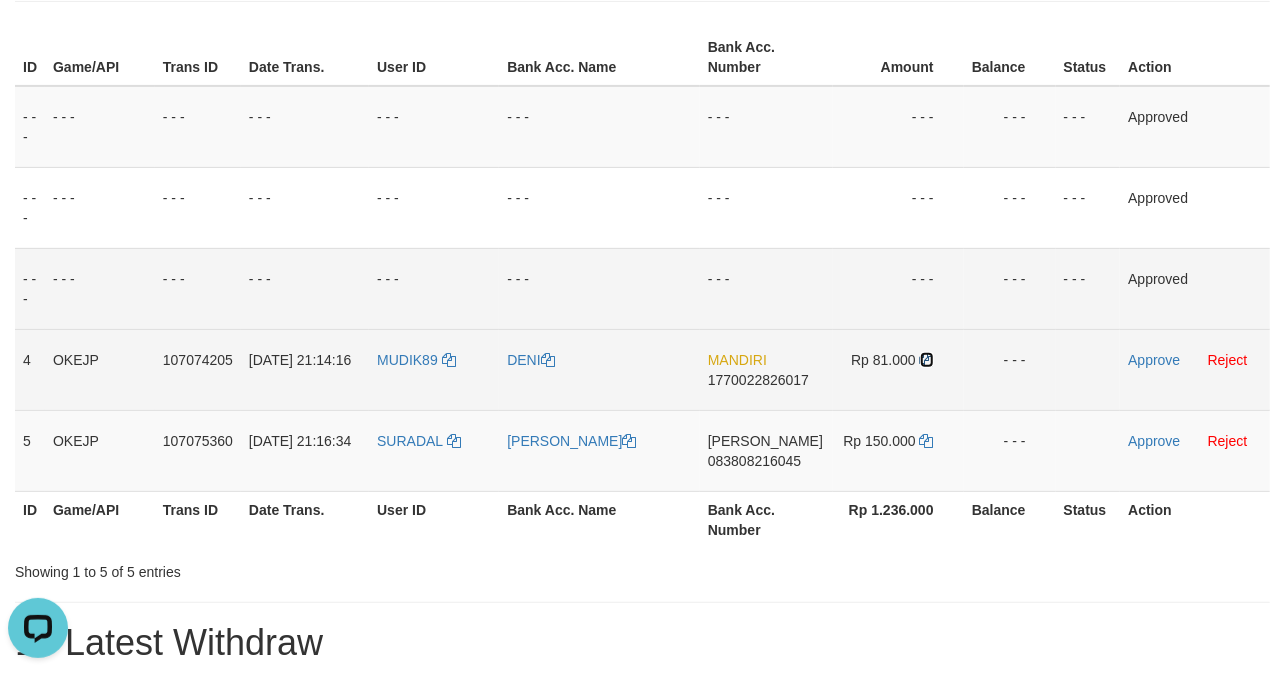 click at bounding box center (927, 360) 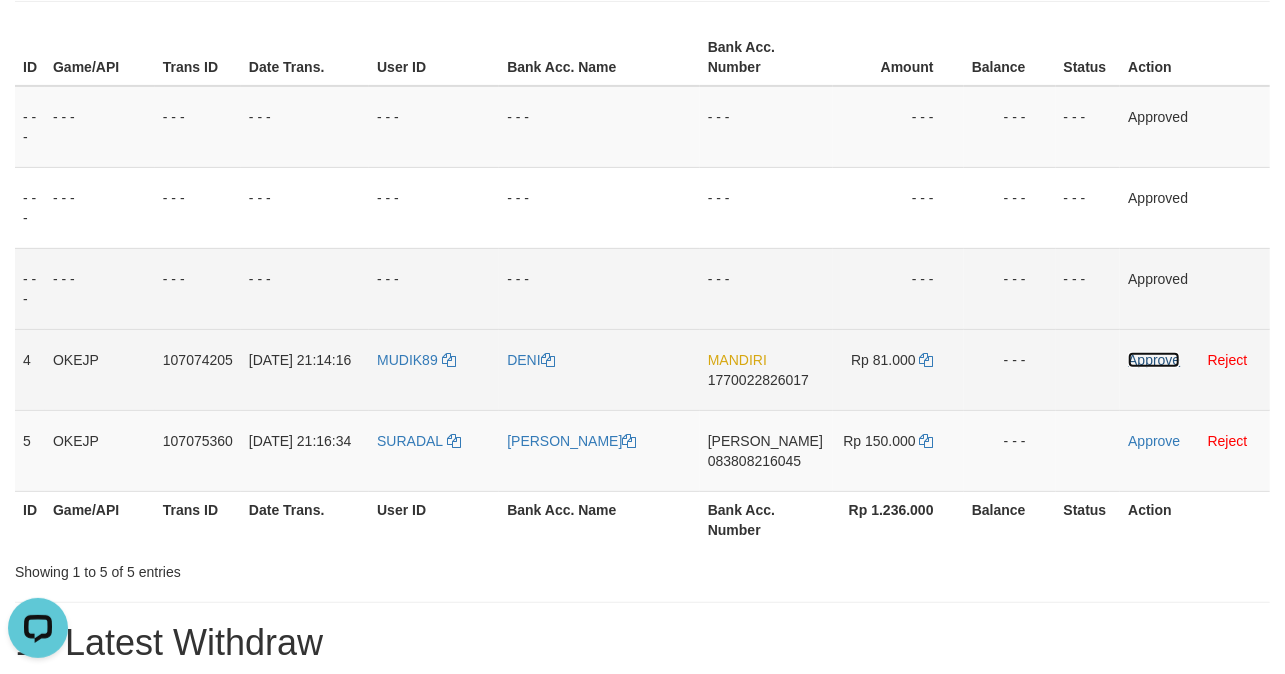 click on "Approve" at bounding box center [1154, 360] 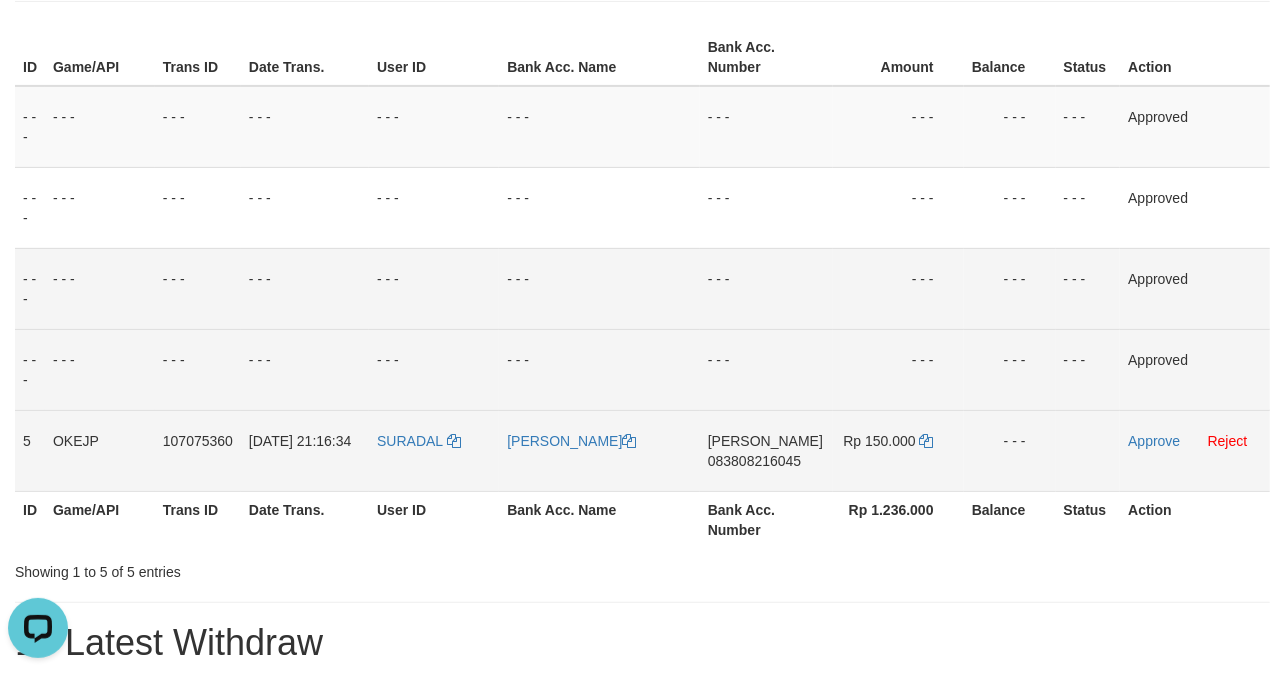 click on "SURADAL" at bounding box center (434, 450) 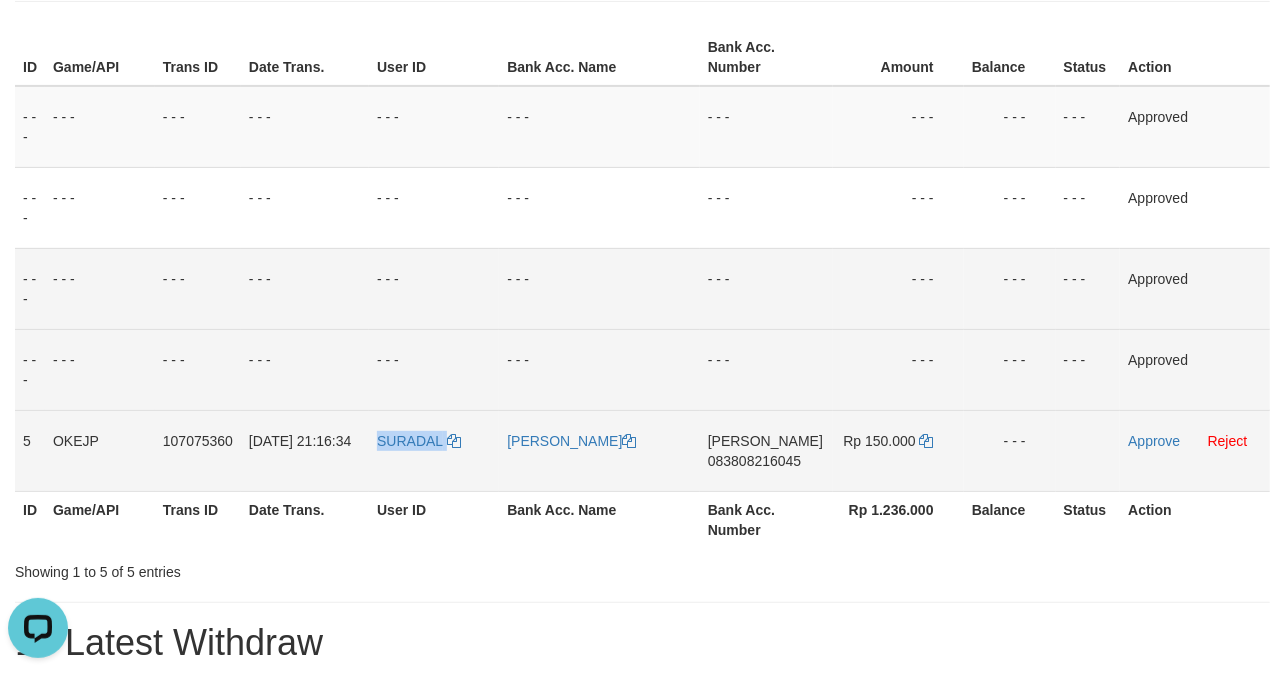click on "SURADAL" at bounding box center (434, 450) 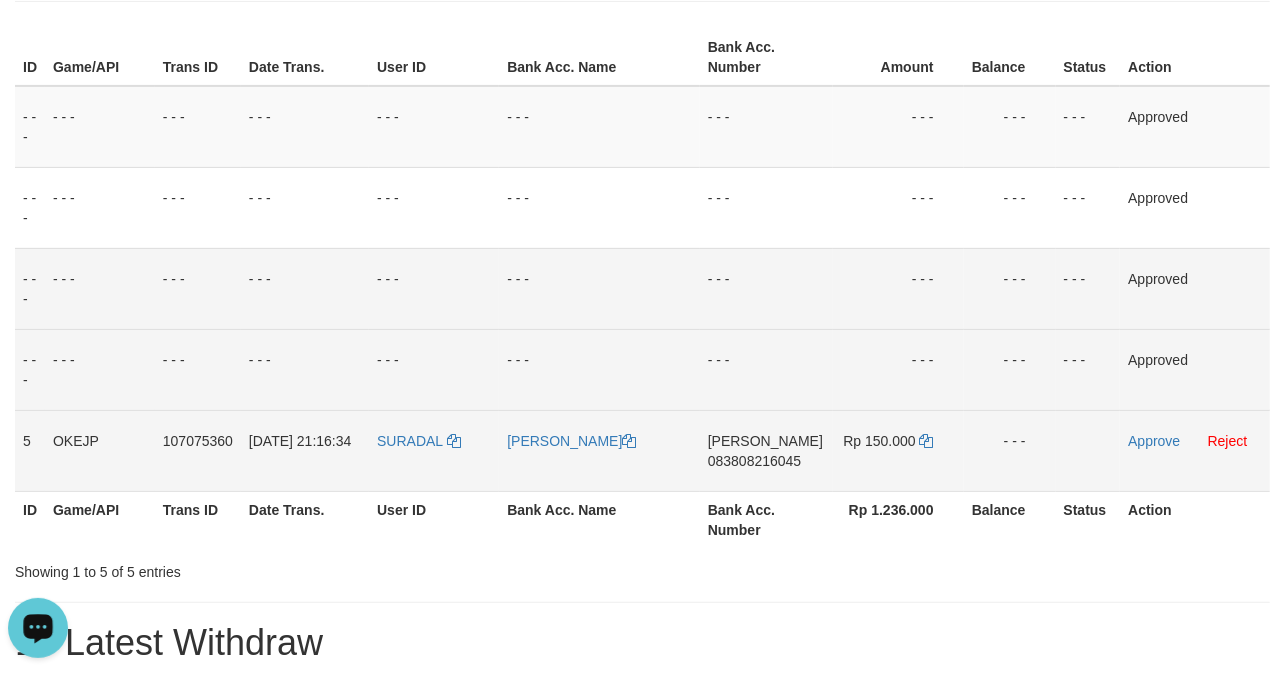 click on "[PERSON_NAME]" at bounding box center (599, 450) 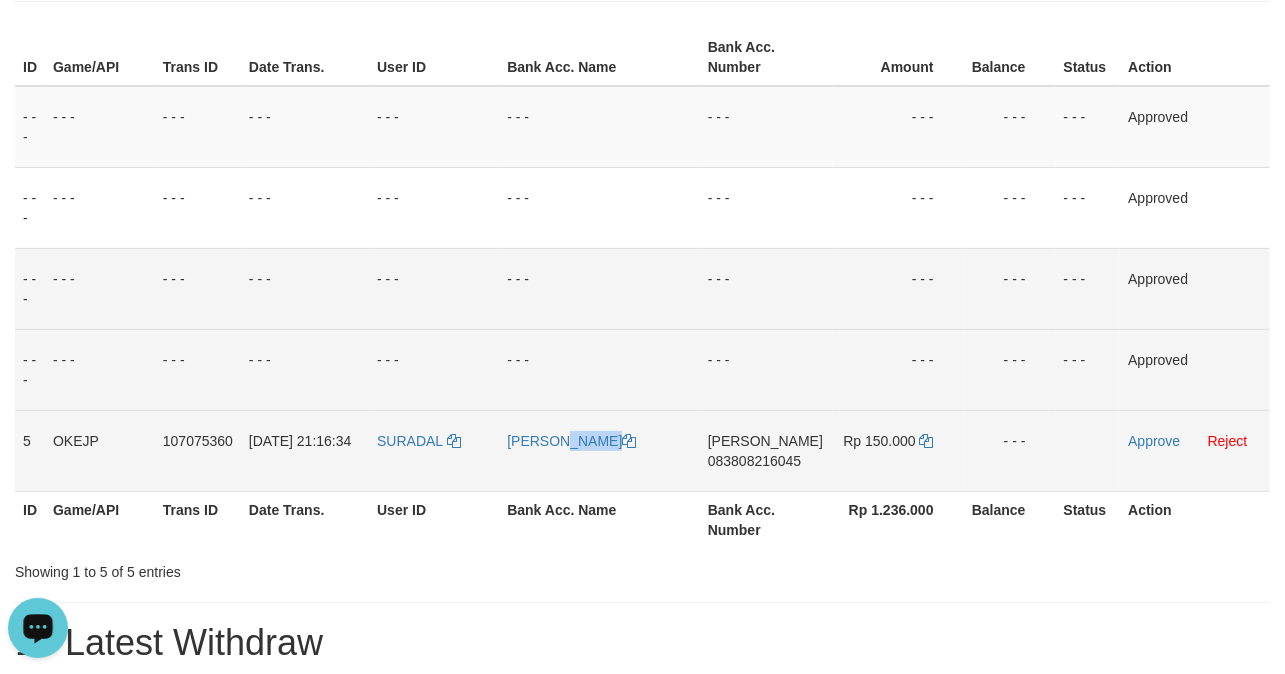 click on "[PERSON_NAME]" at bounding box center [599, 450] 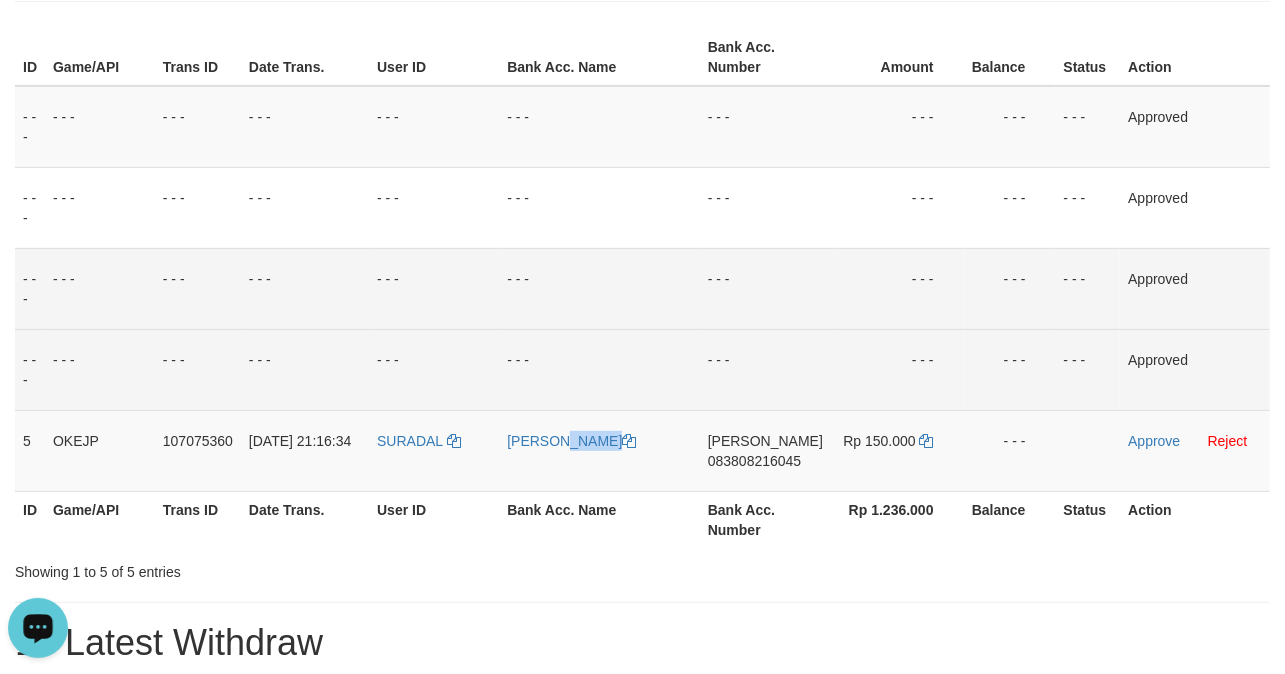 drag, startPoint x: 592, startPoint y: 462, endPoint x: 309, endPoint y: 493, distance: 284.6928 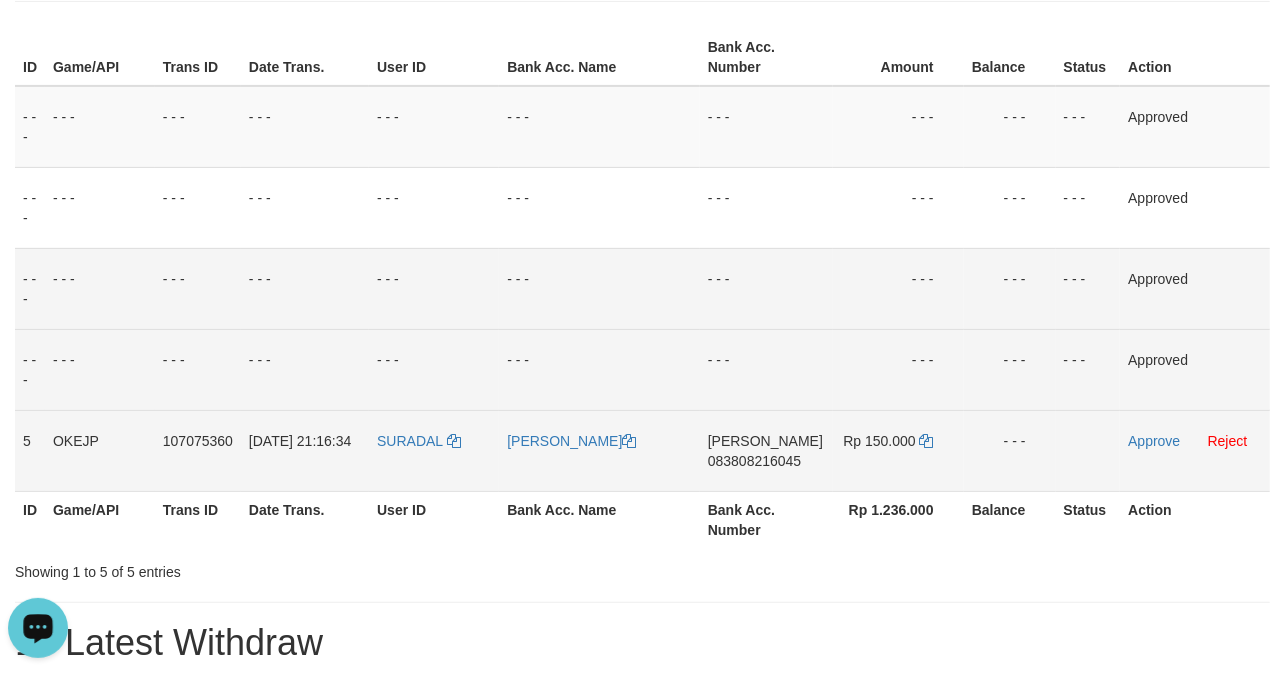 click on "DANA
083808216045" at bounding box center [766, 450] 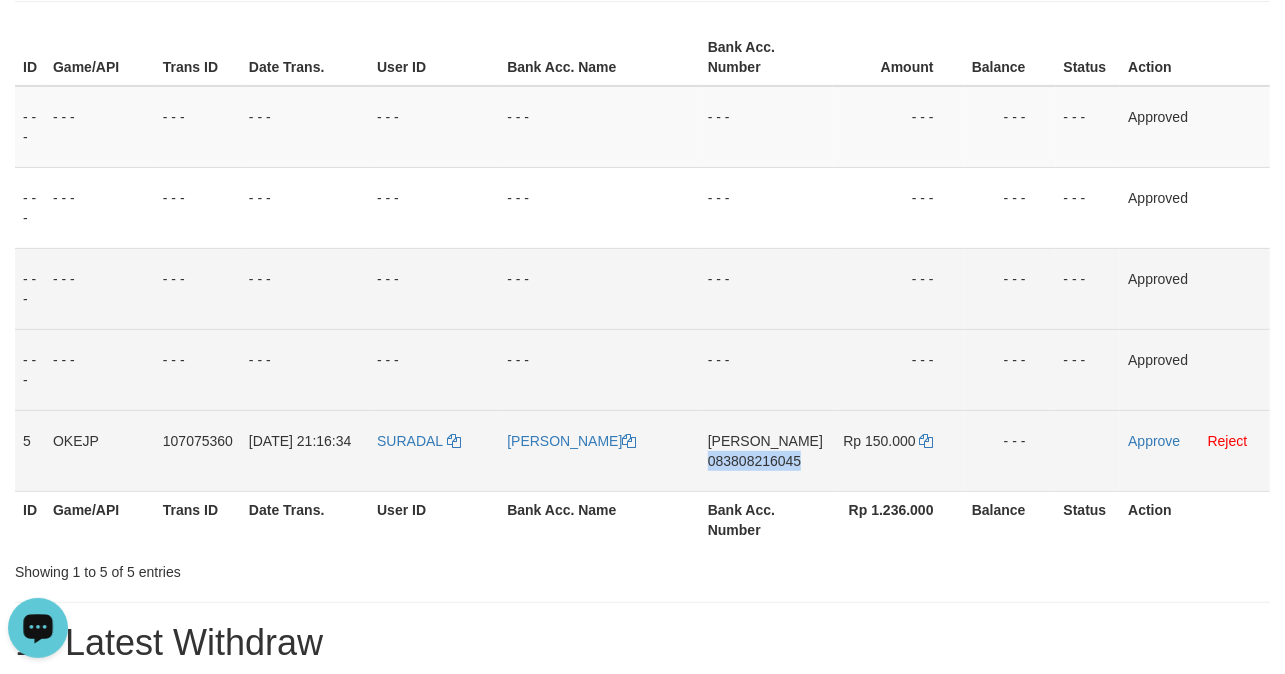 click on "DANA
083808216045" at bounding box center (766, 450) 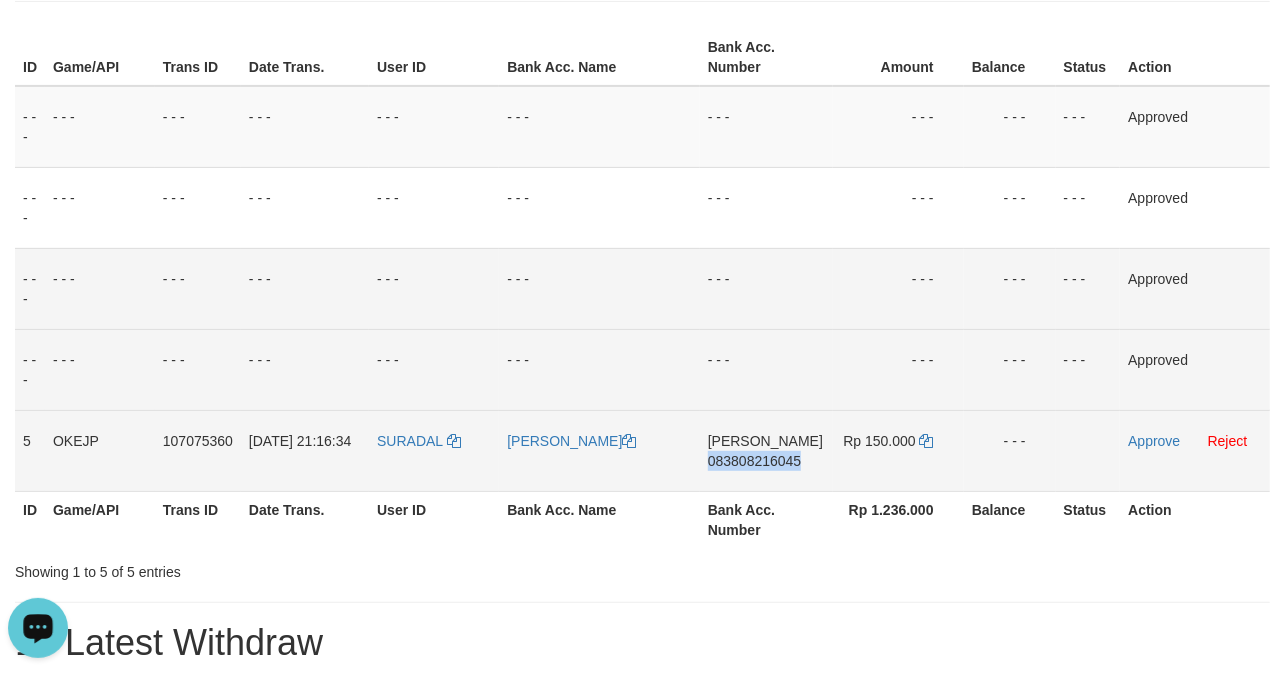 click on "DANA
083808216045" at bounding box center [766, 450] 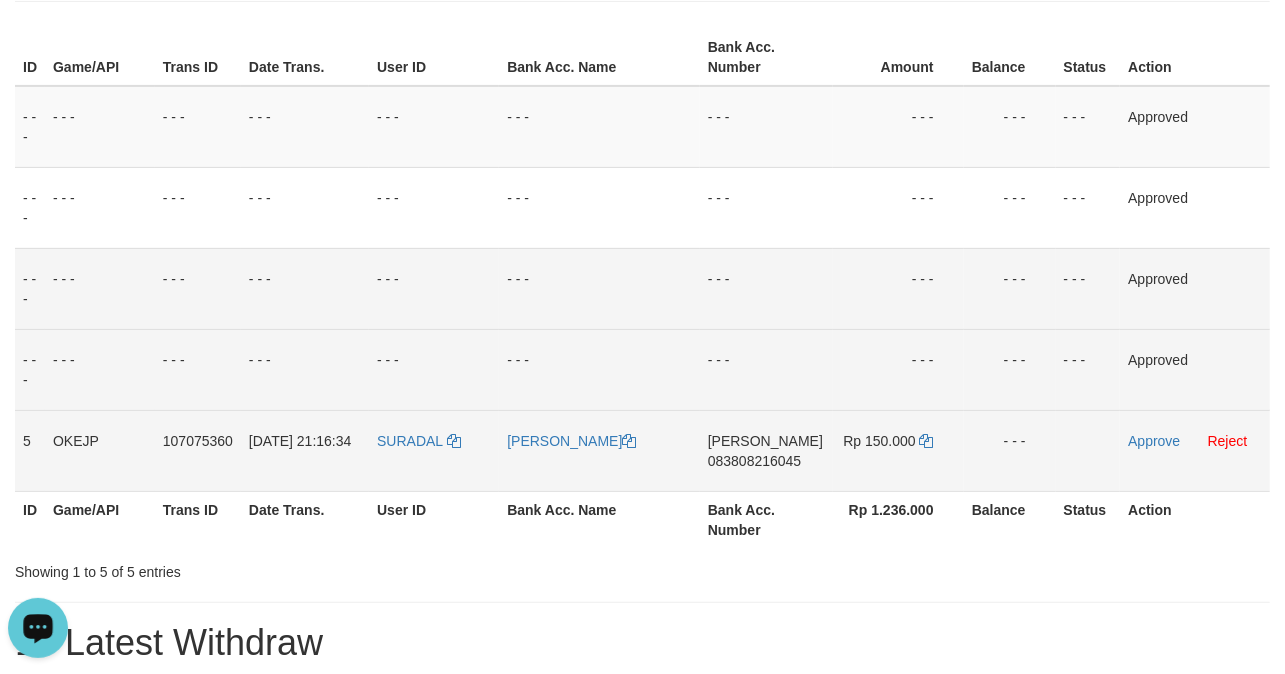 click on "083808216045" at bounding box center [754, 461] 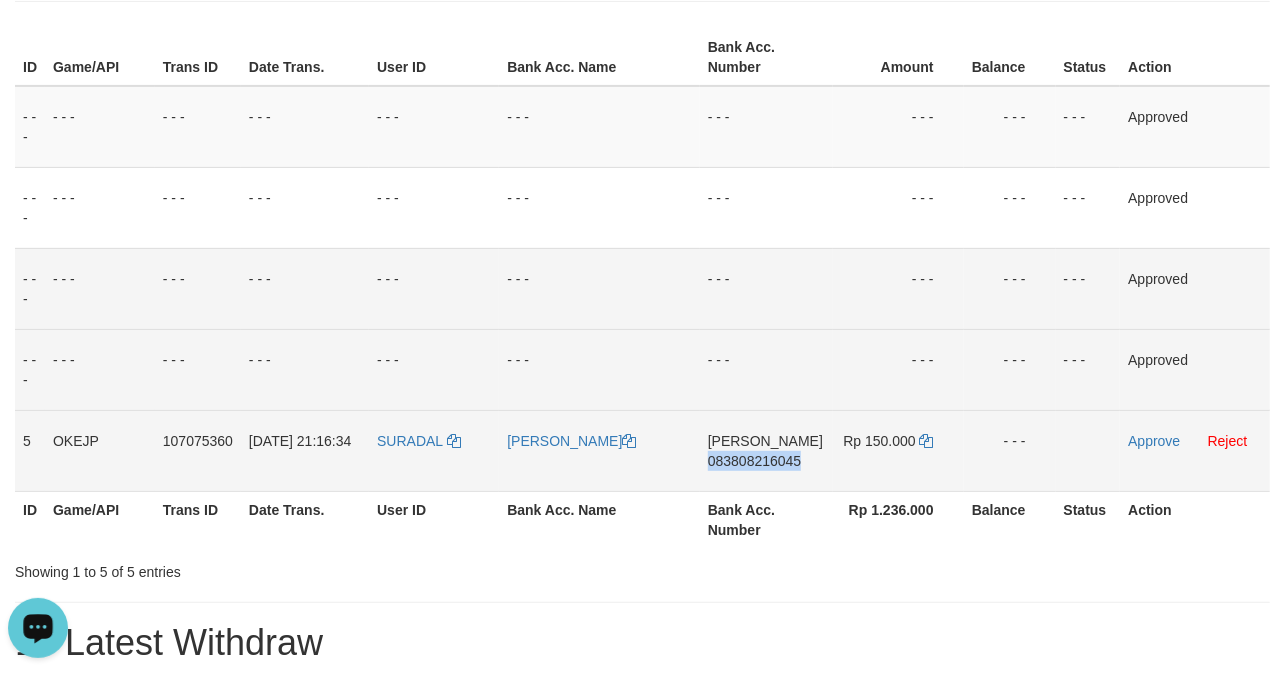 click on "DANA
083808216045" at bounding box center (766, 450) 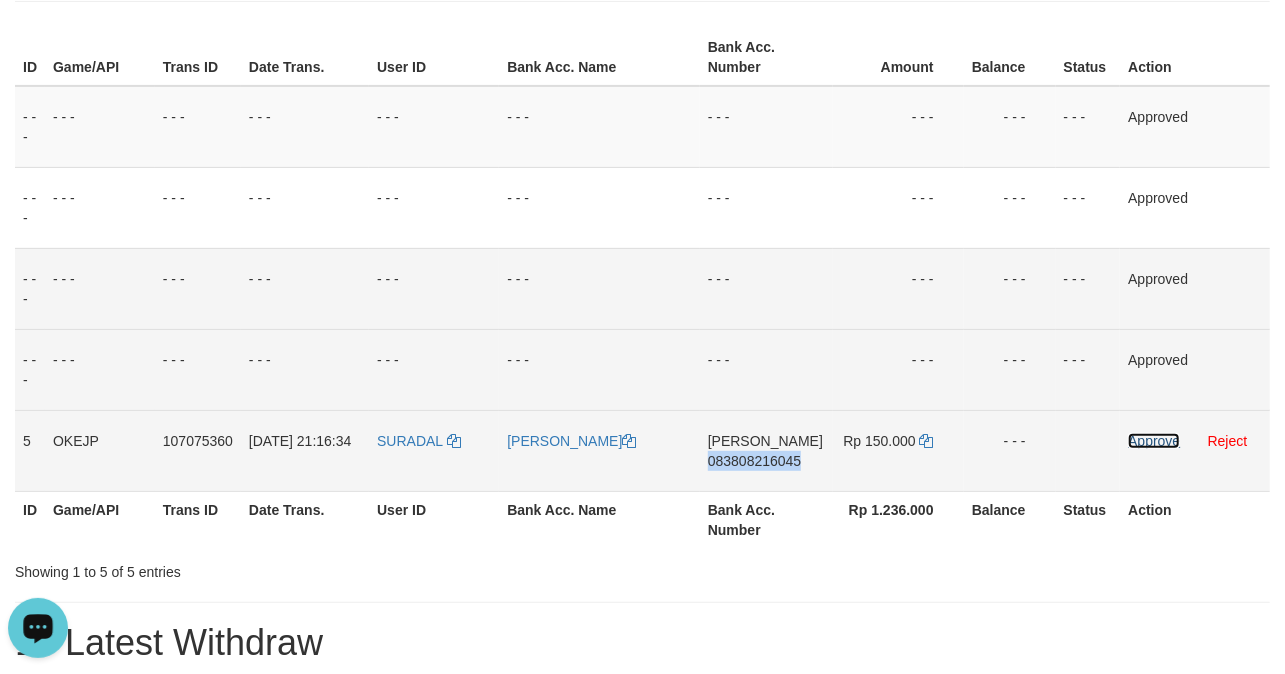 click on "Approve" at bounding box center (1154, 441) 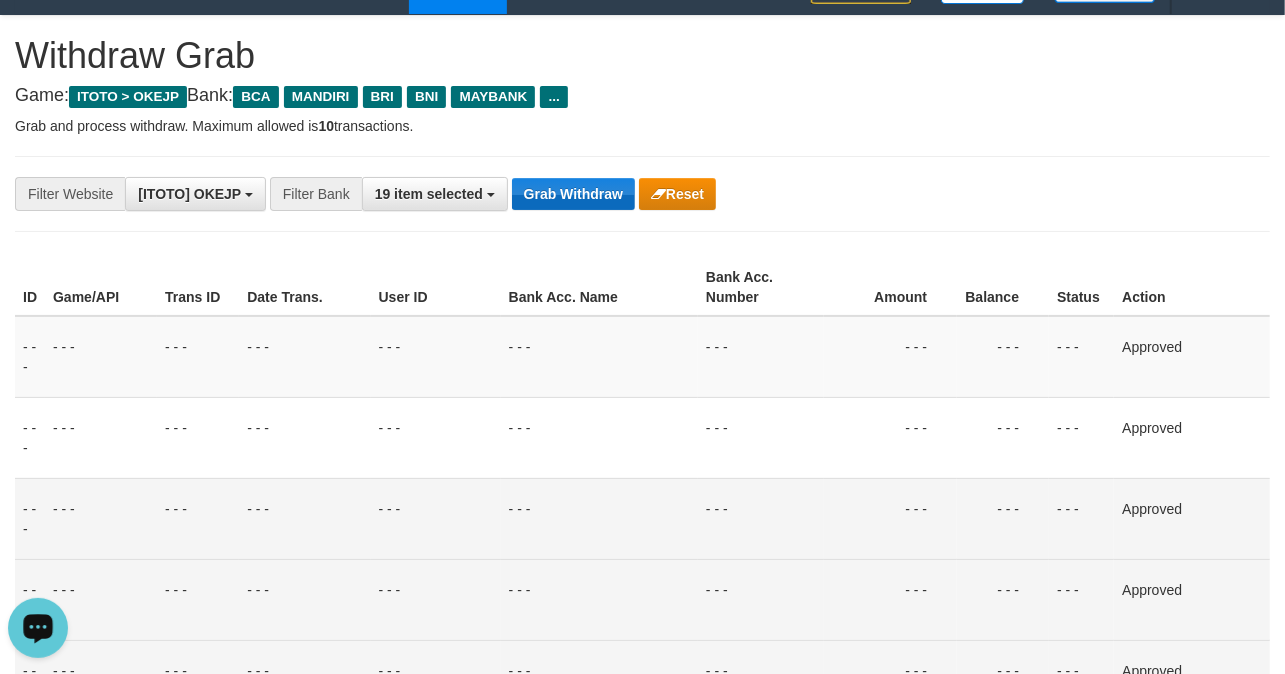 scroll, scrollTop: 0, scrollLeft: 0, axis: both 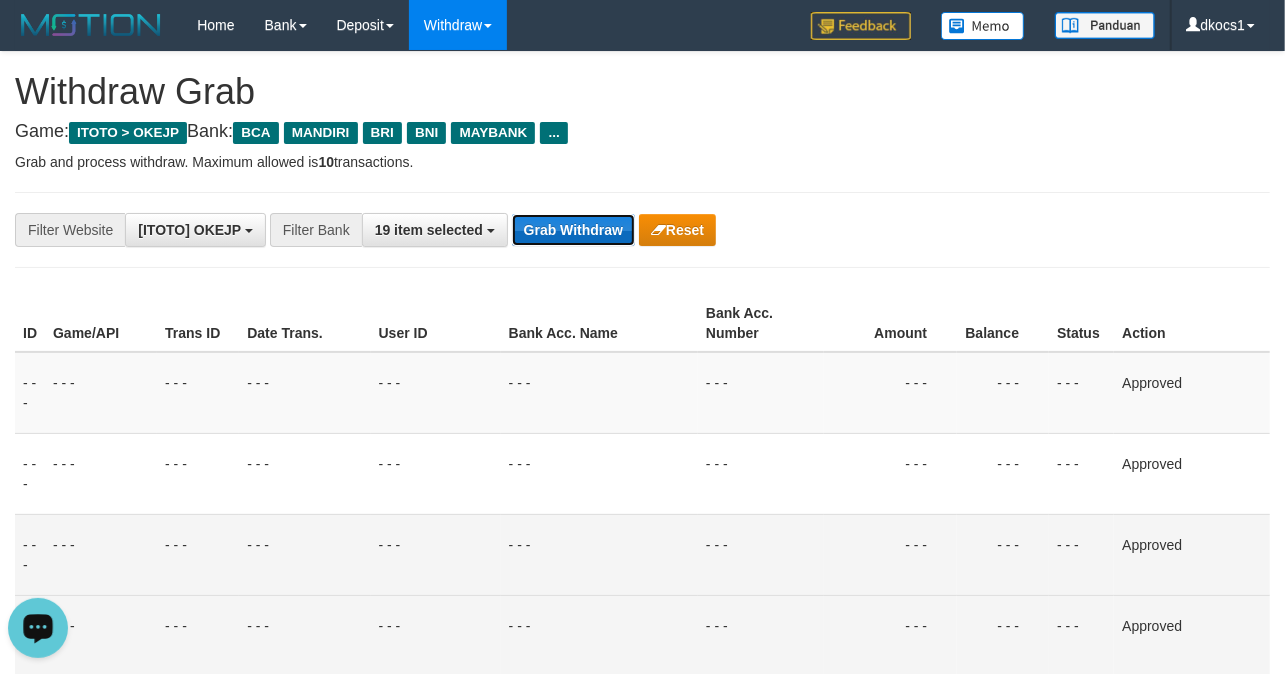 click on "Grab Withdraw" at bounding box center [573, 230] 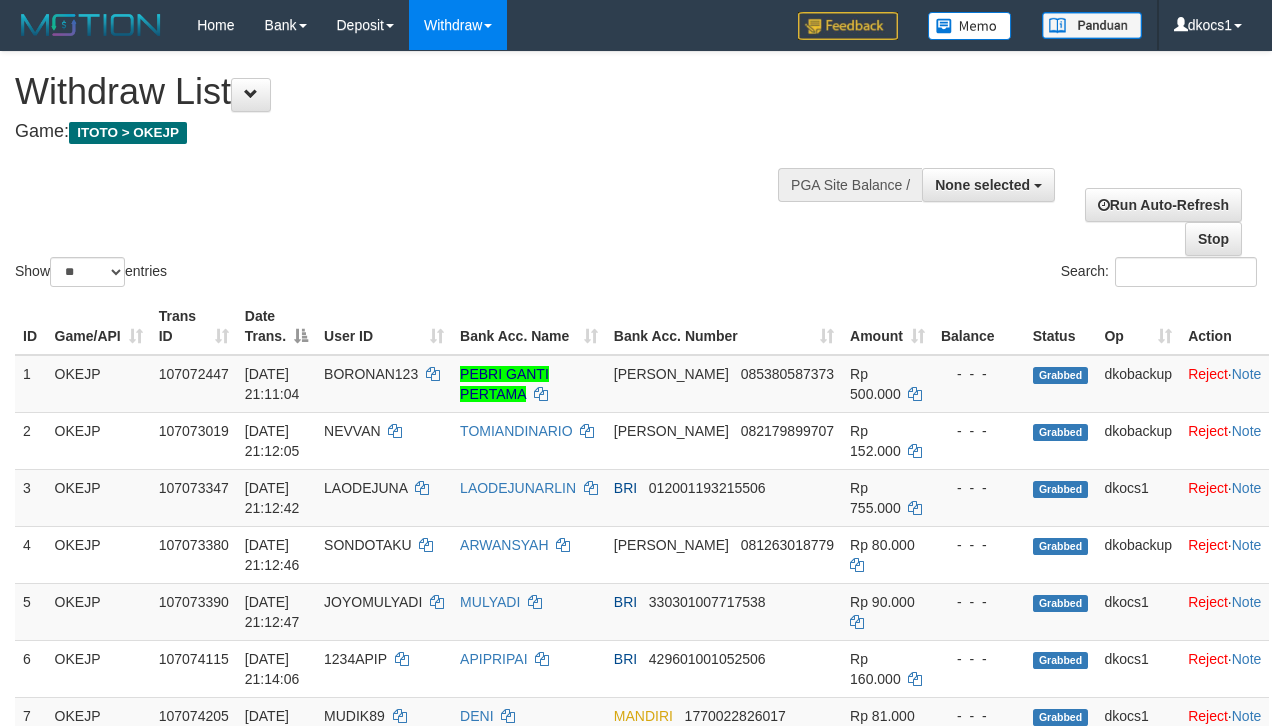select 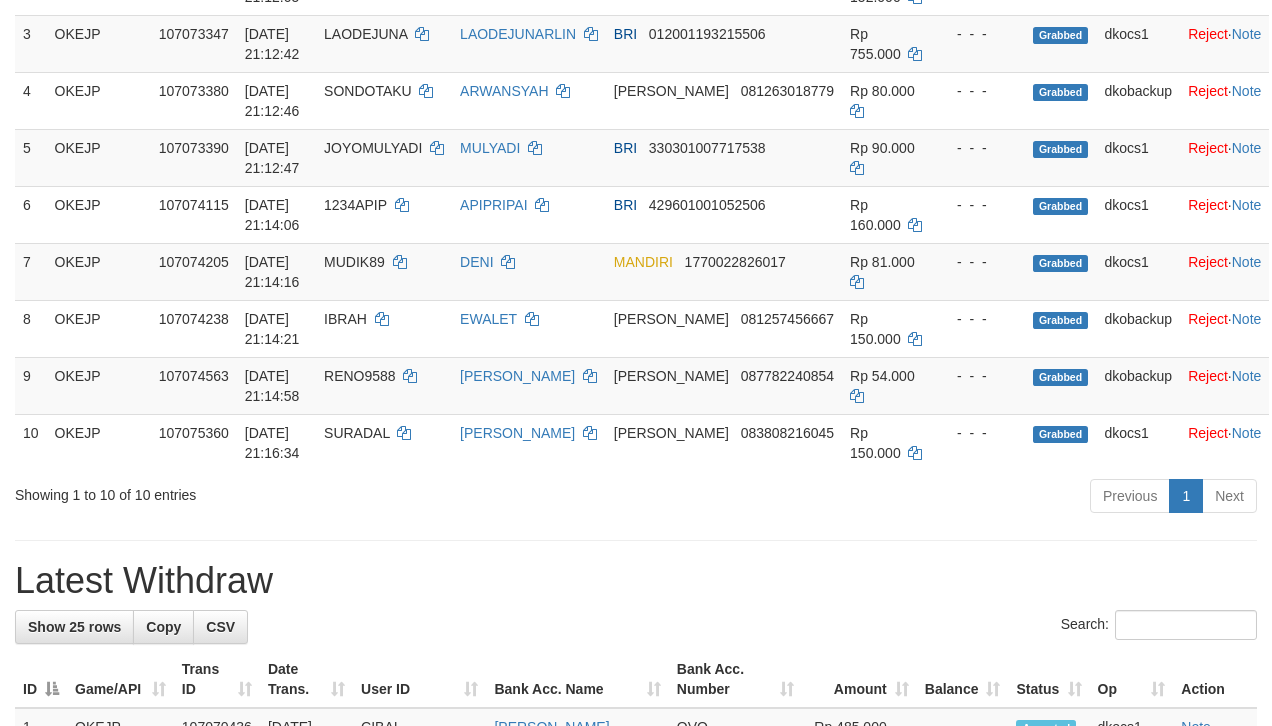 scroll, scrollTop: 400, scrollLeft: 0, axis: vertical 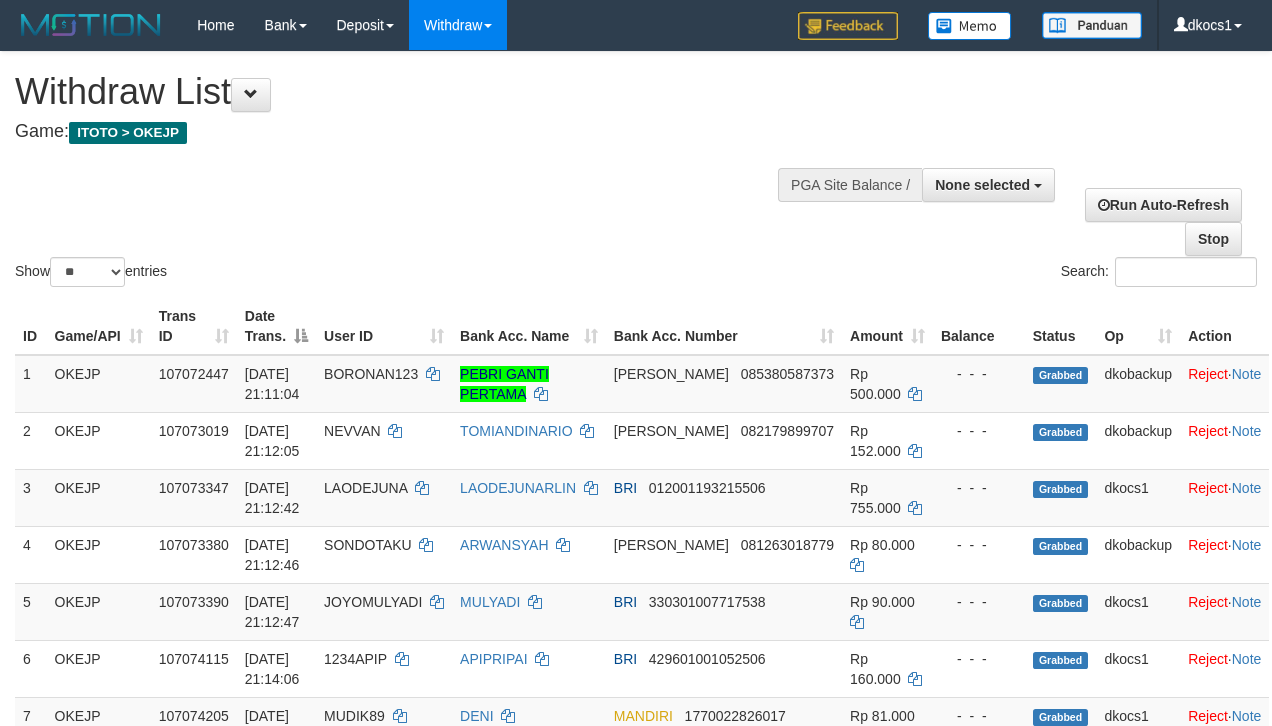 select 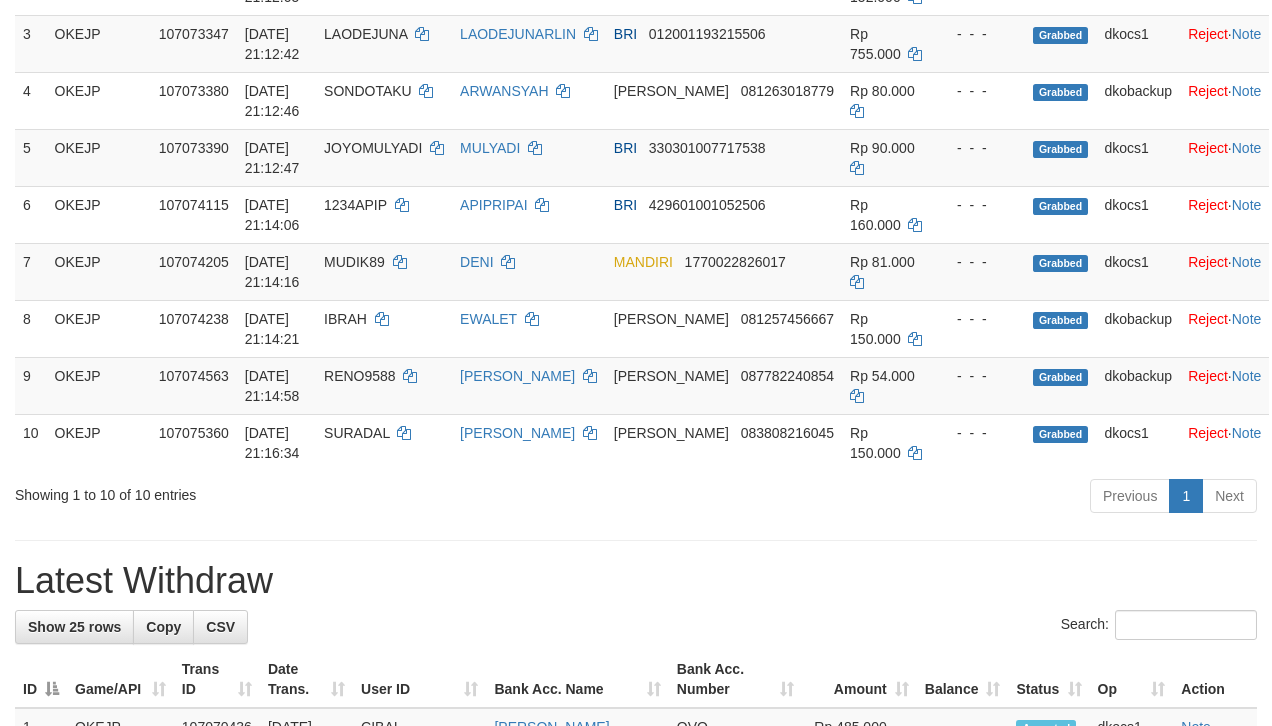 scroll, scrollTop: 400, scrollLeft: 0, axis: vertical 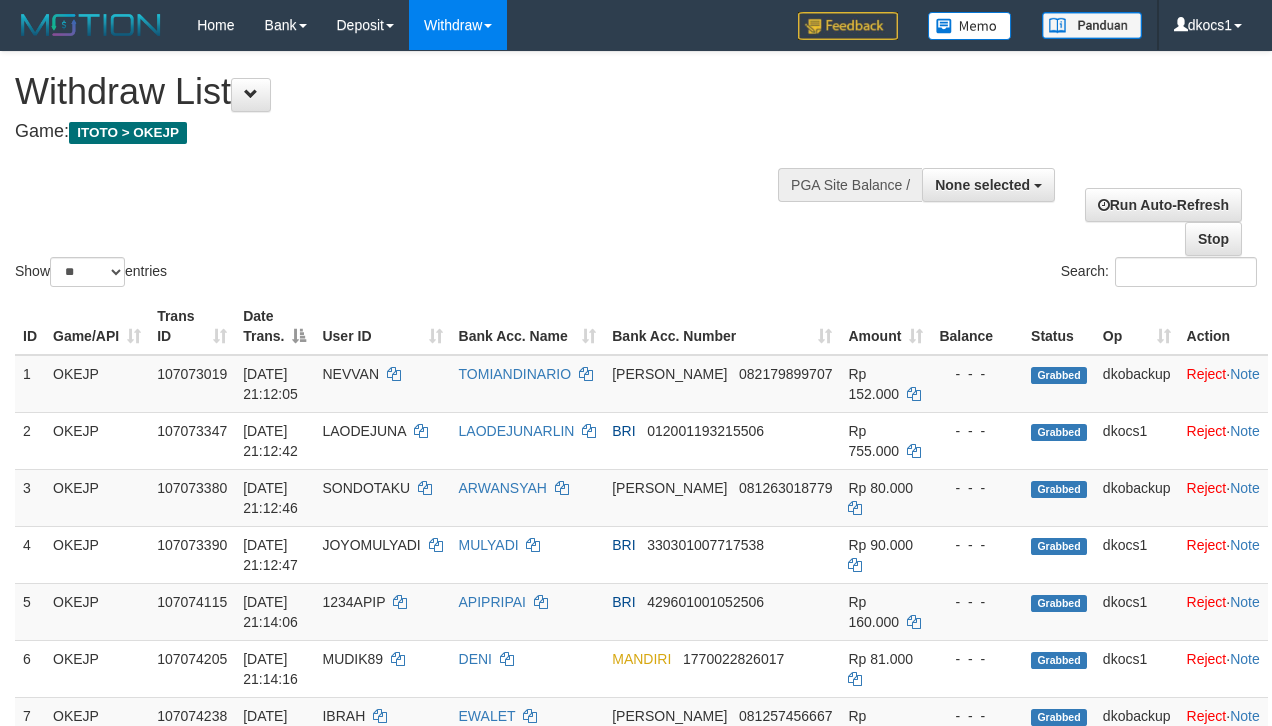 select 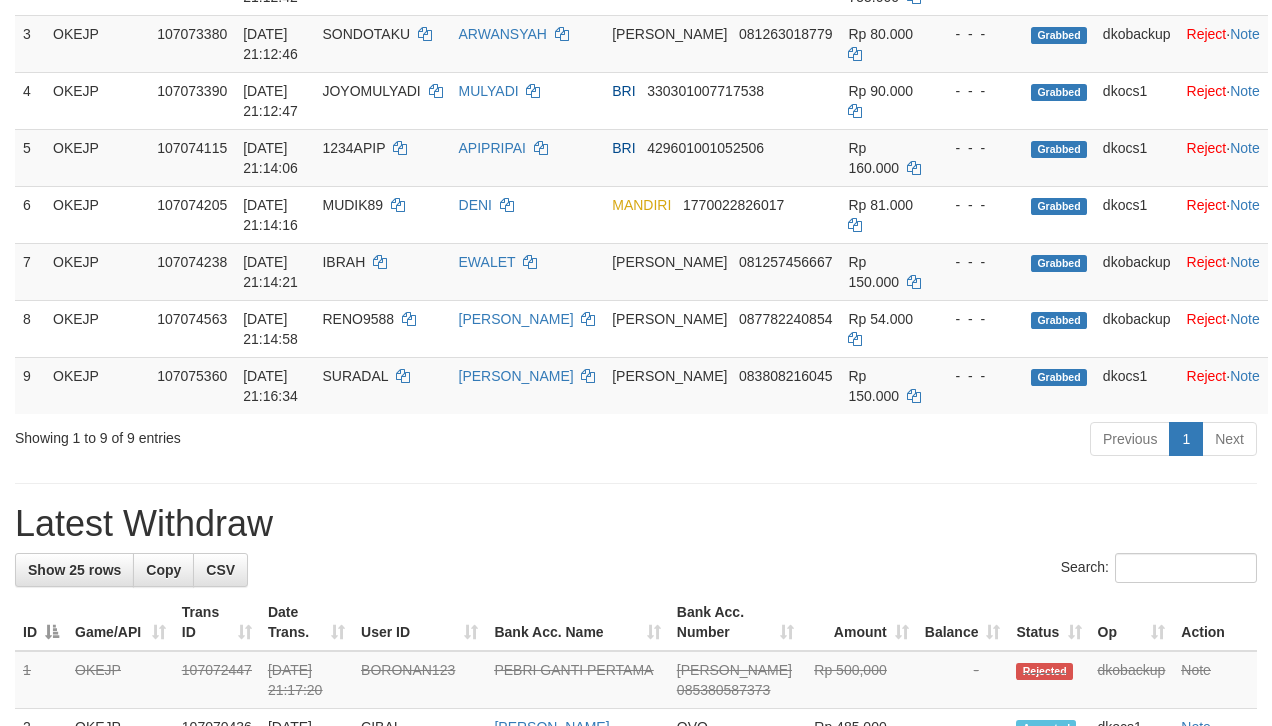 scroll, scrollTop: 400, scrollLeft: 0, axis: vertical 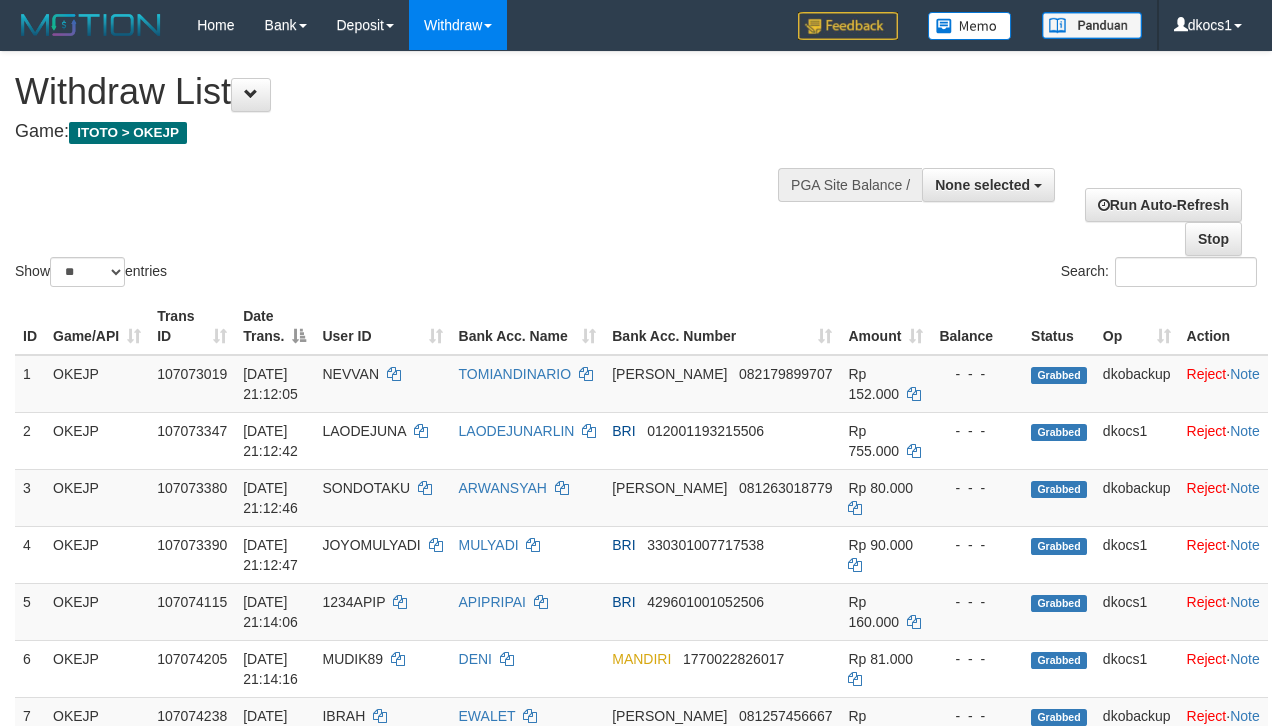 select 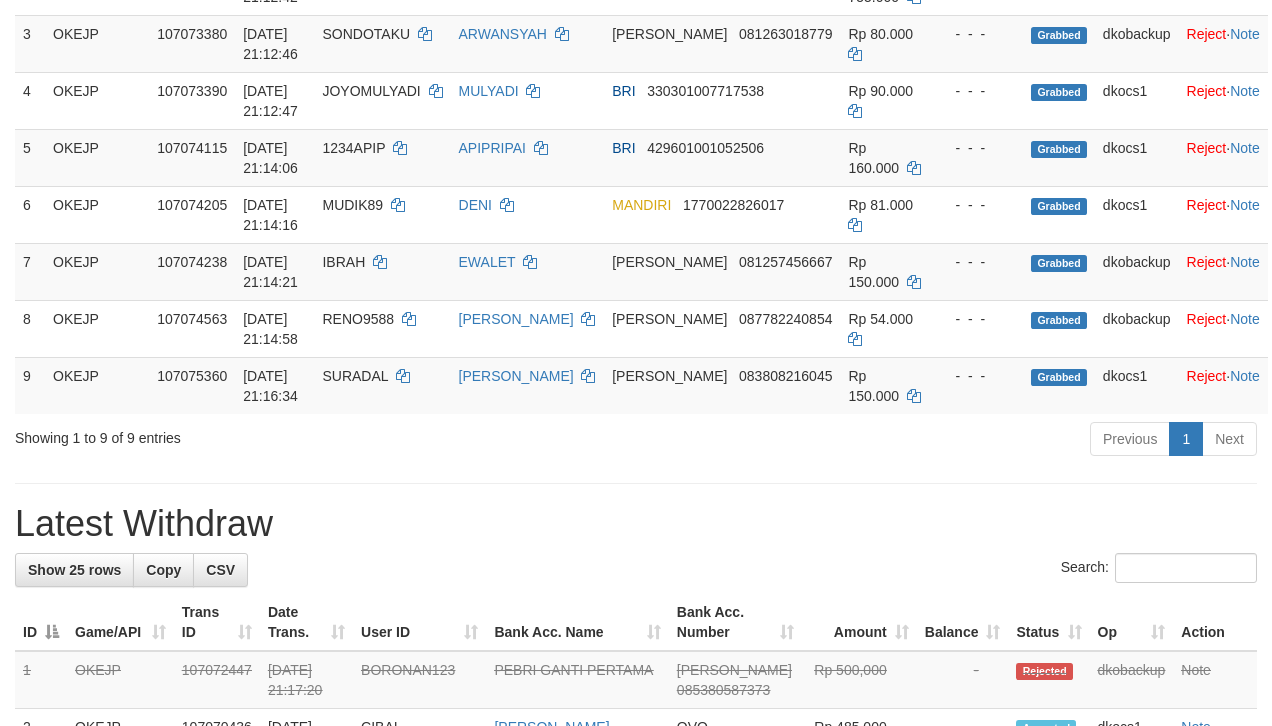 scroll, scrollTop: 400, scrollLeft: 0, axis: vertical 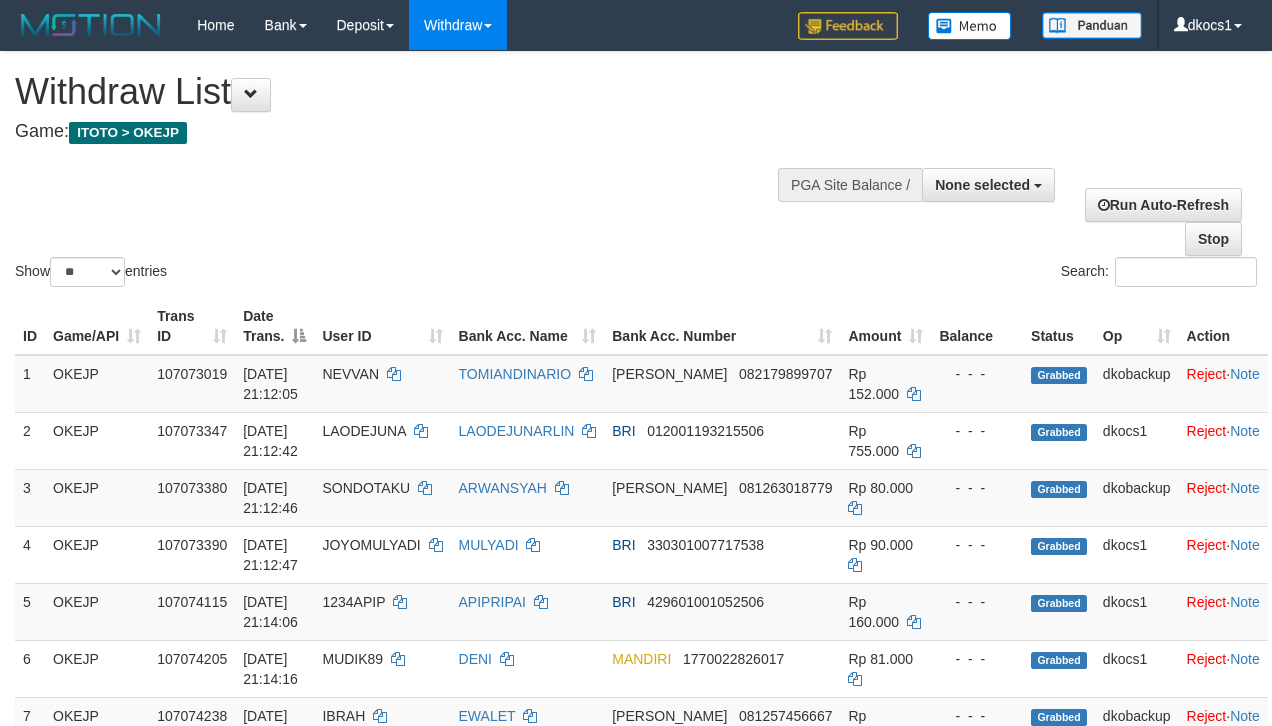 select 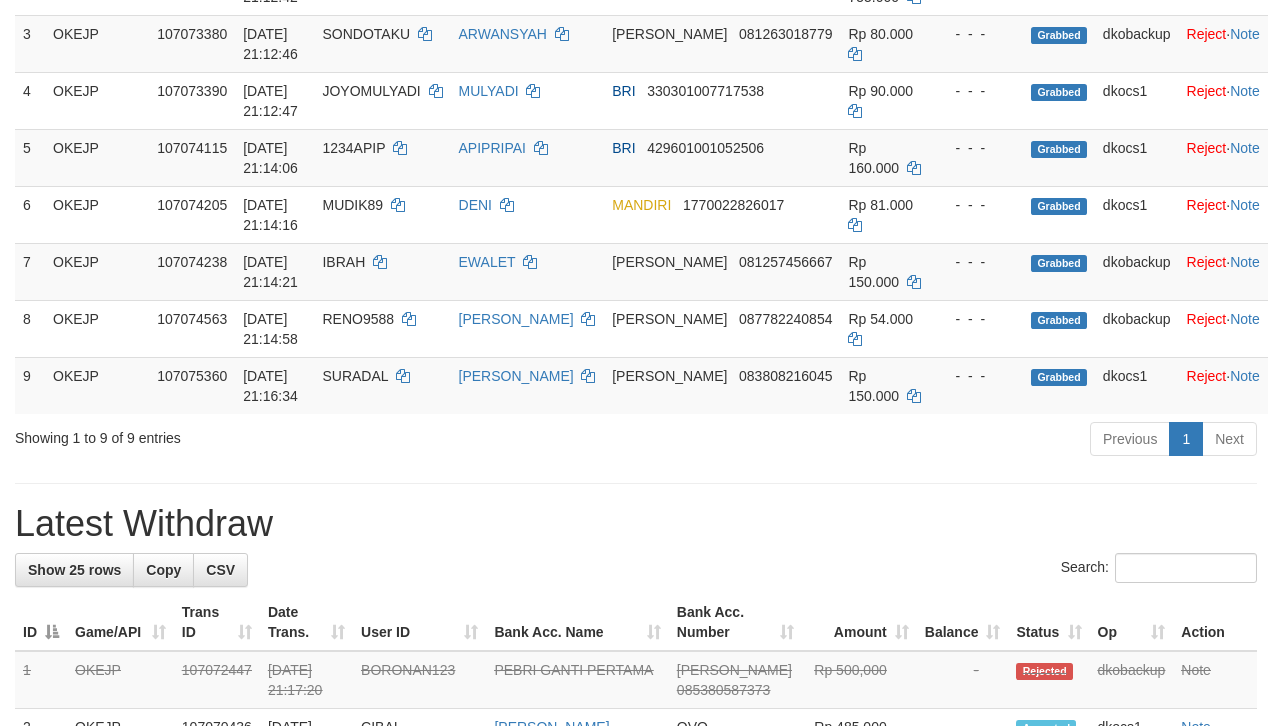 scroll, scrollTop: 400, scrollLeft: 0, axis: vertical 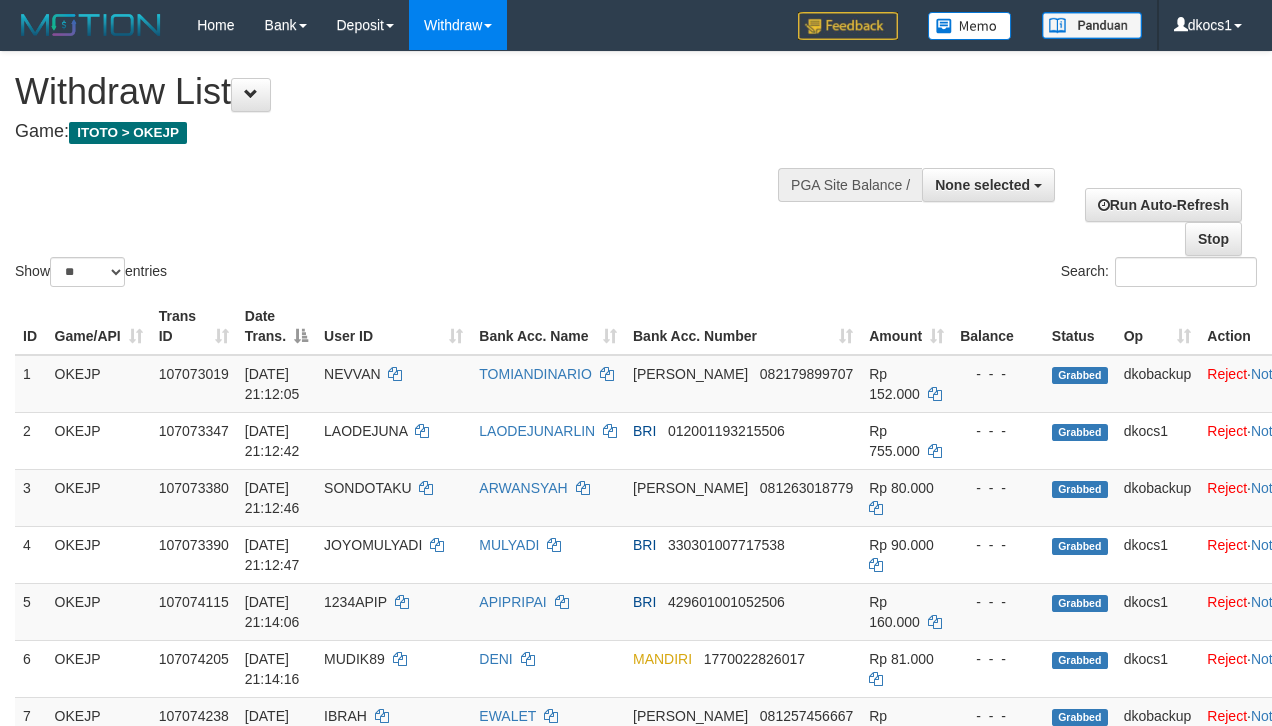 select 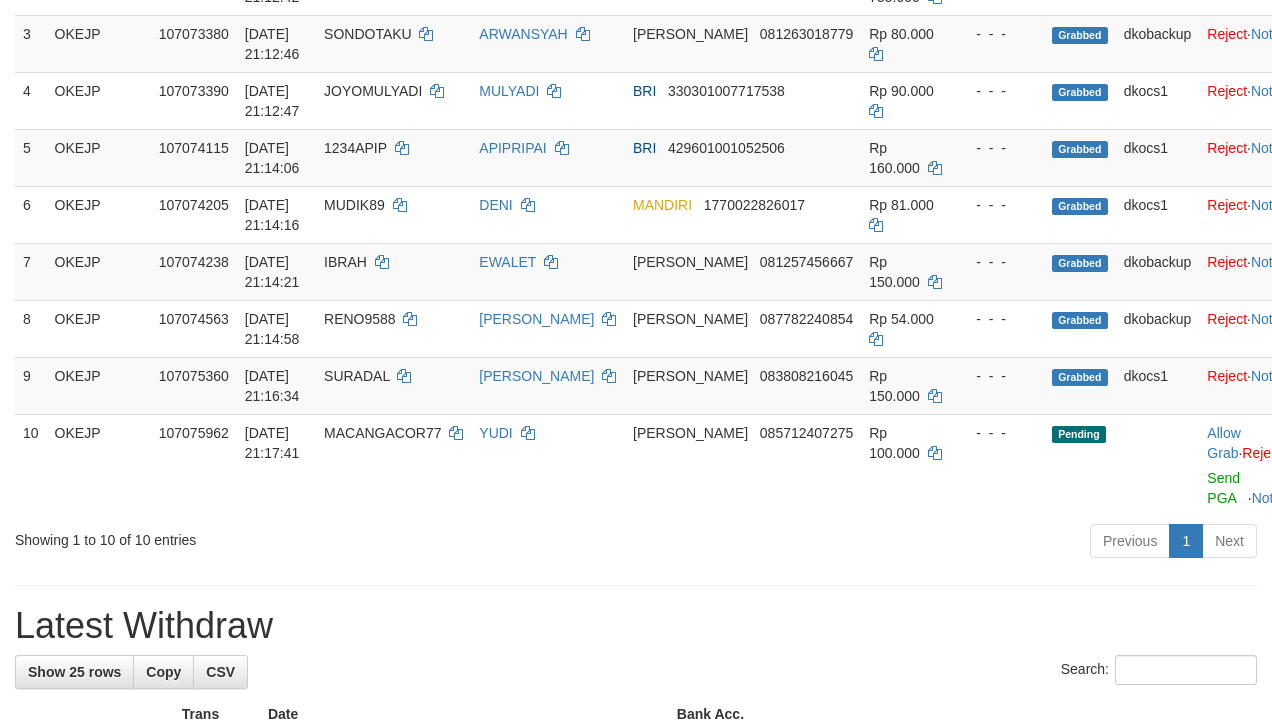 scroll, scrollTop: 400, scrollLeft: 0, axis: vertical 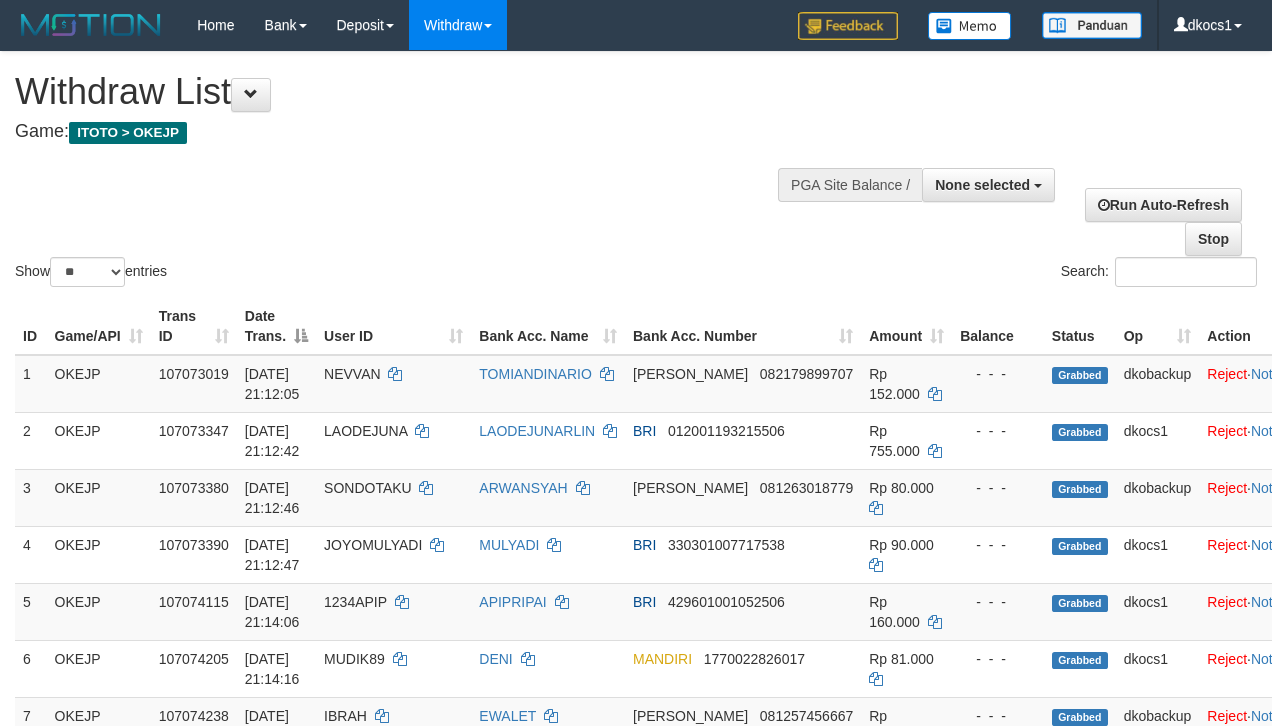 select 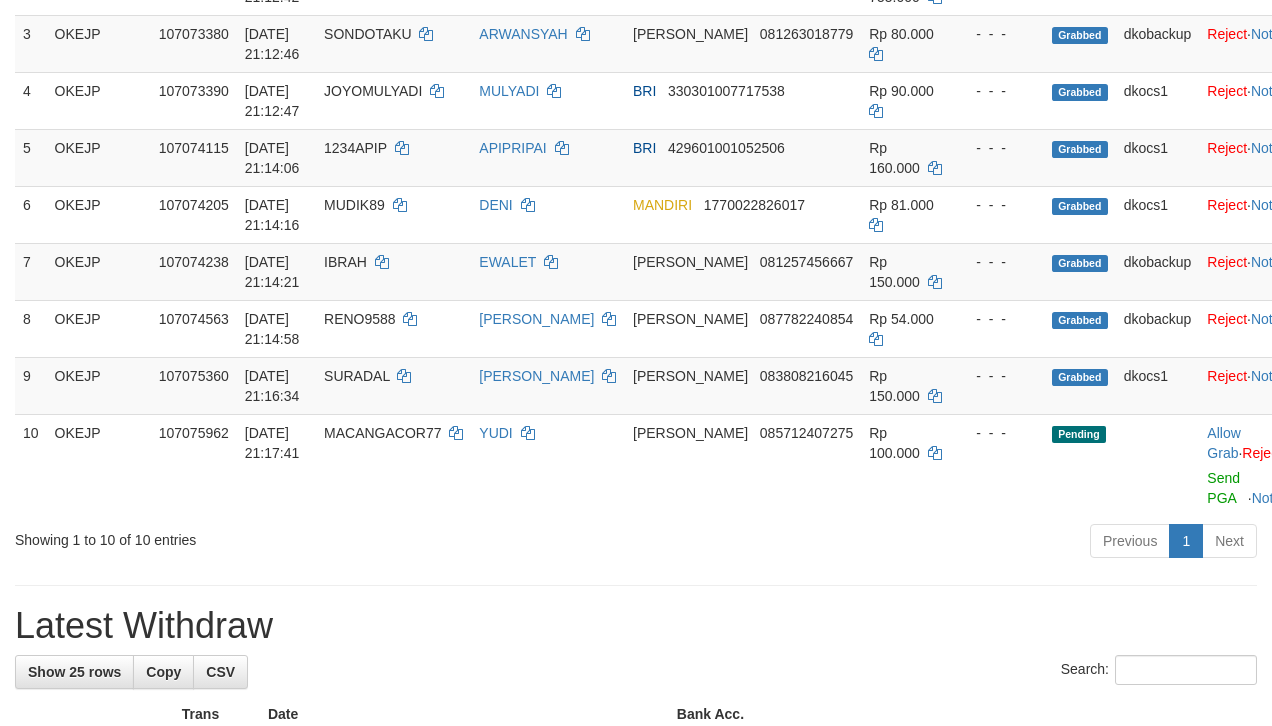 scroll, scrollTop: 400, scrollLeft: 0, axis: vertical 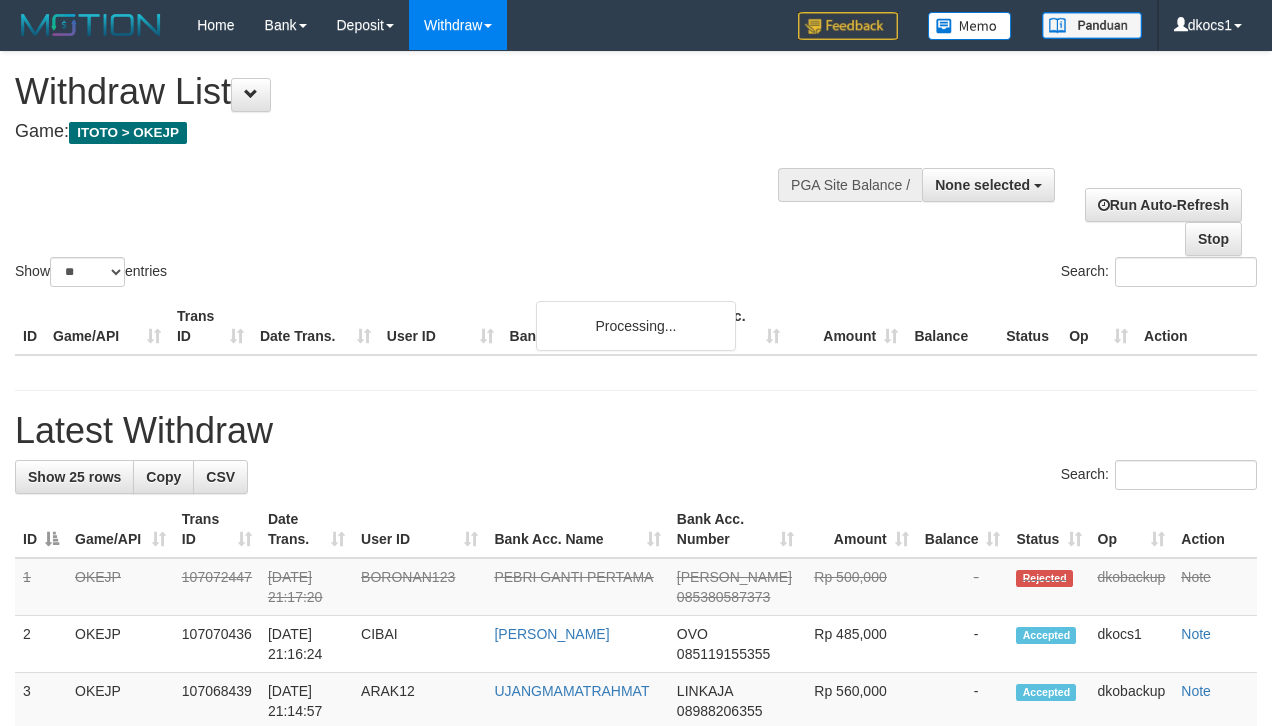 select 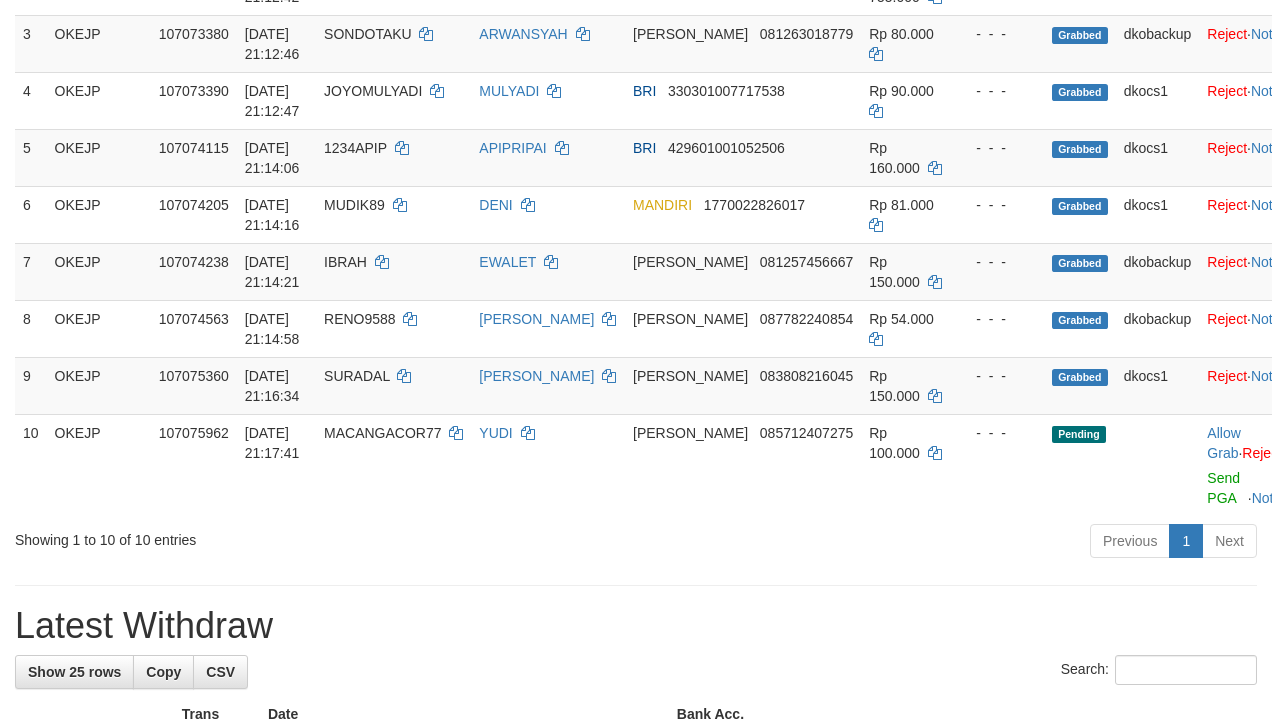 scroll, scrollTop: 400, scrollLeft: 0, axis: vertical 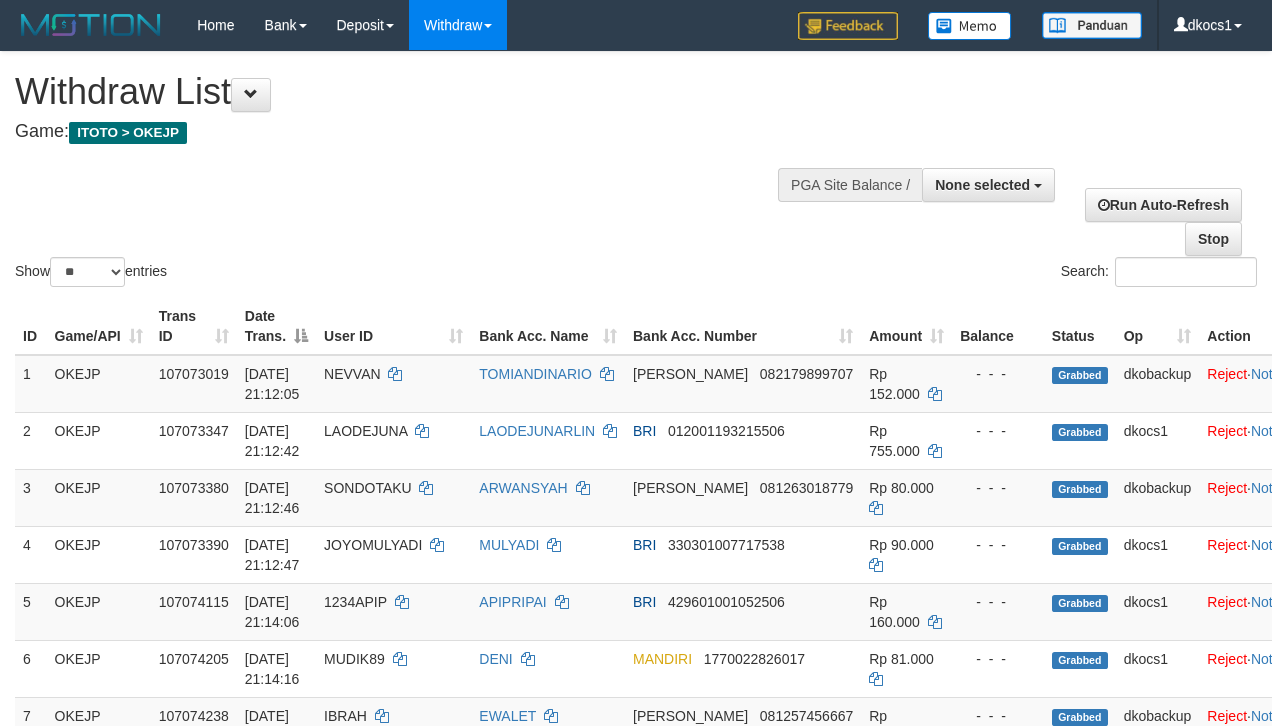 select 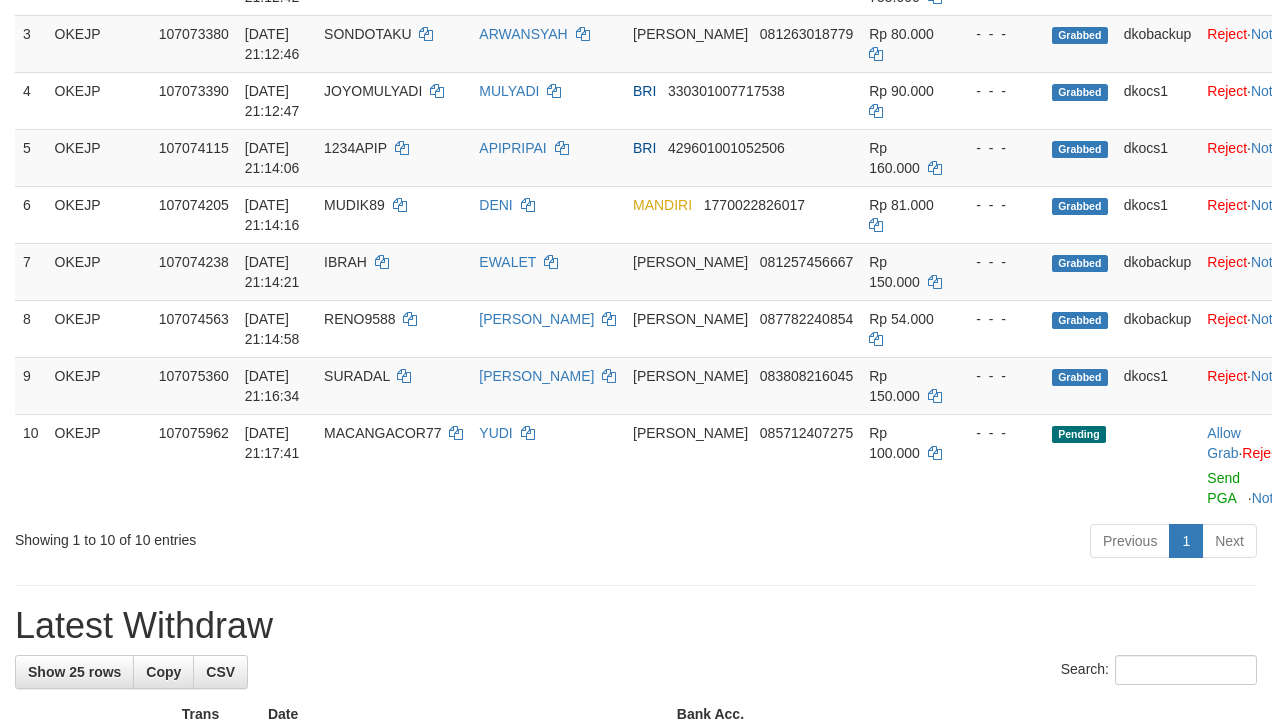scroll, scrollTop: 400, scrollLeft: 0, axis: vertical 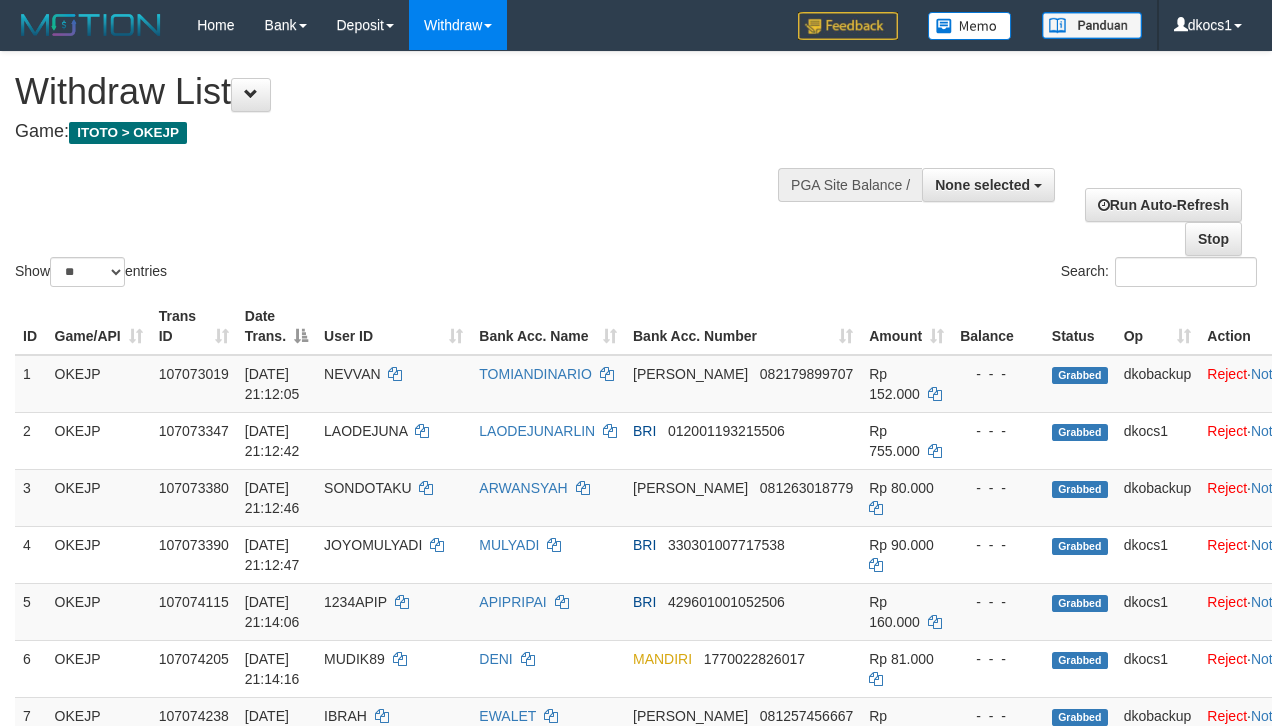 select 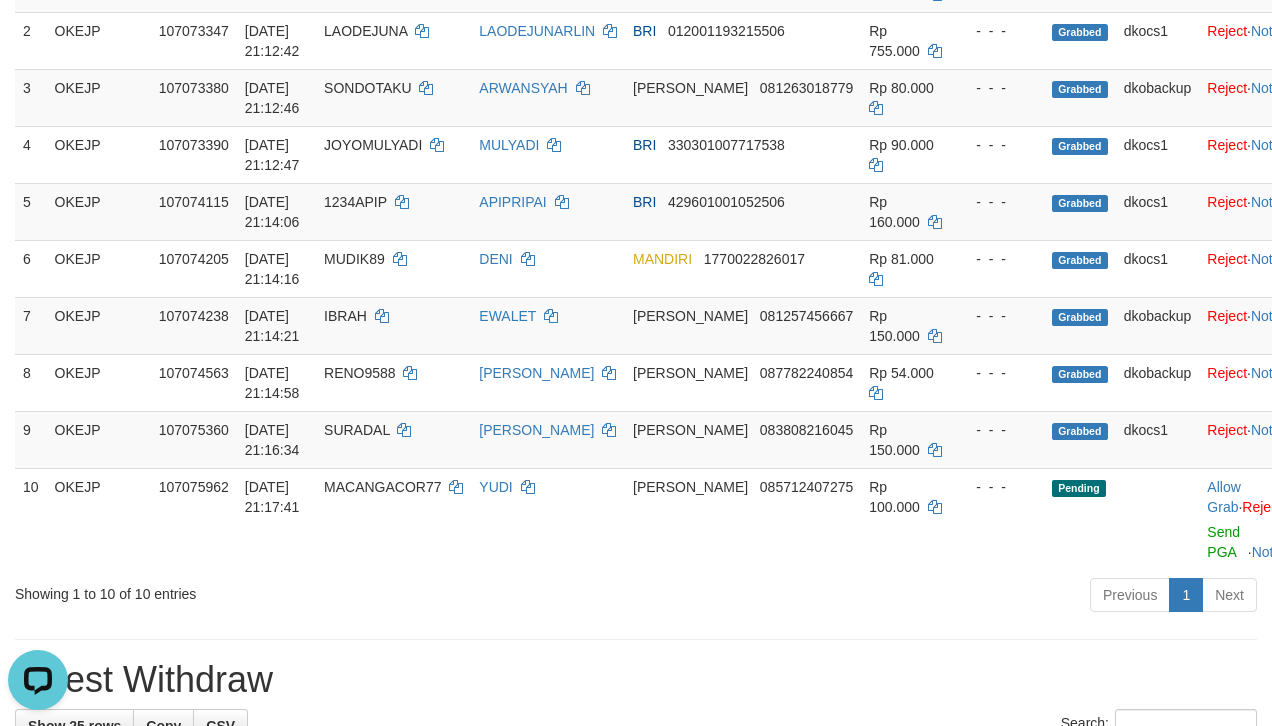 scroll, scrollTop: 0, scrollLeft: 0, axis: both 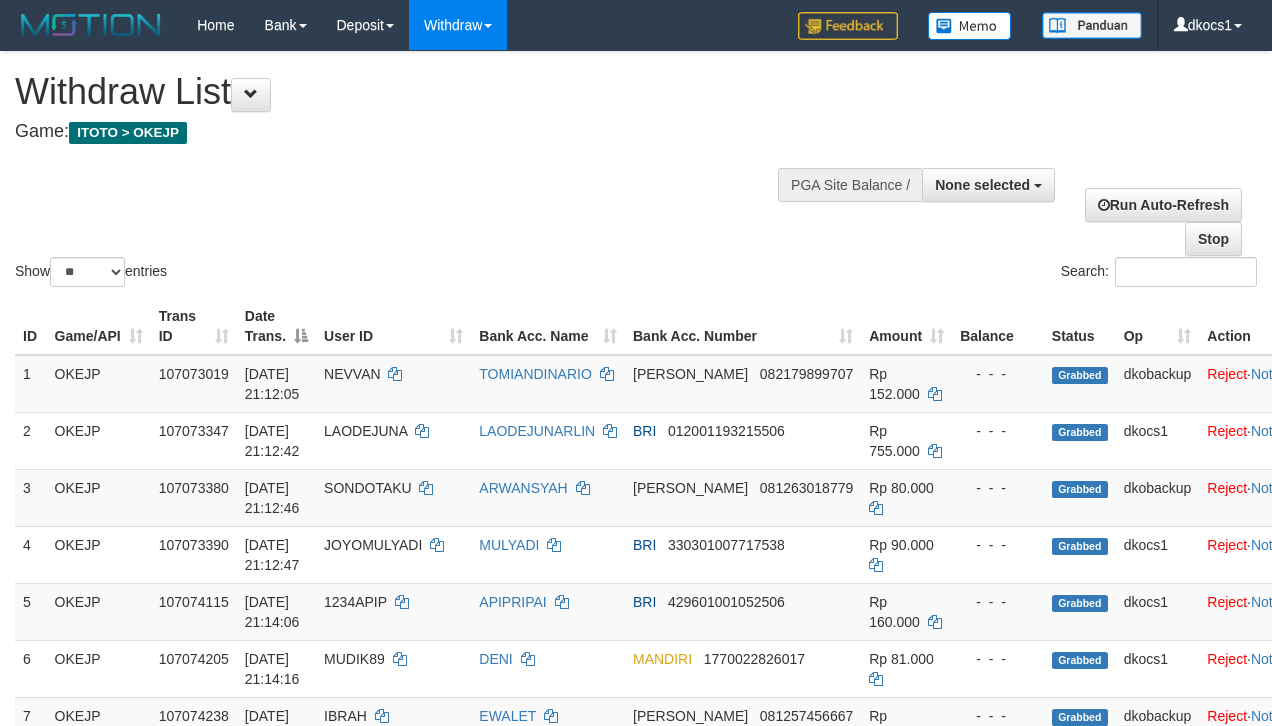 select 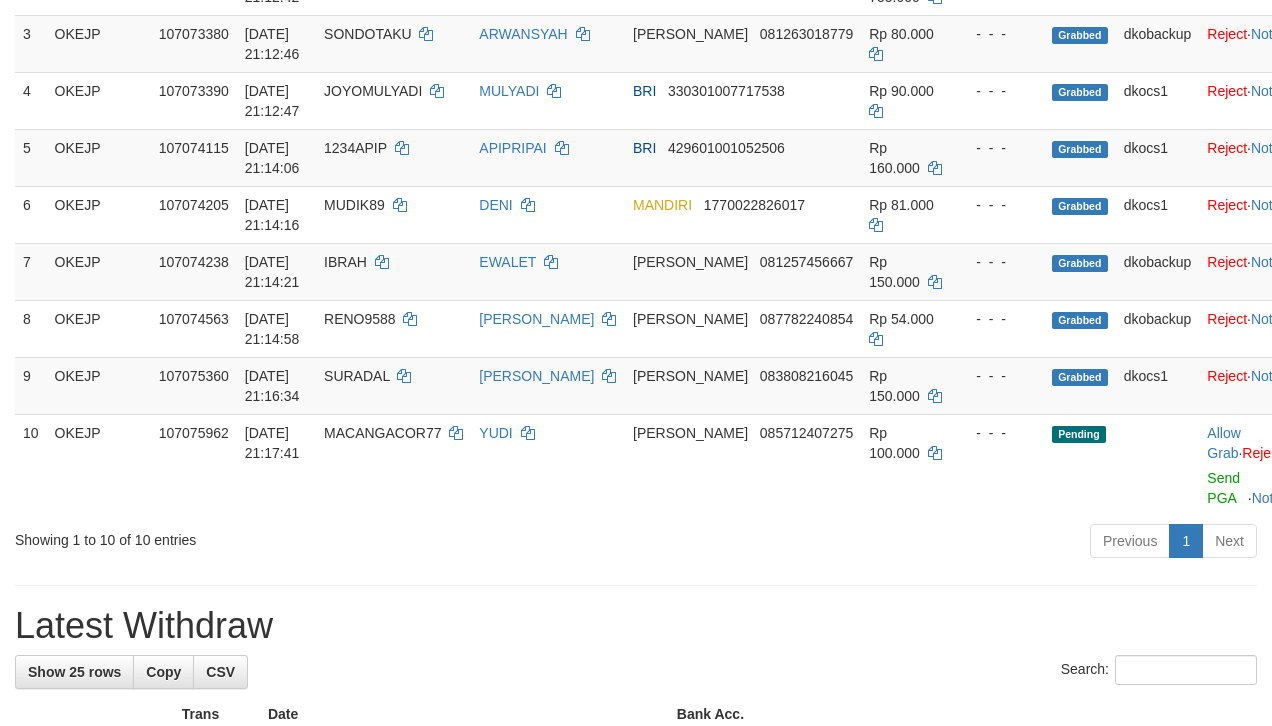 scroll, scrollTop: 400, scrollLeft: 0, axis: vertical 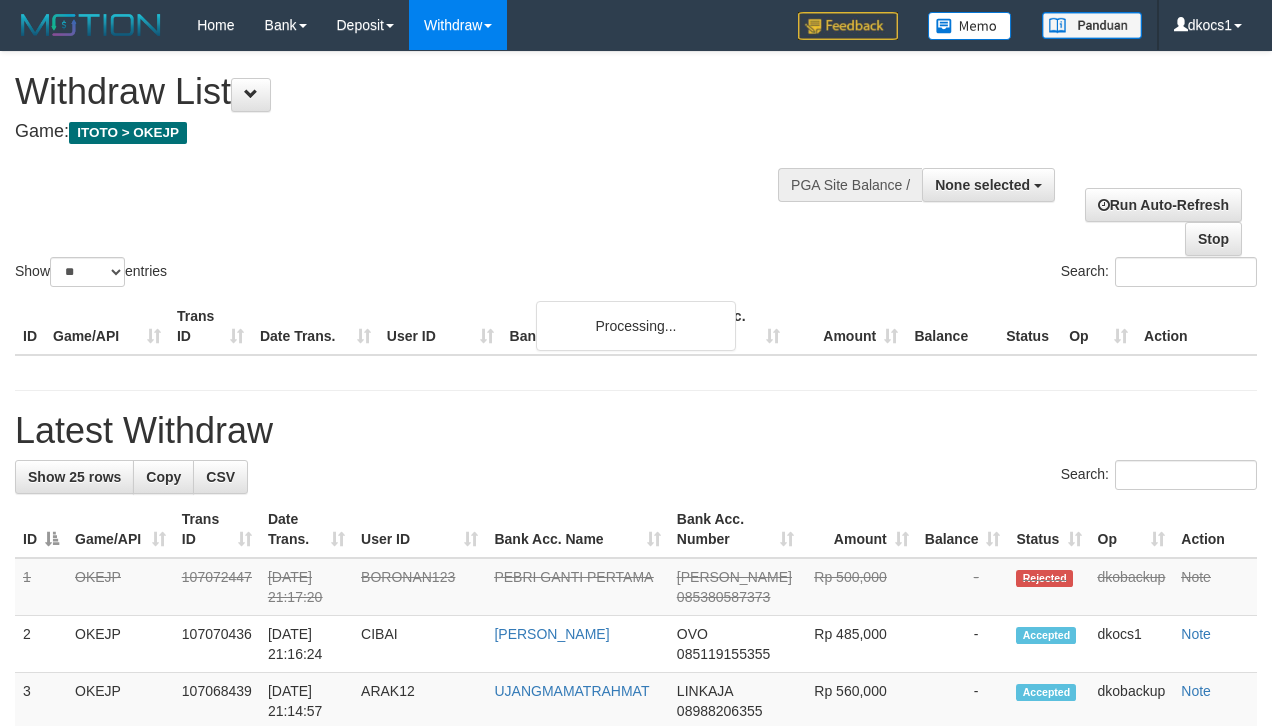 select 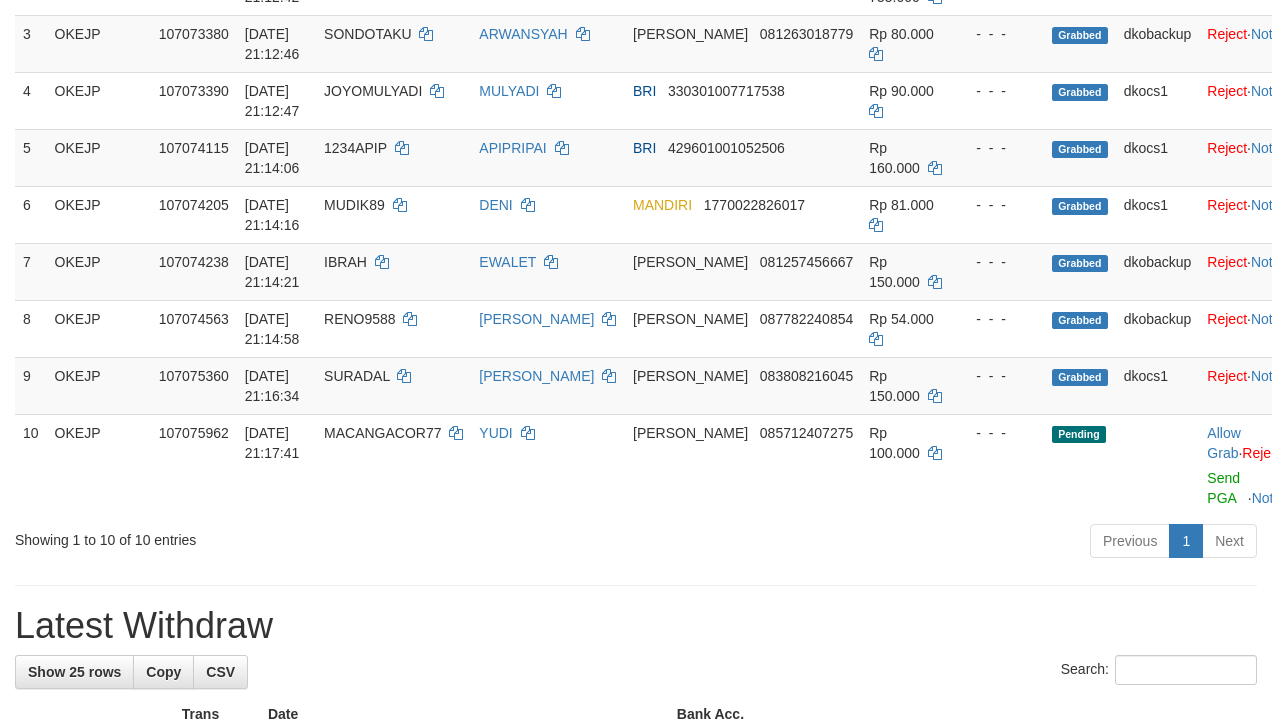 scroll, scrollTop: 400, scrollLeft: 0, axis: vertical 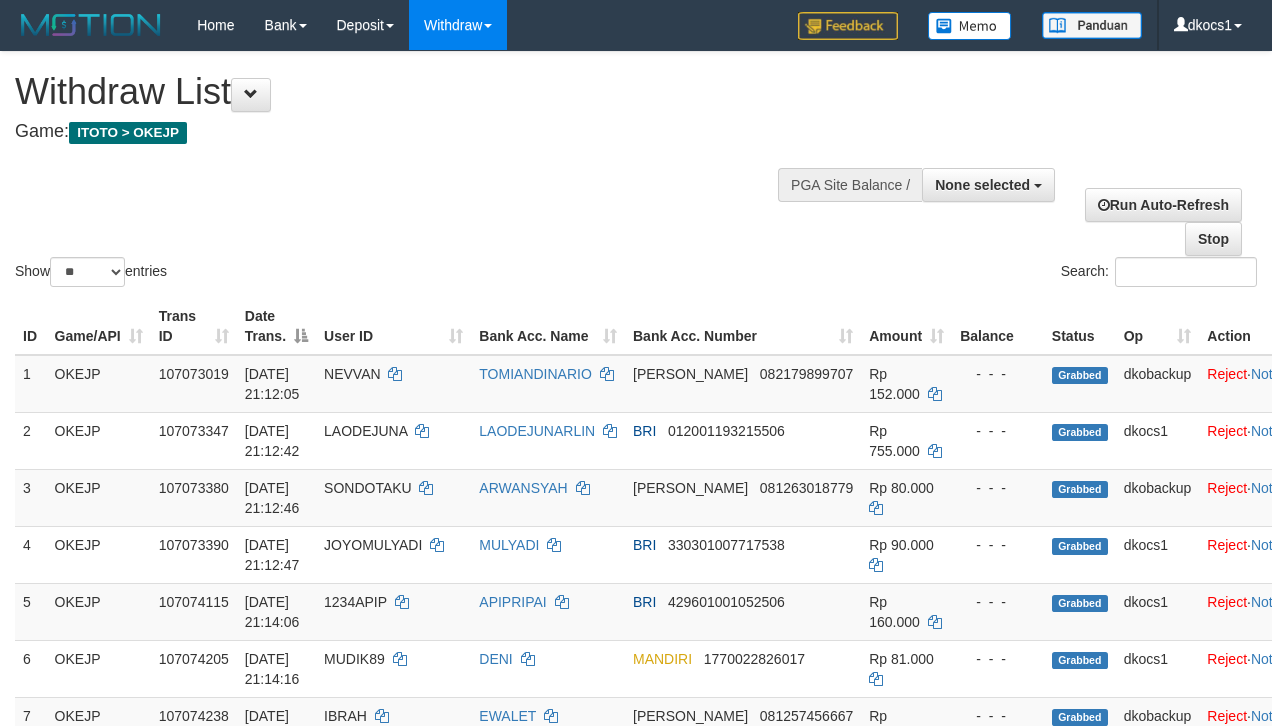 select 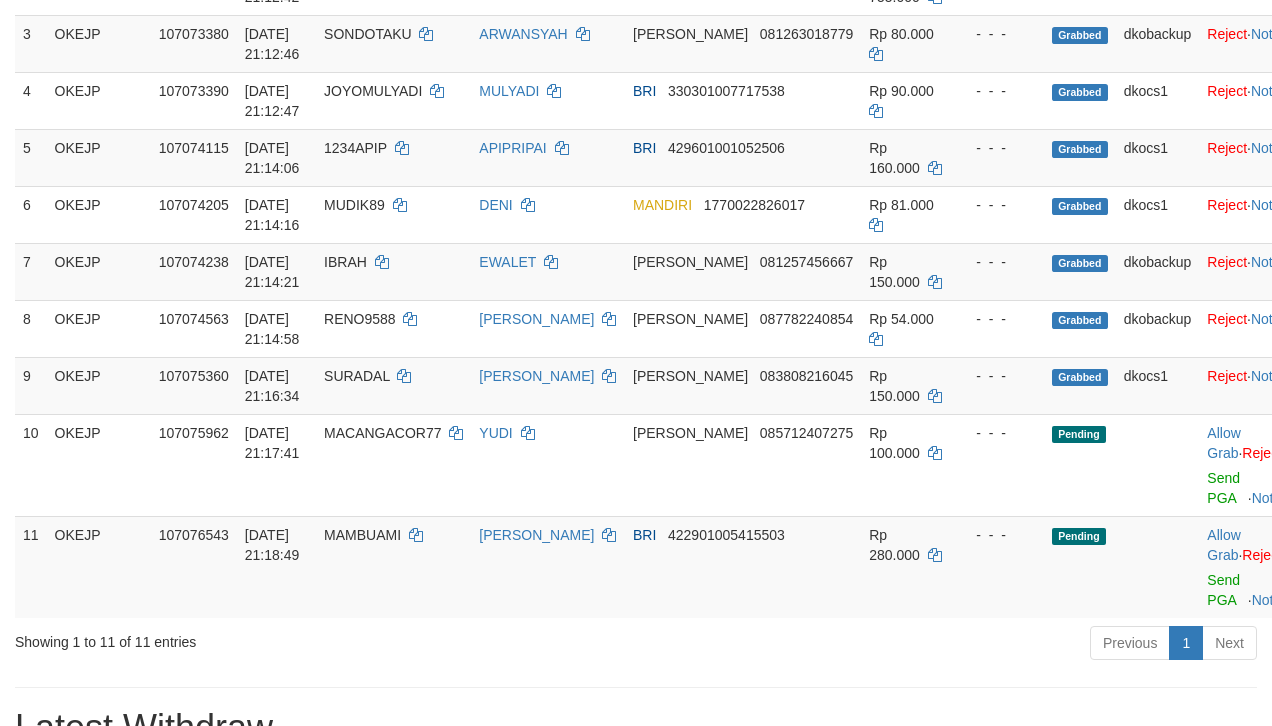 scroll, scrollTop: 400, scrollLeft: 0, axis: vertical 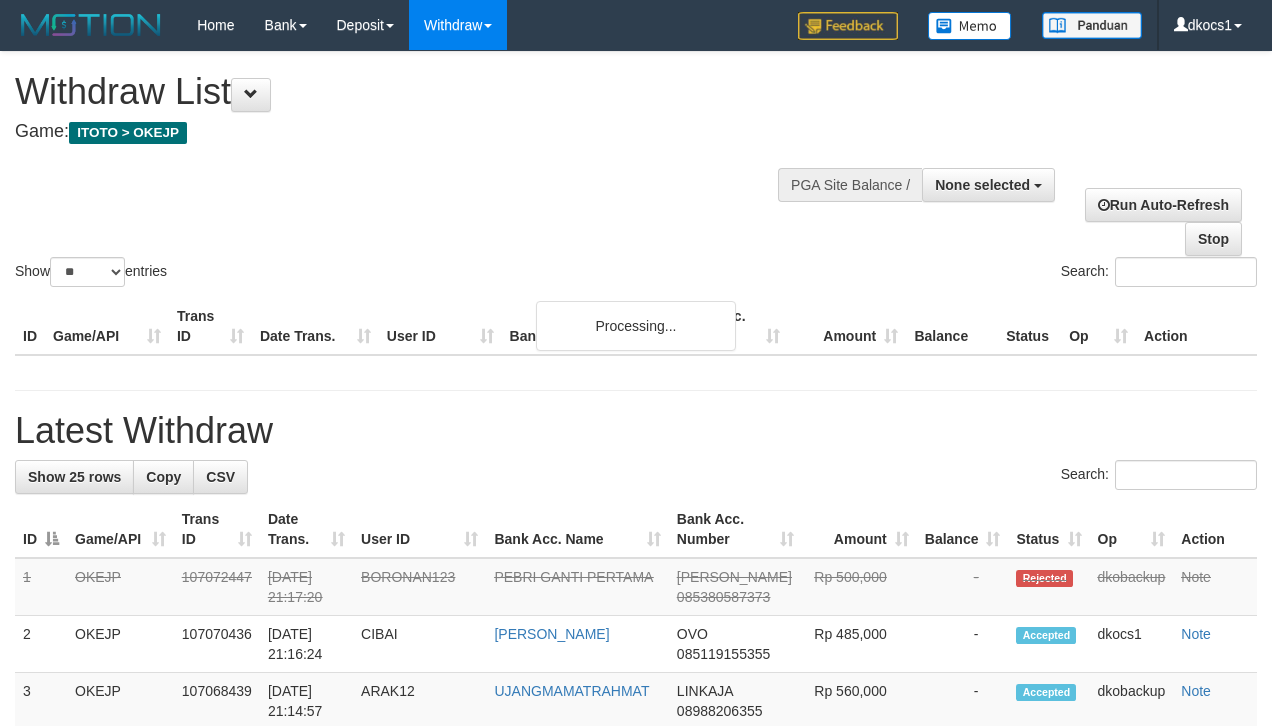 select 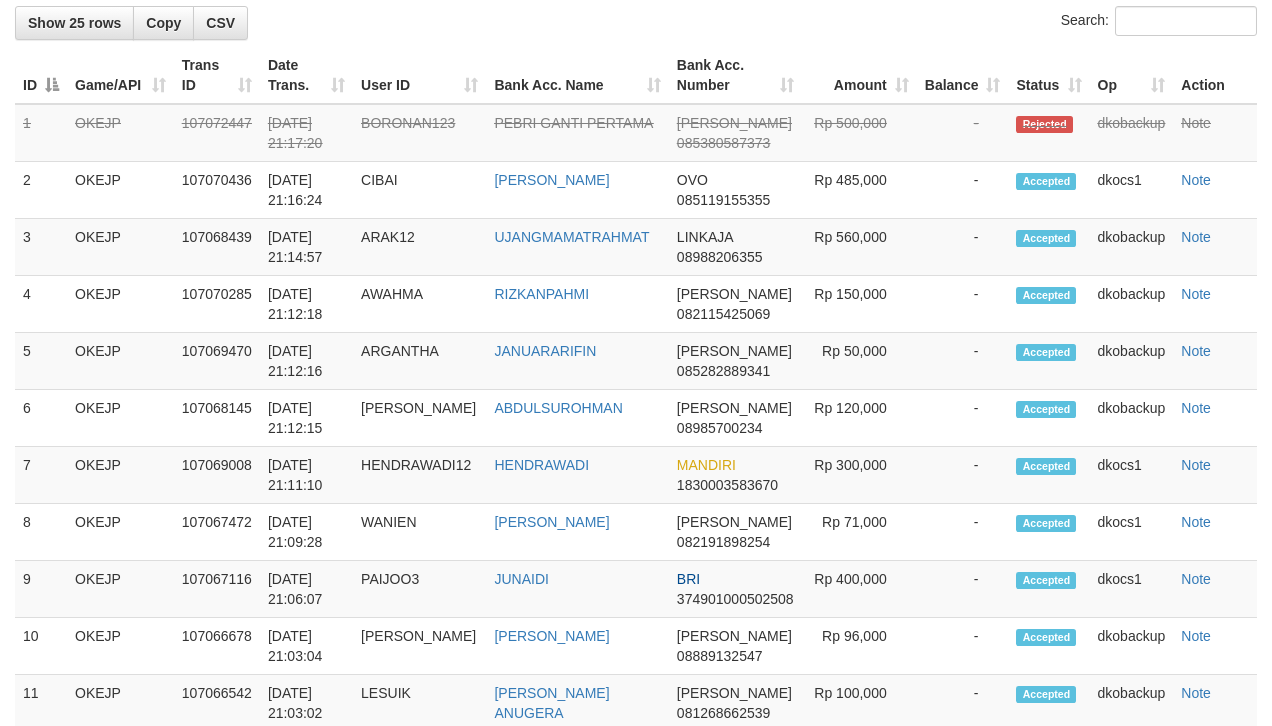 scroll, scrollTop: 400, scrollLeft: 0, axis: vertical 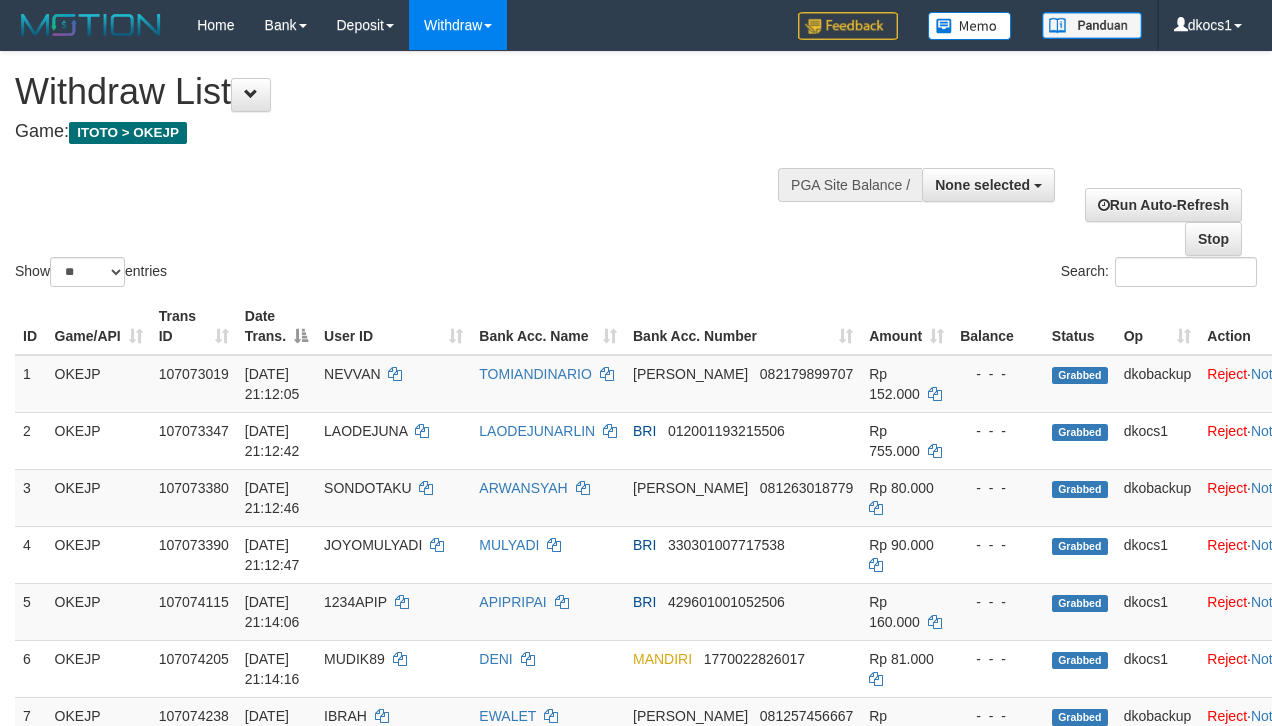 select 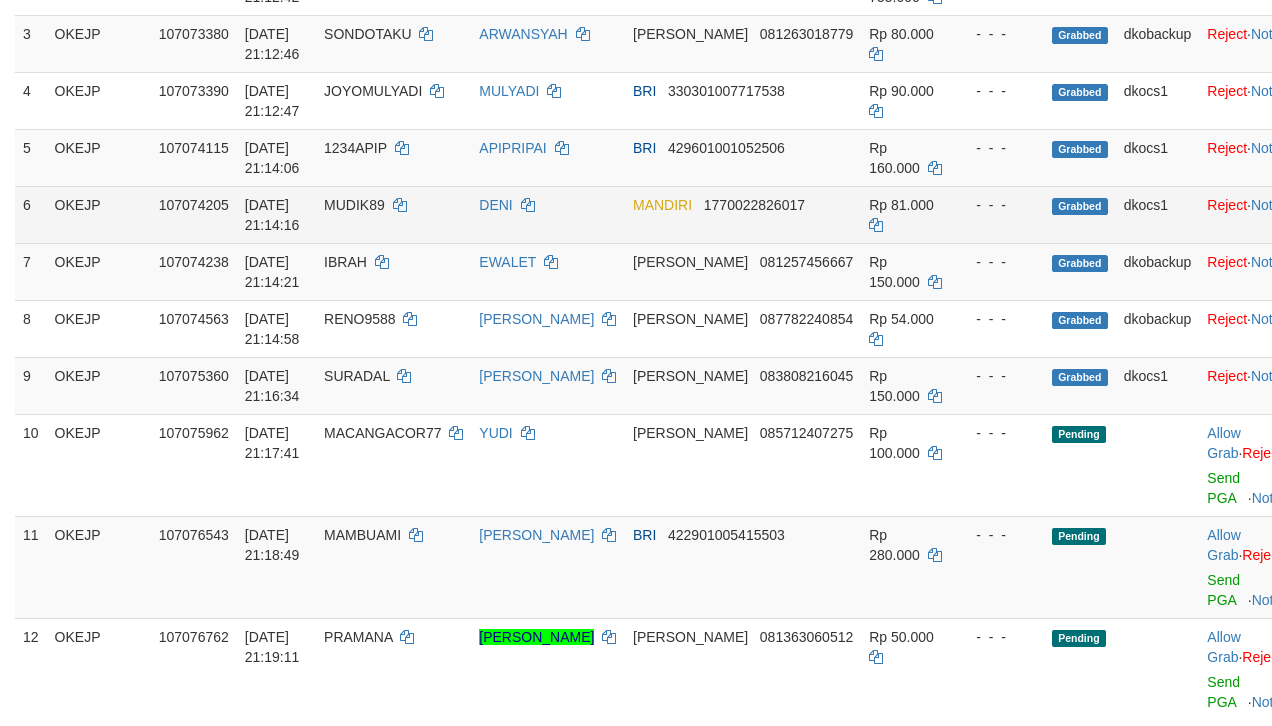 scroll, scrollTop: 400, scrollLeft: 0, axis: vertical 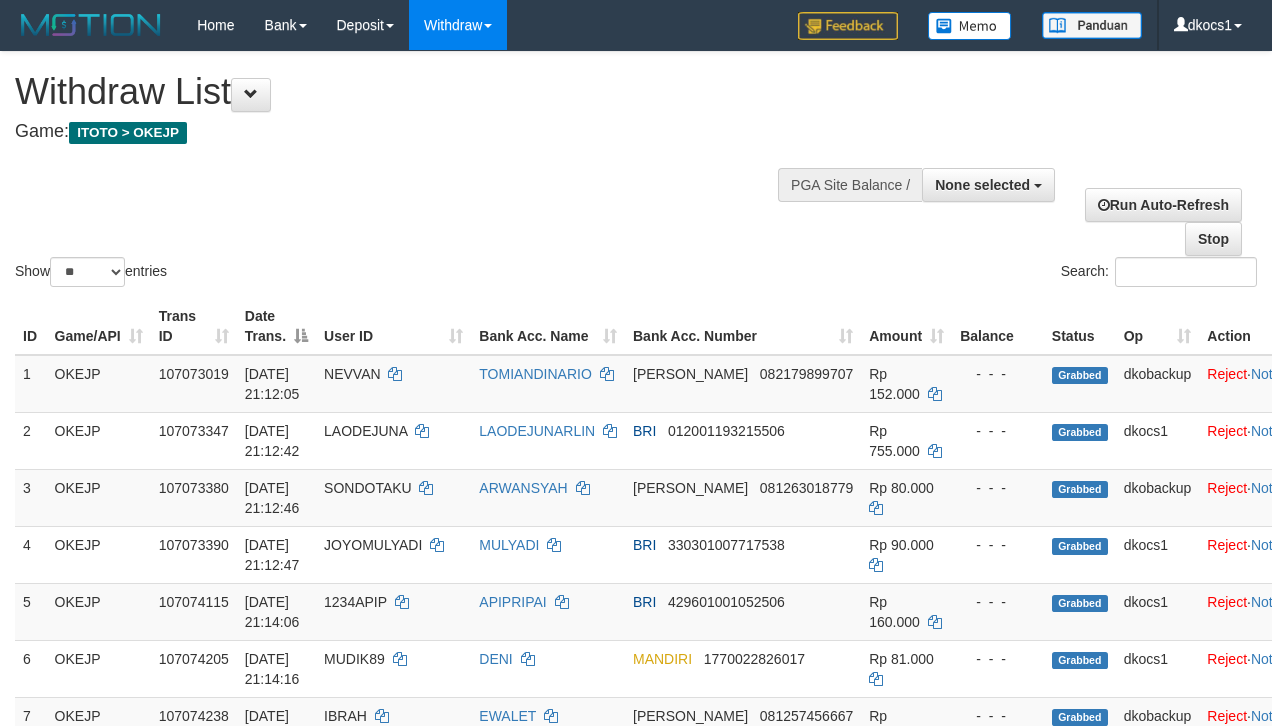 select 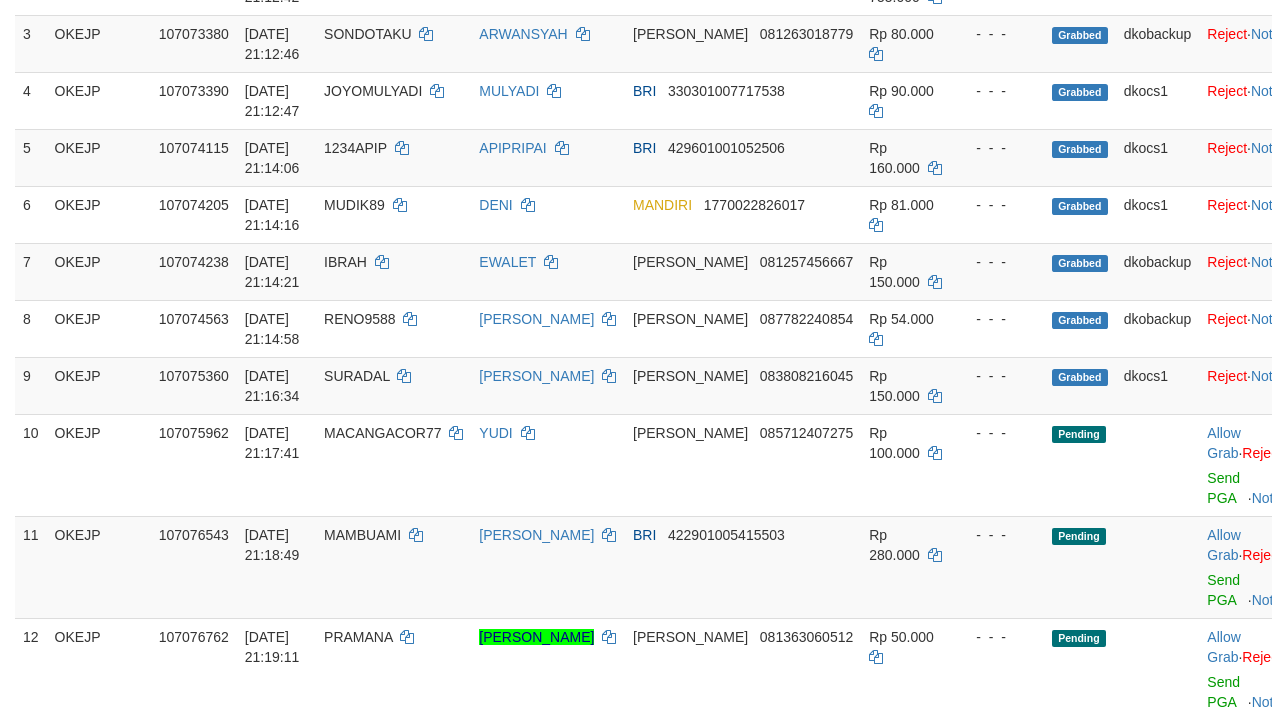 scroll, scrollTop: 400, scrollLeft: 0, axis: vertical 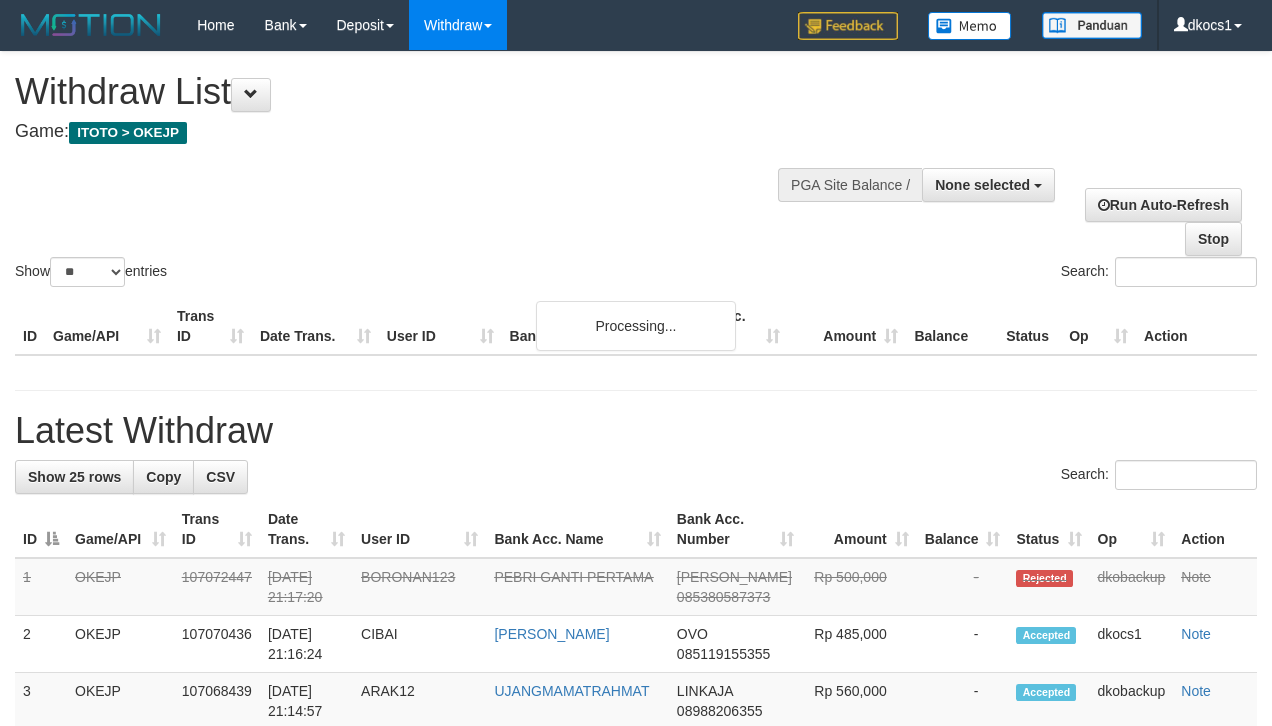 select 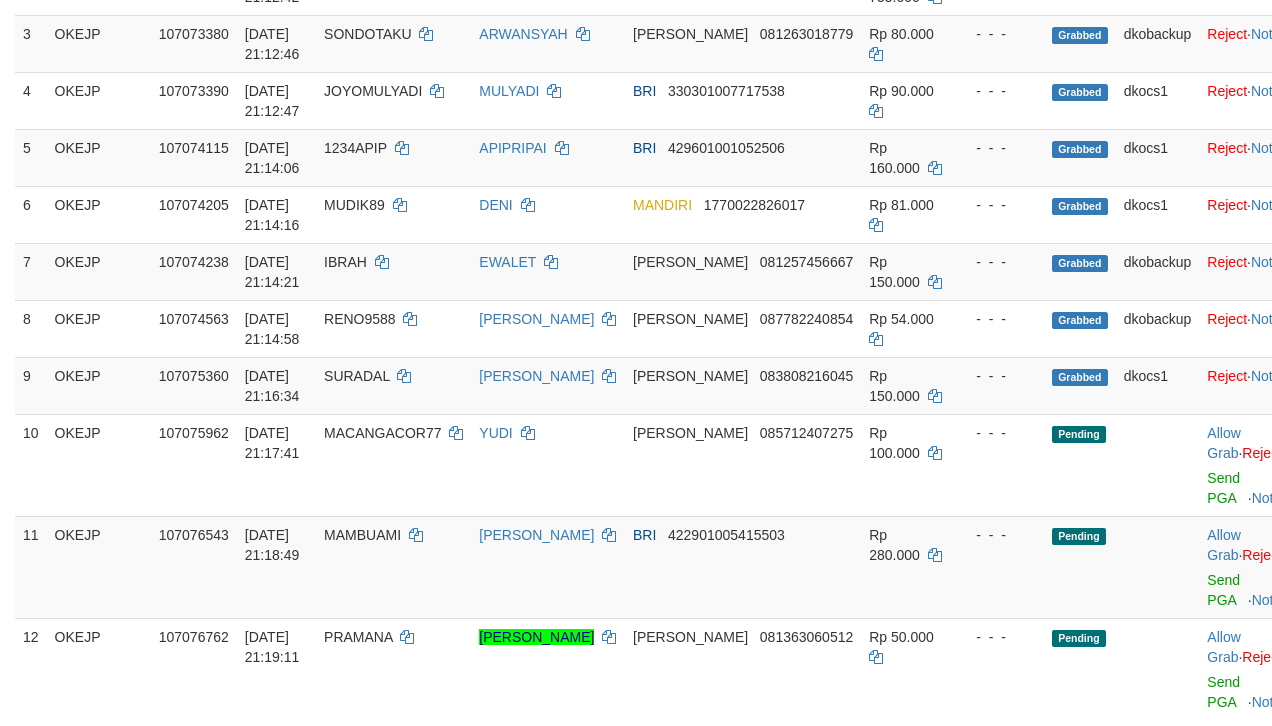 scroll, scrollTop: 400, scrollLeft: 0, axis: vertical 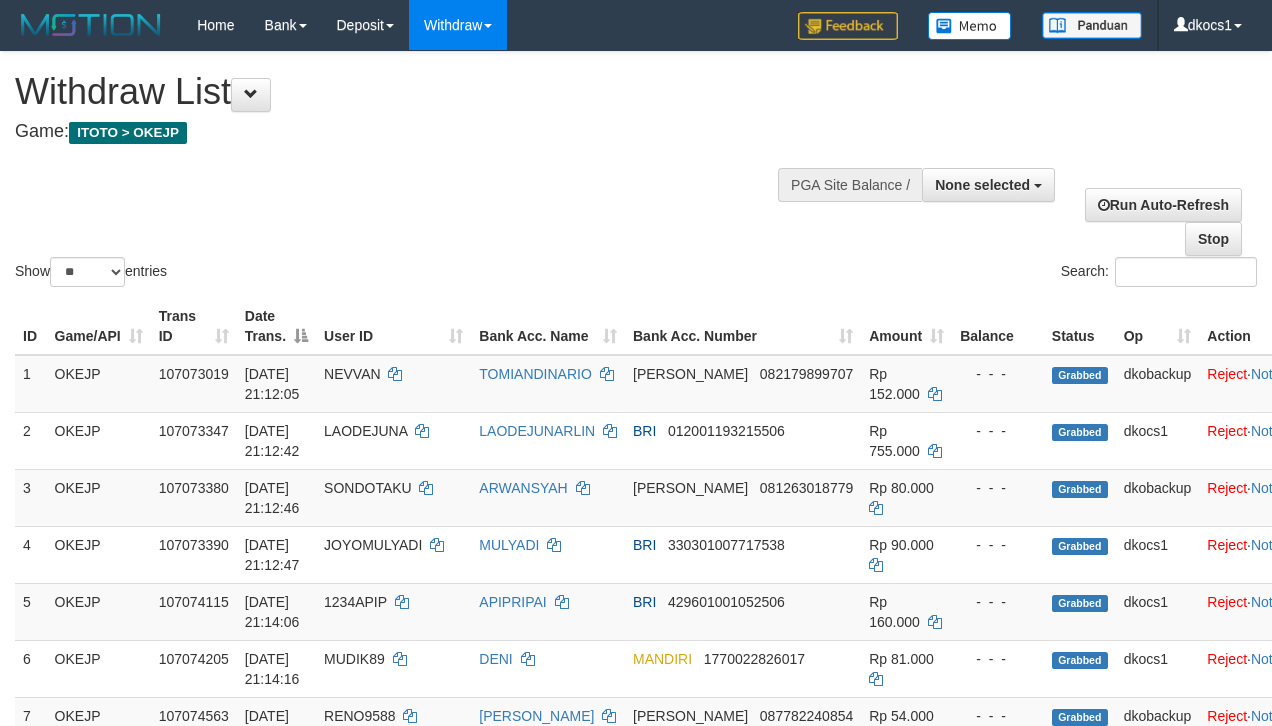 select 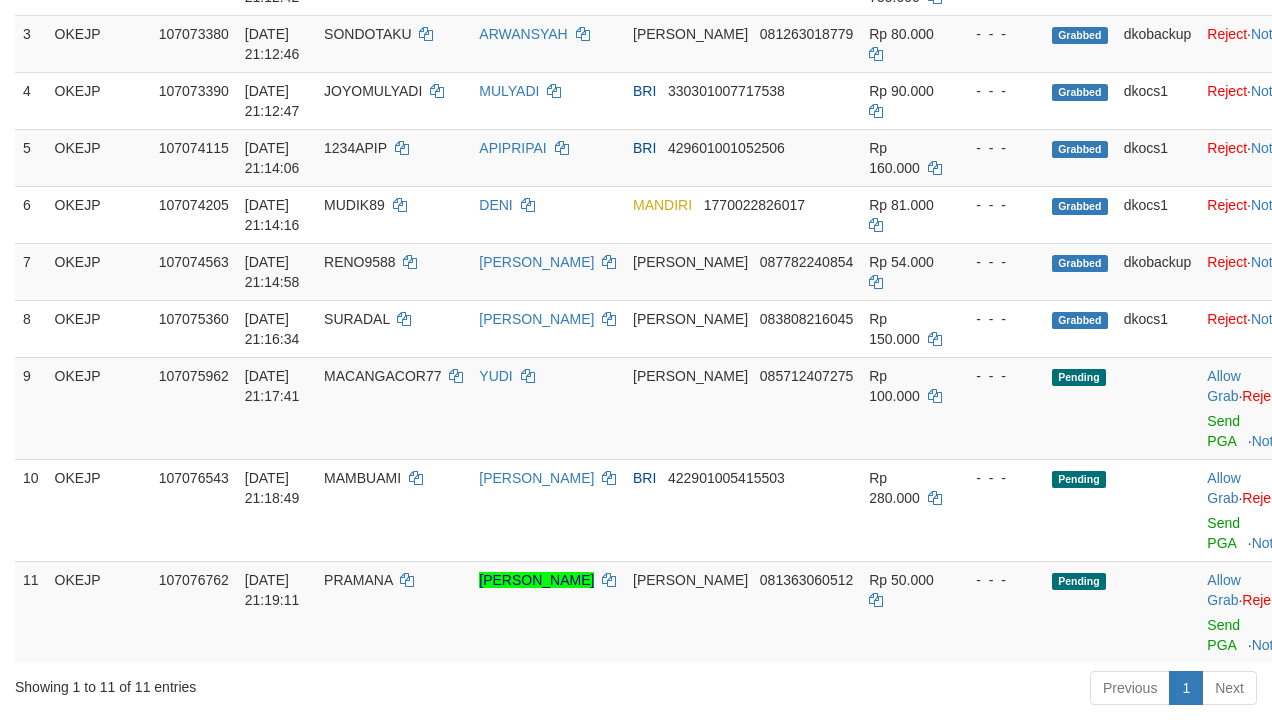 scroll, scrollTop: 400, scrollLeft: 0, axis: vertical 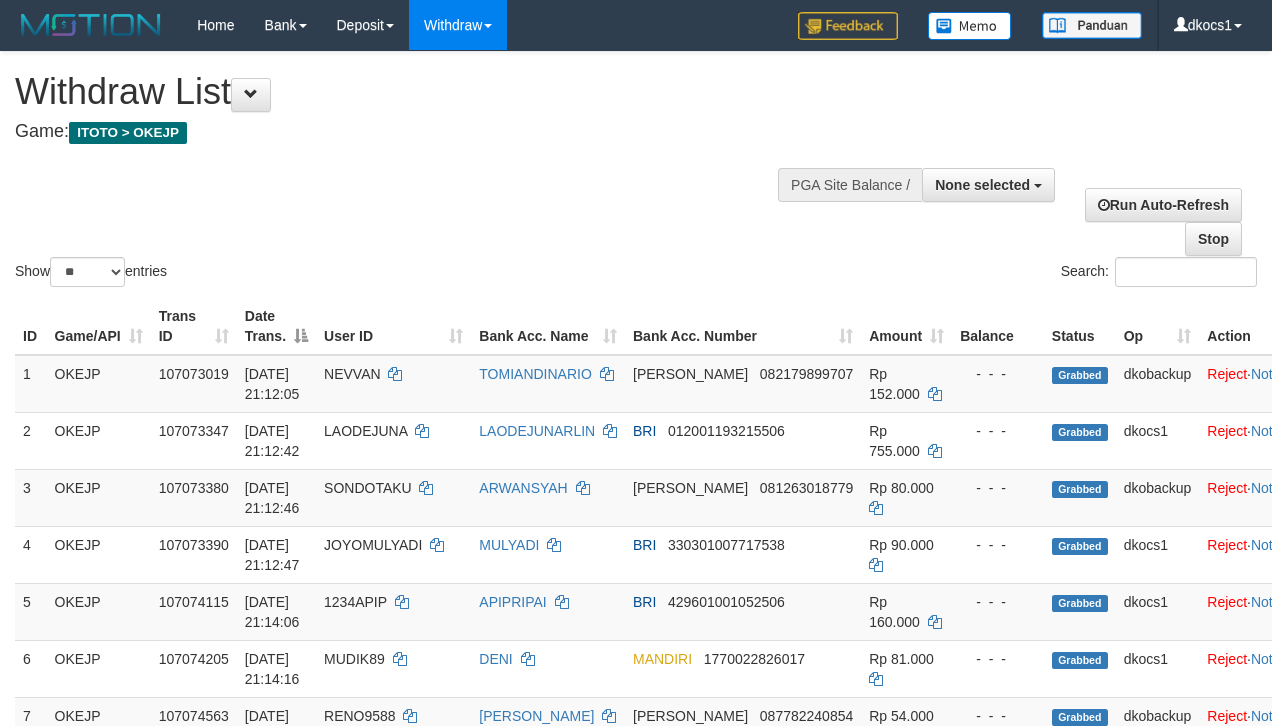 select 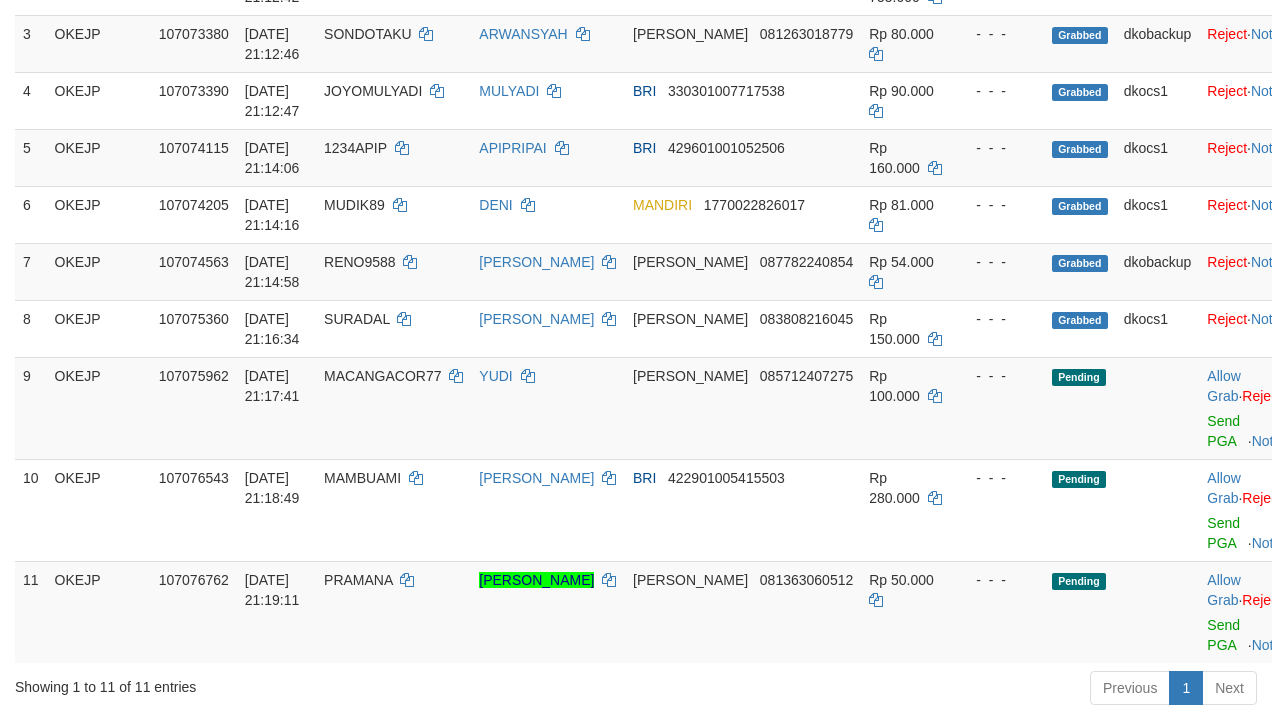 scroll, scrollTop: 400, scrollLeft: 0, axis: vertical 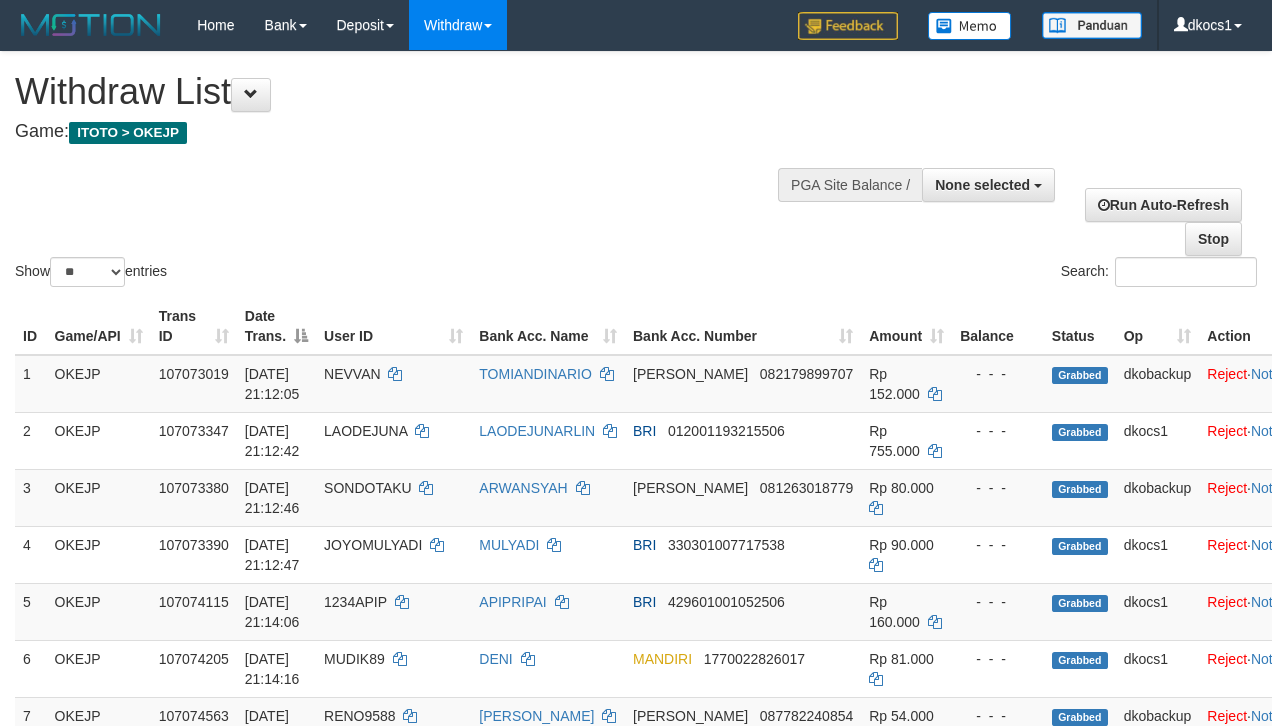 select 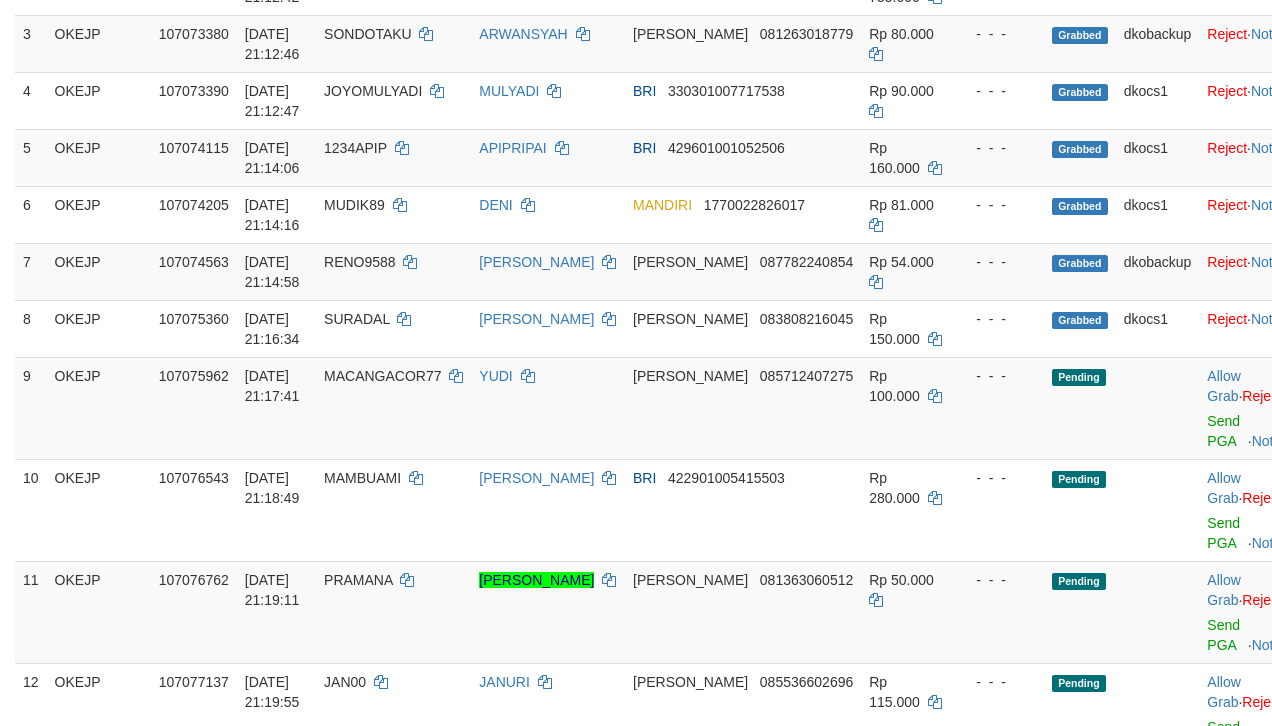 scroll, scrollTop: 400, scrollLeft: 0, axis: vertical 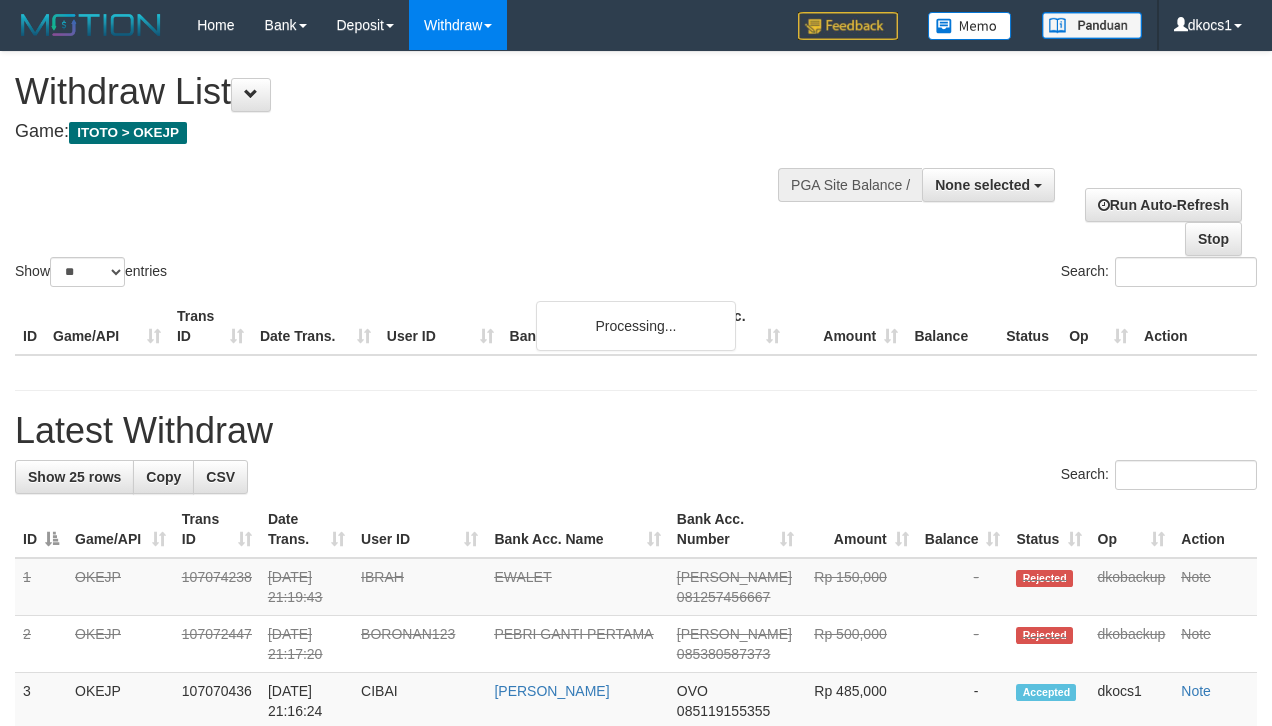 select 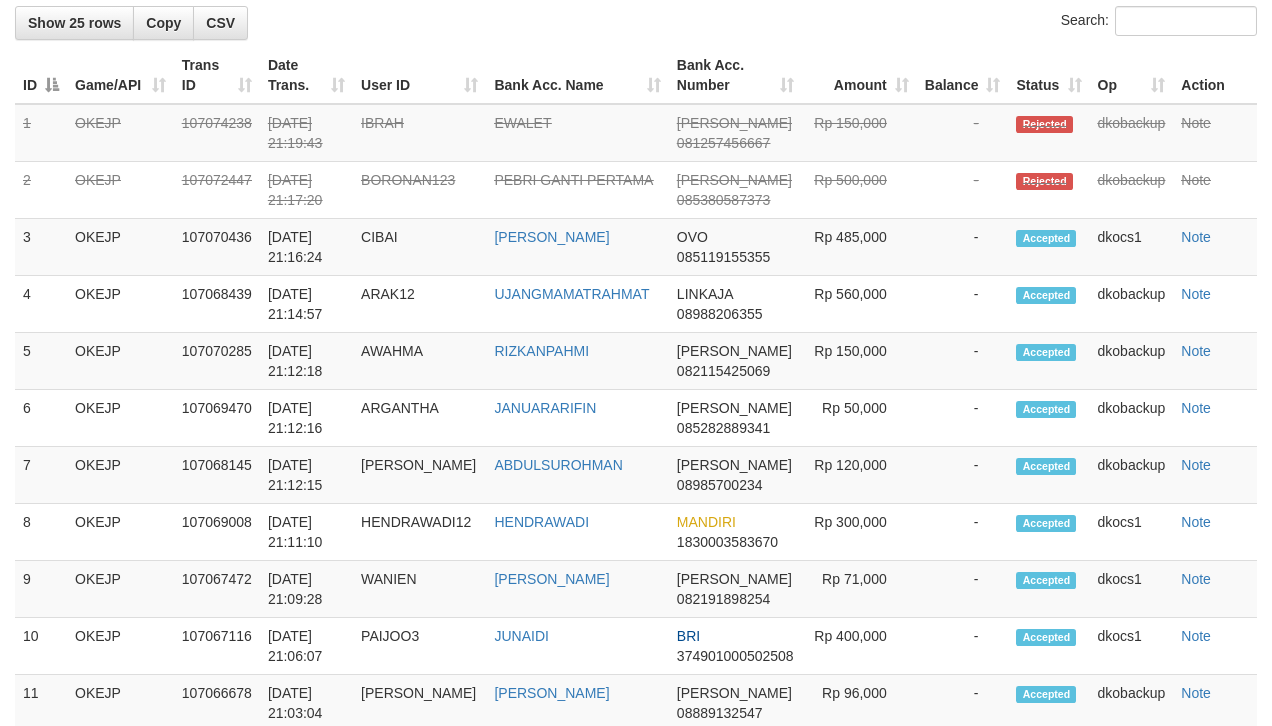 scroll, scrollTop: 400, scrollLeft: 0, axis: vertical 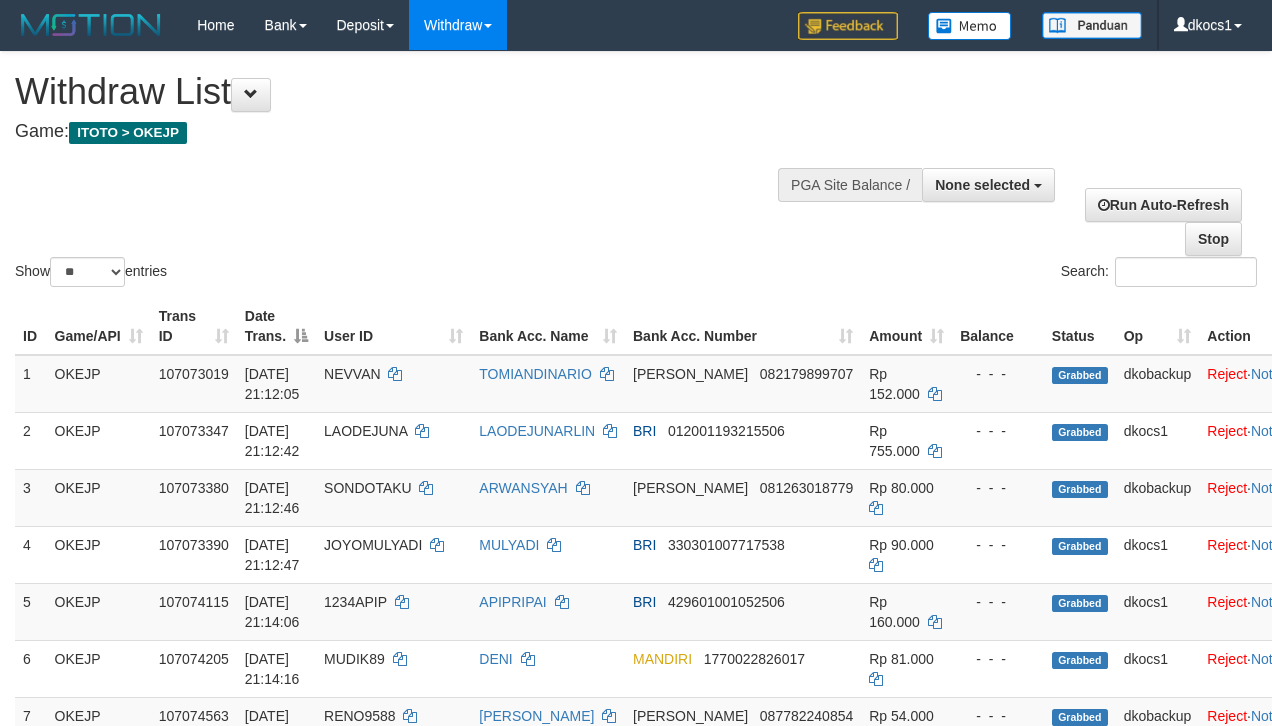 select 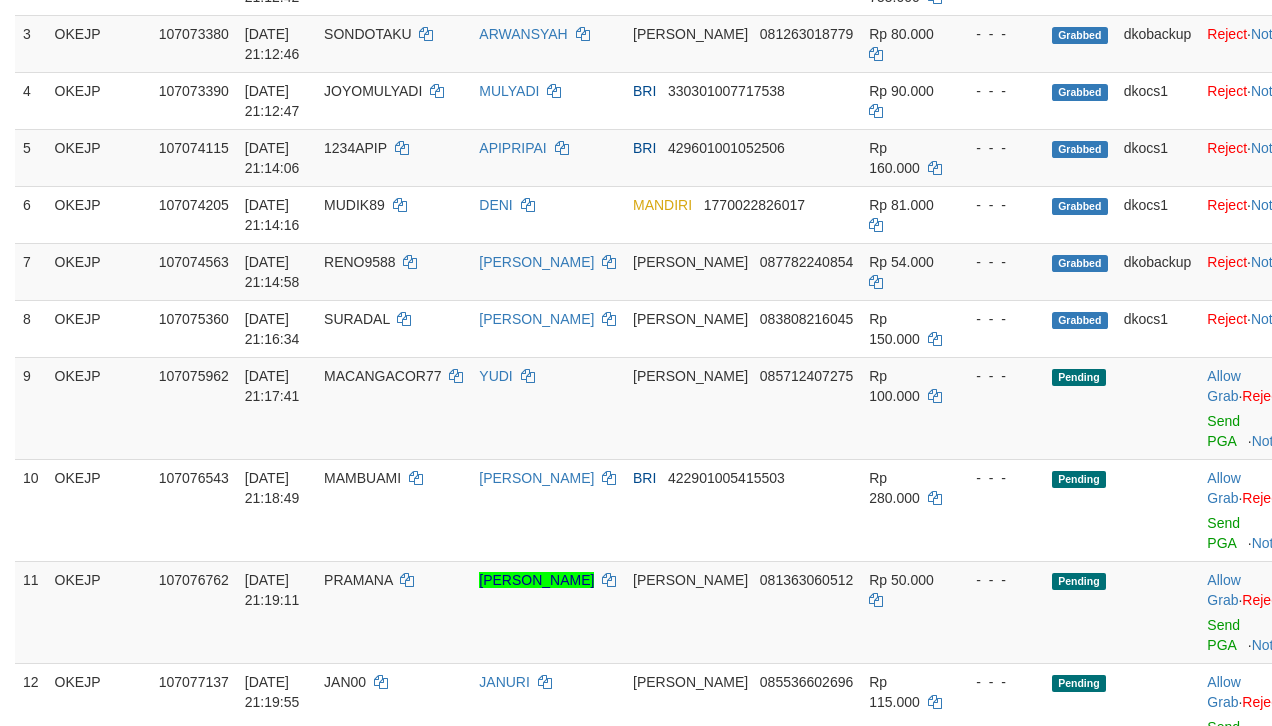scroll, scrollTop: 400, scrollLeft: 0, axis: vertical 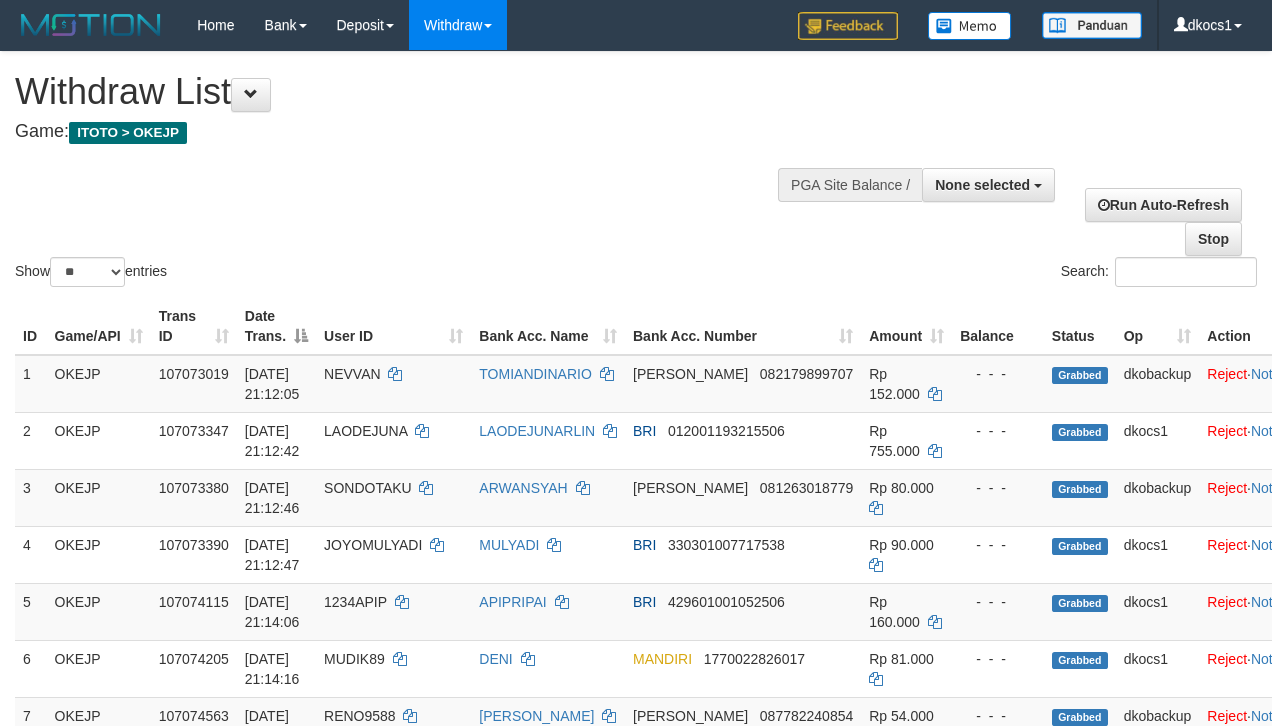 select 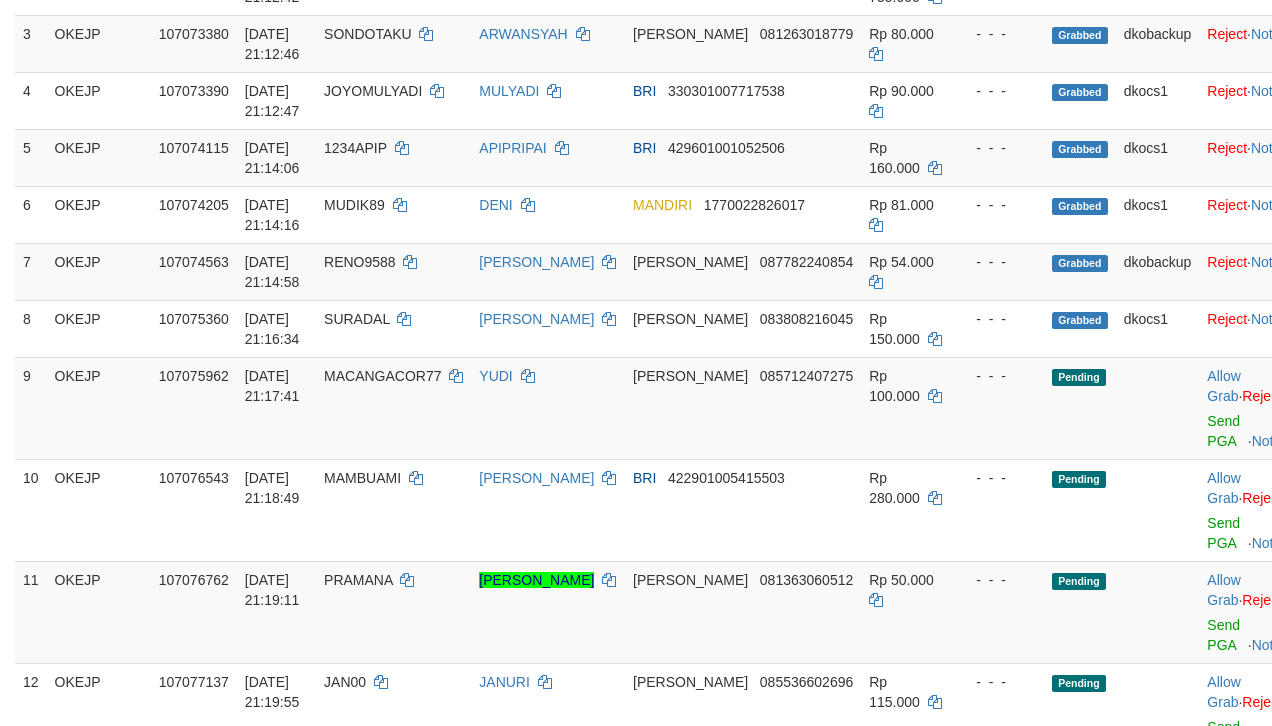 scroll, scrollTop: 400, scrollLeft: 0, axis: vertical 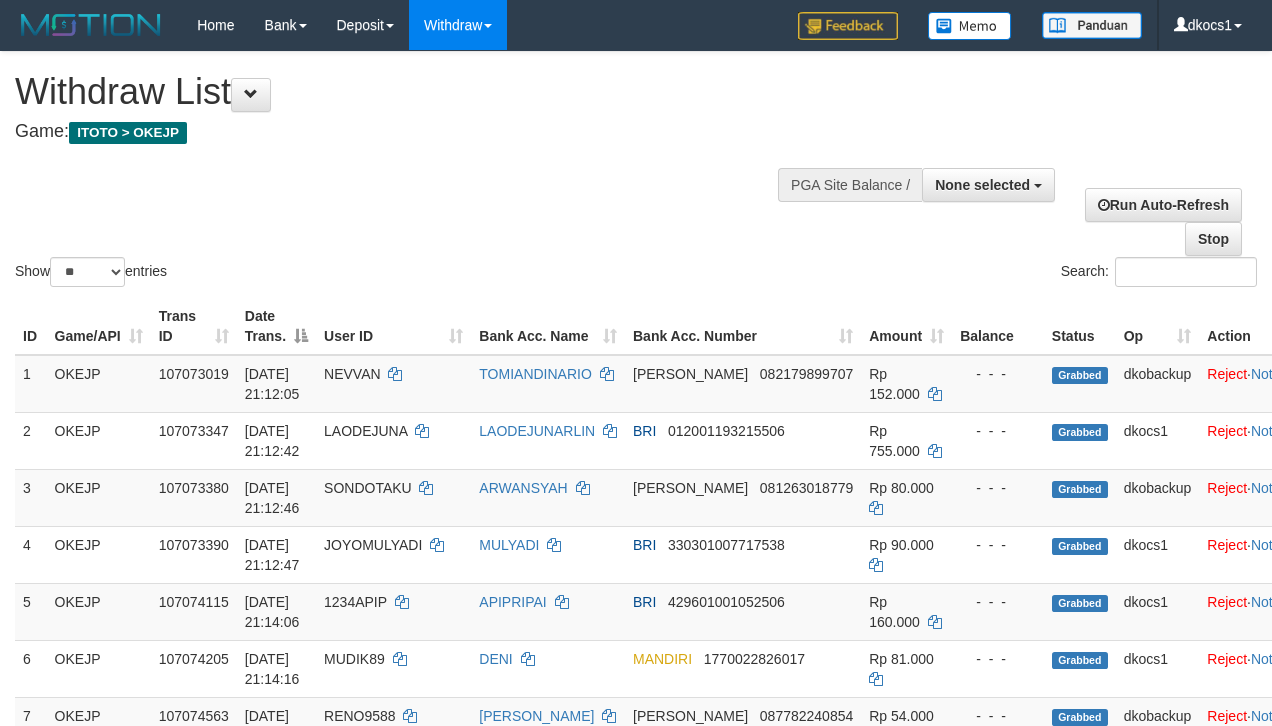 select 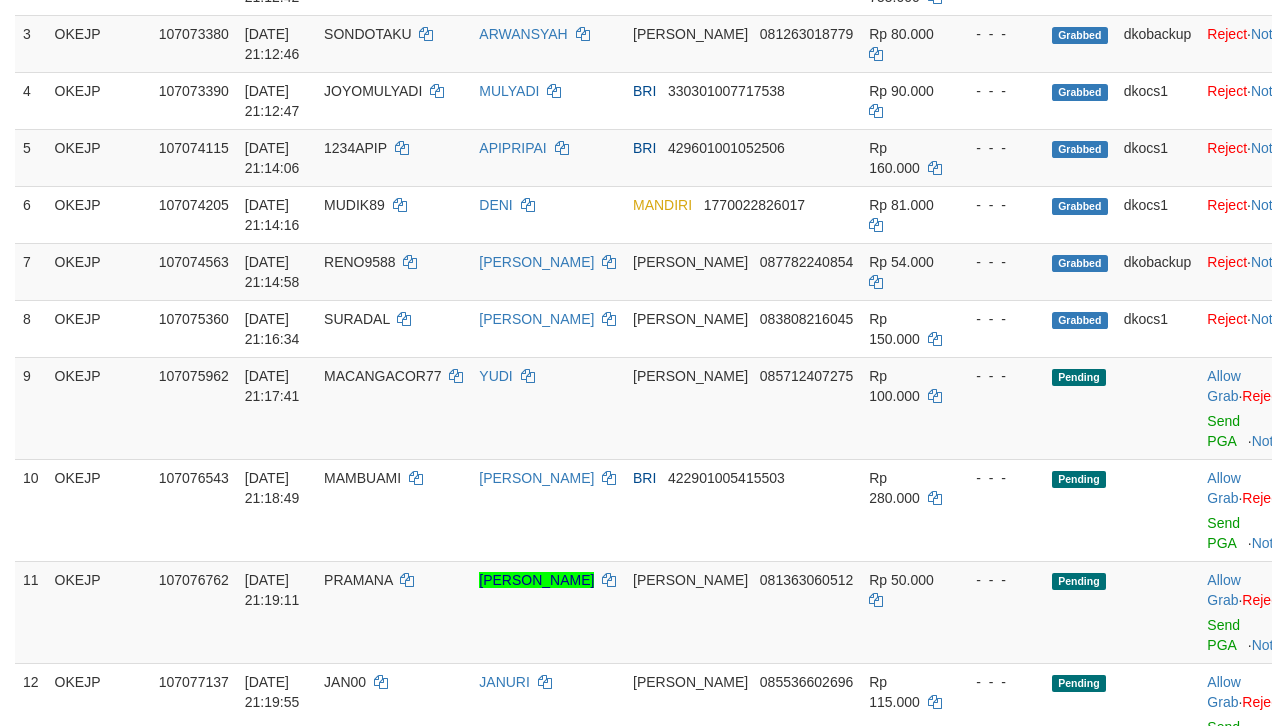 scroll, scrollTop: 400, scrollLeft: 0, axis: vertical 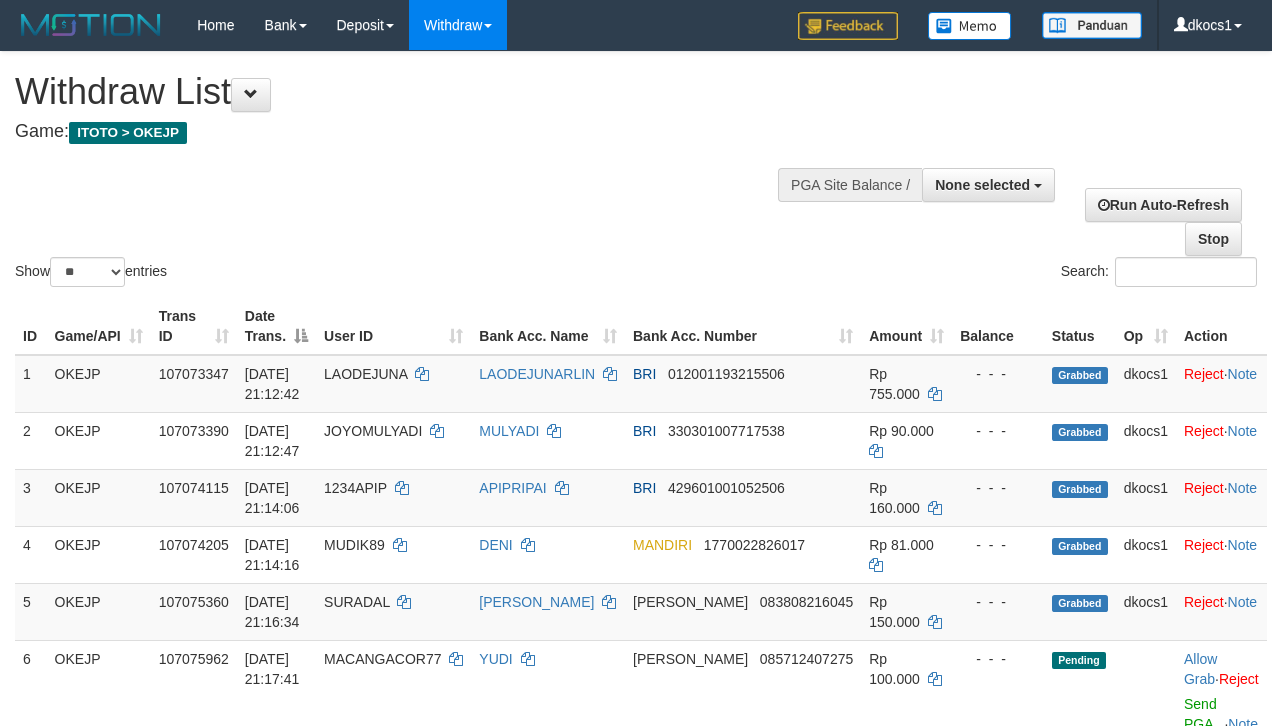 select 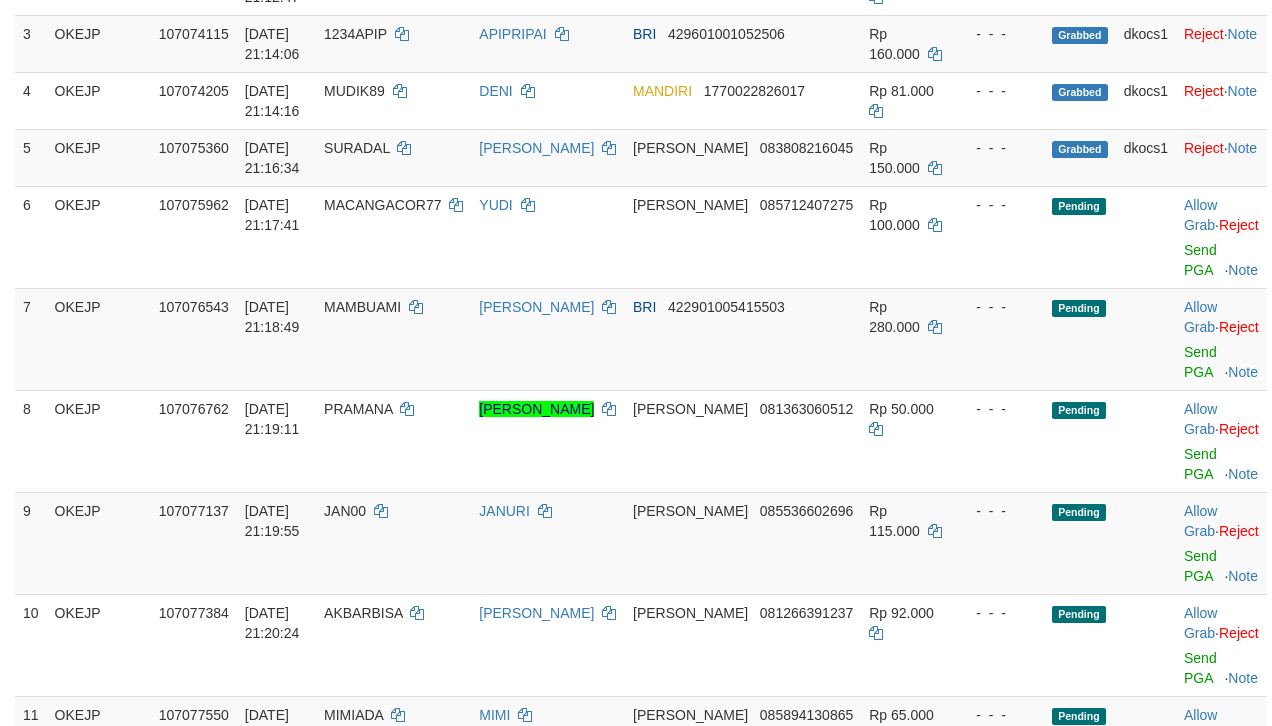 scroll, scrollTop: 400, scrollLeft: 0, axis: vertical 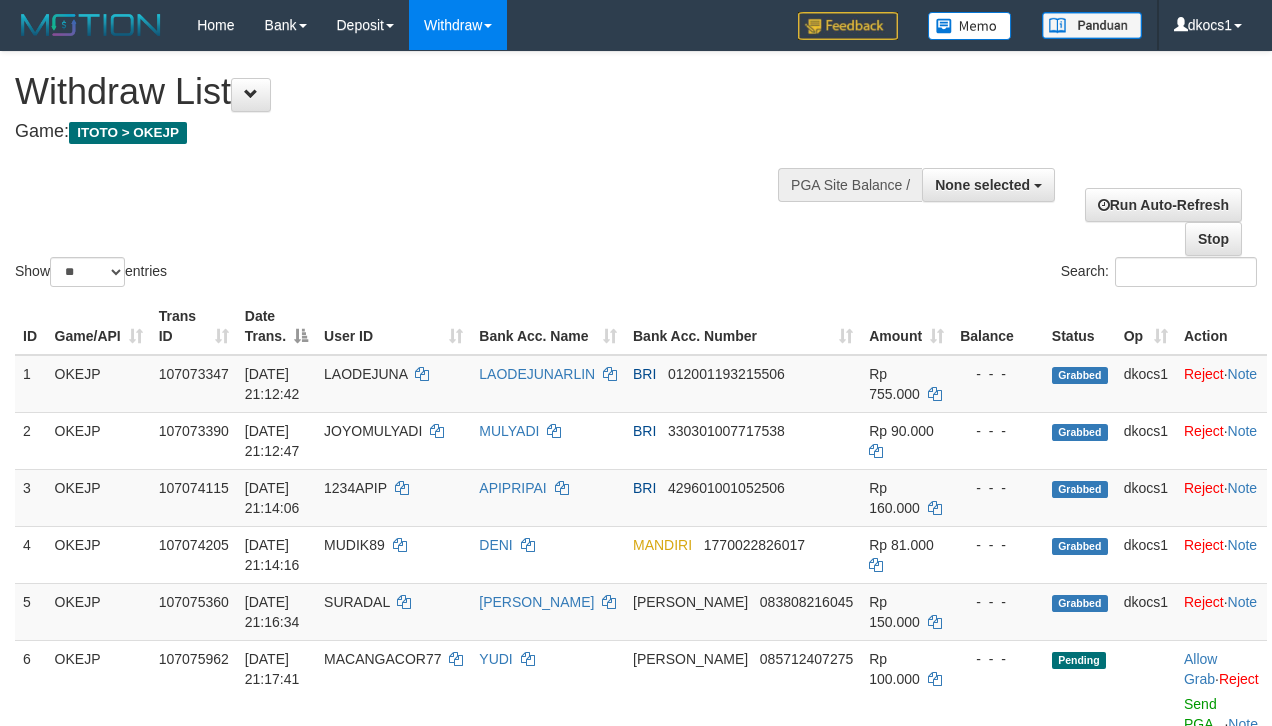 select 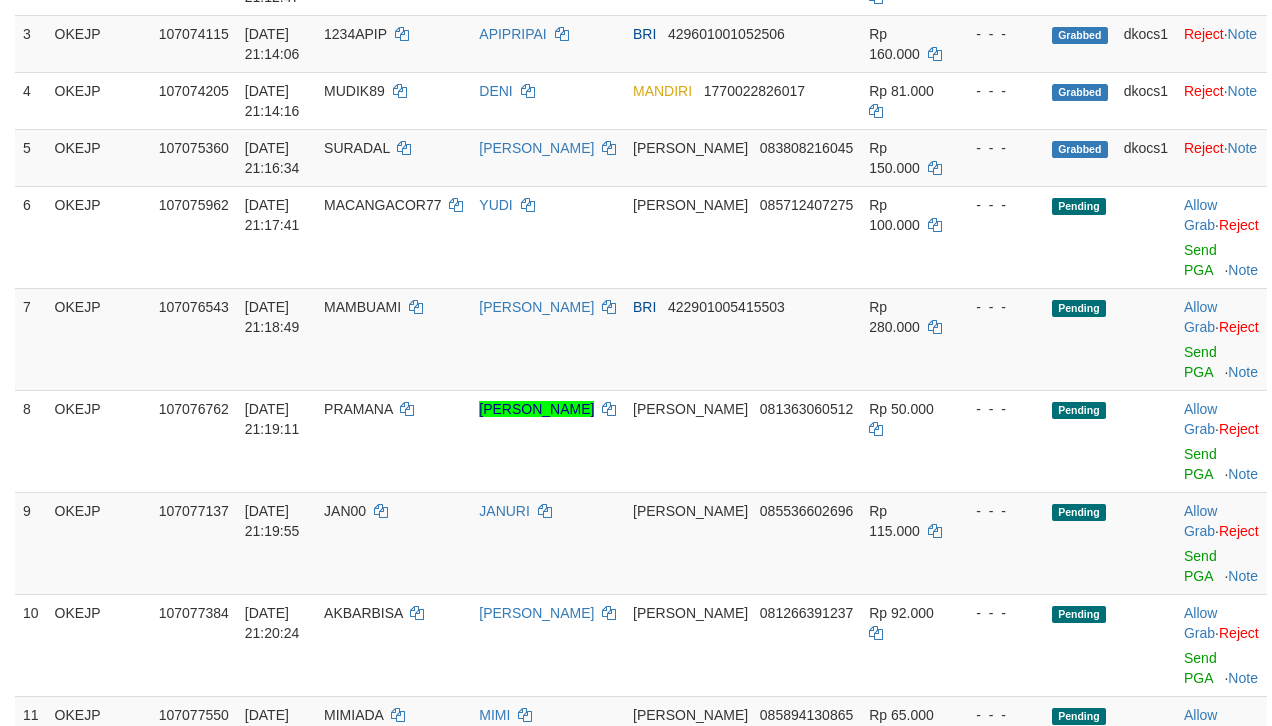 scroll, scrollTop: 400, scrollLeft: 0, axis: vertical 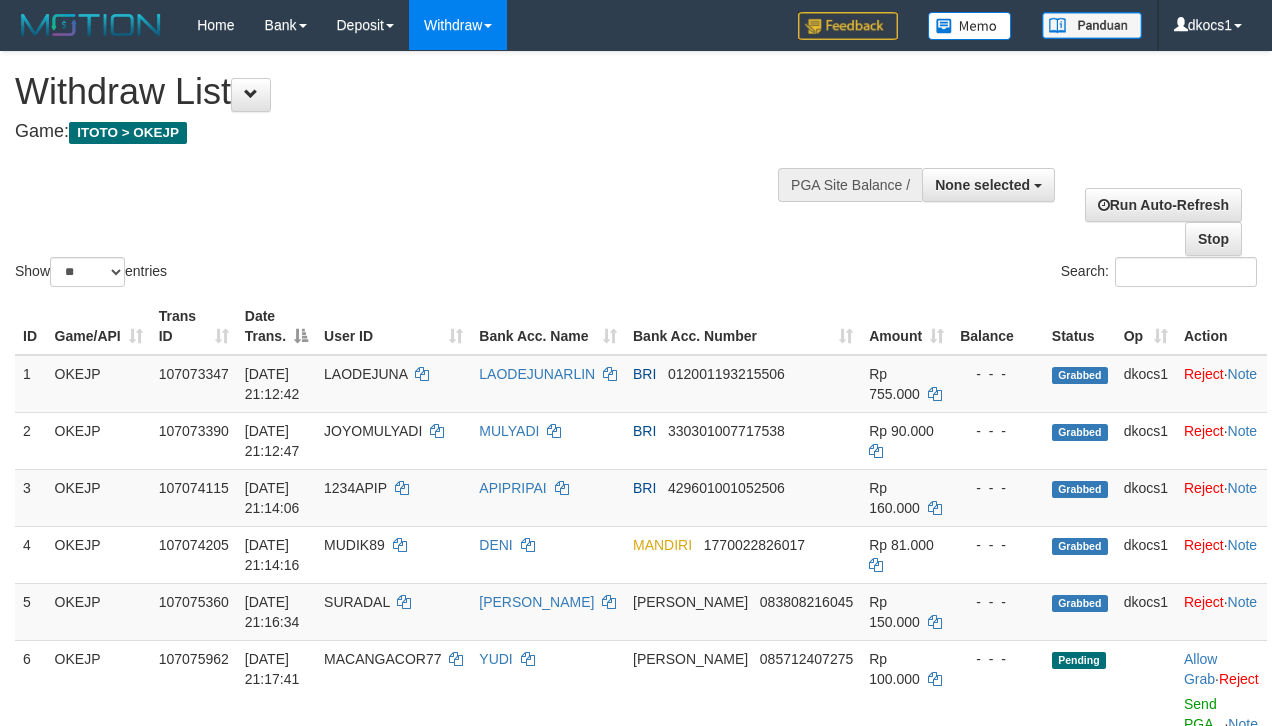 select 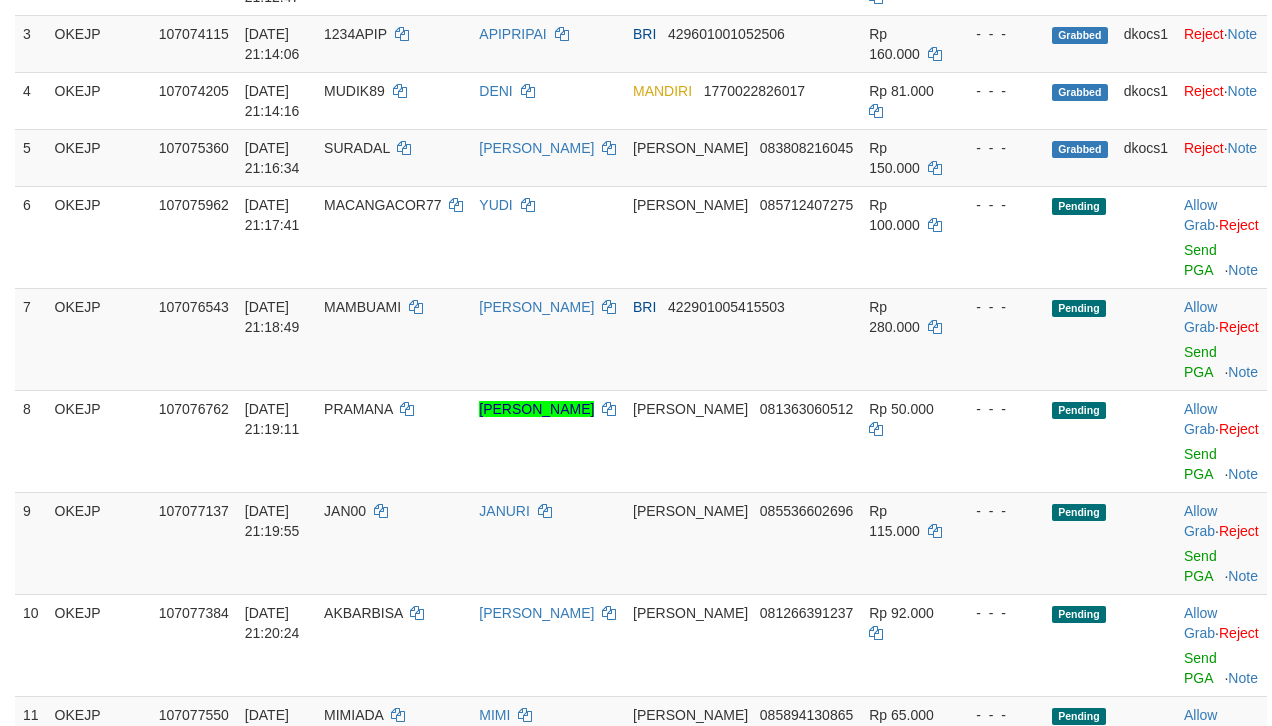 scroll, scrollTop: 400, scrollLeft: 0, axis: vertical 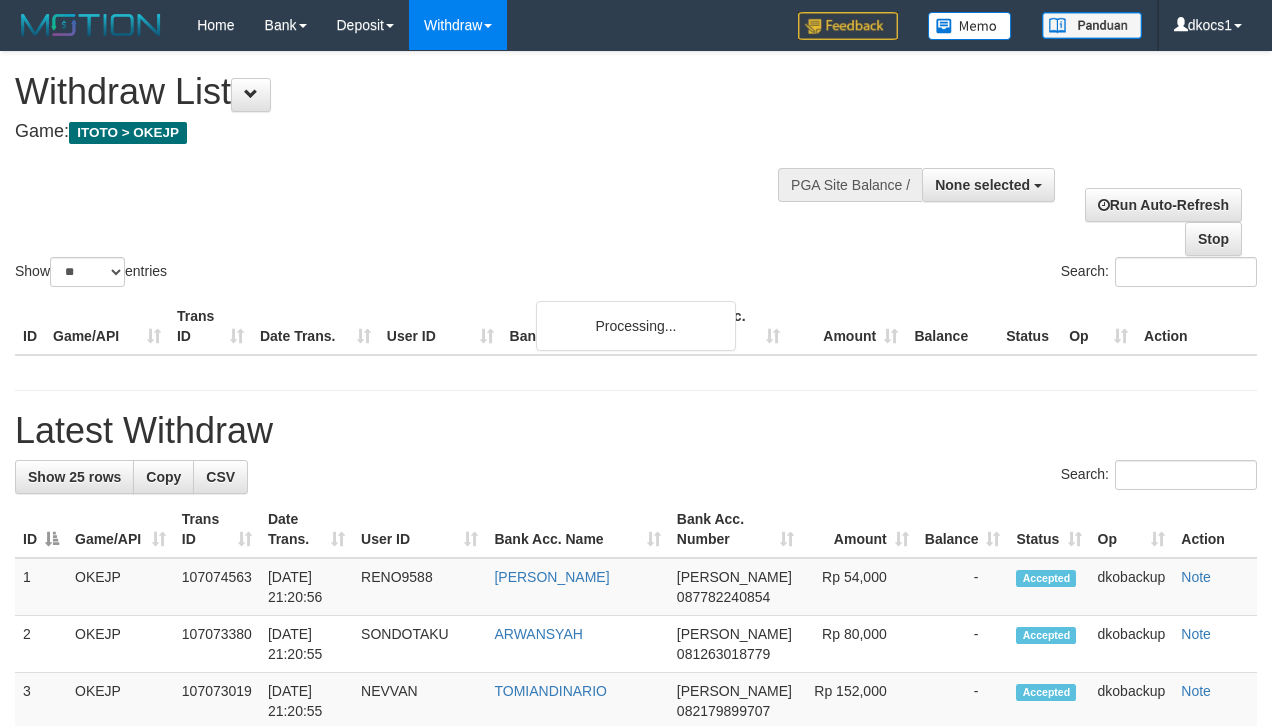 select 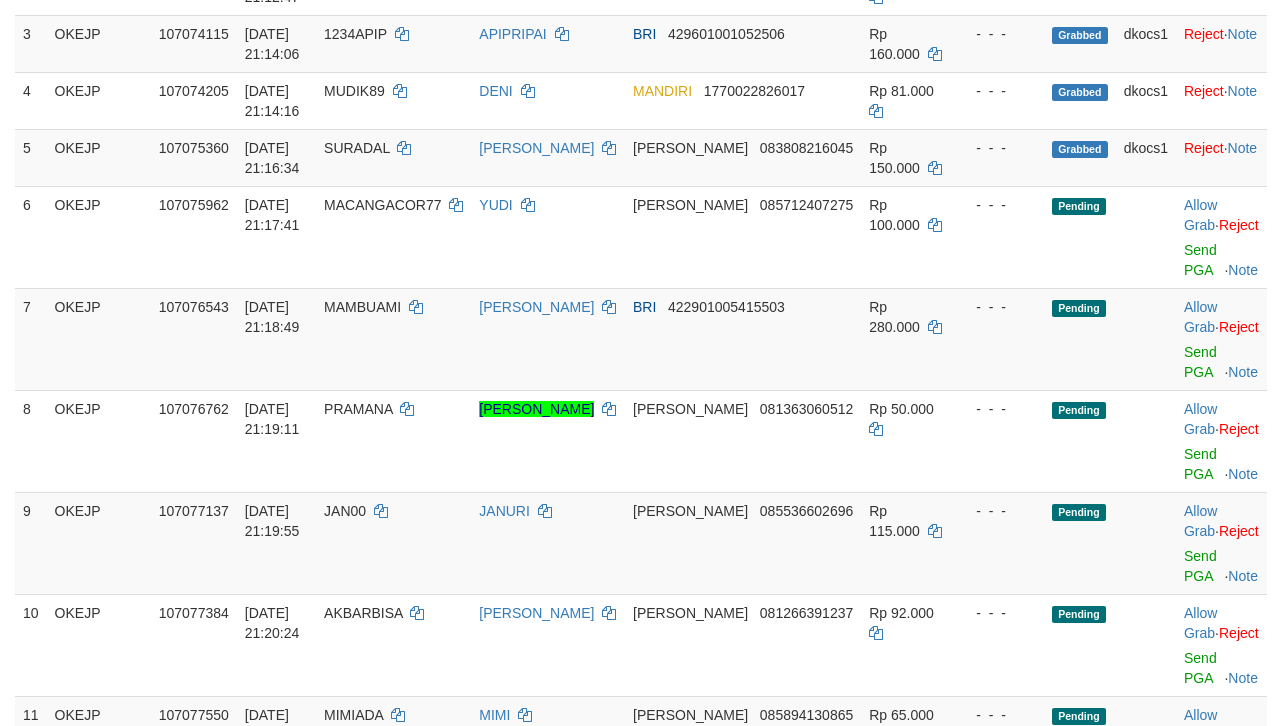 scroll, scrollTop: 400, scrollLeft: 0, axis: vertical 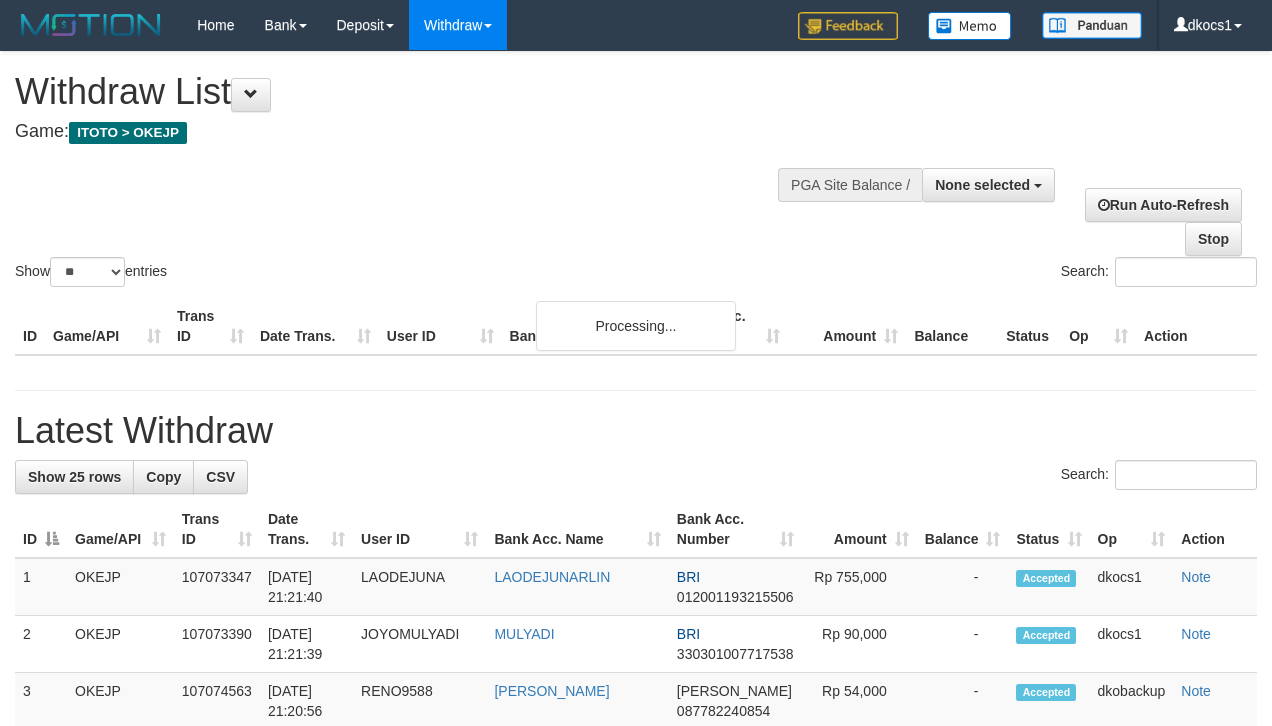 select 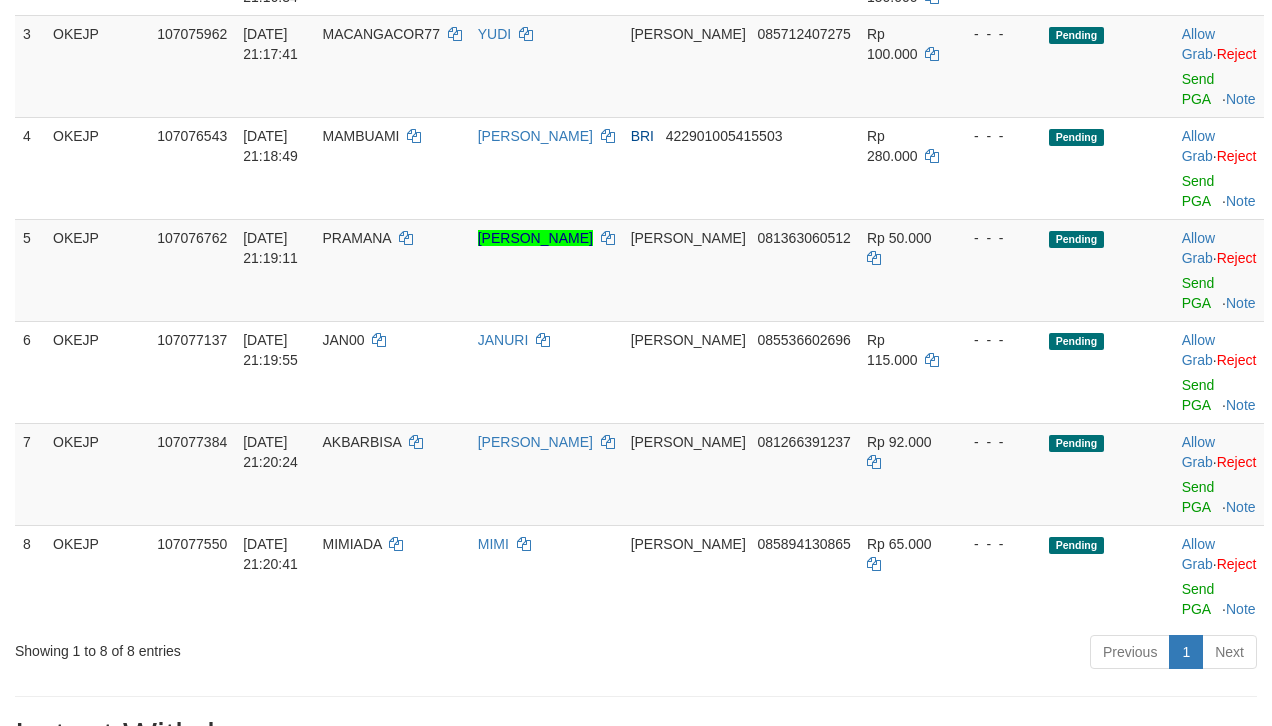 scroll, scrollTop: 400, scrollLeft: 0, axis: vertical 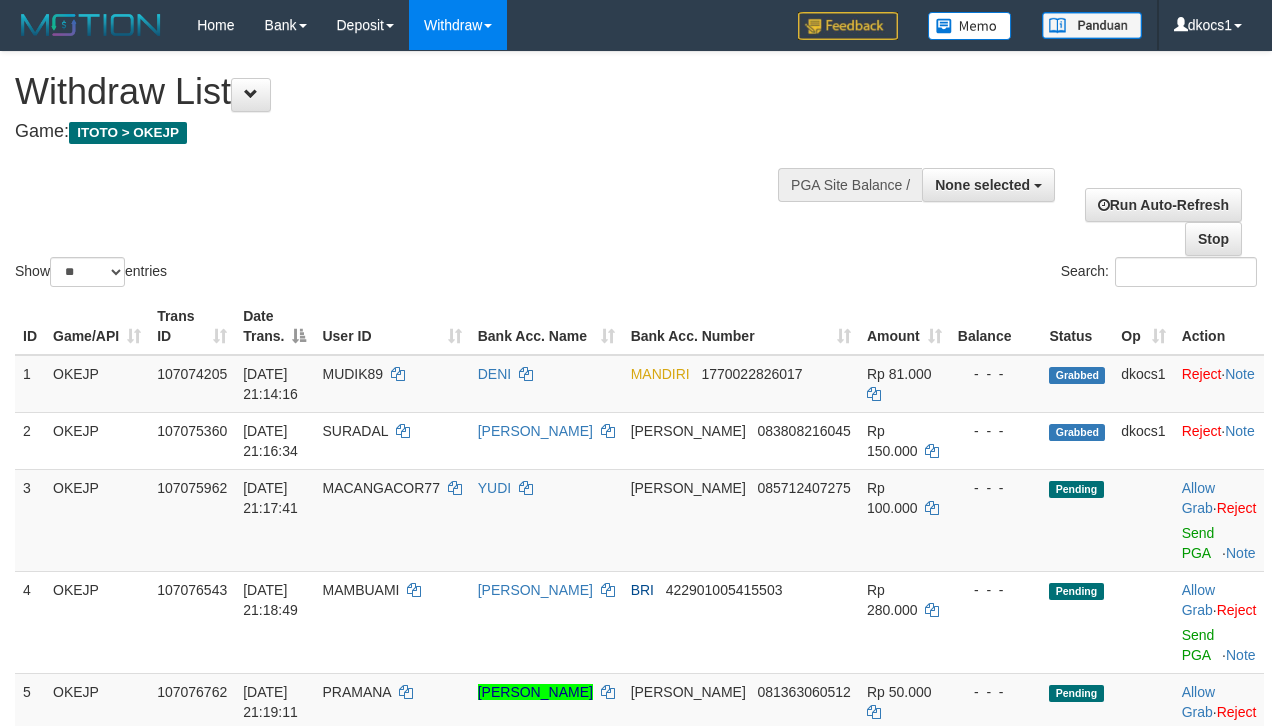 select 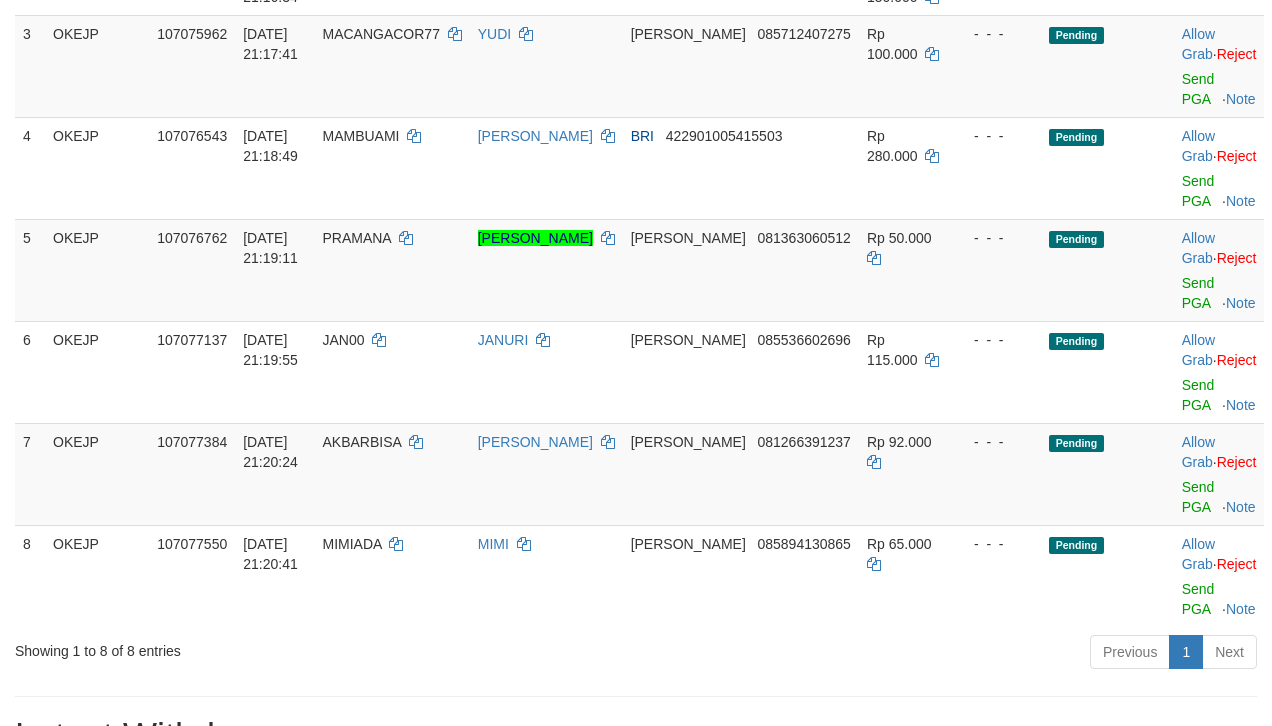 scroll, scrollTop: 400, scrollLeft: 0, axis: vertical 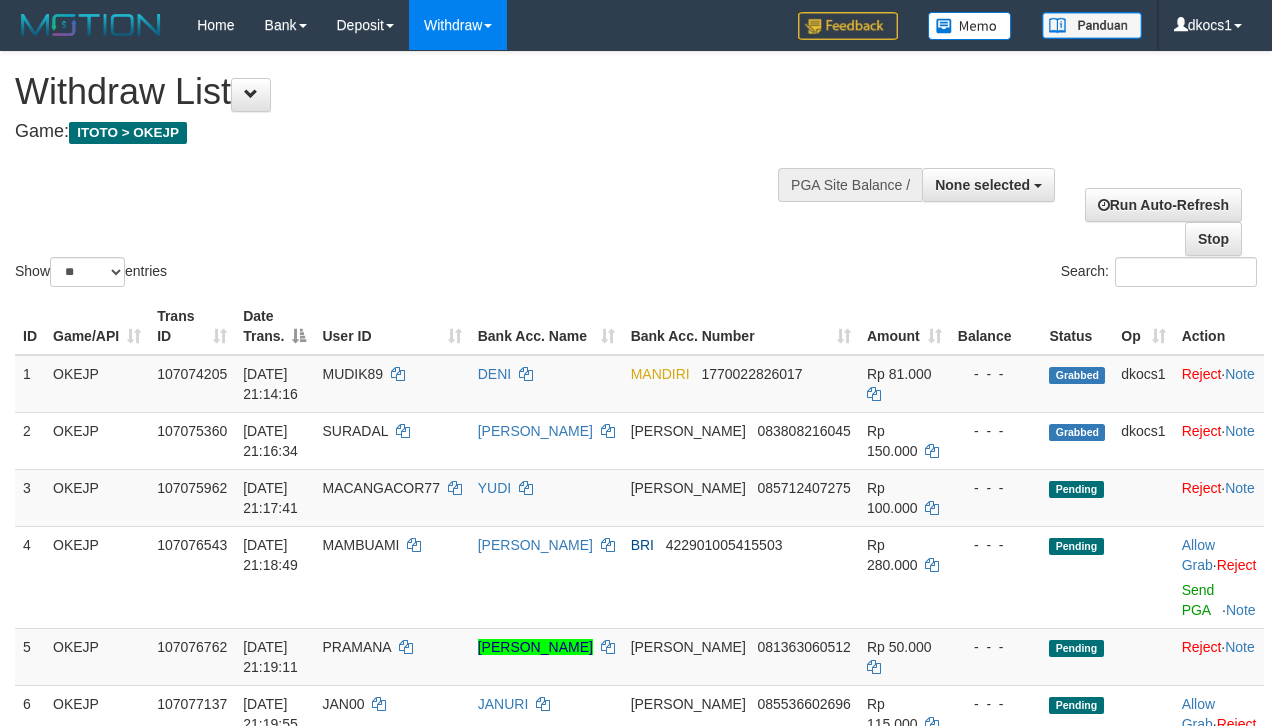 select 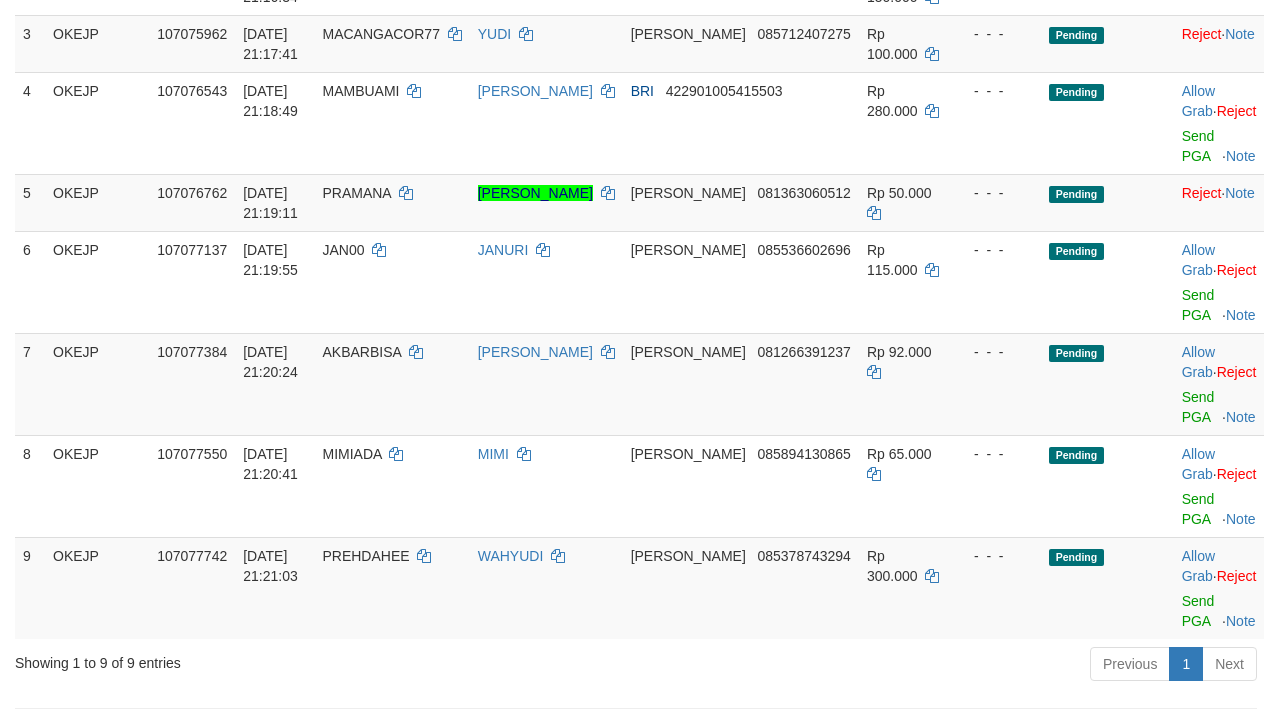 scroll, scrollTop: 400, scrollLeft: 0, axis: vertical 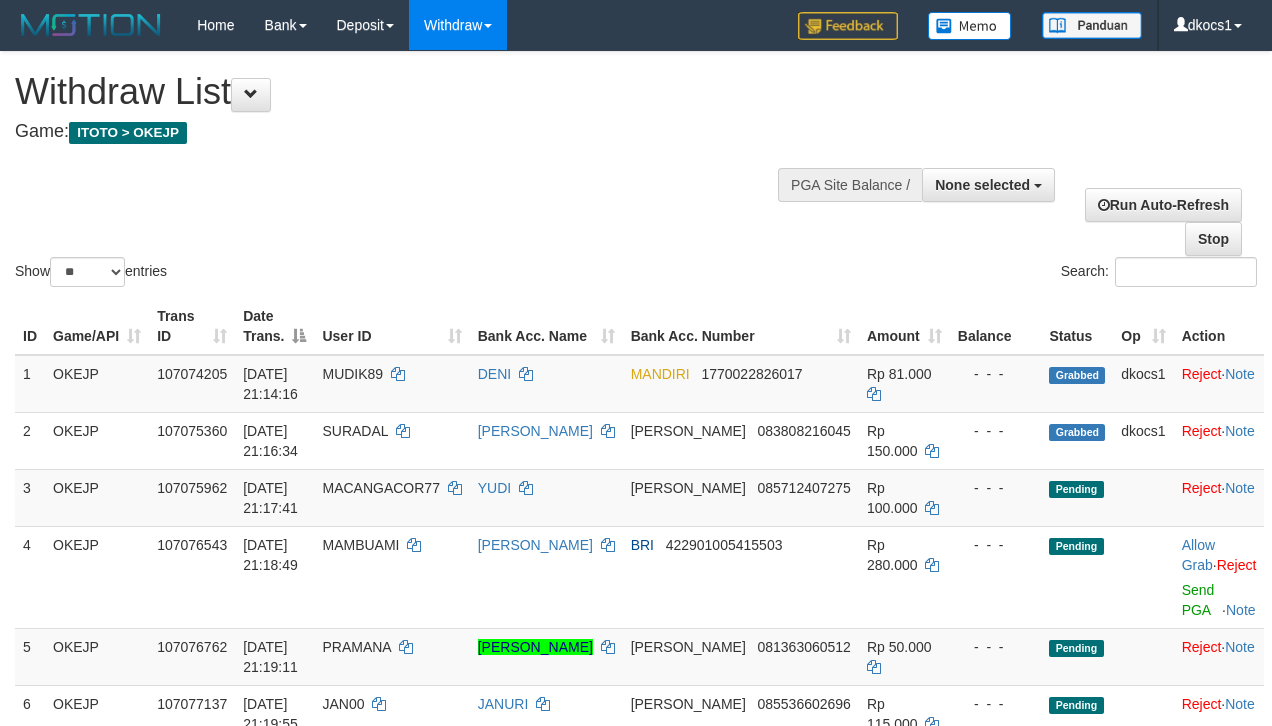 select 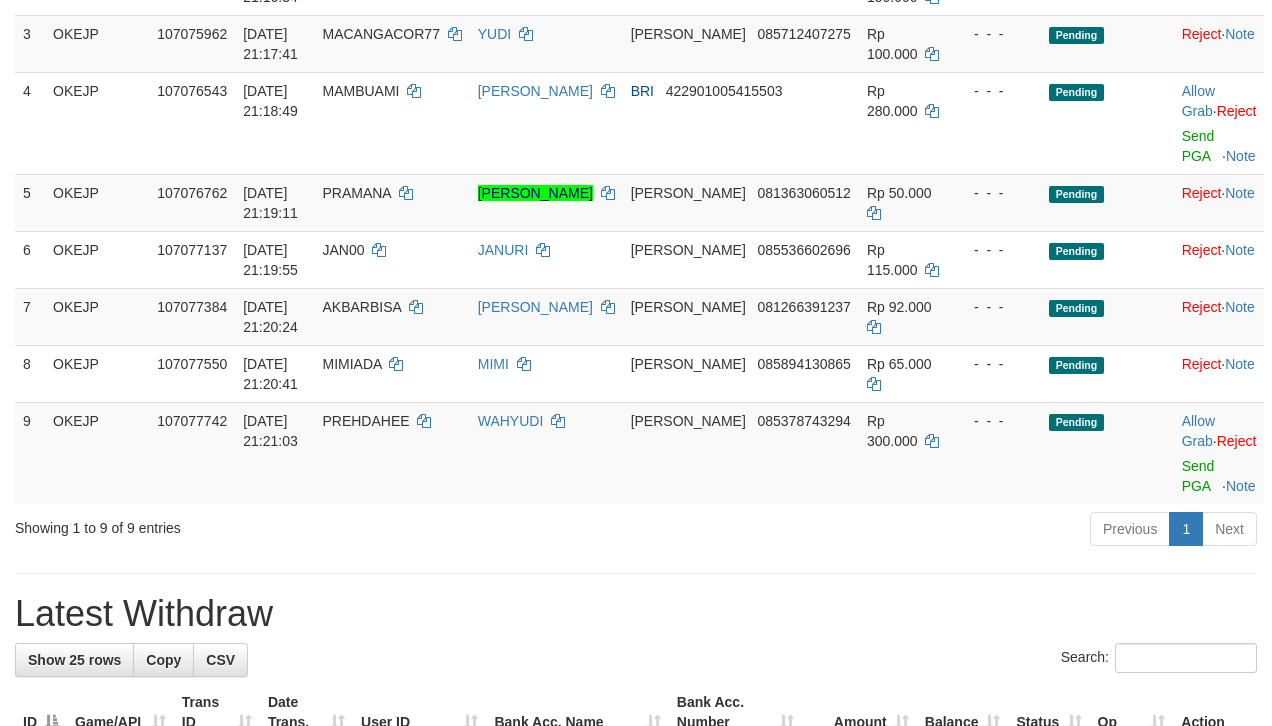 scroll, scrollTop: 400, scrollLeft: 0, axis: vertical 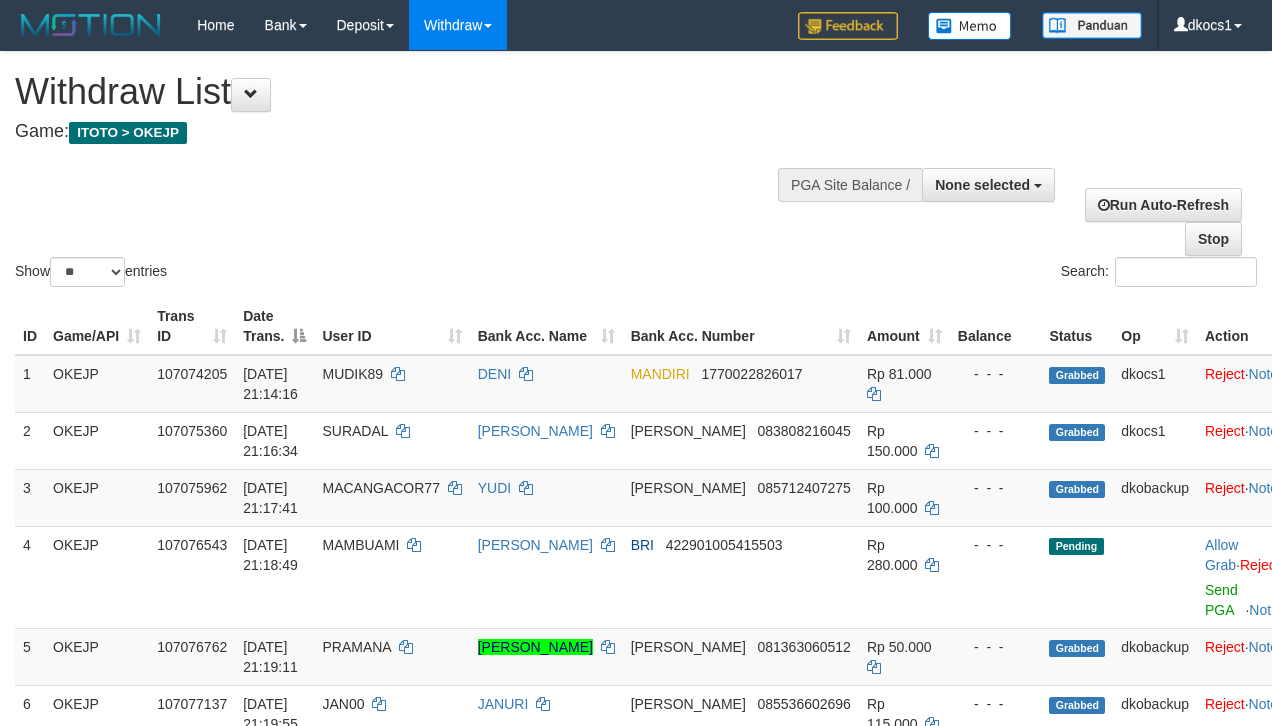 select 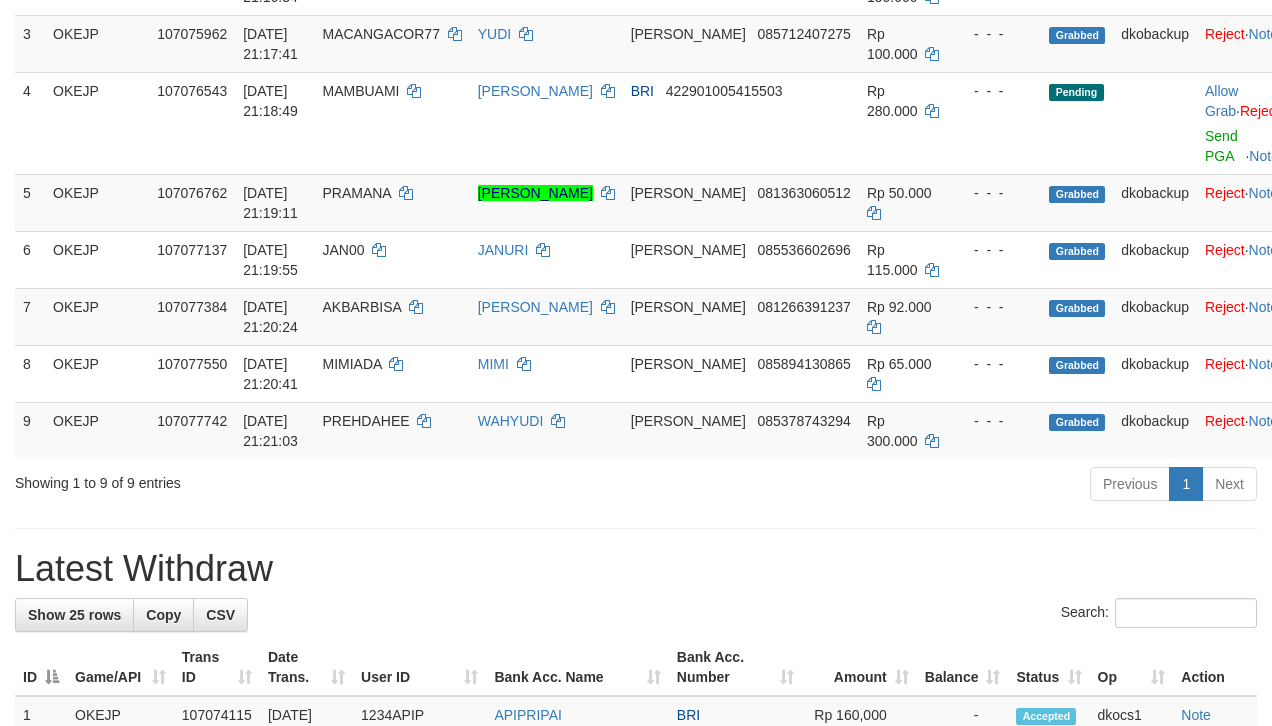 scroll, scrollTop: 400, scrollLeft: 0, axis: vertical 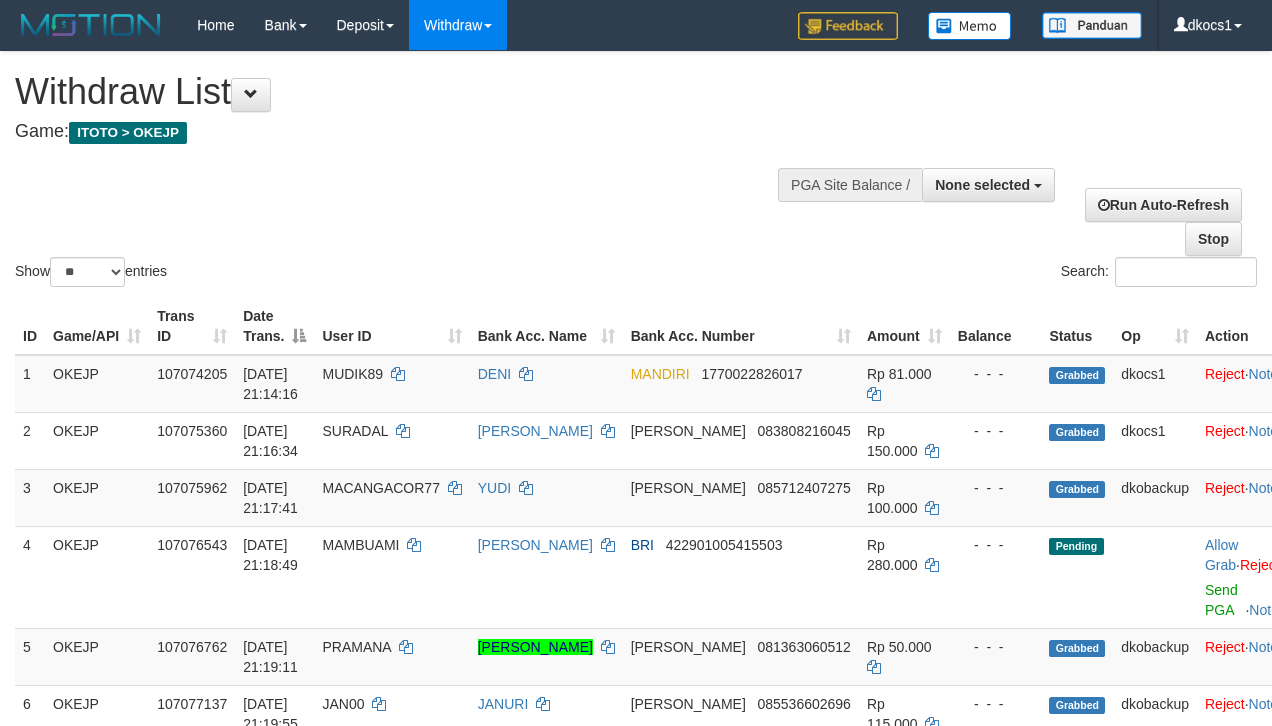 select 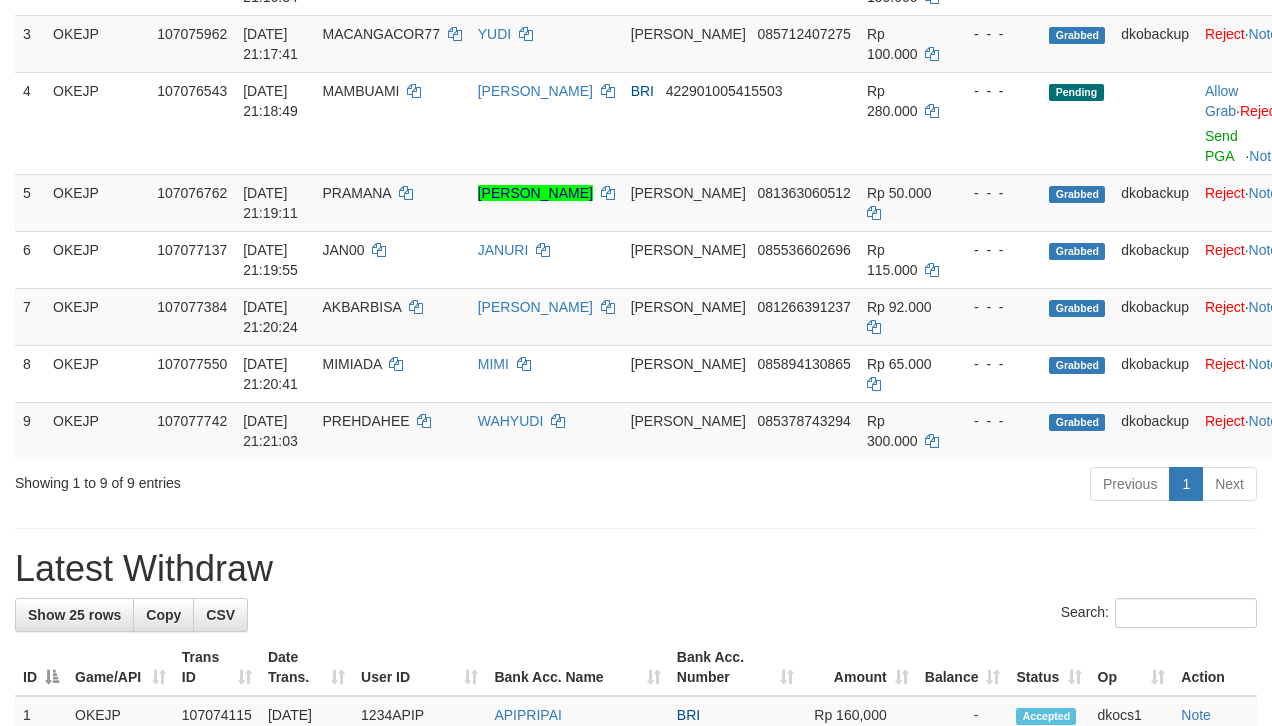 scroll, scrollTop: 400, scrollLeft: 0, axis: vertical 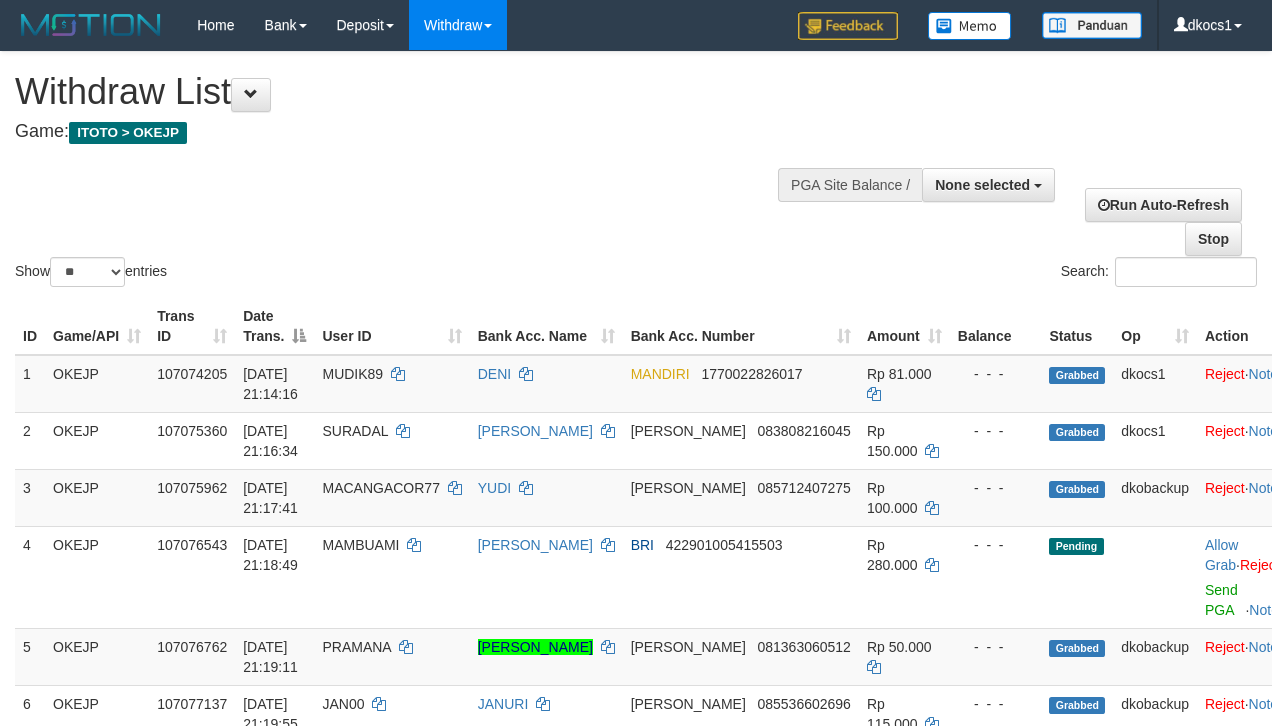 select 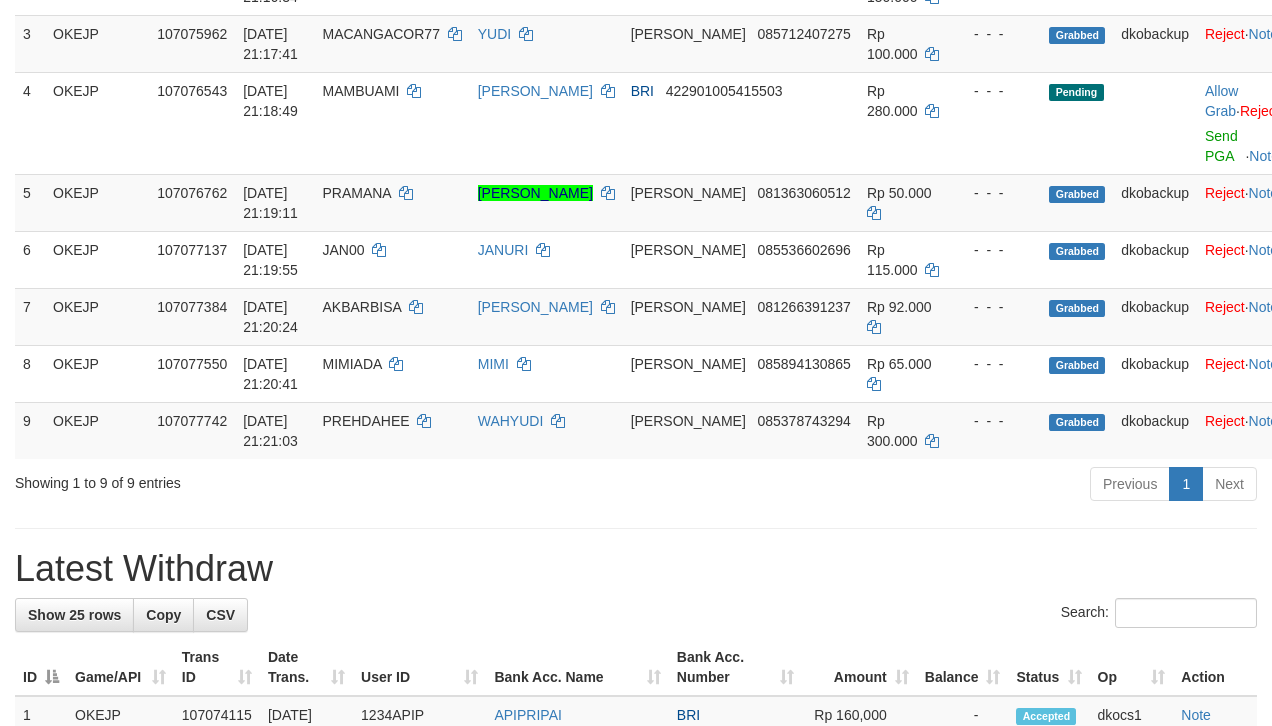 scroll, scrollTop: 400, scrollLeft: 0, axis: vertical 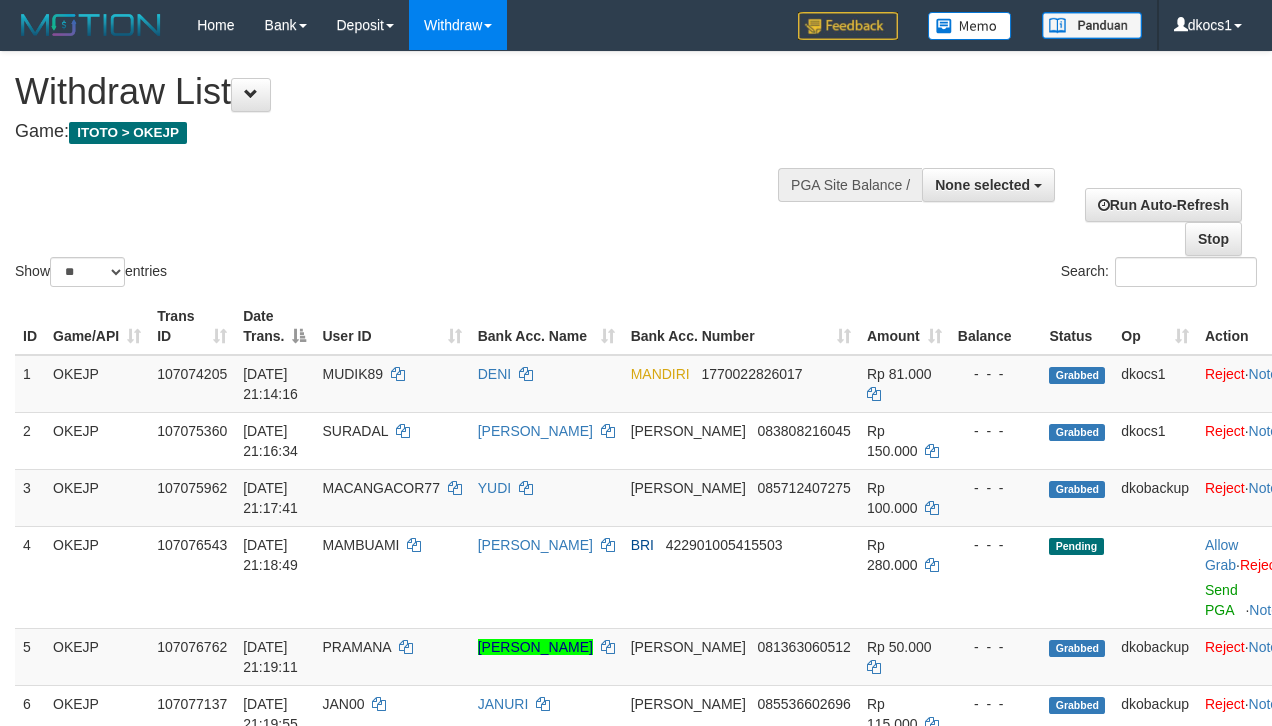 select 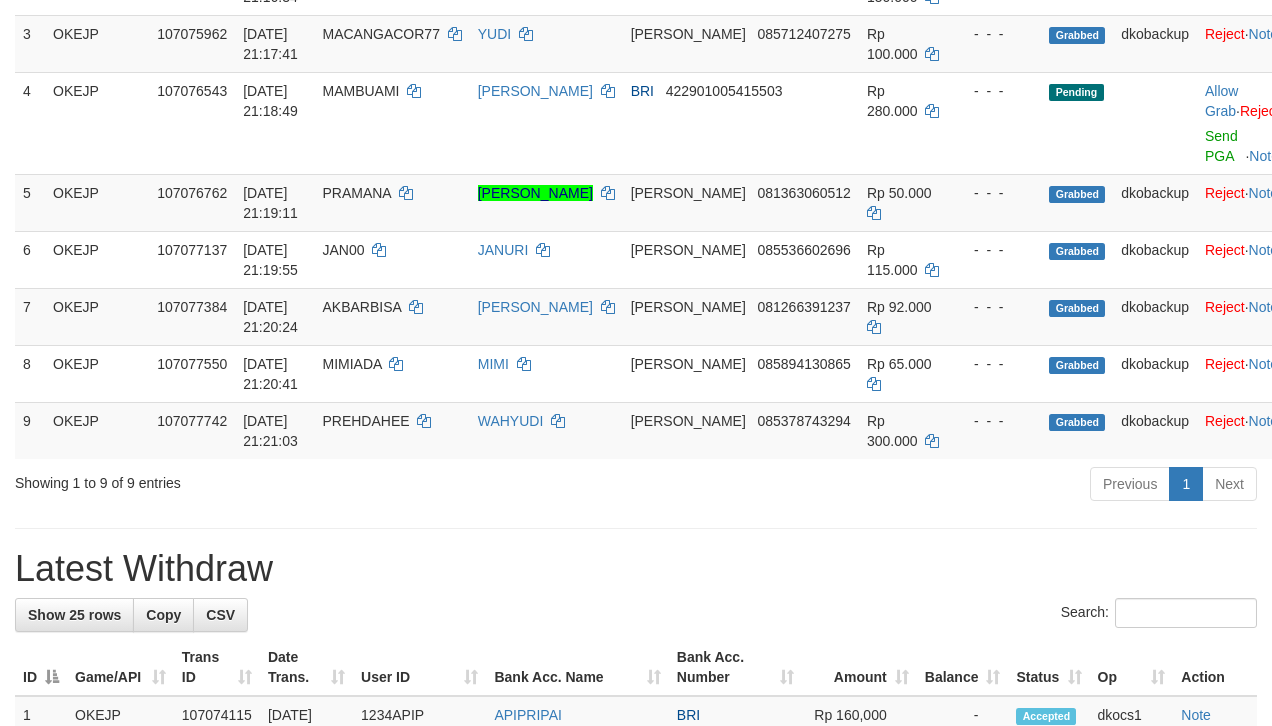 scroll, scrollTop: 400, scrollLeft: 0, axis: vertical 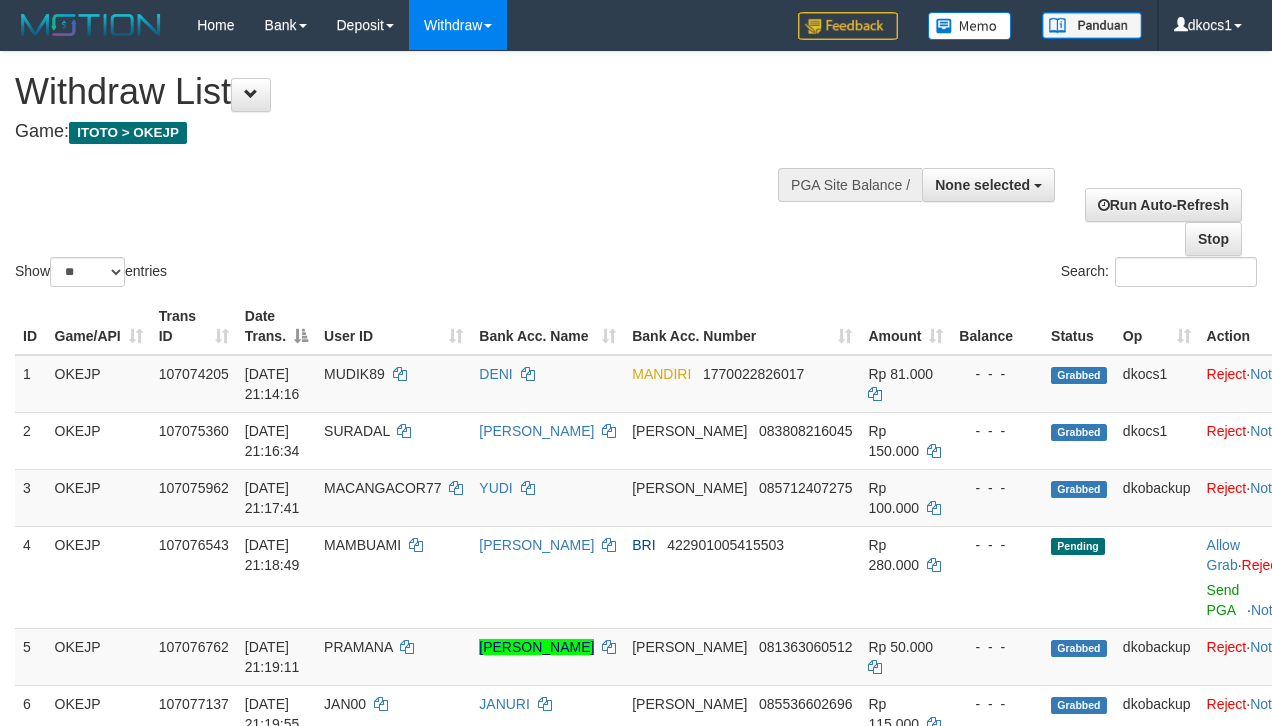 select 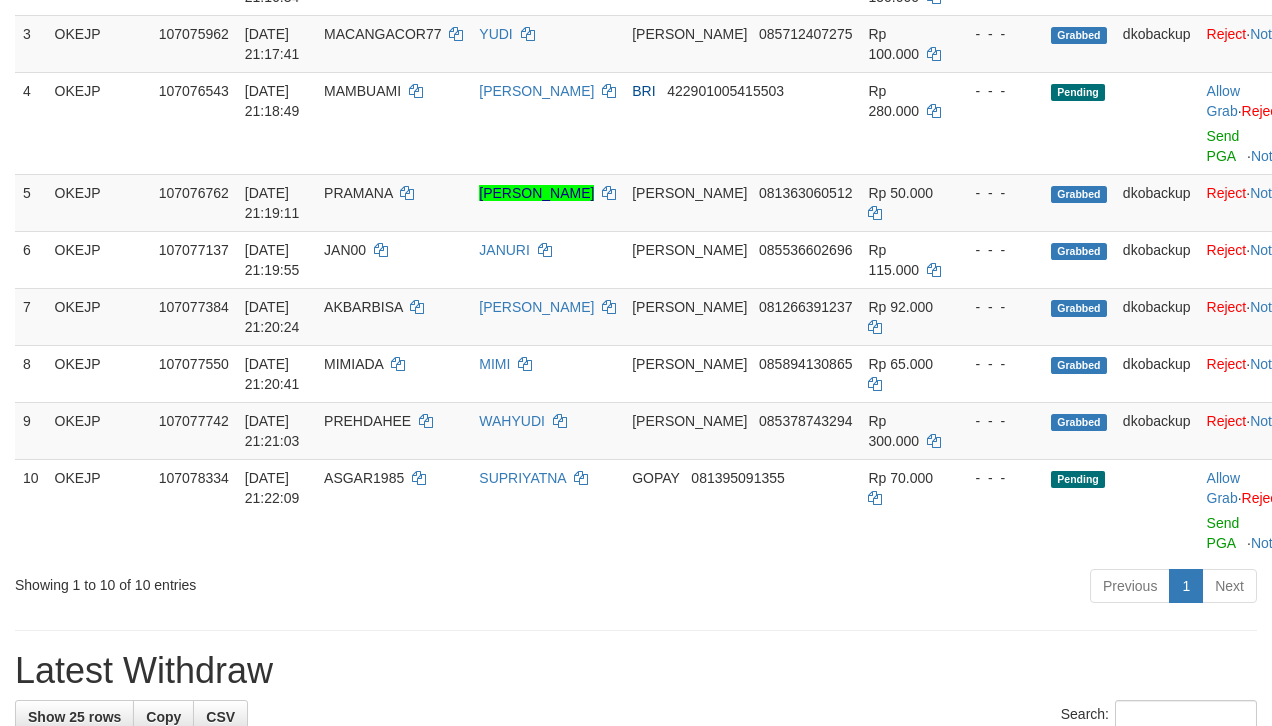 scroll, scrollTop: 400, scrollLeft: 0, axis: vertical 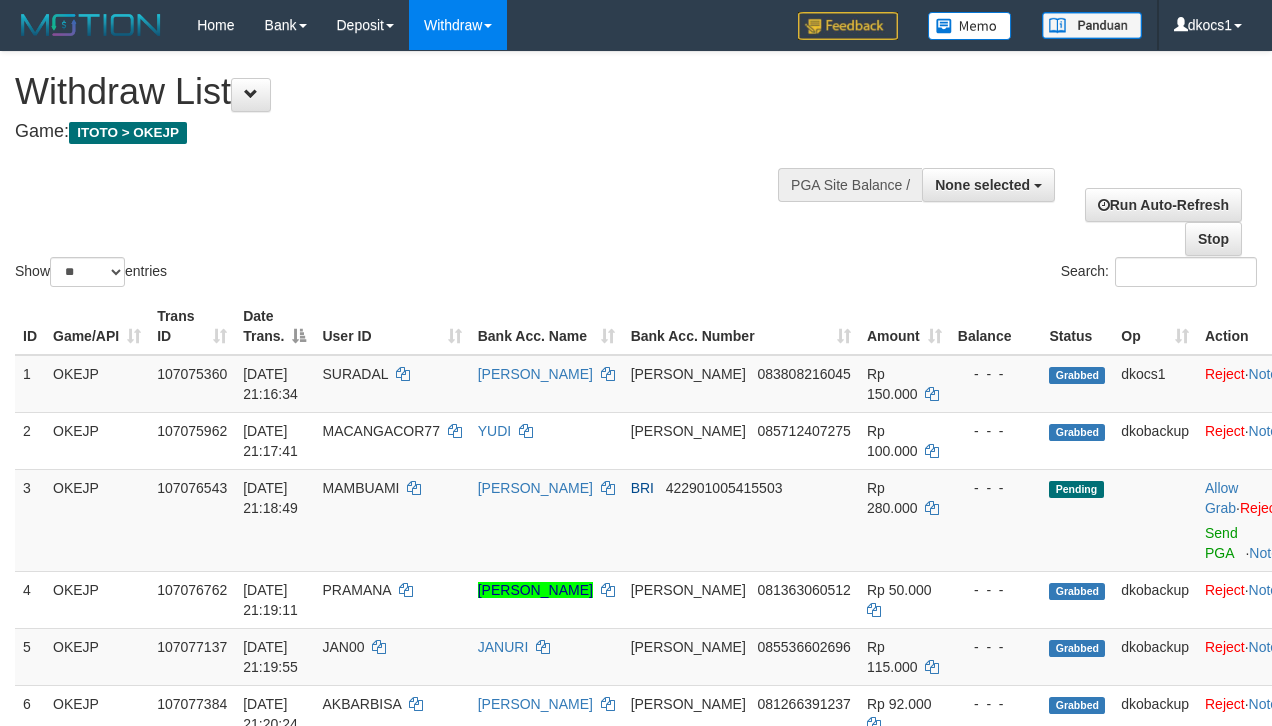 select 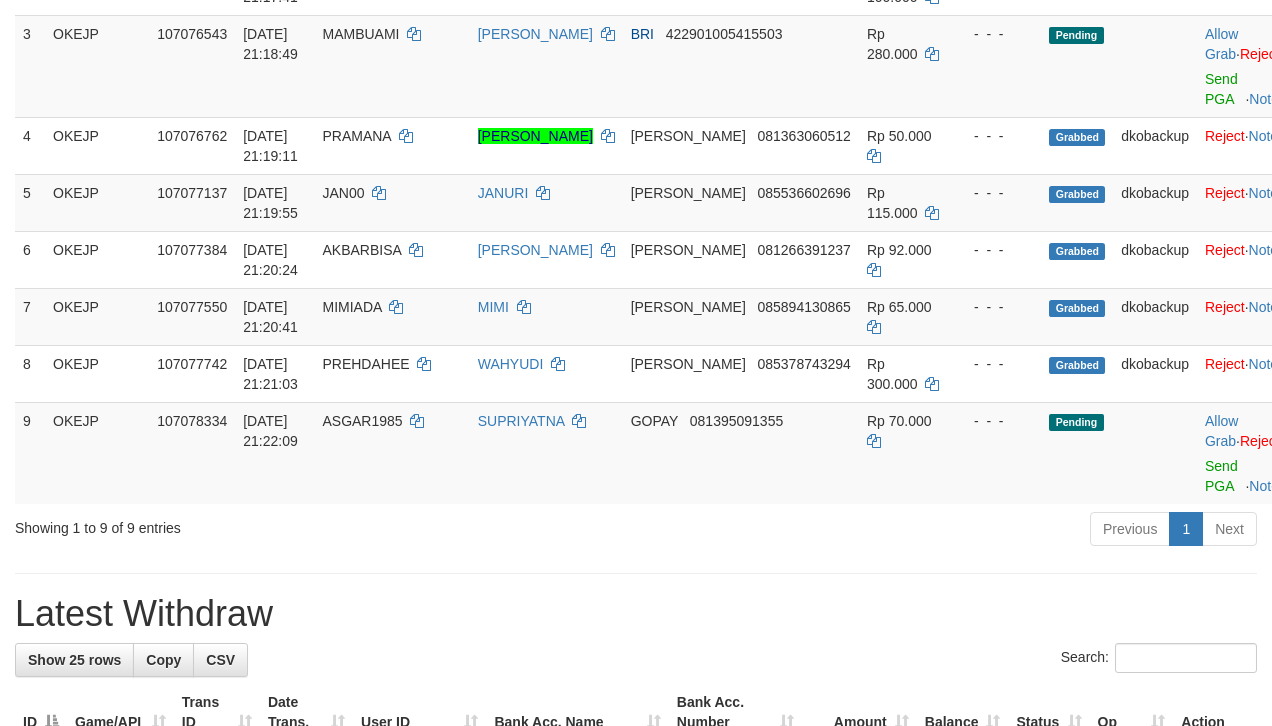 scroll, scrollTop: 400, scrollLeft: 0, axis: vertical 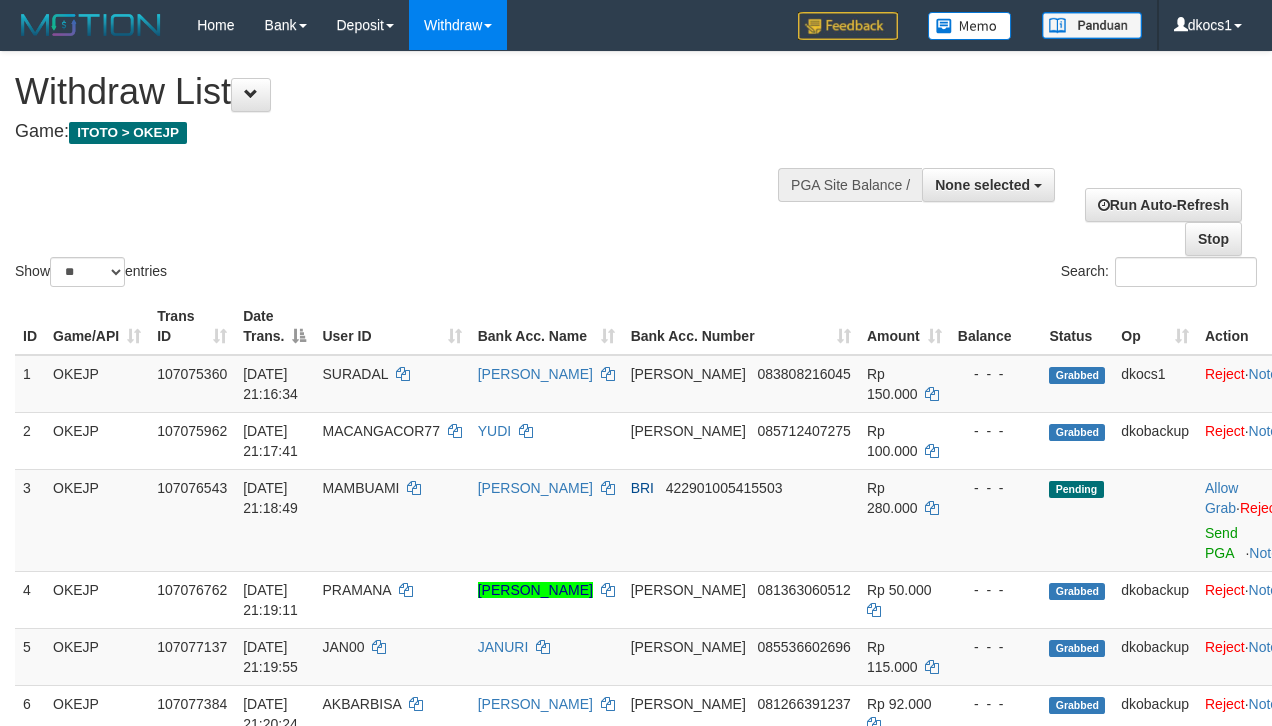 select 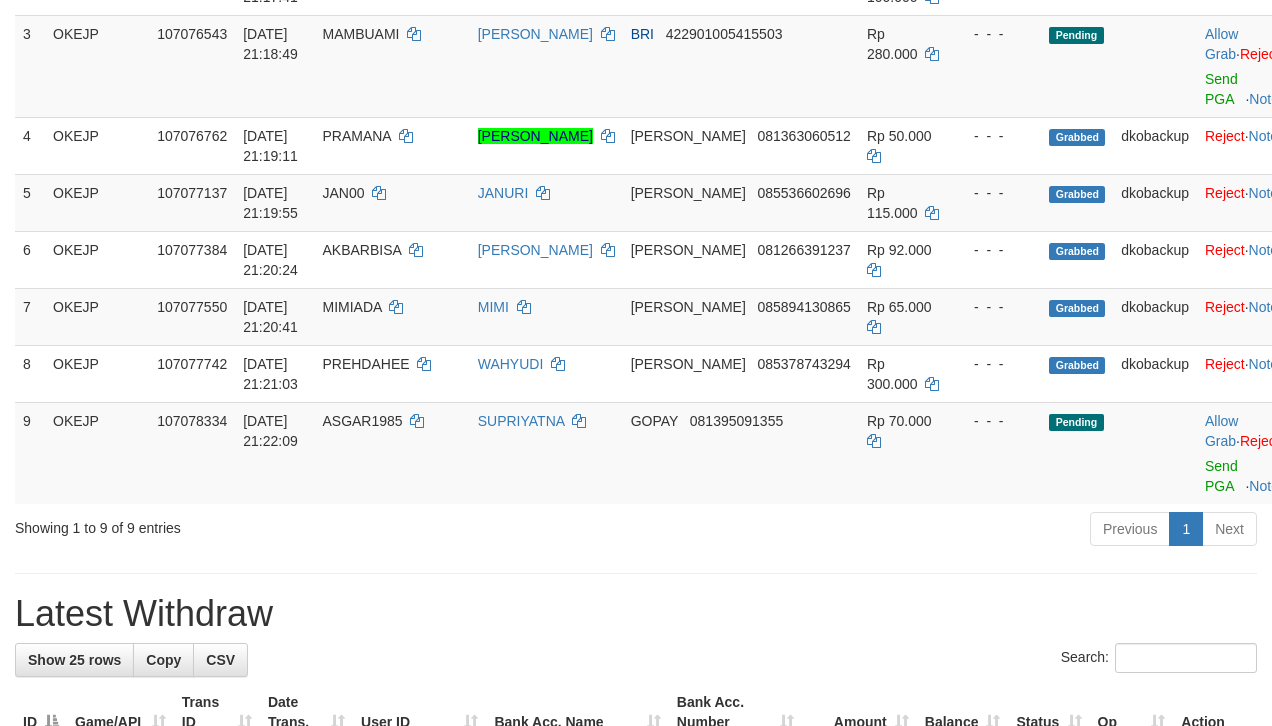 scroll, scrollTop: 400, scrollLeft: 0, axis: vertical 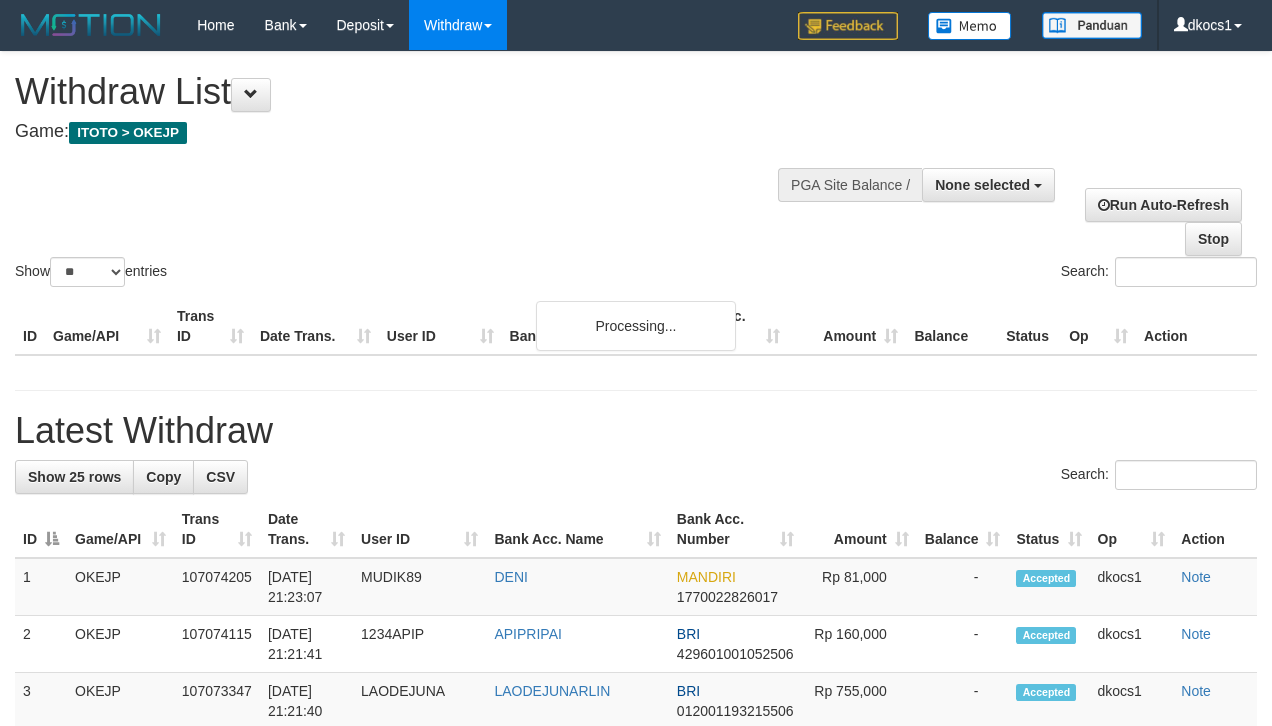 select 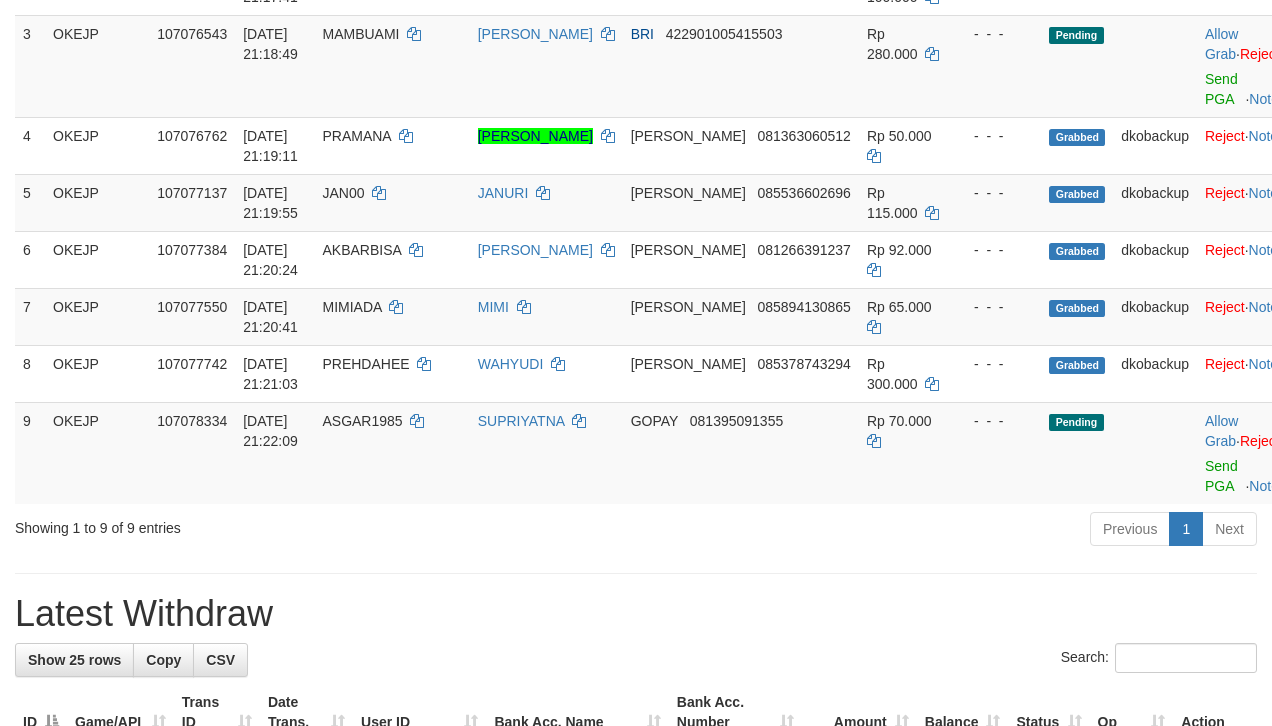 scroll, scrollTop: 400, scrollLeft: 0, axis: vertical 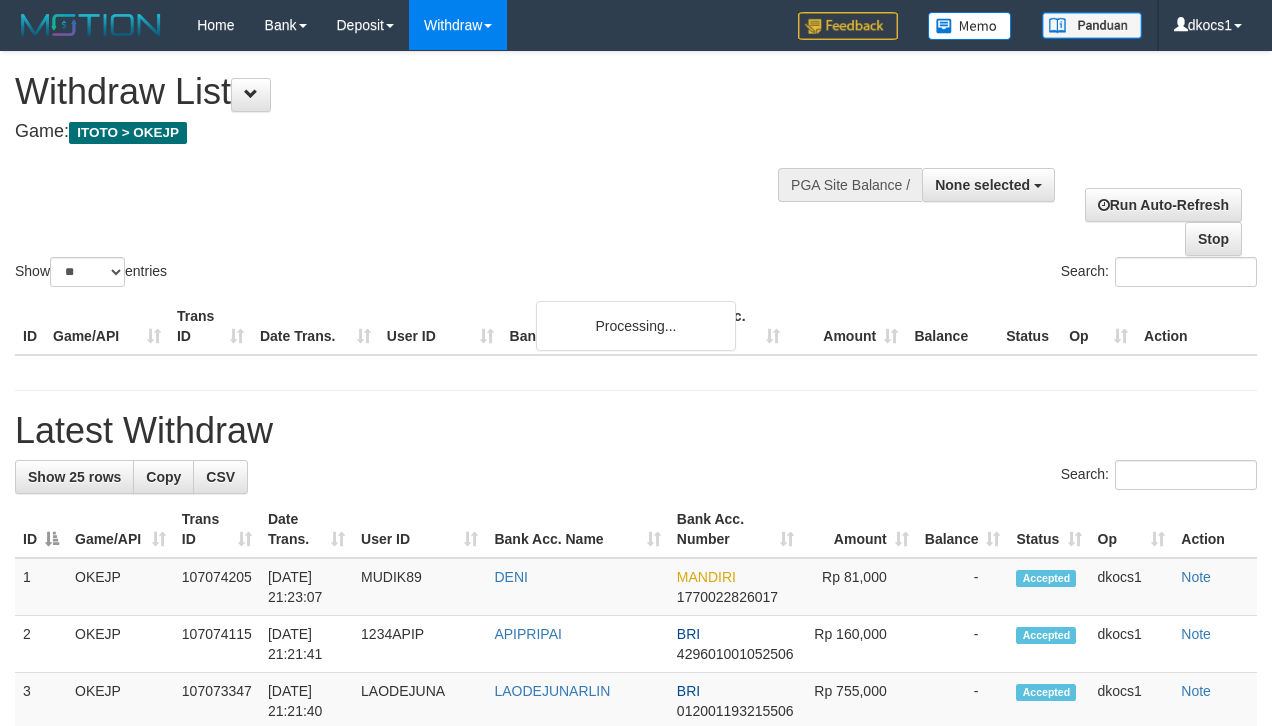 select 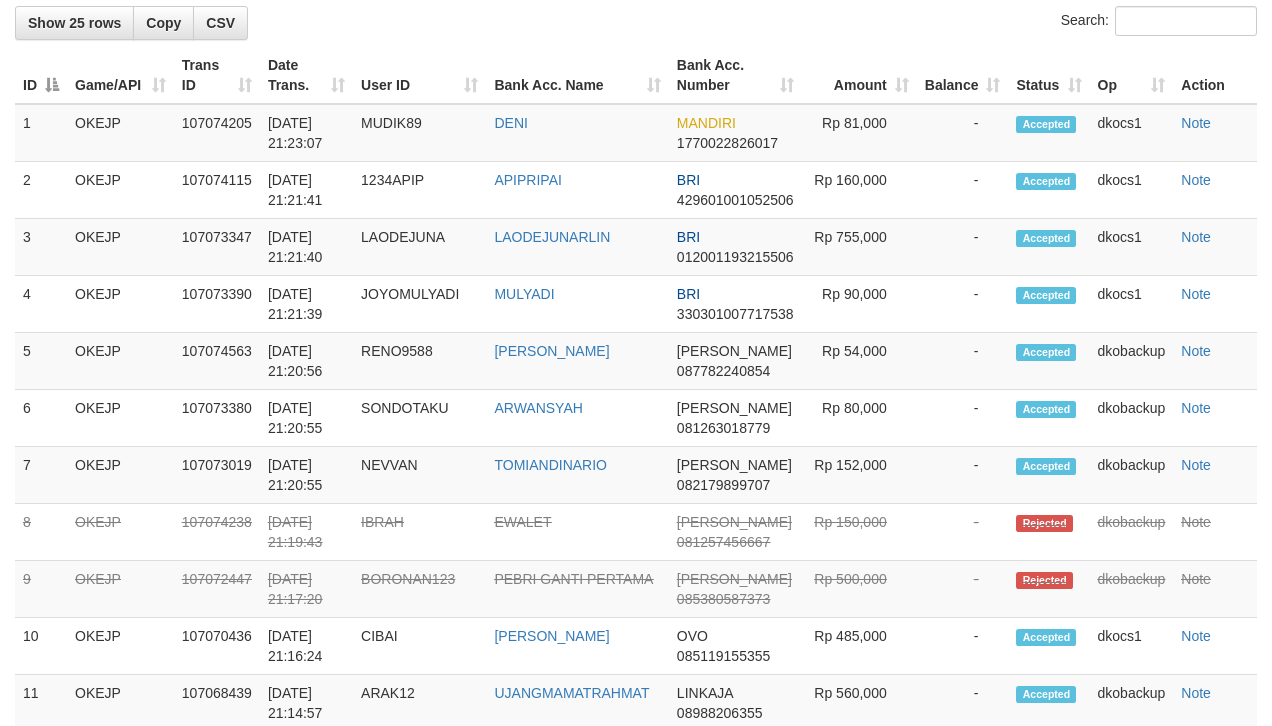 scroll, scrollTop: 400, scrollLeft: 0, axis: vertical 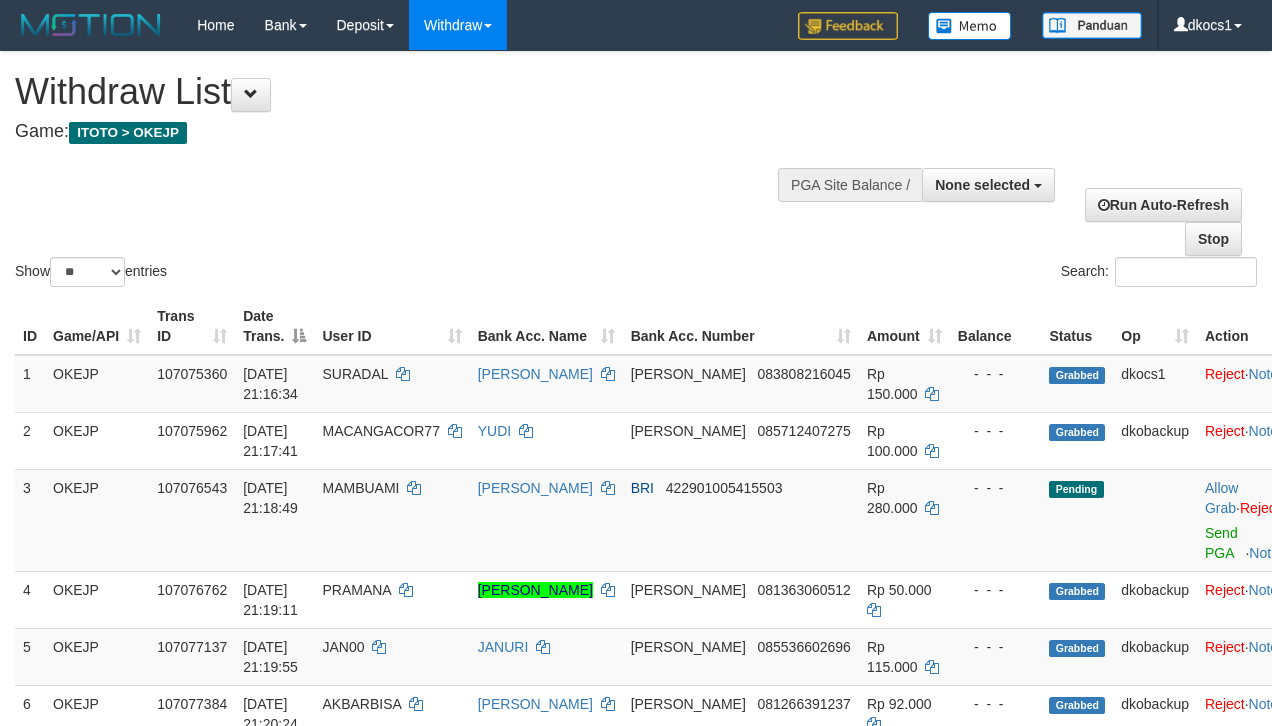 select 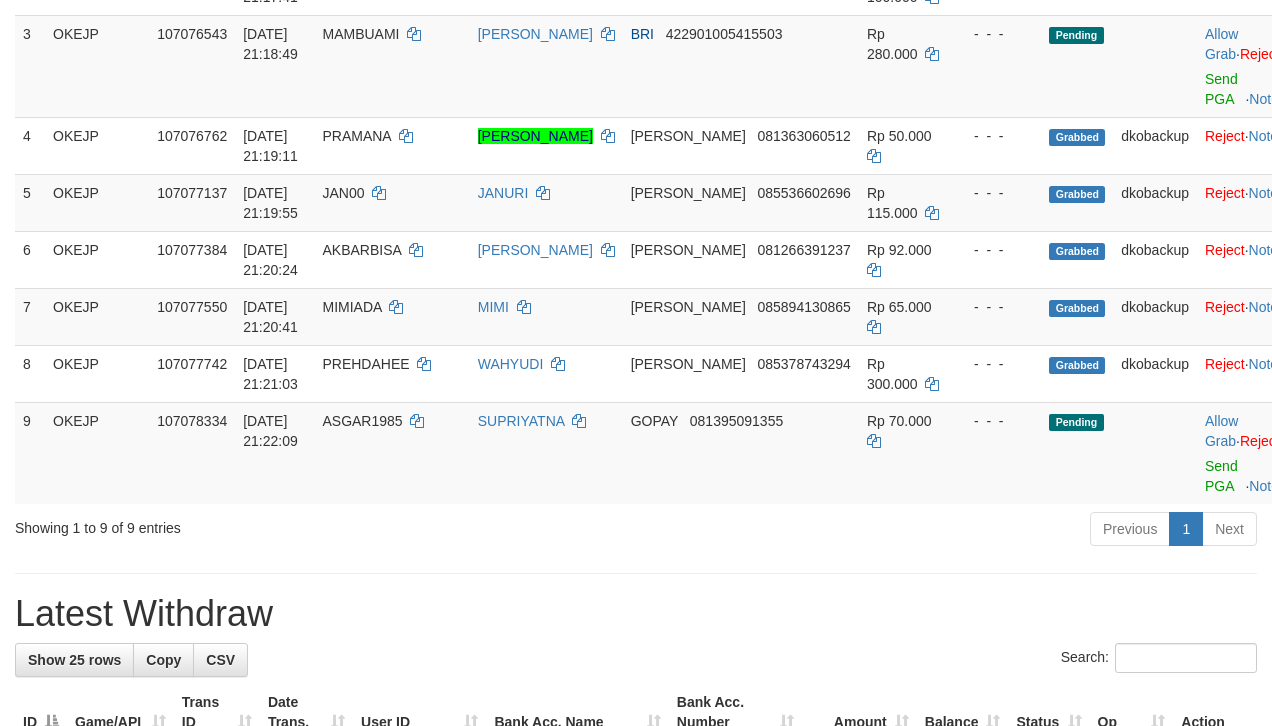 scroll, scrollTop: 400, scrollLeft: 0, axis: vertical 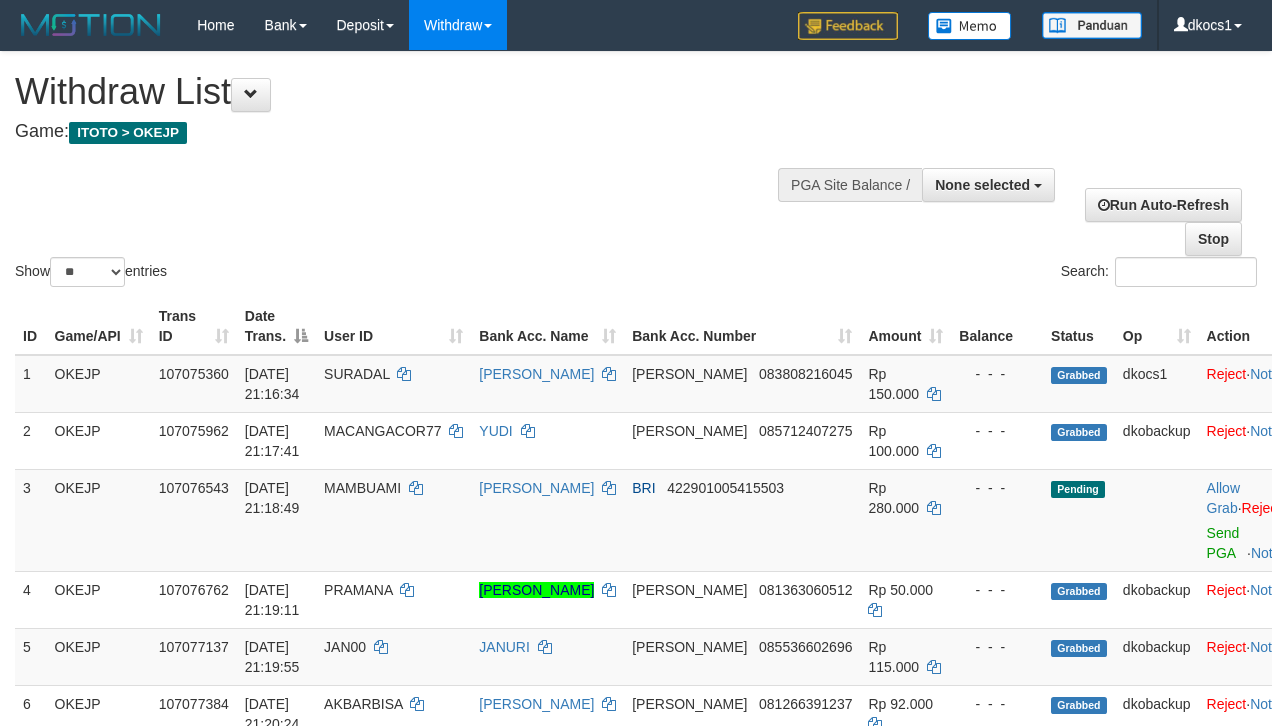 select 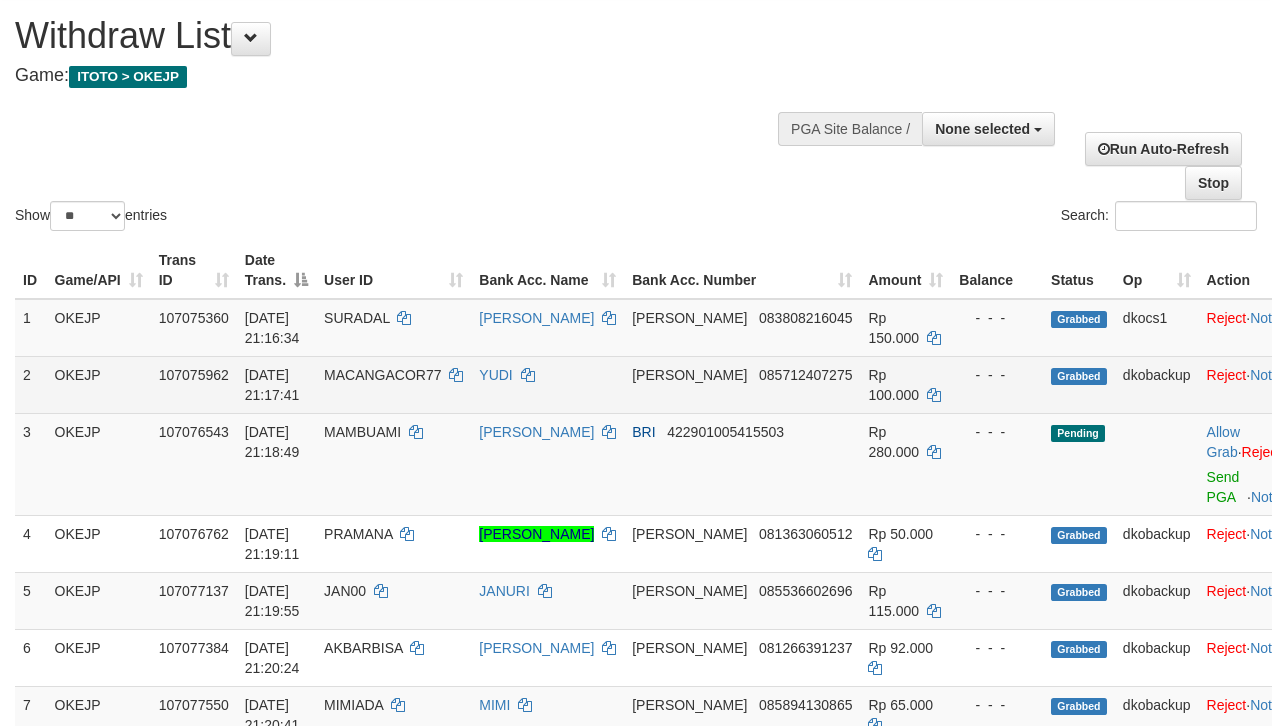 scroll, scrollTop: 130, scrollLeft: 0, axis: vertical 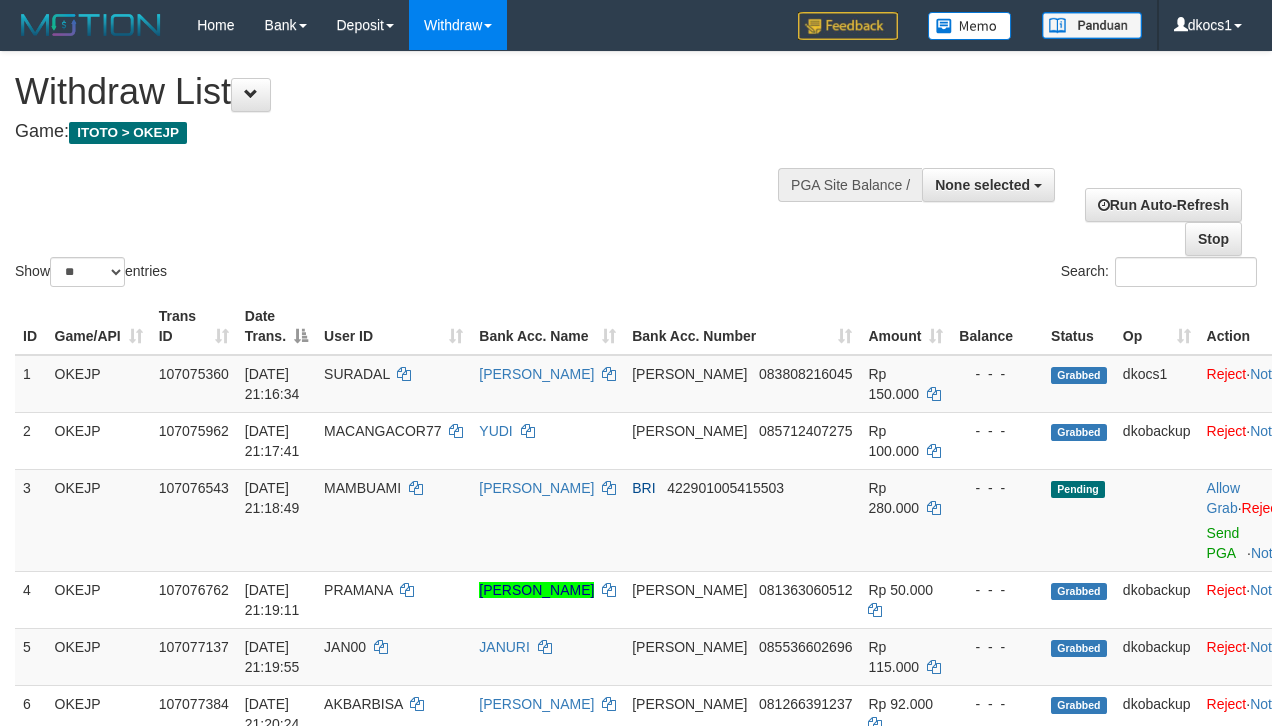 select 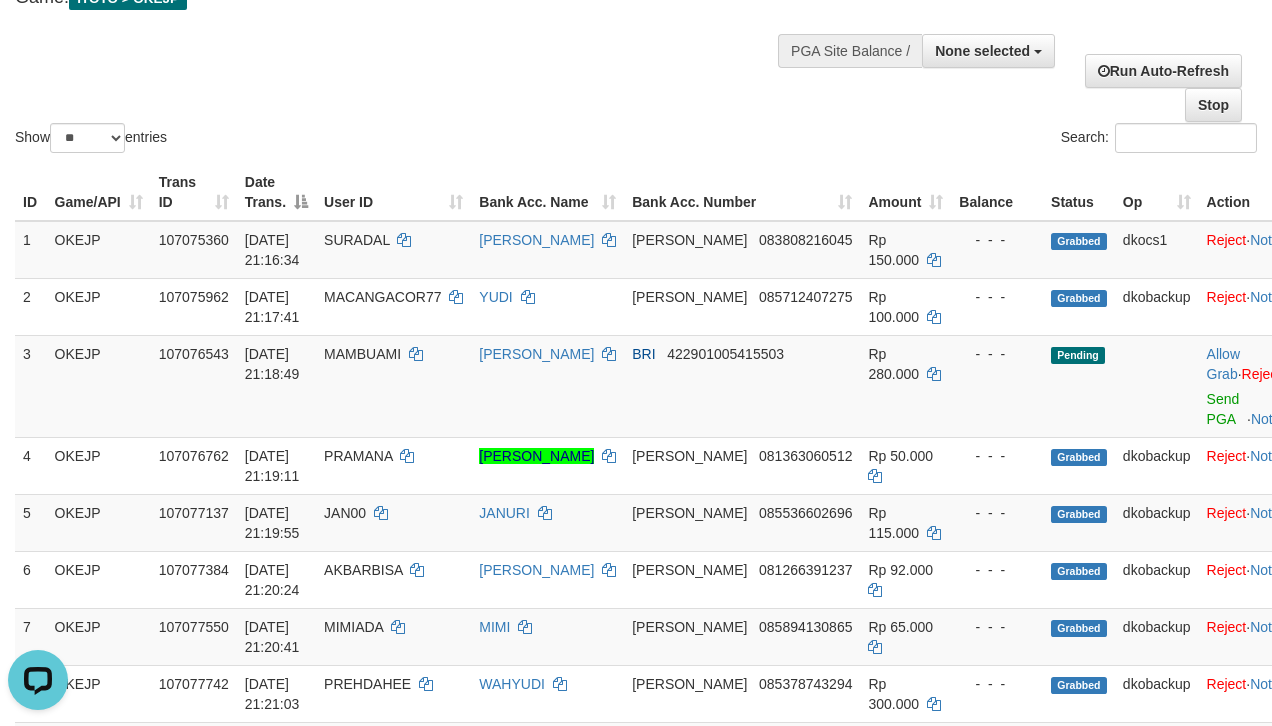 scroll, scrollTop: 0, scrollLeft: 0, axis: both 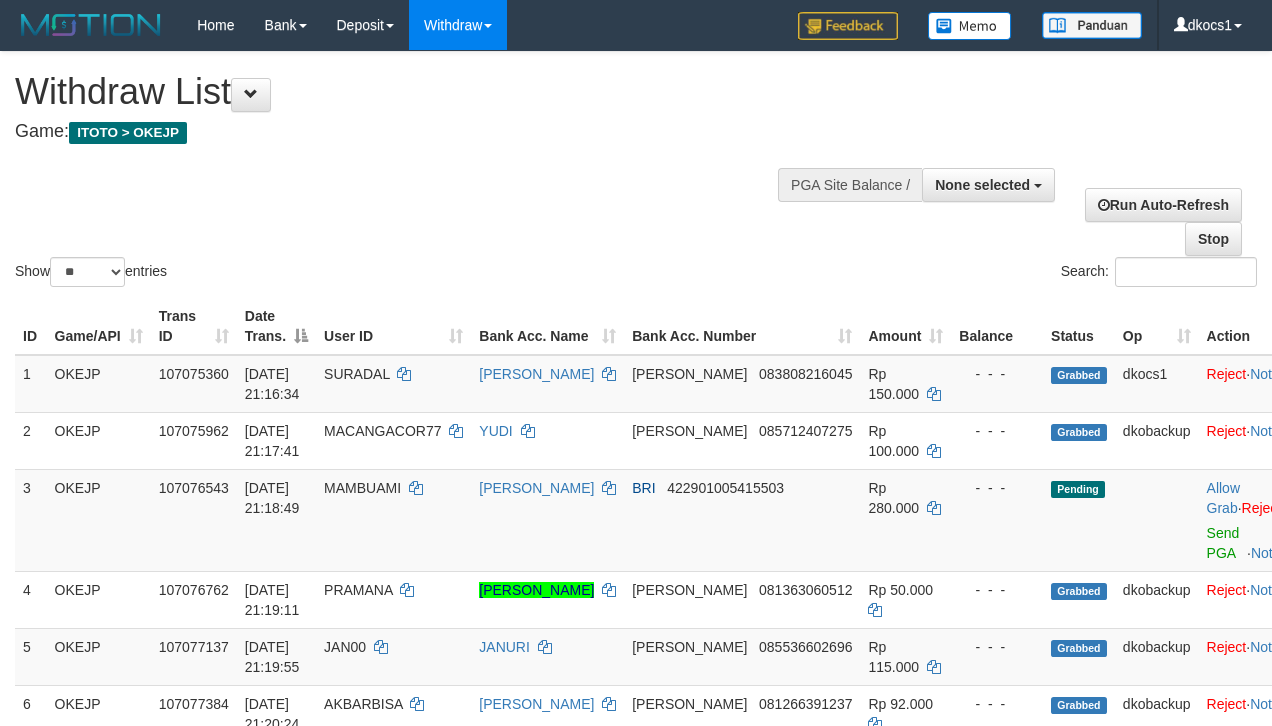 select 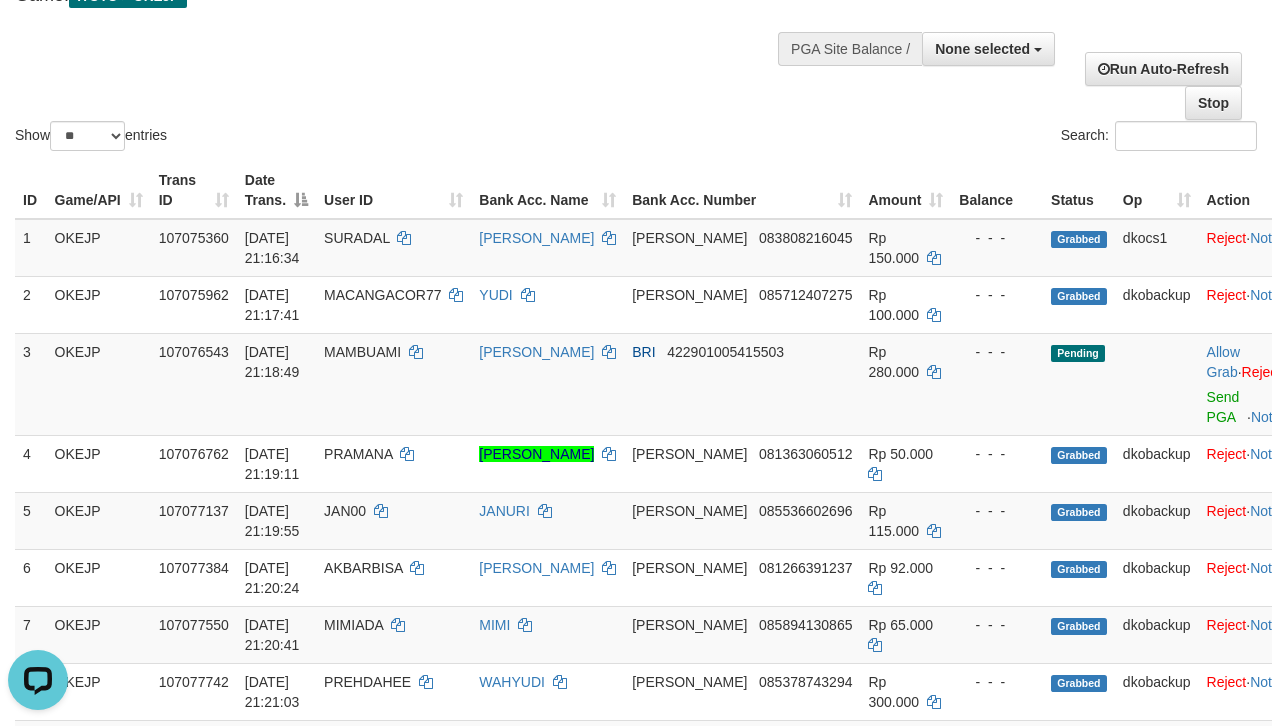 scroll, scrollTop: 0, scrollLeft: 0, axis: both 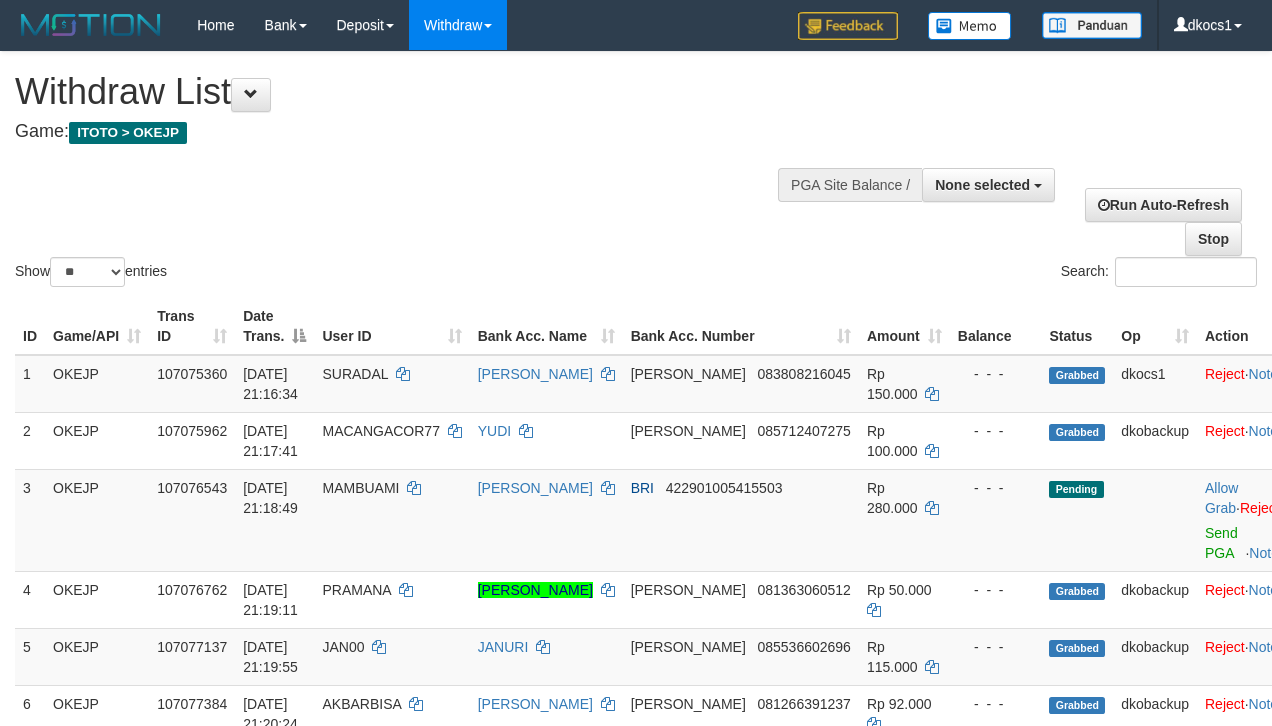 select 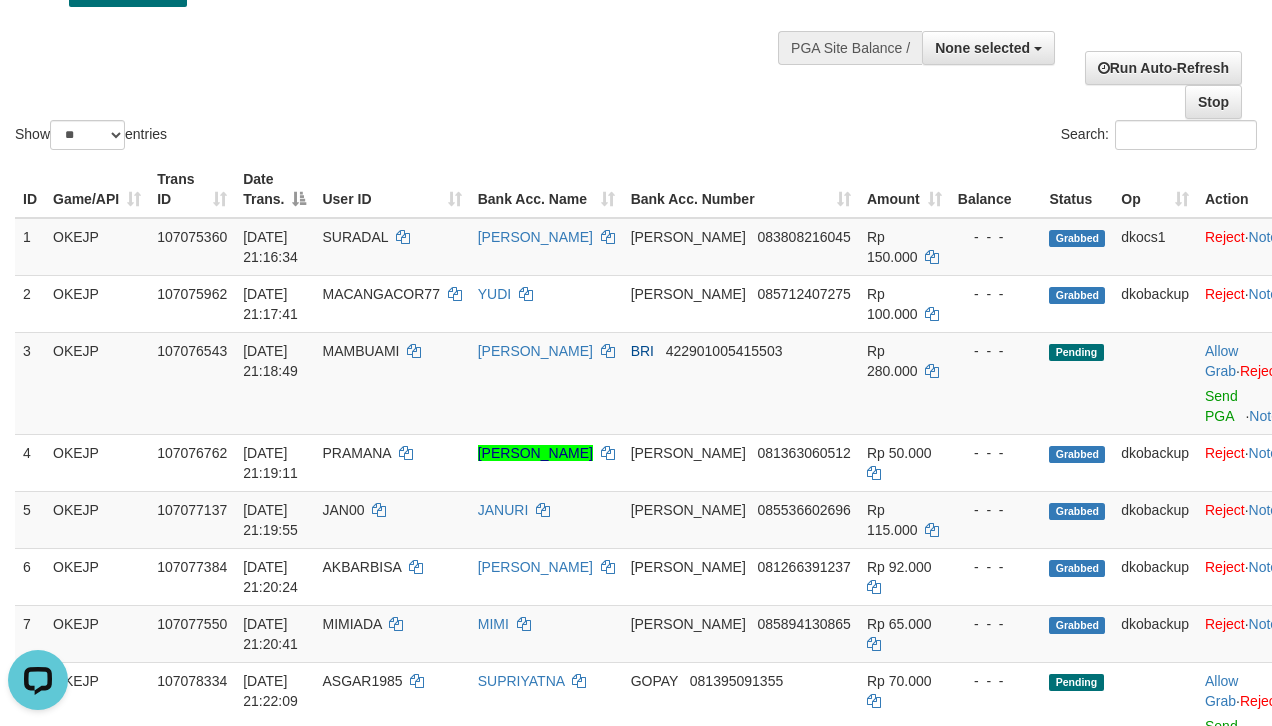 scroll, scrollTop: 0, scrollLeft: 0, axis: both 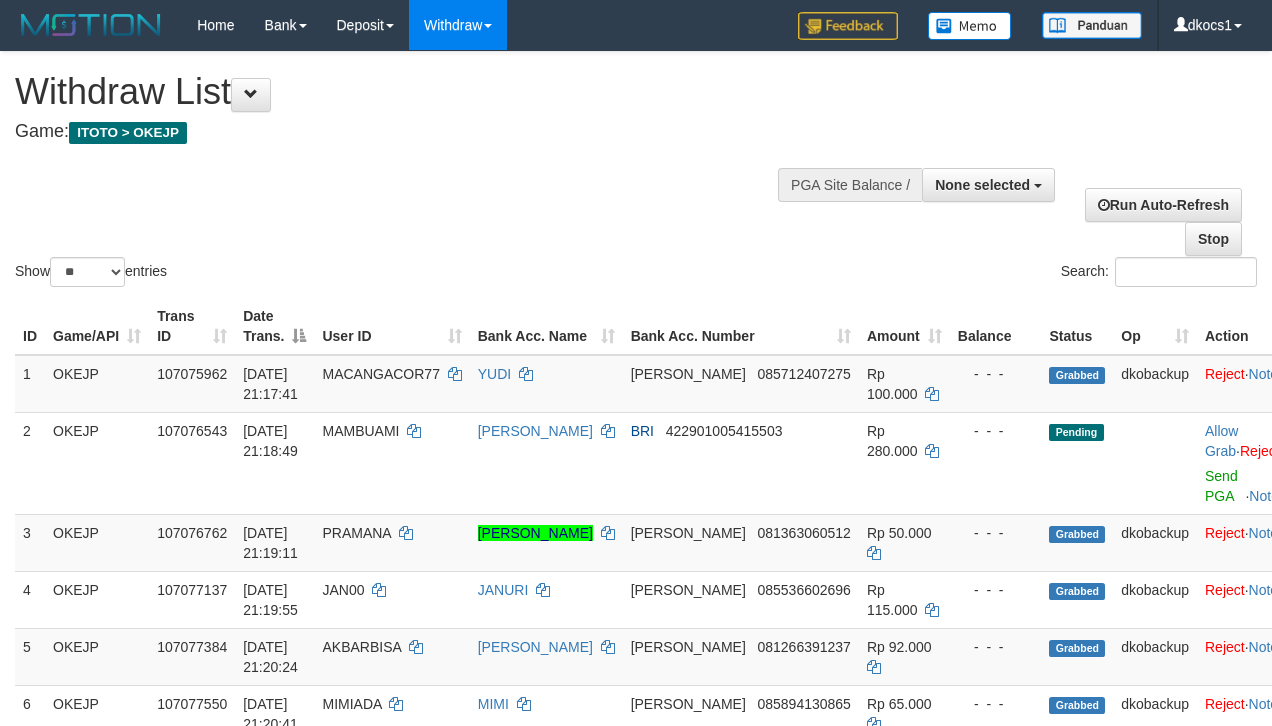 select 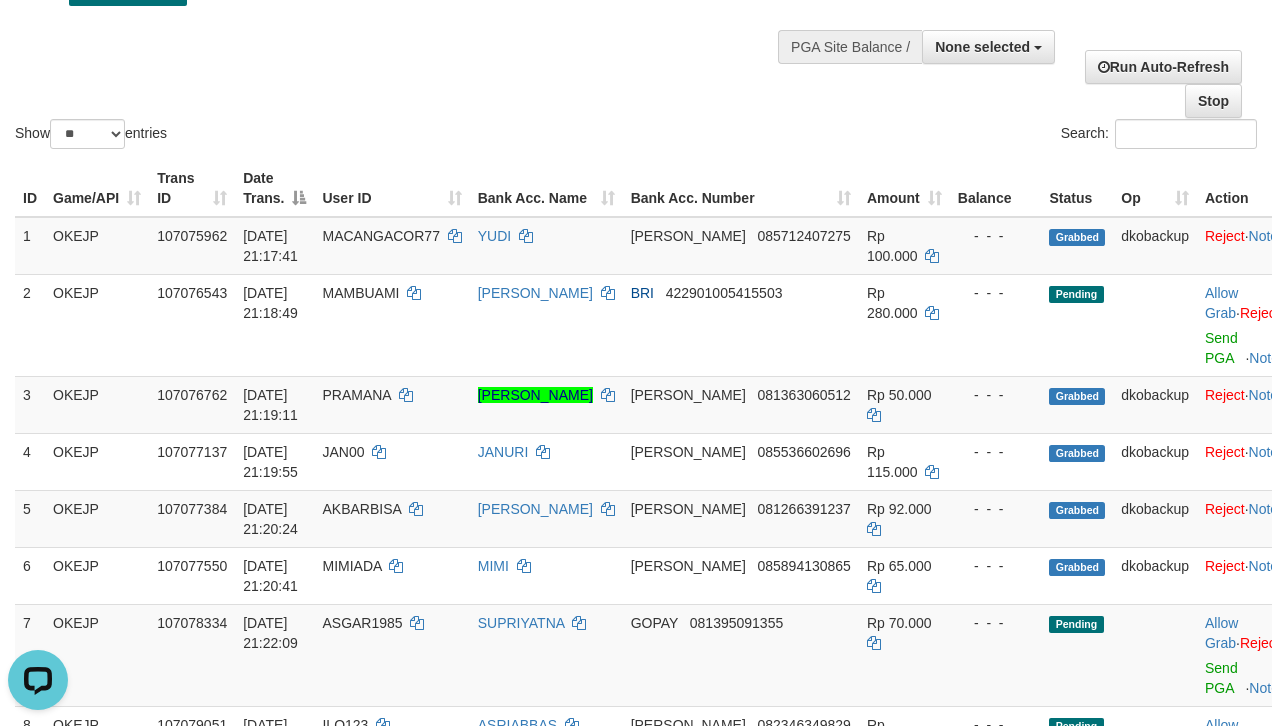scroll, scrollTop: 0, scrollLeft: 0, axis: both 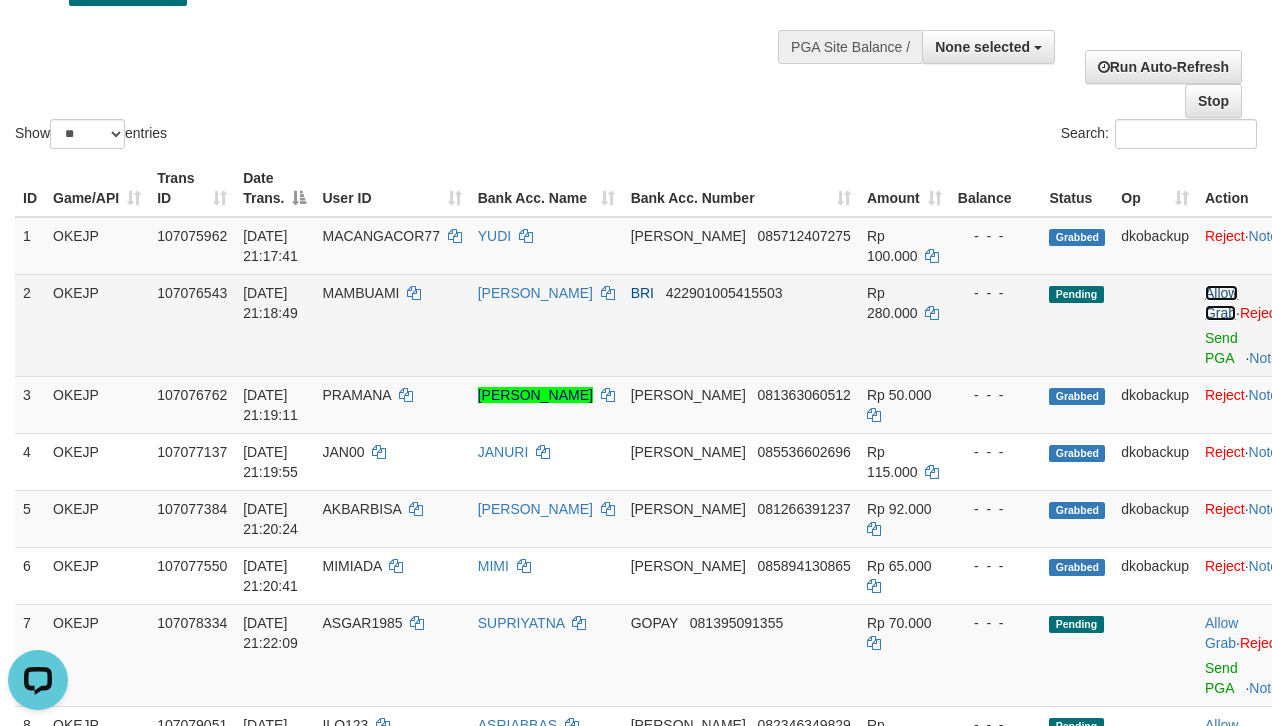 click on "Allow Grab" at bounding box center (1221, 303) 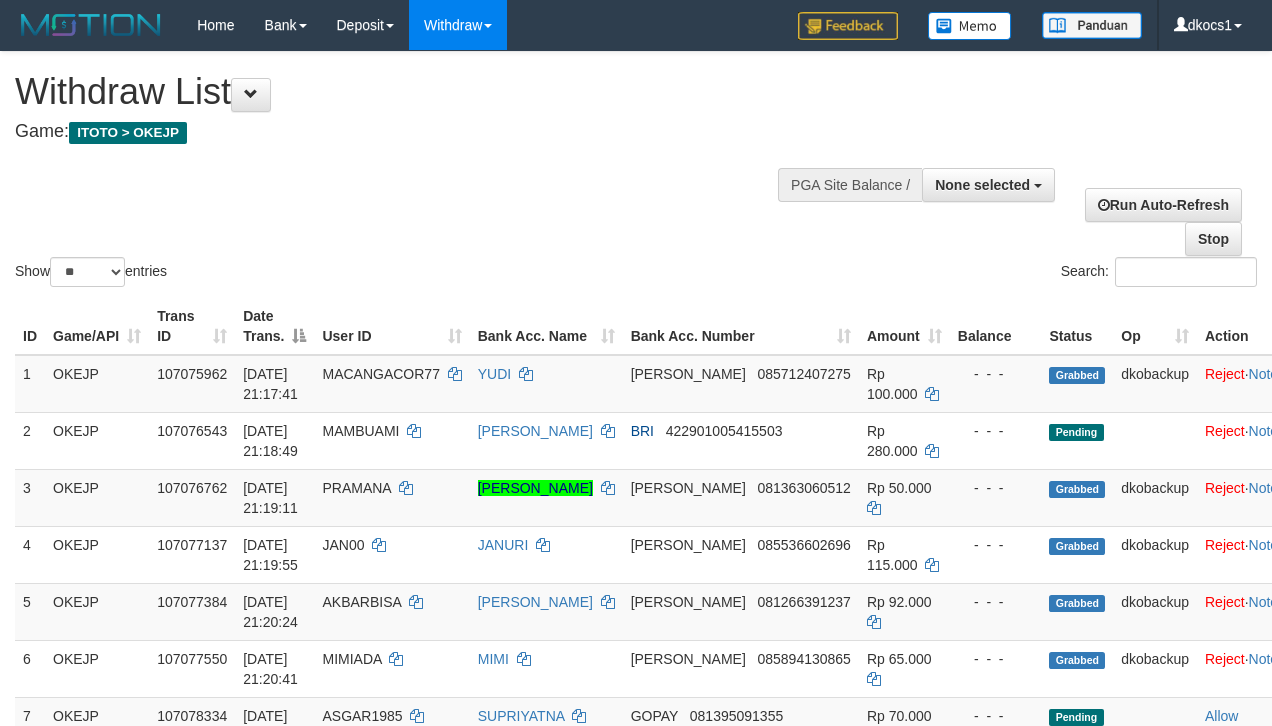 select 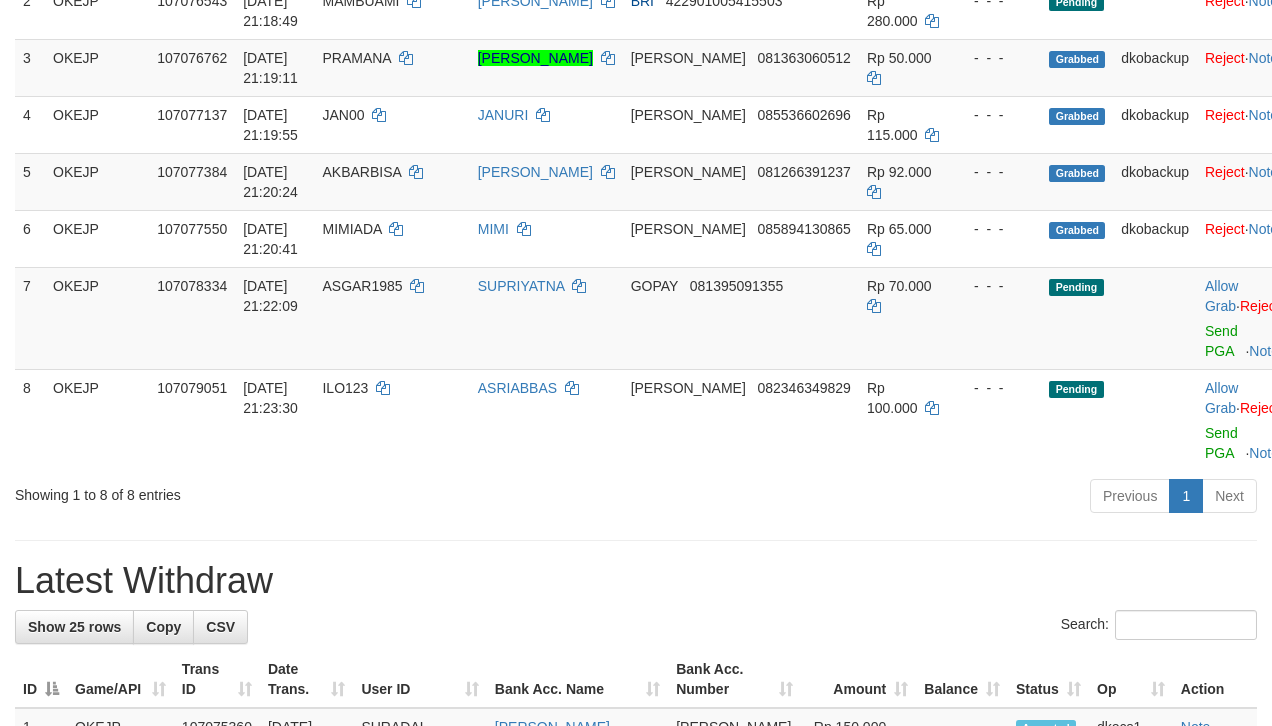 scroll, scrollTop: 324, scrollLeft: 0, axis: vertical 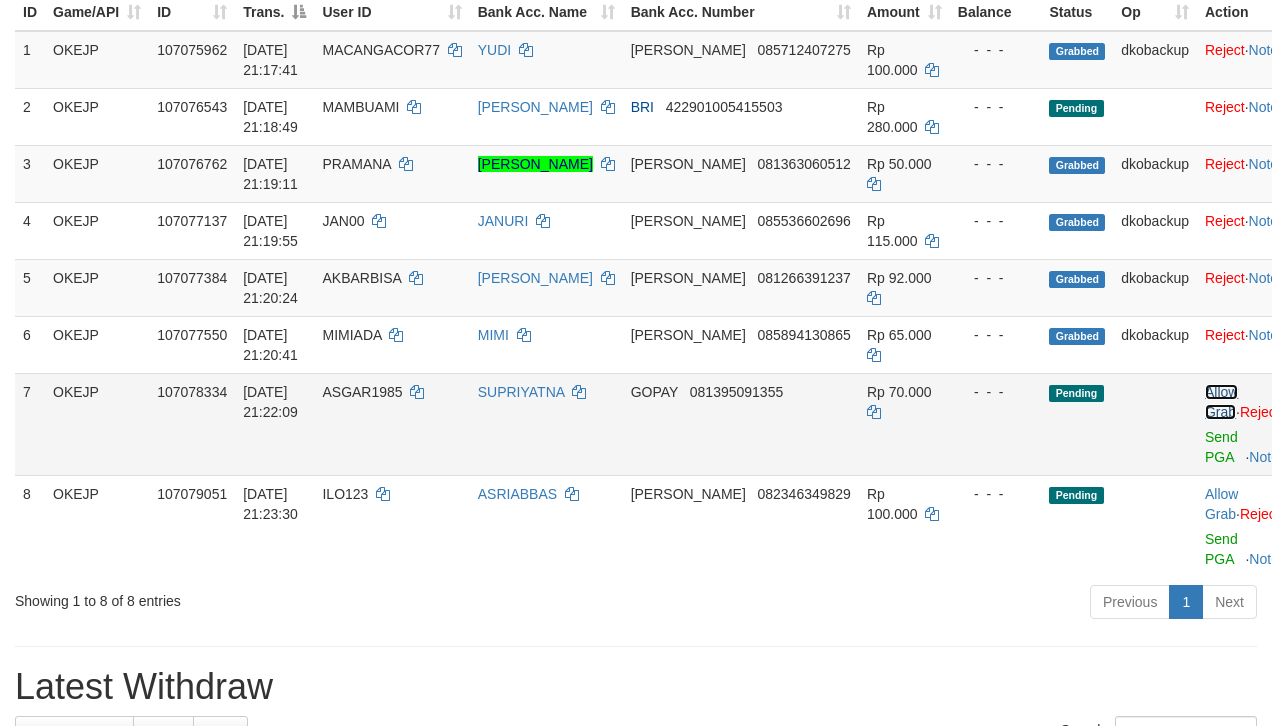 click on "Allow Grab" at bounding box center [1221, 402] 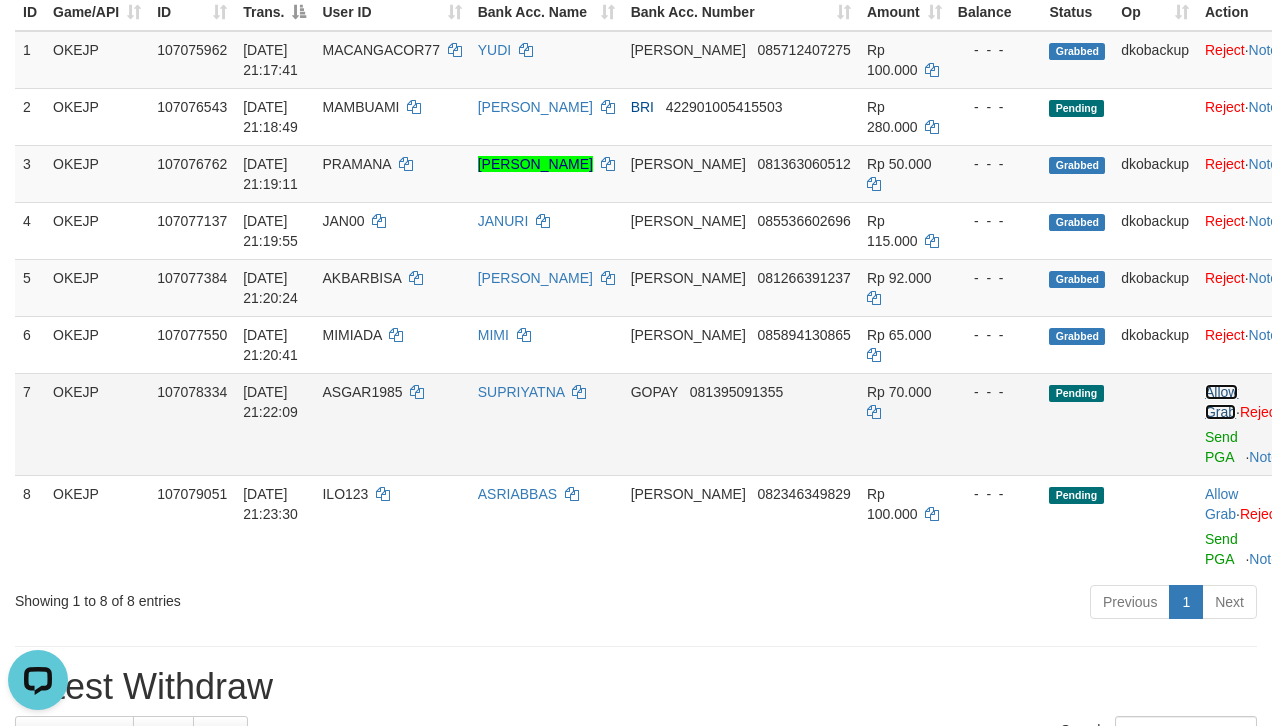 scroll, scrollTop: 0, scrollLeft: 0, axis: both 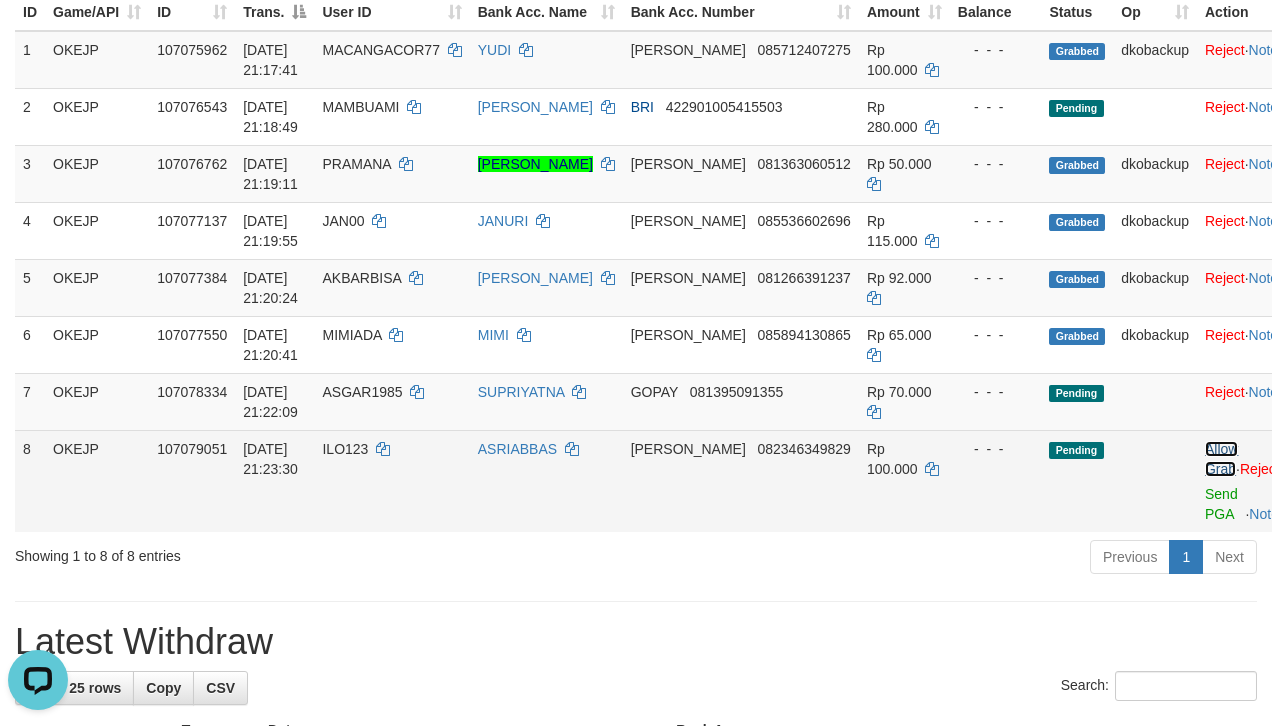 click on "Allow Grab" at bounding box center [1221, 459] 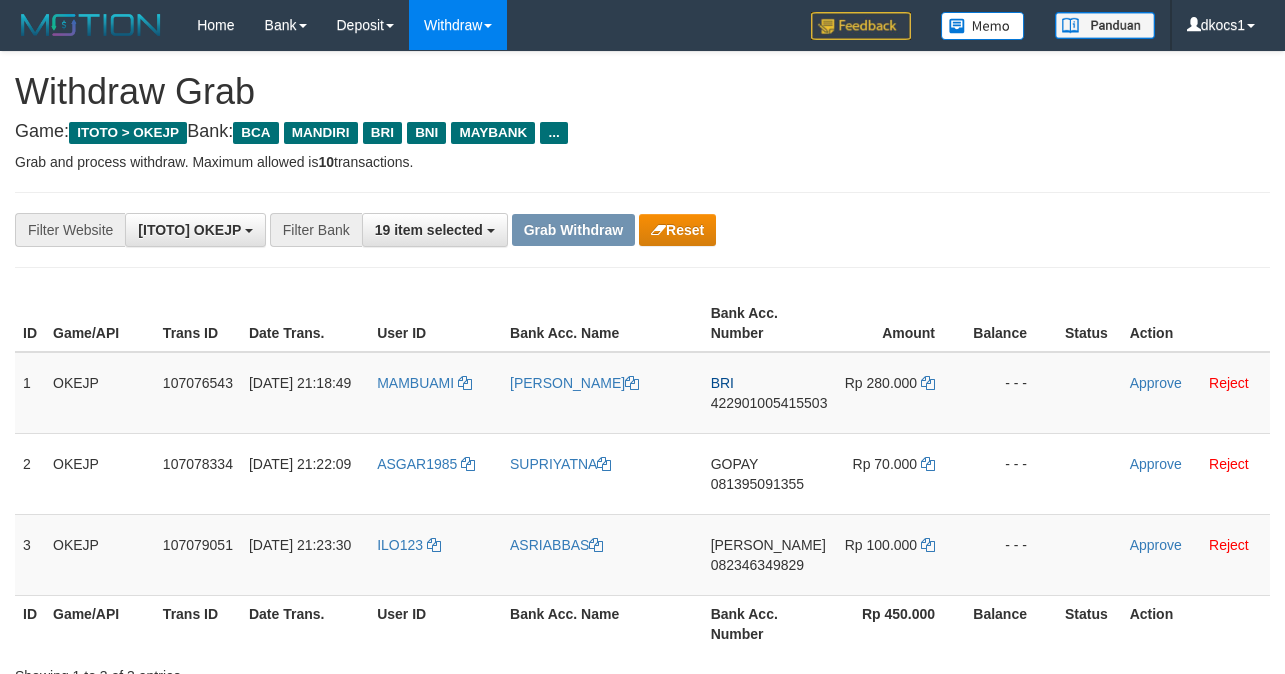 scroll, scrollTop: 0, scrollLeft: 0, axis: both 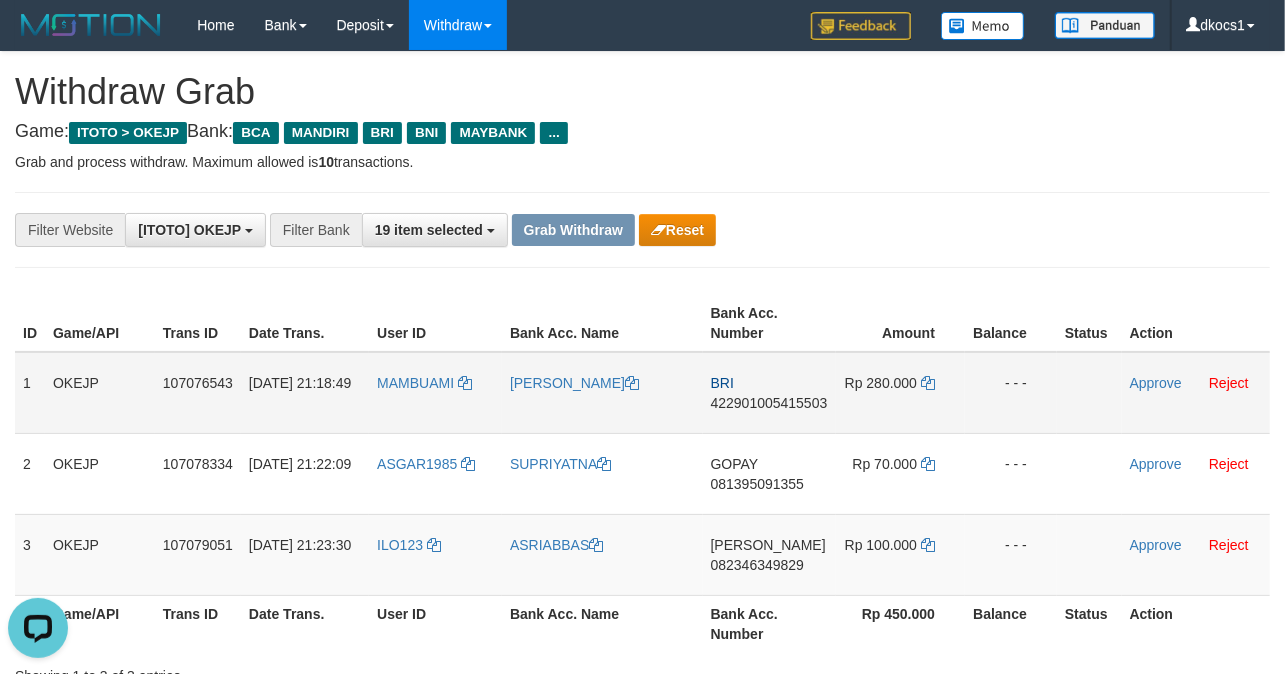 click on "MAMBUAMI" at bounding box center [435, 393] 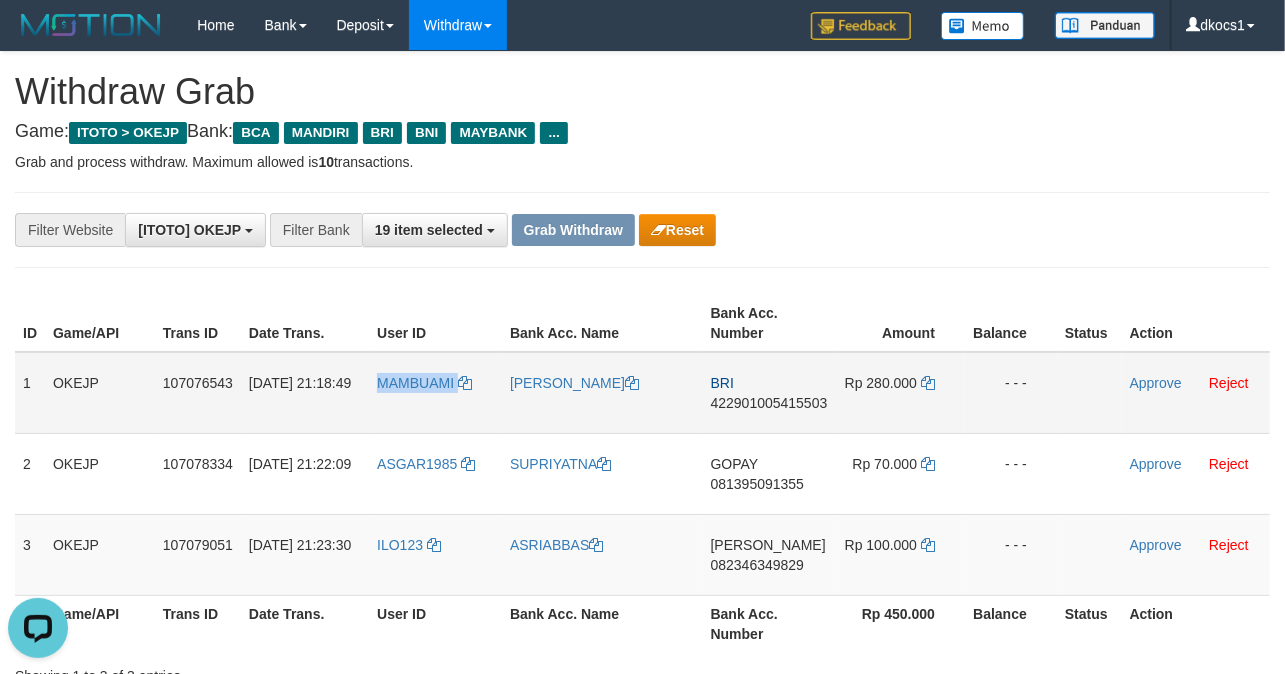 click on "MAMBUAMI" at bounding box center [435, 393] 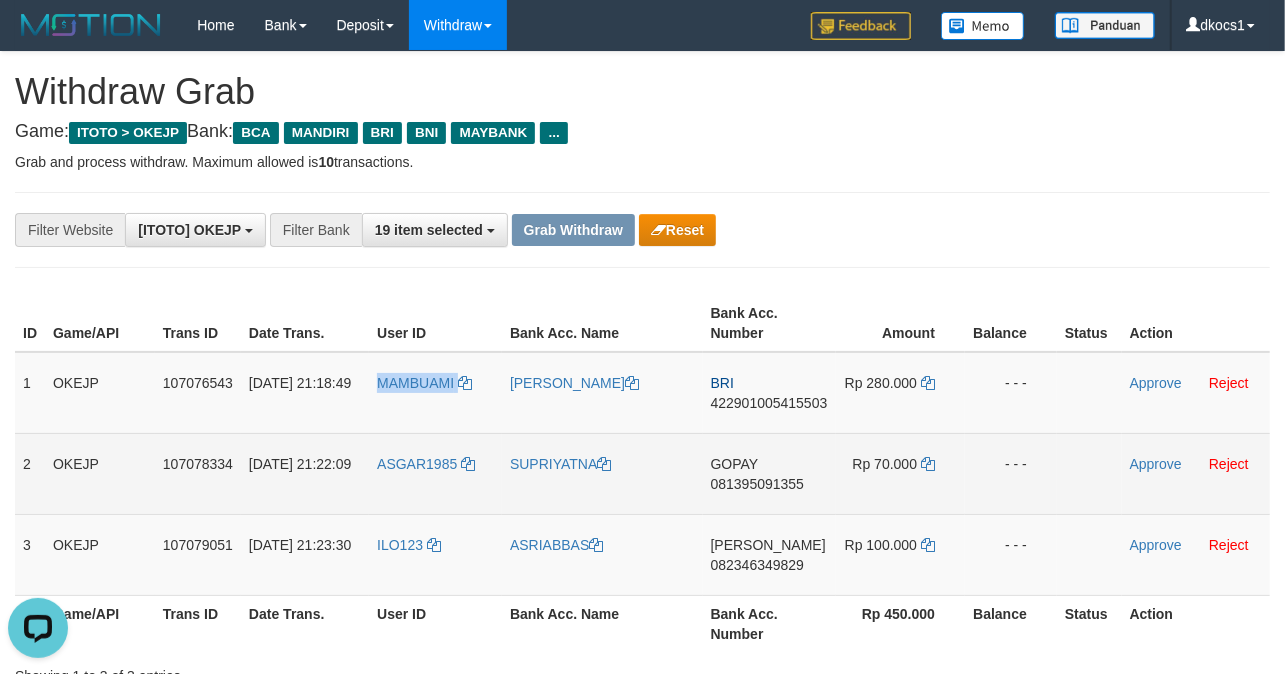 copy on "MAMBUAMI" 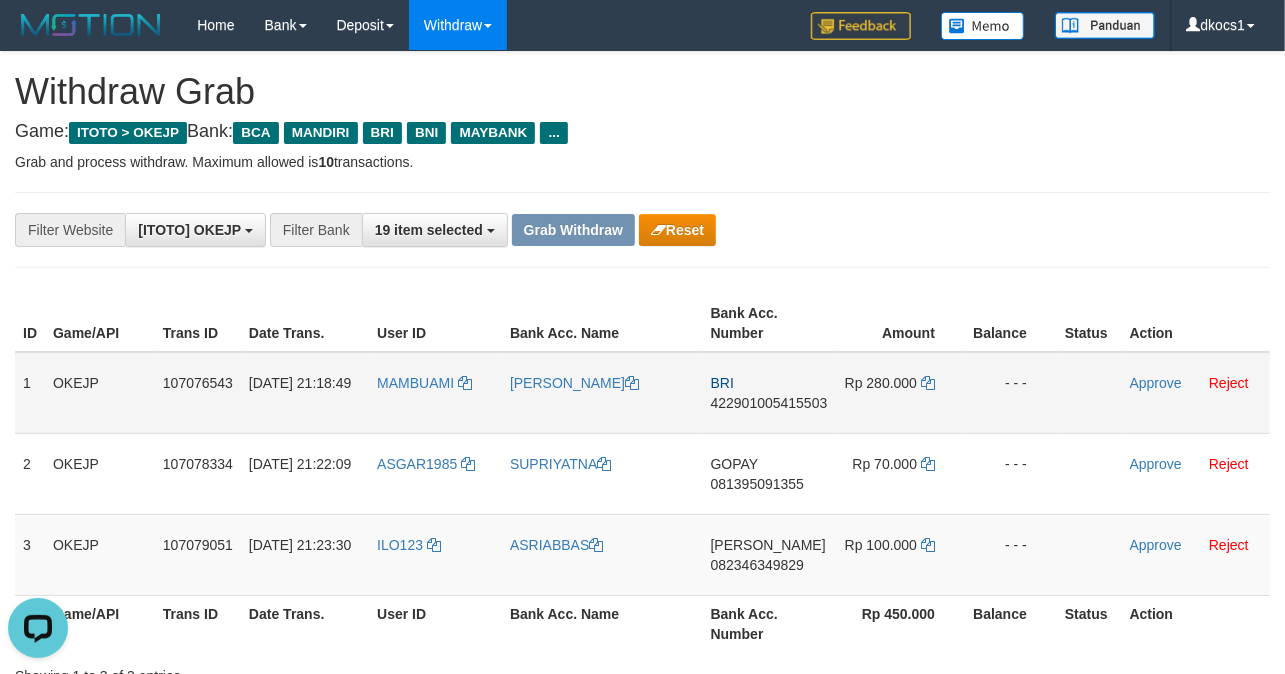 click on "[PERSON_NAME]" at bounding box center [602, 393] 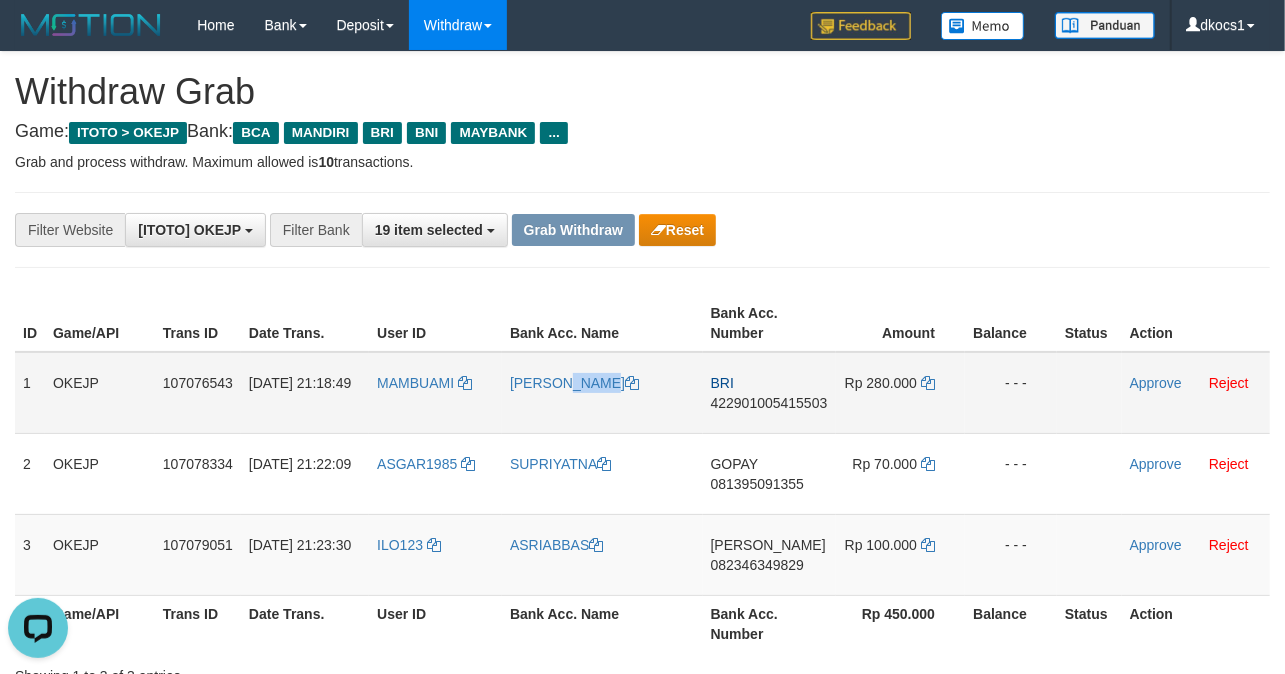 click on "[PERSON_NAME]" at bounding box center (602, 393) 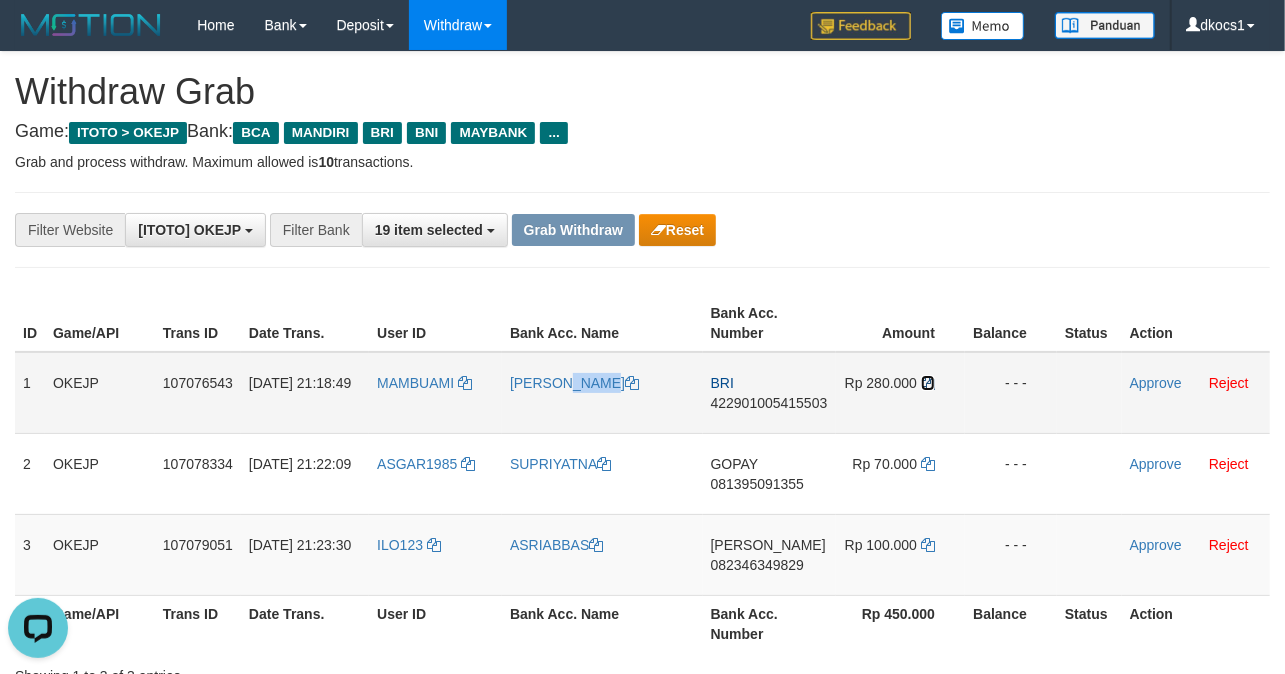click at bounding box center (928, 383) 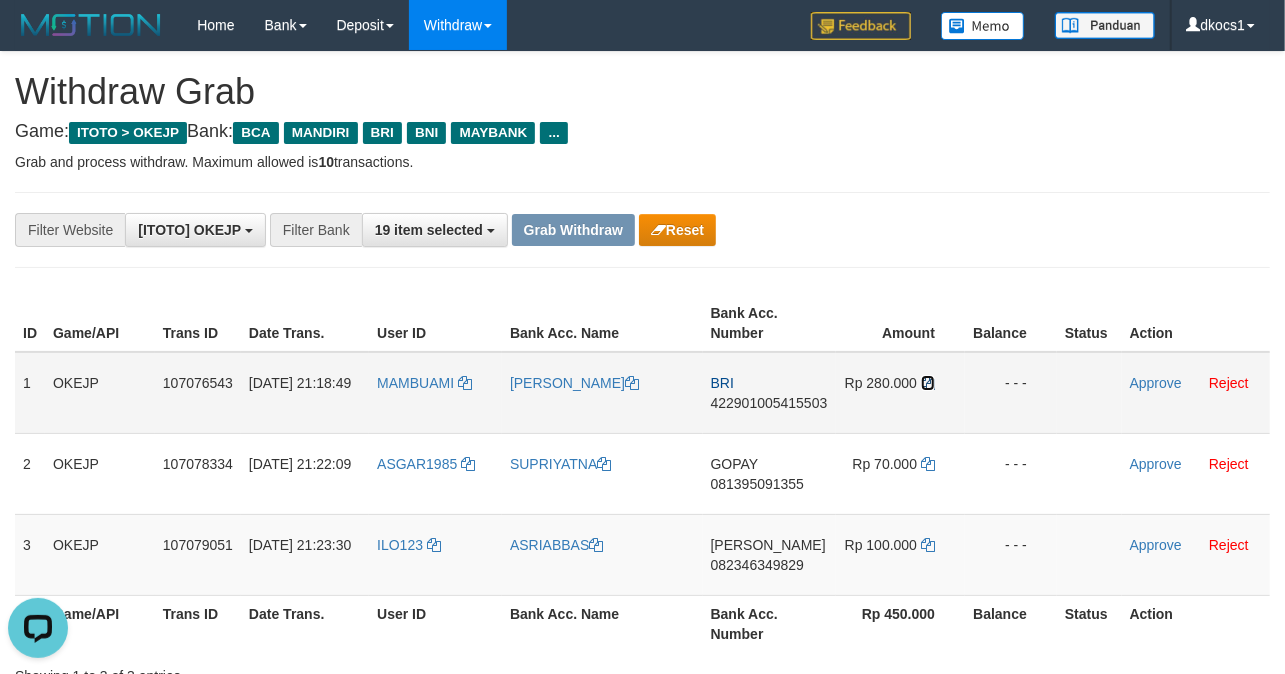 click at bounding box center [928, 383] 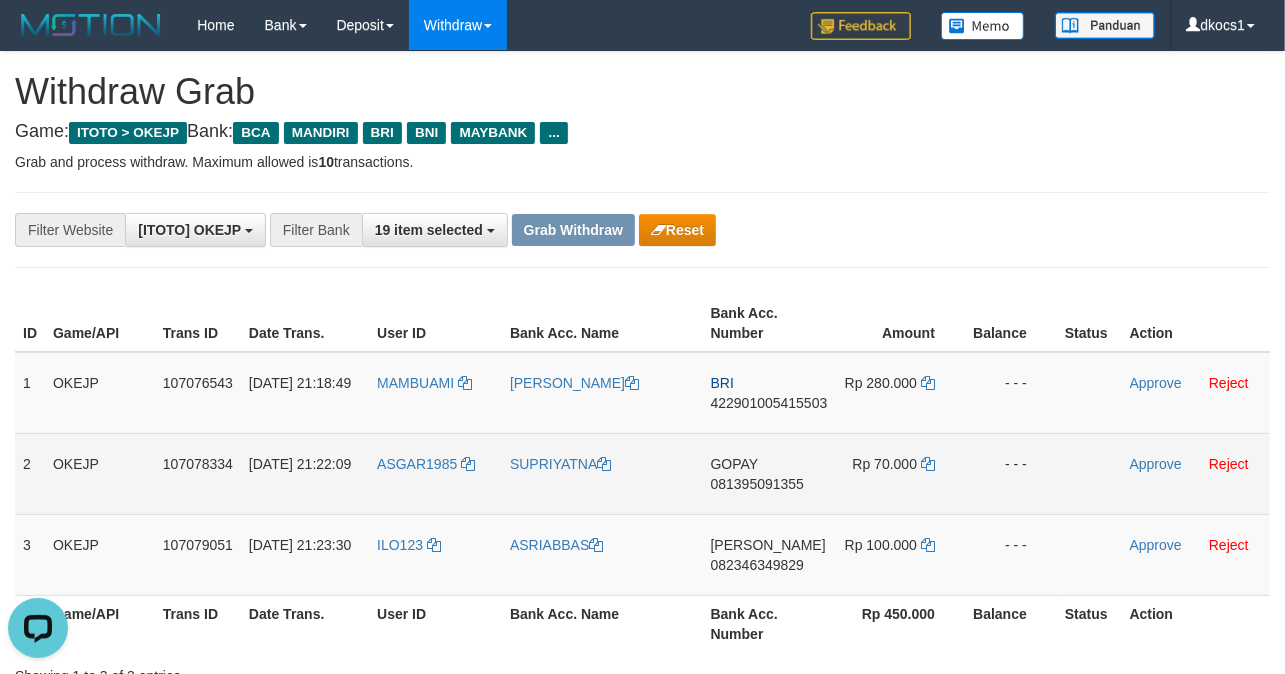 click on "ASGAR1985" at bounding box center [435, 473] 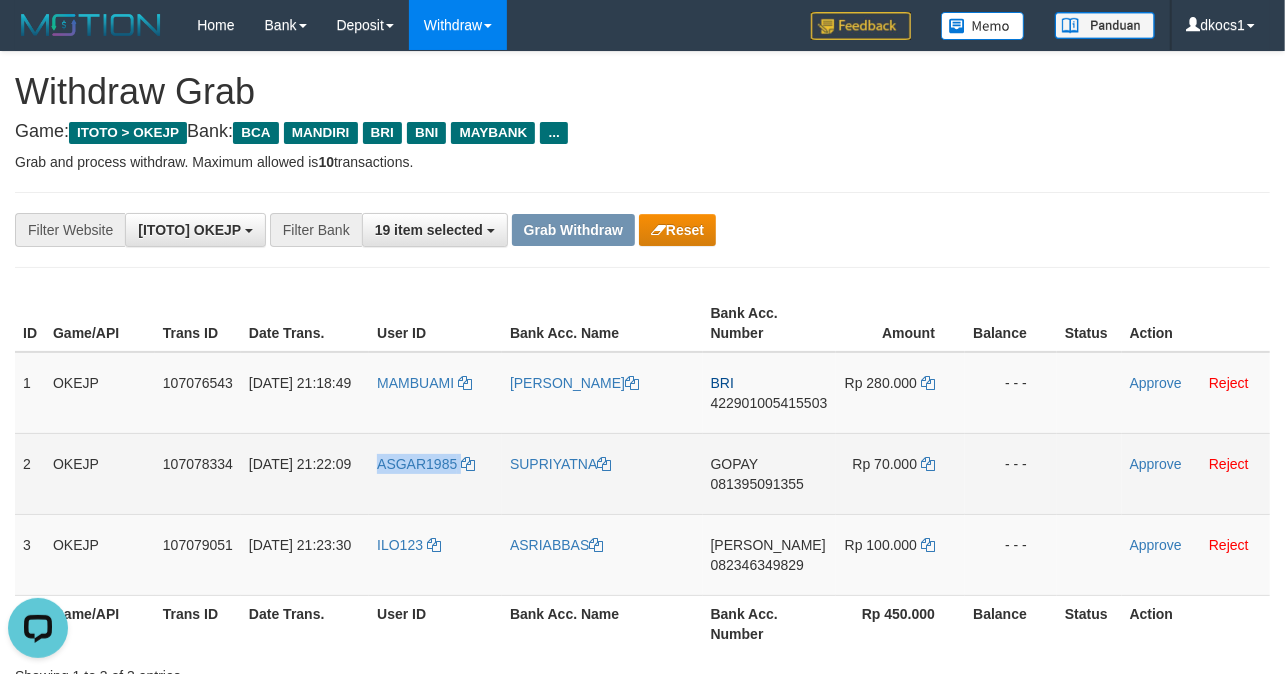 click on "ASGAR1985" at bounding box center [435, 473] 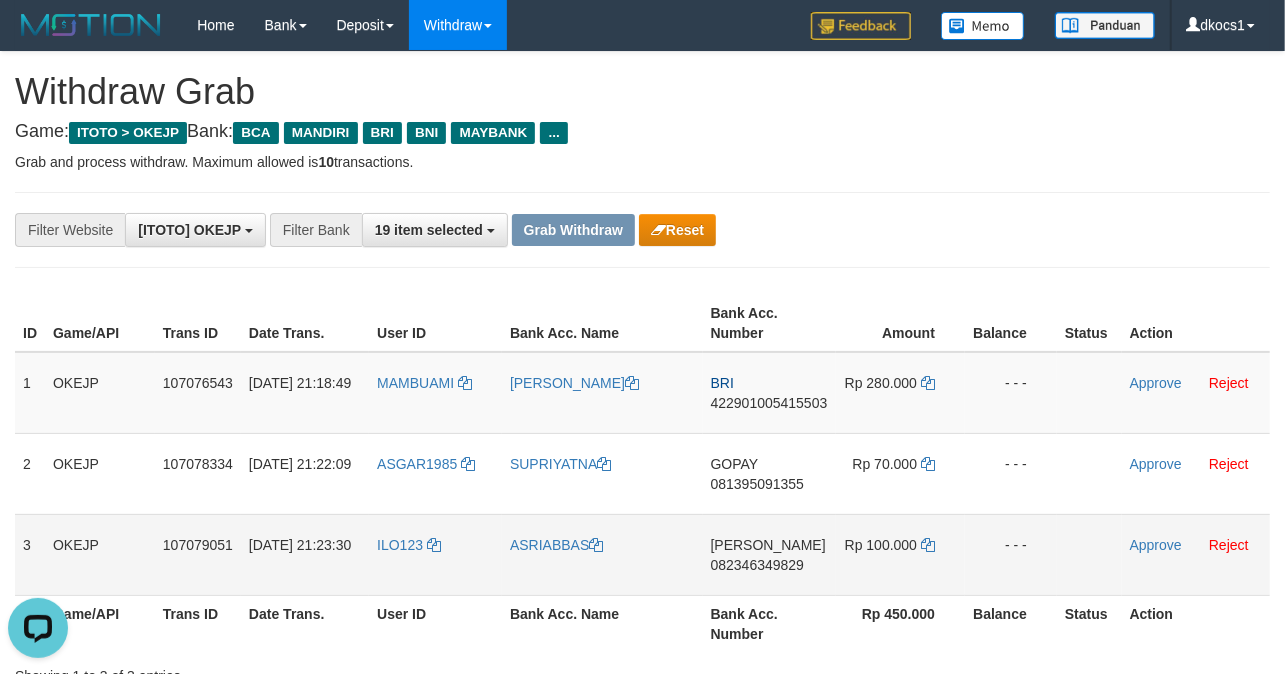 click on "ILO123" at bounding box center (435, 554) 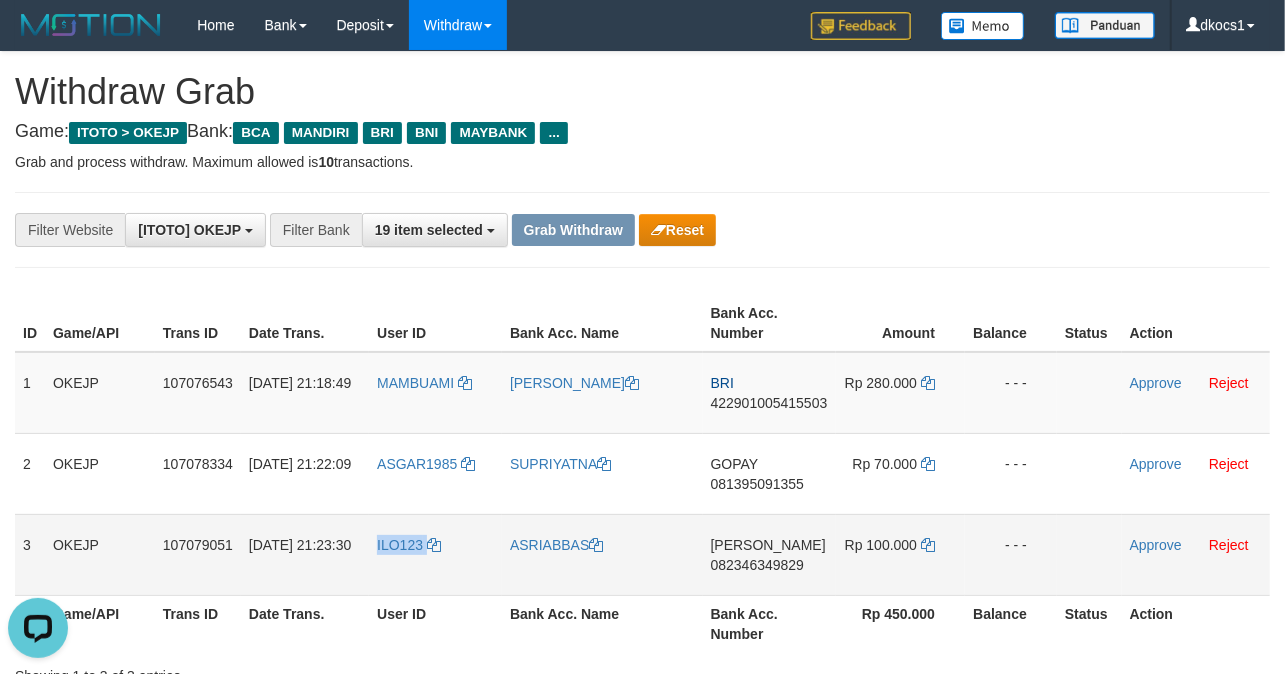 click on "ILO123" at bounding box center (435, 554) 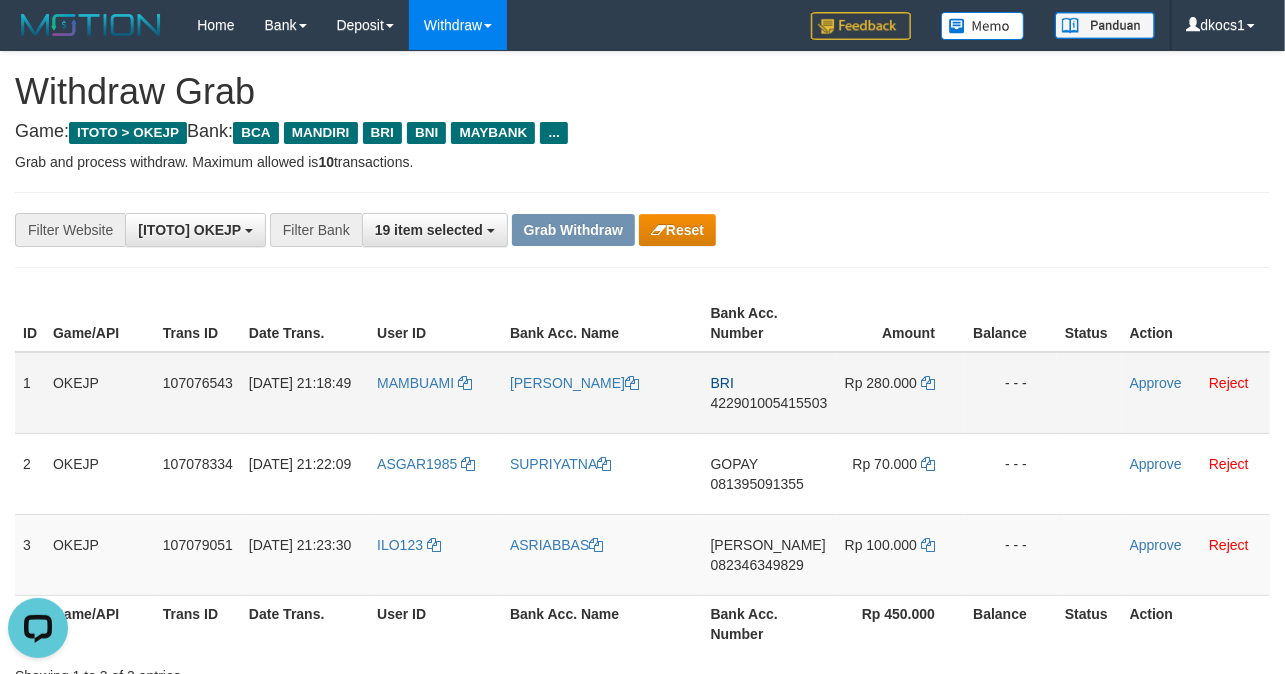 click on "BRI
422901005415503" at bounding box center (769, 393) 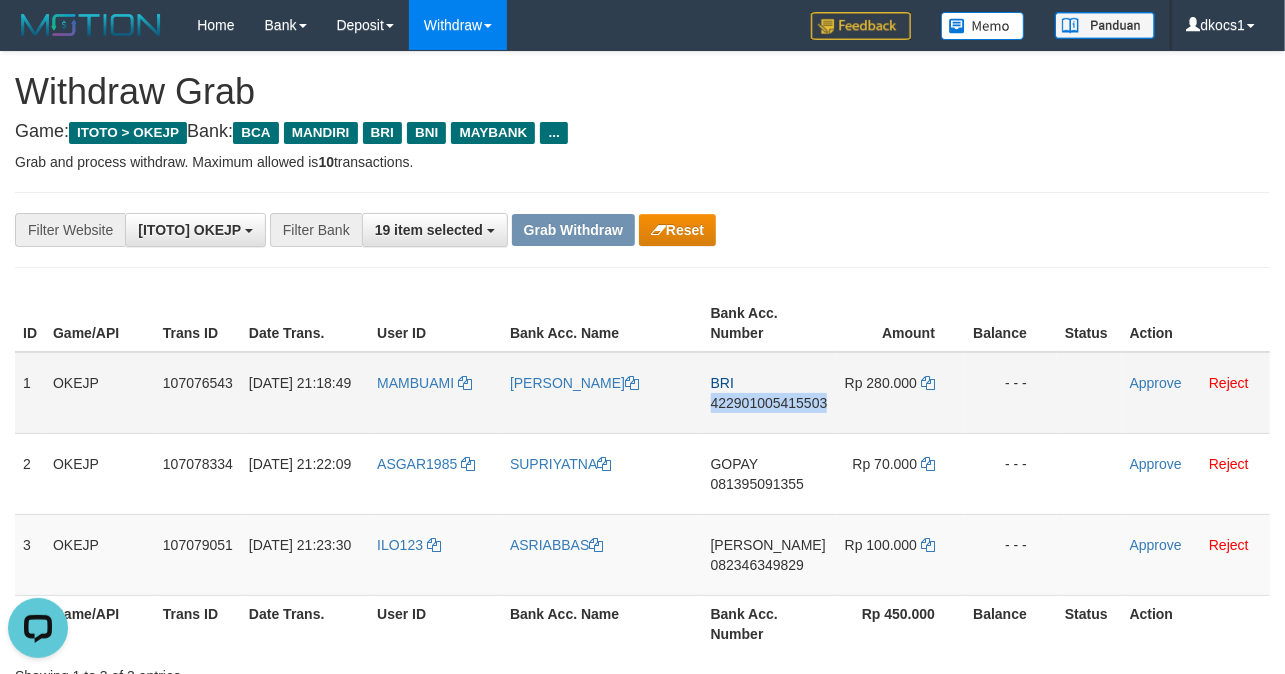 click on "BRI
422901005415503" at bounding box center [769, 393] 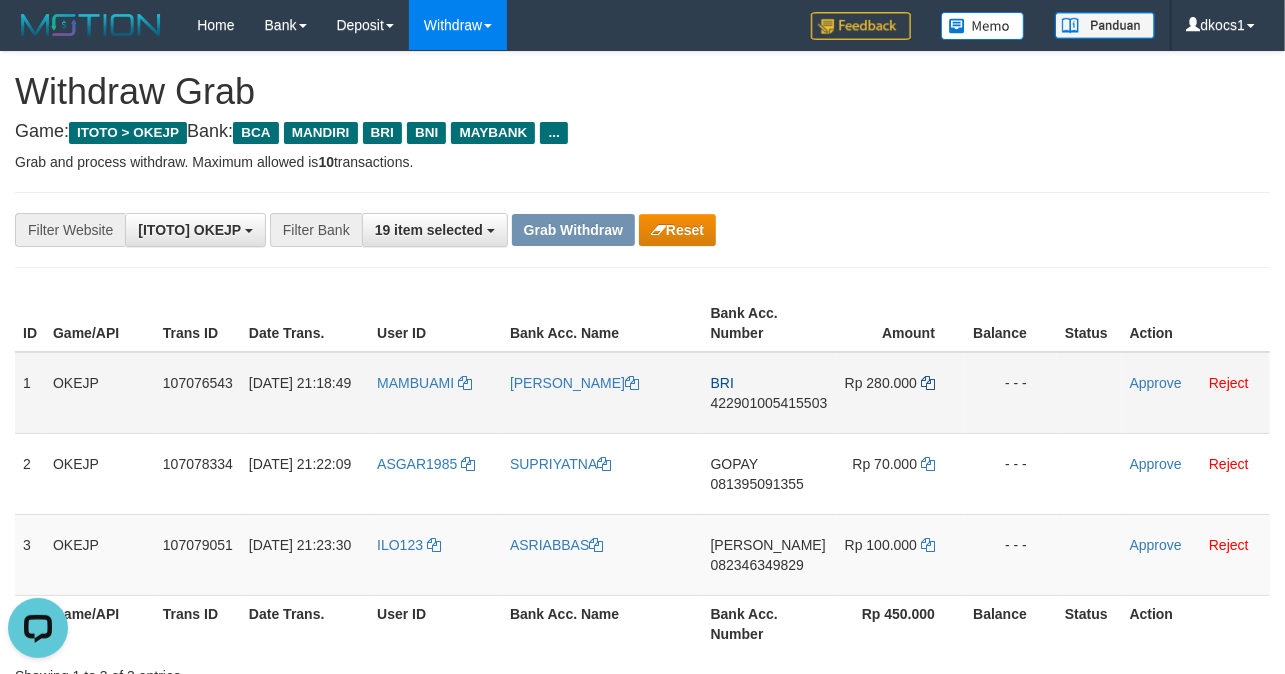 drag, startPoint x: 916, startPoint y: 382, endPoint x: 932, endPoint y: 388, distance: 17.088007 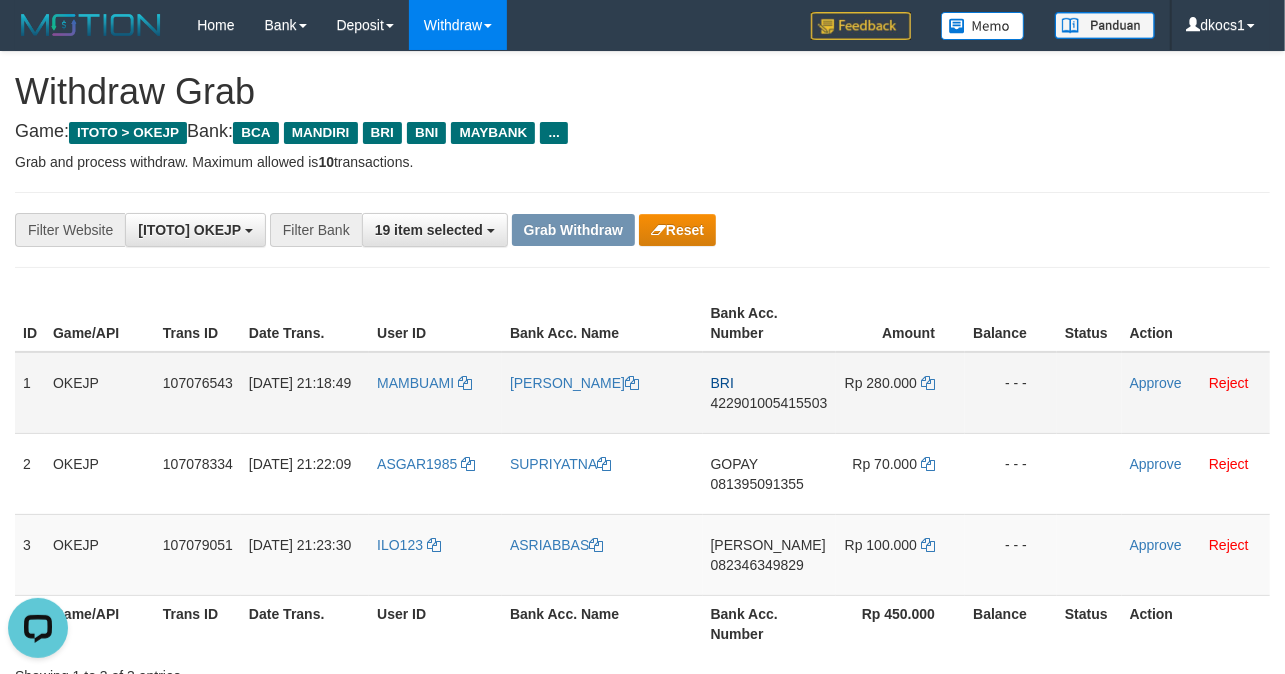 click on "Rp 280.000" at bounding box center (900, 393) 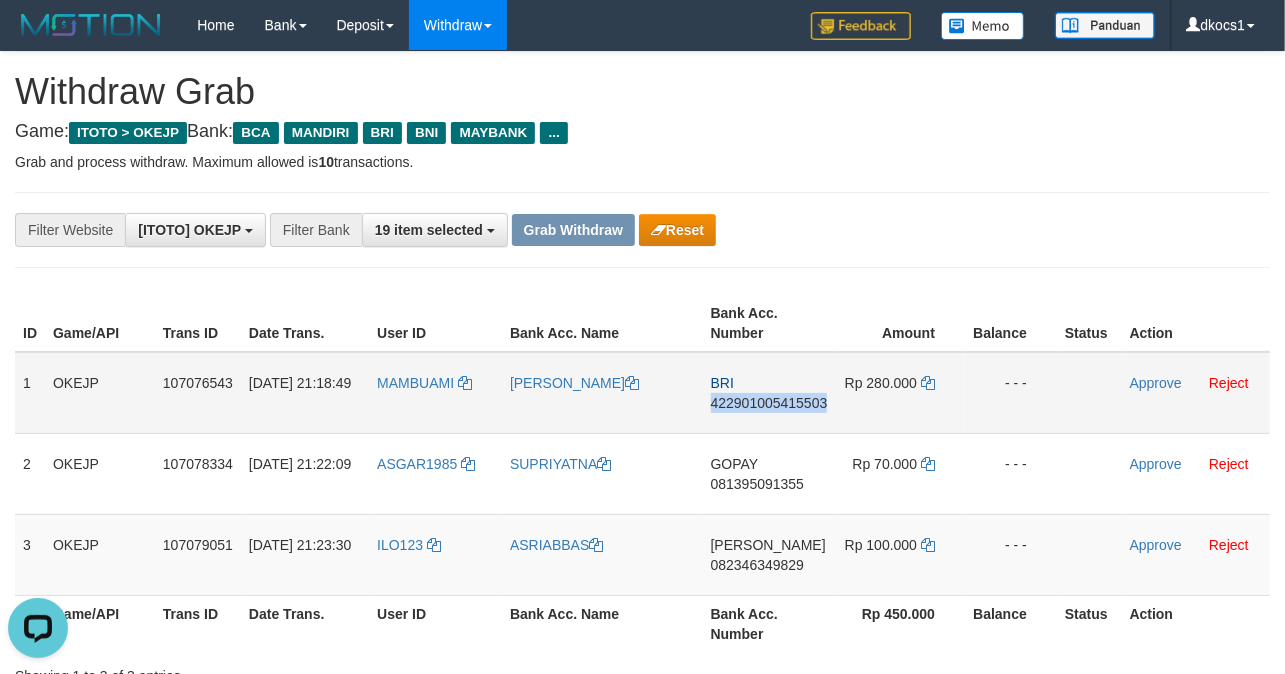 click on "BRI
422901005415503" at bounding box center [769, 393] 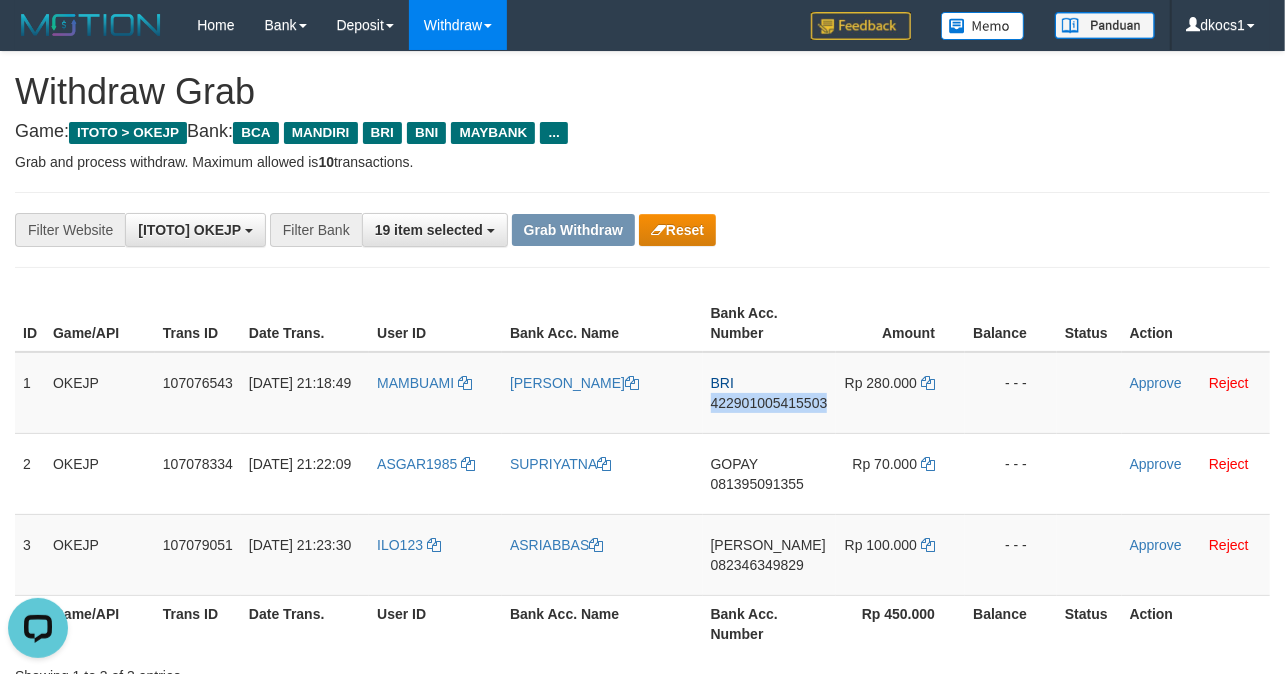 copy on "422901005415503" 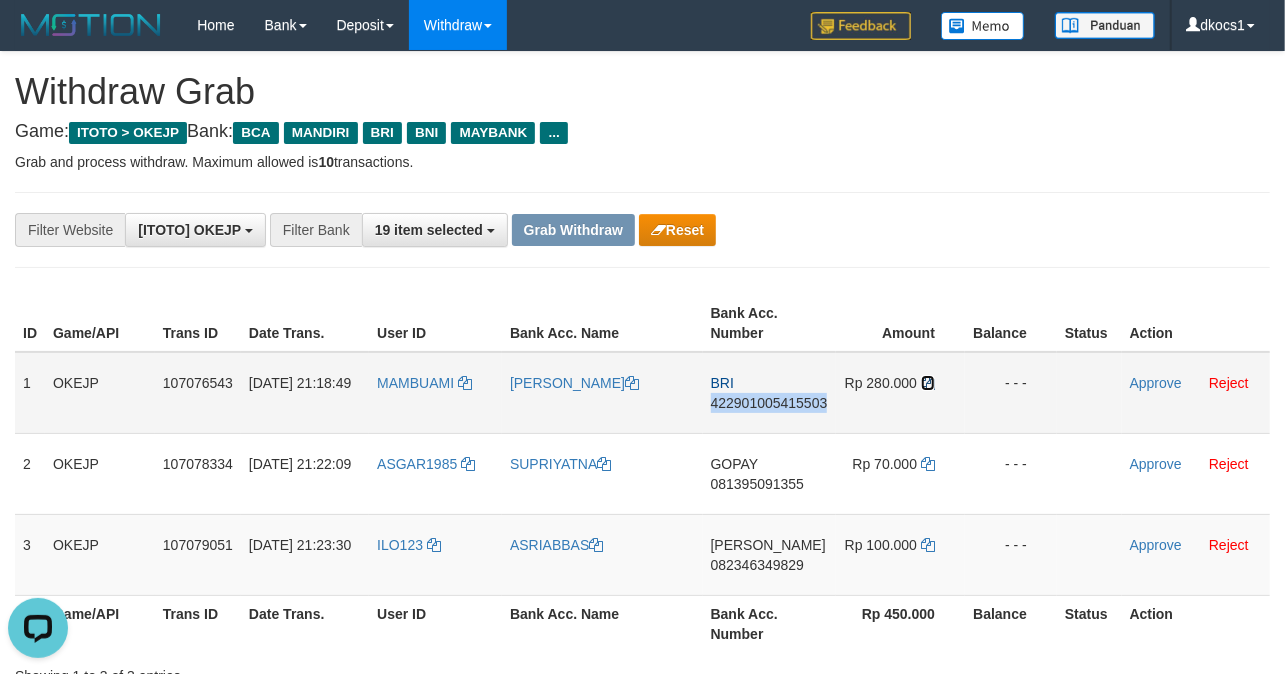 click at bounding box center (928, 383) 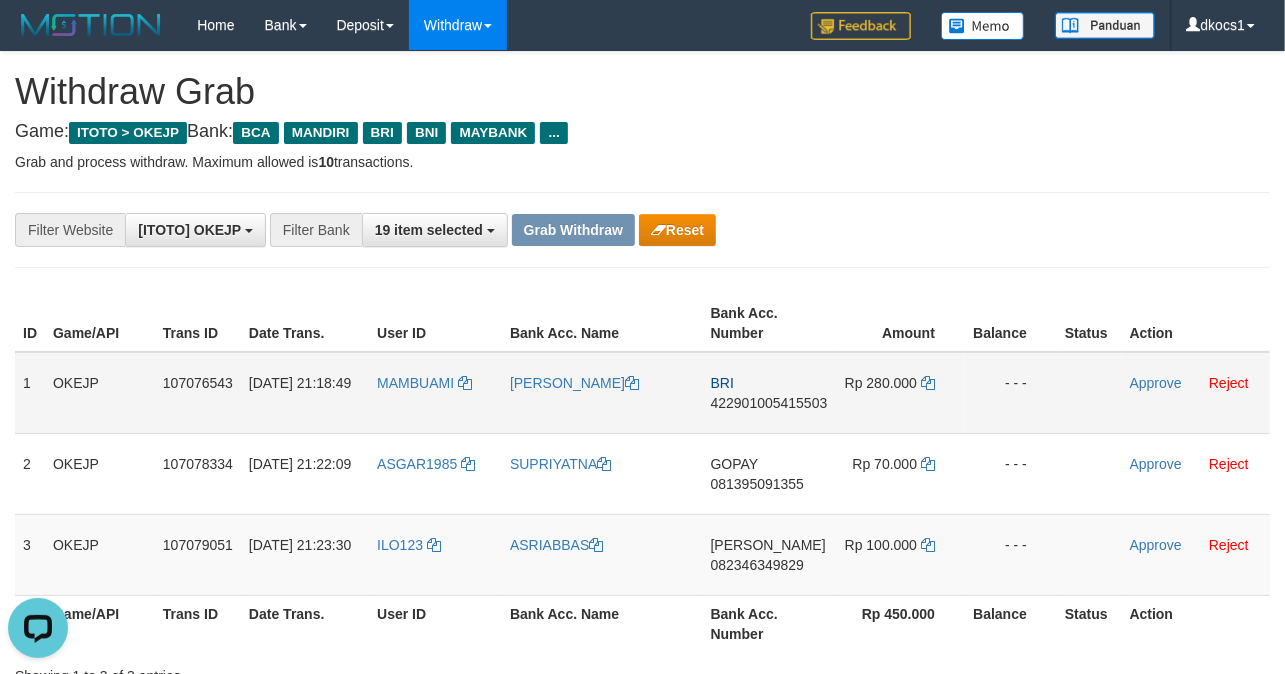 click on "- - -" at bounding box center (1011, 393) 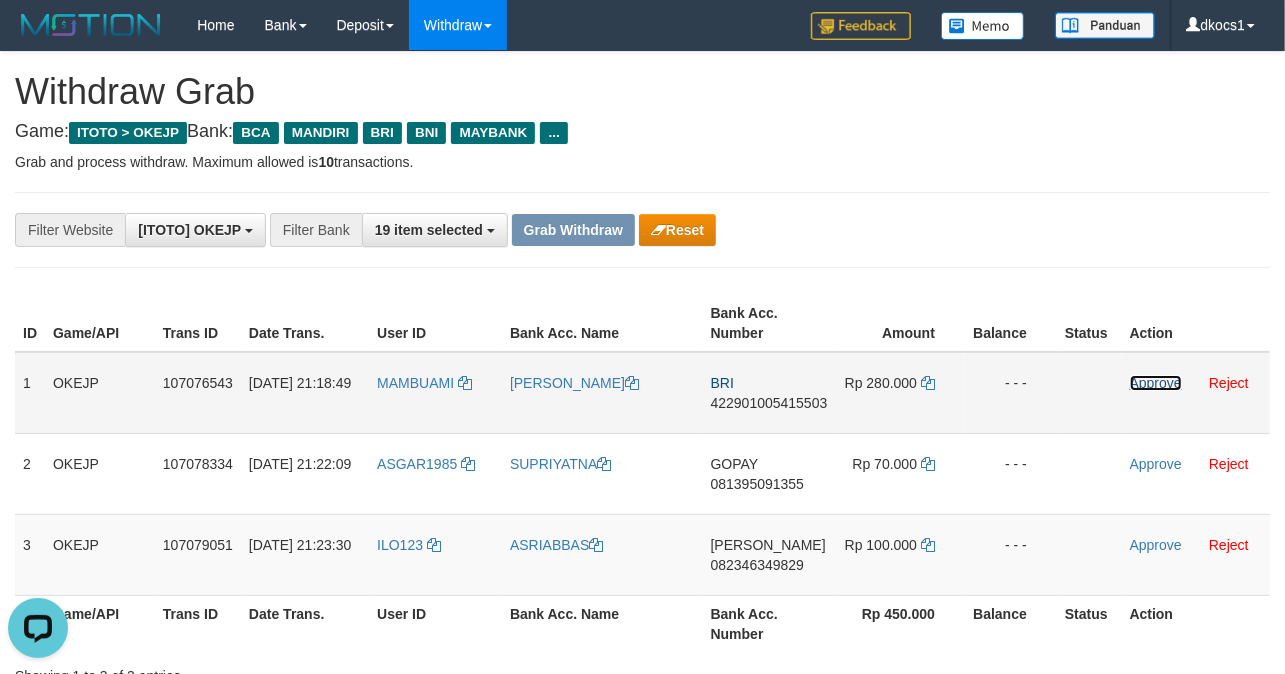 click on "Approve" at bounding box center [1156, 383] 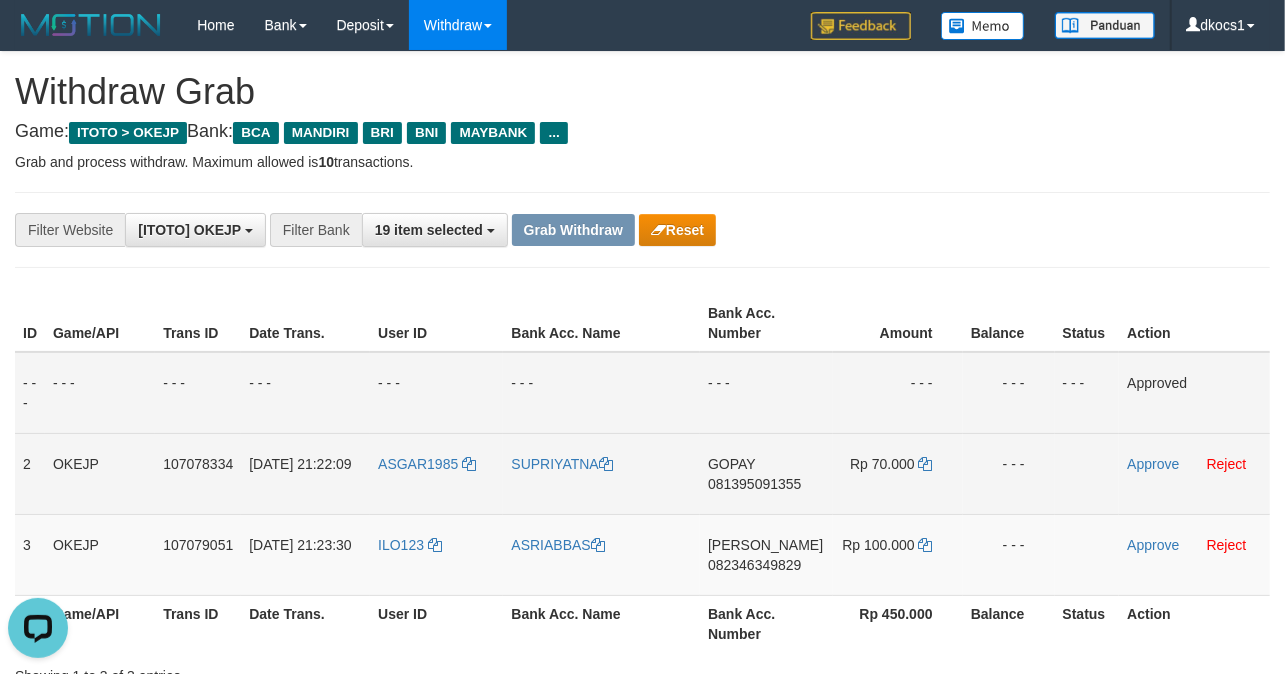 click on "ASGAR1985" at bounding box center [436, 473] 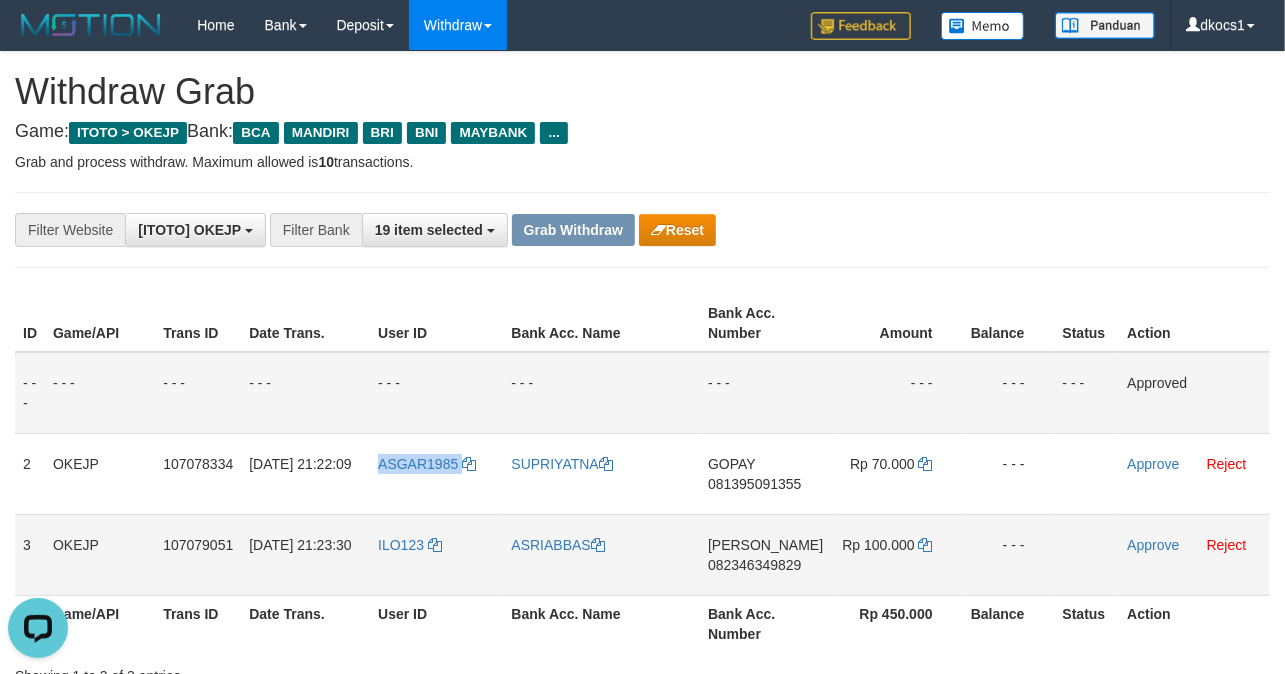drag, startPoint x: 424, startPoint y: 492, endPoint x: 90, endPoint y: 529, distance: 336.04315 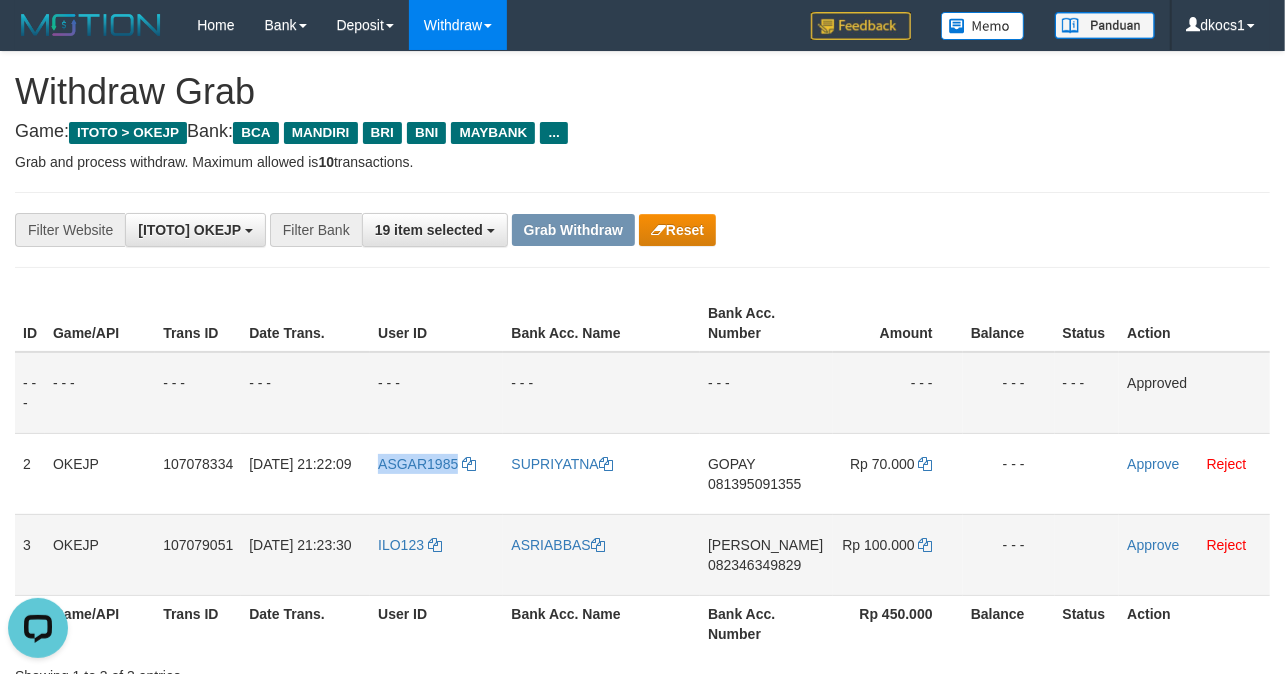 copy on "ASGAR1985" 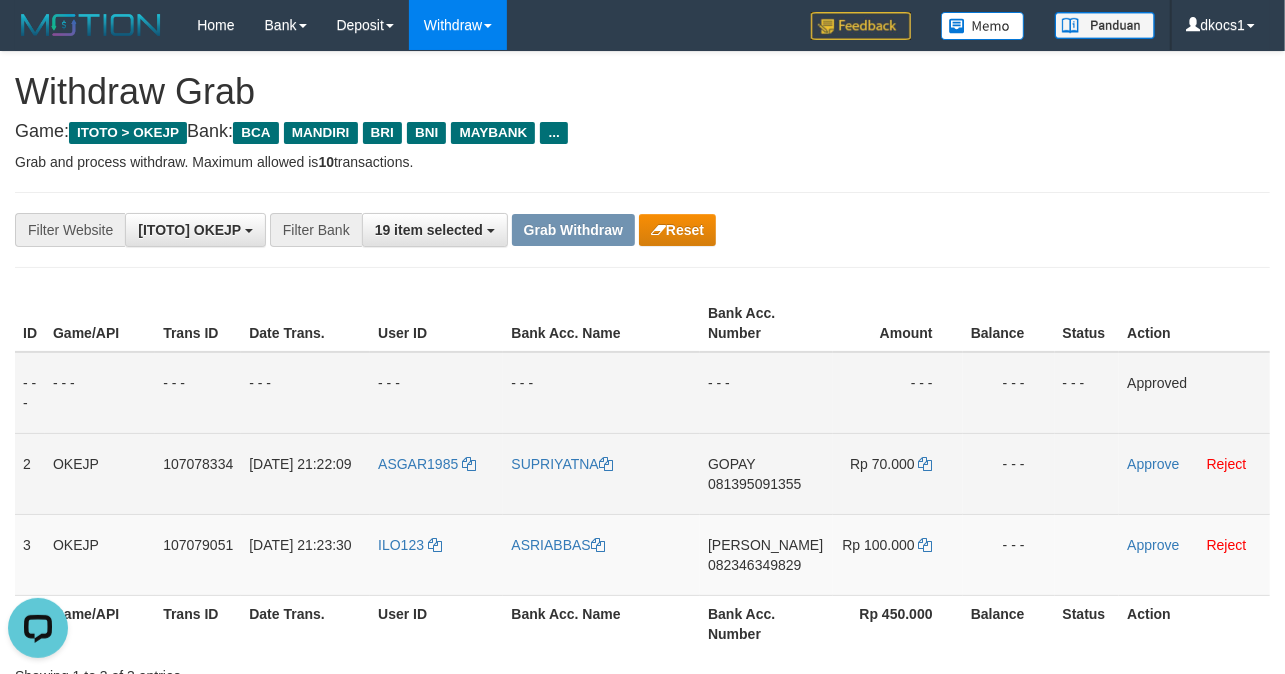 click on "SUPRIYATNA" at bounding box center [601, 473] 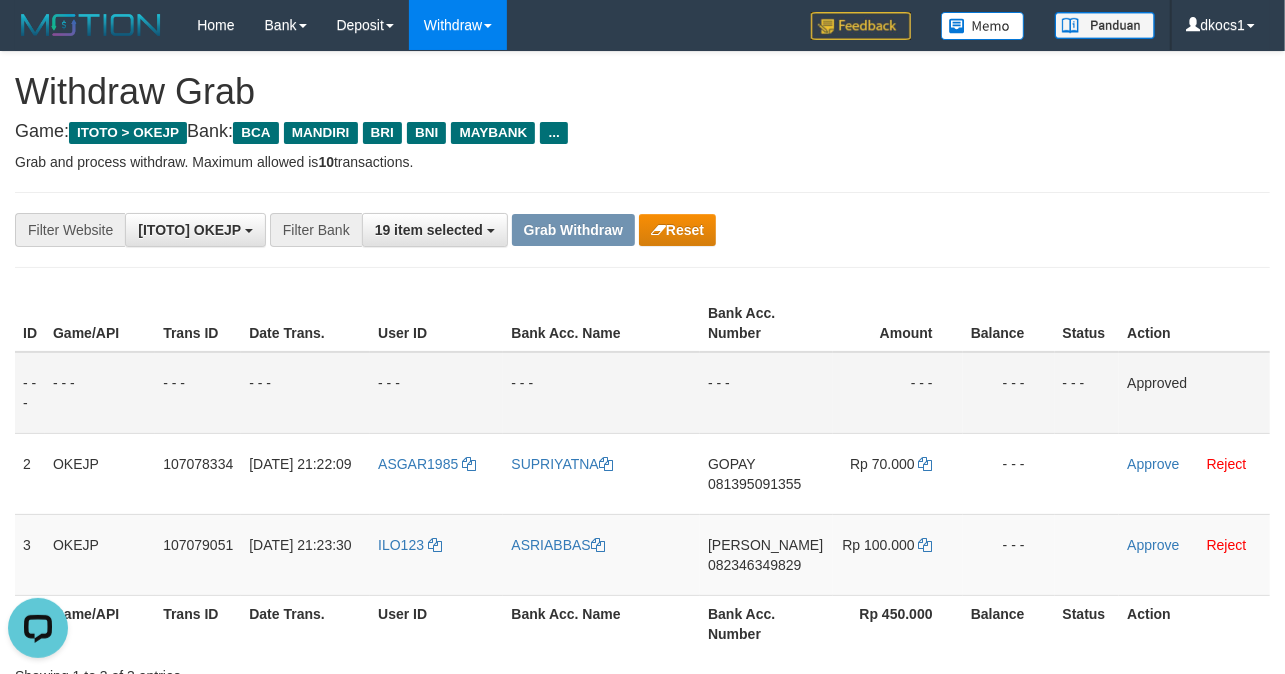 copy on "SUPRIYATNA" 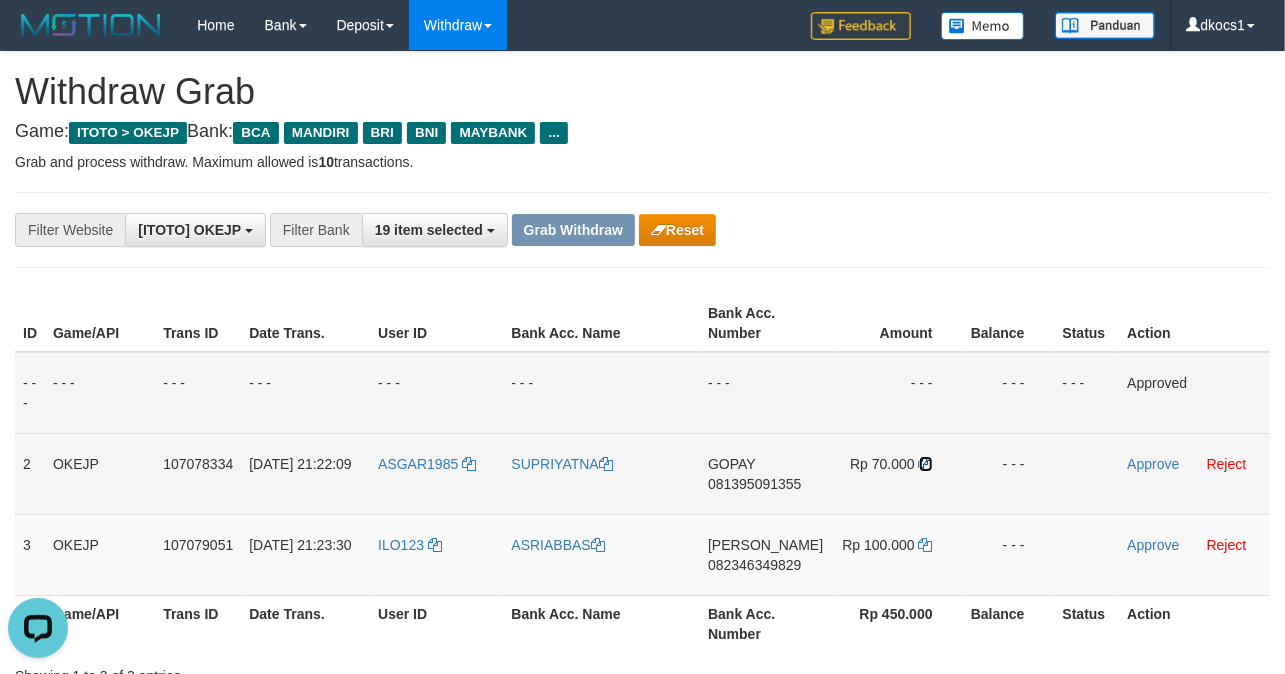 click at bounding box center (926, 464) 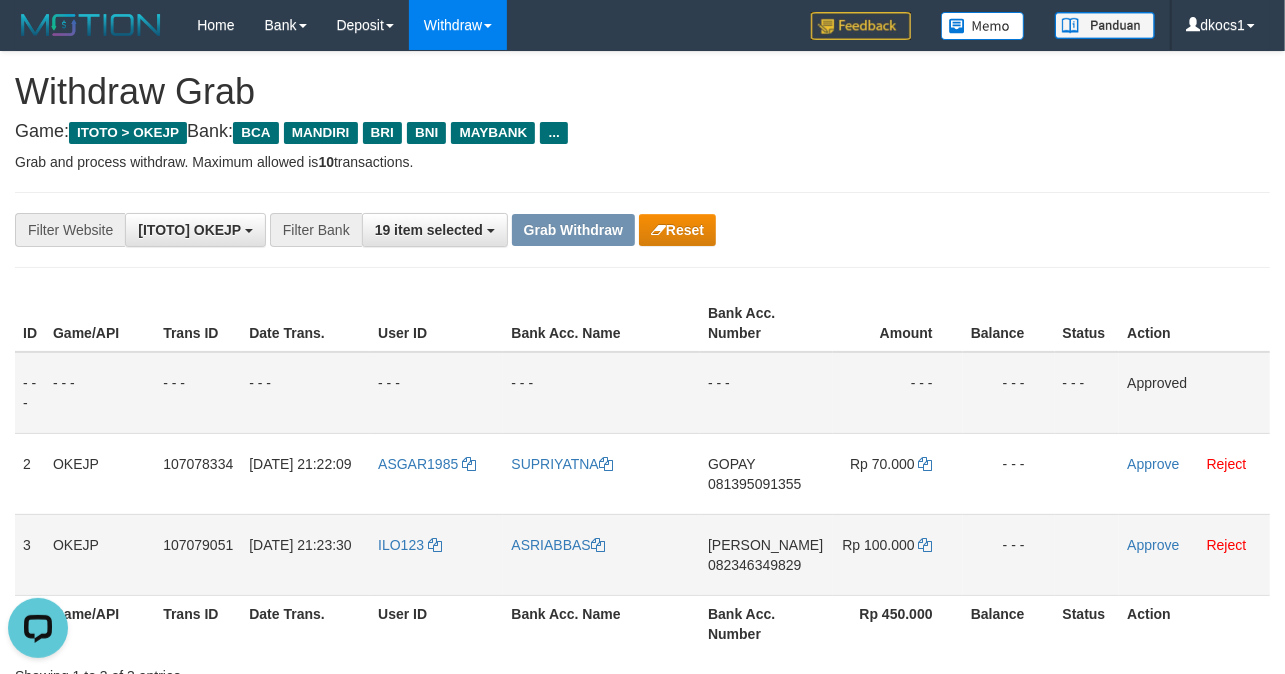 click on "ILO123" at bounding box center [436, 554] 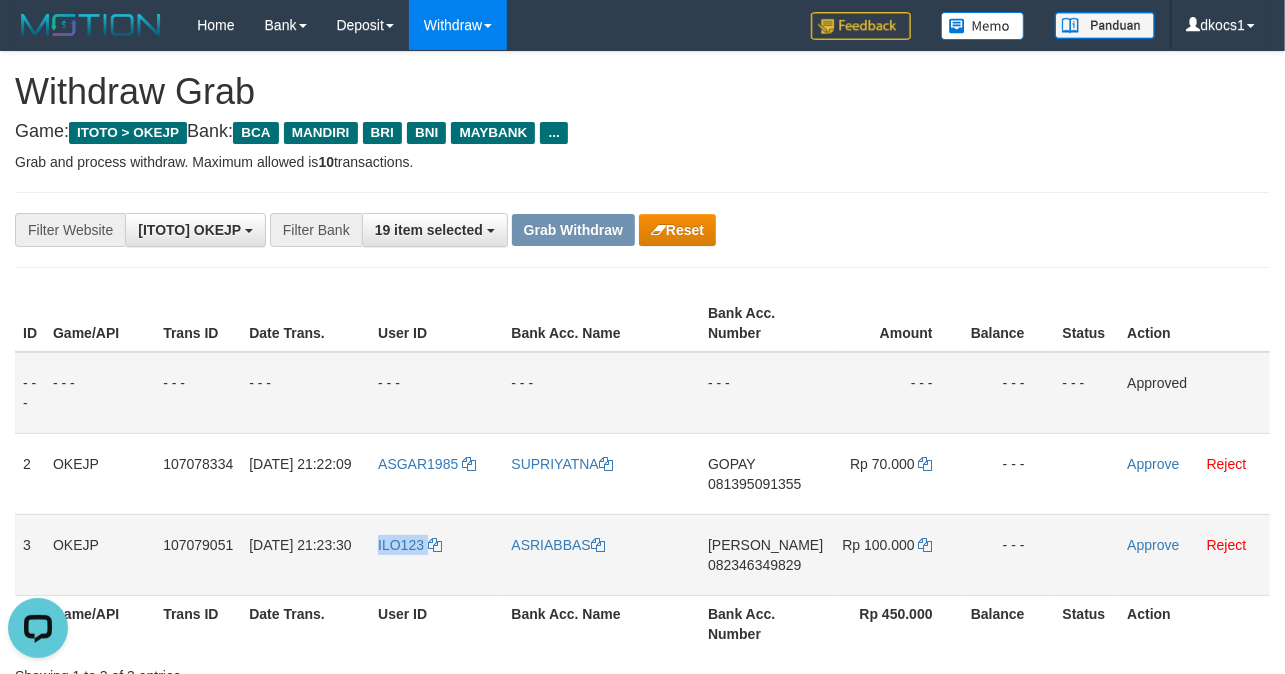 click on "ILO123" at bounding box center (436, 554) 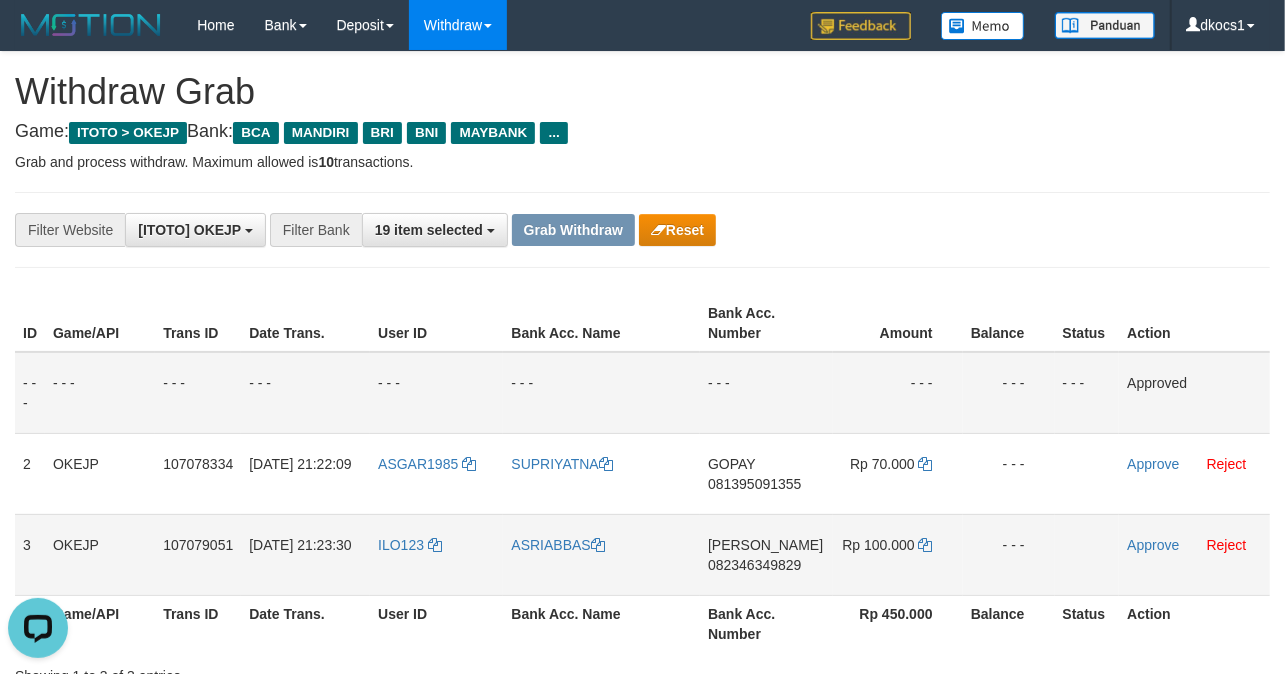 click on "ASRIABBAS" at bounding box center (601, 554) 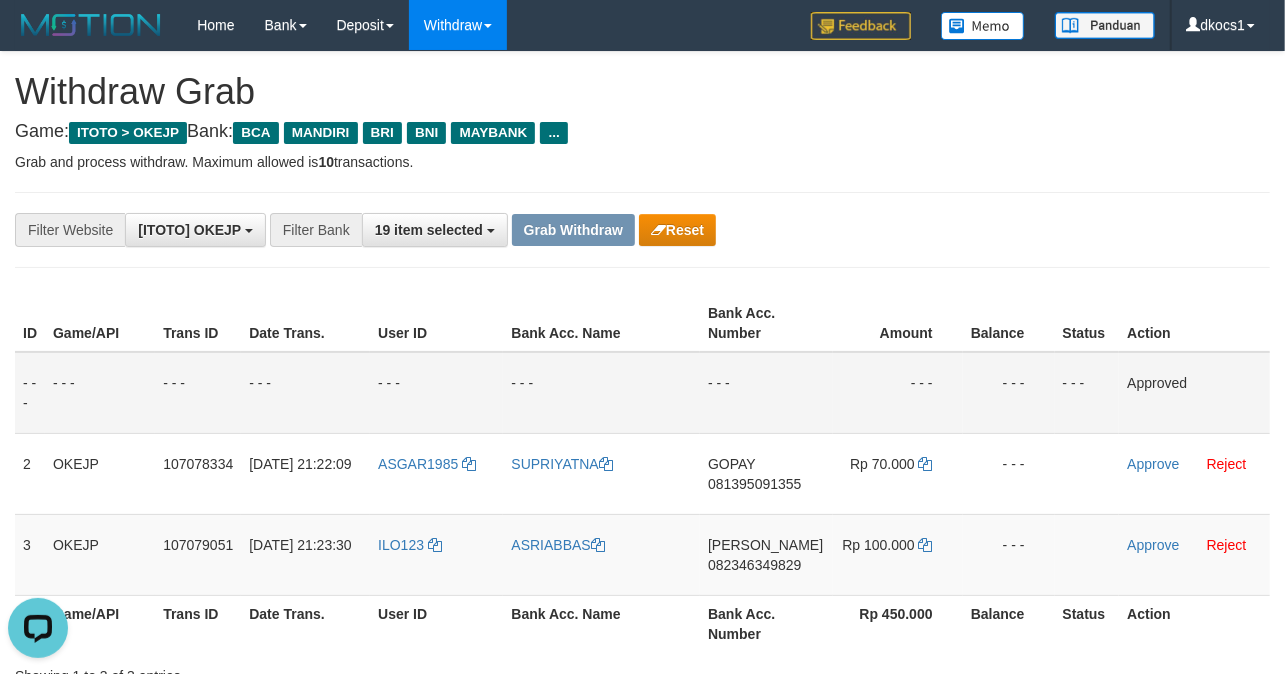 copy on "ASRIABBAS" 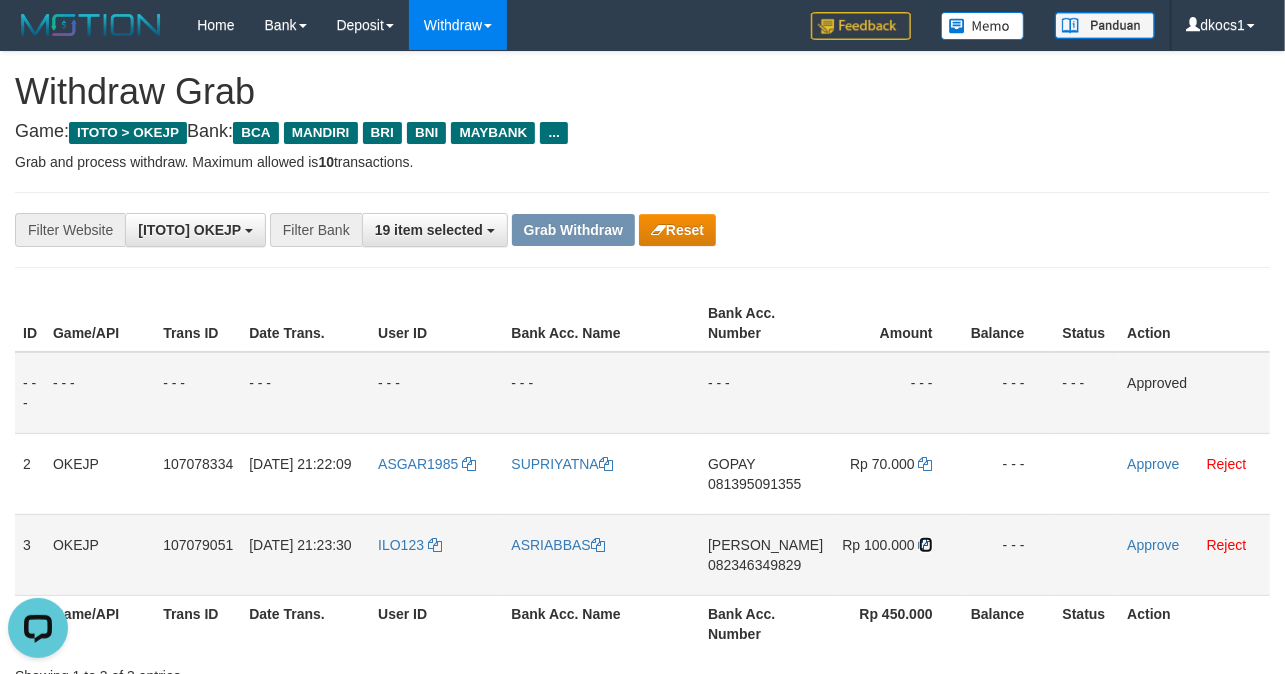 click at bounding box center (926, 545) 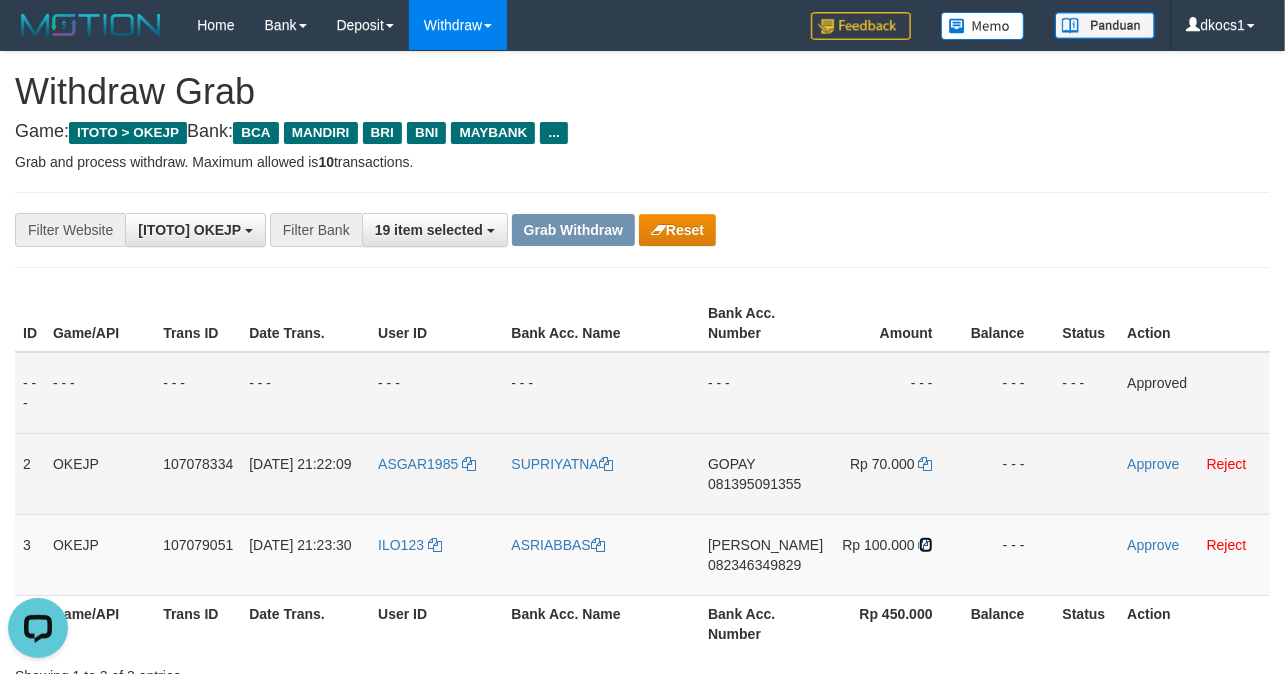 drag, startPoint x: 925, startPoint y: 542, endPoint x: 446, endPoint y: 497, distance: 481.10913 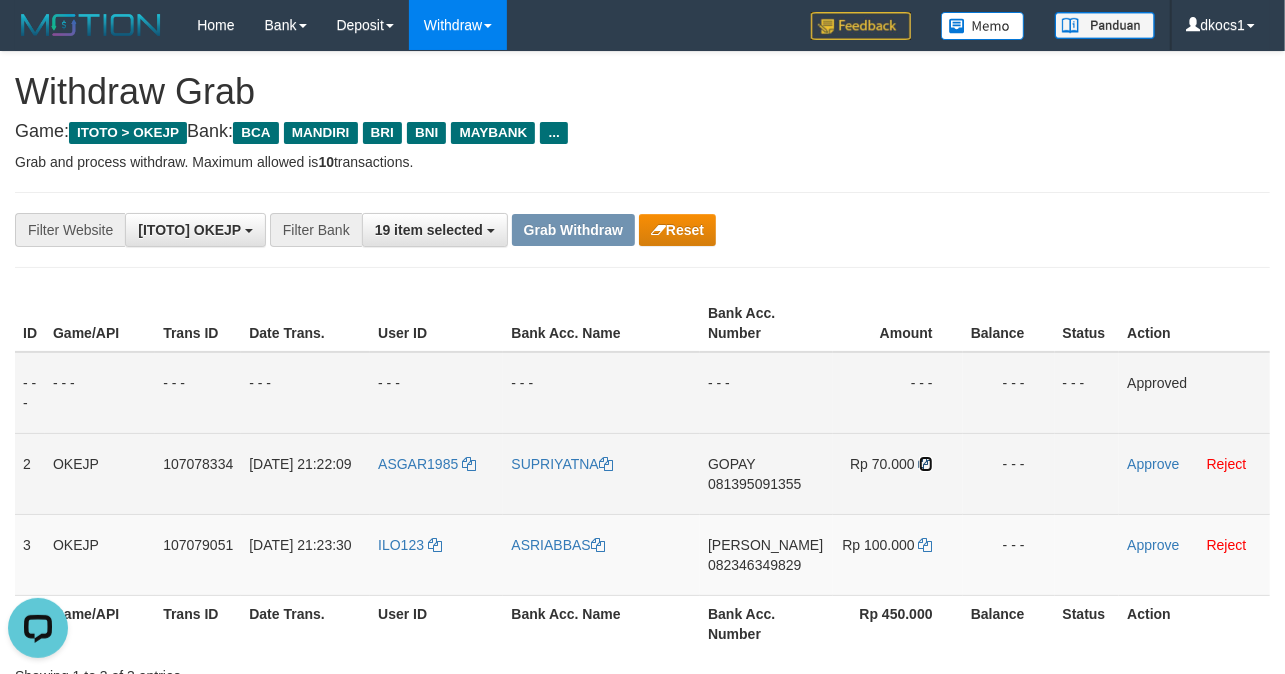 click at bounding box center [926, 464] 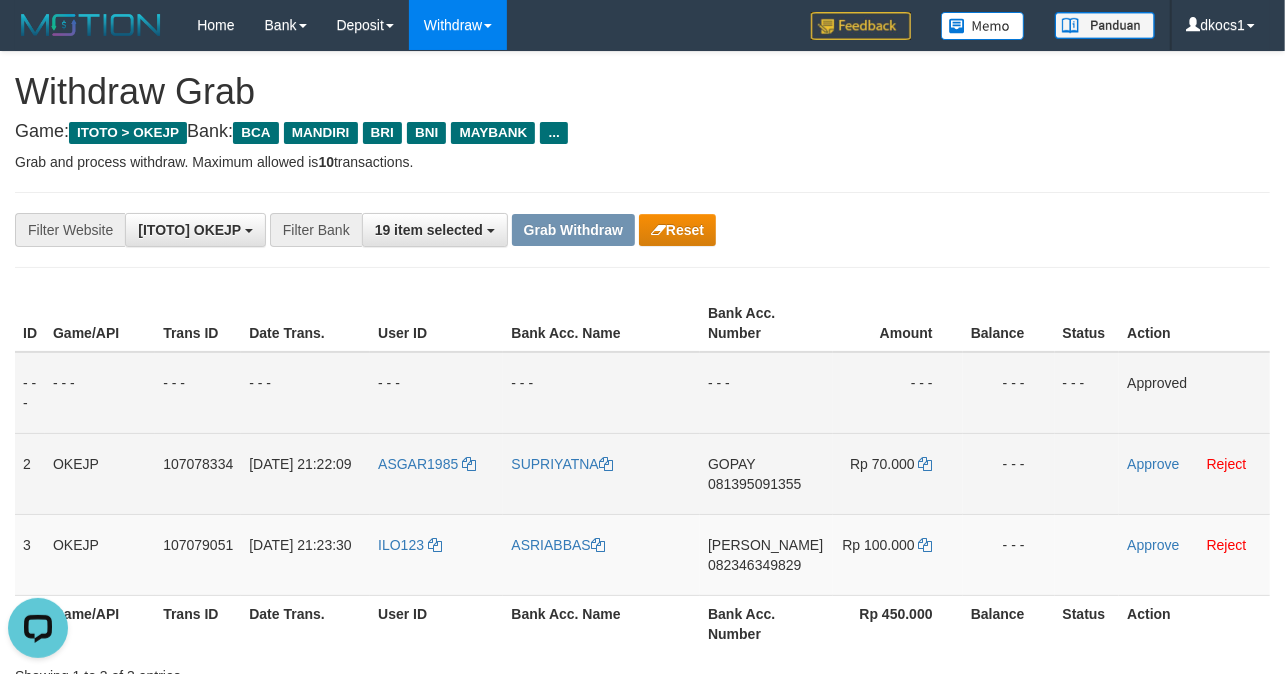 click on "GOPAY
081395091355" at bounding box center (766, 473) 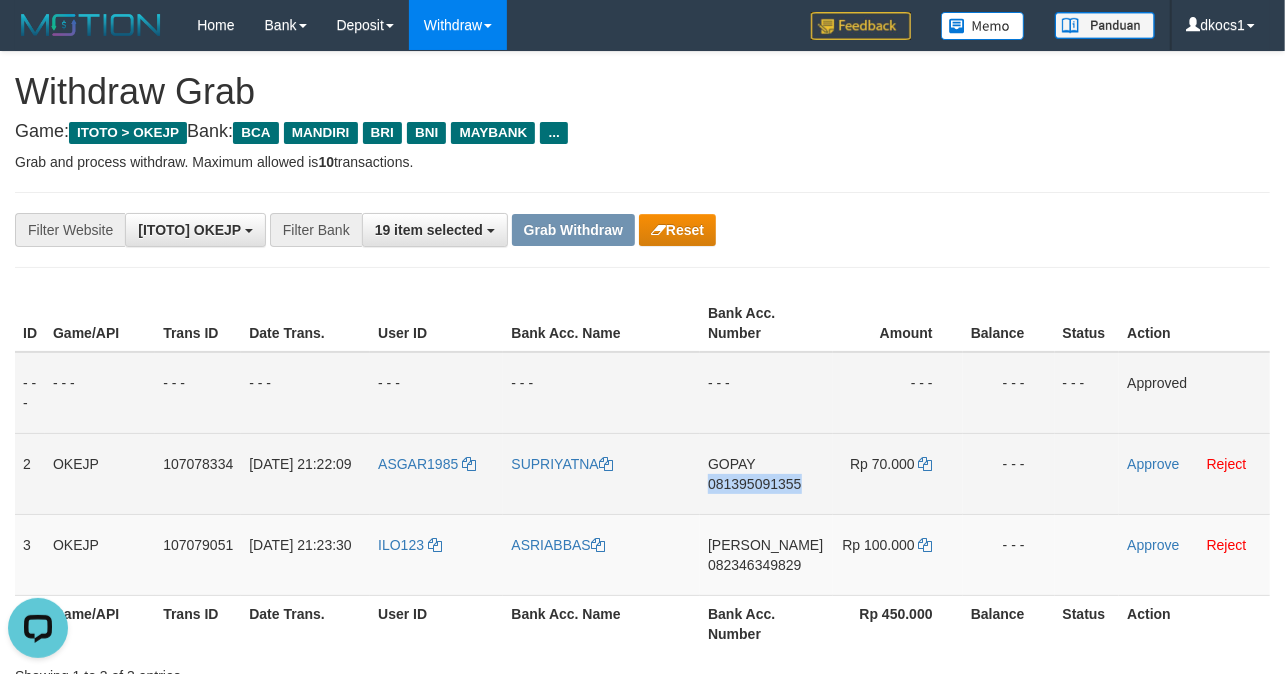 click on "GOPAY
081395091355" at bounding box center (766, 473) 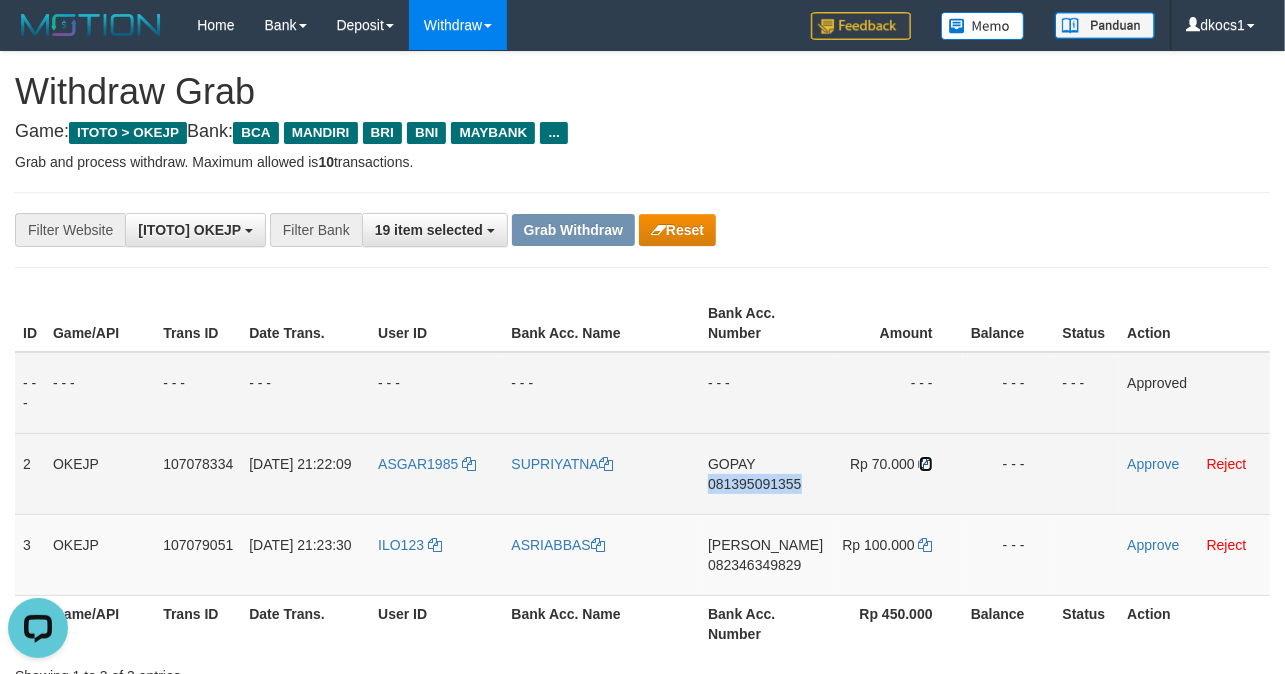 click at bounding box center (926, 464) 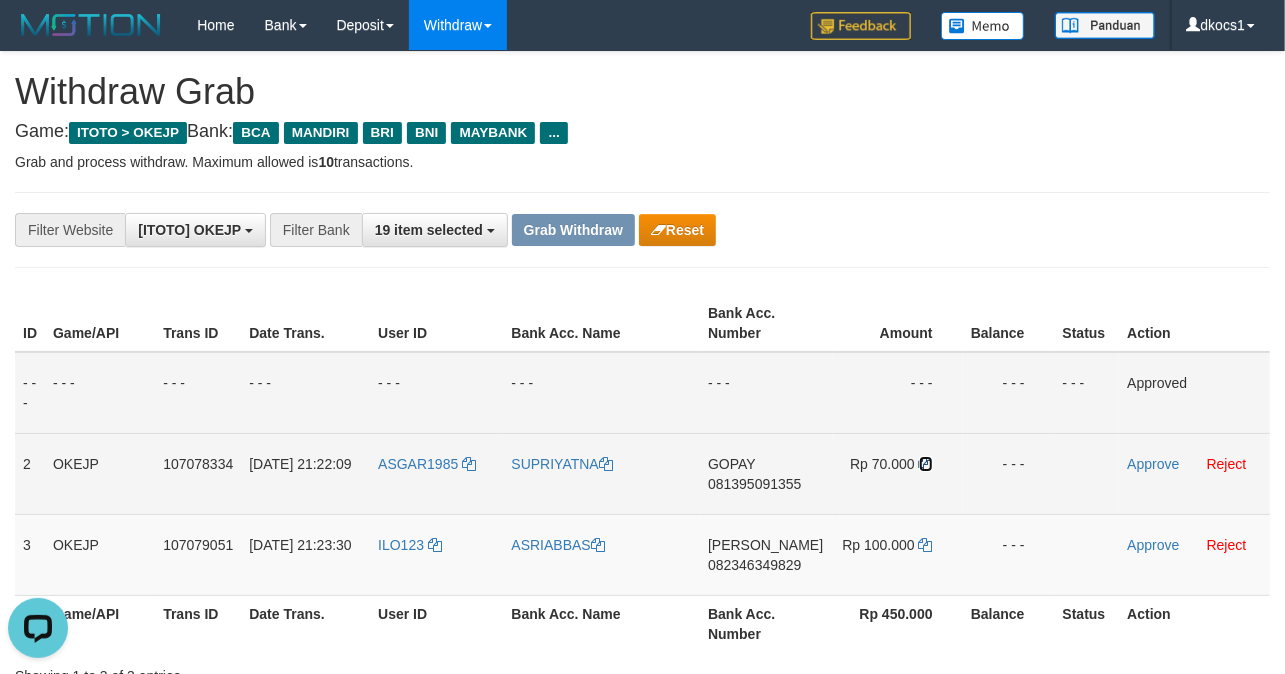 click at bounding box center [926, 464] 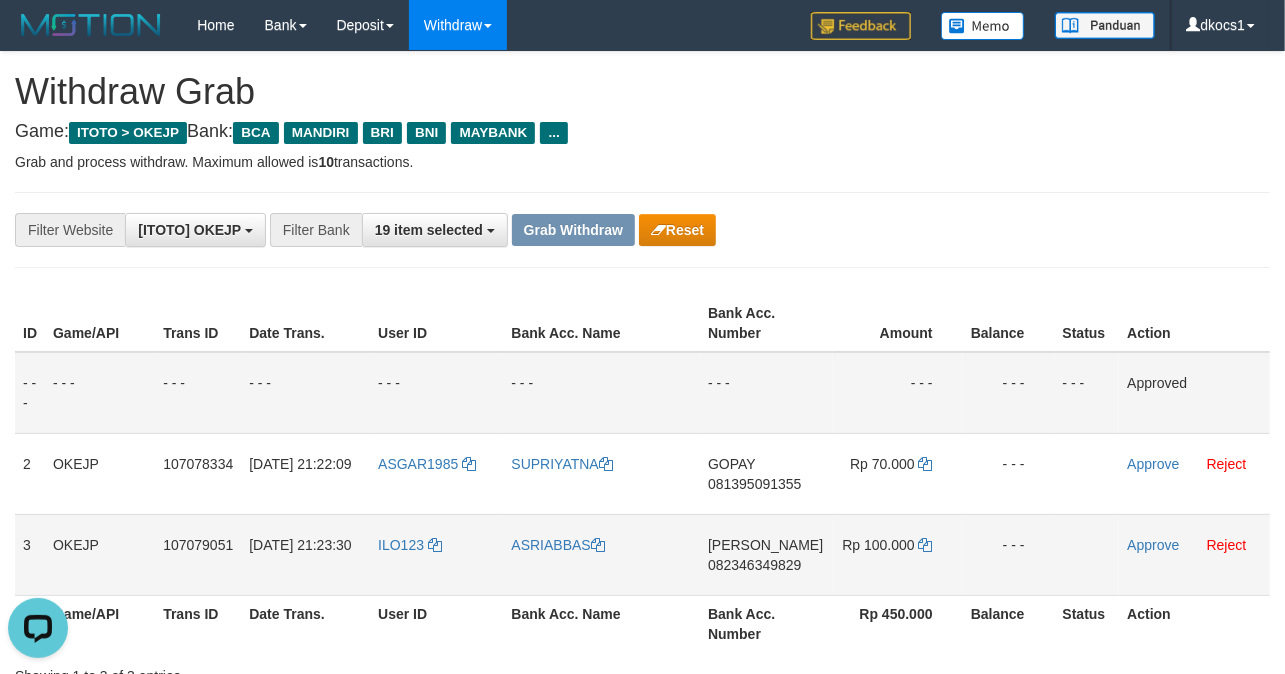 click on "082346349829" at bounding box center [754, 565] 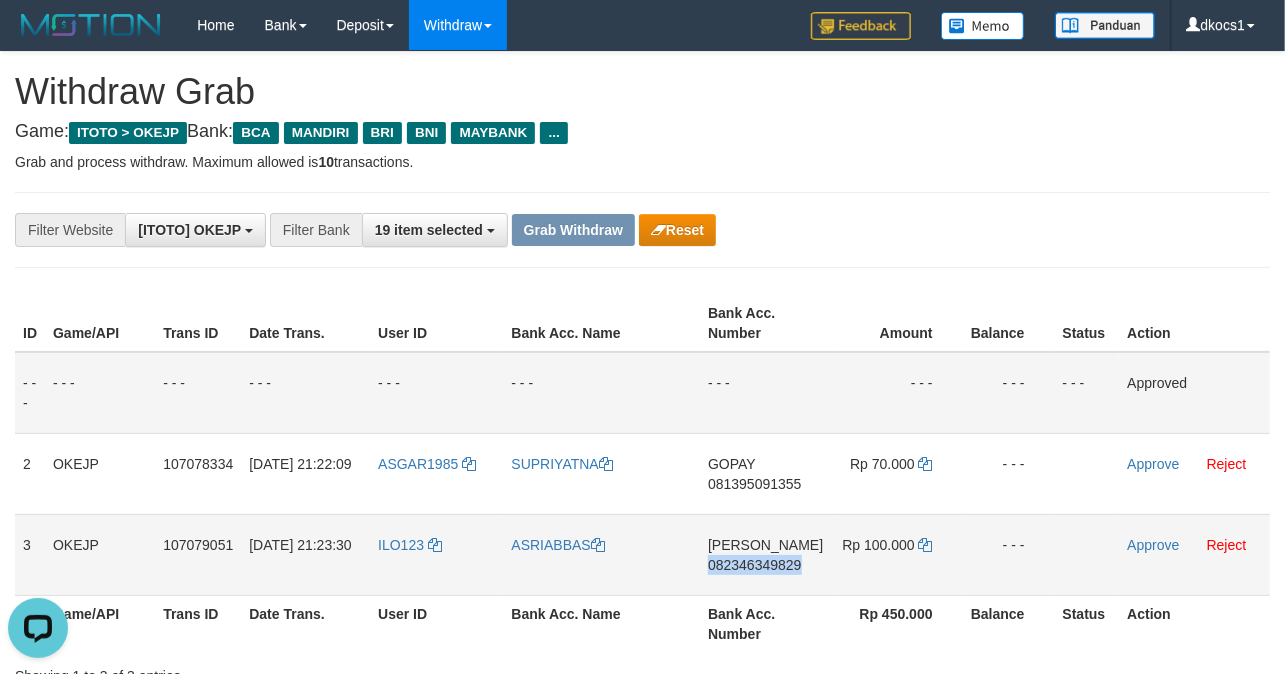 click on "DANA
082346349829" at bounding box center [766, 554] 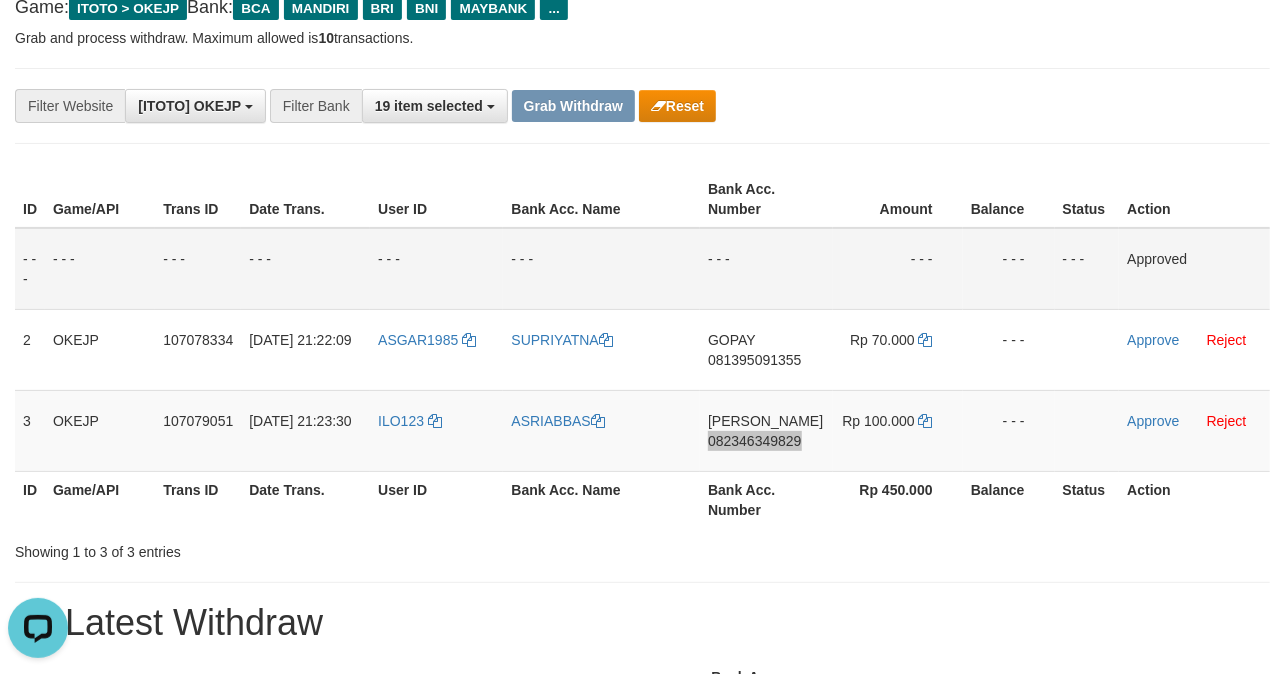 scroll, scrollTop: 133, scrollLeft: 0, axis: vertical 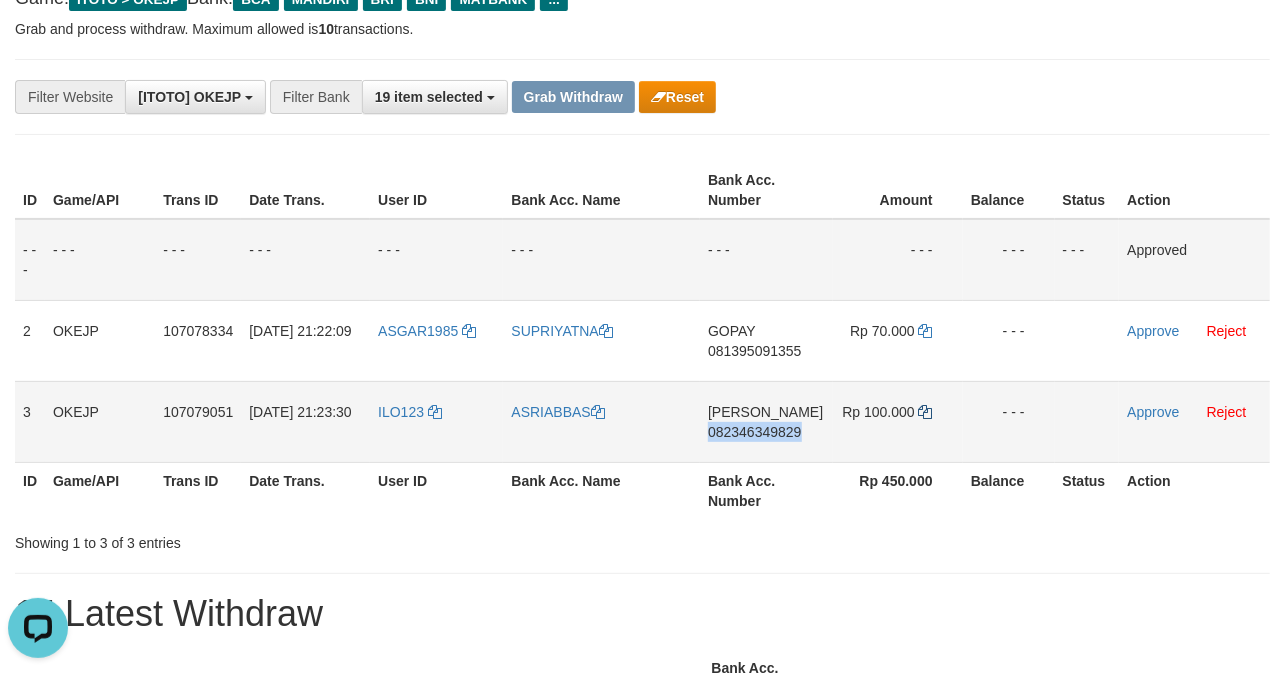 click on "Rp 100.000" at bounding box center (898, 421) 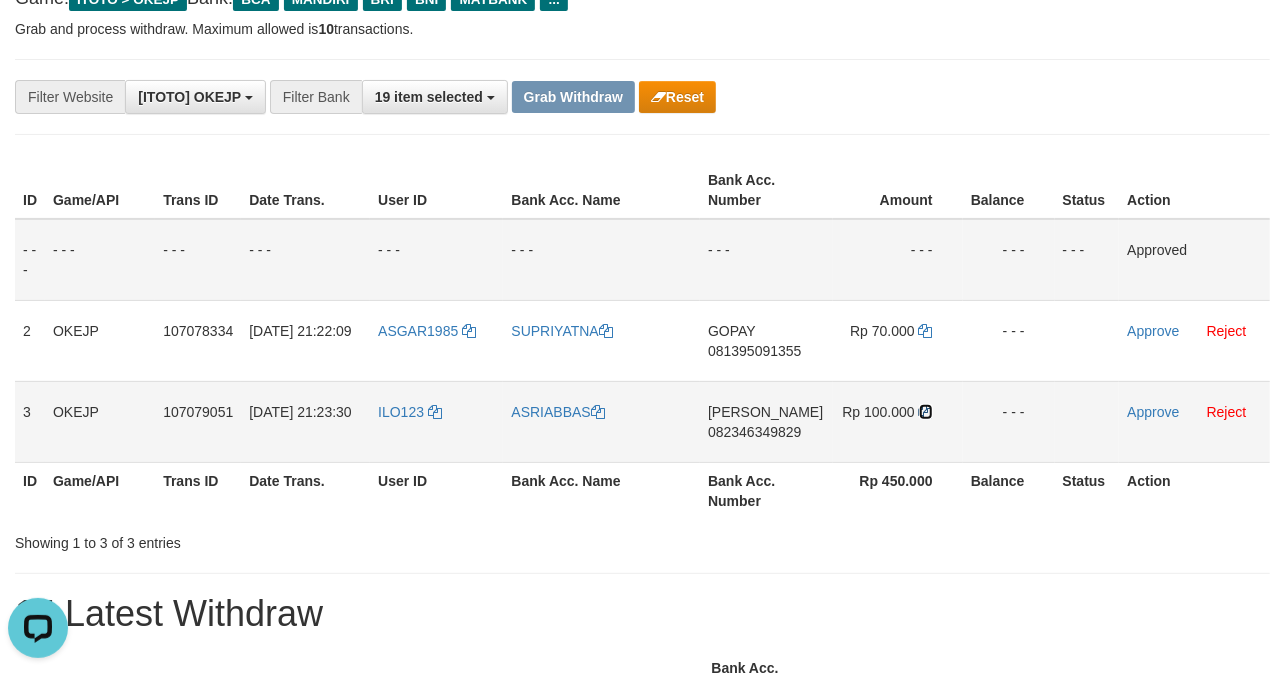 click at bounding box center (926, 412) 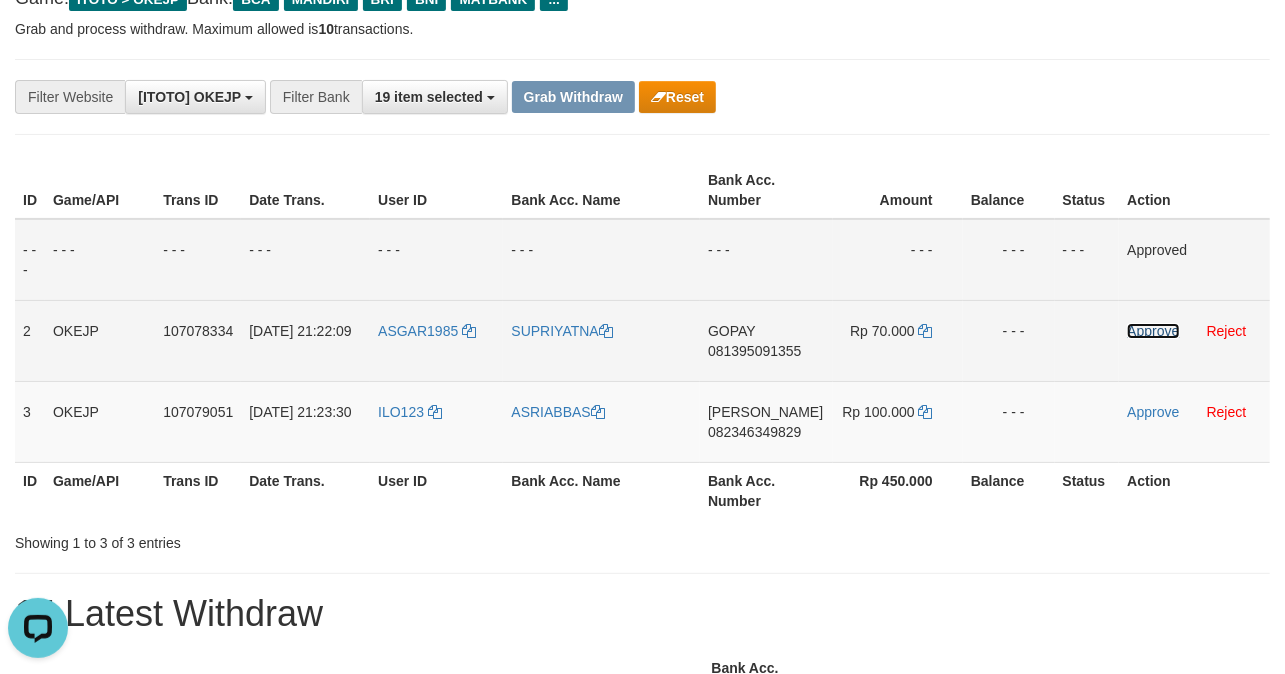click on "Approve" at bounding box center [1153, 331] 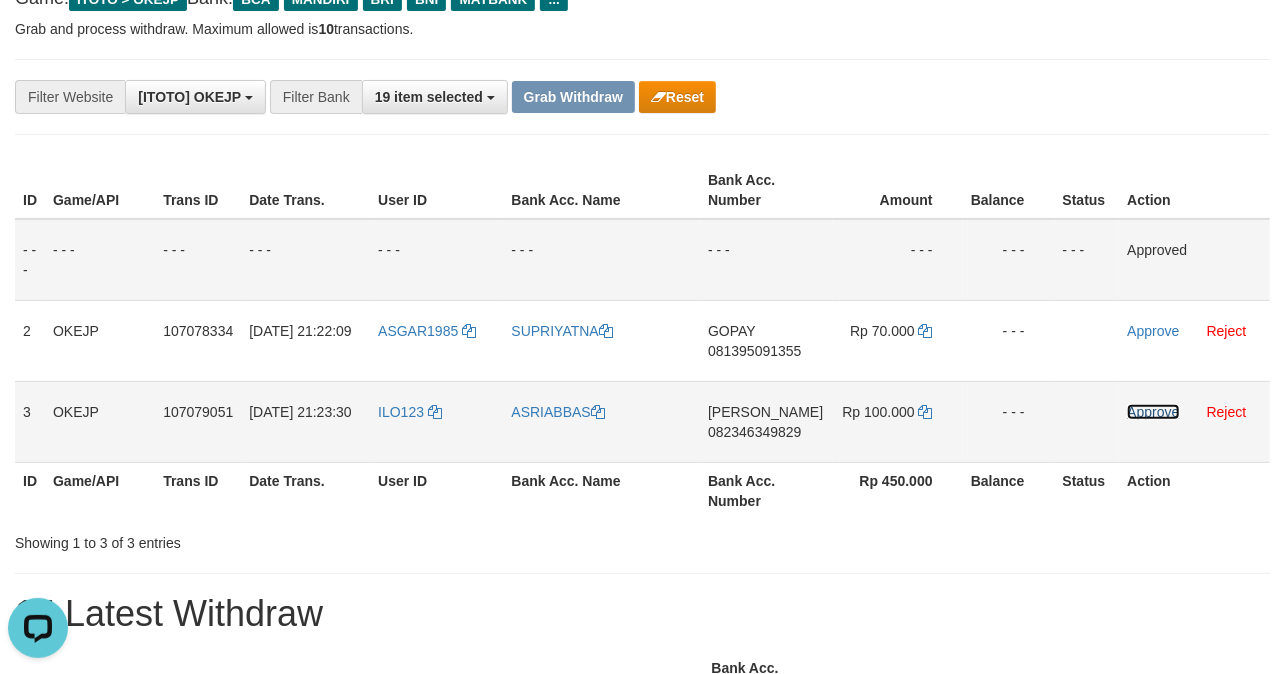 click on "Approve" at bounding box center (1153, 412) 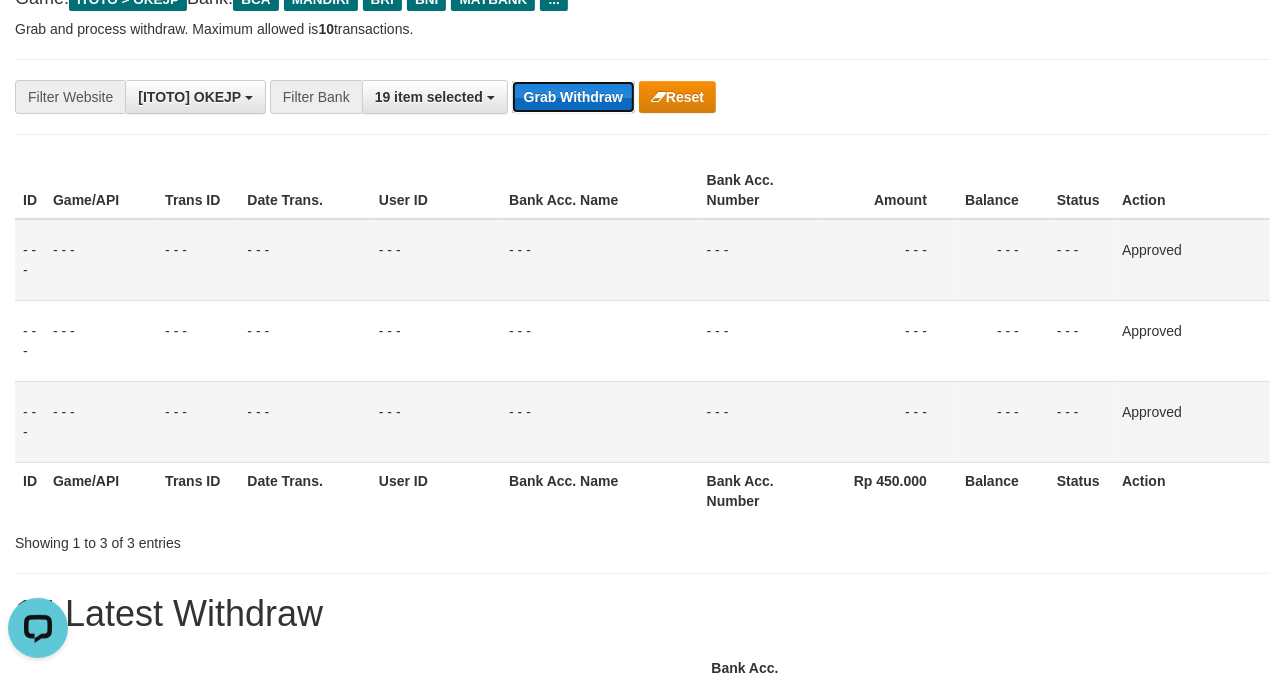 click on "Grab Withdraw" at bounding box center (573, 97) 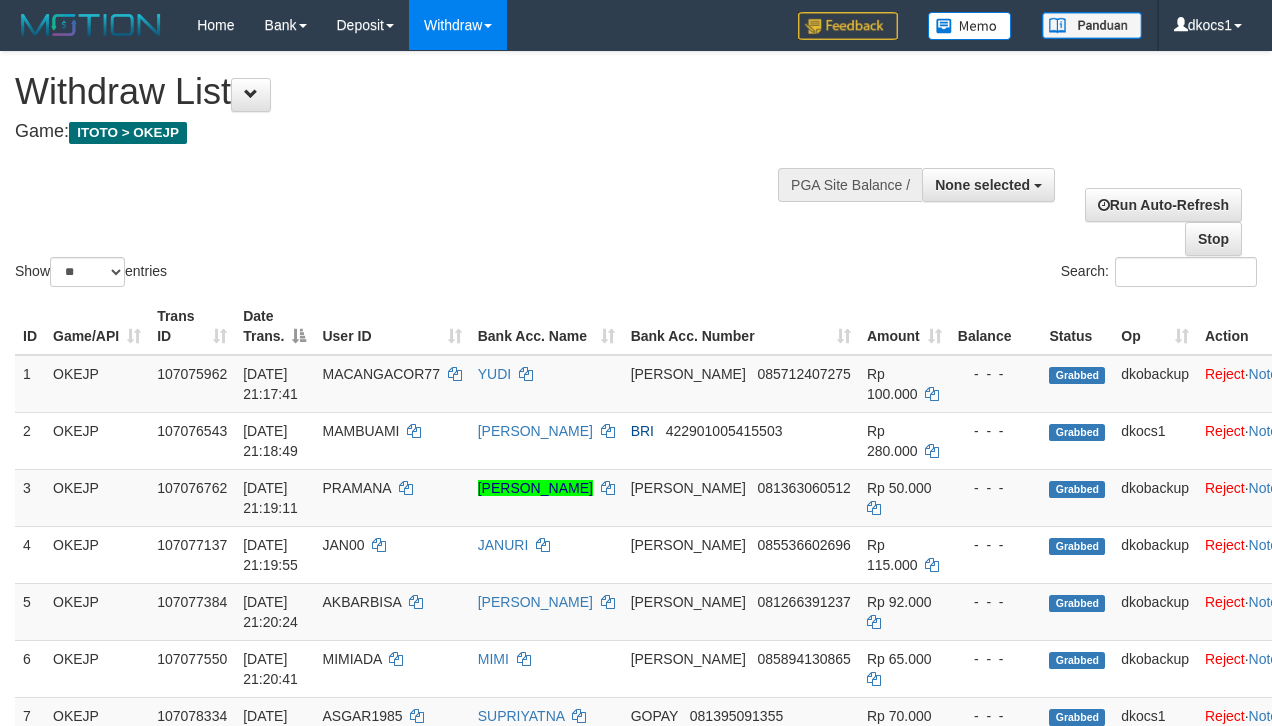 select 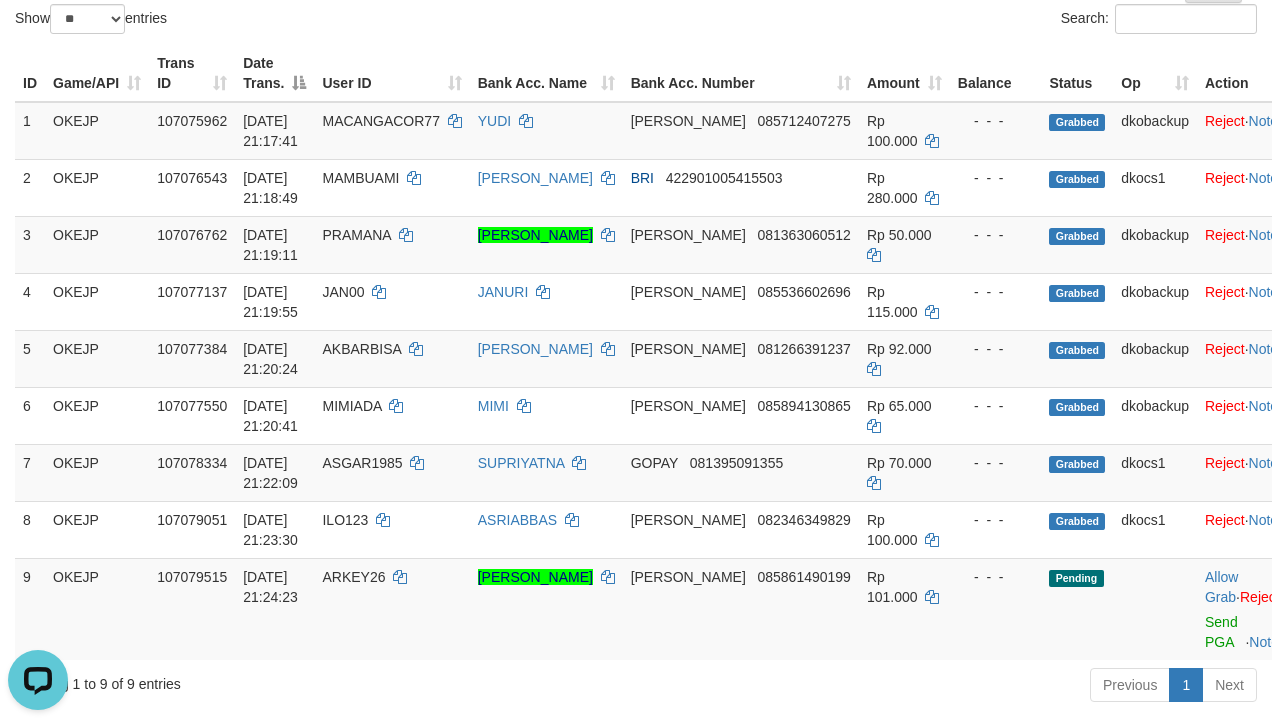 scroll, scrollTop: 0, scrollLeft: 0, axis: both 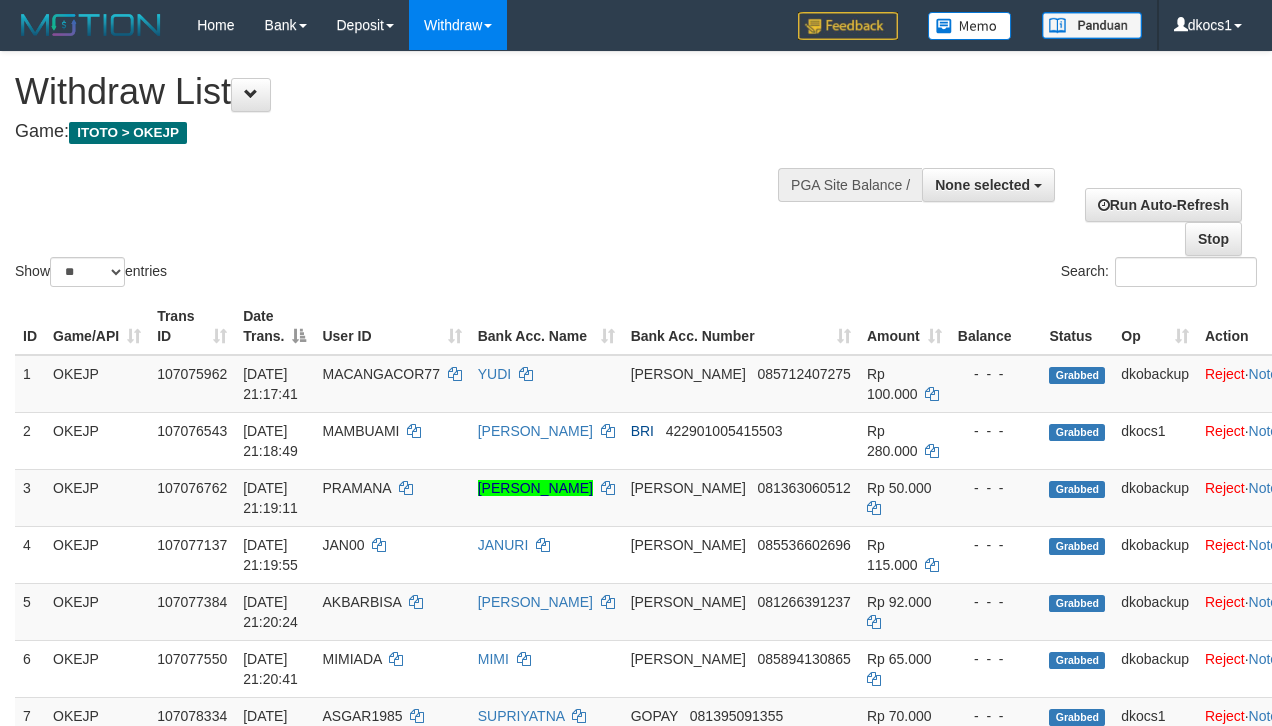 select 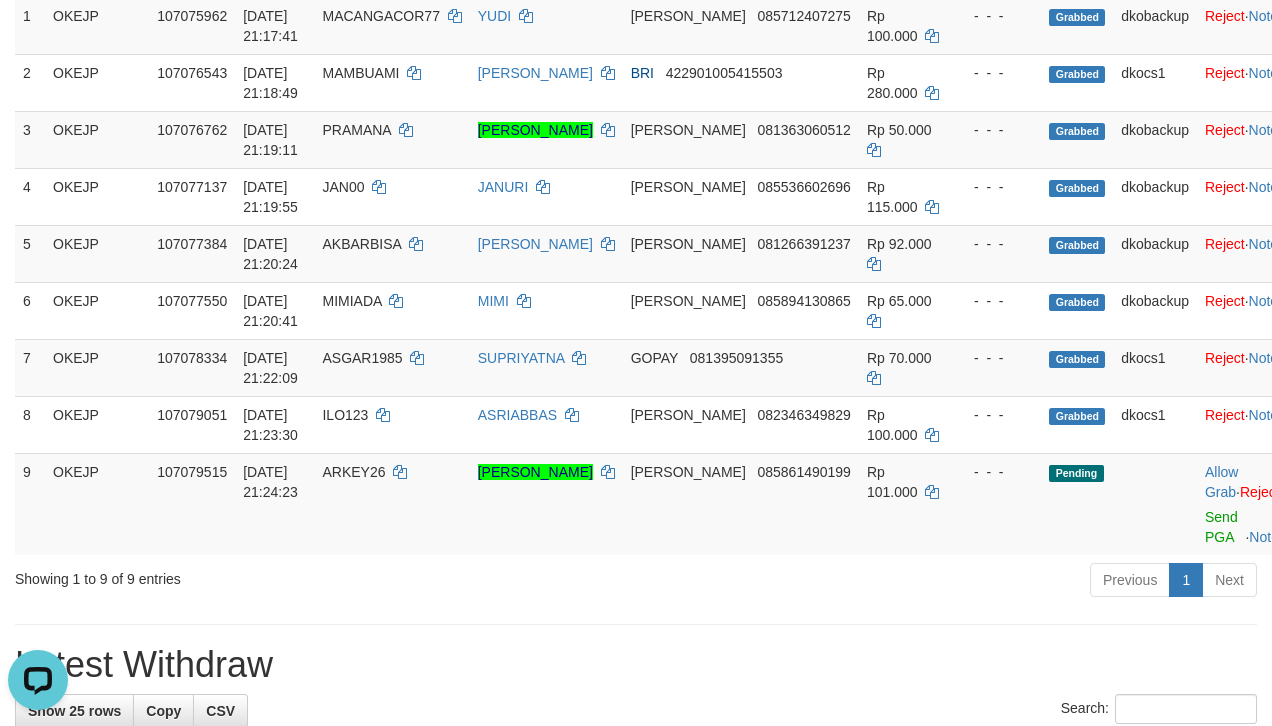 scroll, scrollTop: 0, scrollLeft: 0, axis: both 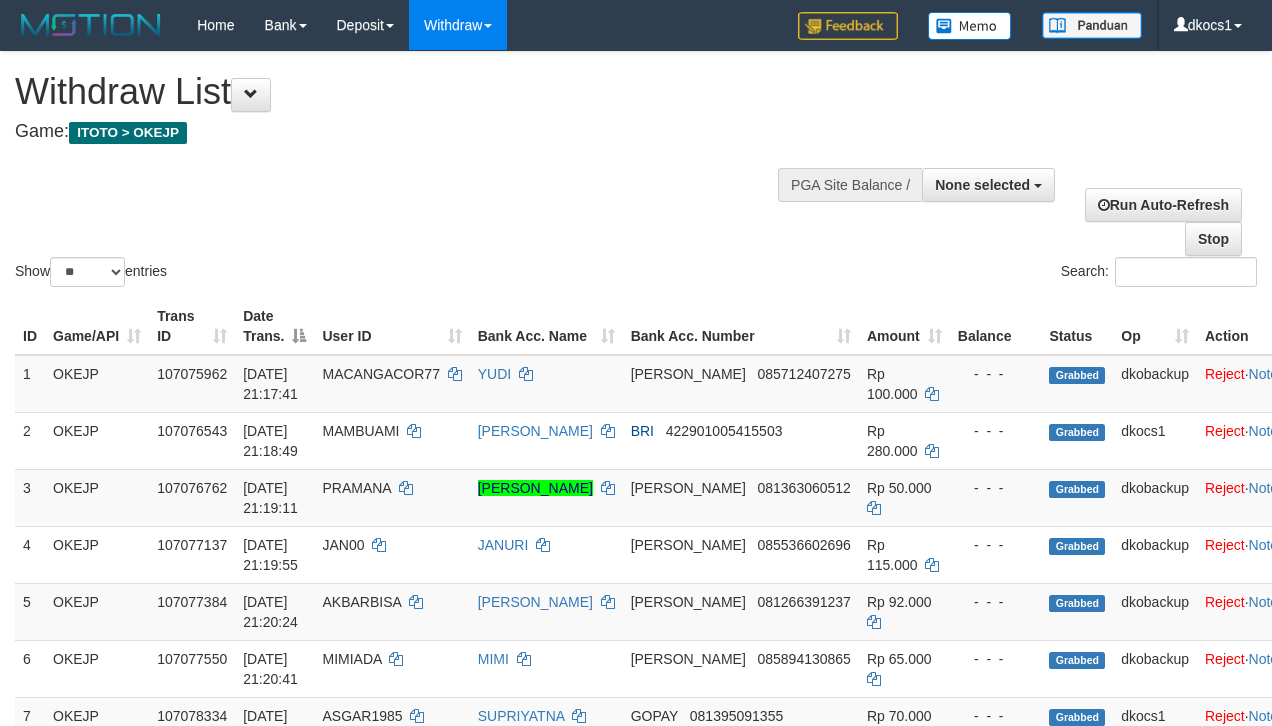 select 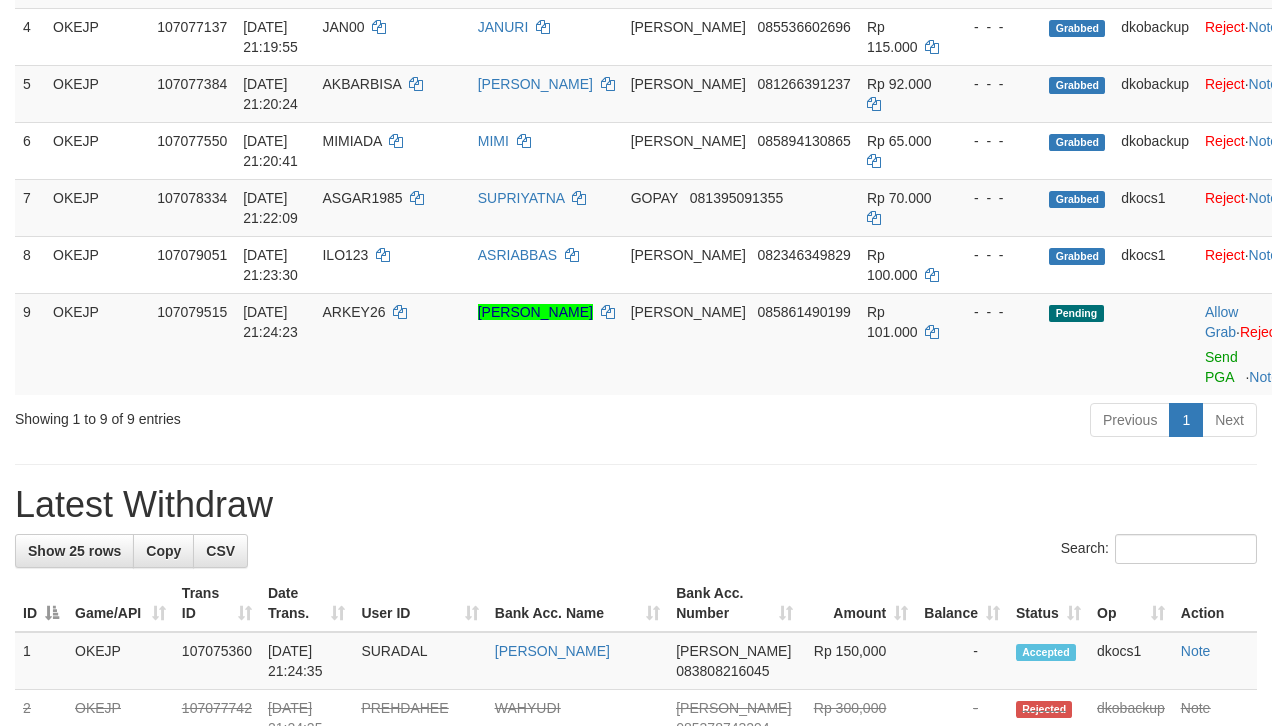 scroll, scrollTop: 358, scrollLeft: 0, axis: vertical 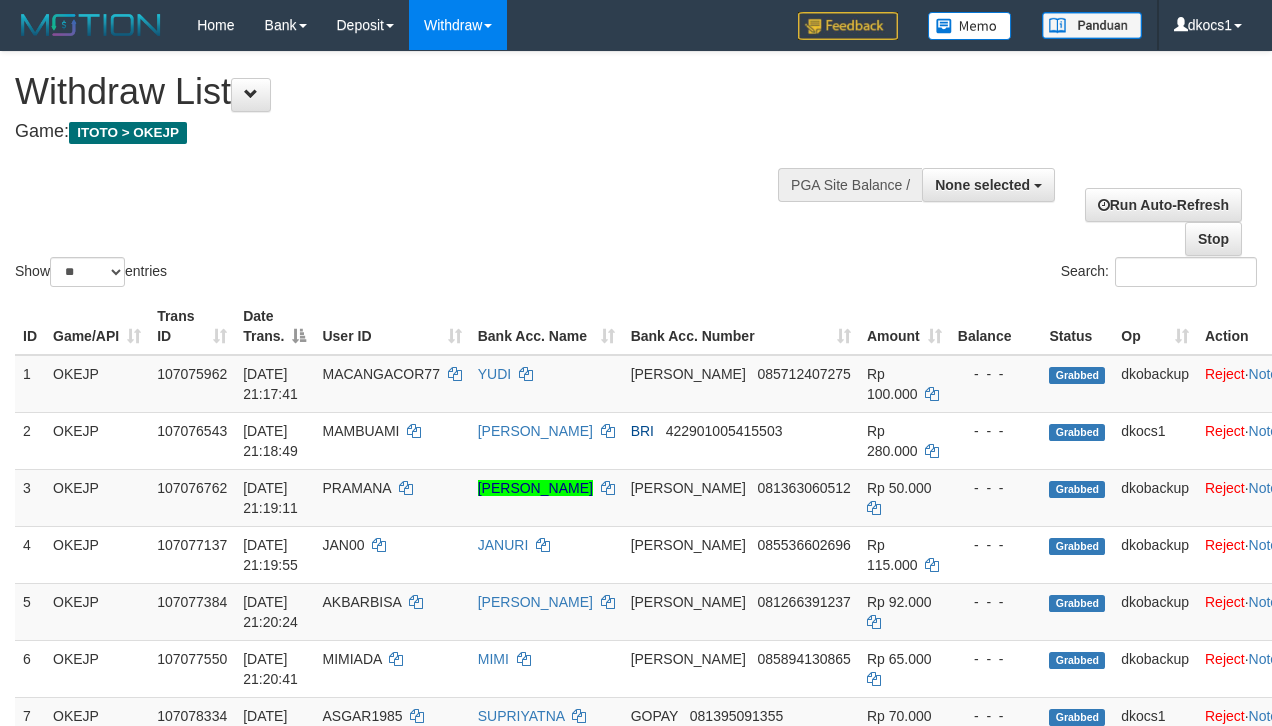 select 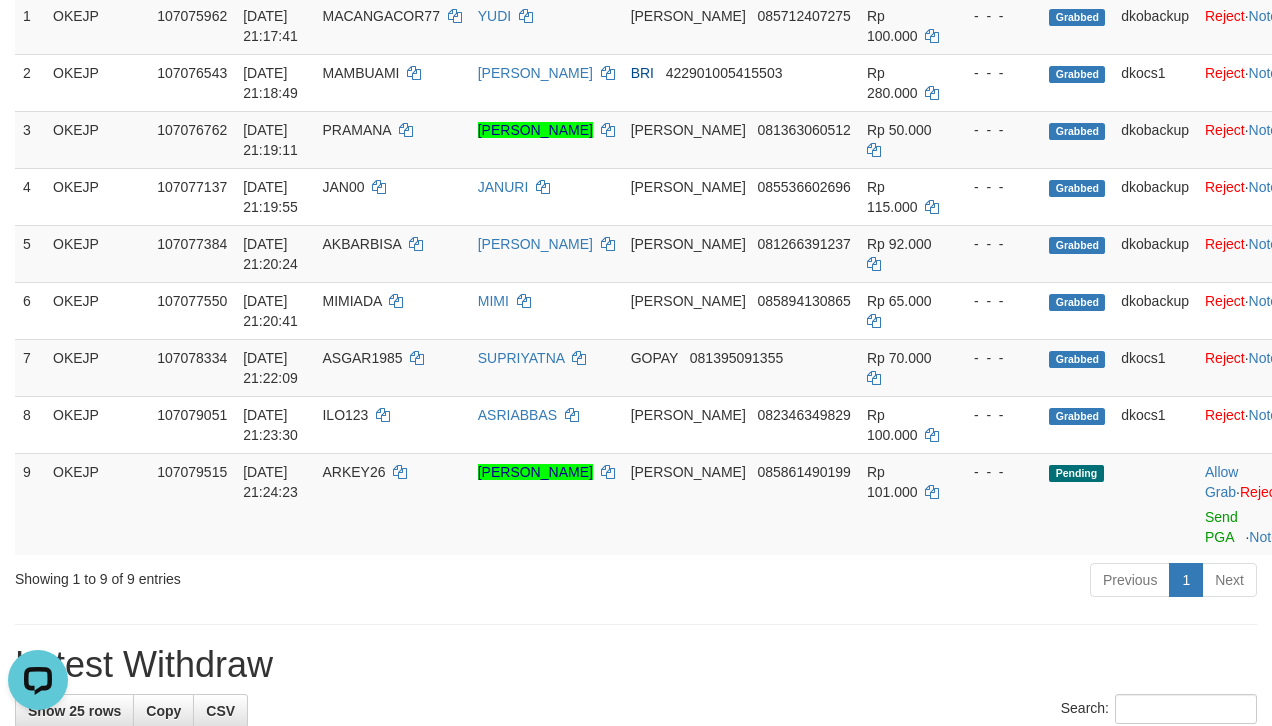 scroll, scrollTop: 0, scrollLeft: 0, axis: both 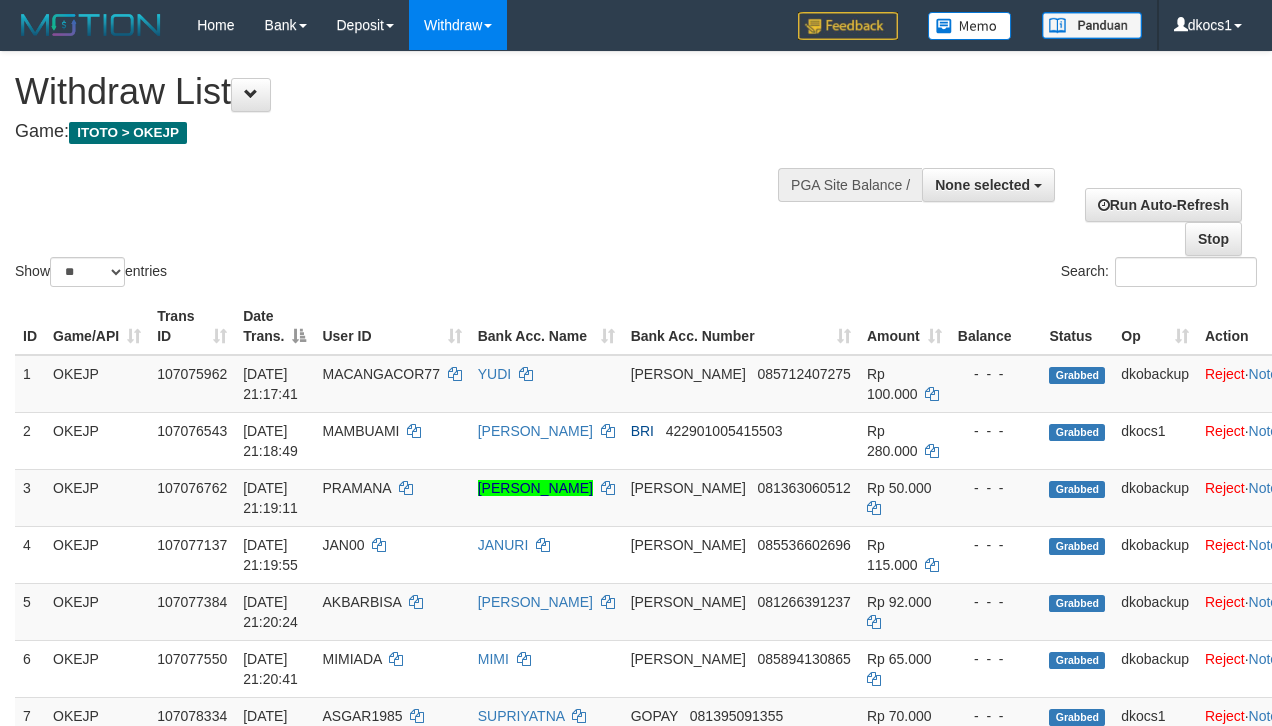 select 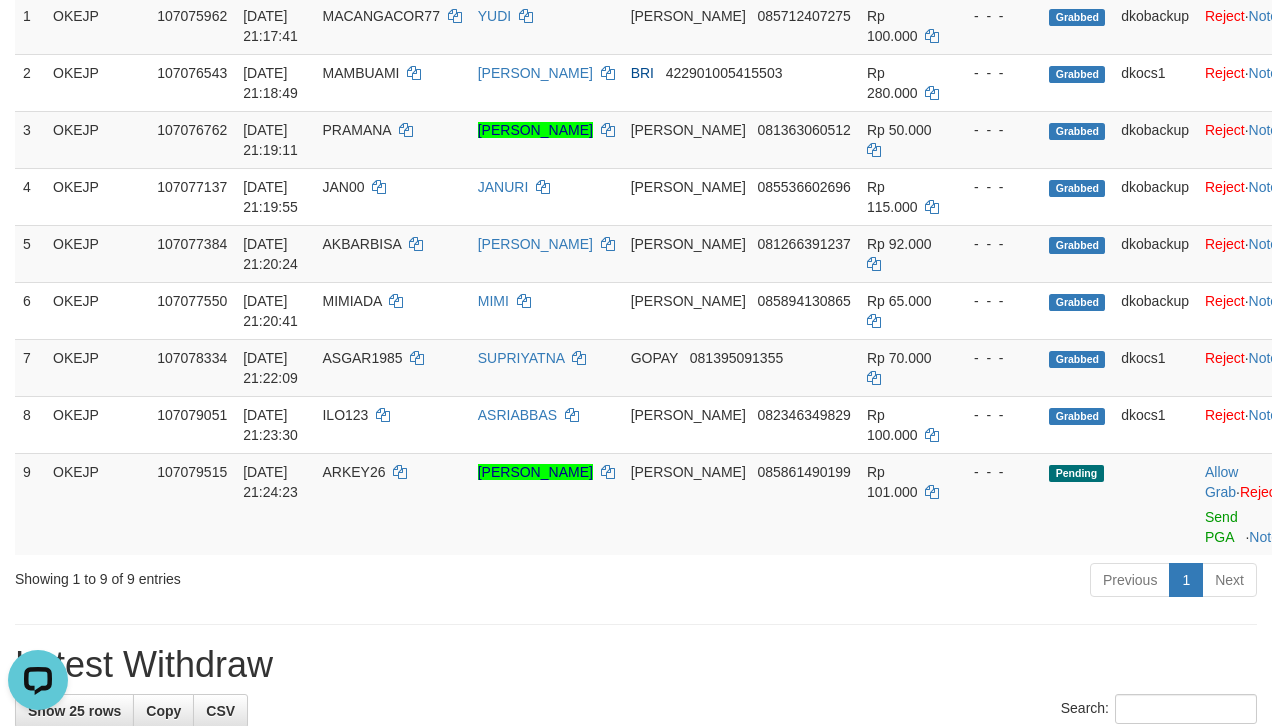 scroll, scrollTop: 0, scrollLeft: 0, axis: both 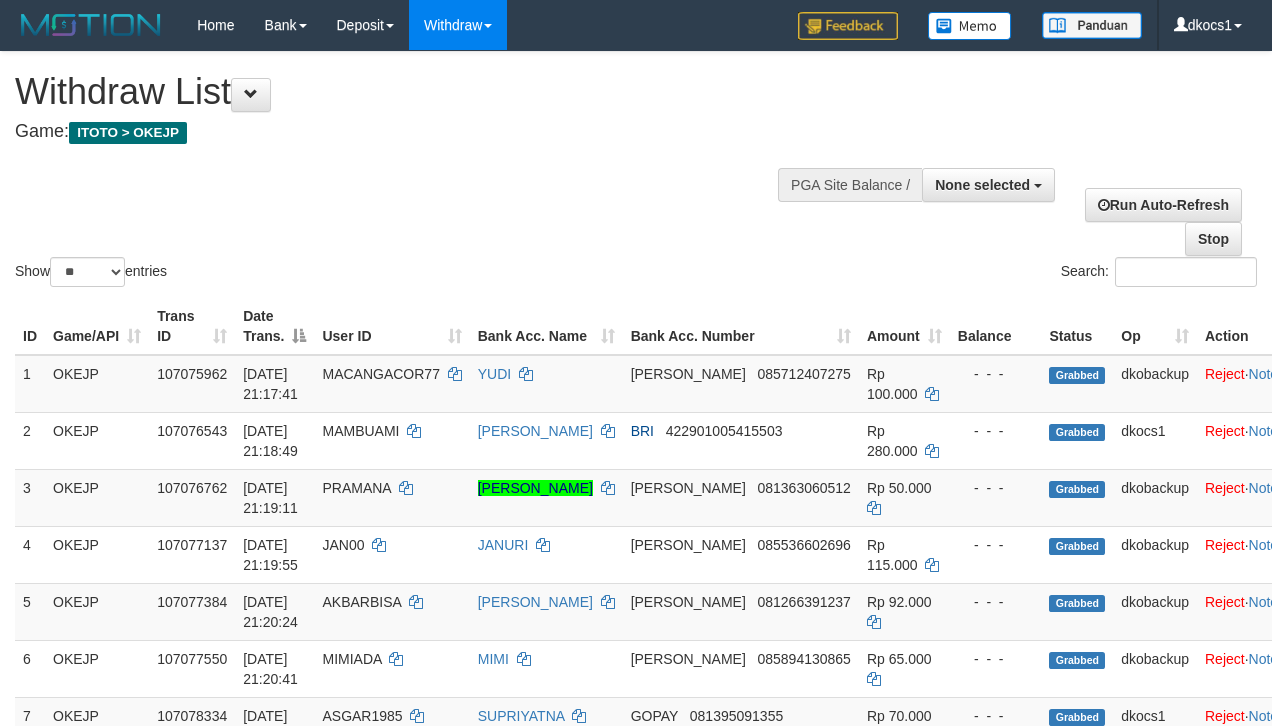 select 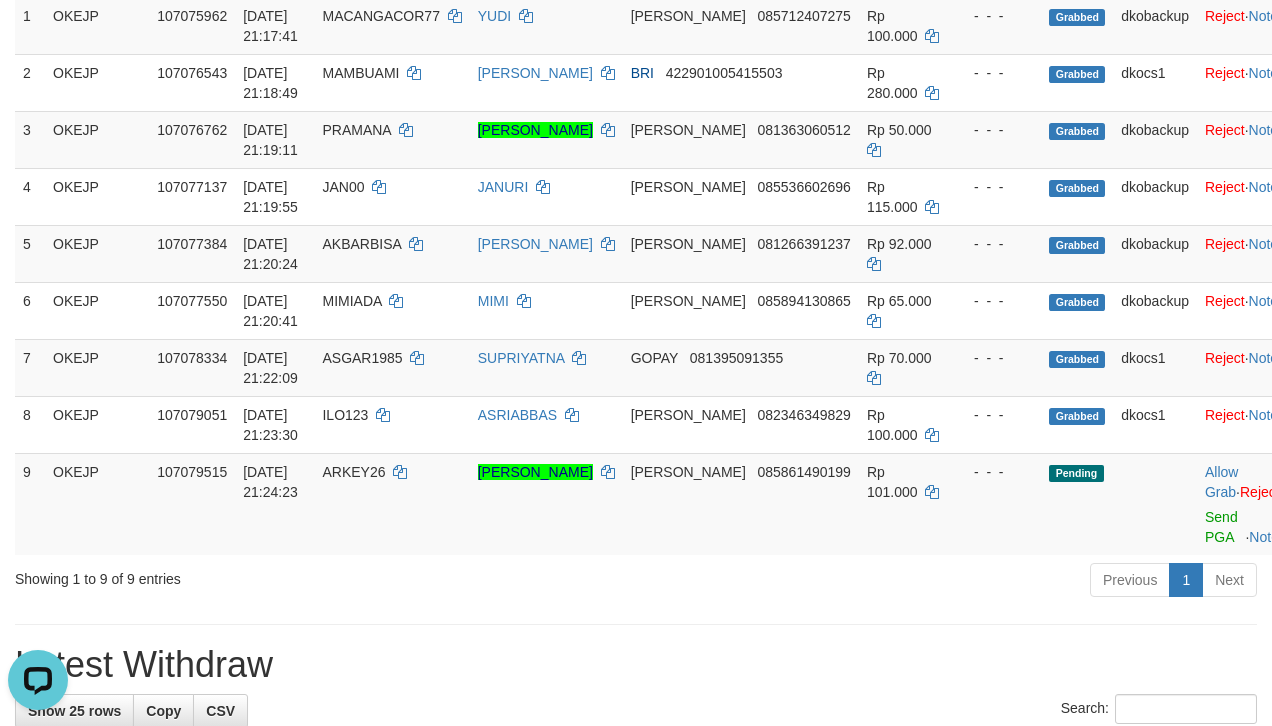 scroll, scrollTop: 0, scrollLeft: 0, axis: both 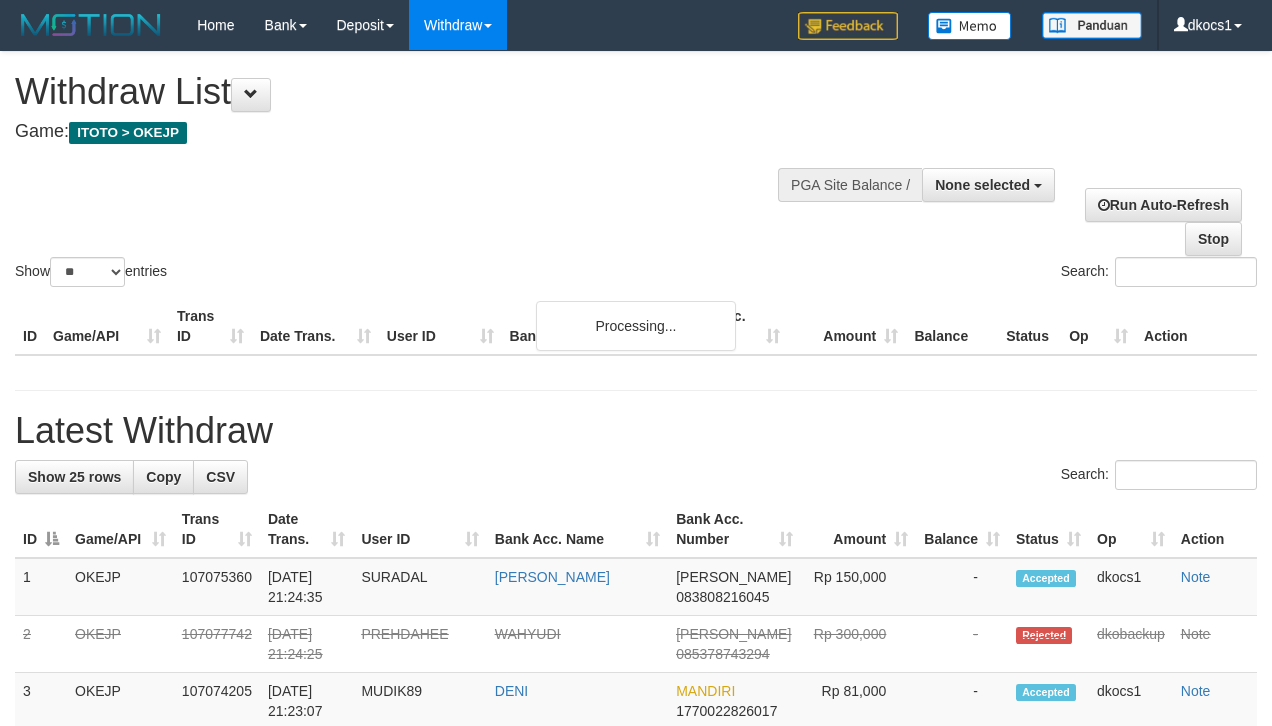 select 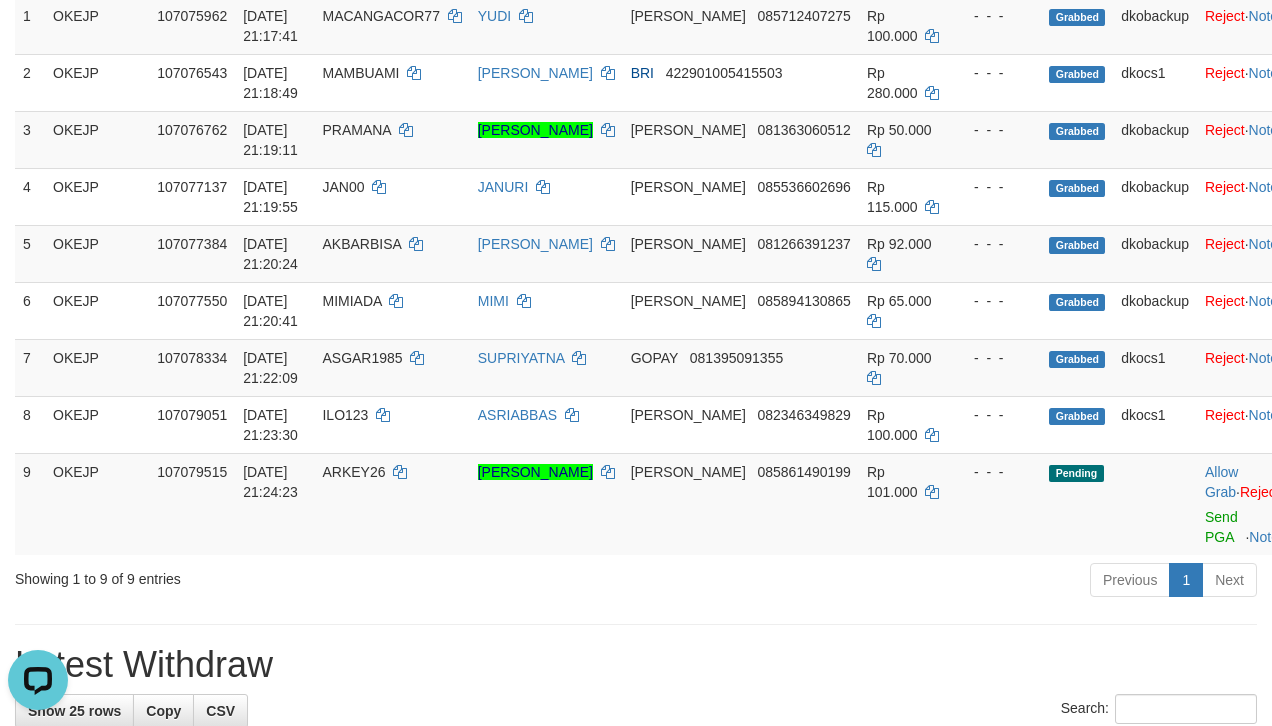 scroll, scrollTop: 0, scrollLeft: 0, axis: both 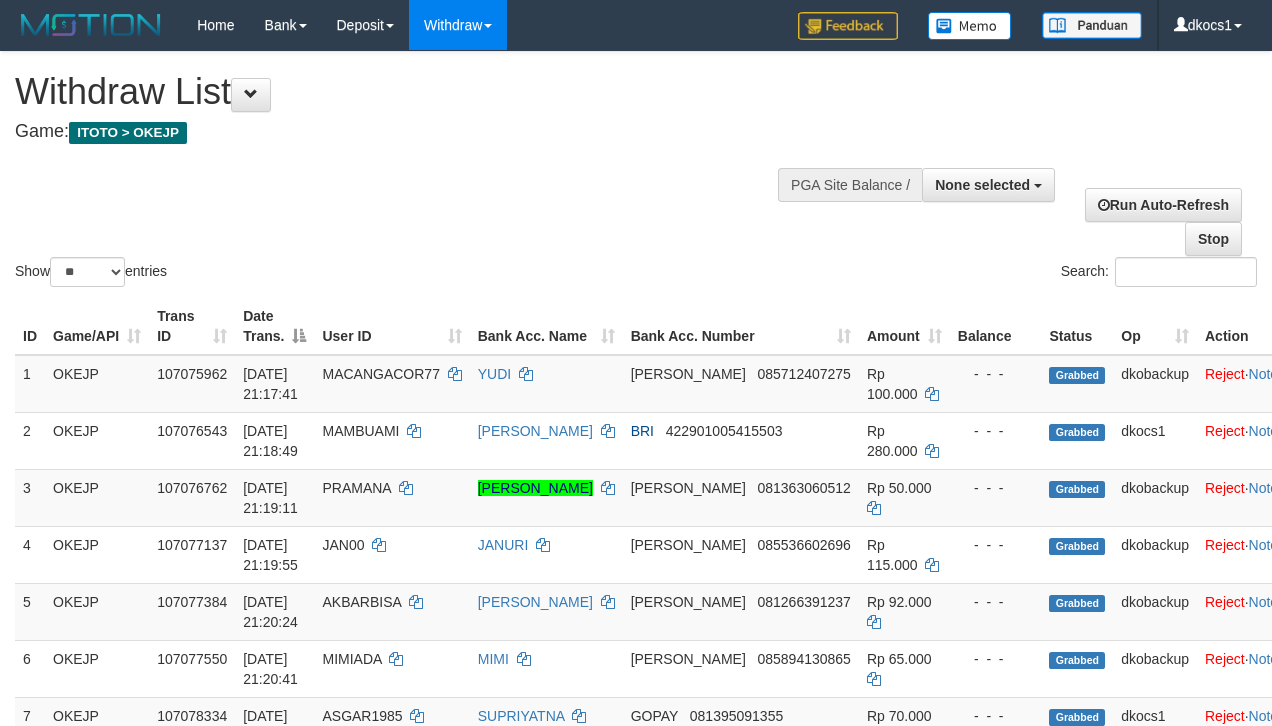 select 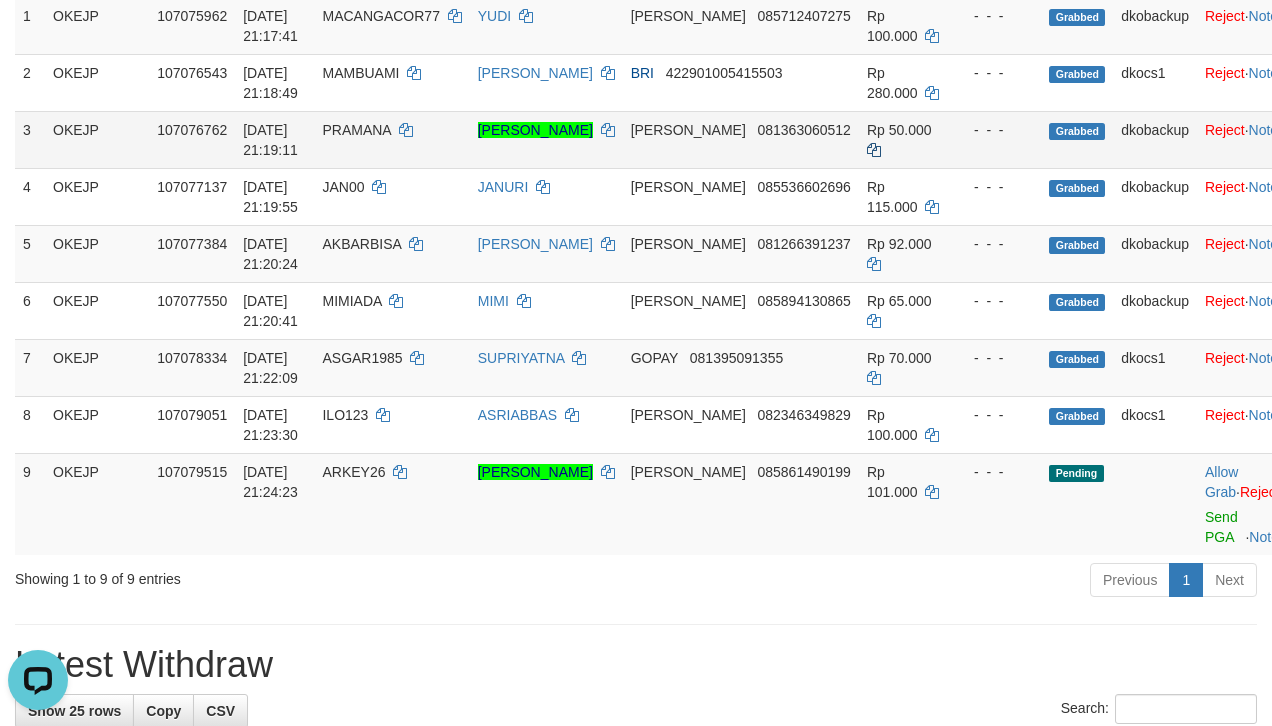 scroll, scrollTop: 0, scrollLeft: 0, axis: both 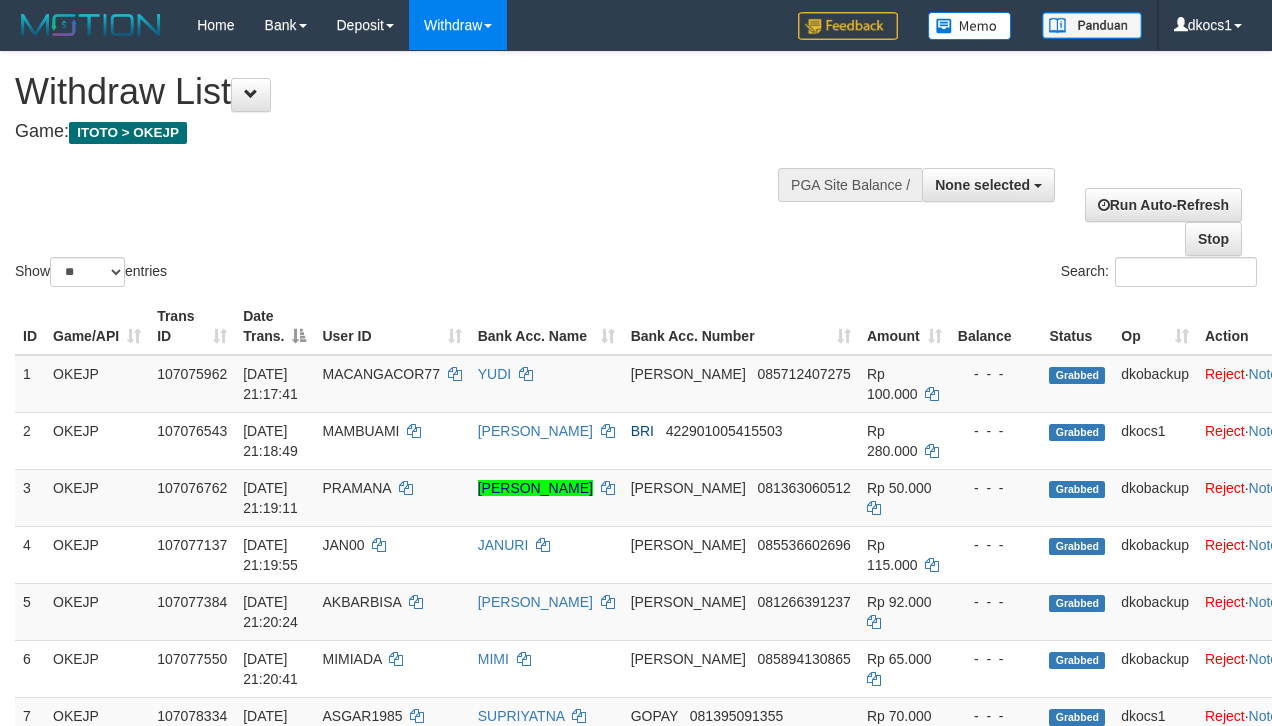 select 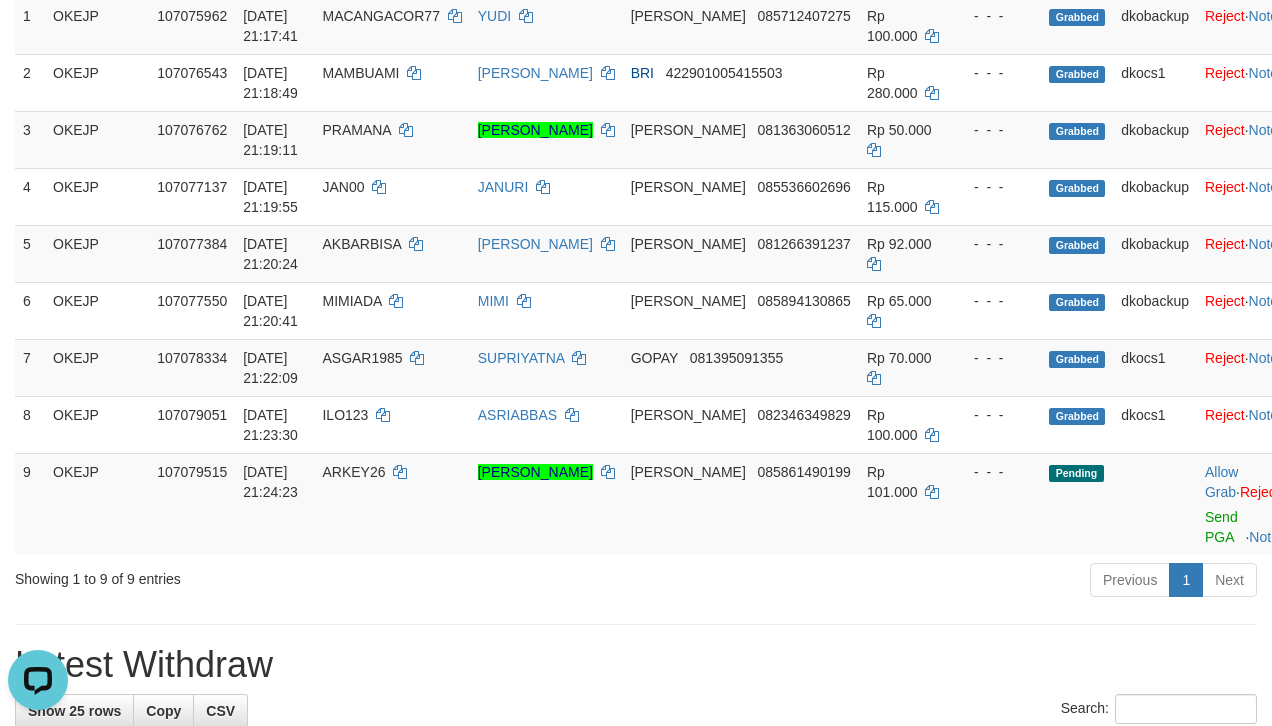scroll, scrollTop: 0, scrollLeft: 0, axis: both 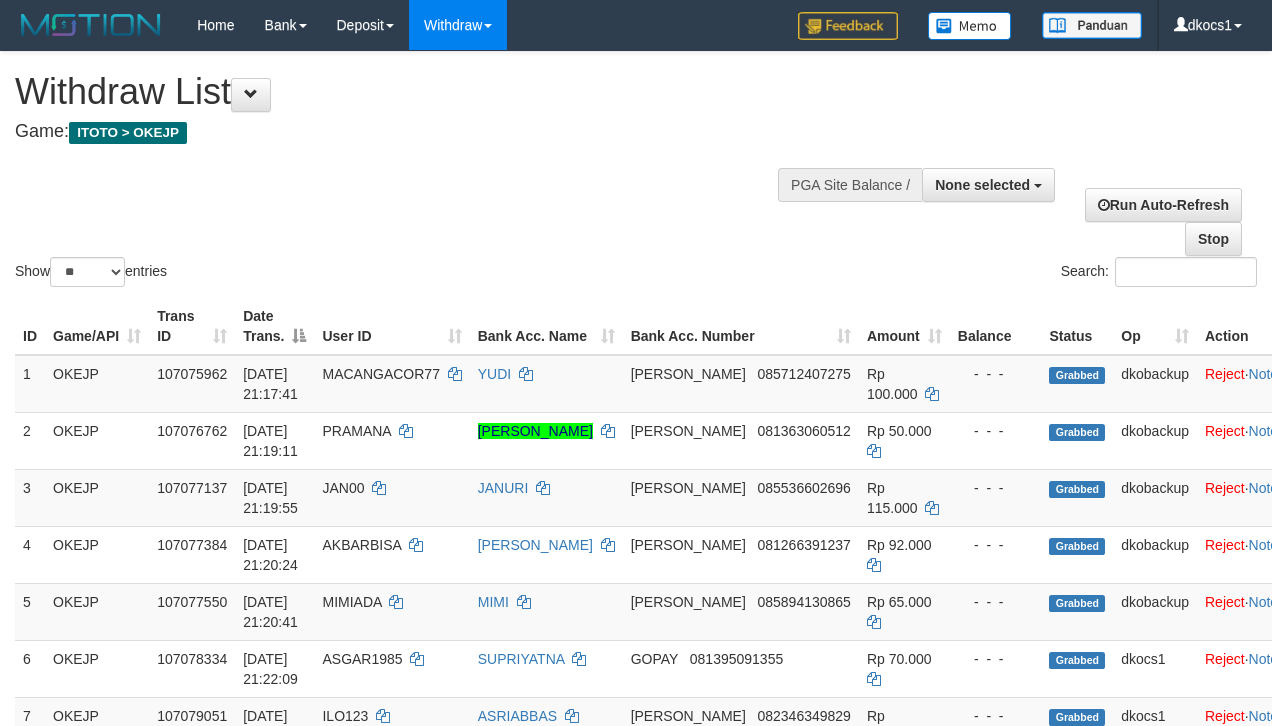select 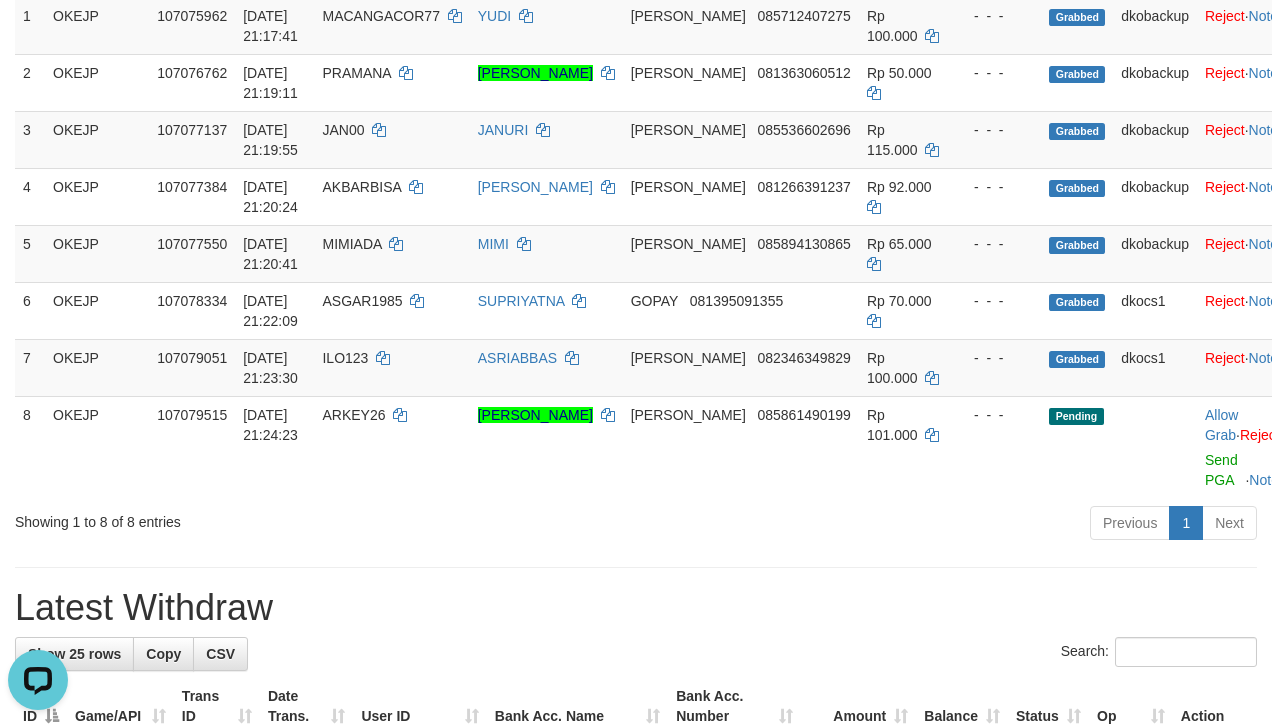 scroll, scrollTop: 0, scrollLeft: 0, axis: both 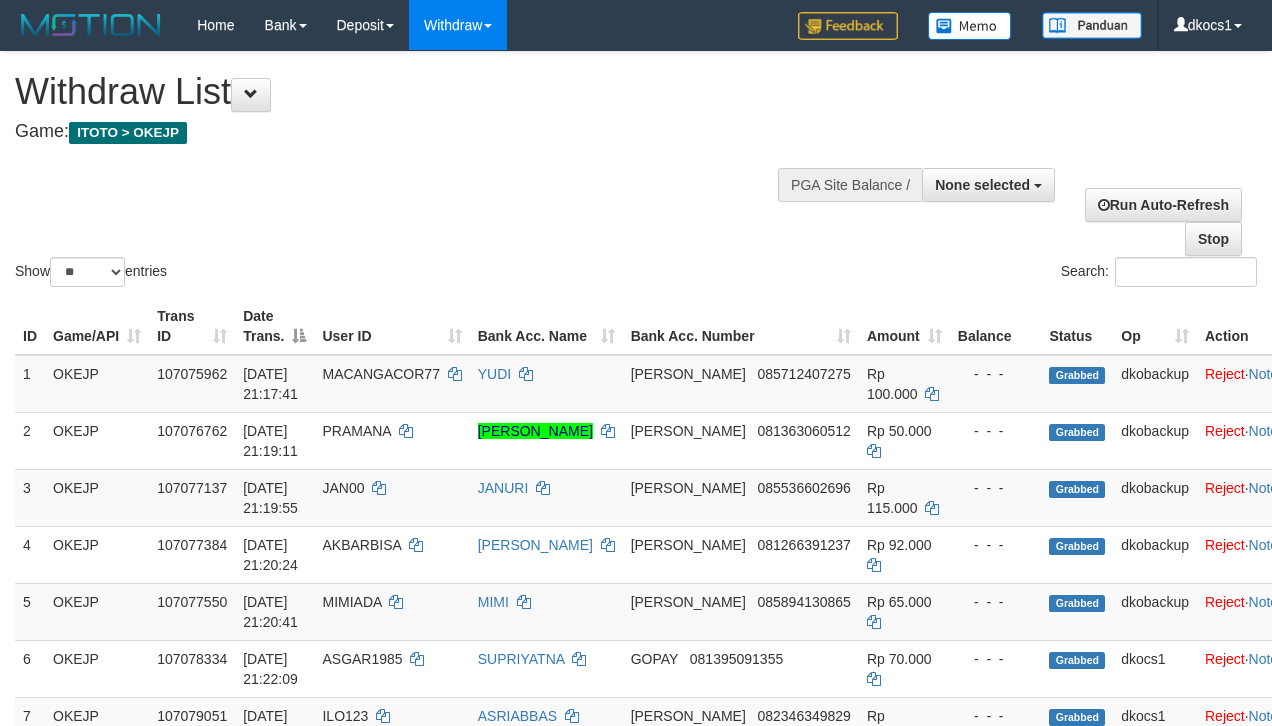 select 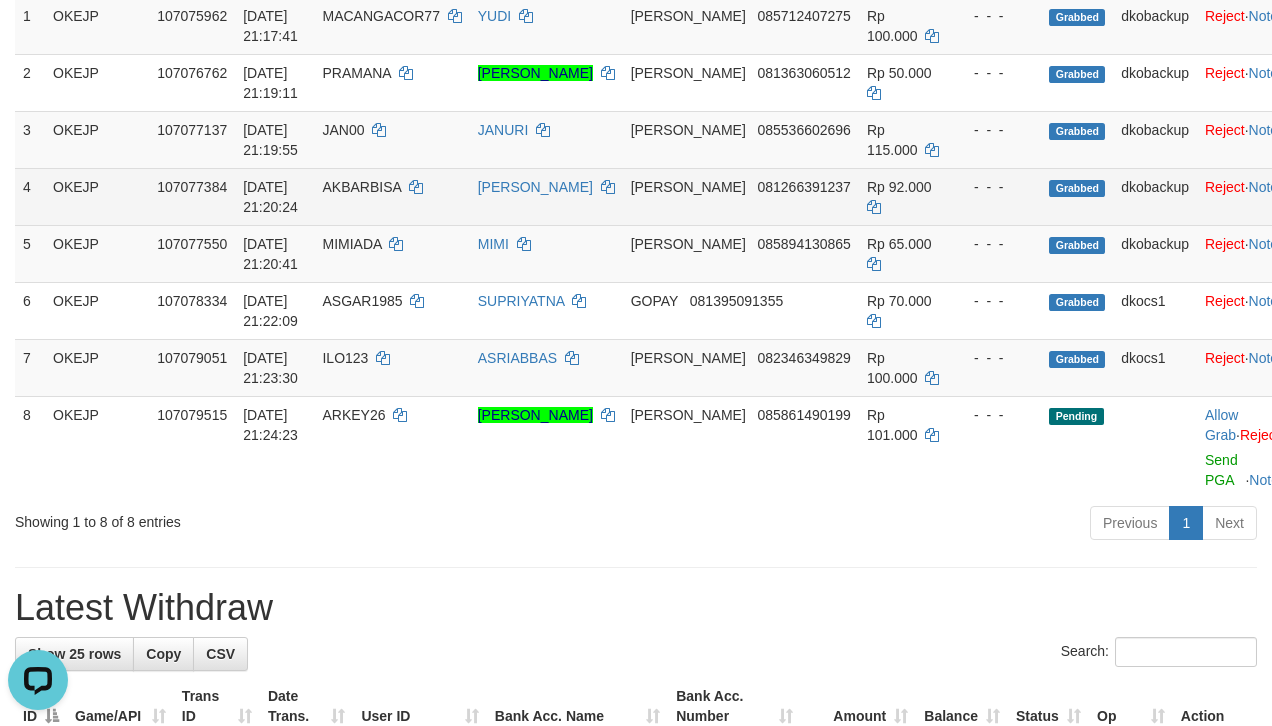 scroll, scrollTop: 0, scrollLeft: 0, axis: both 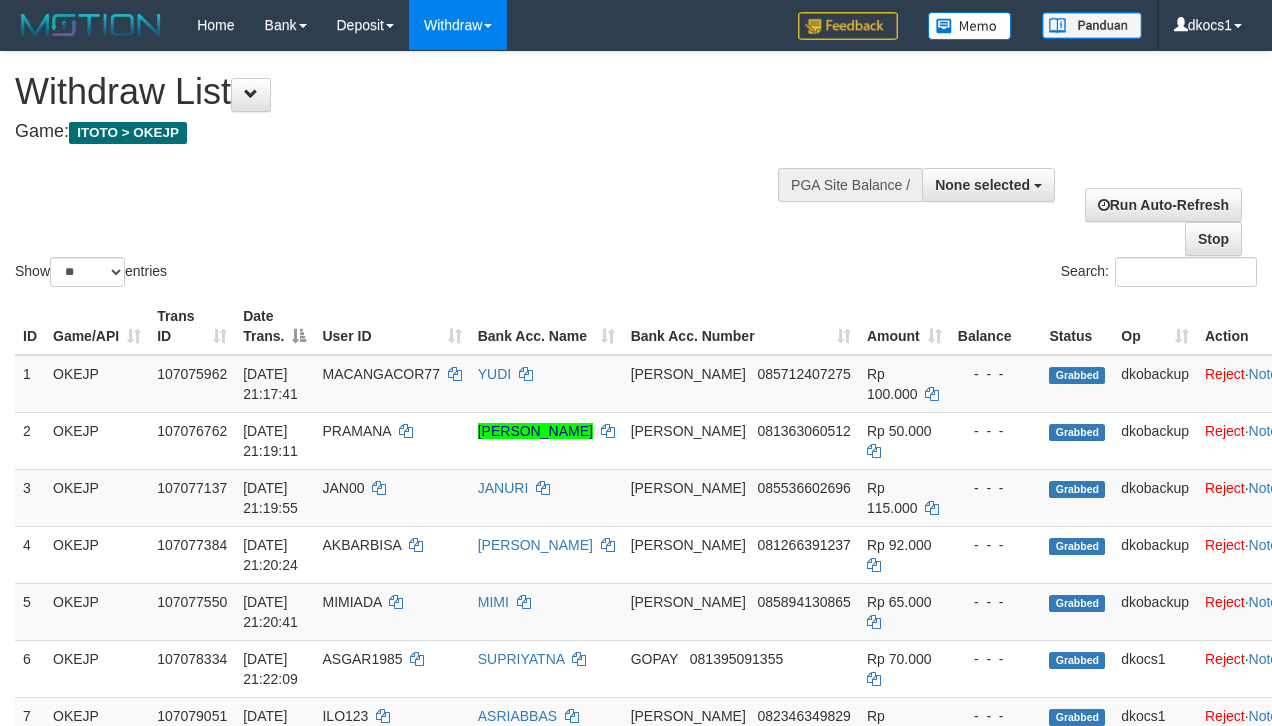 select 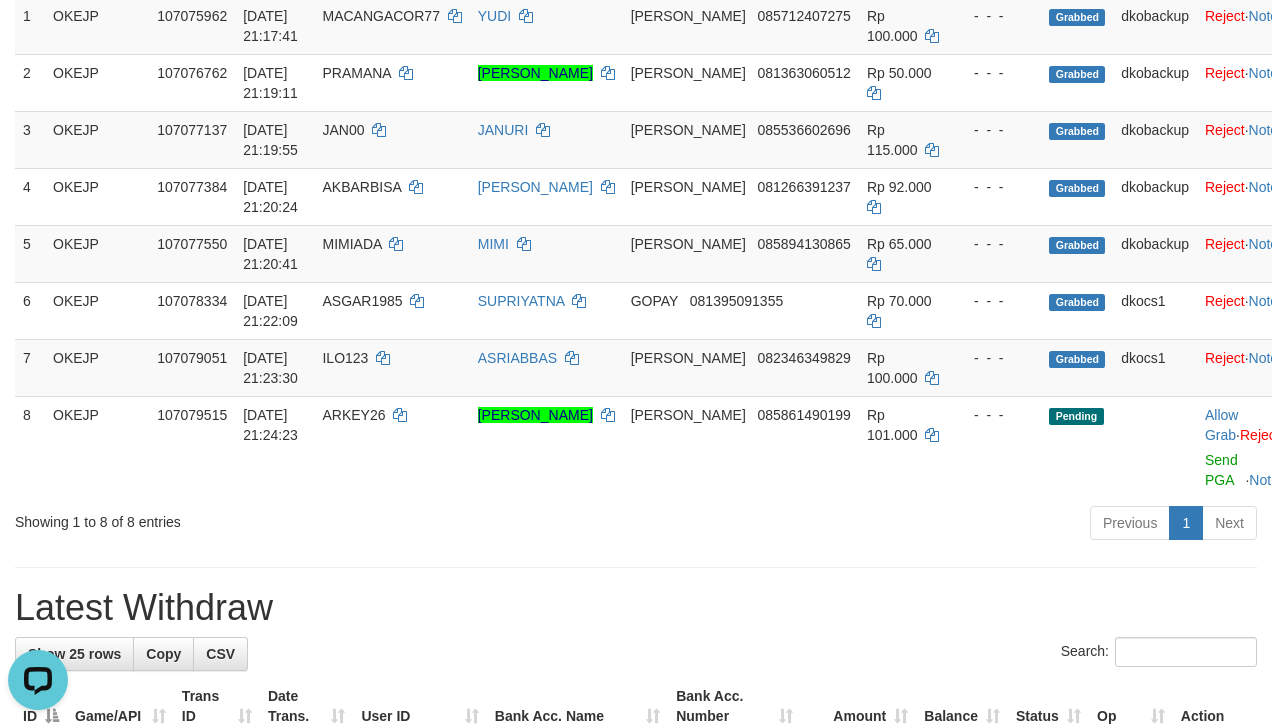 scroll, scrollTop: 0, scrollLeft: 0, axis: both 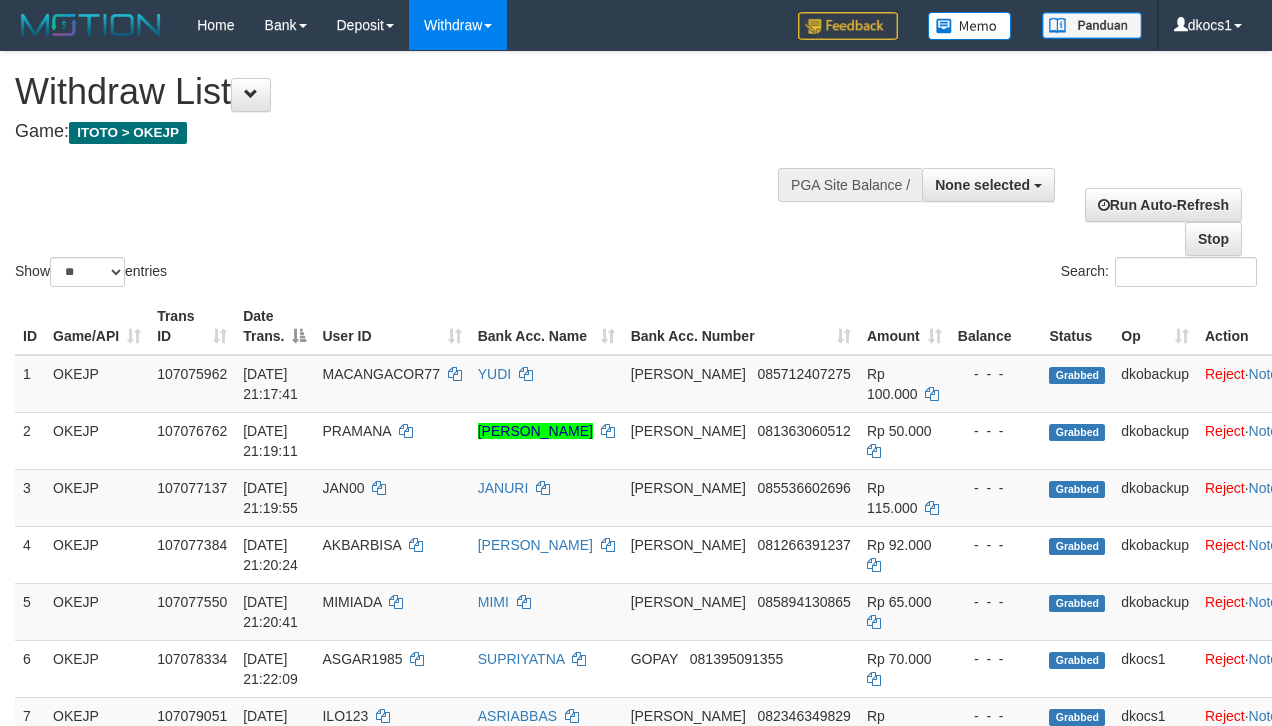 select 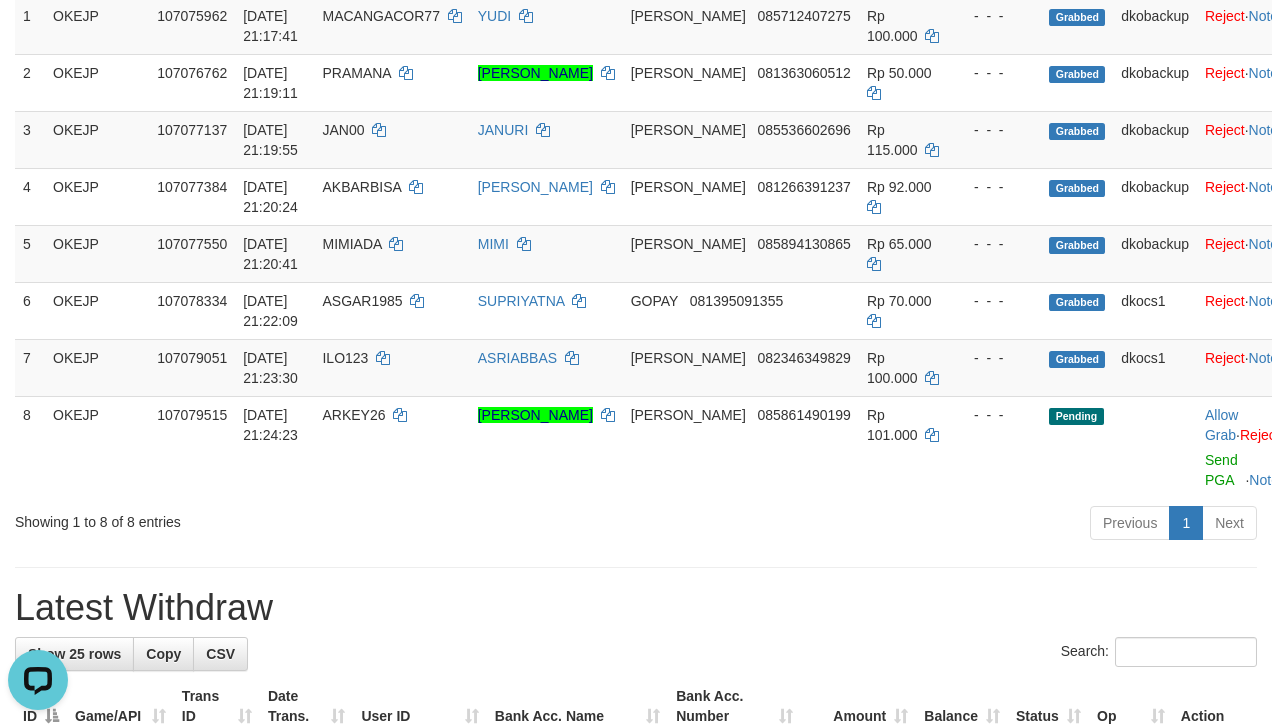 scroll, scrollTop: 0, scrollLeft: 0, axis: both 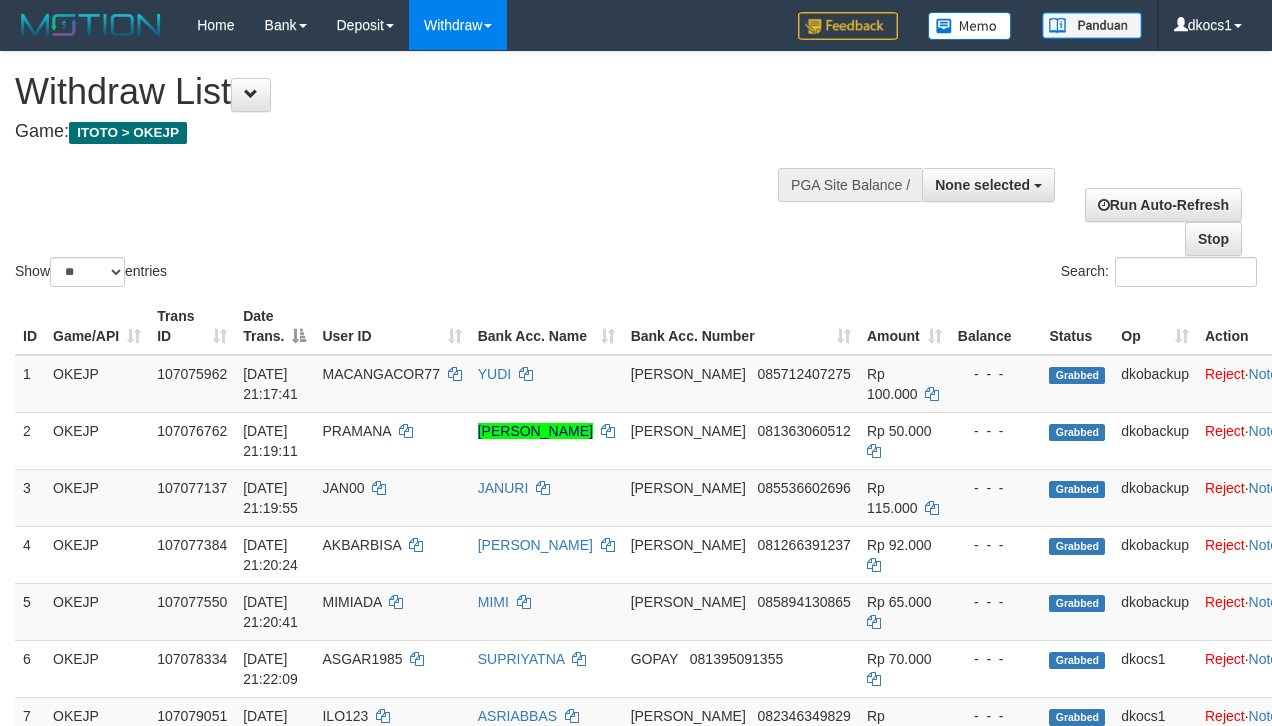 select 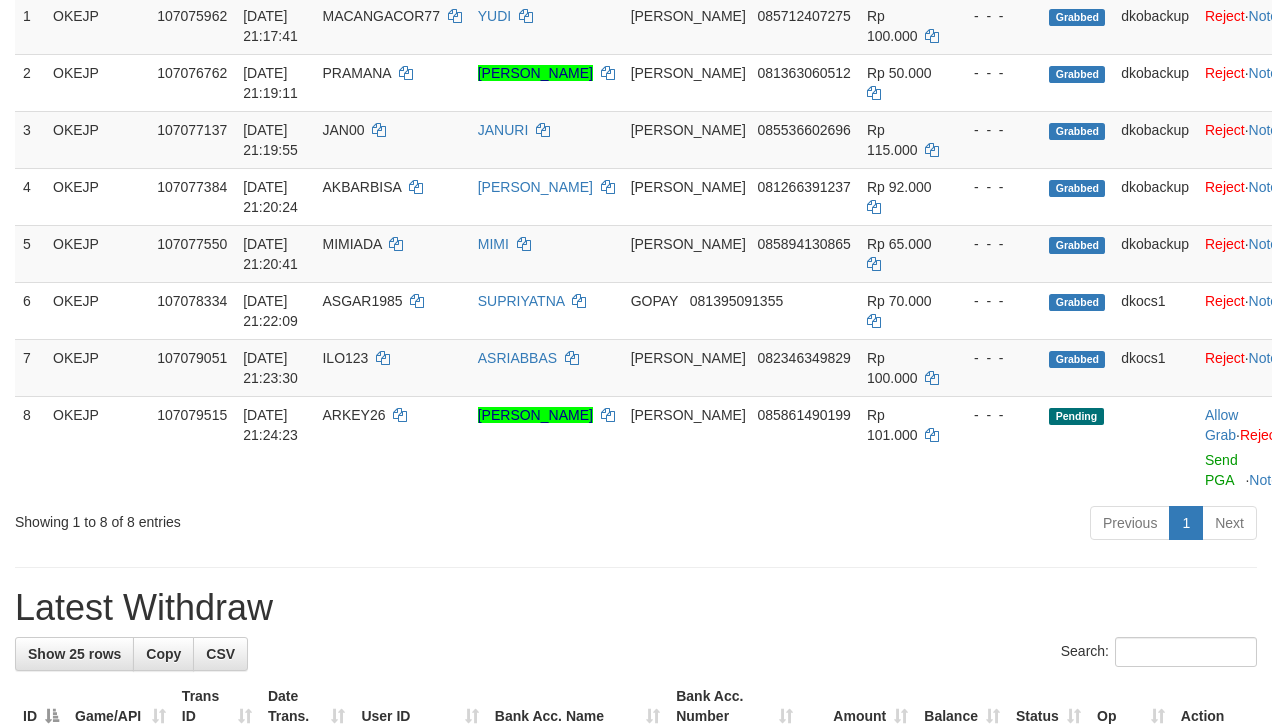 scroll, scrollTop: 358, scrollLeft: 0, axis: vertical 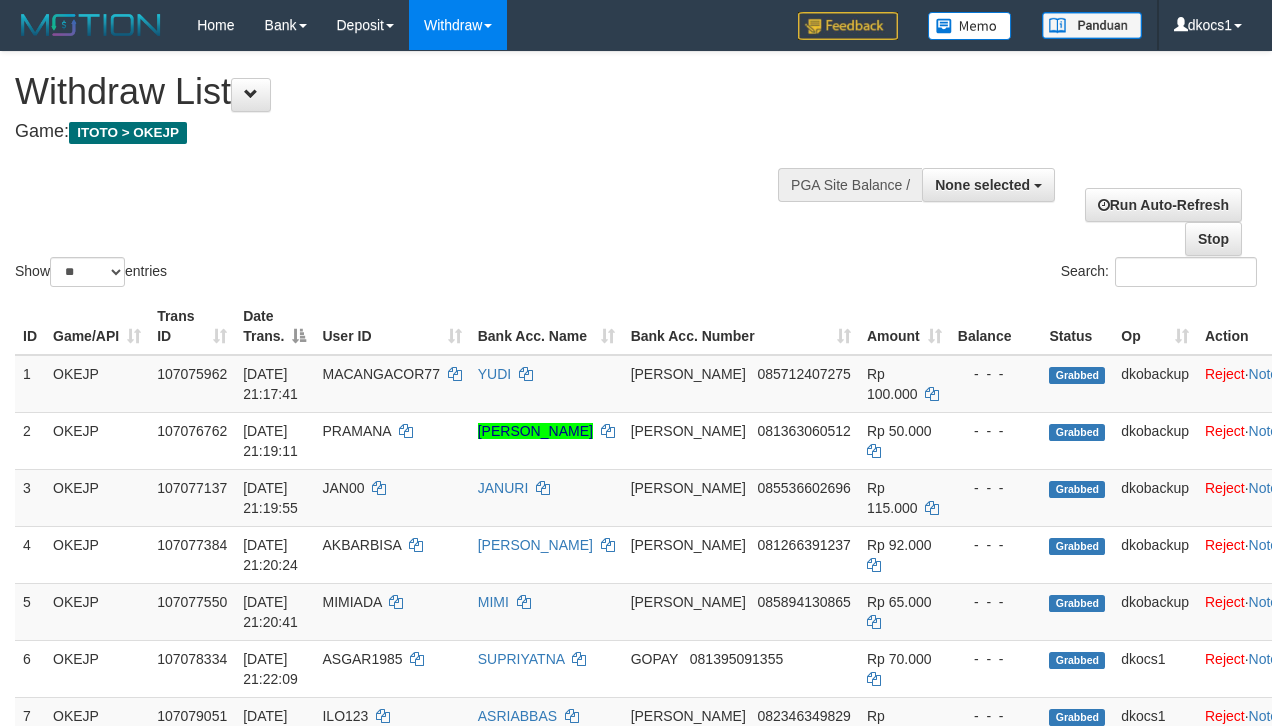 select 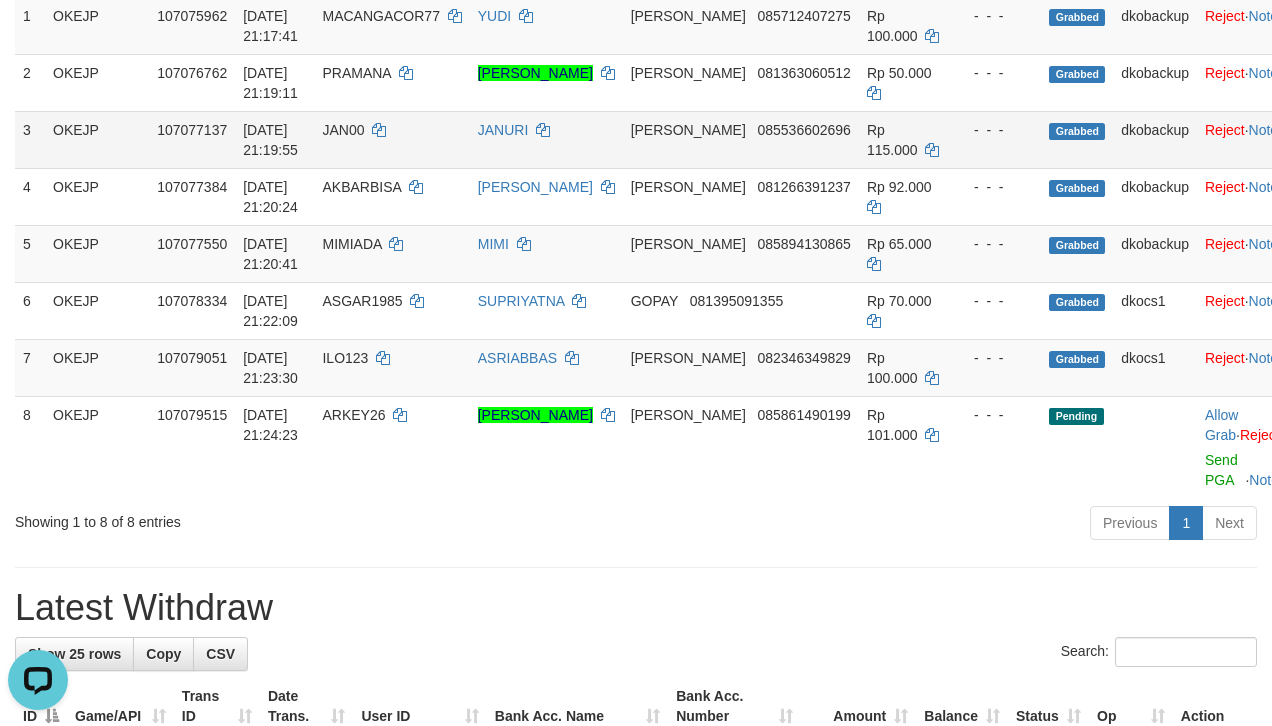 scroll, scrollTop: 0, scrollLeft: 0, axis: both 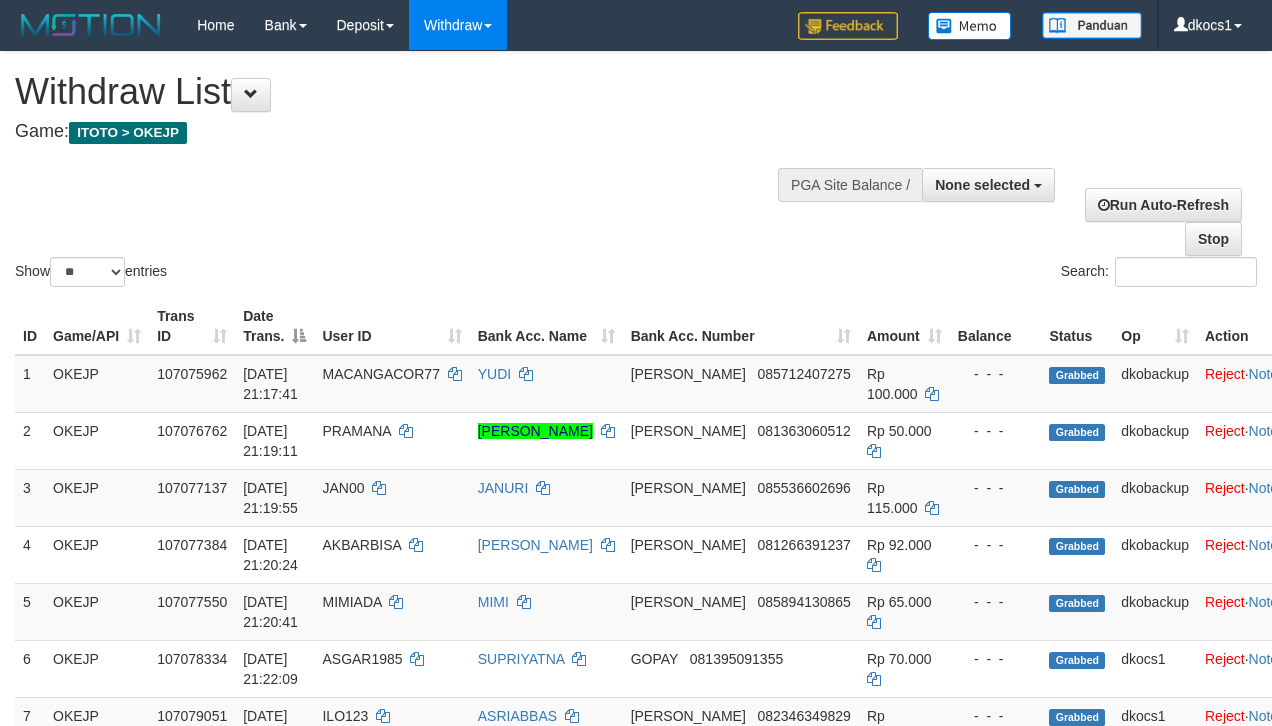 select 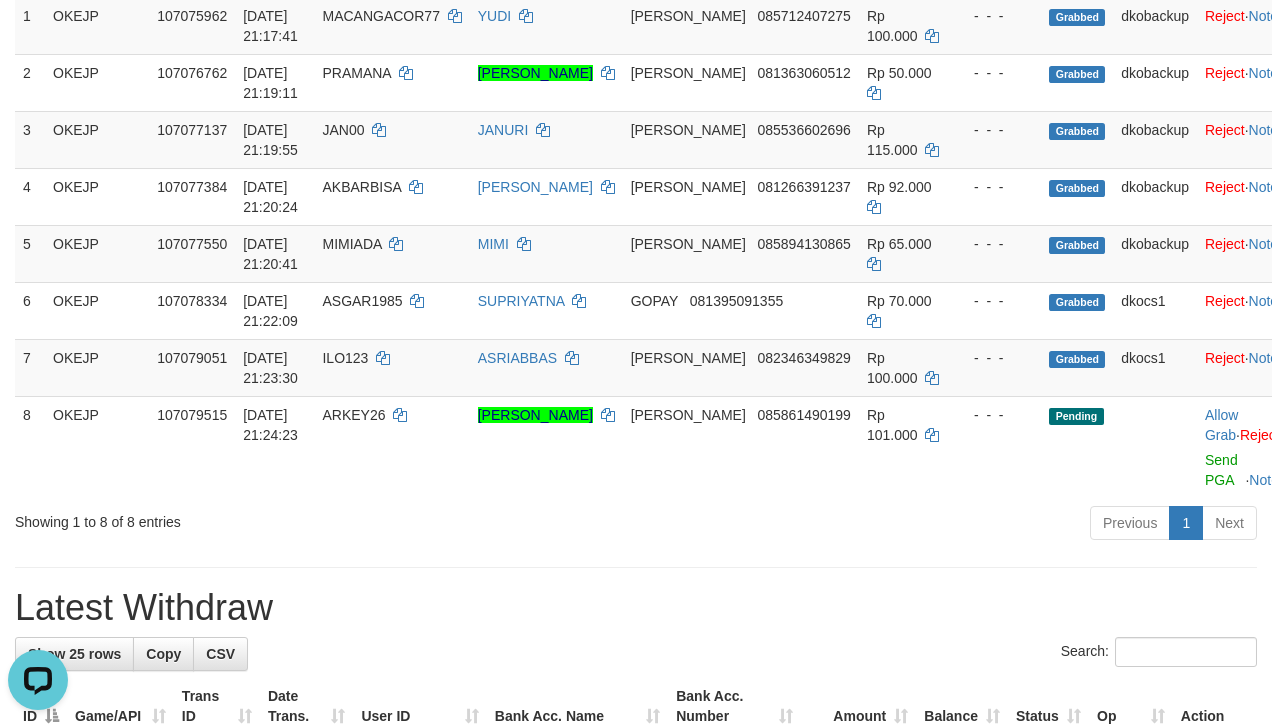 scroll, scrollTop: 0, scrollLeft: 0, axis: both 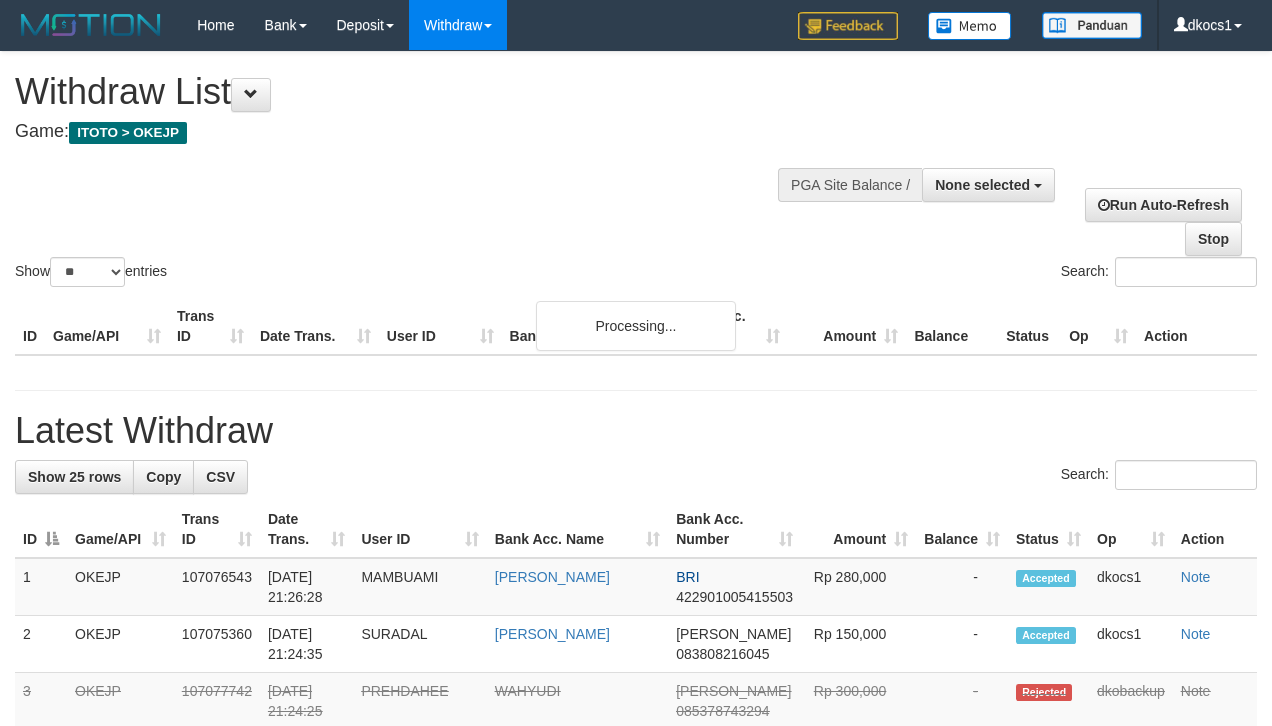 select 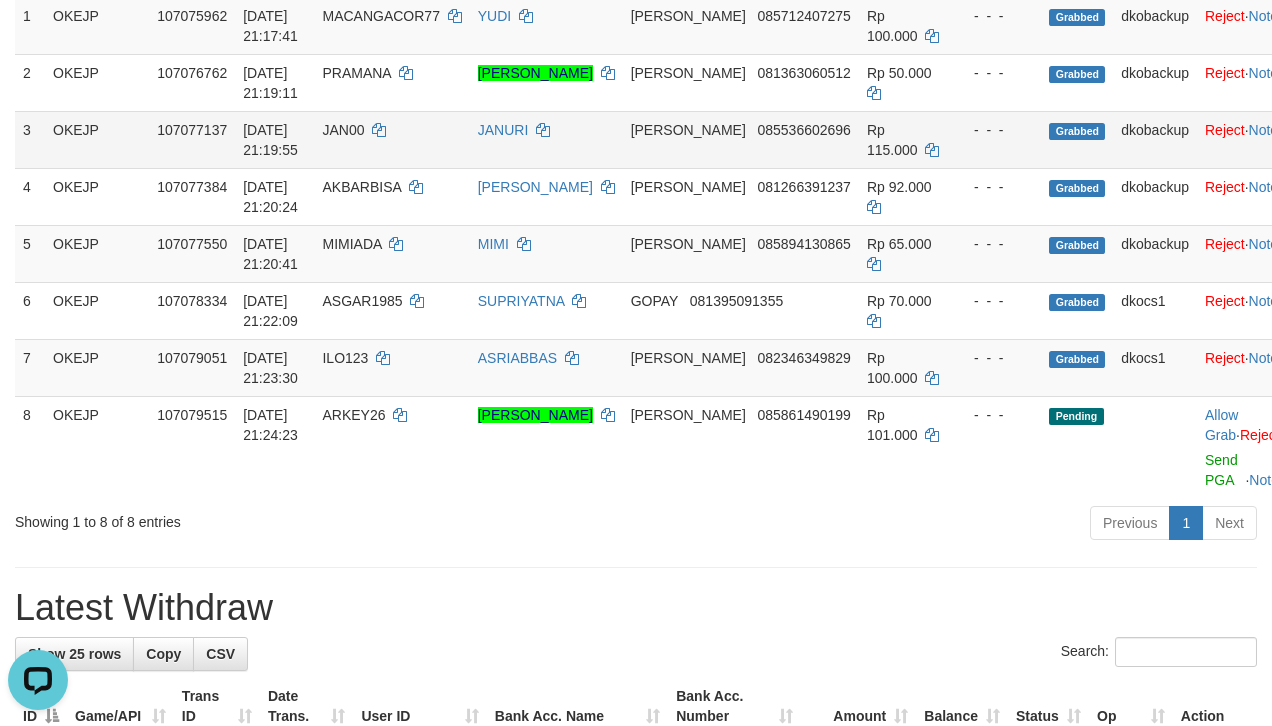scroll, scrollTop: 0, scrollLeft: 0, axis: both 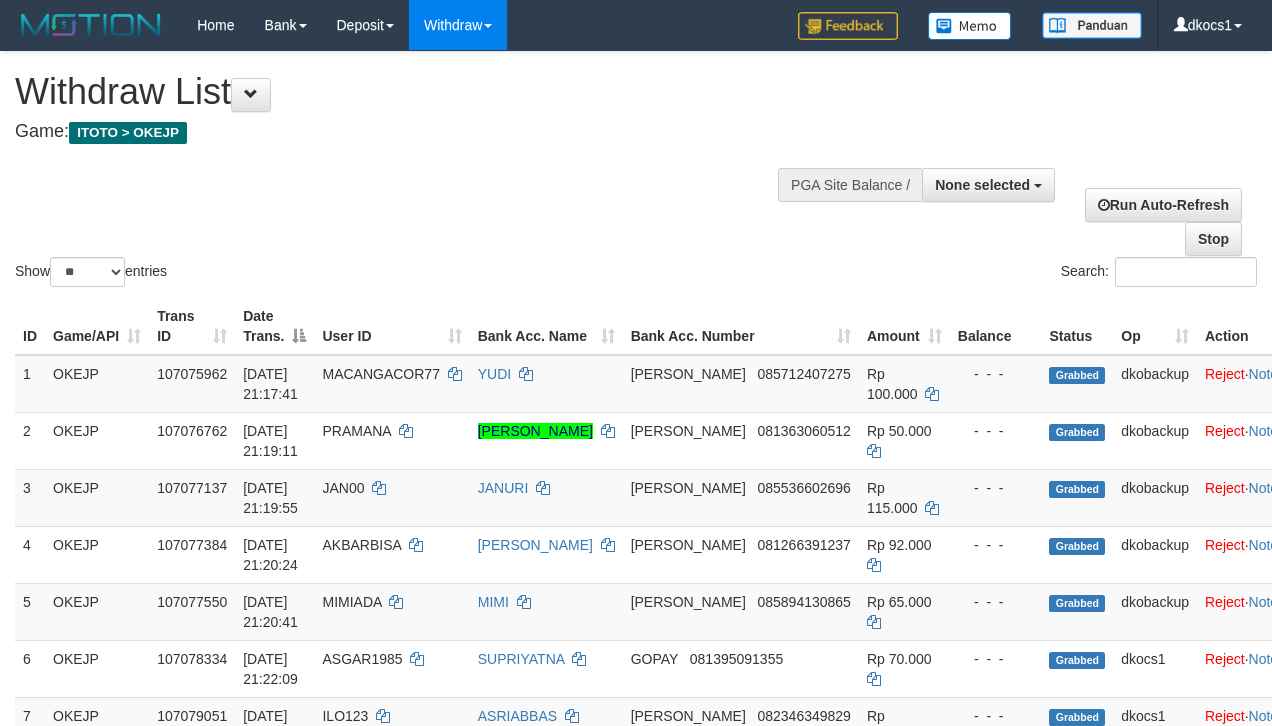 select 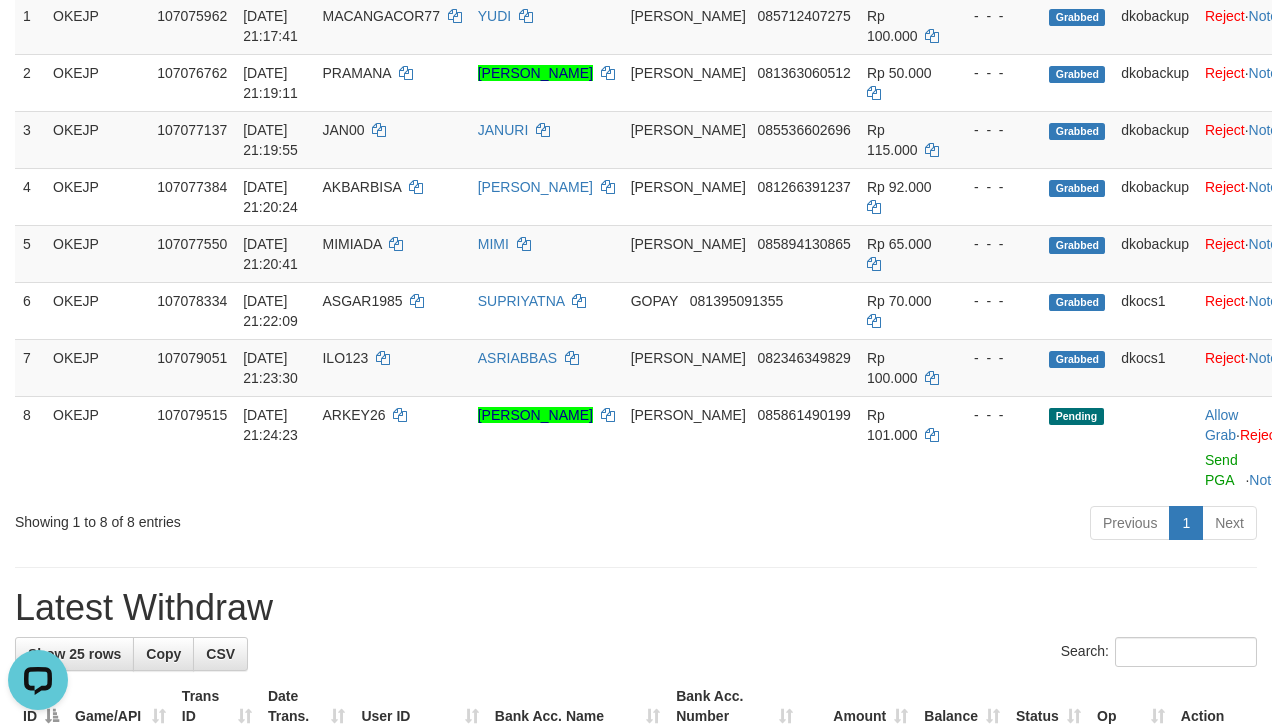 scroll, scrollTop: 0, scrollLeft: 0, axis: both 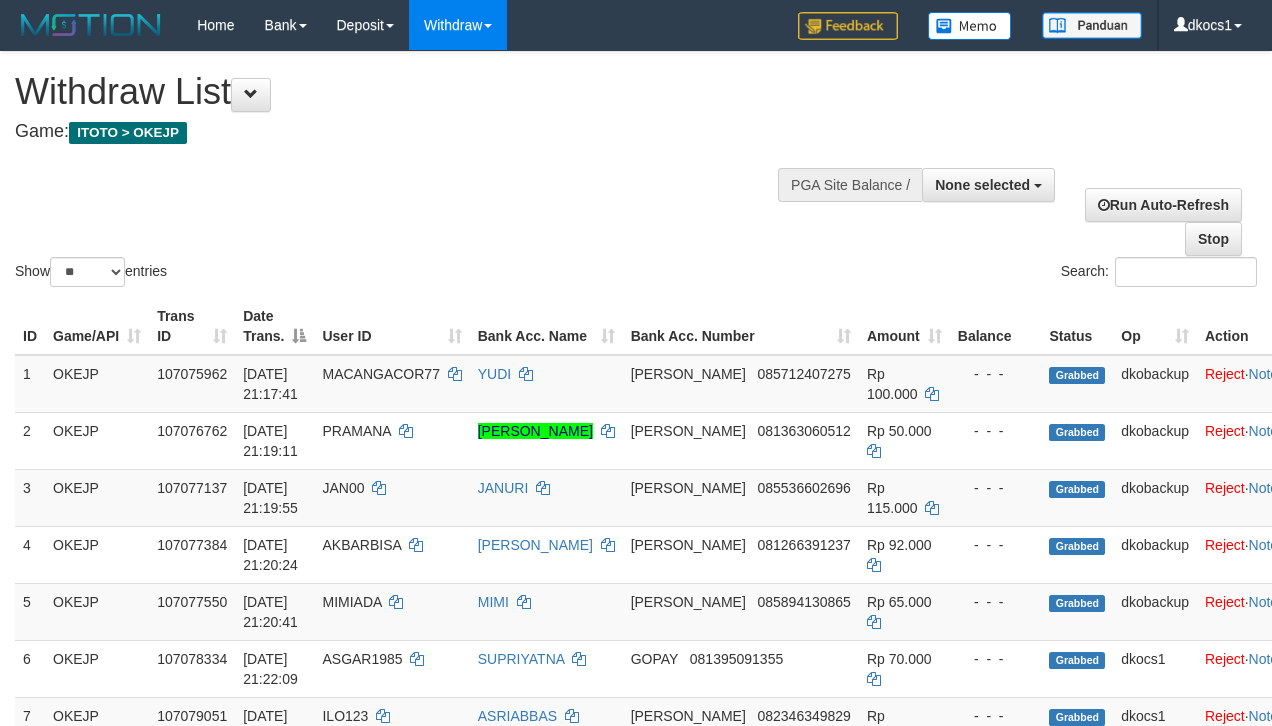 select 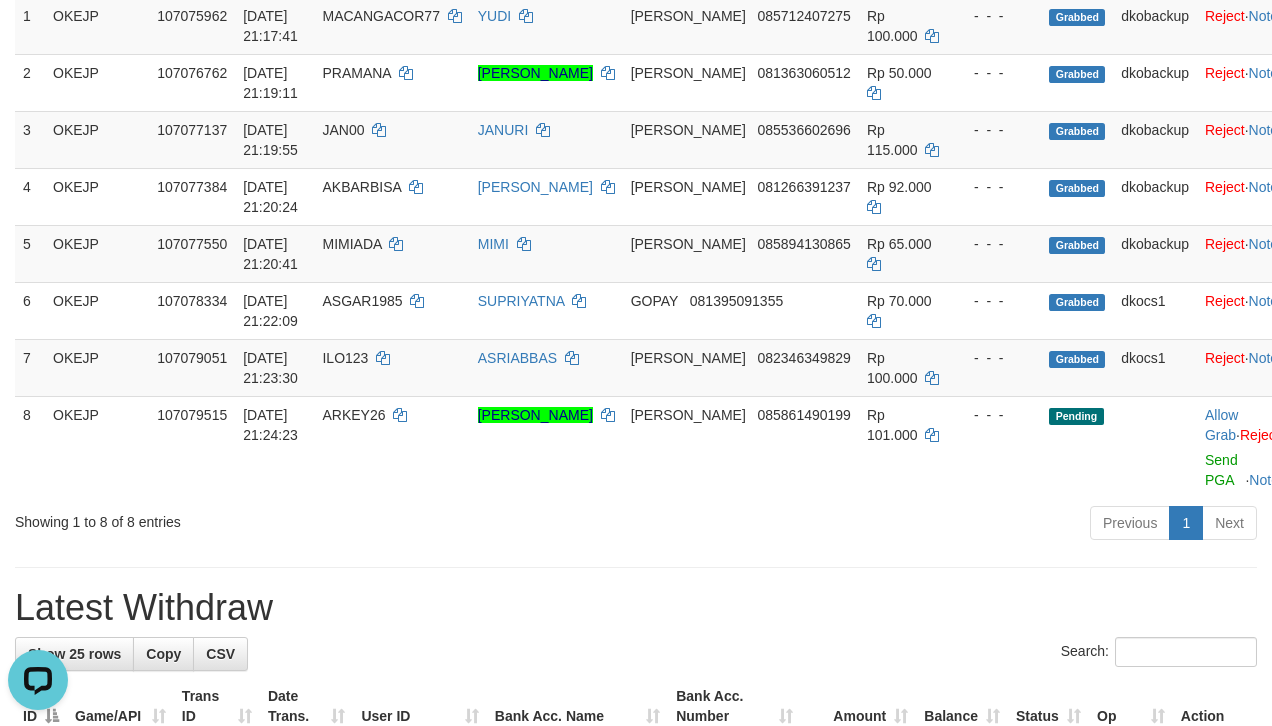 scroll, scrollTop: 0, scrollLeft: 0, axis: both 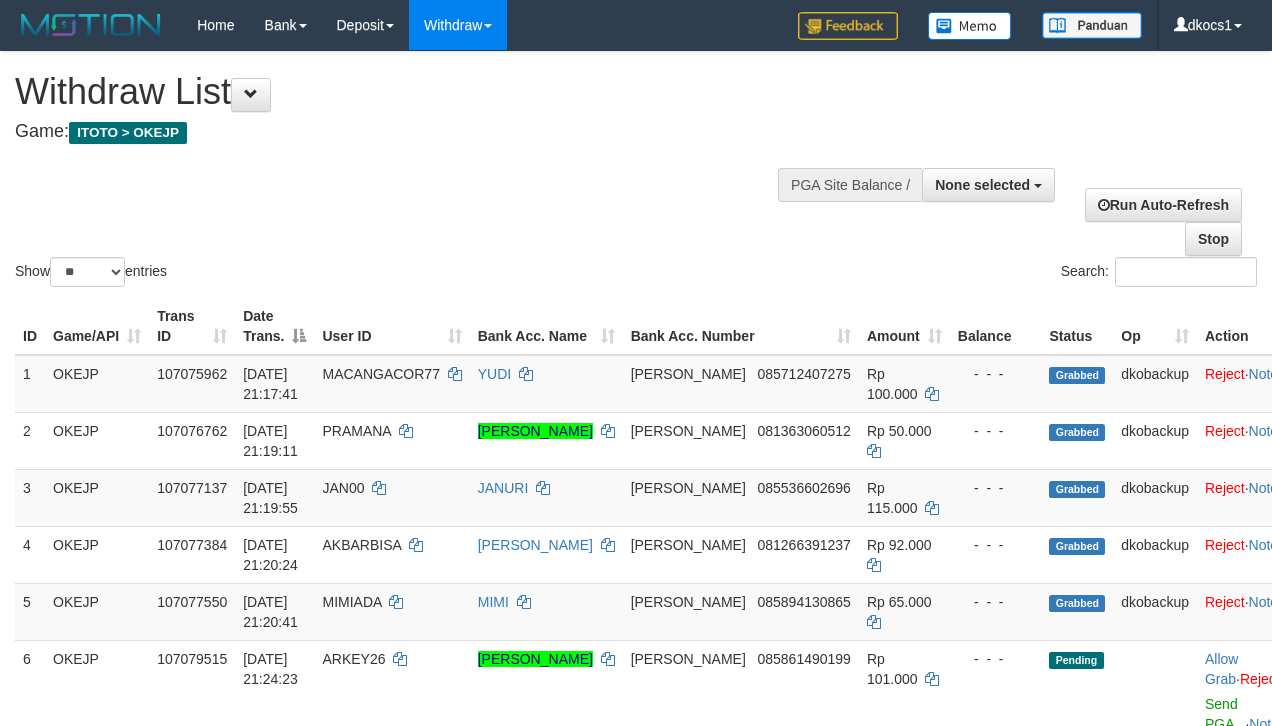 select 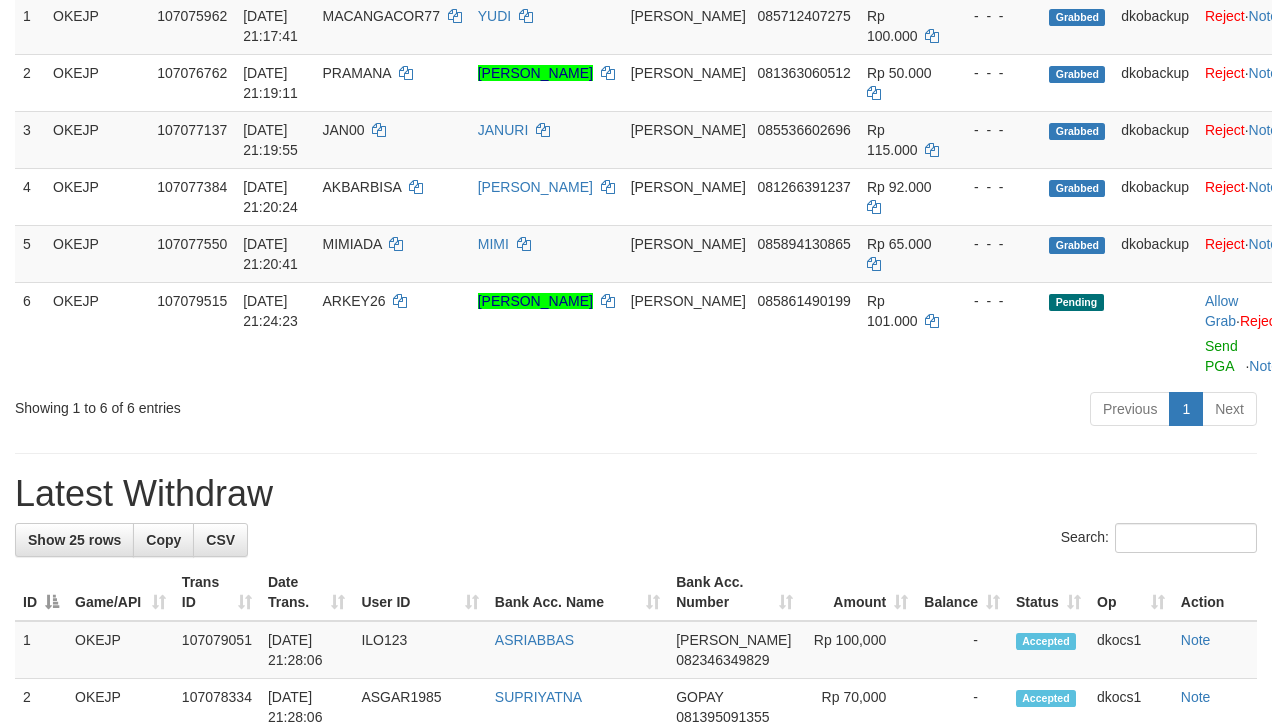 scroll, scrollTop: 358, scrollLeft: 0, axis: vertical 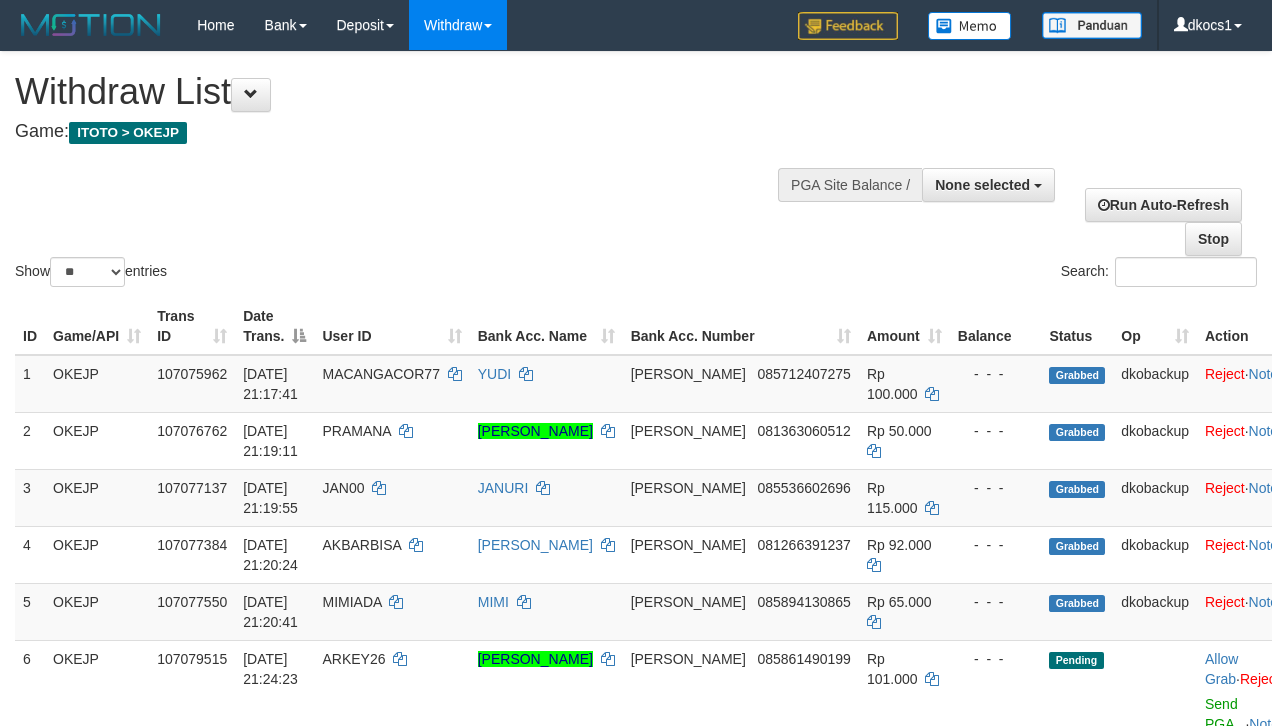 select 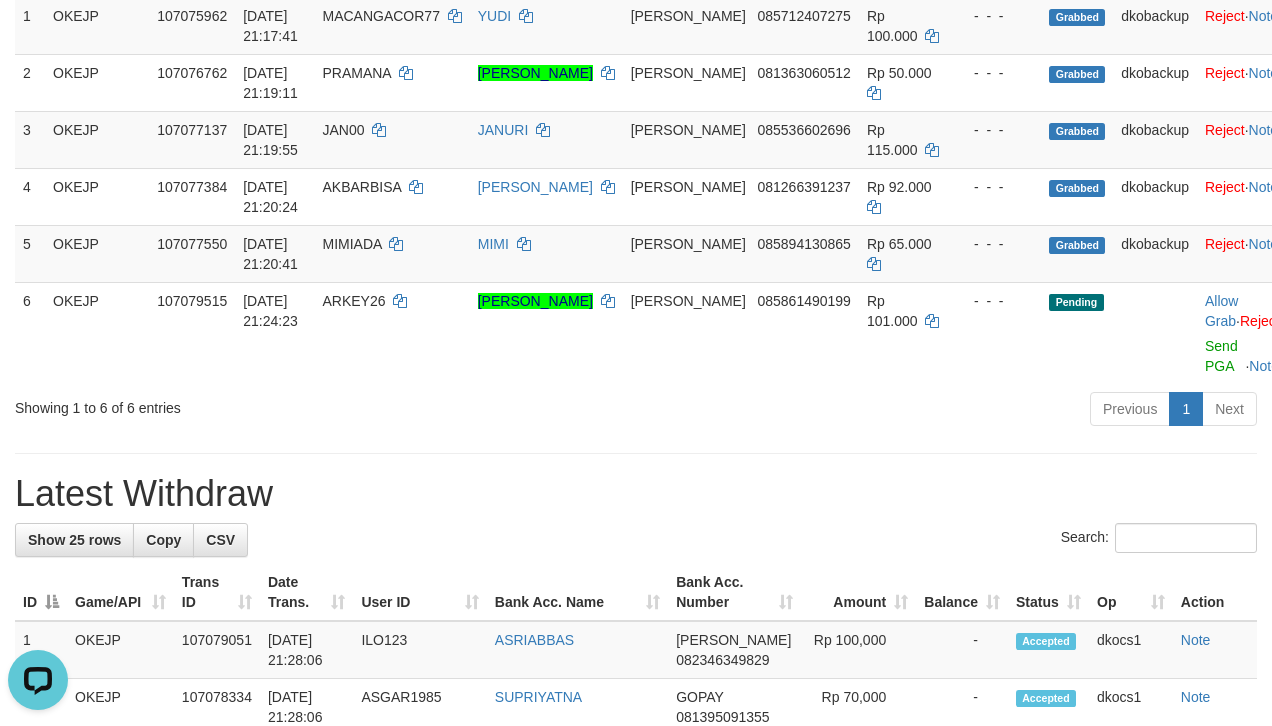 scroll, scrollTop: 0, scrollLeft: 0, axis: both 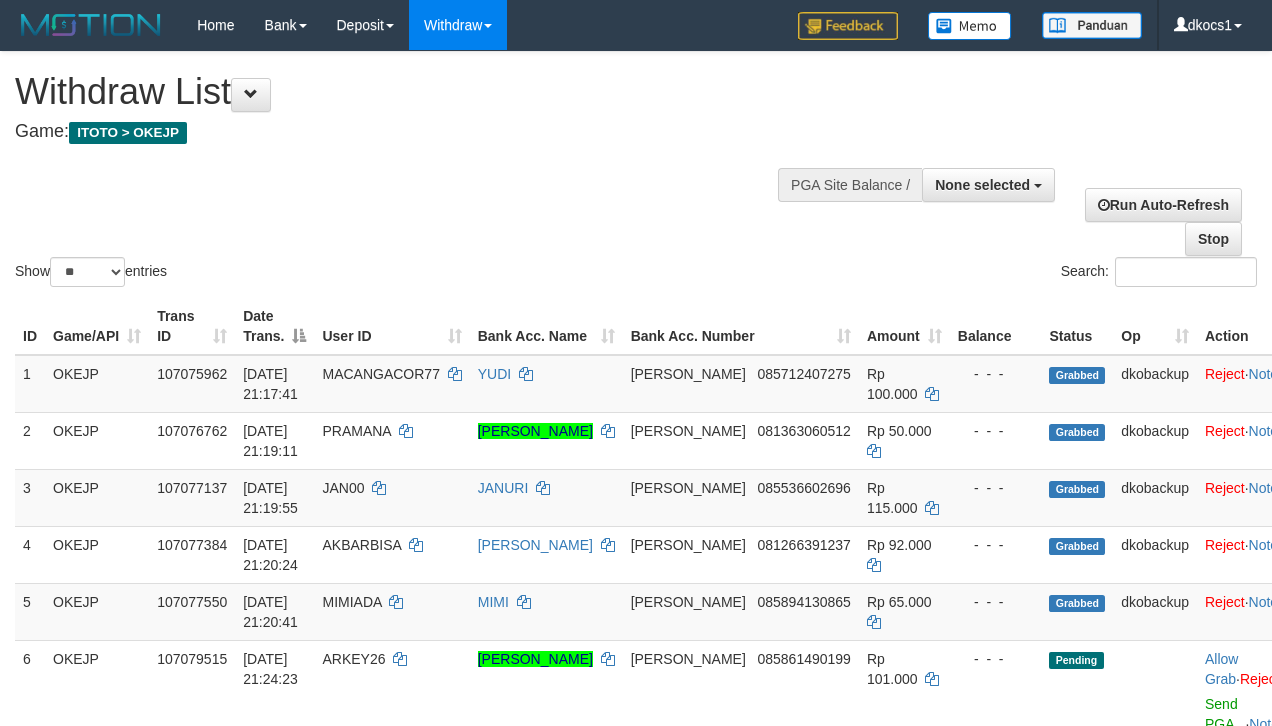select 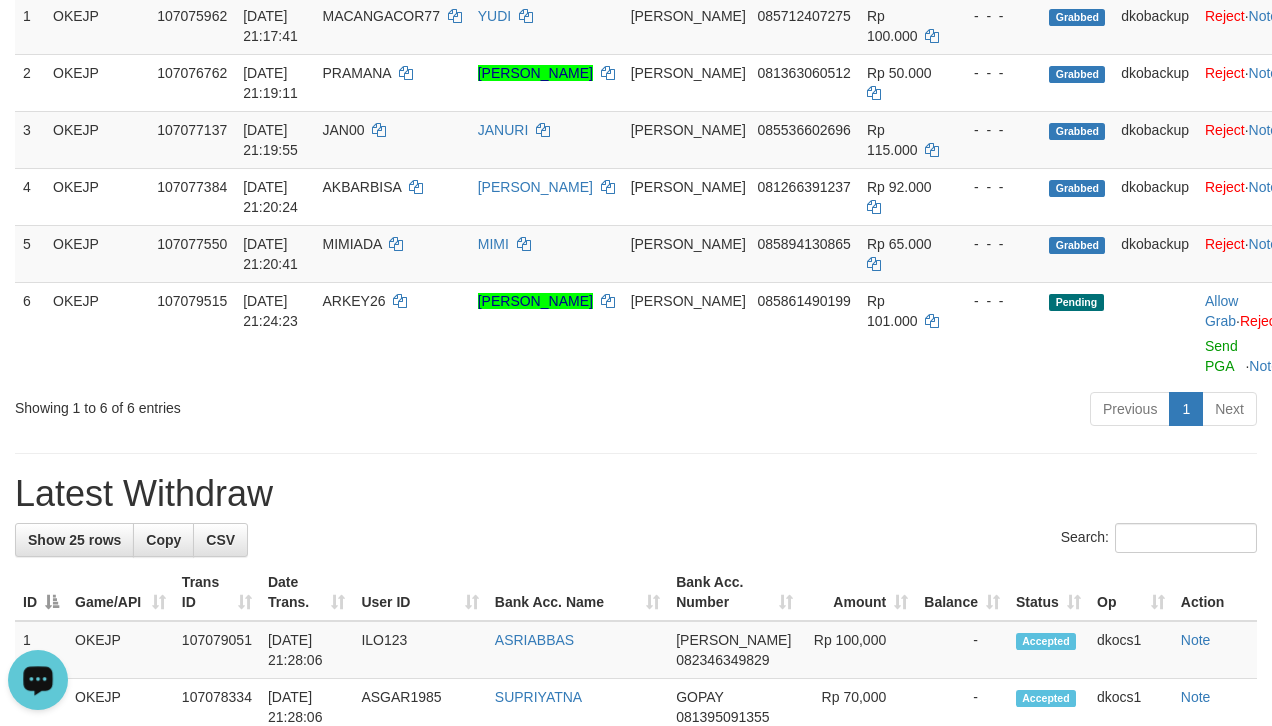 scroll, scrollTop: 0, scrollLeft: 0, axis: both 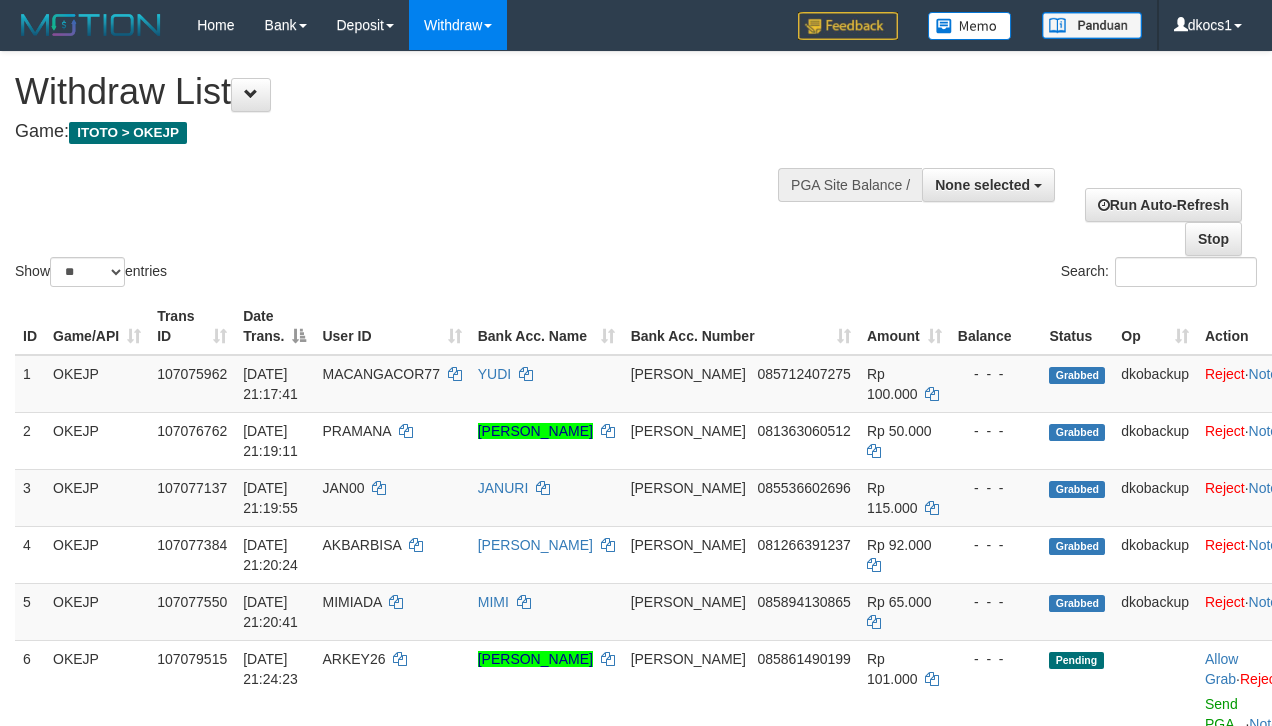 select 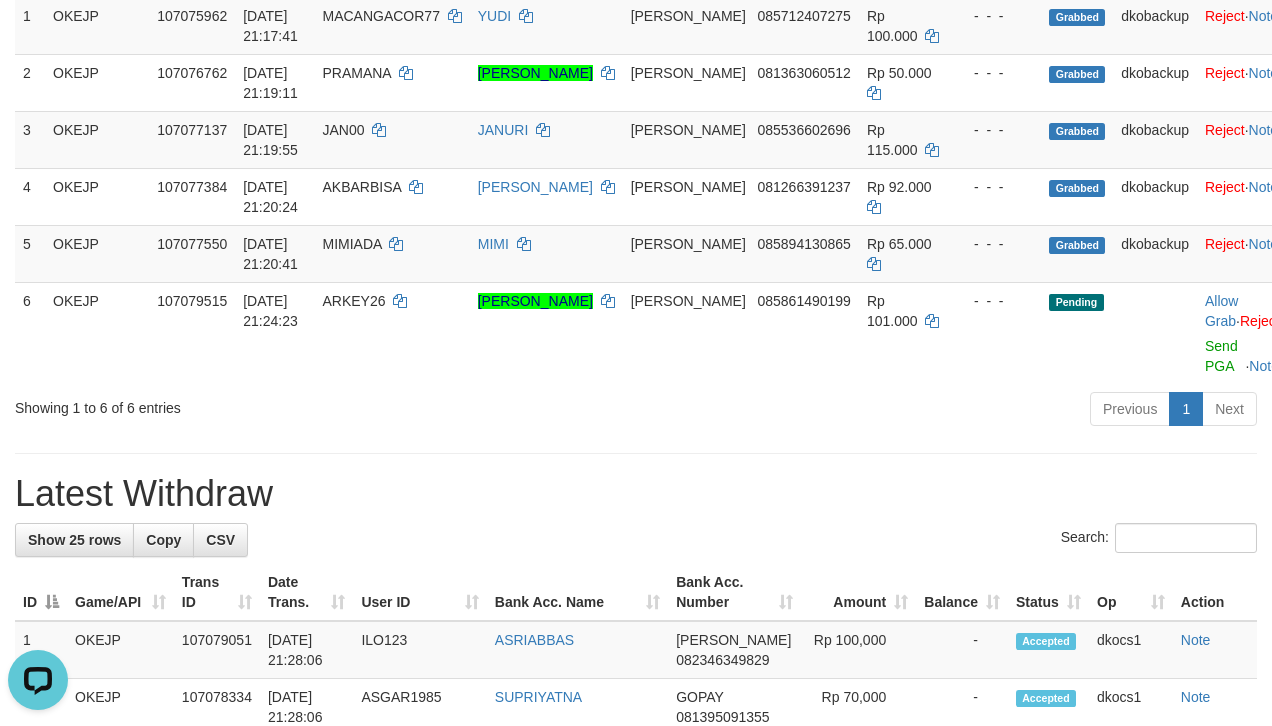 scroll, scrollTop: 0, scrollLeft: 0, axis: both 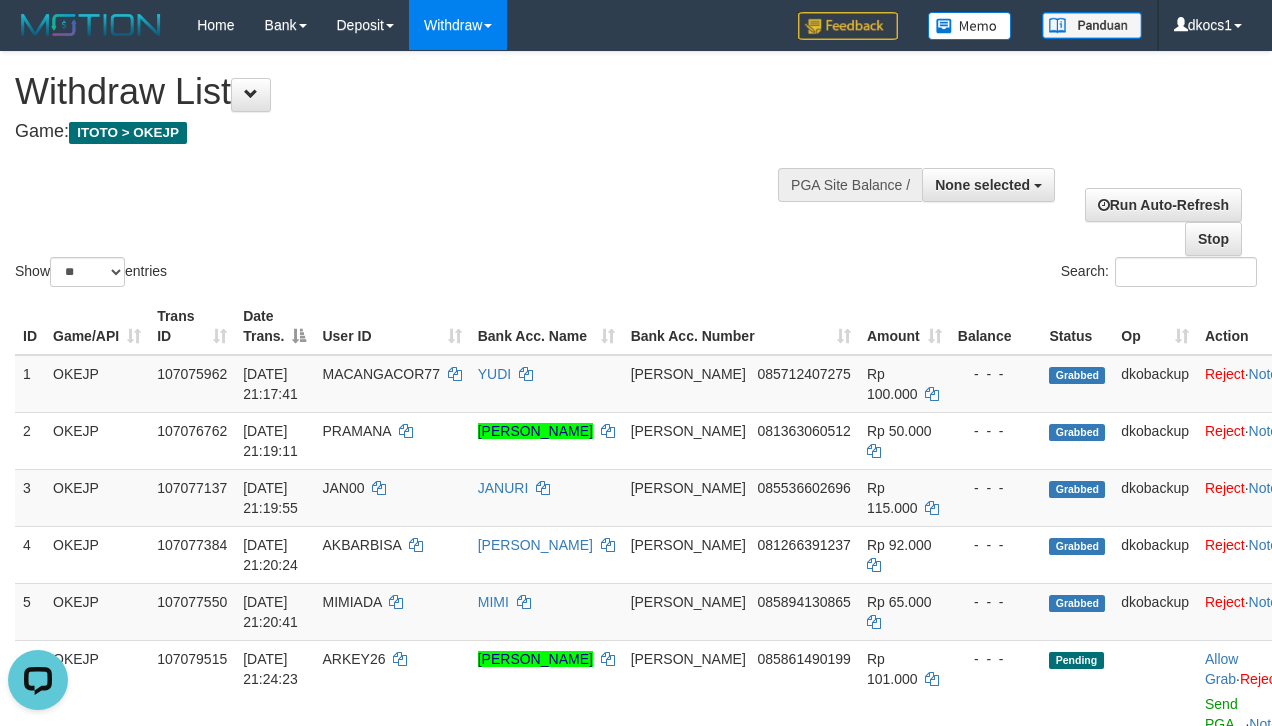 click on "Search:" at bounding box center [954, 274] 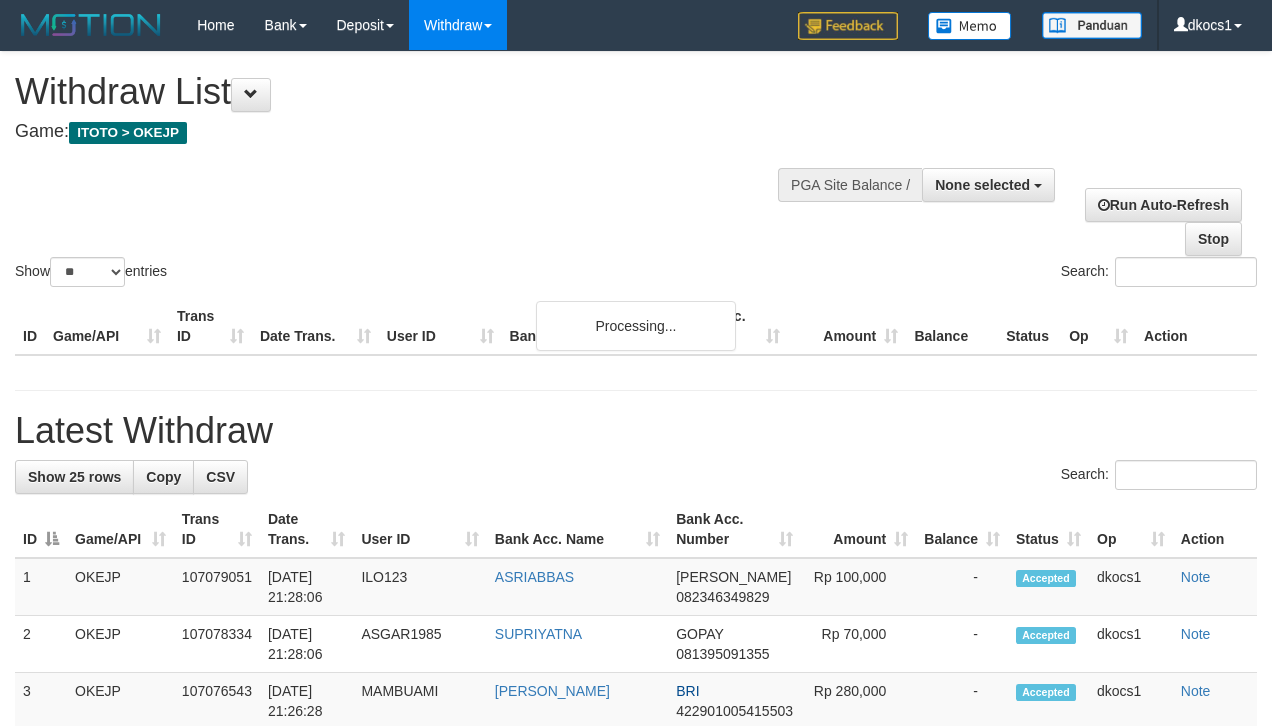 select 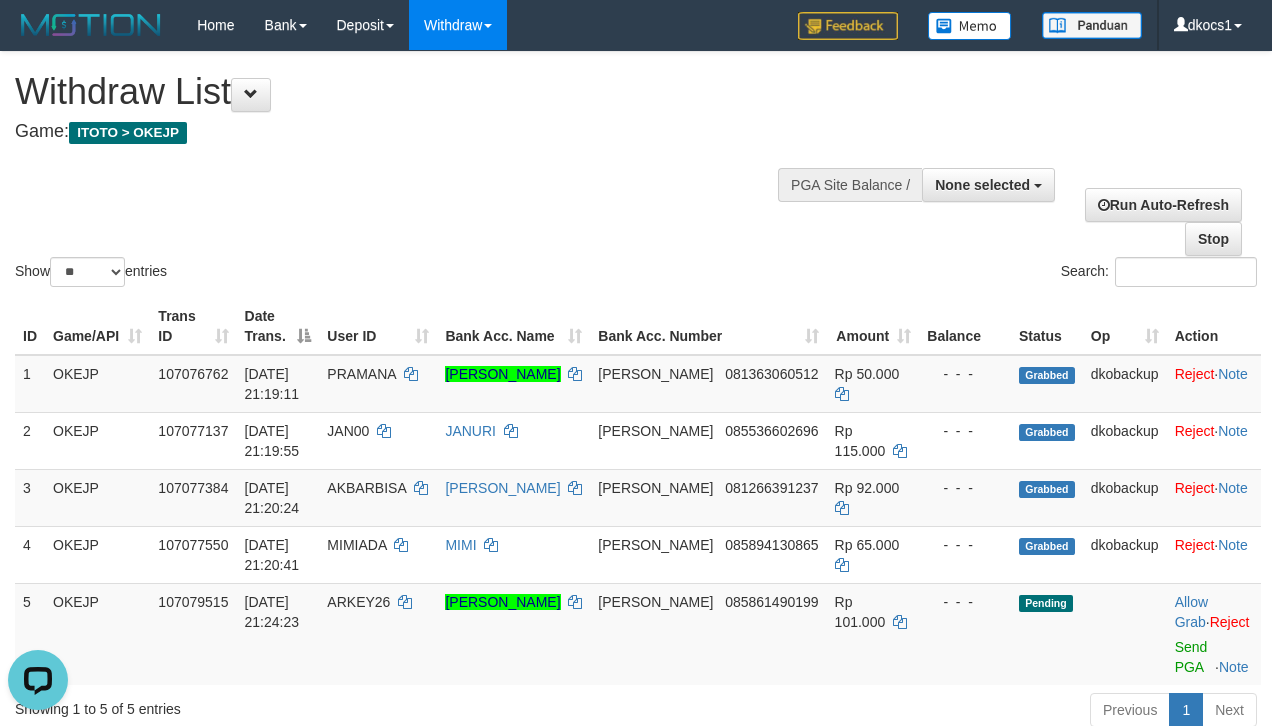 scroll, scrollTop: 0, scrollLeft: 0, axis: both 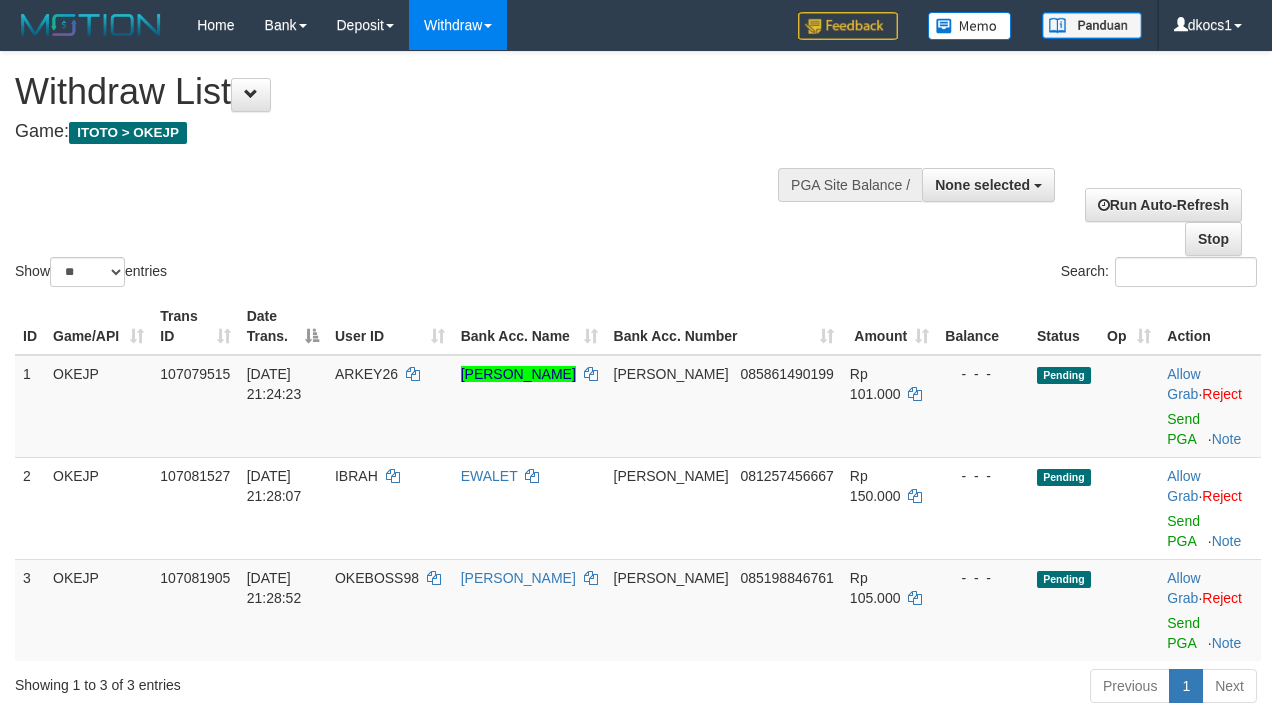 select 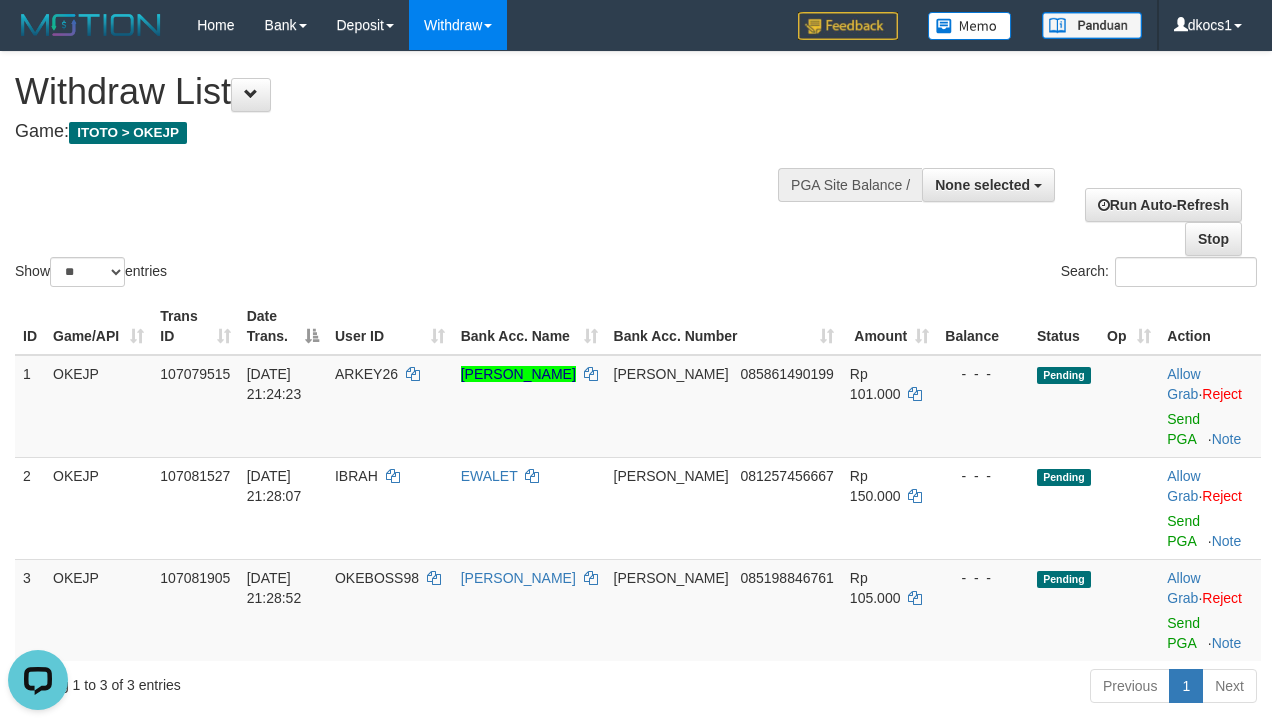 scroll, scrollTop: 0, scrollLeft: 0, axis: both 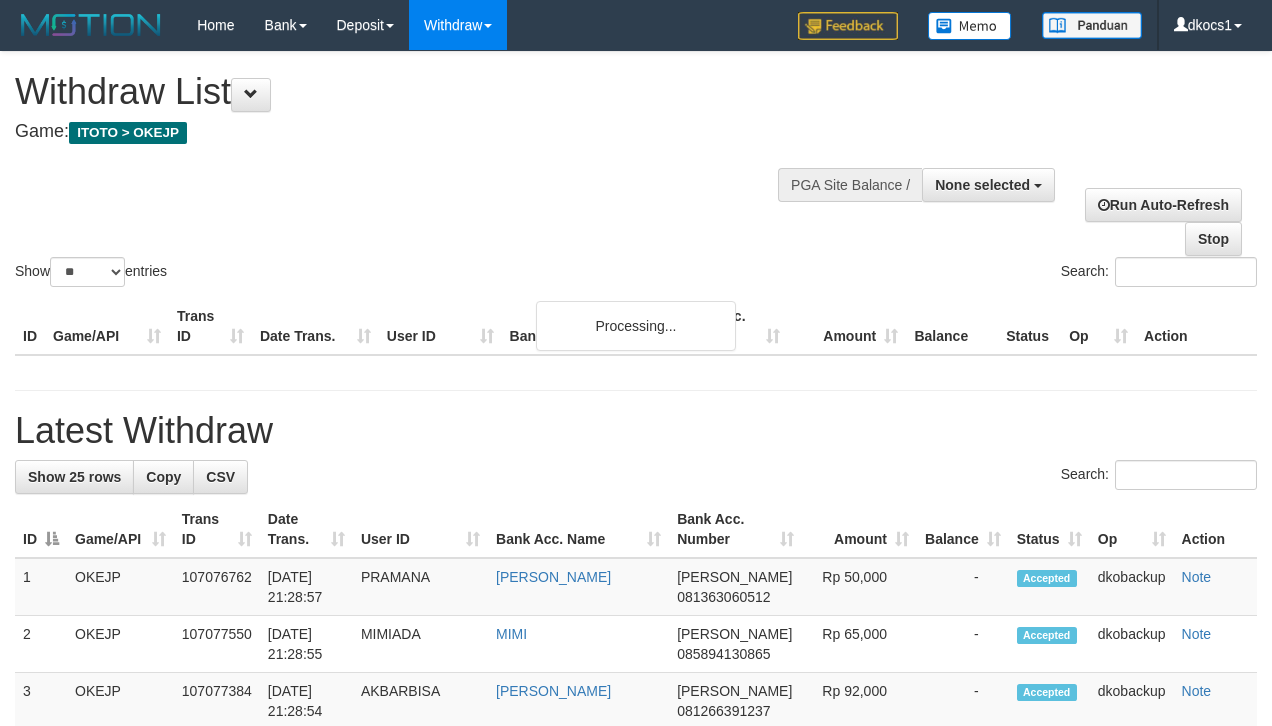 select 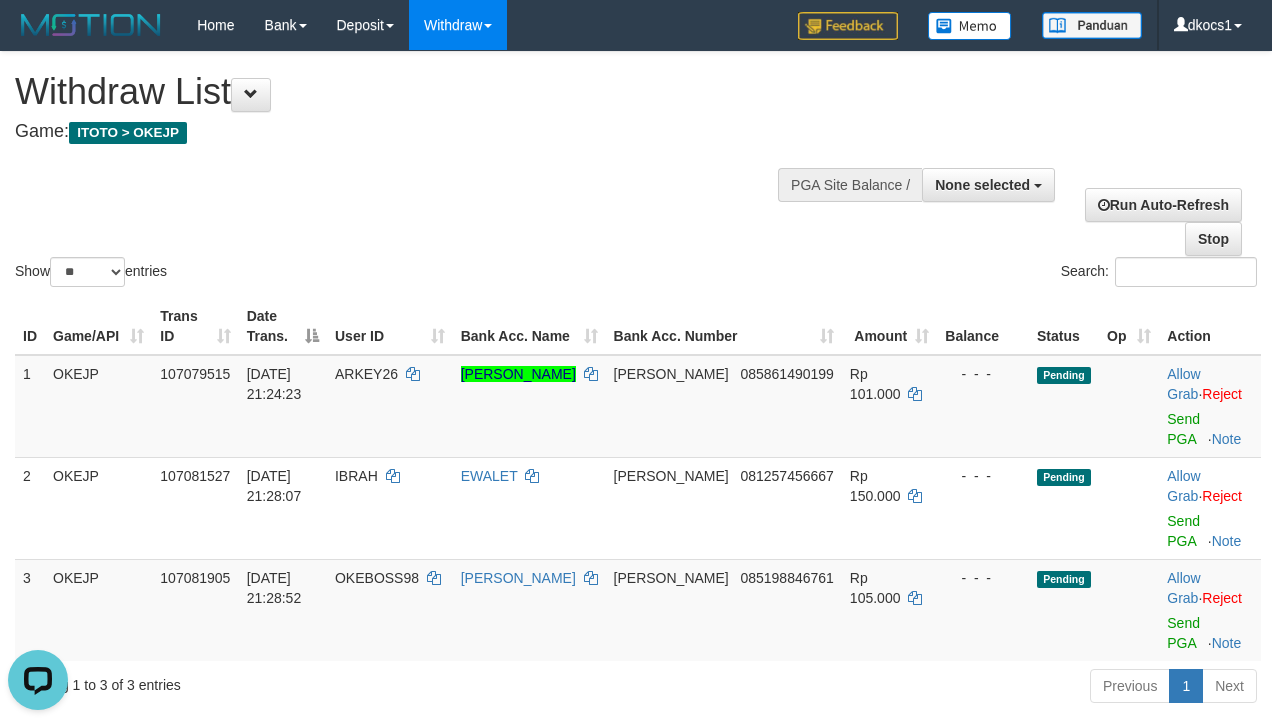 scroll, scrollTop: 0, scrollLeft: 0, axis: both 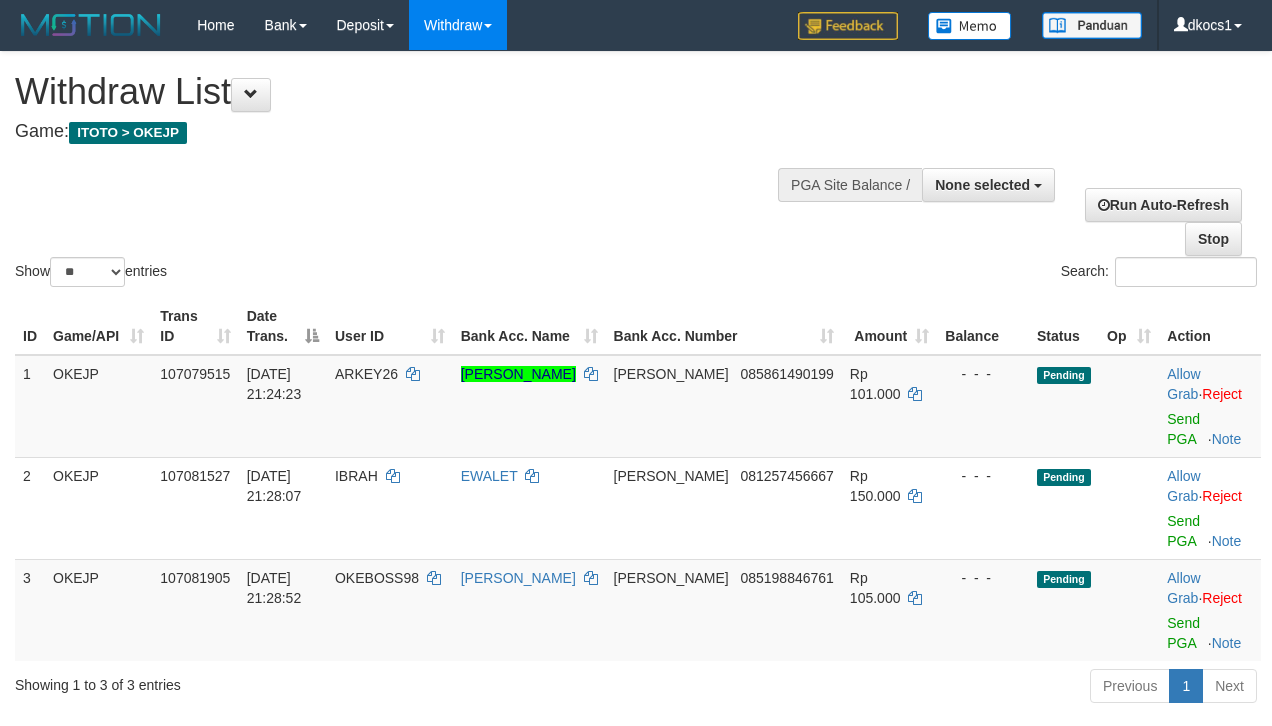 select 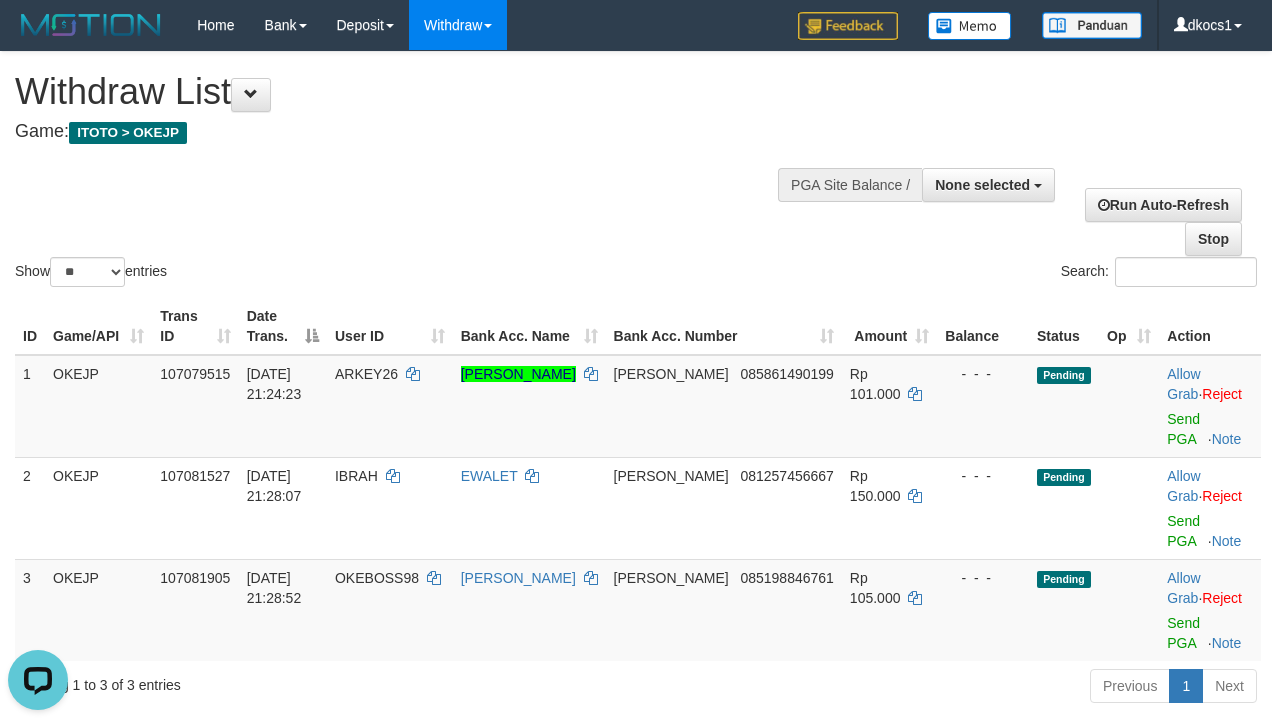 scroll, scrollTop: 0, scrollLeft: 0, axis: both 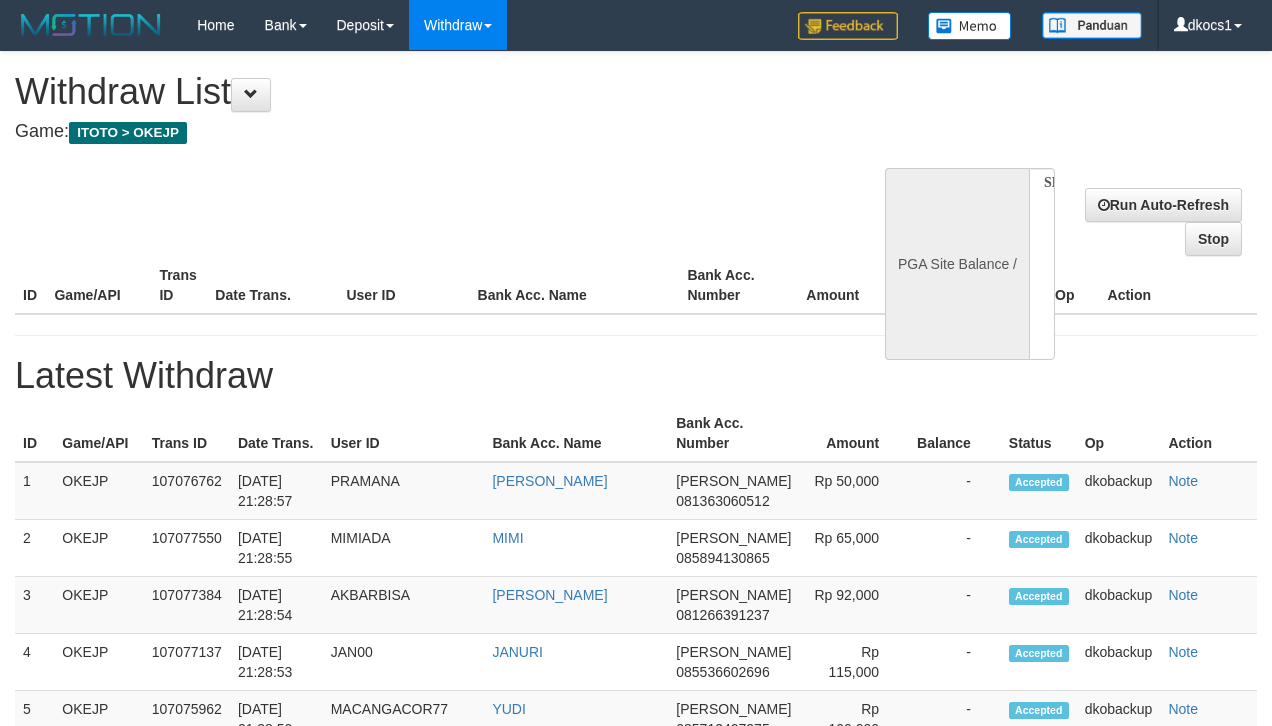 select 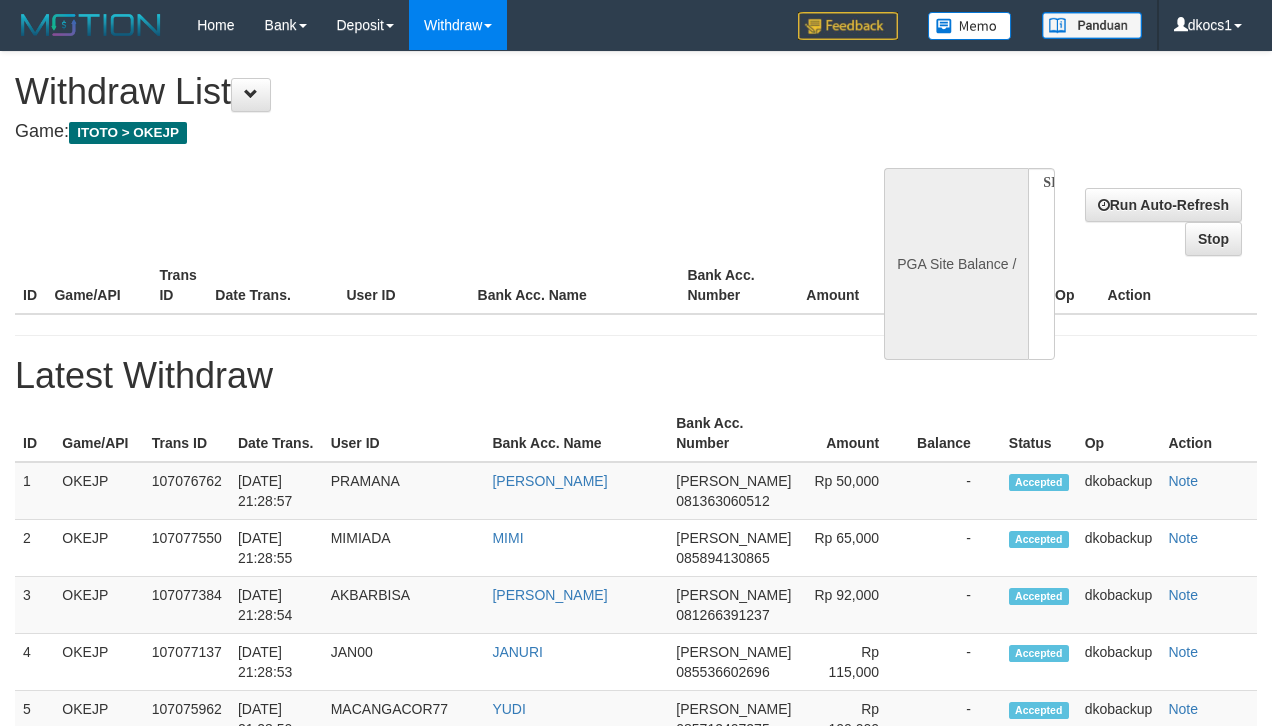 scroll, scrollTop: 0, scrollLeft: 0, axis: both 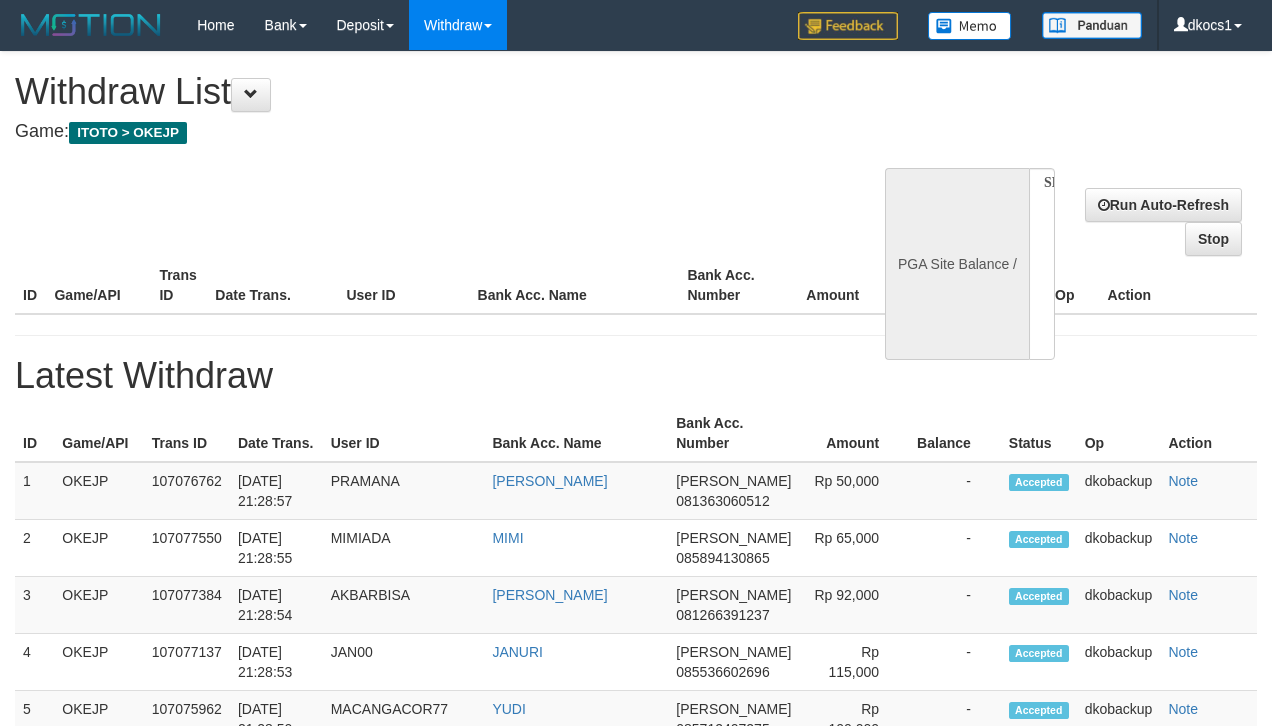 select 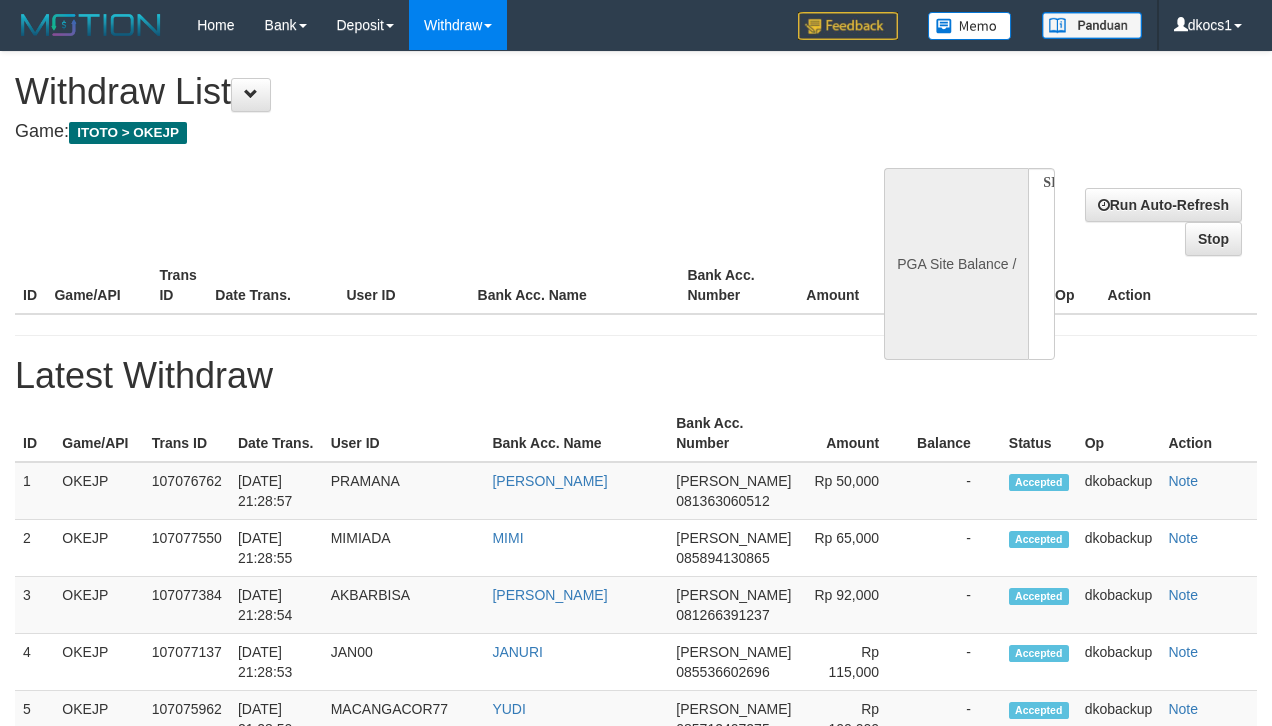 scroll, scrollTop: 0, scrollLeft: 0, axis: both 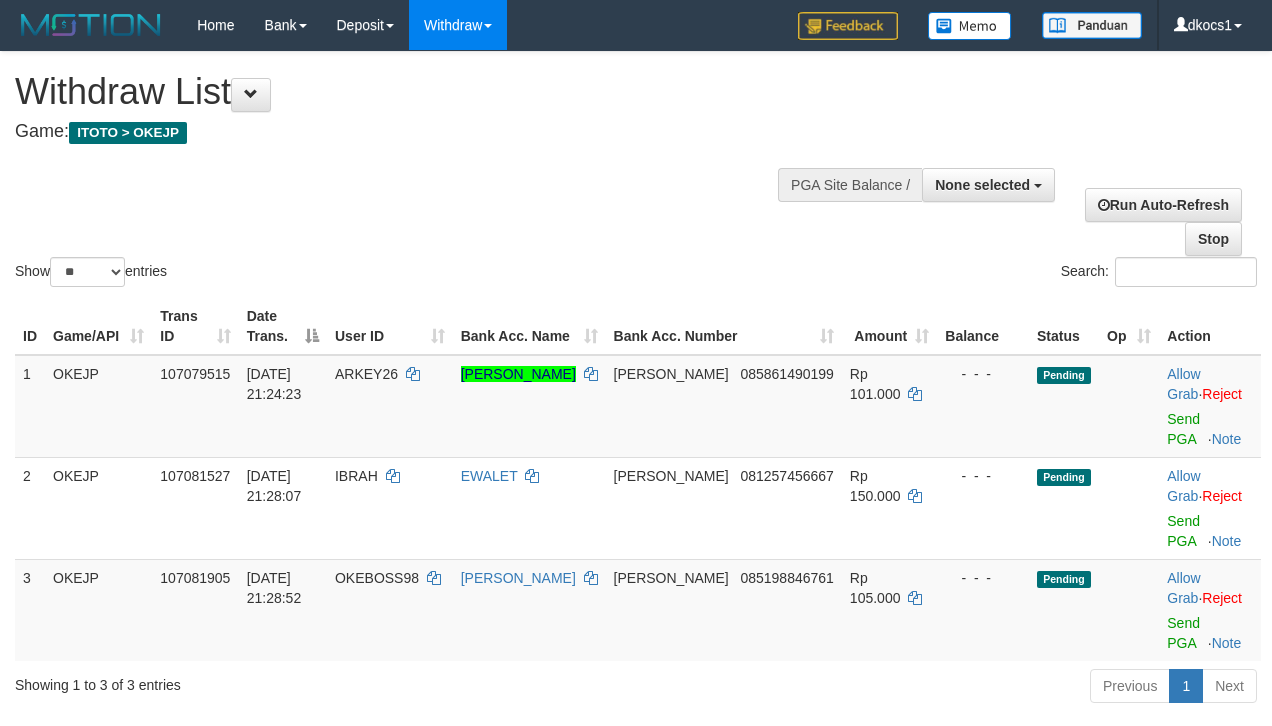 select 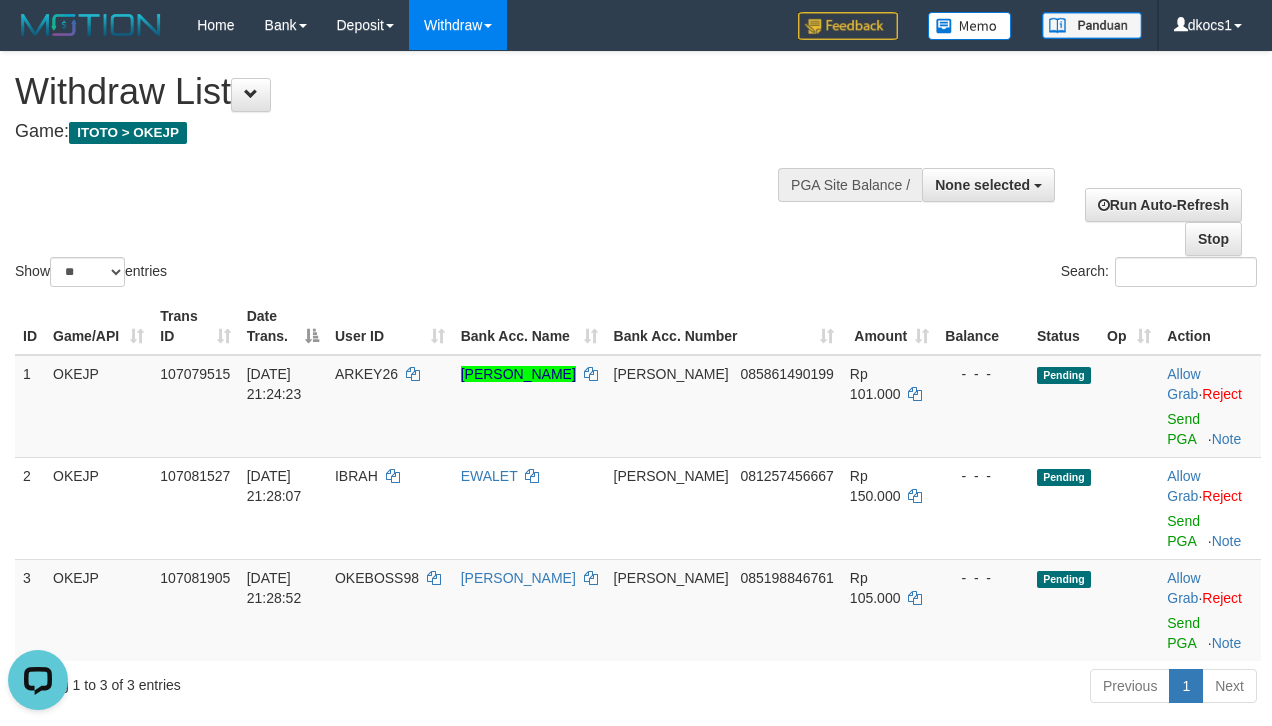 scroll, scrollTop: 0, scrollLeft: 0, axis: both 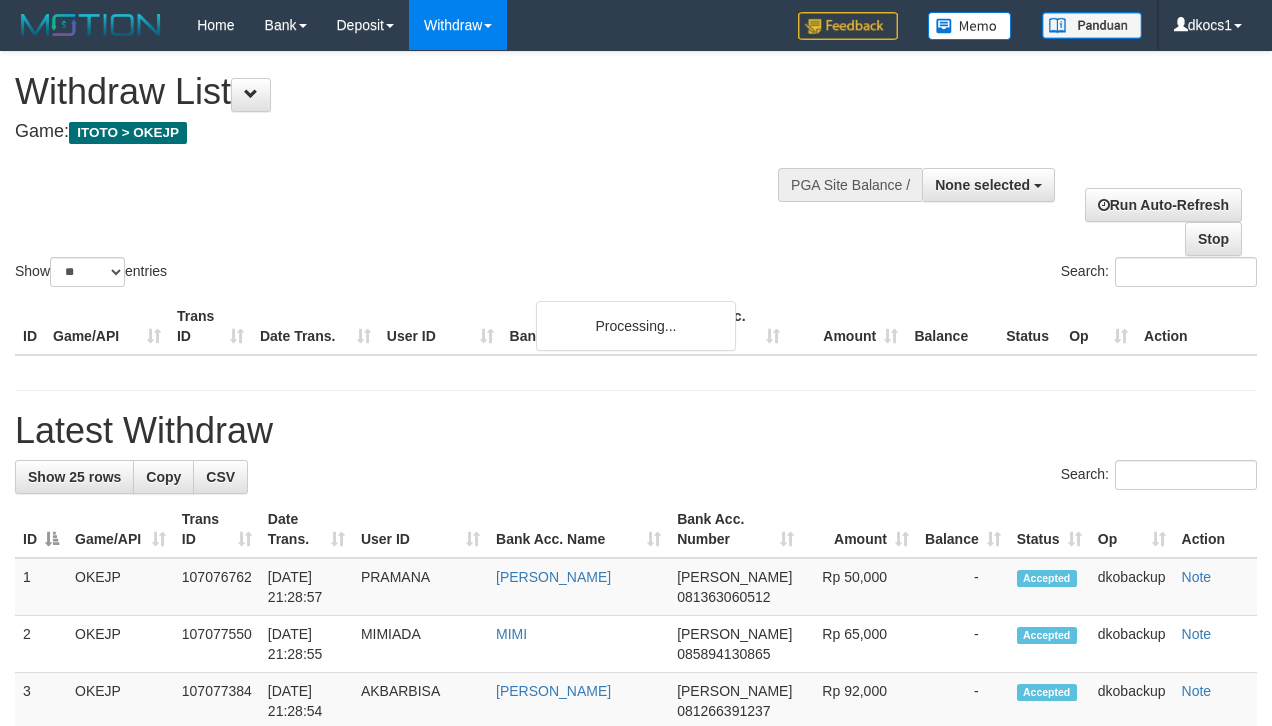 select 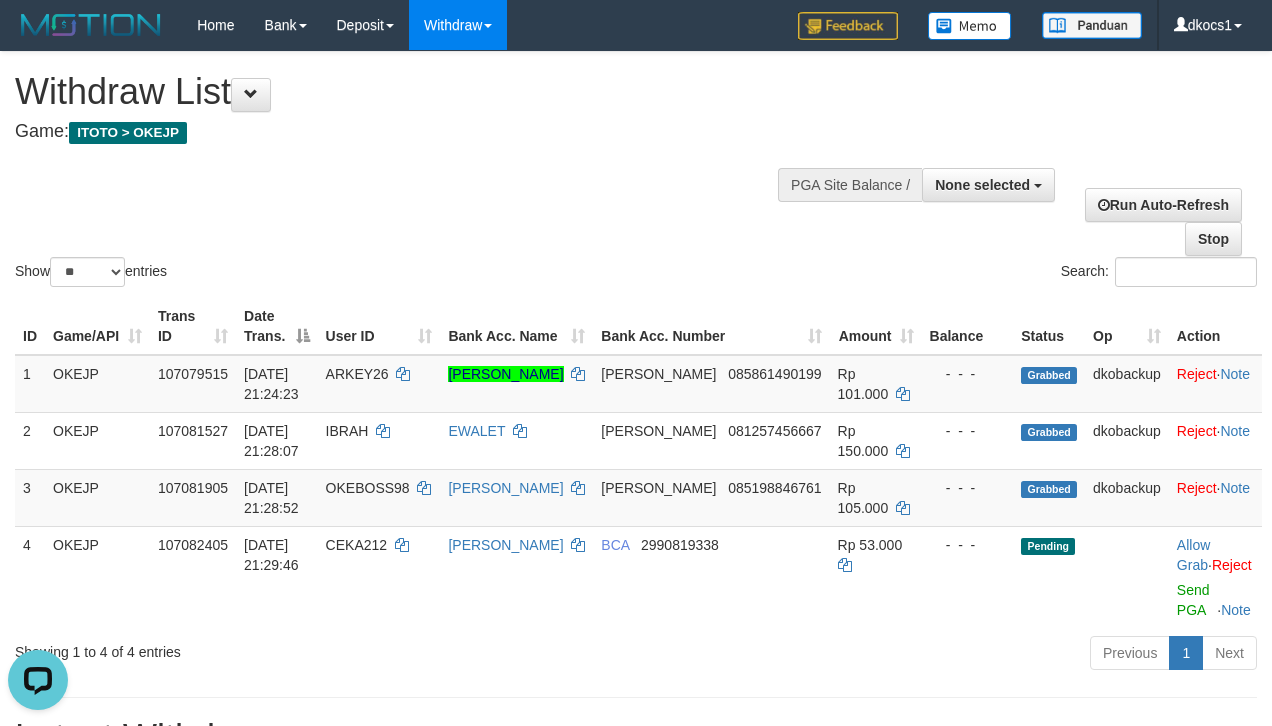 scroll, scrollTop: 0, scrollLeft: 0, axis: both 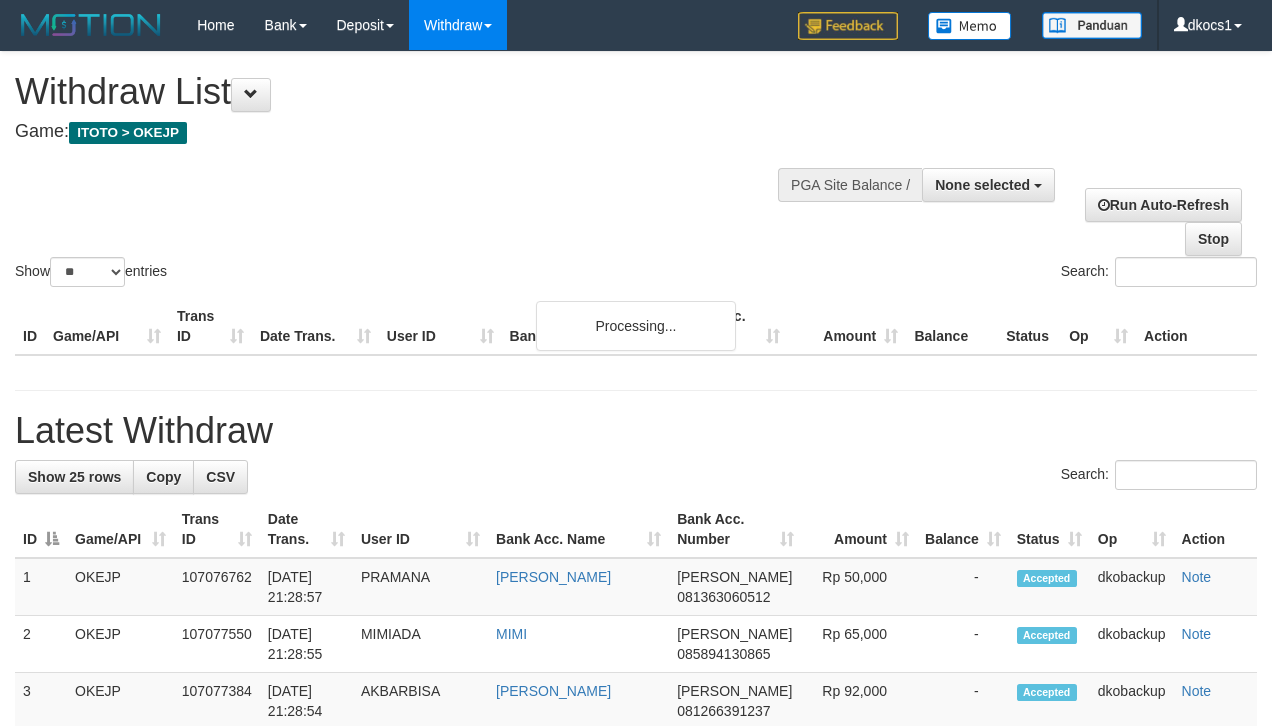 select 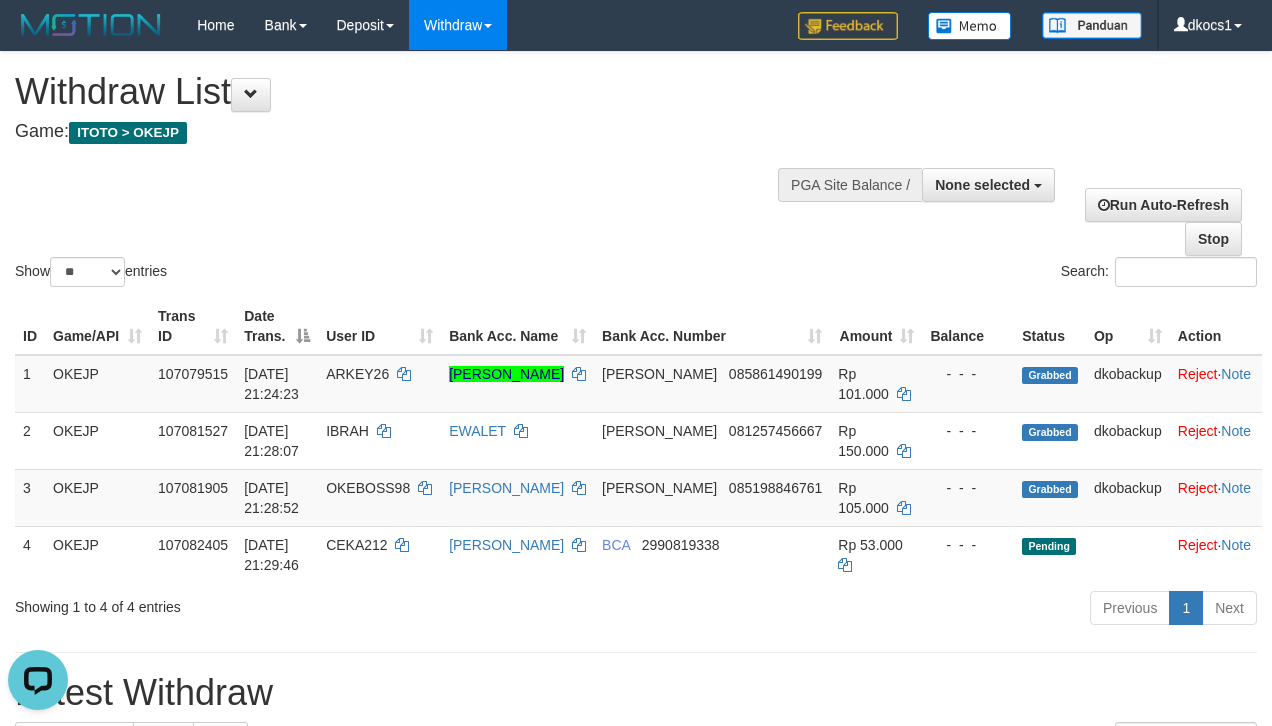 scroll, scrollTop: 0, scrollLeft: 0, axis: both 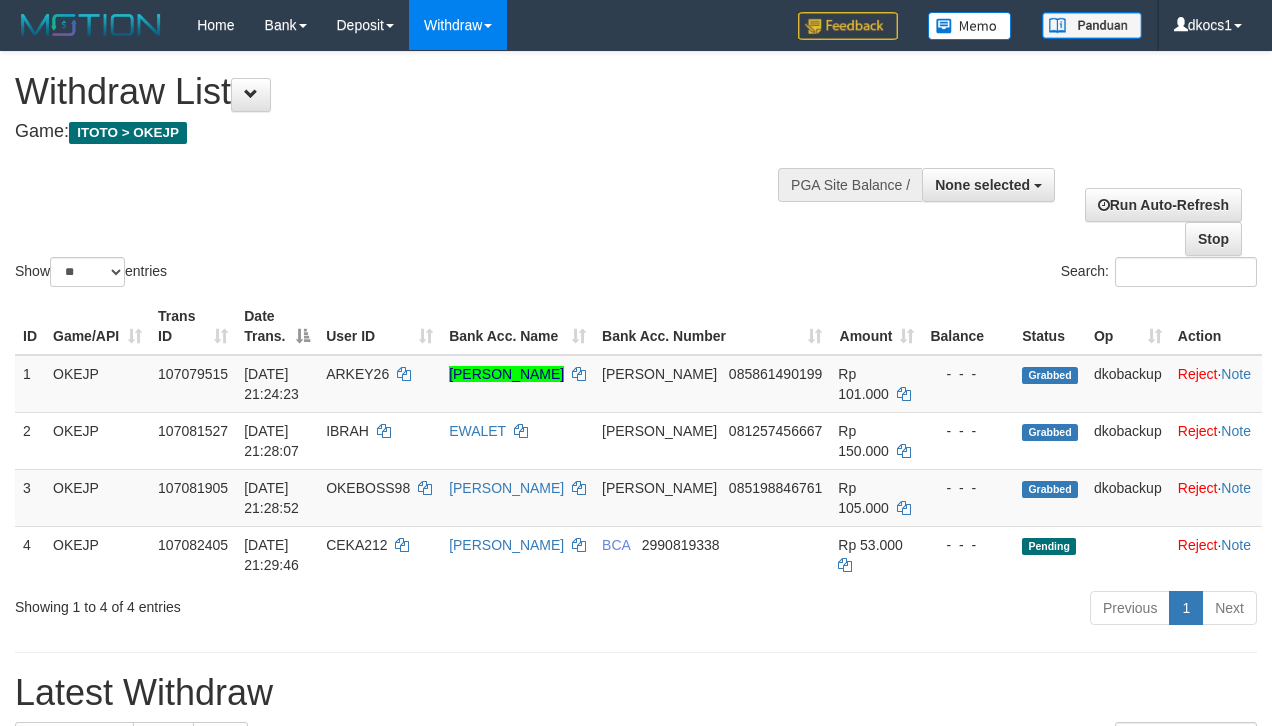 select 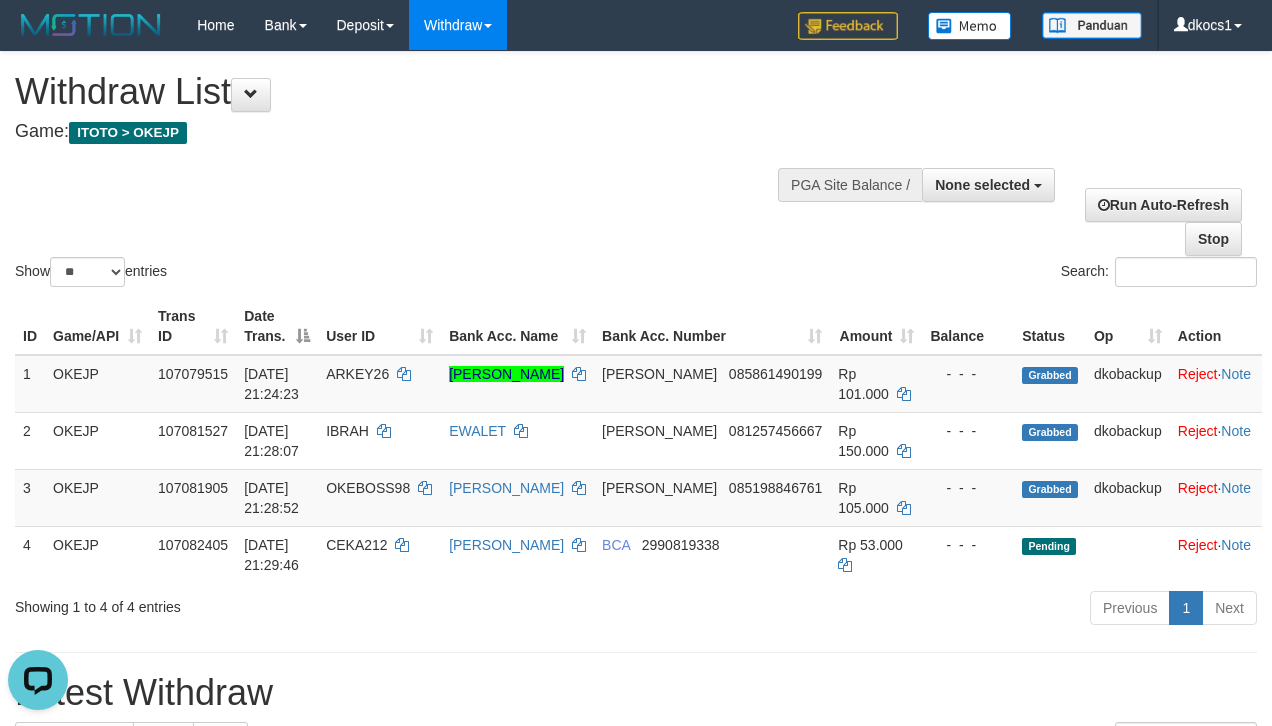 scroll, scrollTop: 0, scrollLeft: 0, axis: both 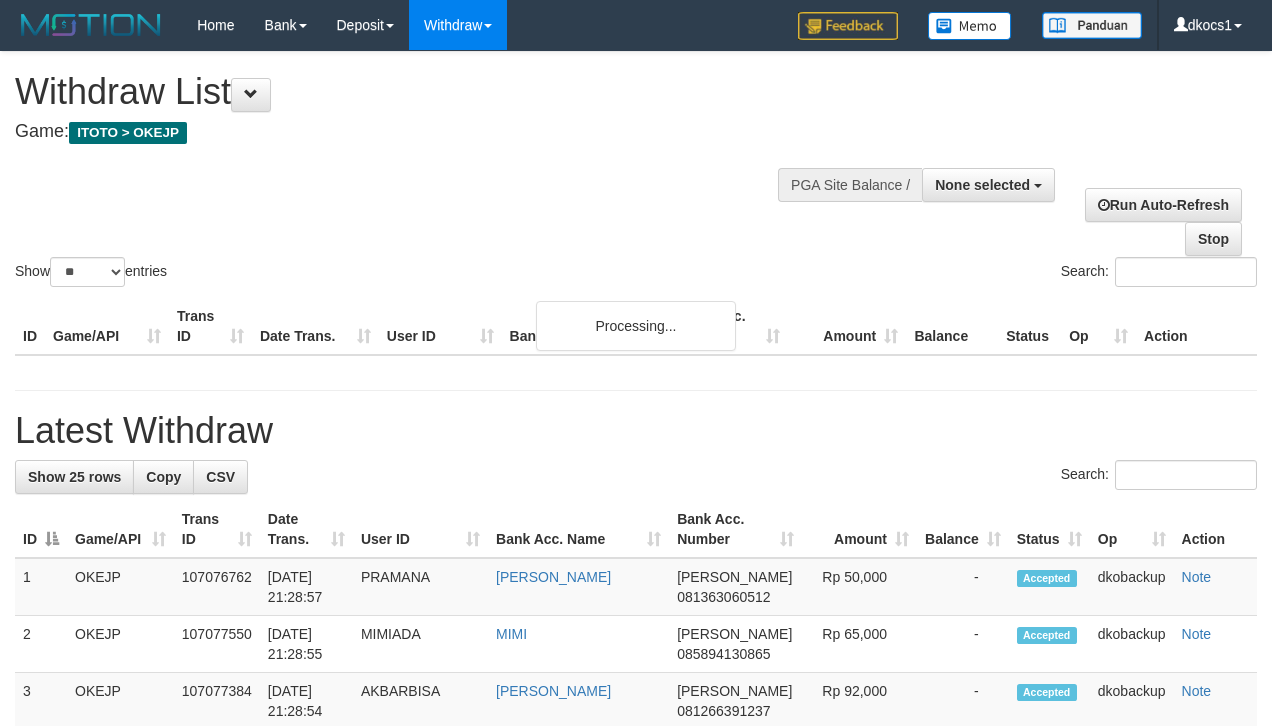 select 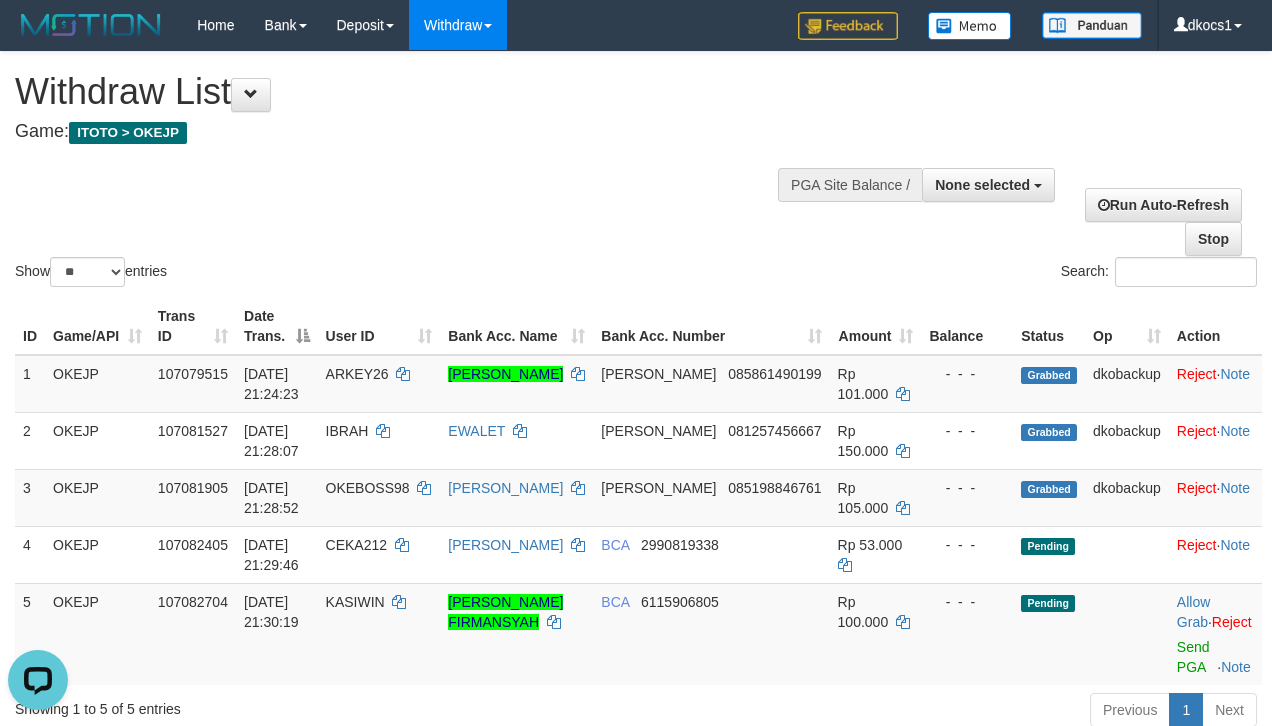 scroll, scrollTop: 0, scrollLeft: 0, axis: both 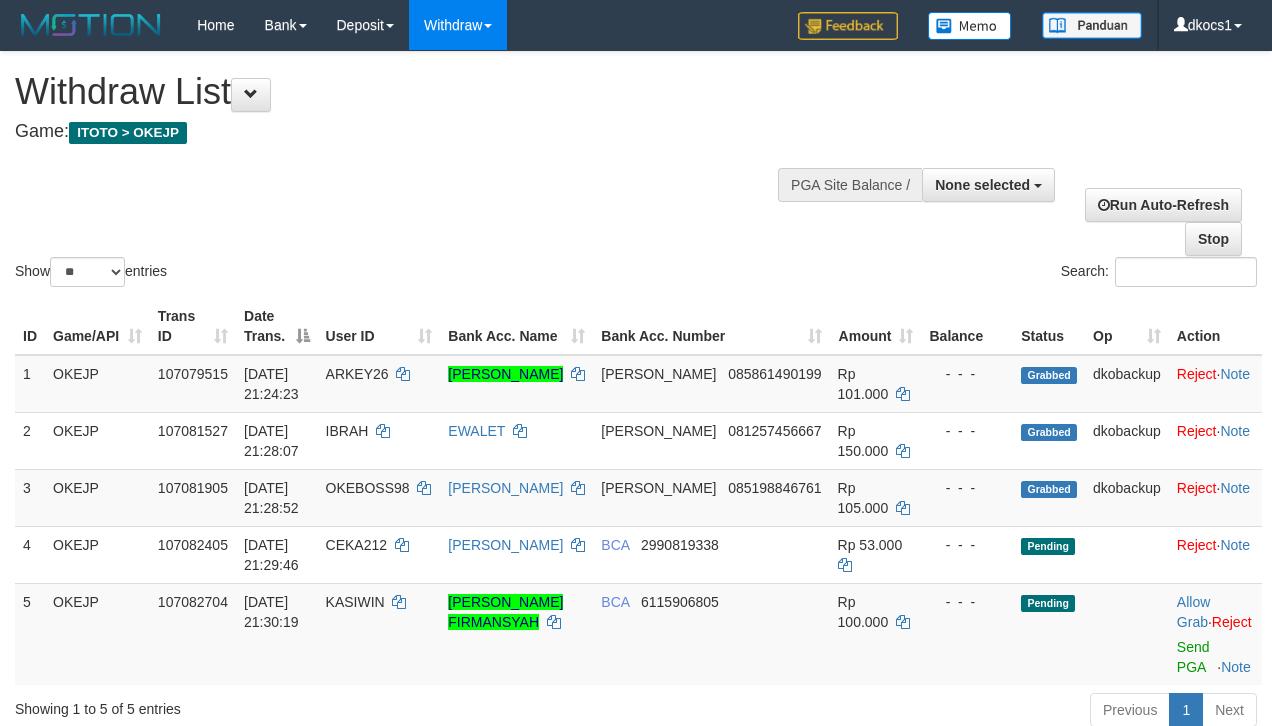 select 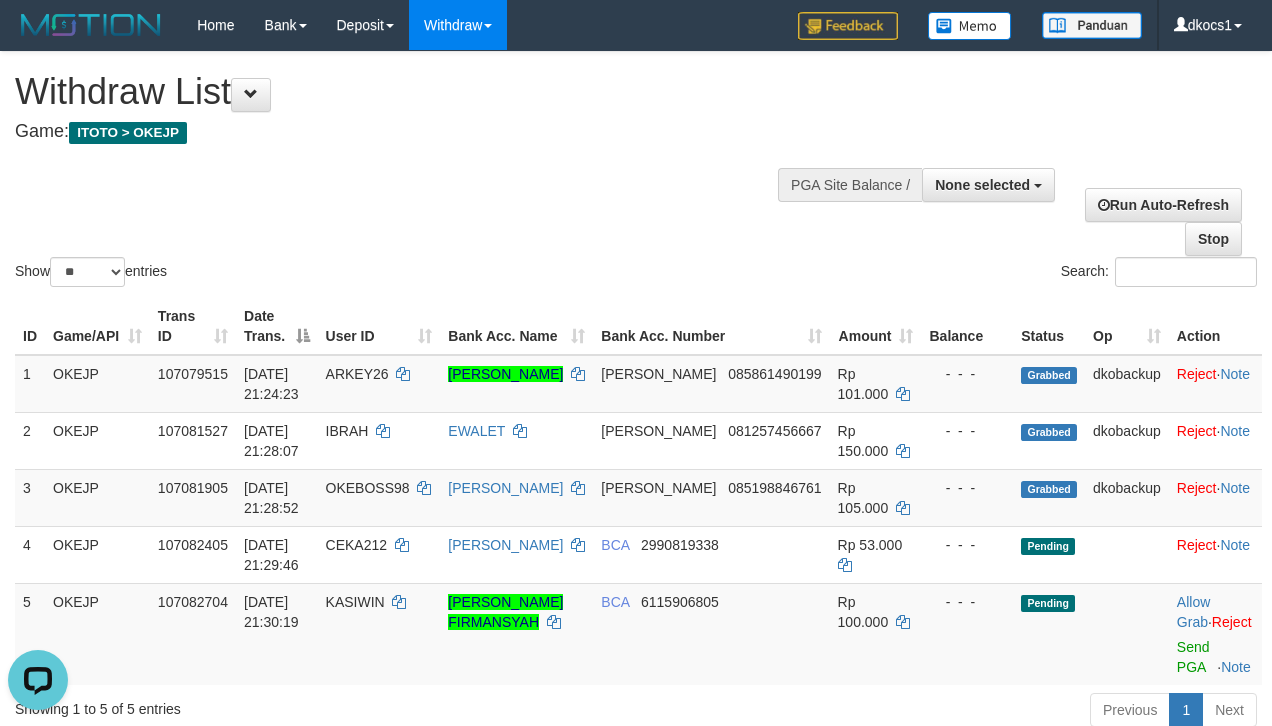 scroll, scrollTop: 0, scrollLeft: 0, axis: both 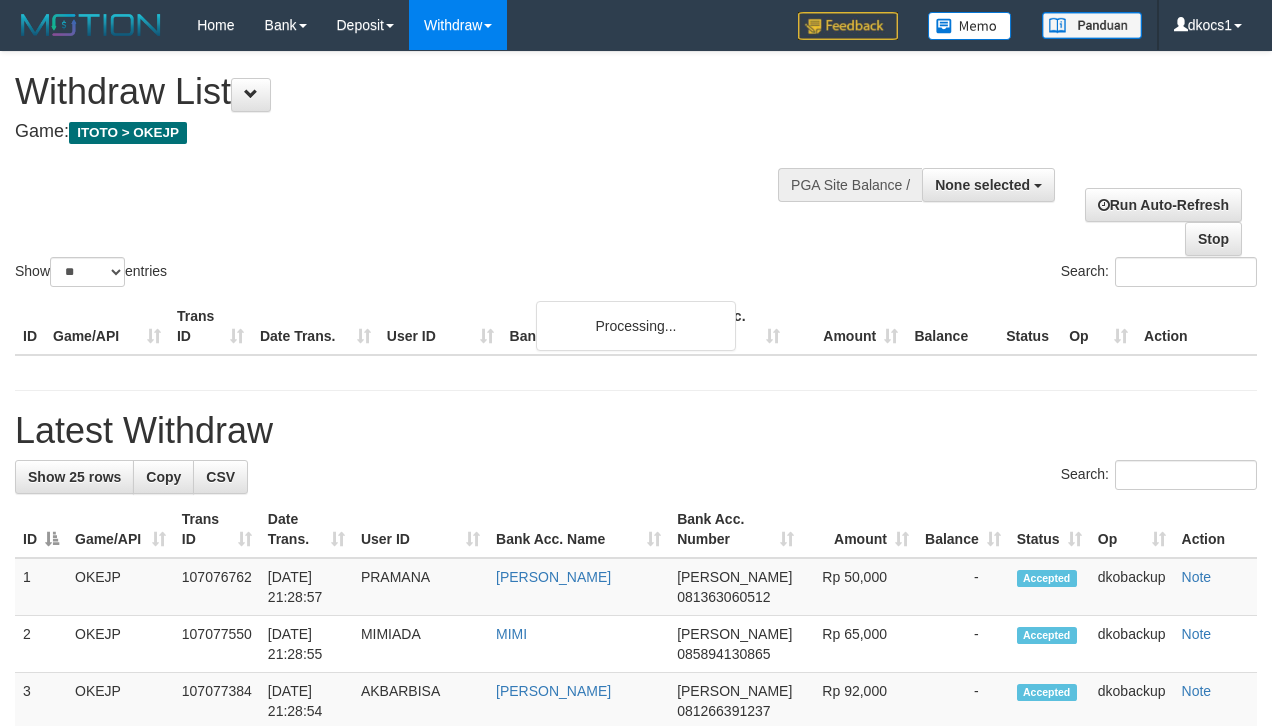 select 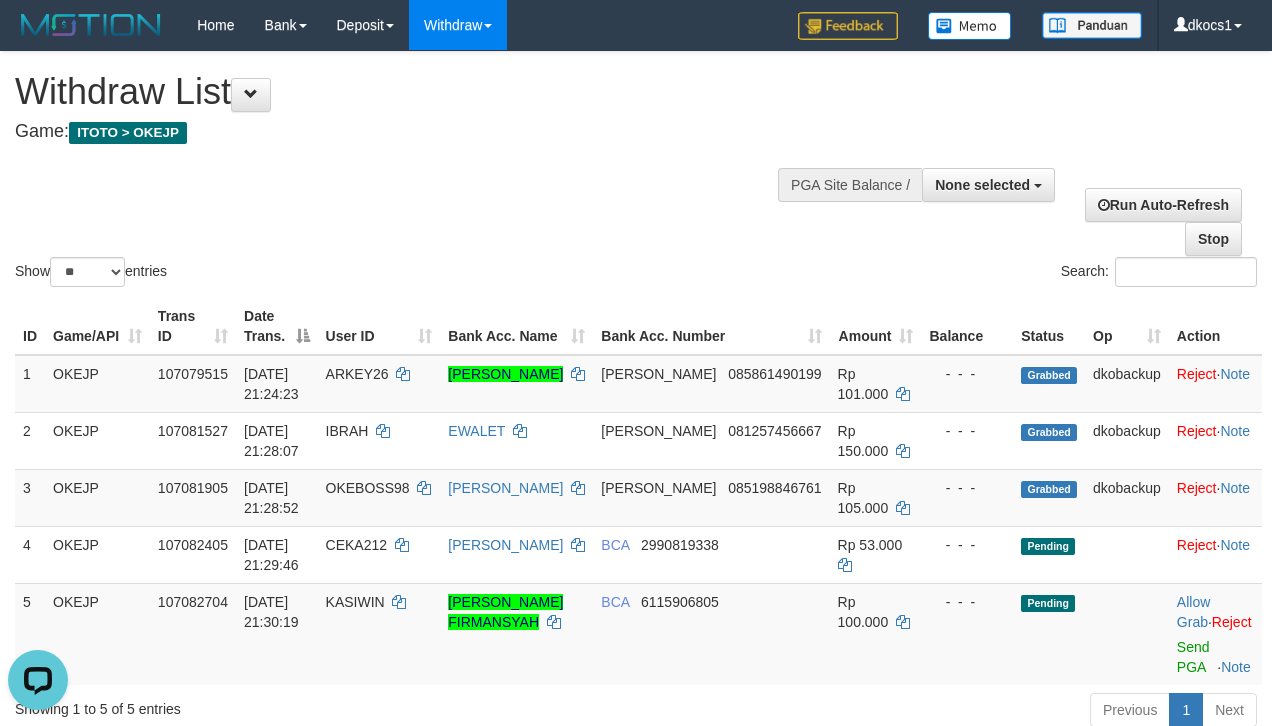 scroll, scrollTop: 0, scrollLeft: 0, axis: both 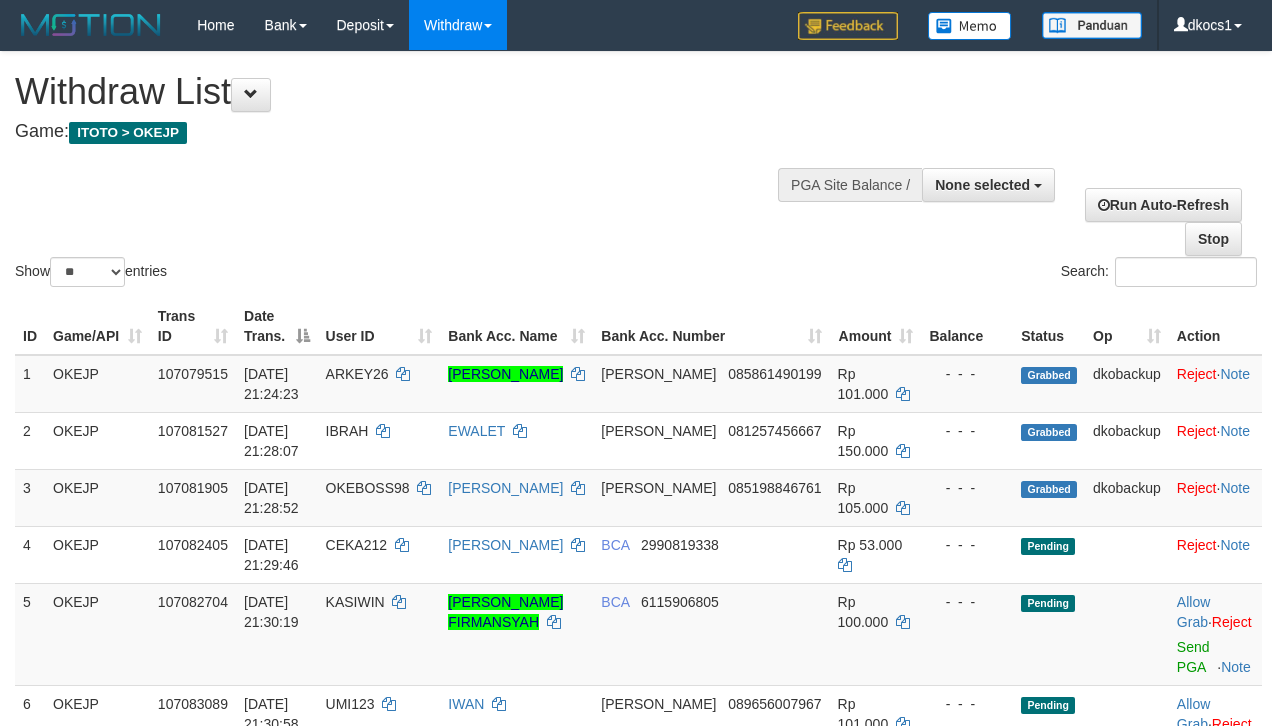 select 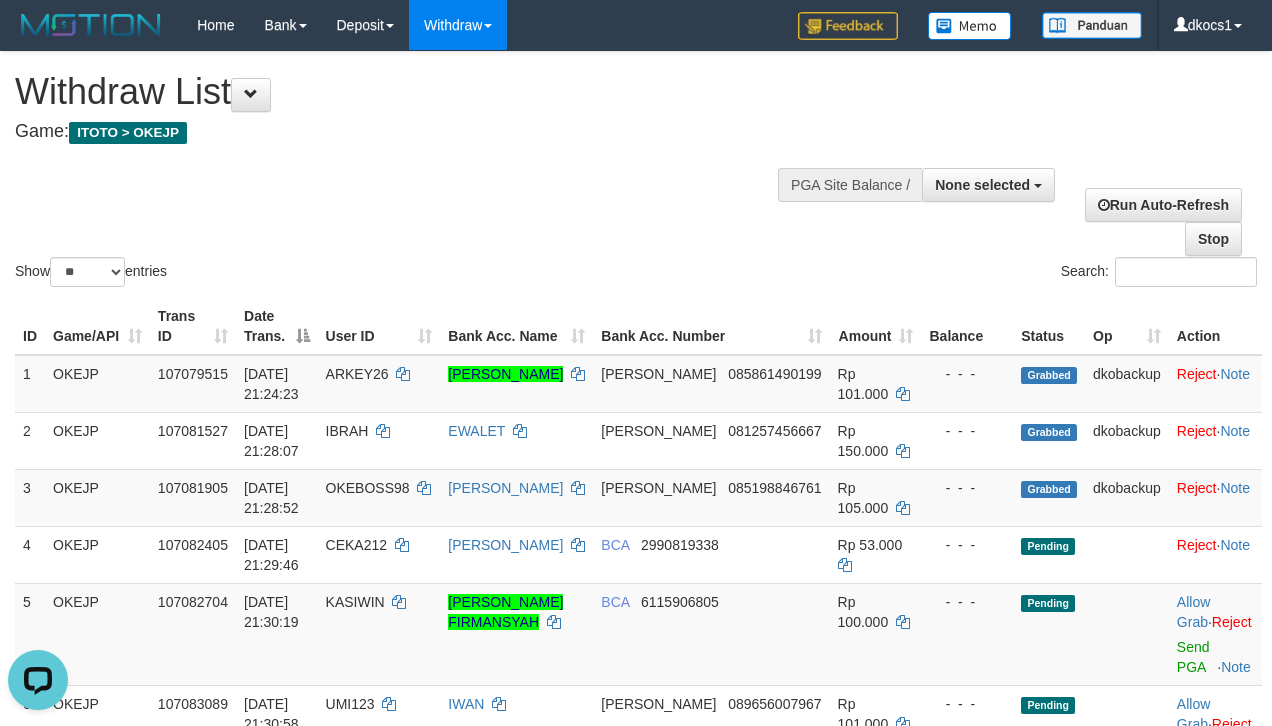 scroll, scrollTop: 0, scrollLeft: 0, axis: both 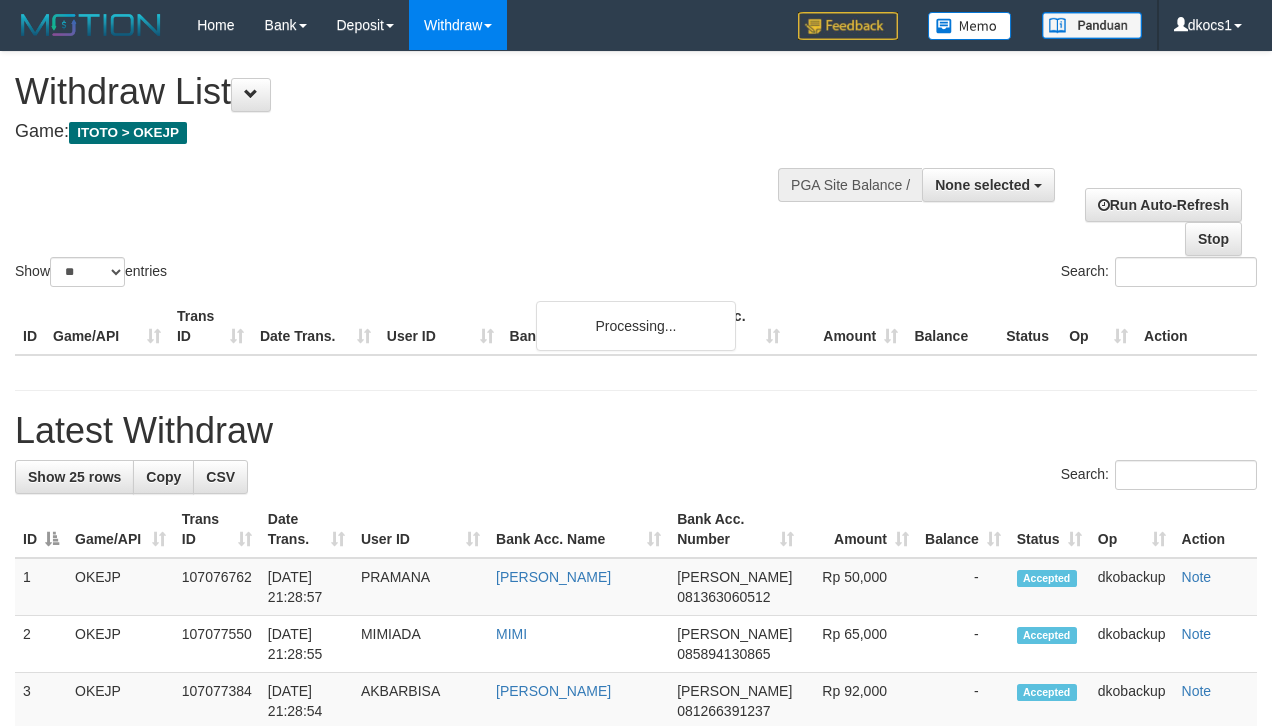 select 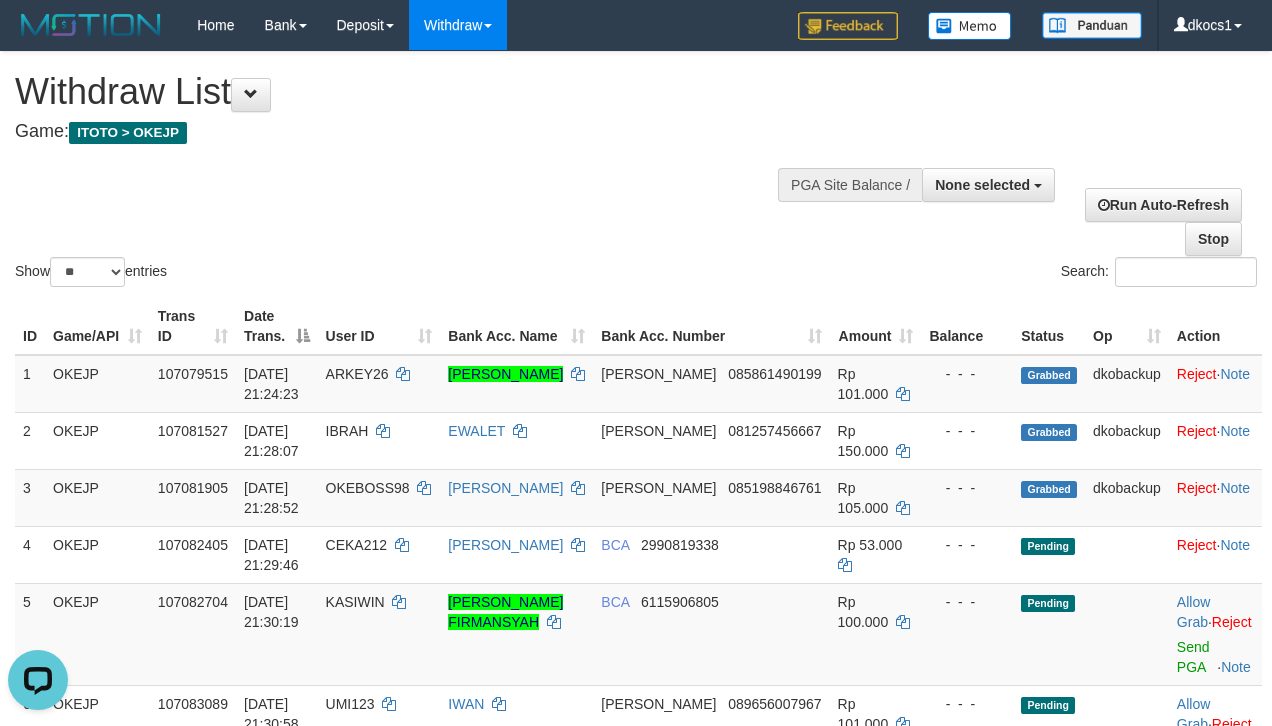 scroll, scrollTop: 0, scrollLeft: 0, axis: both 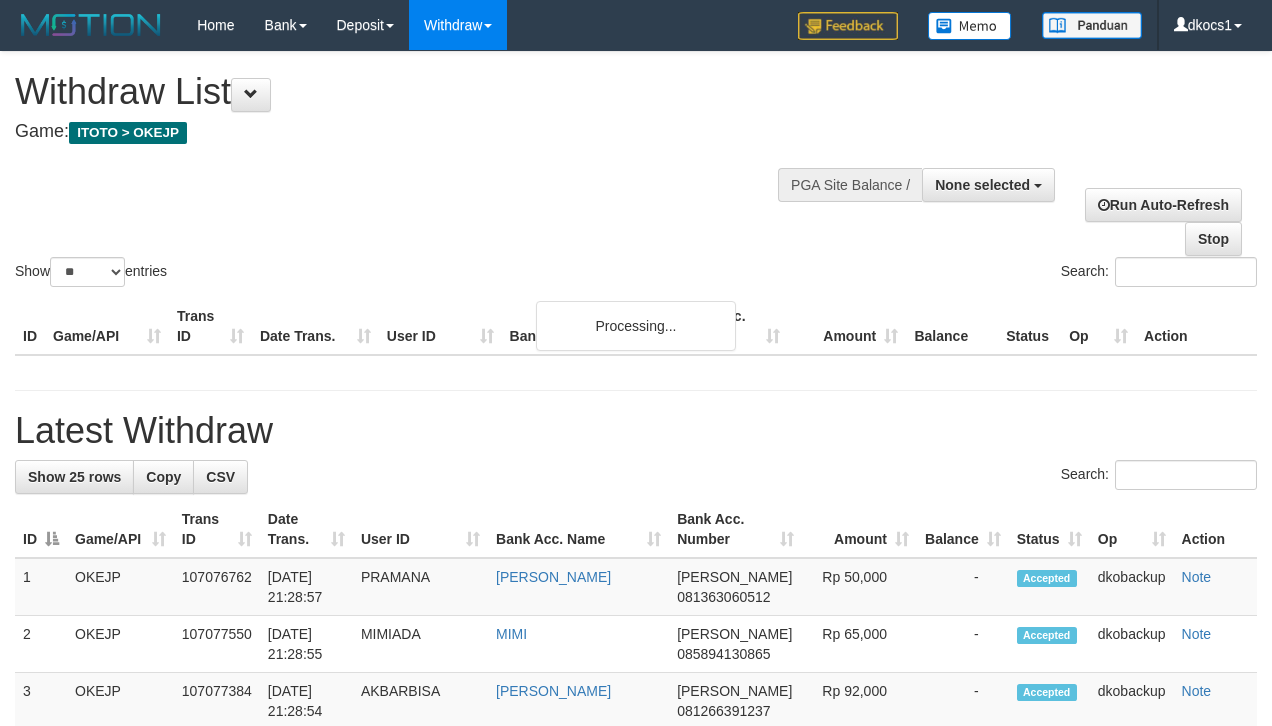 select 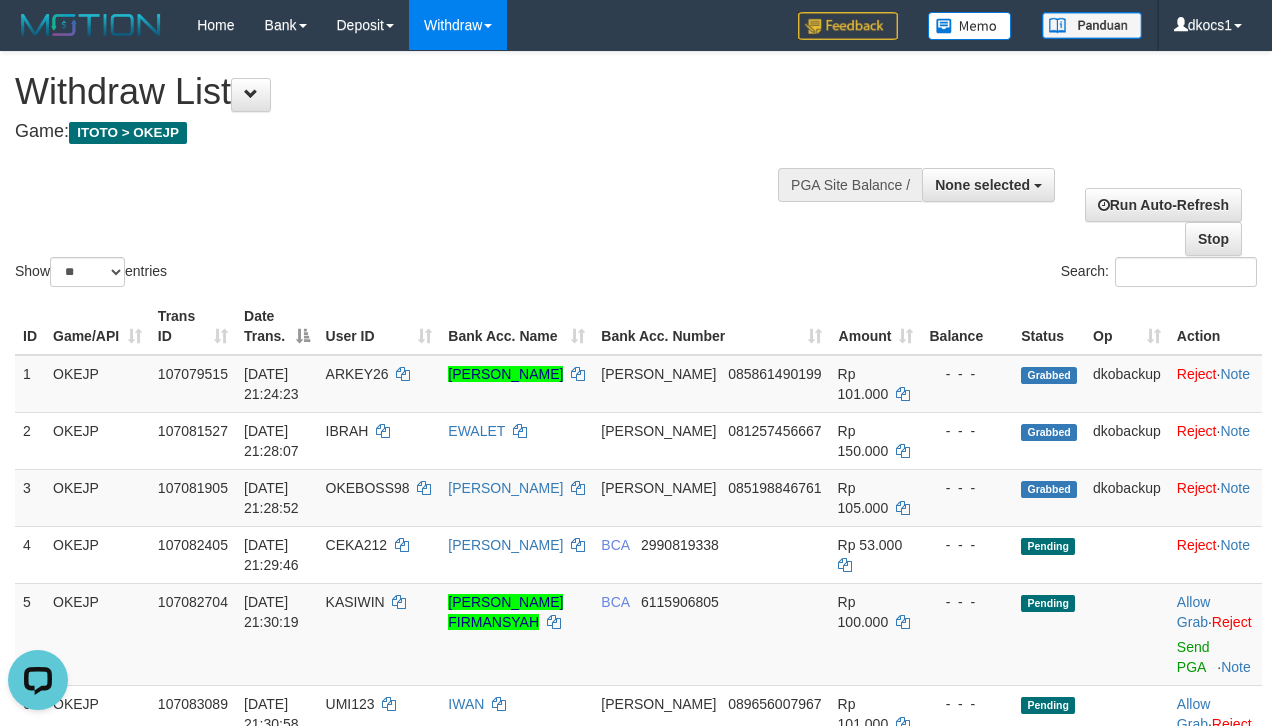 scroll, scrollTop: 0, scrollLeft: 0, axis: both 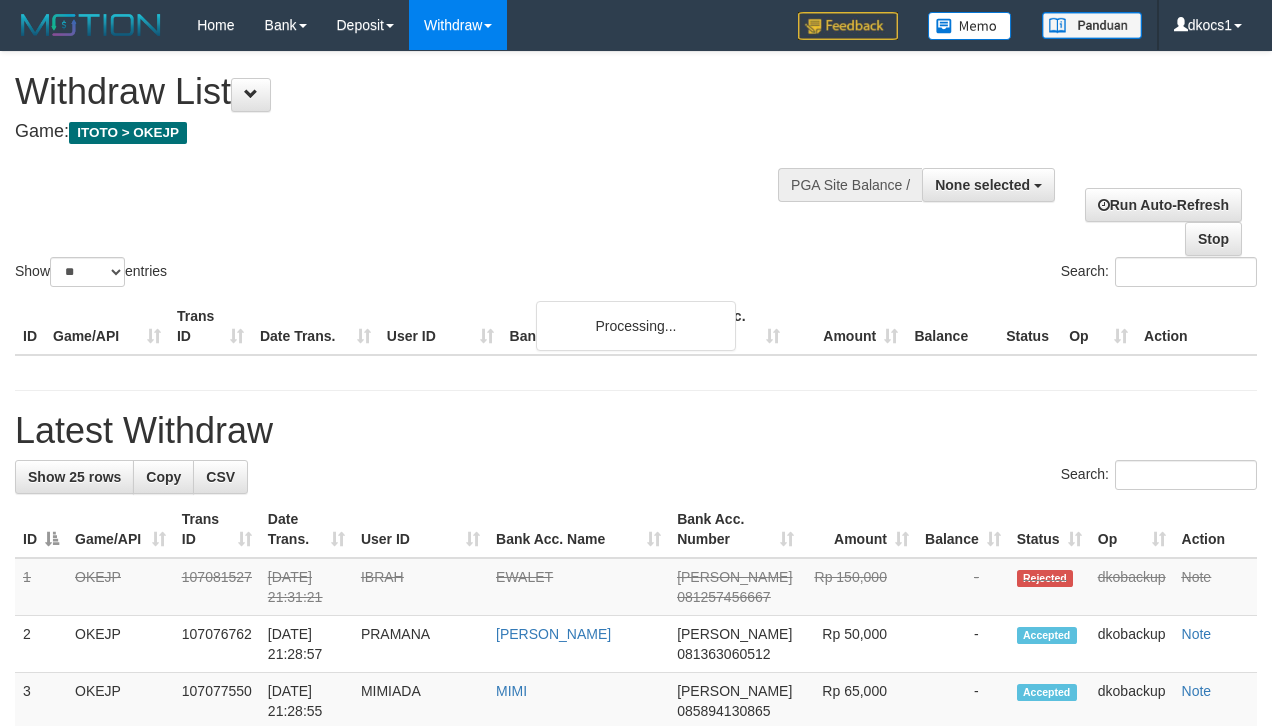 select 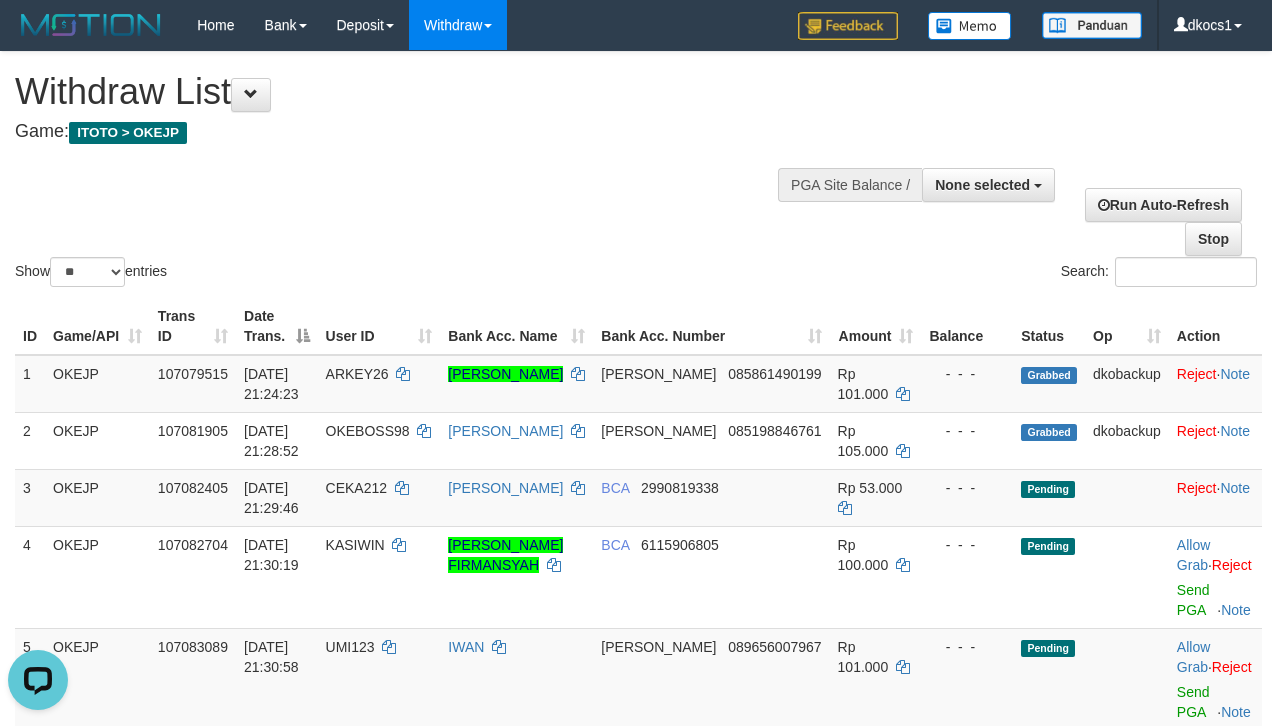 scroll, scrollTop: 0, scrollLeft: 0, axis: both 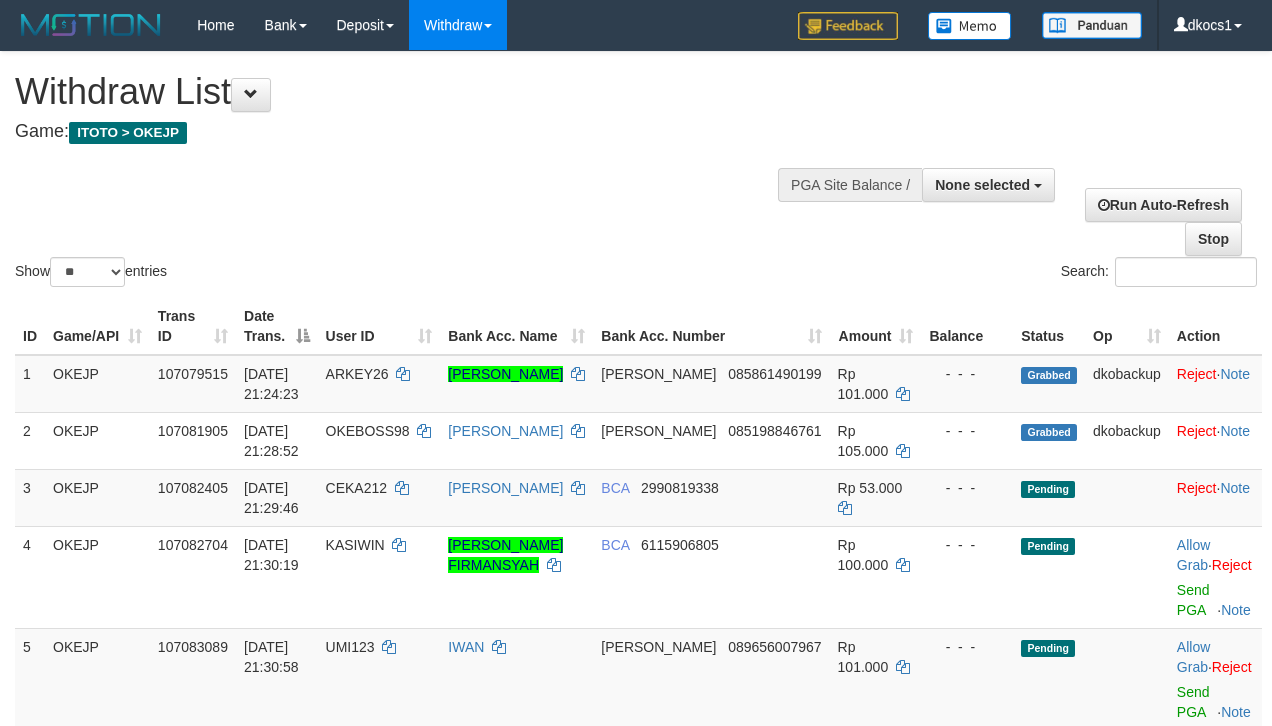 select 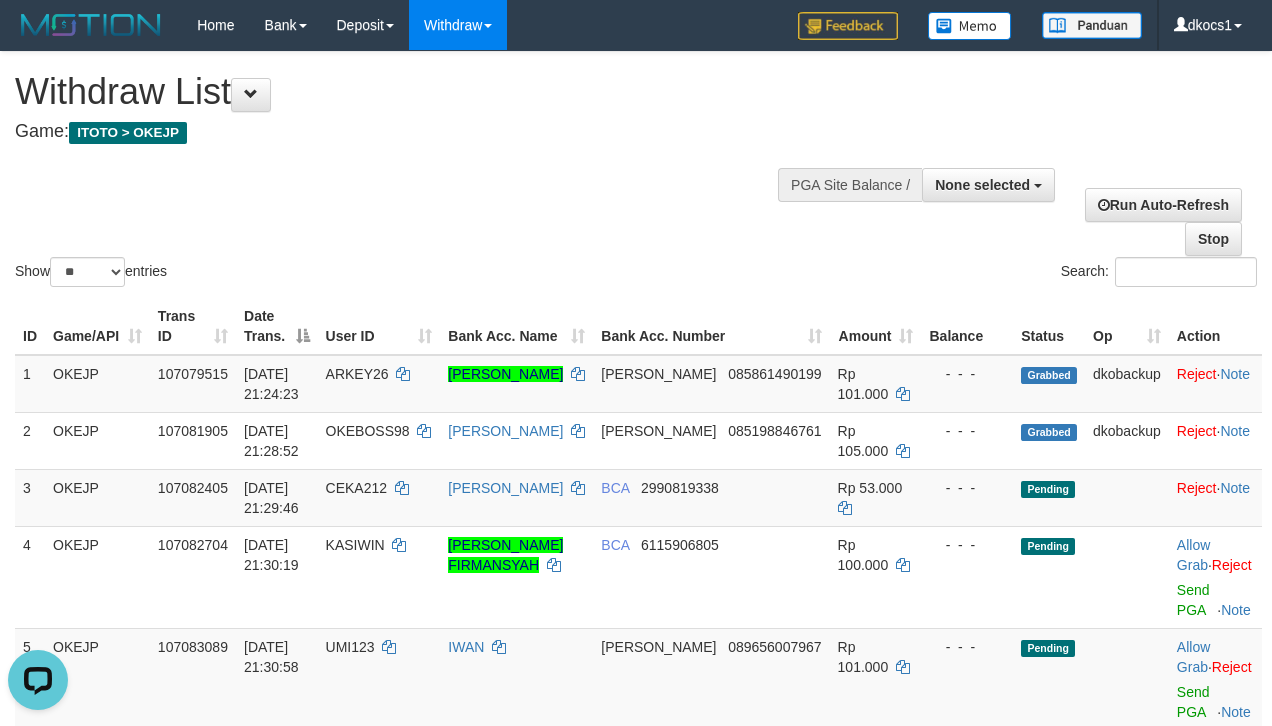 scroll, scrollTop: 0, scrollLeft: 0, axis: both 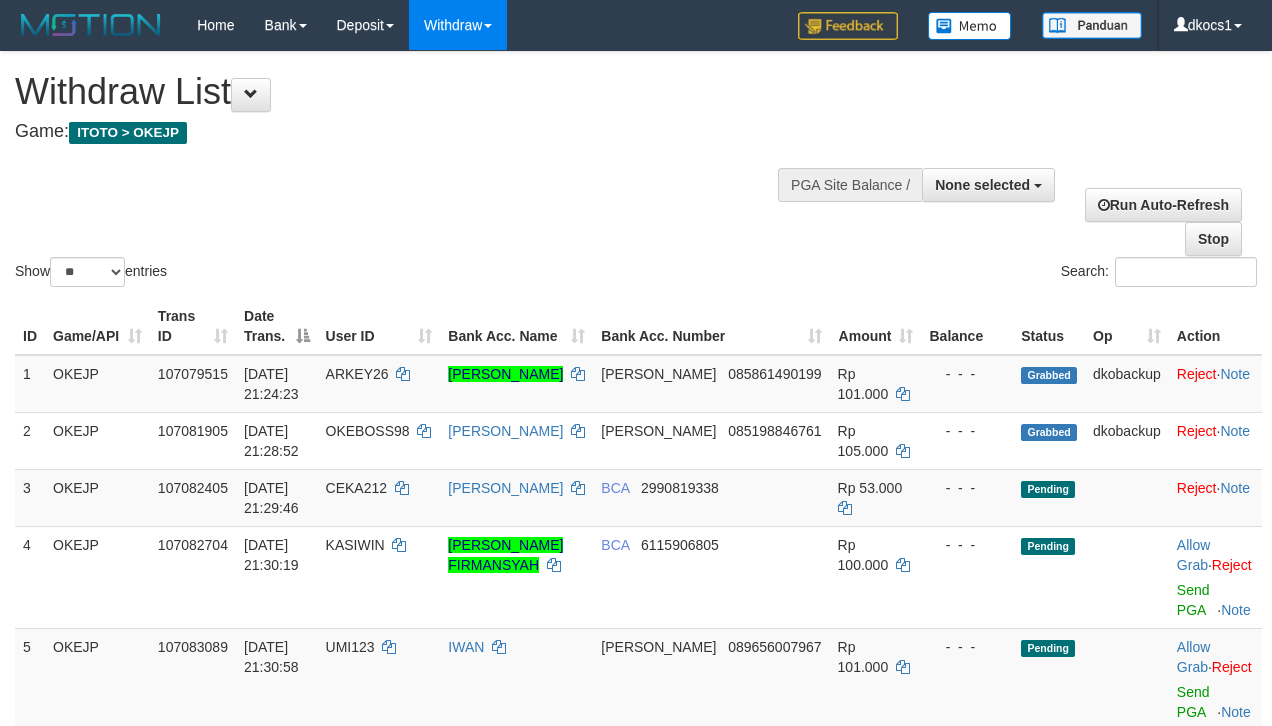 select 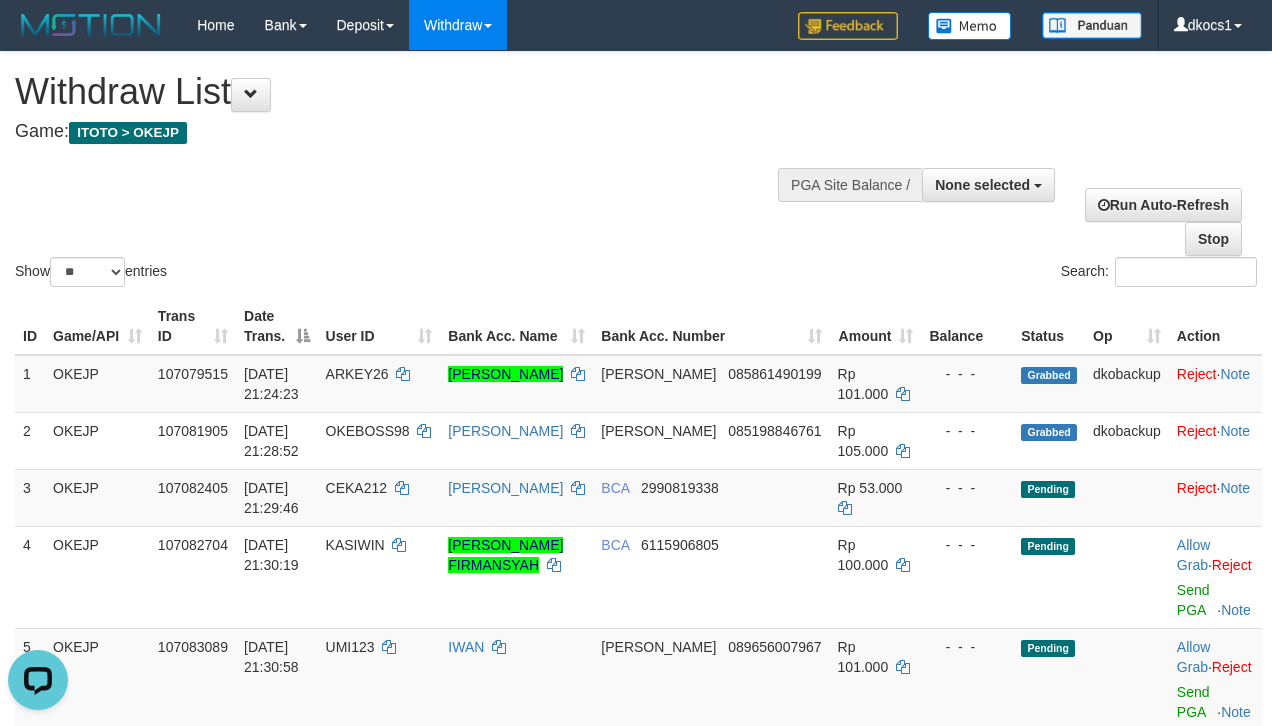 scroll, scrollTop: 0, scrollLeft: 0, axis: both 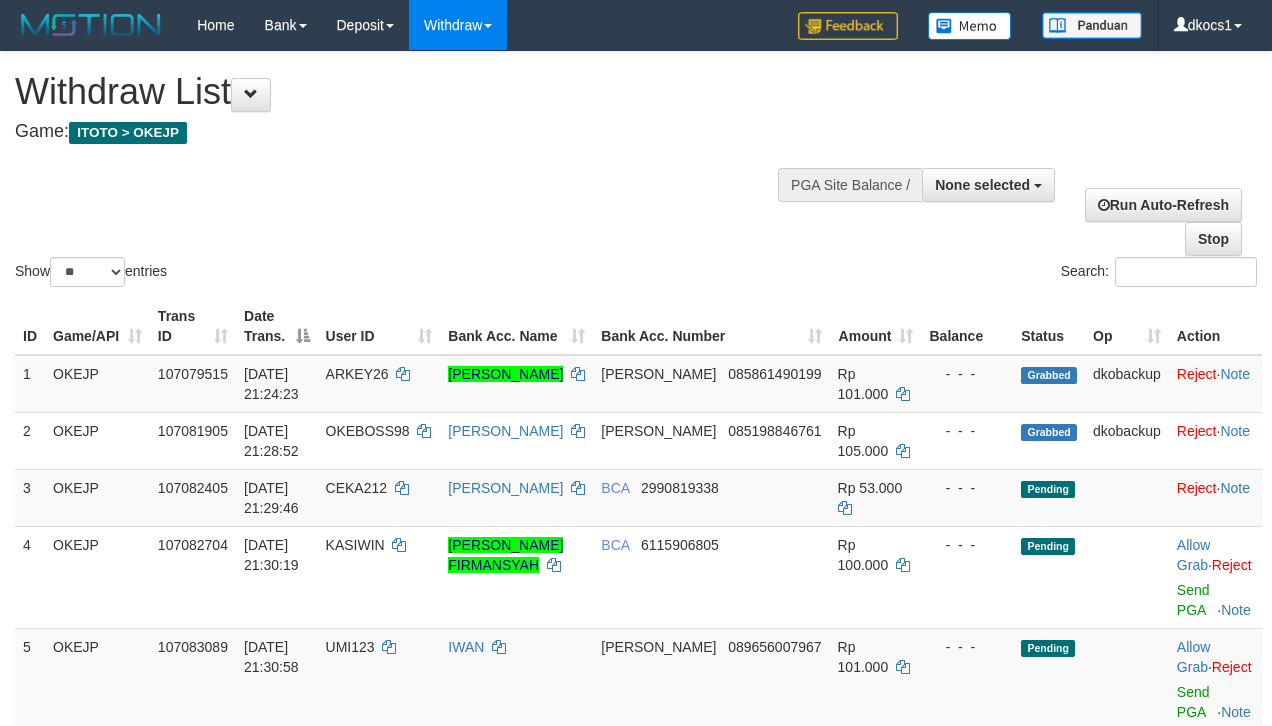 select 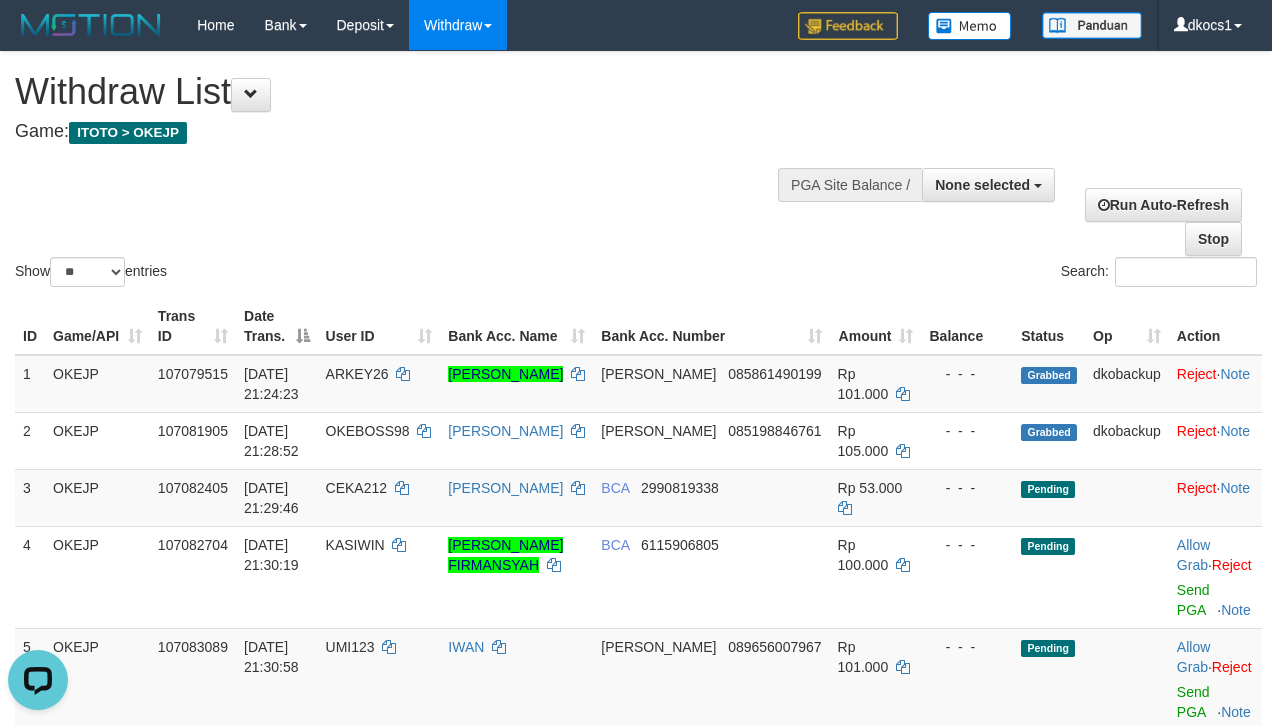 scroll, scrollTop: 0, scrollLeft: 0, axis: both 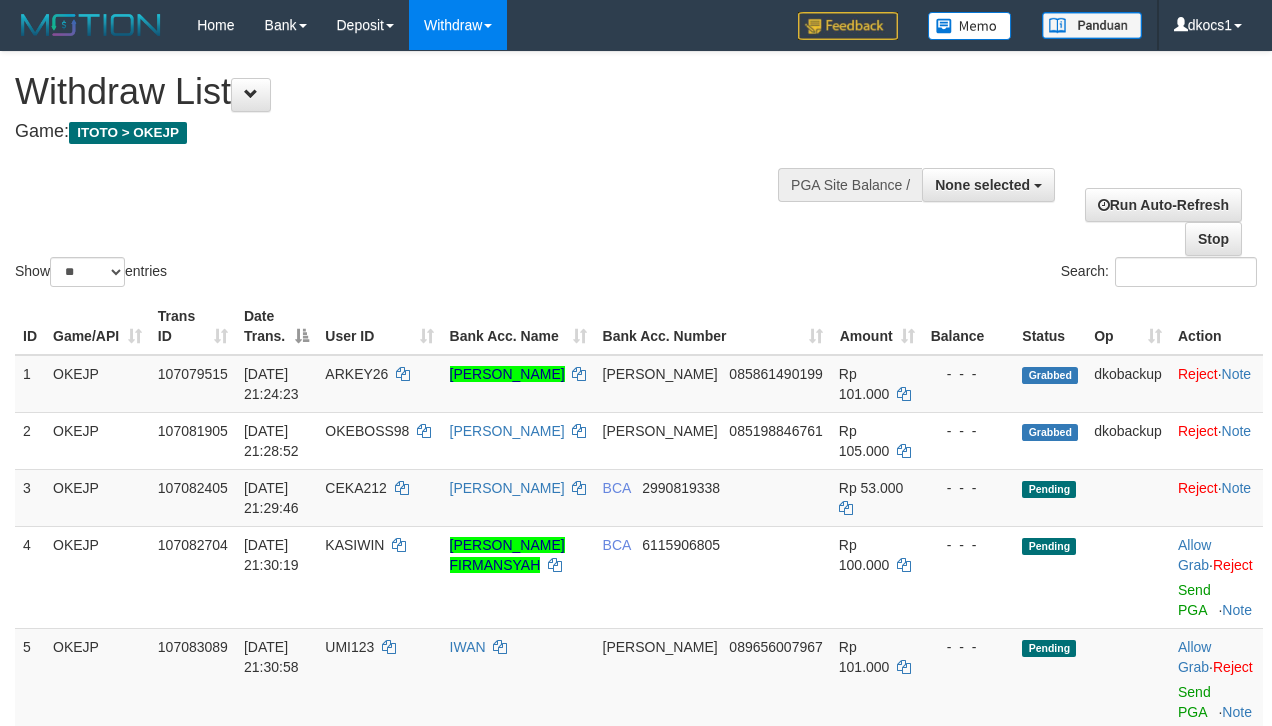 select 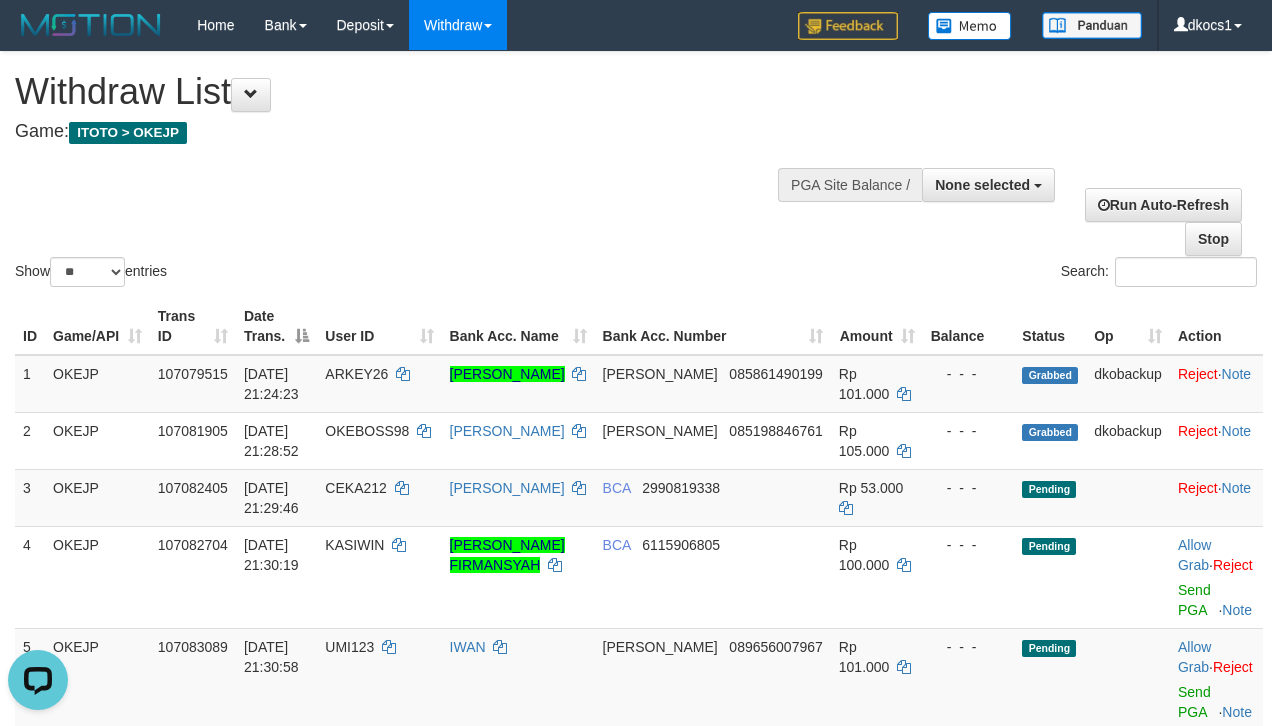 scroll, scrollTop: 0, scrollLeft: 0, axis: both 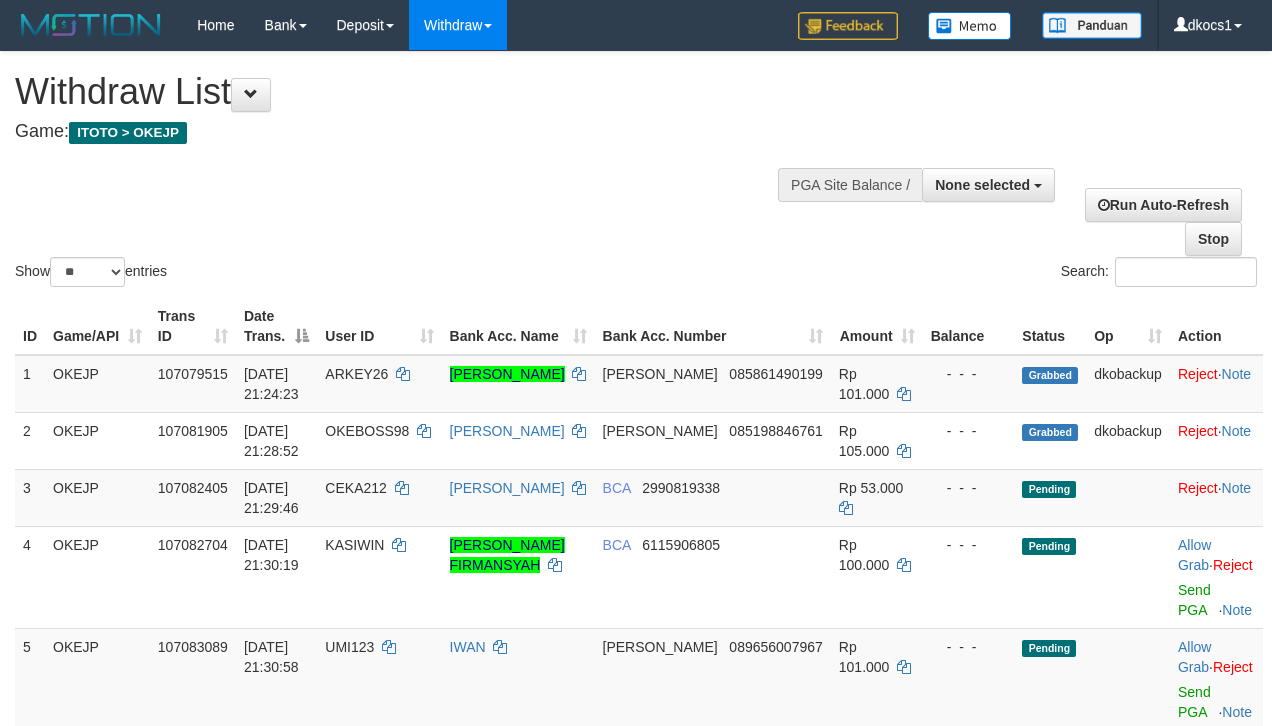 select 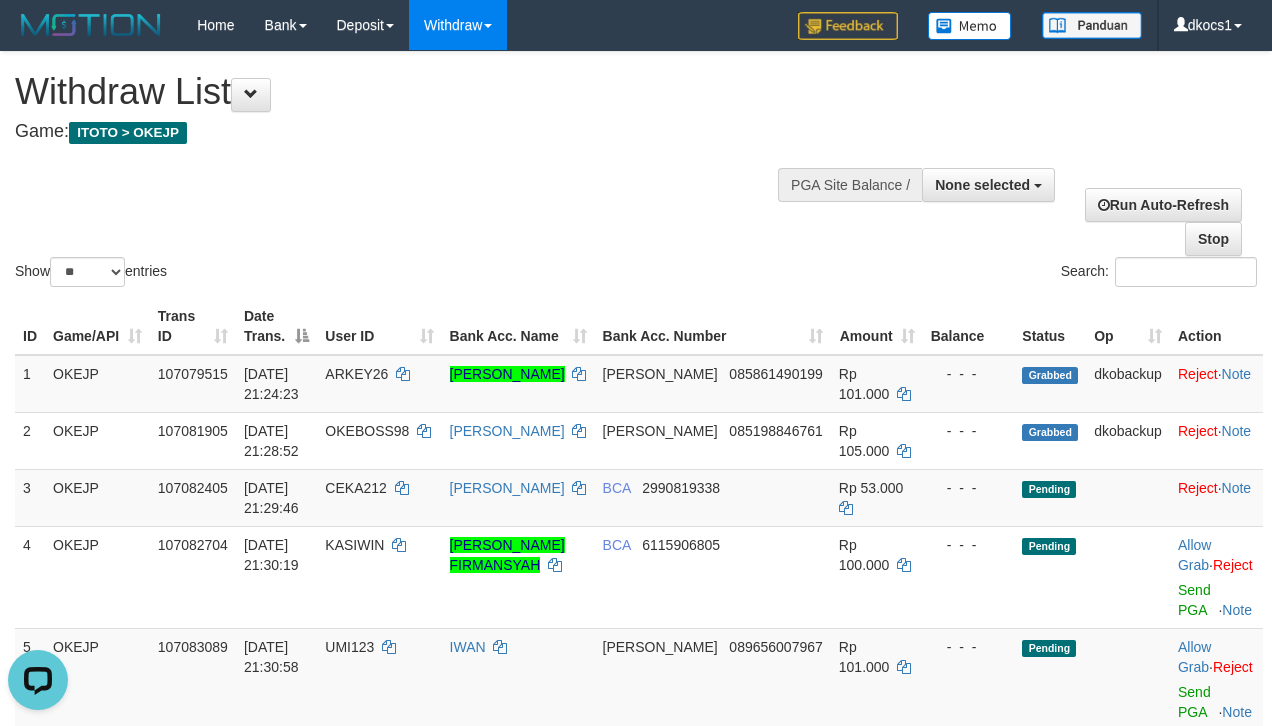 scroll, scrollTop: 0, scrollLeft: 0, axis: both 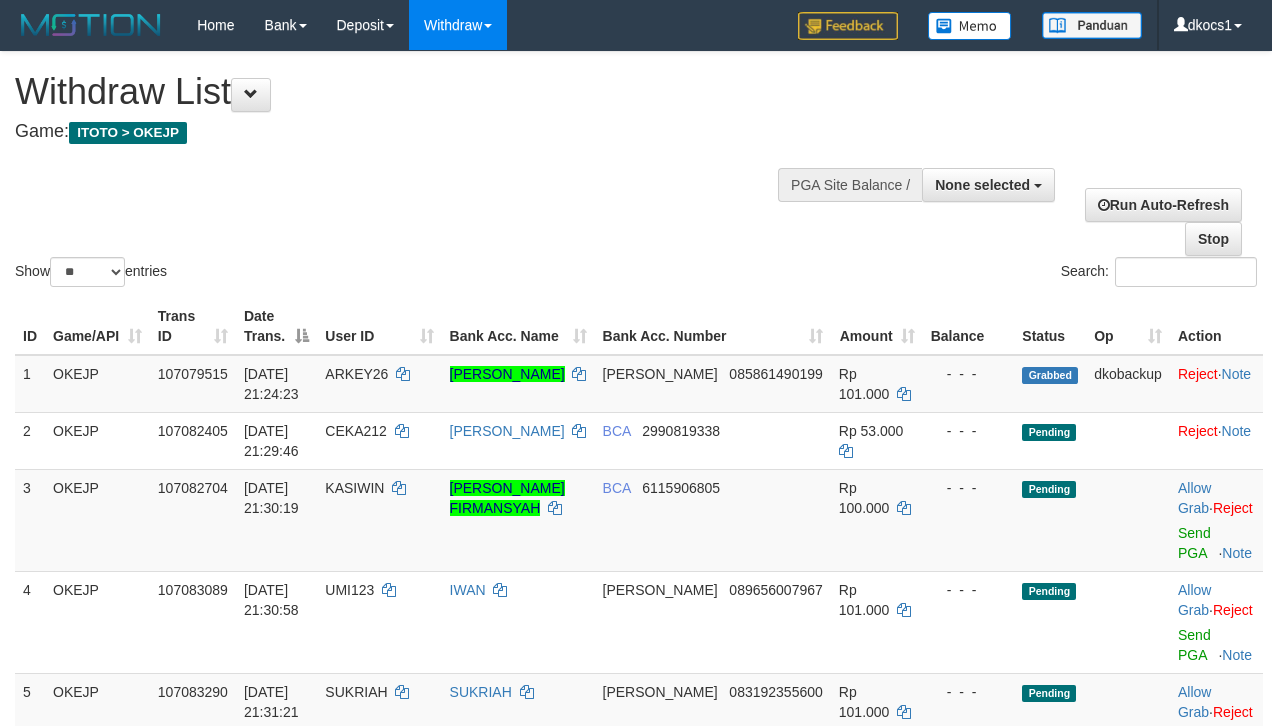 select 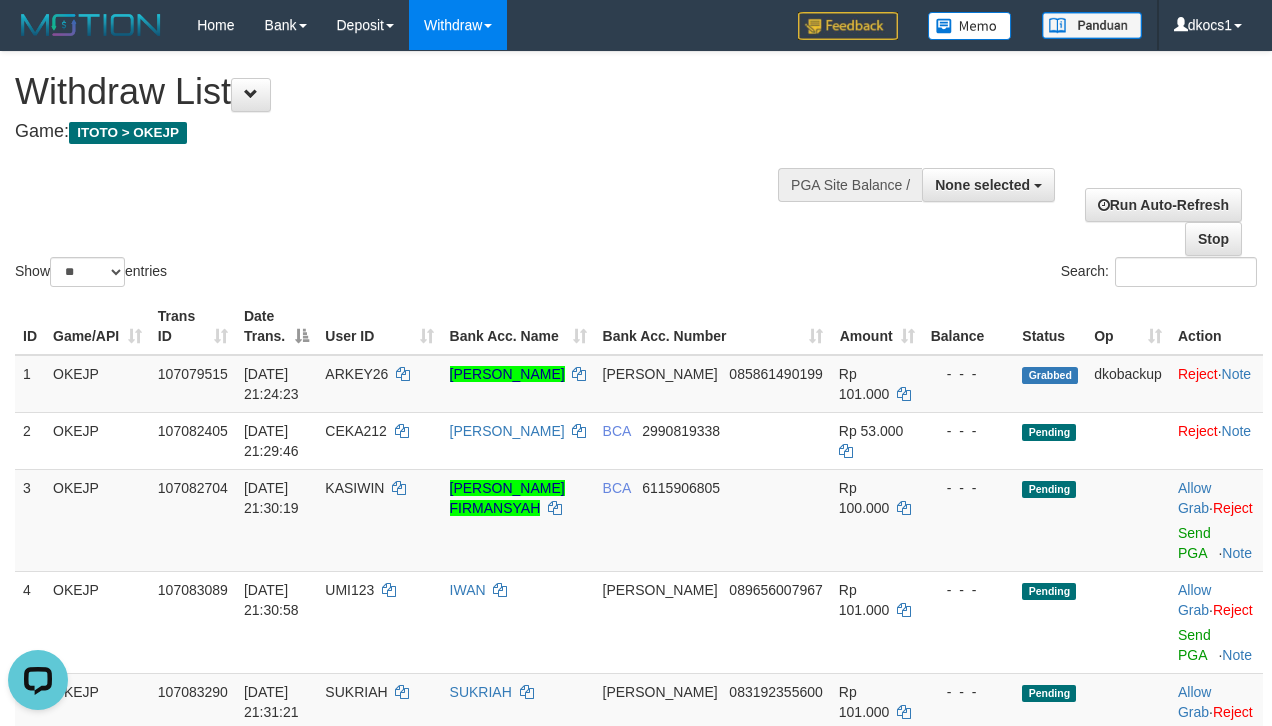 scroll, scrollTop: 0, scrollLeft: 0, axis: both 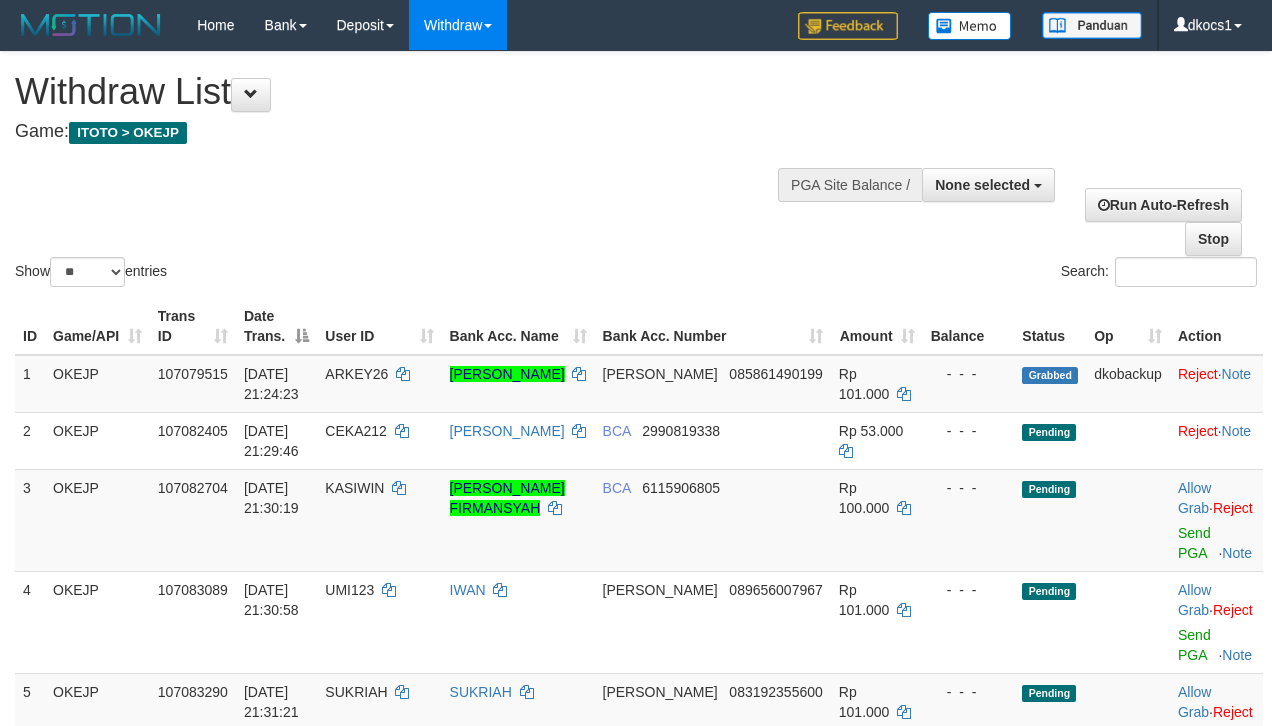 select 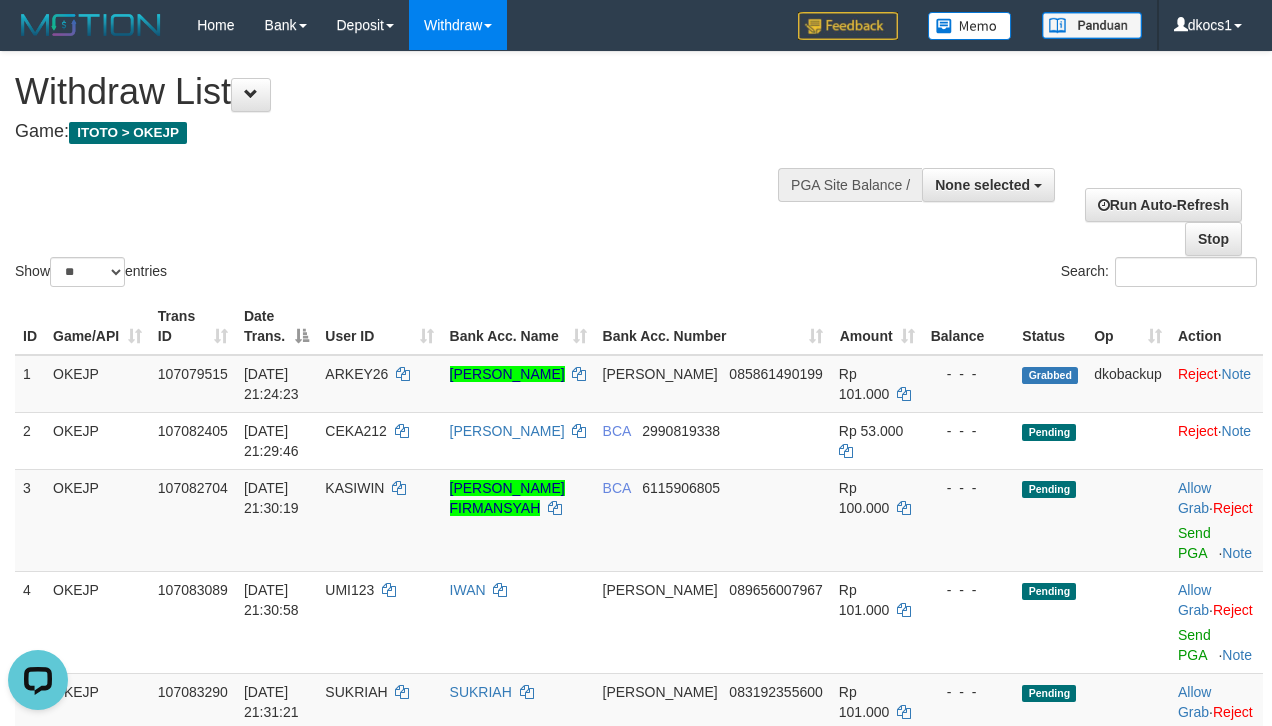 scroll, scrollTop: 0, scrollLeft: 0, axis: both 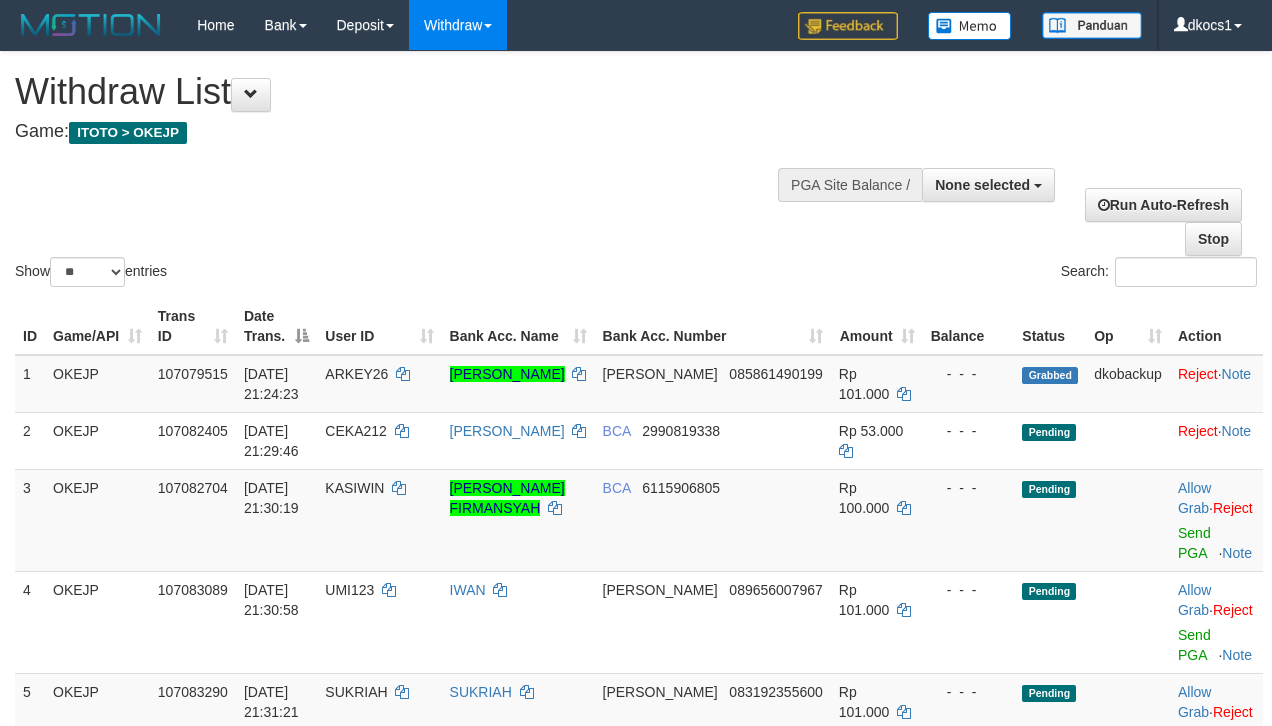 select 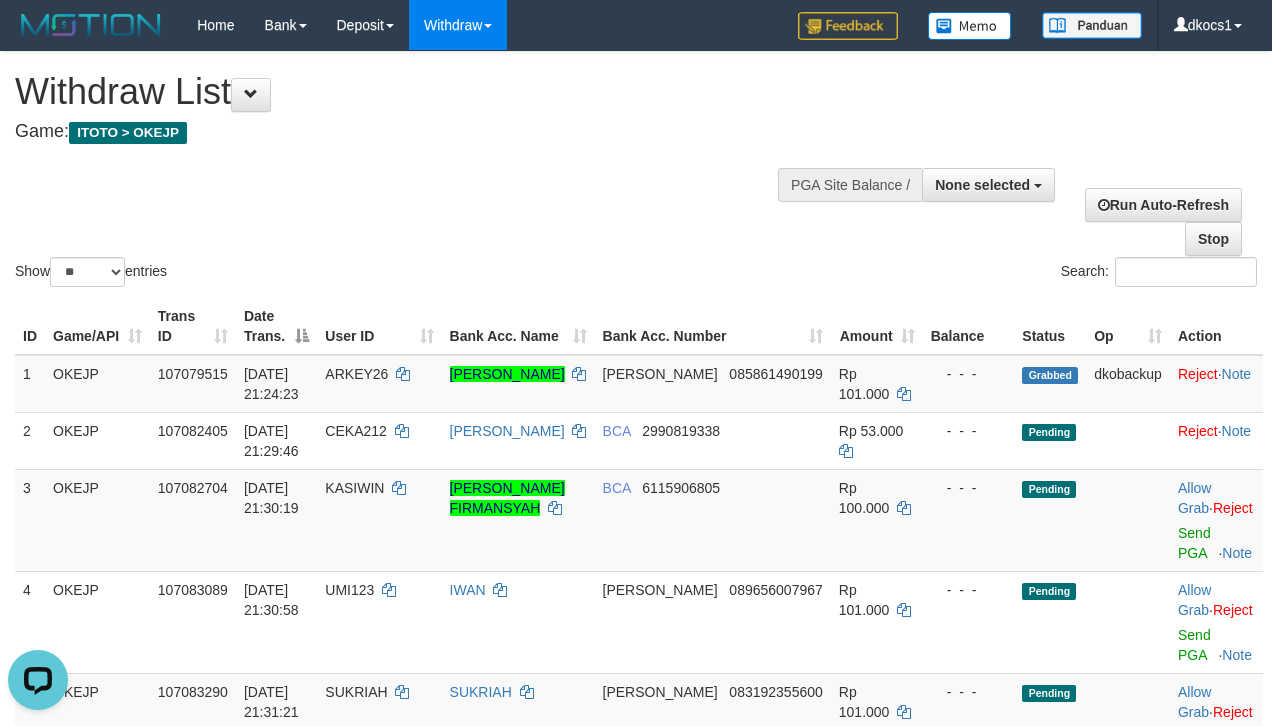 scroll, scrollTop: 0, scrollLeft: 0, axis: both 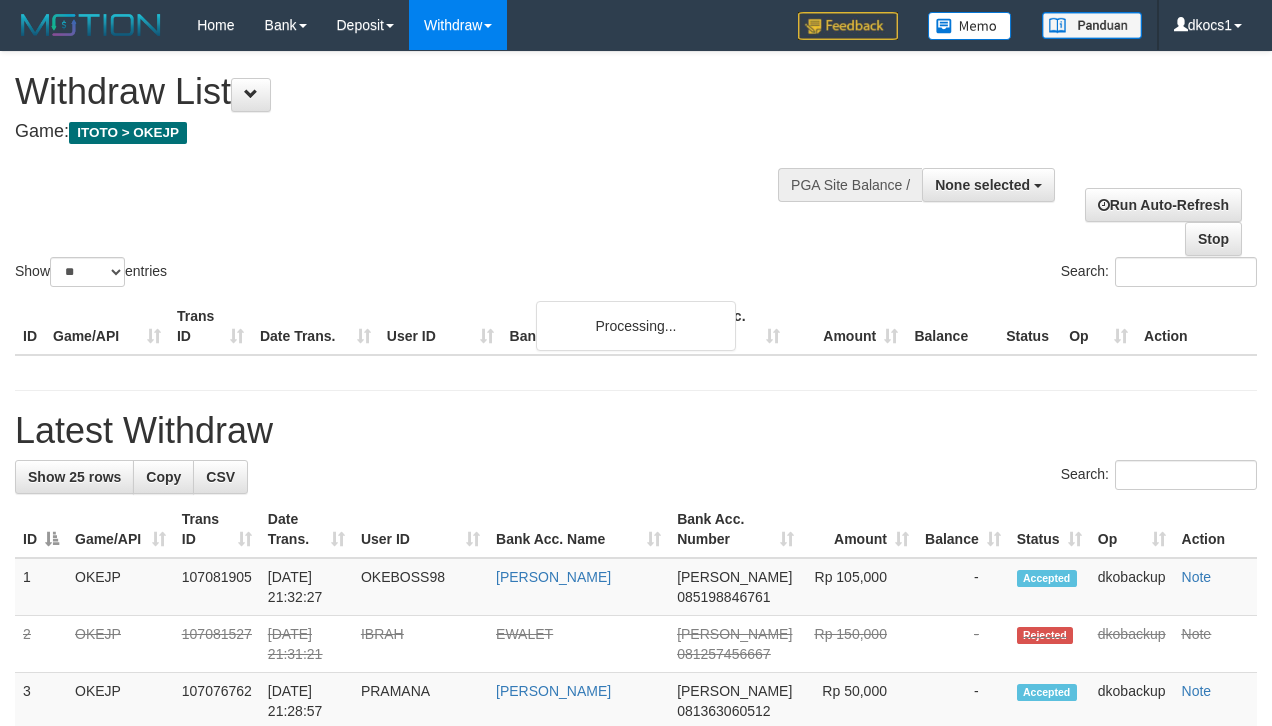 select 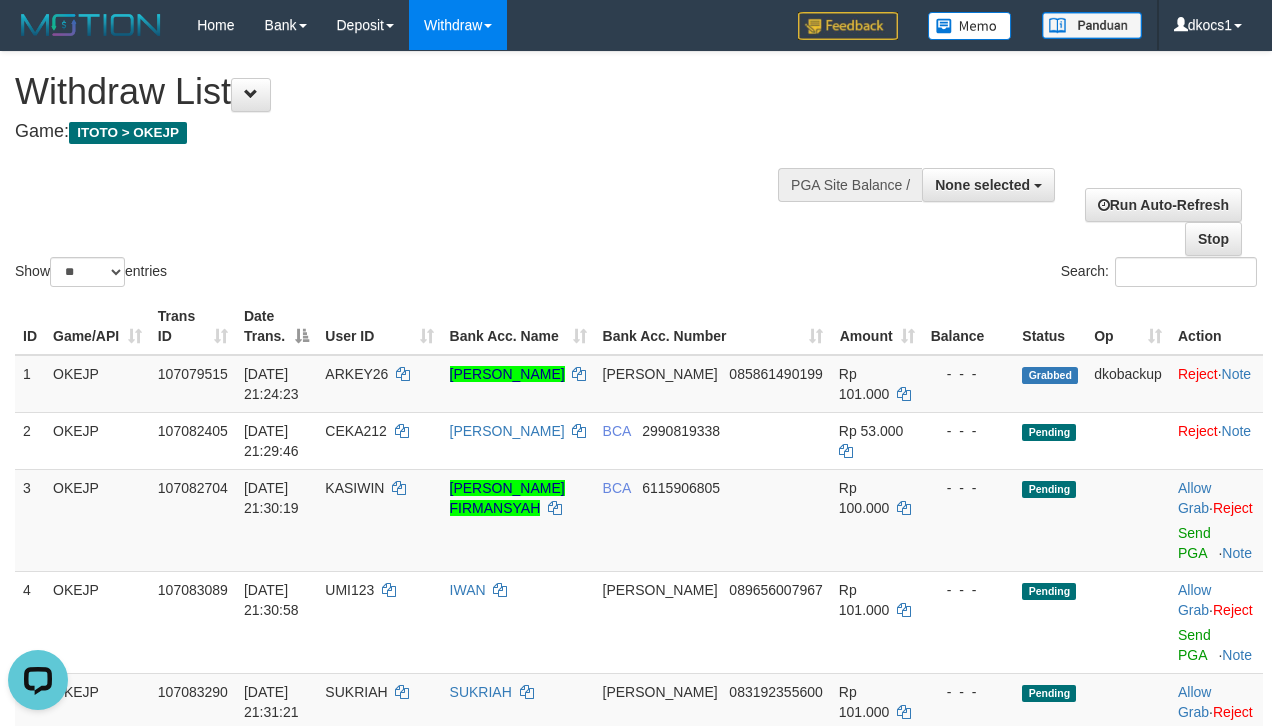 scroll, scrollTop: 0, scrollLeft: 0, axis: both 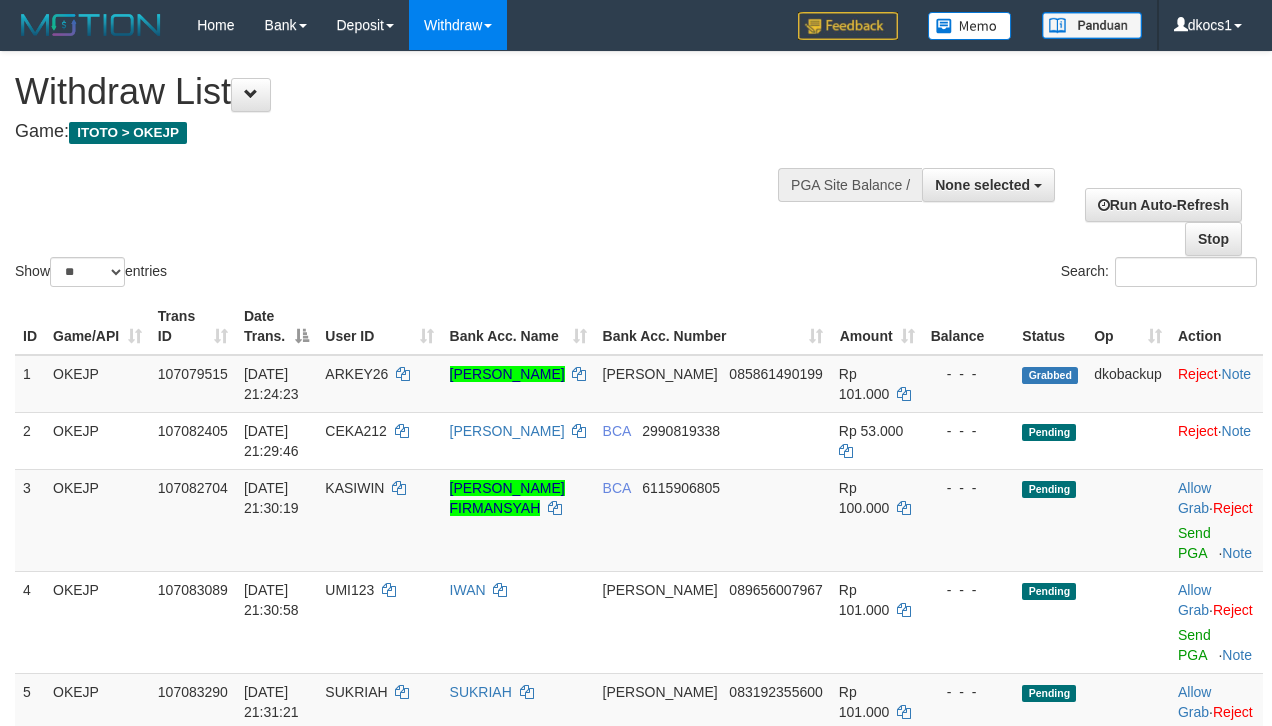 select 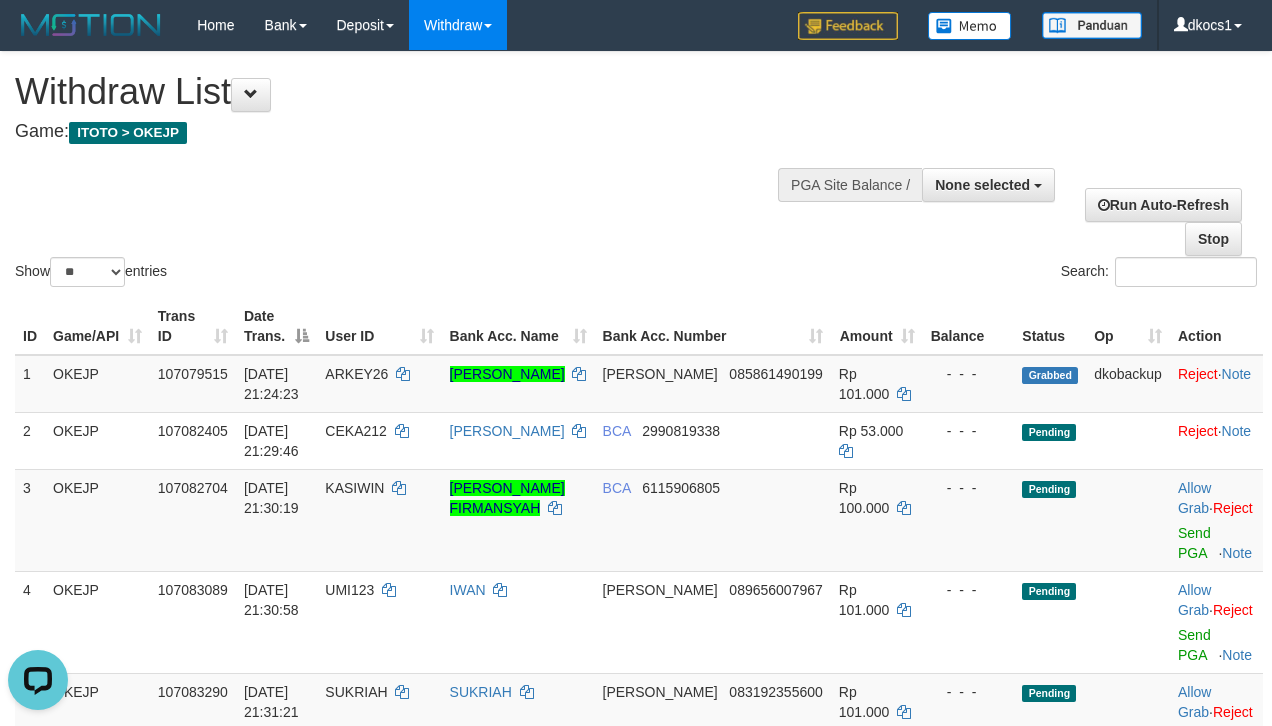 scroll, scrollTop: 0, scrollLeft: 0, axis: both 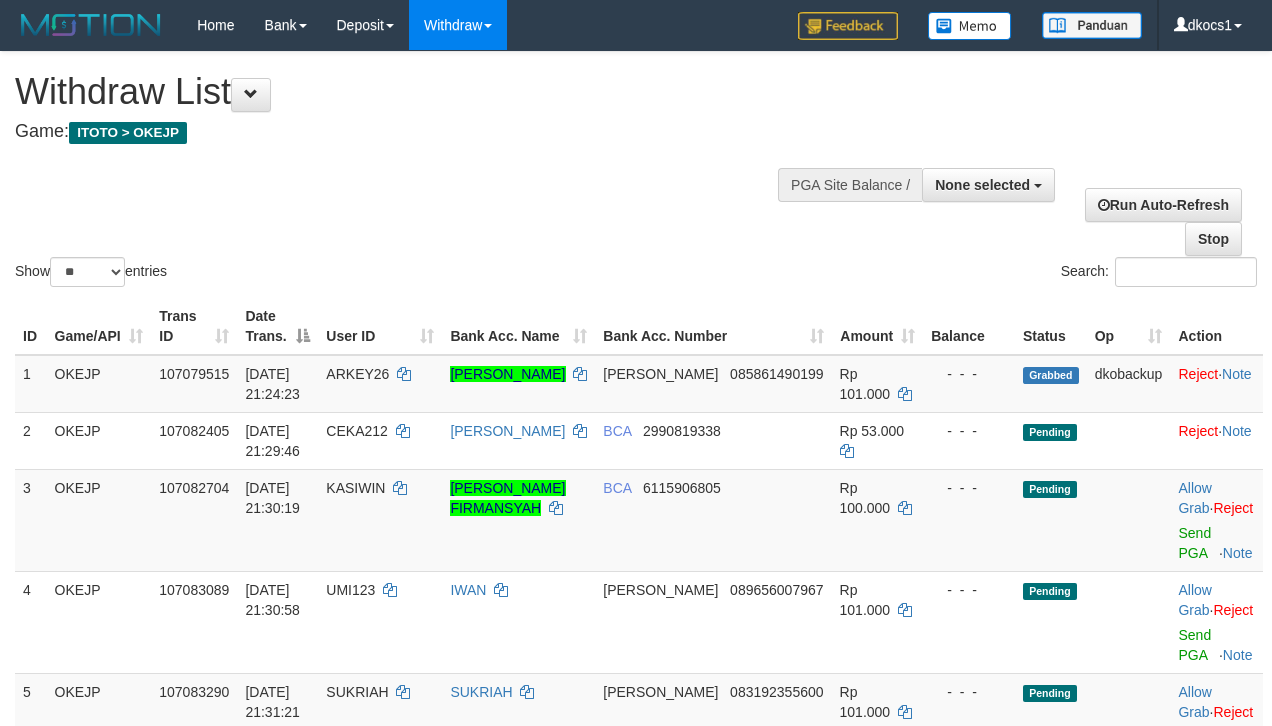 select 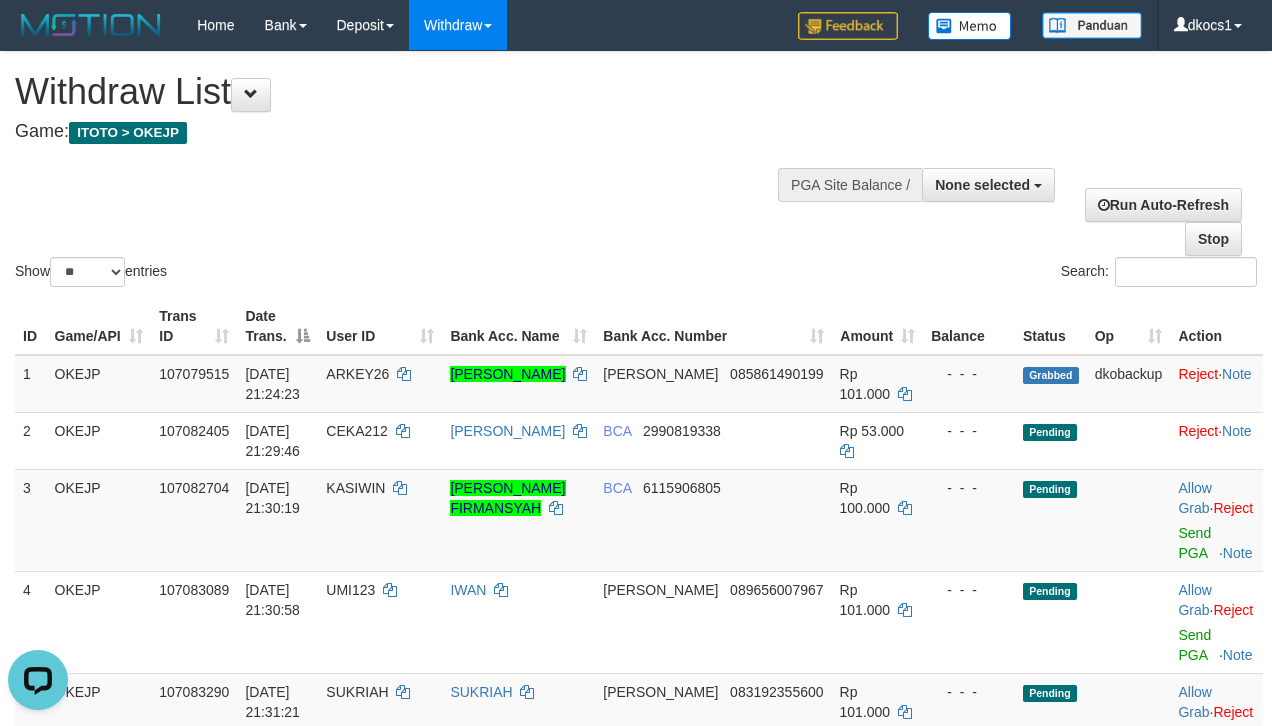 scroll, scrollTop: 0, scrollLeft: 0, axis: both 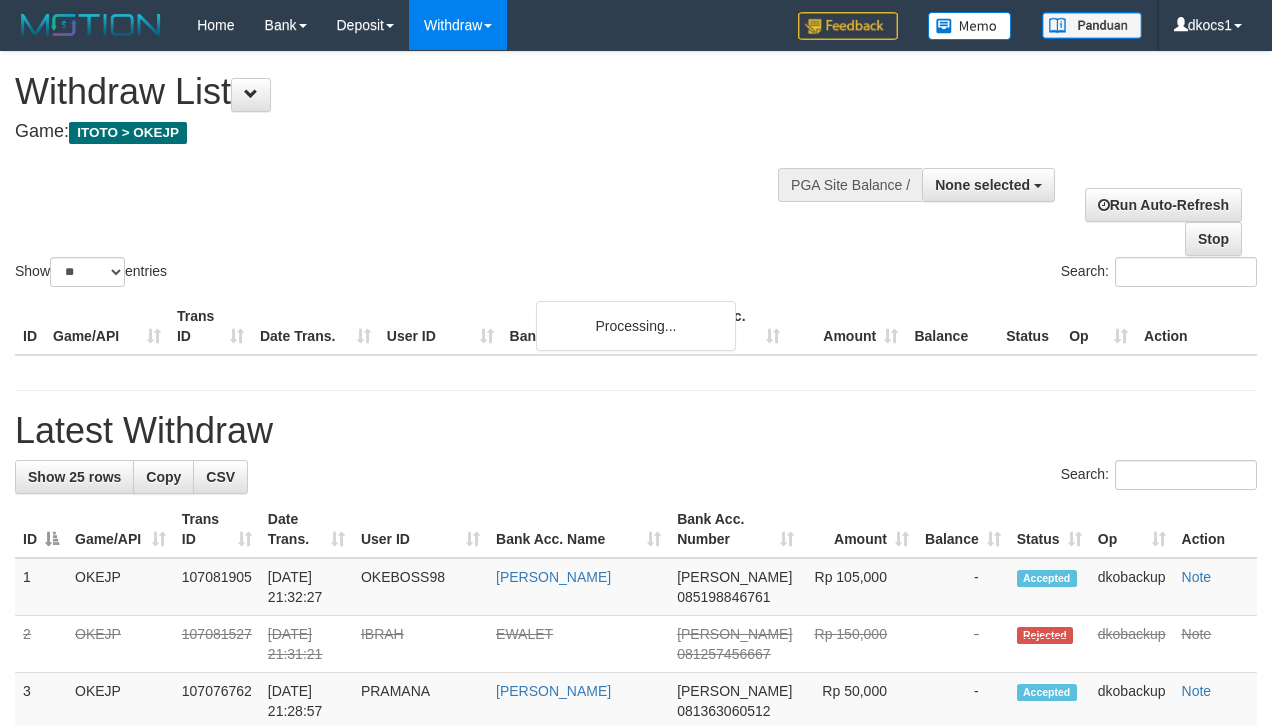 select 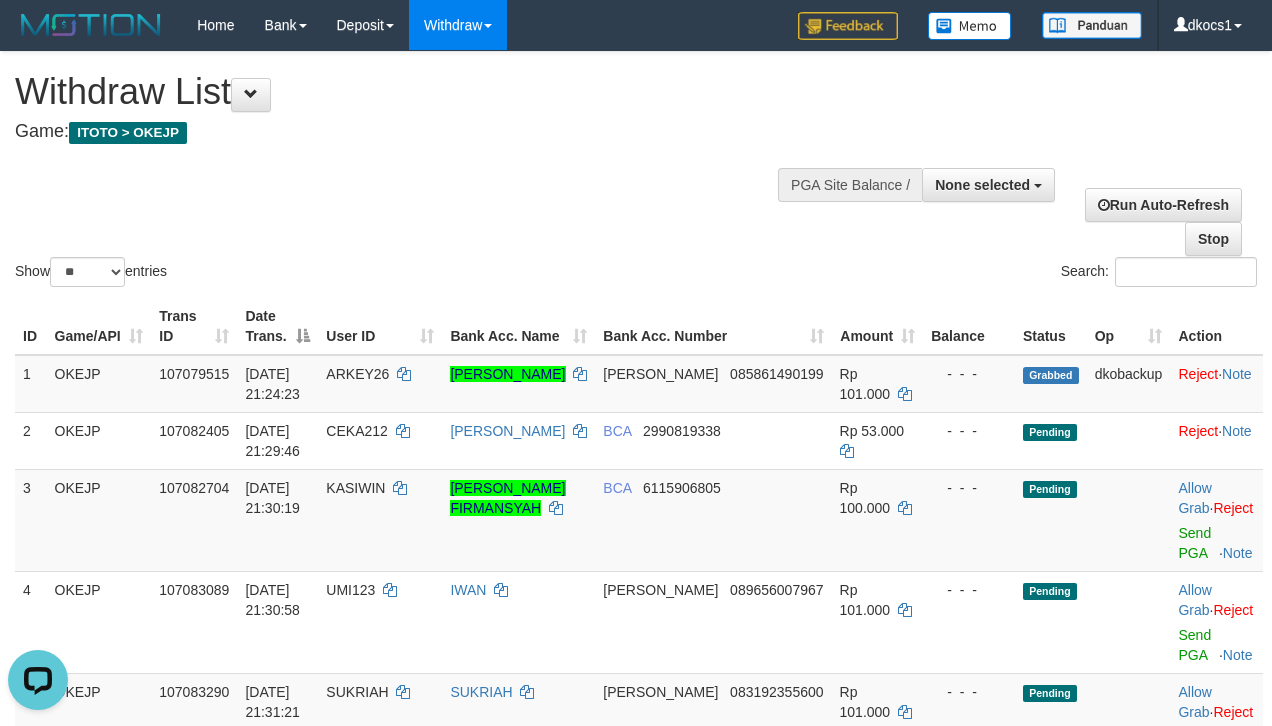 scroll, scrollTop: 0, scrollLeft: 0, axis: both 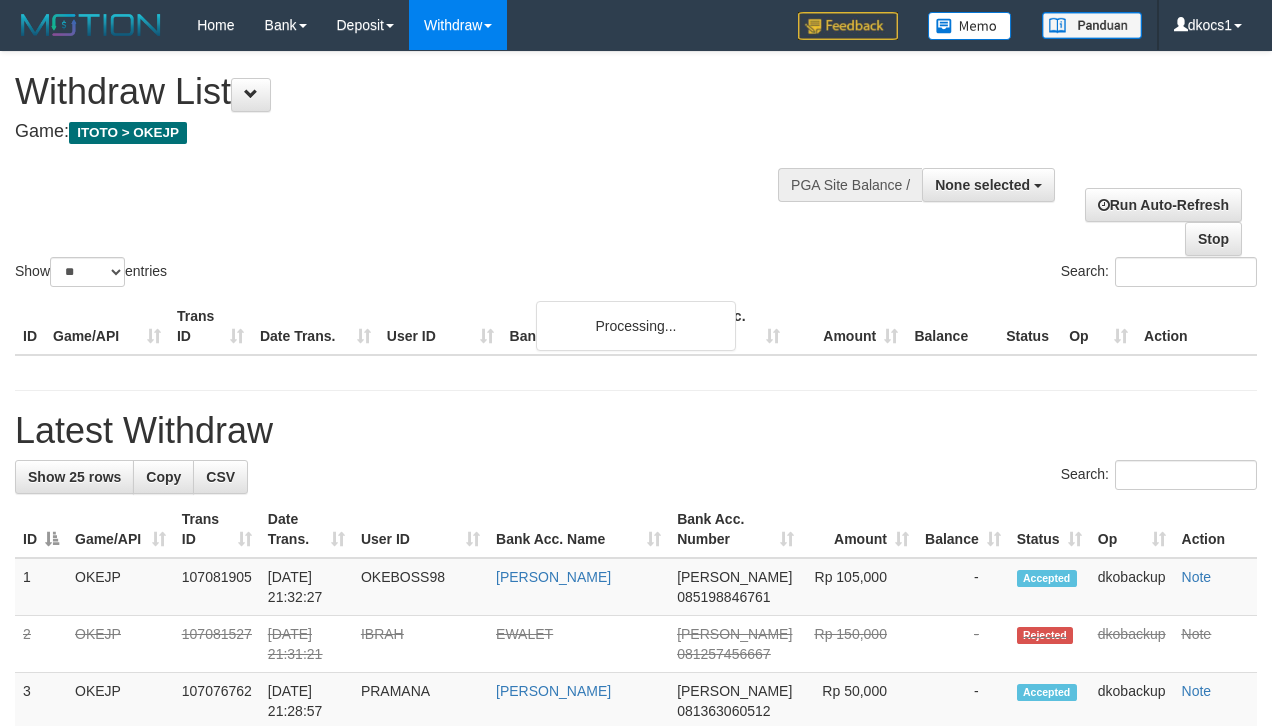 select 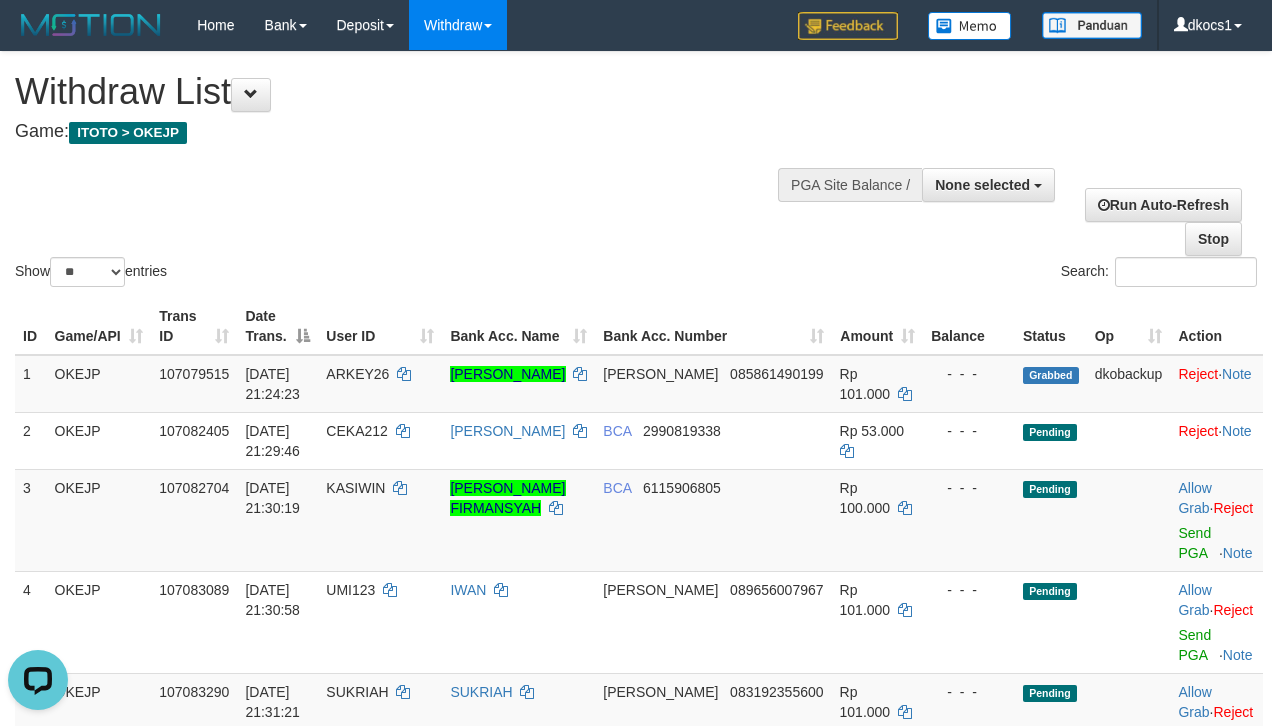 scroll, scrollTop: 0, scrollLeft: 0, axis: both 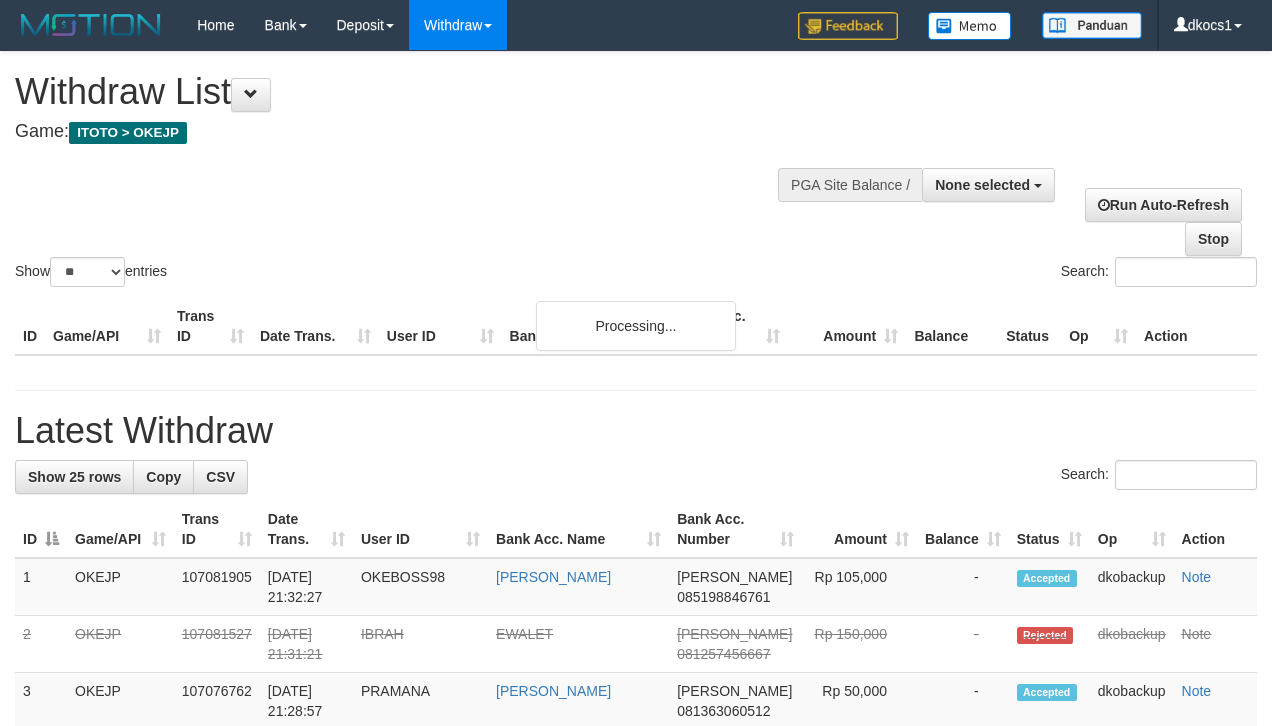 select 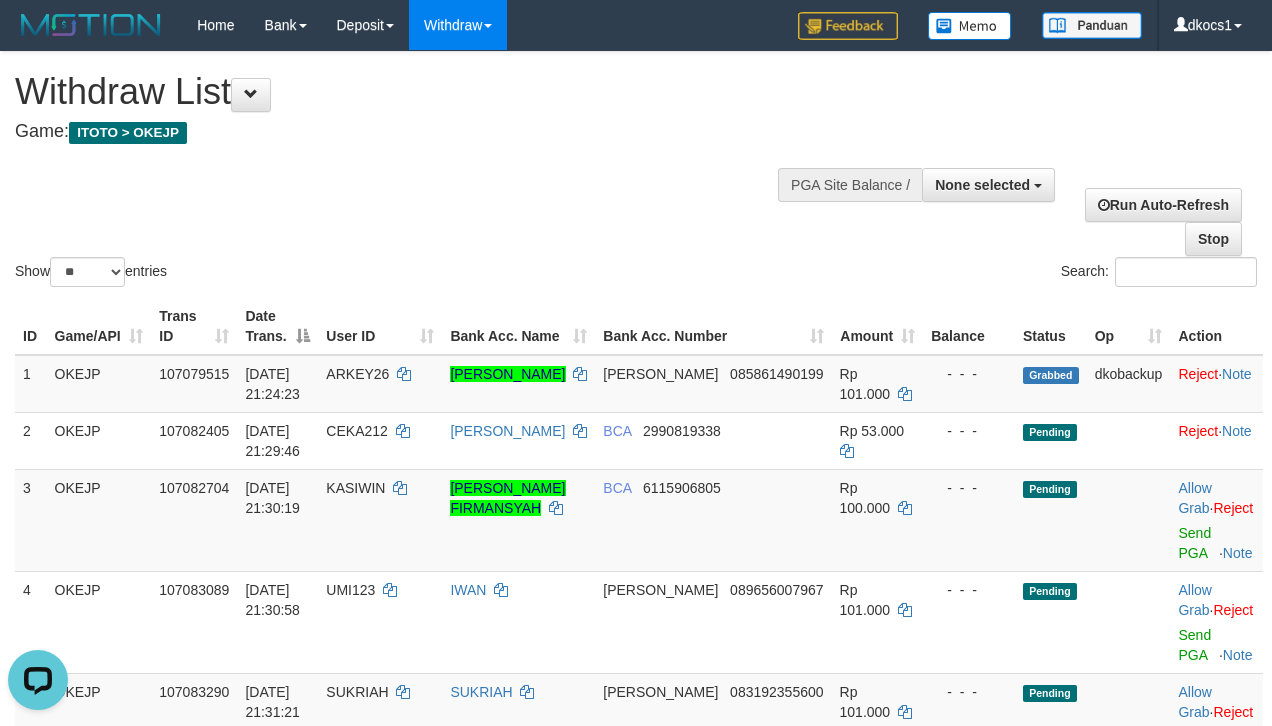 scroll, scrollTop: 0, scrollLeft: 0, axis: both 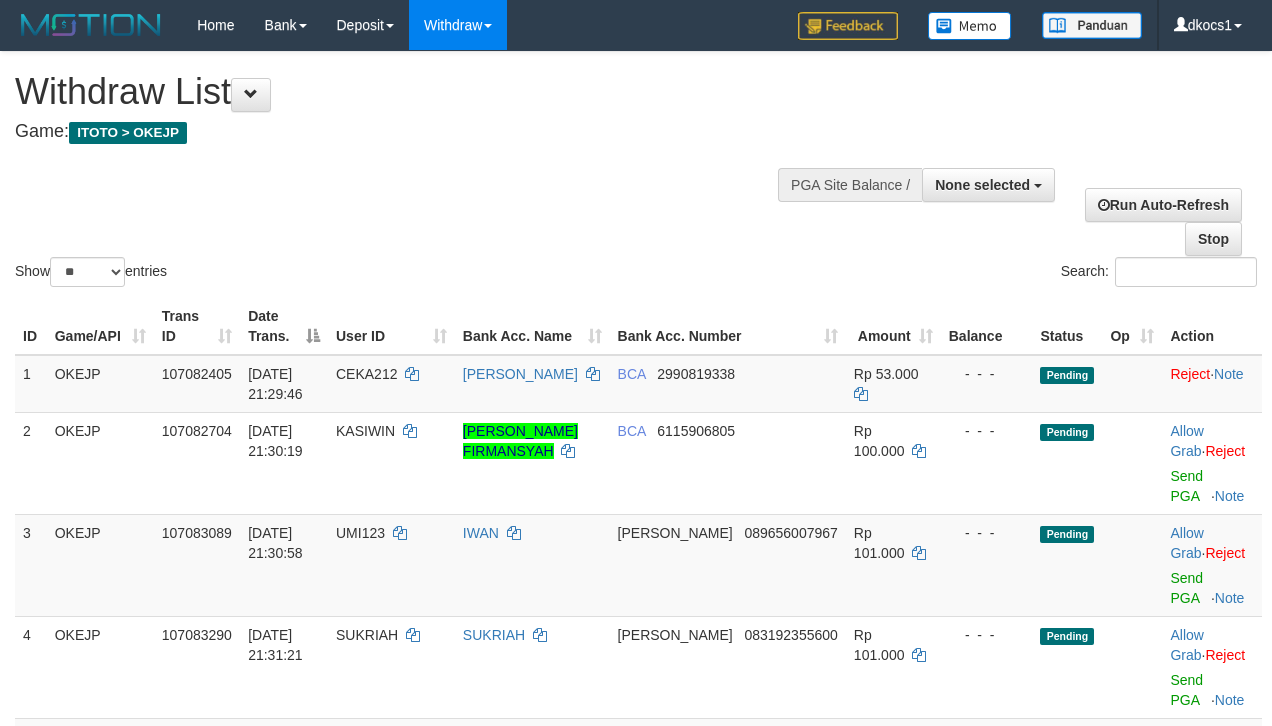 select 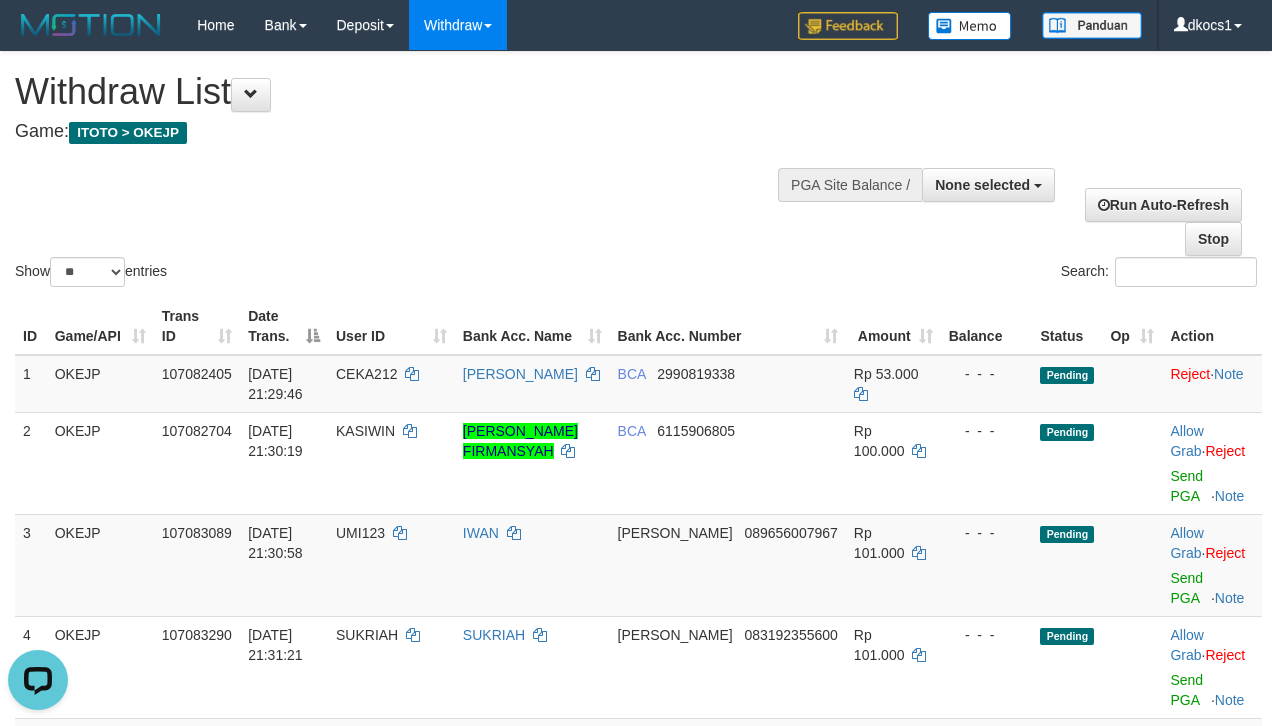 scroll, scrollTop: 0, scrollLeft: 0, axis: both 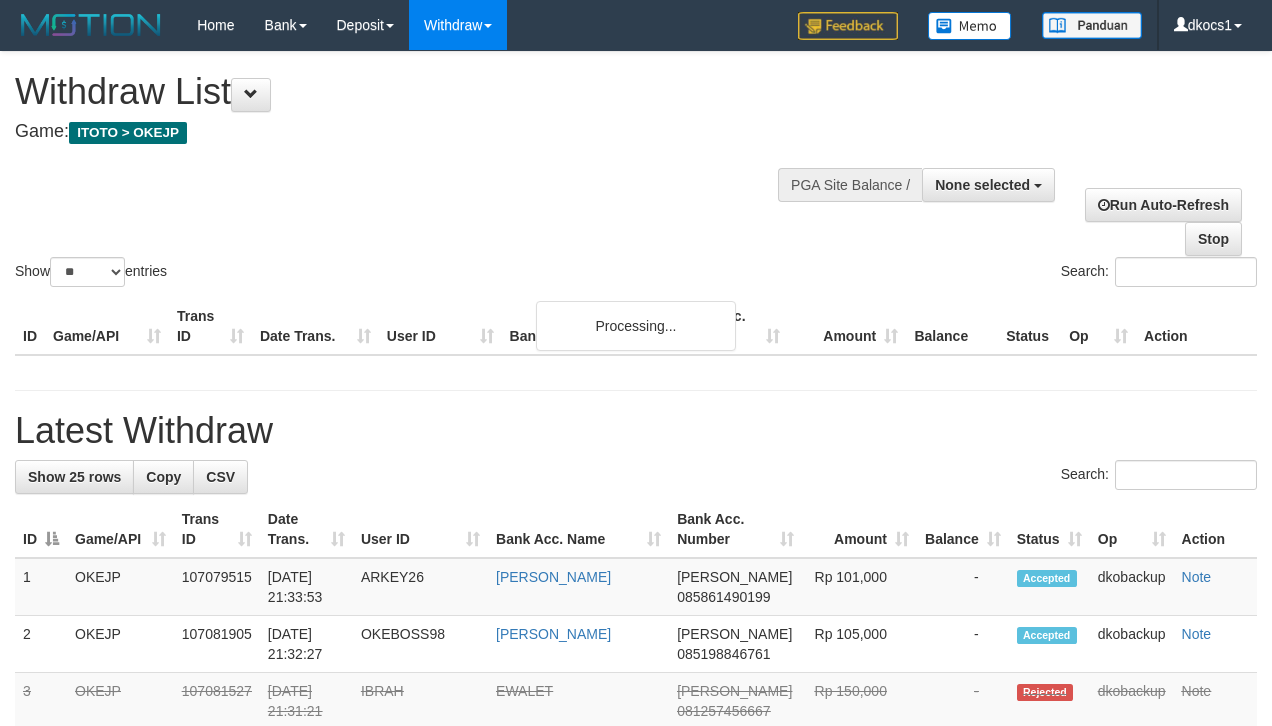 select 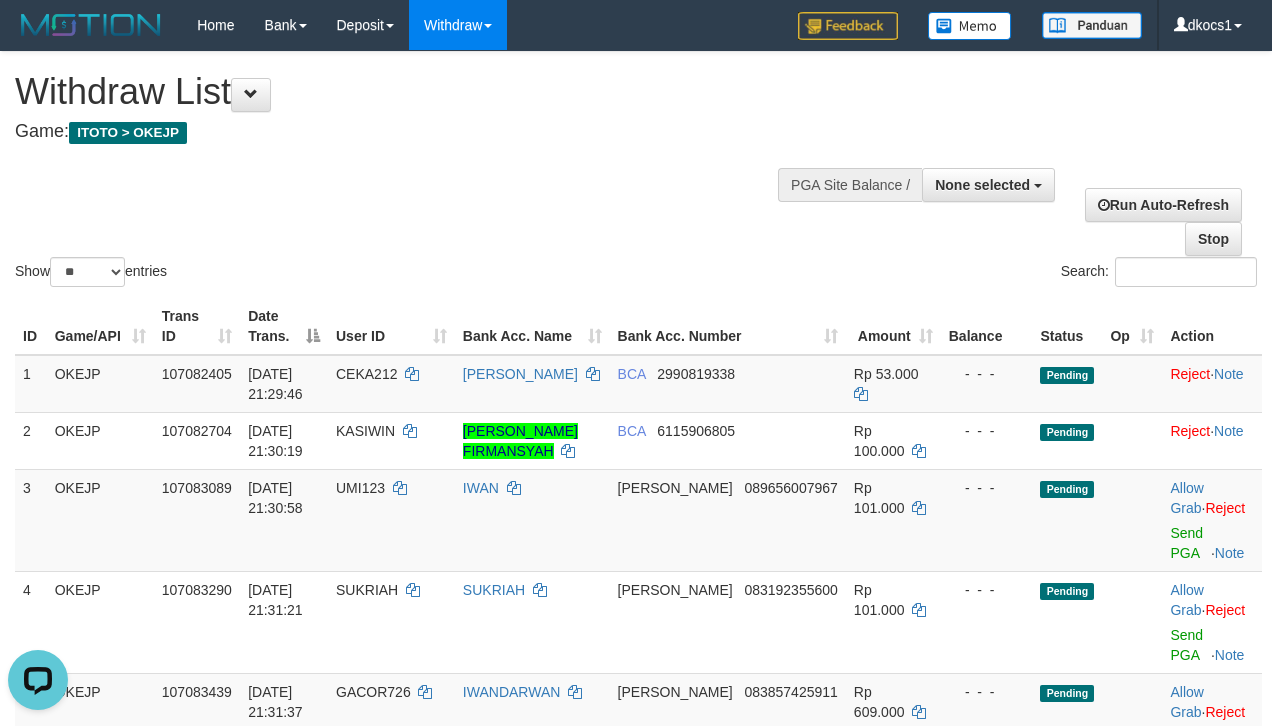scroll, scrollTop: 0, scrollLeft: 0, axis: both 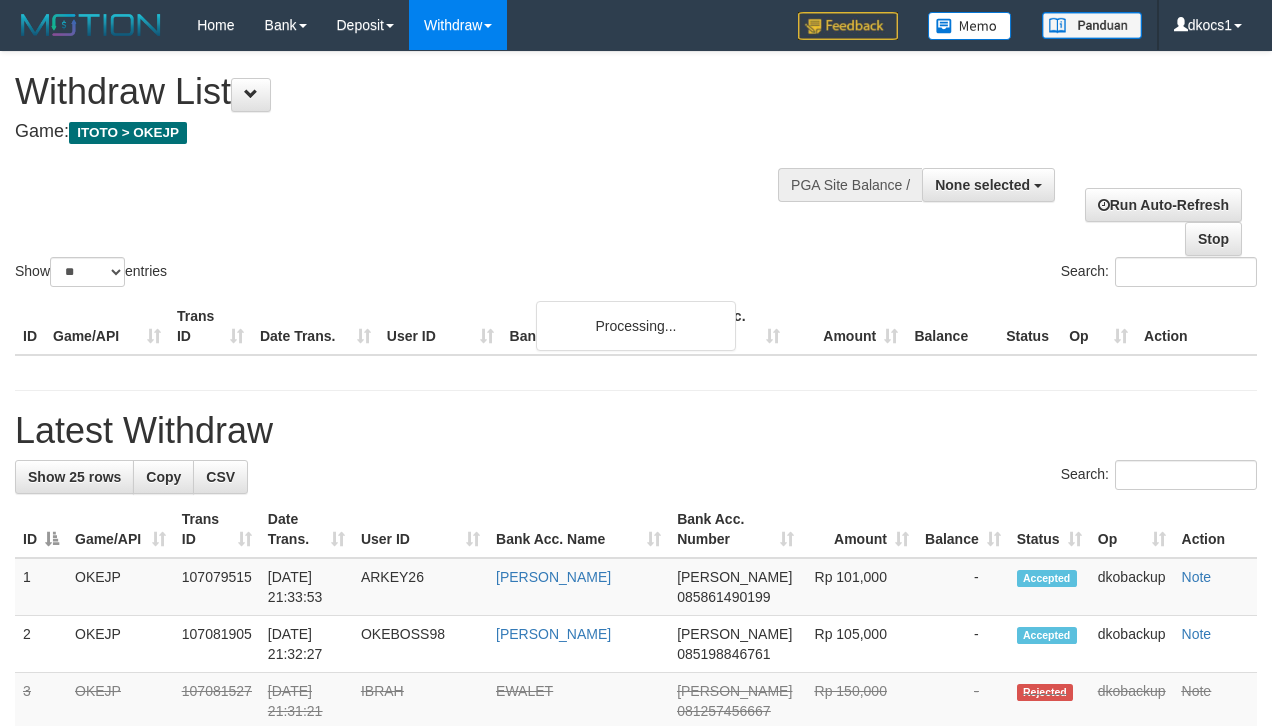 select 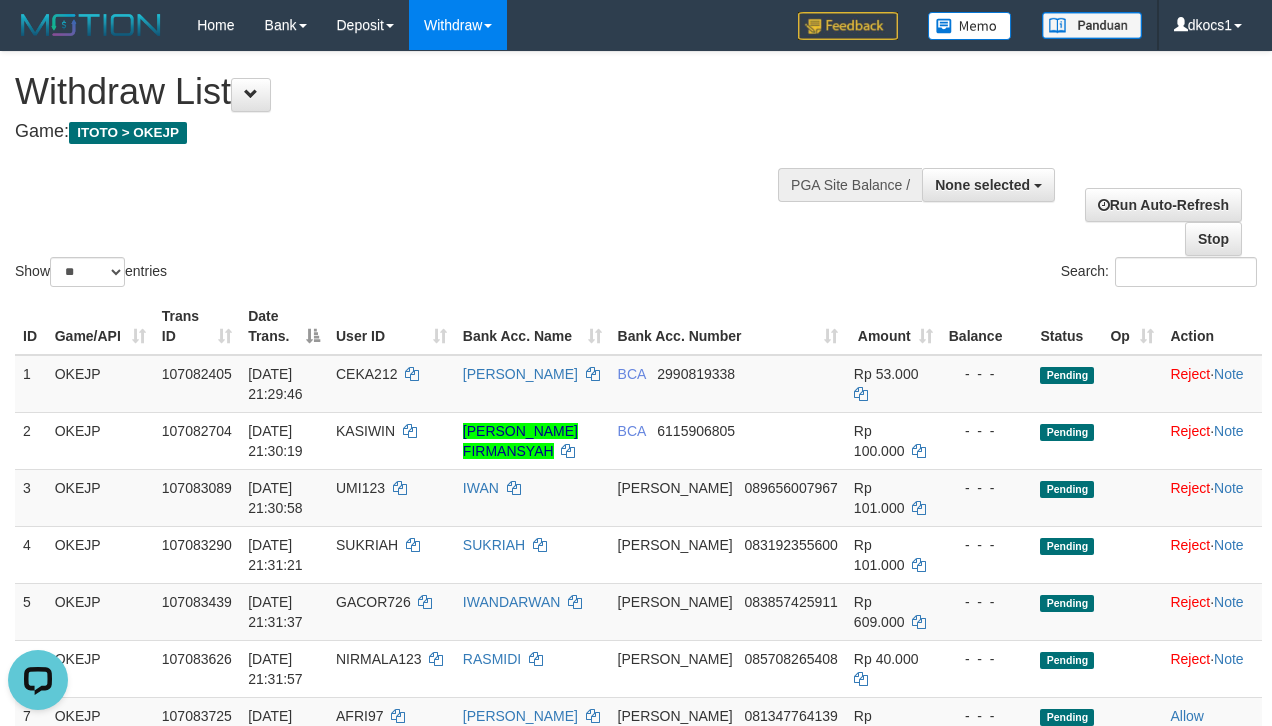 scroll, scrollTop: 0, scrollLeft: 0, axis: both 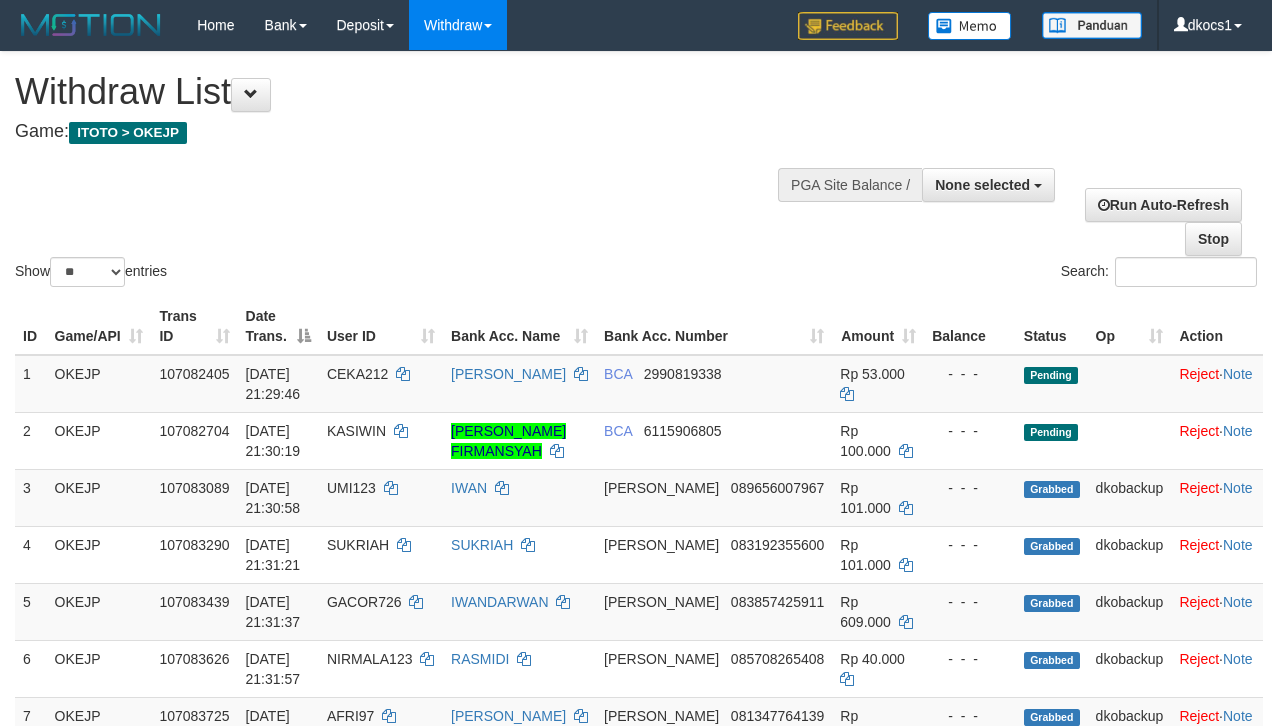 select 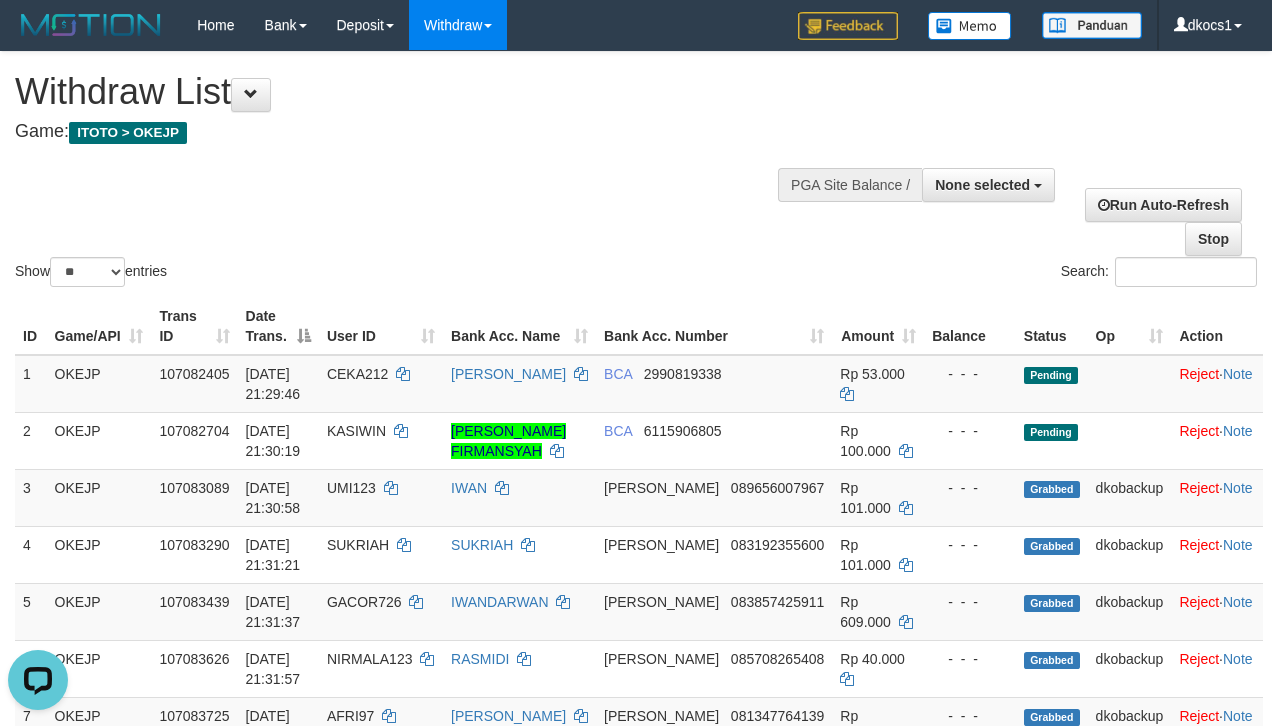 scroll, scrollTop: 0, scrollLeft: 0, axis: both 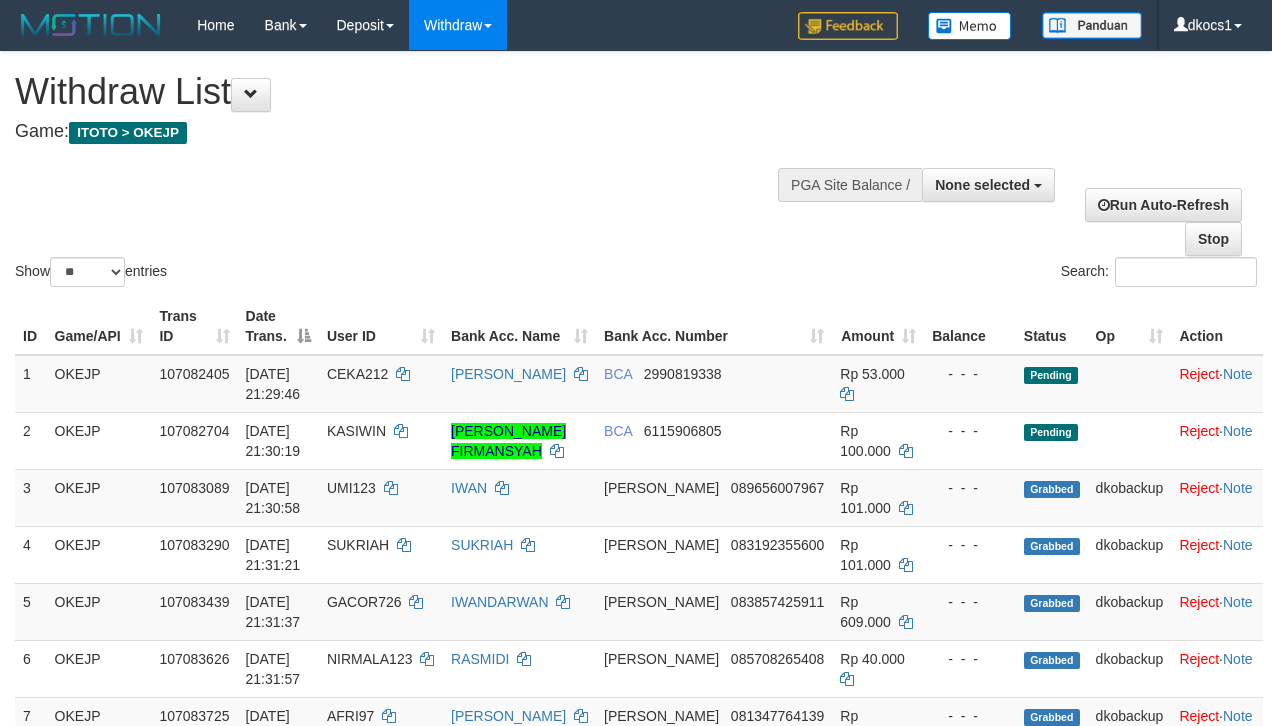 select 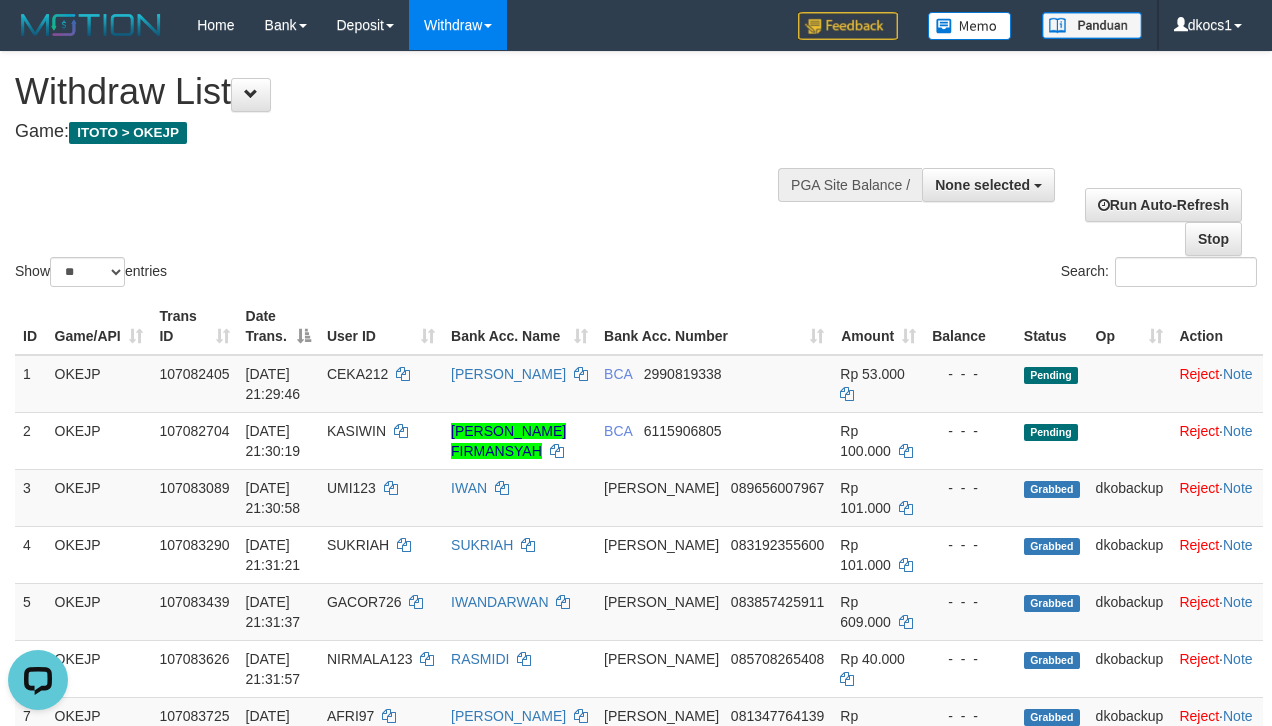 scroll, scrollTop: 0, scrollLeft: 0, axis: both 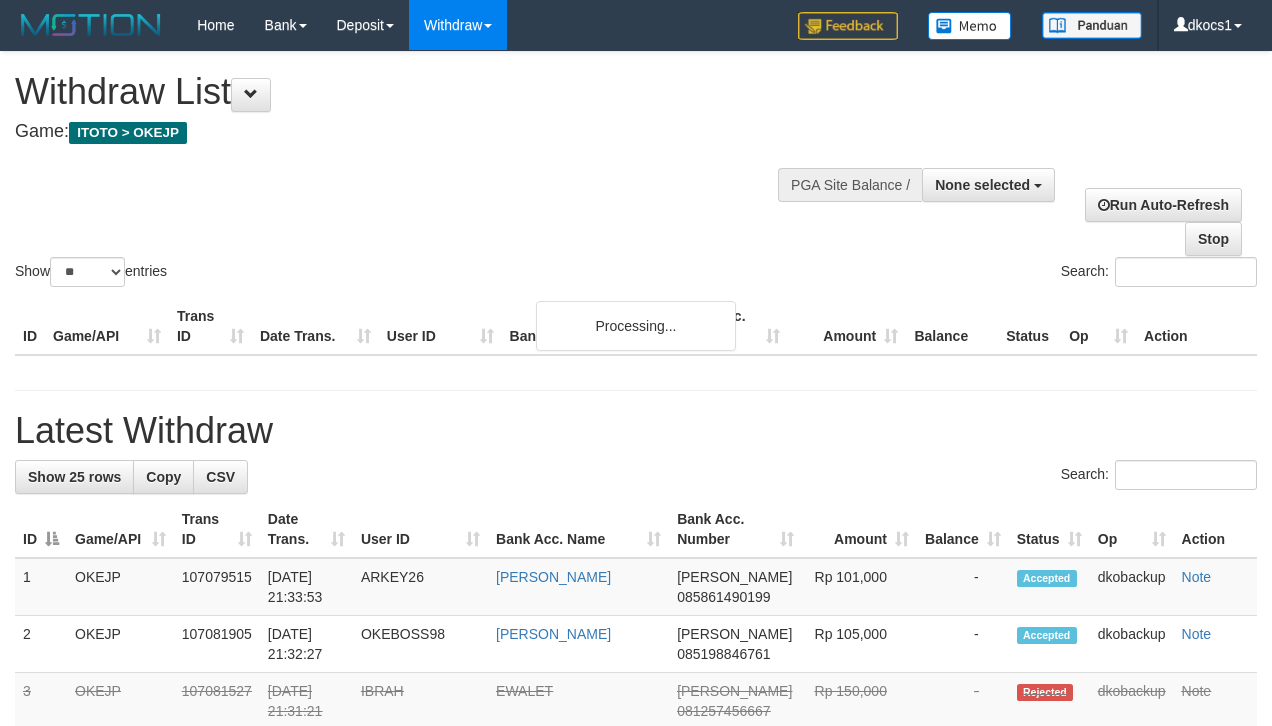 select 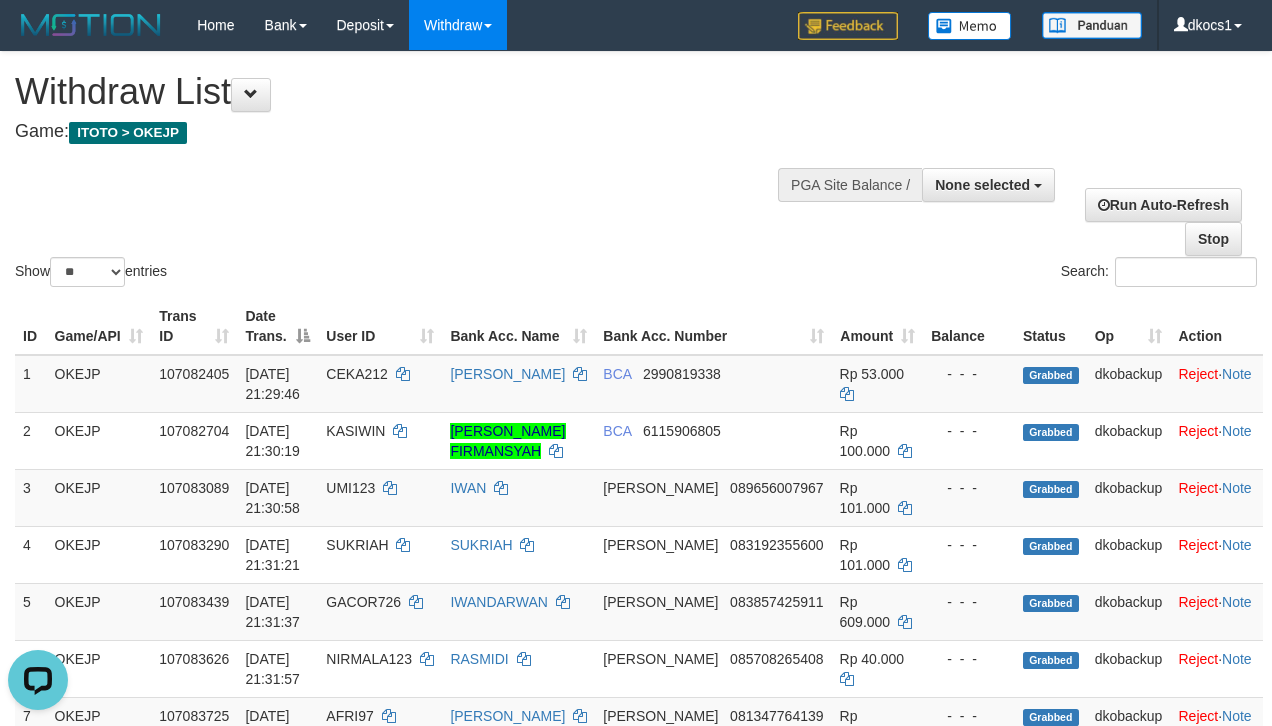 scroll, scrollTop: 0, scrollLeft: 0, axis: both 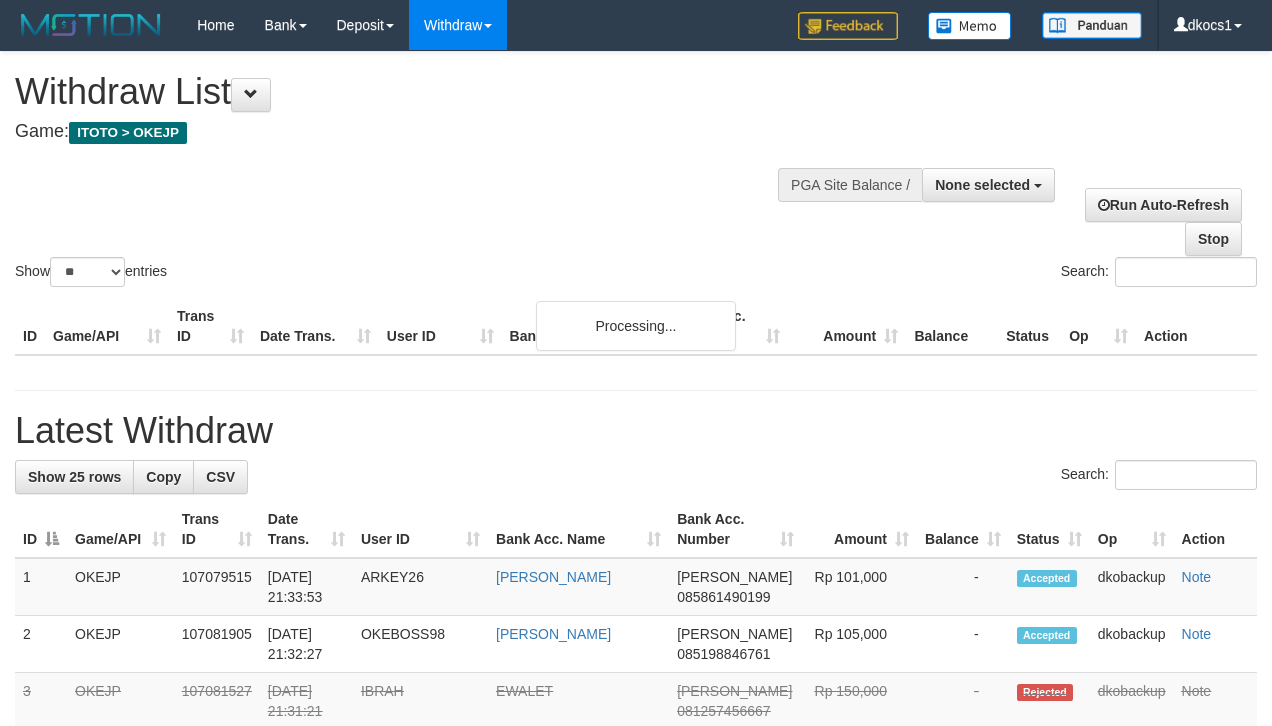 select 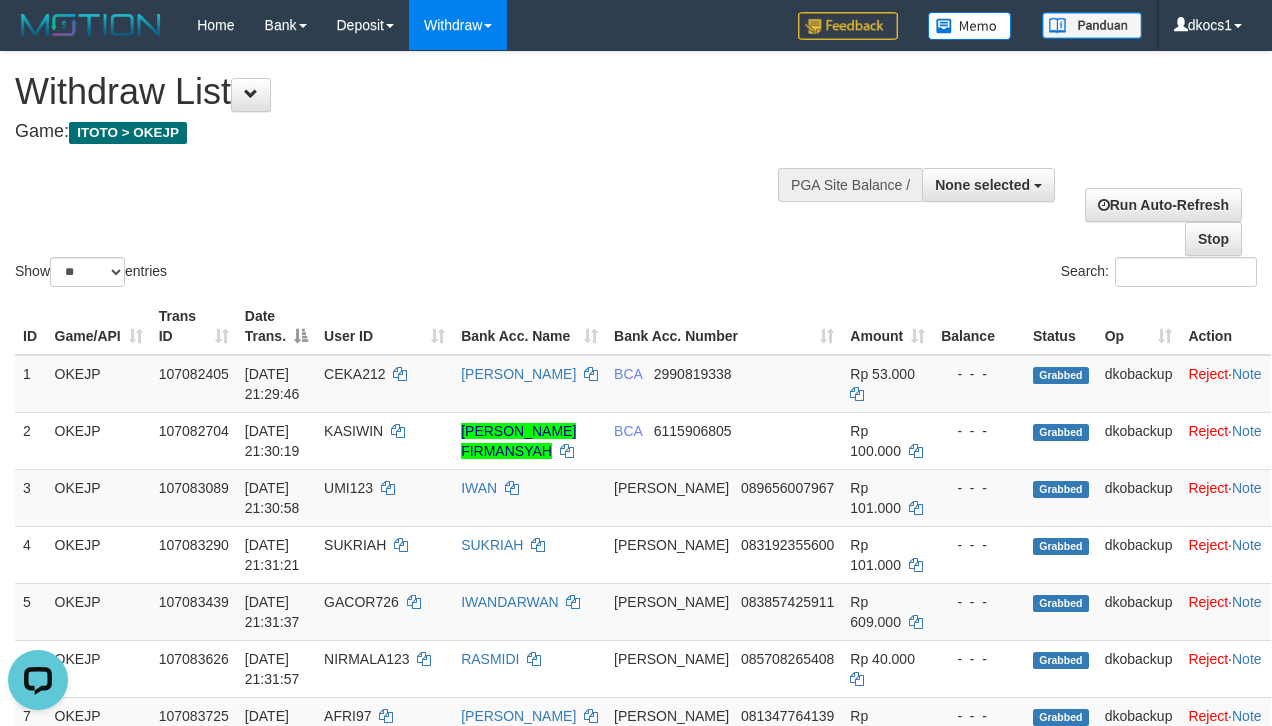 scroll, scrollTop: 0, scrollLeft: 0, axis: both 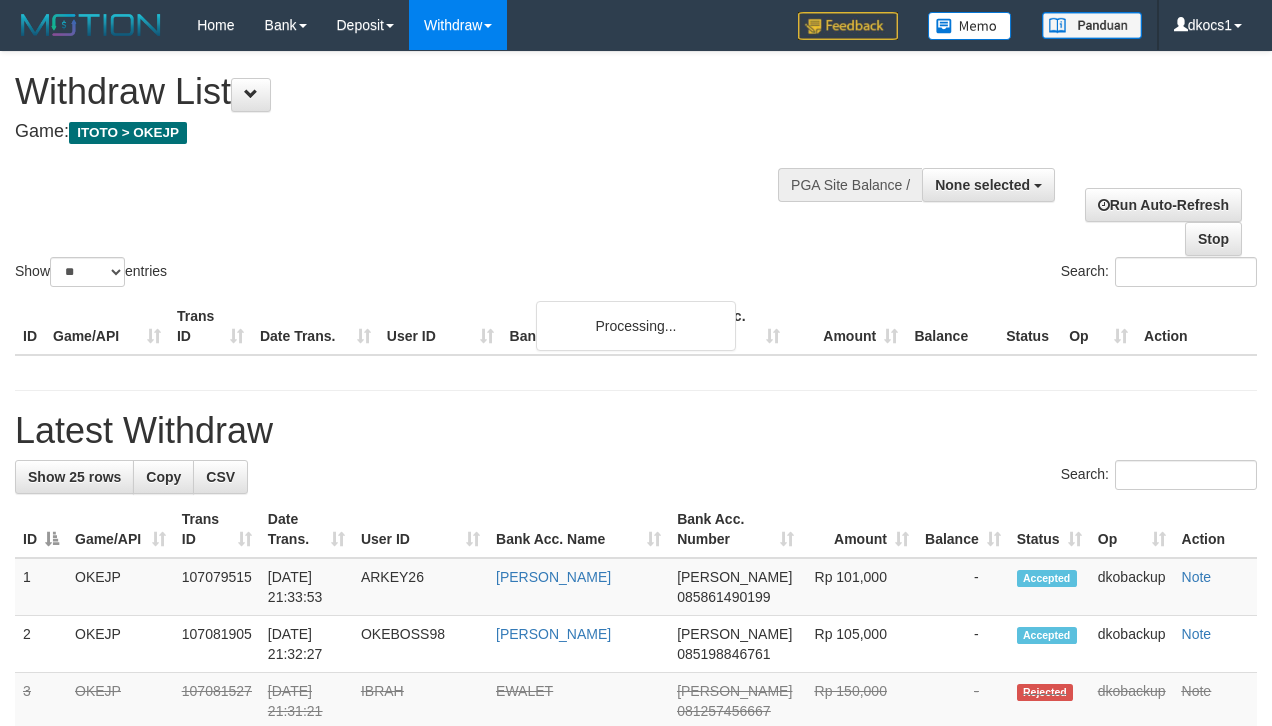 select 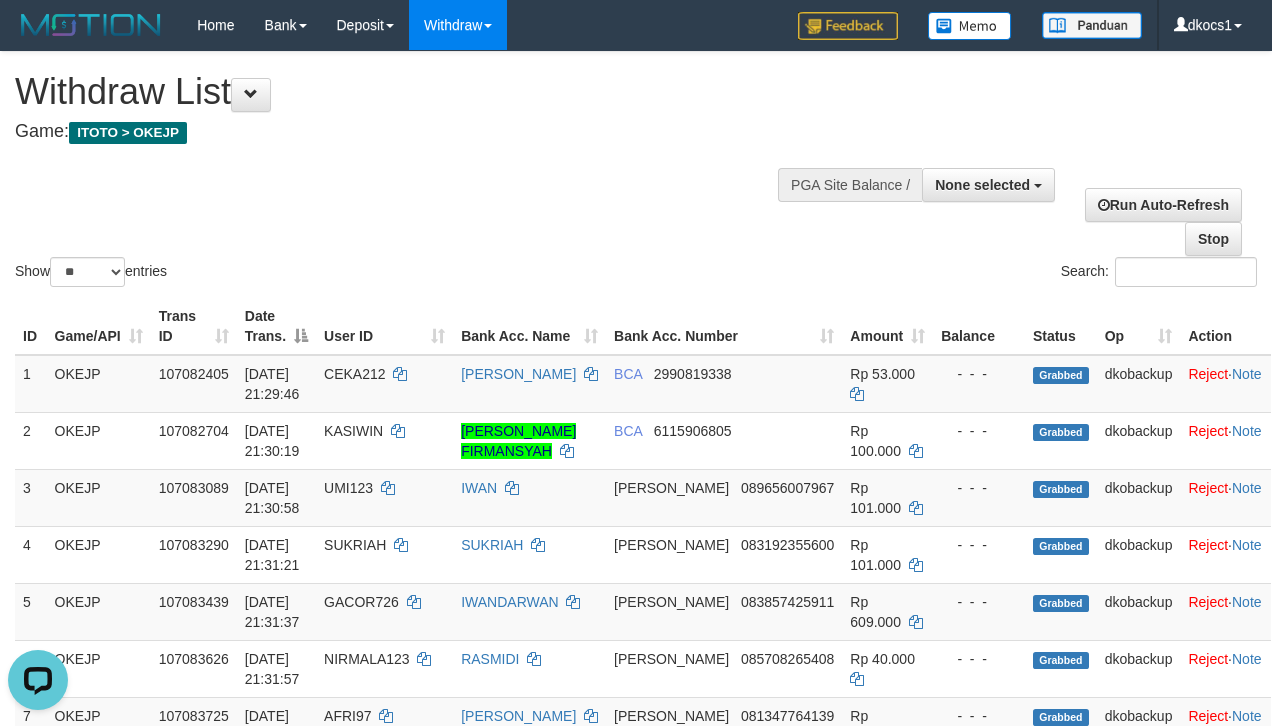 scroll, scrollTop: 0, scrollLeft: 0, axis: both 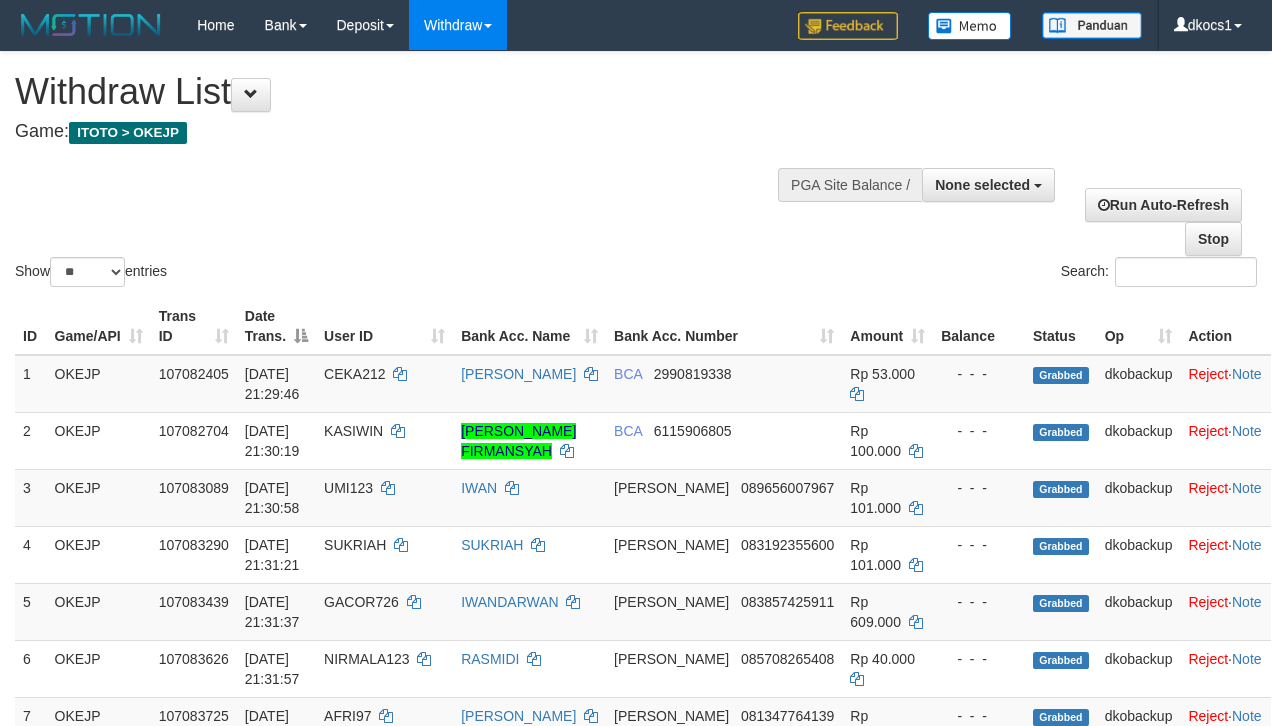 select 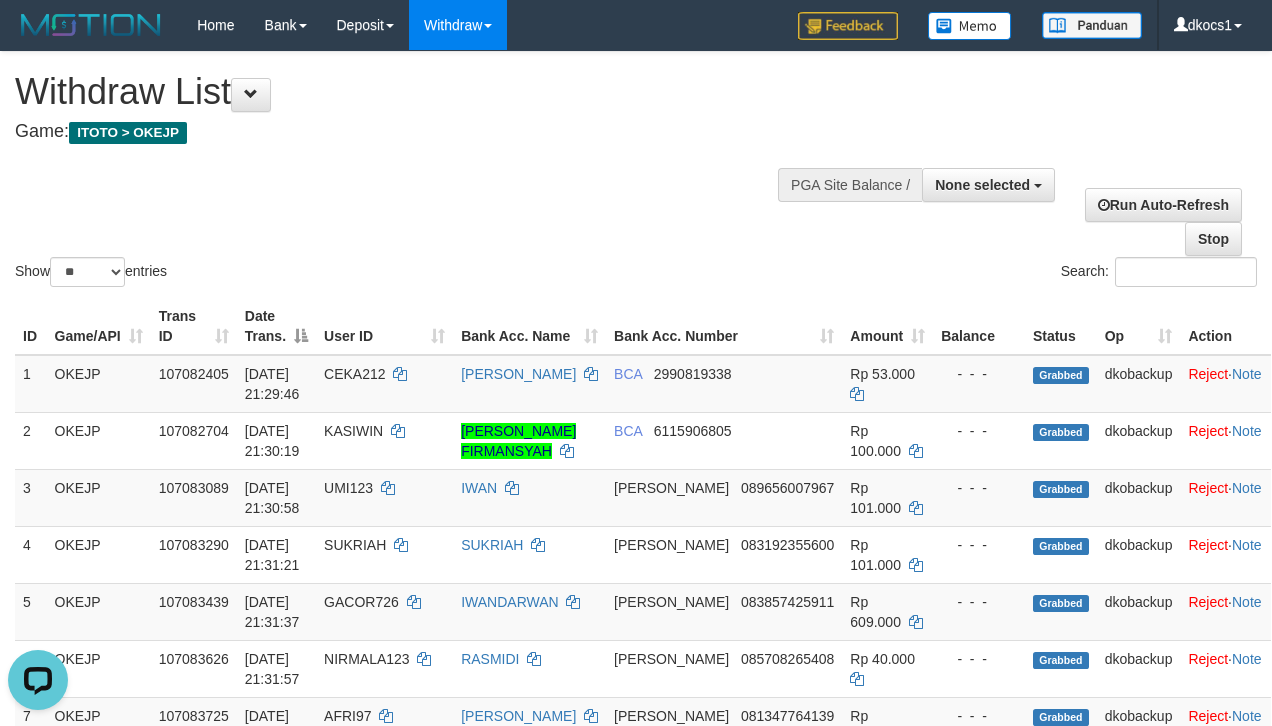 scroll, scrollTop: 0, scrollLeft: 0, axis: both 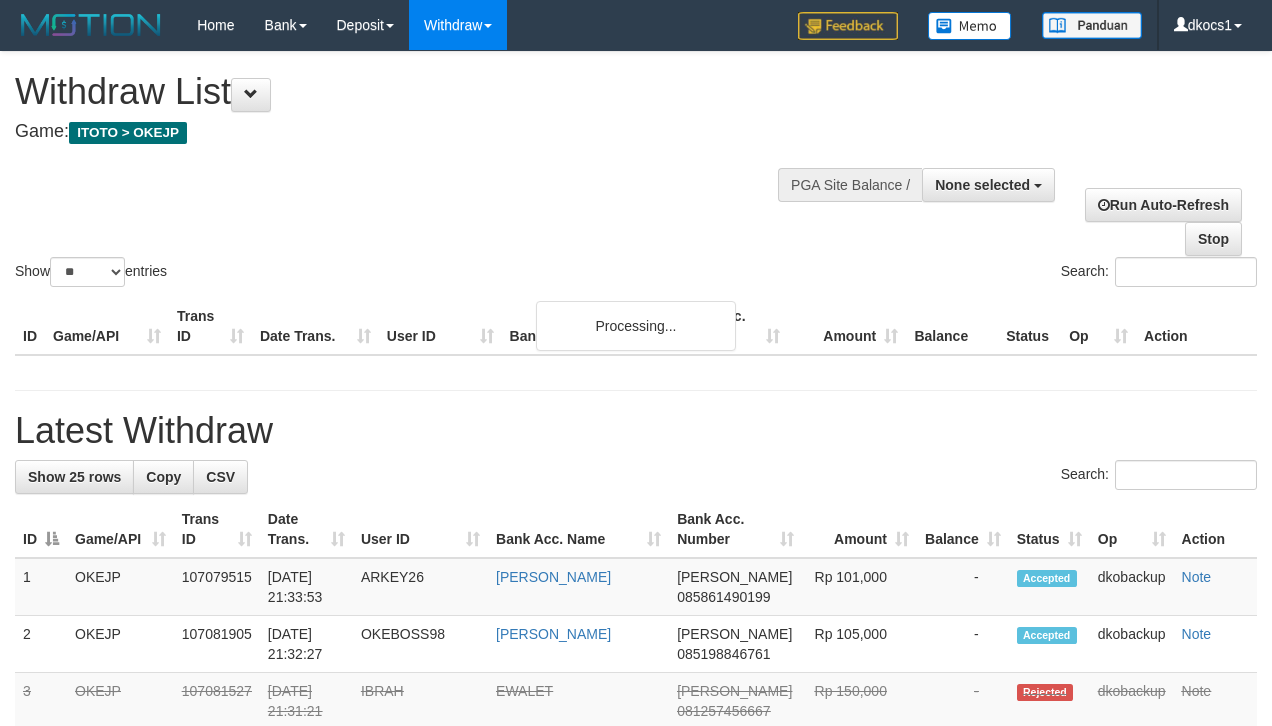 select 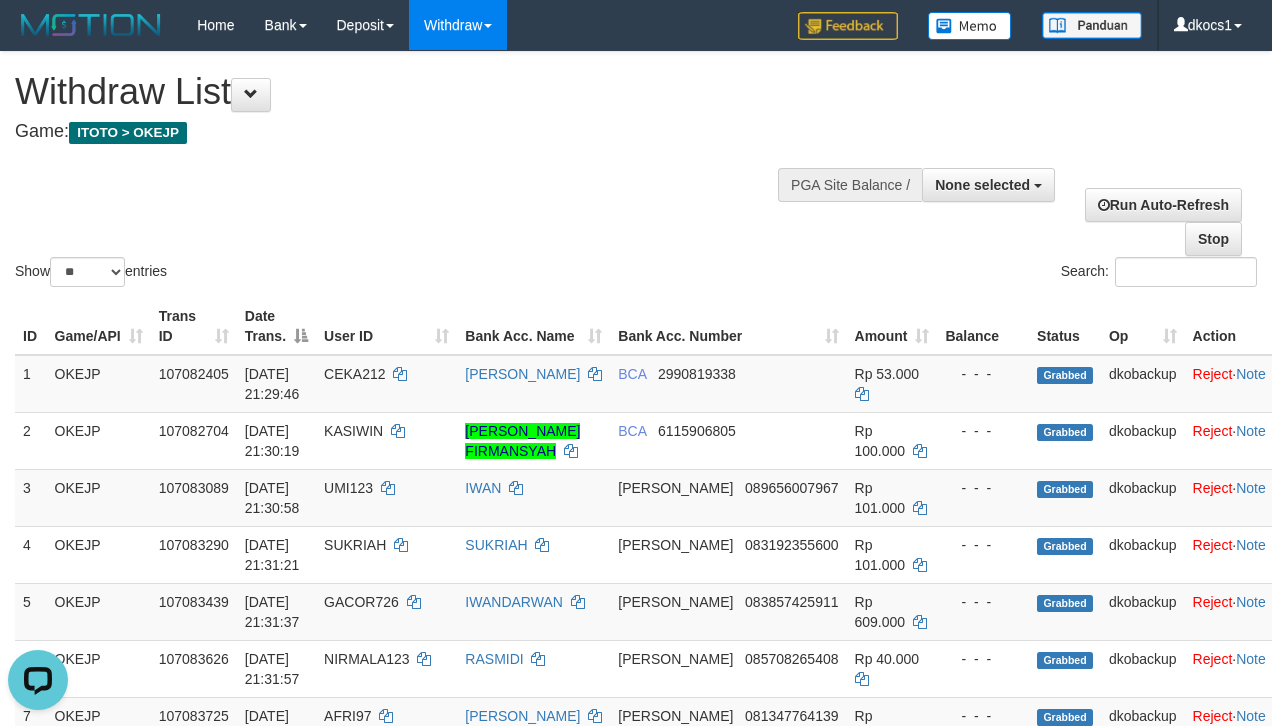 scroll, scrollTop: 0, scrollLeft: 0, axis: both 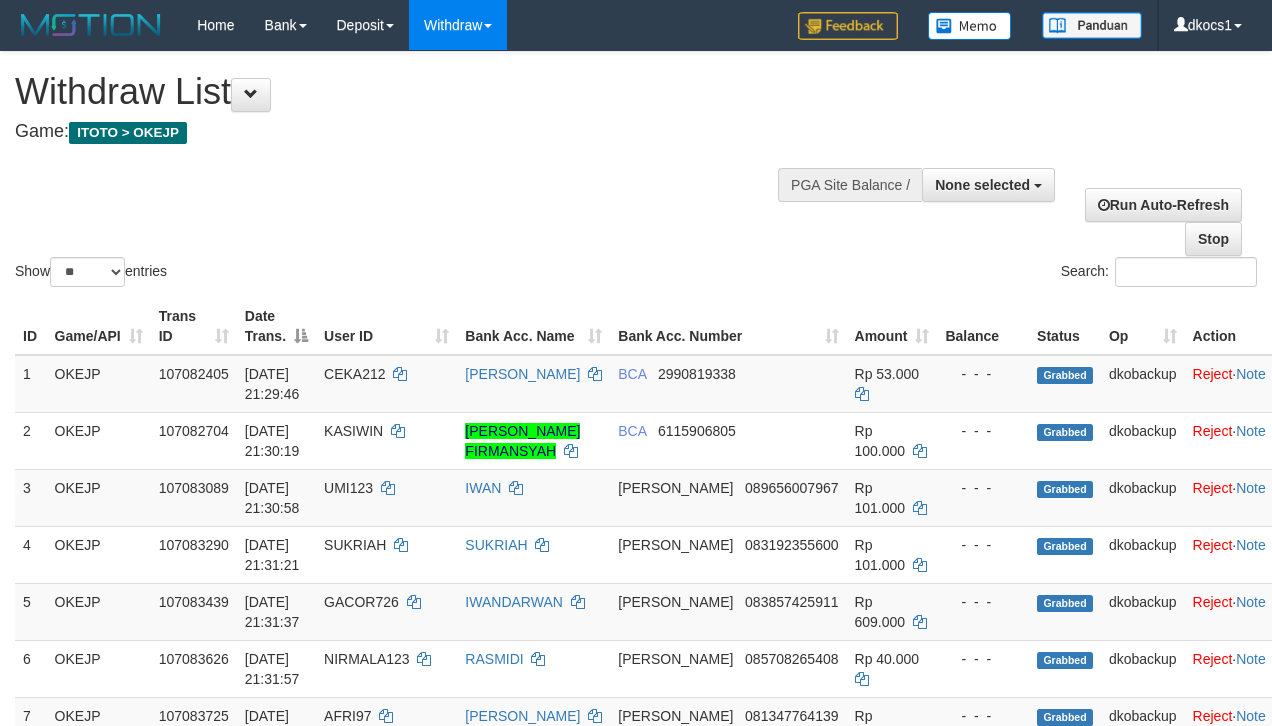 select 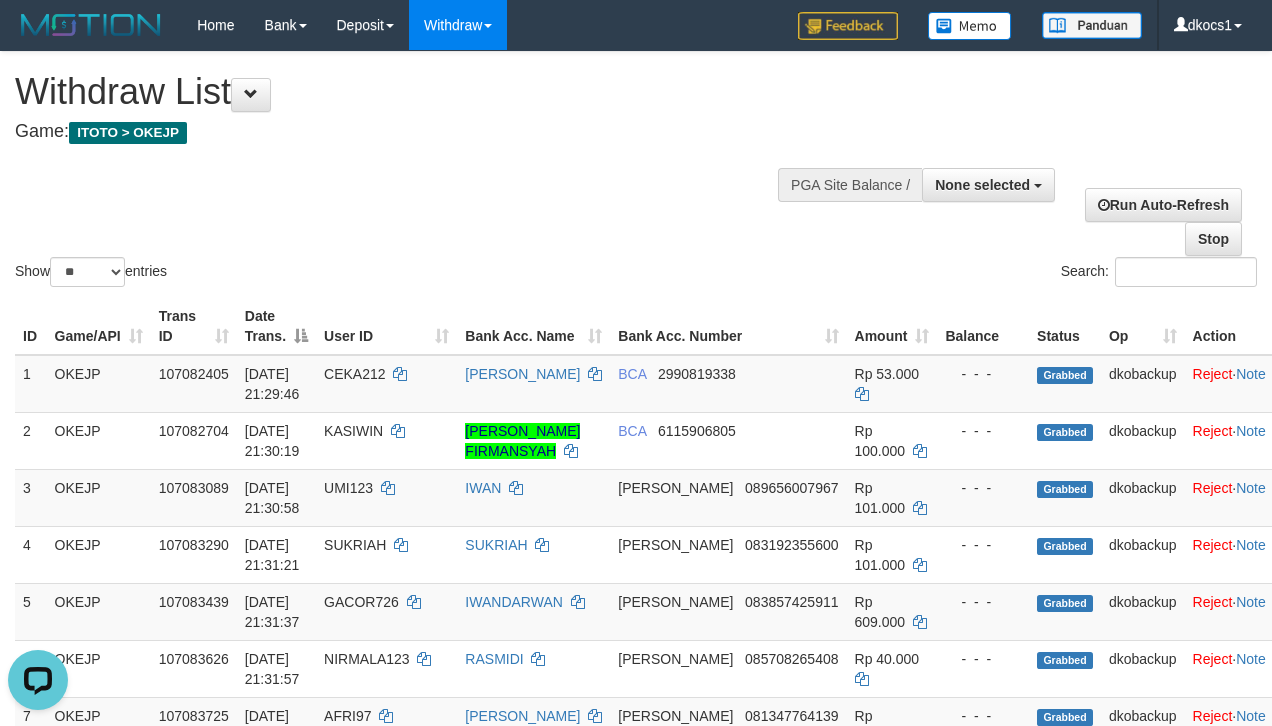 scroll, scrollTop: 0, scrollLeft: 0, axis: both 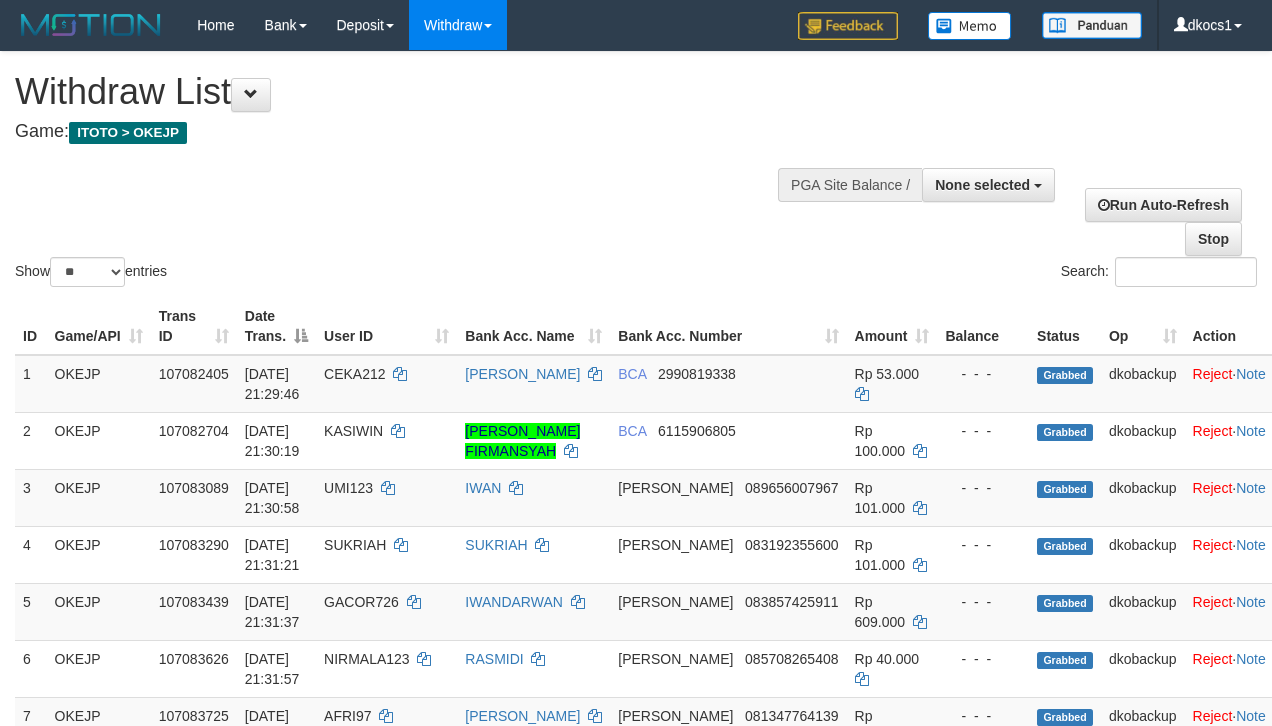 select 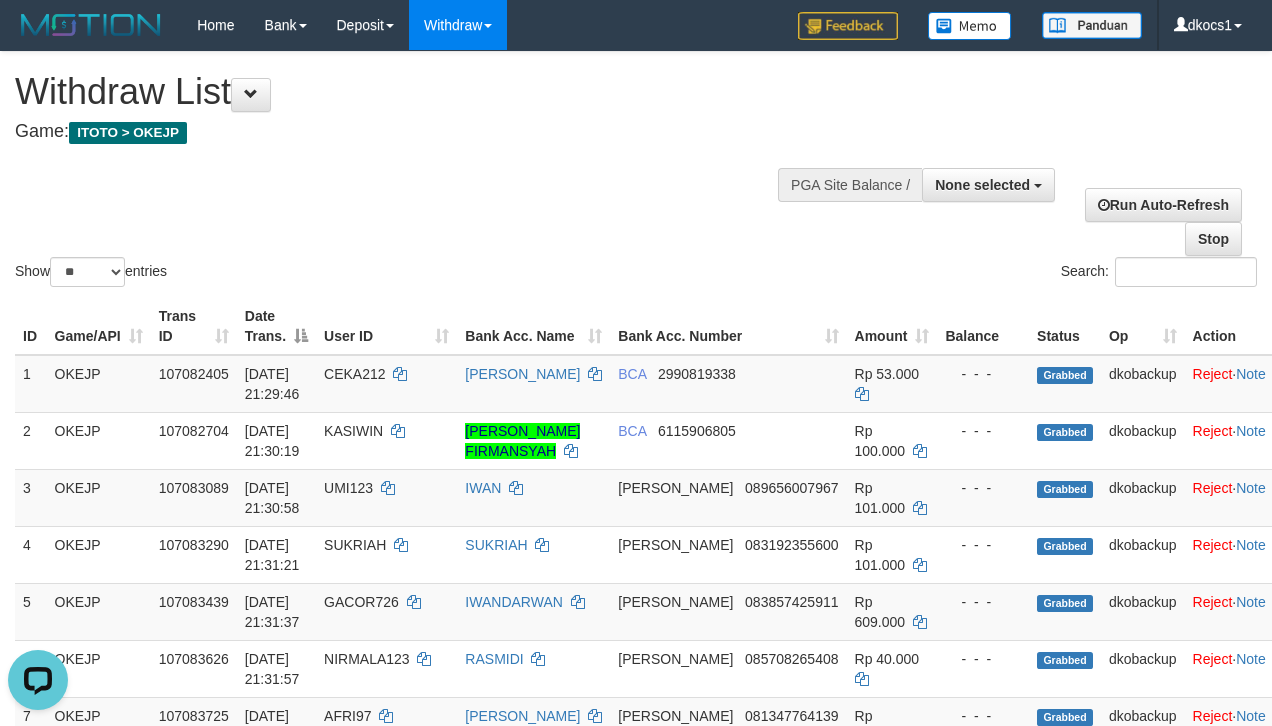 scroll, scrollTop: 0, scrollLeft: 0, axis: both 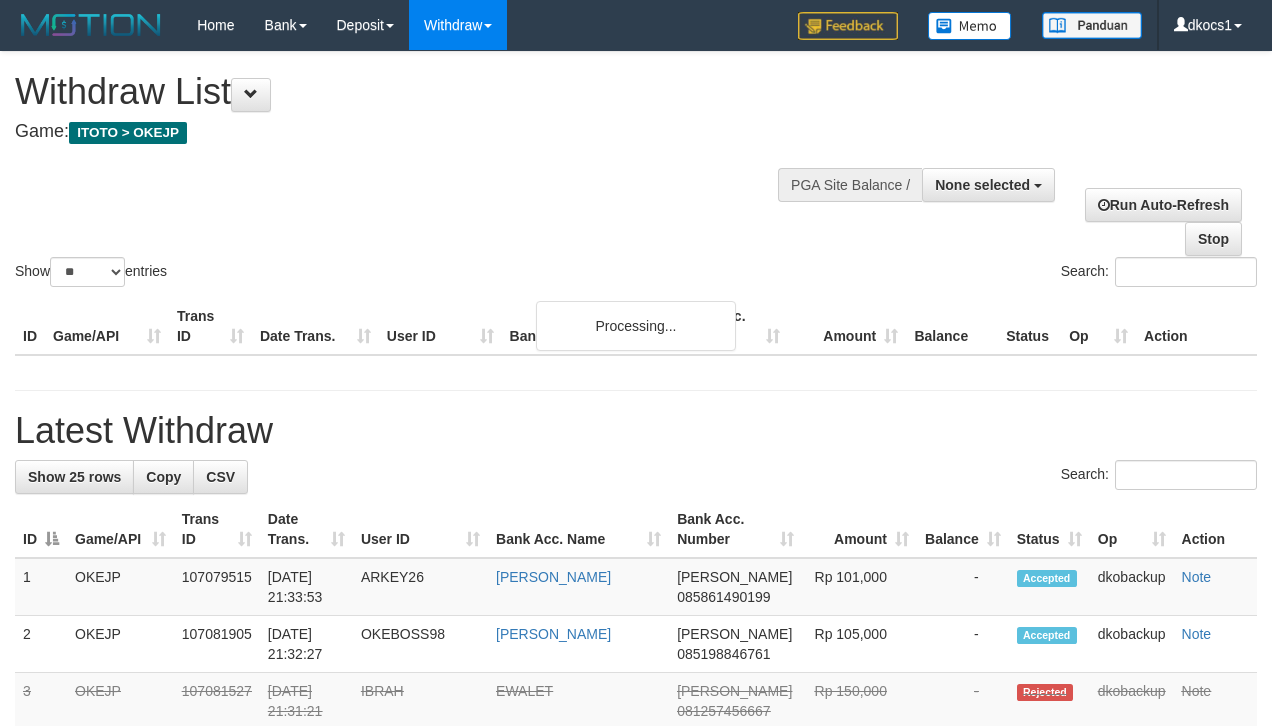 select 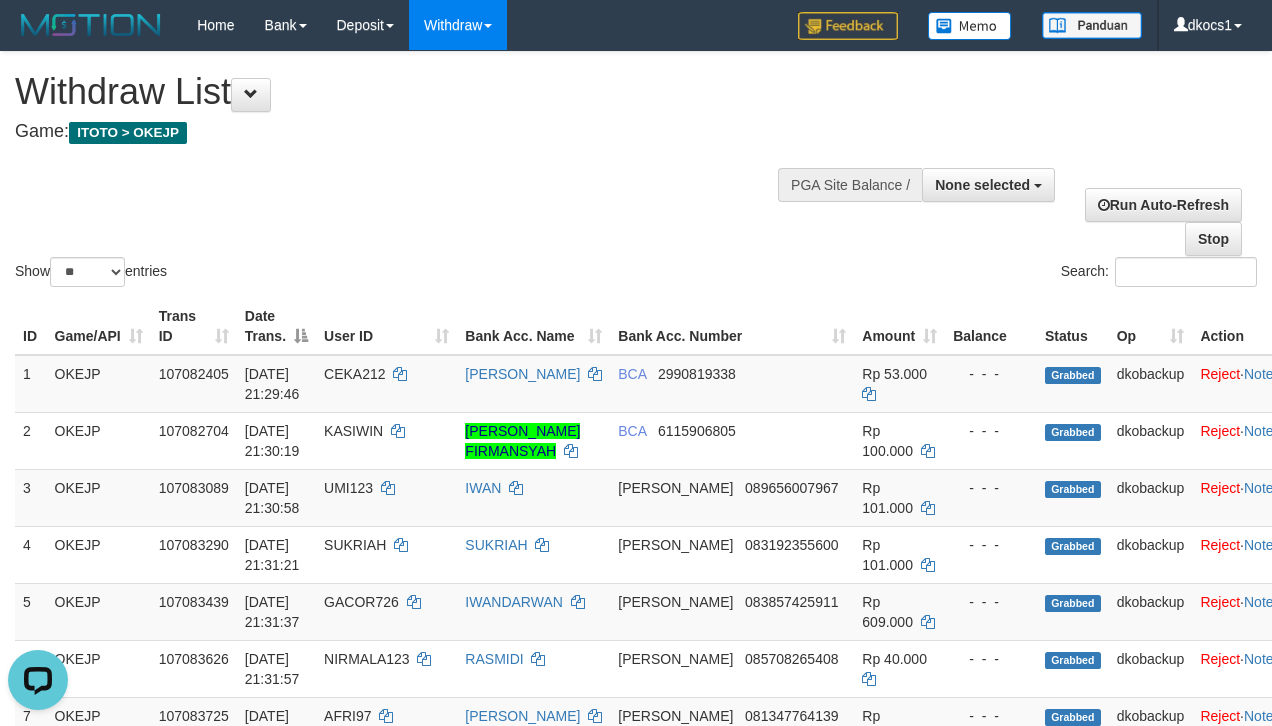 scroll, scrollTop: 0, scrollLeft: 0, axis: both 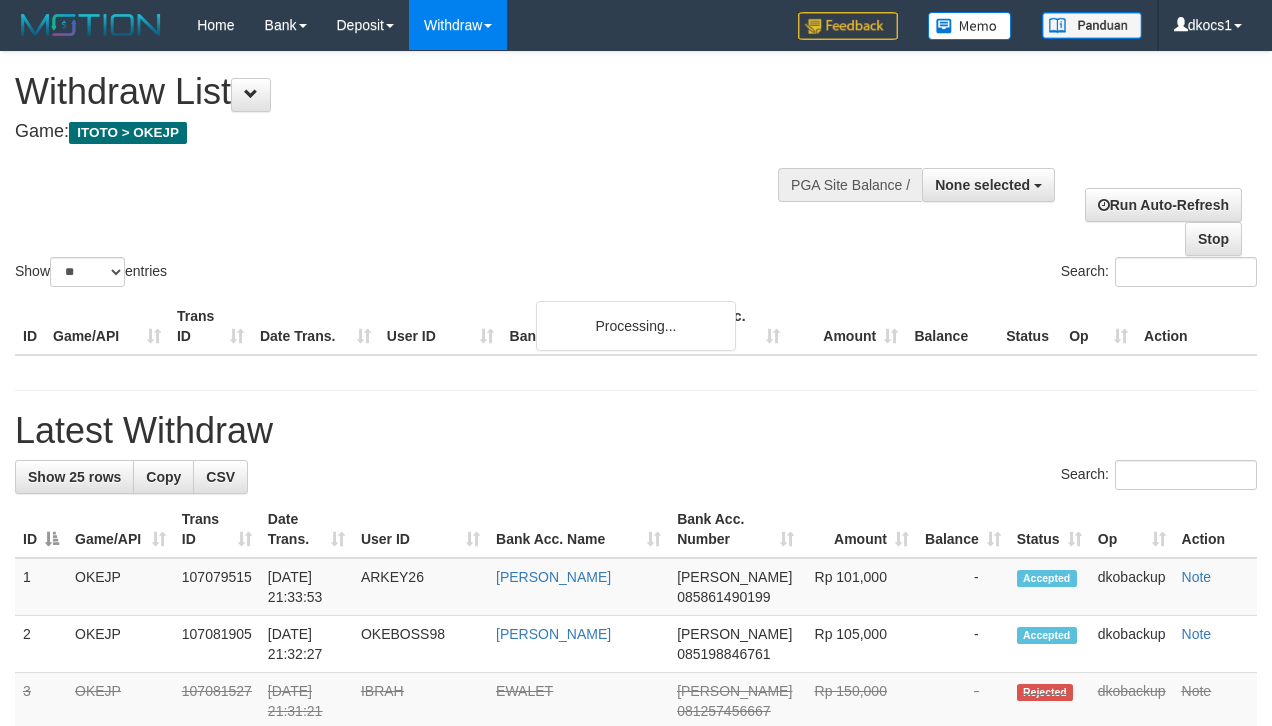 select 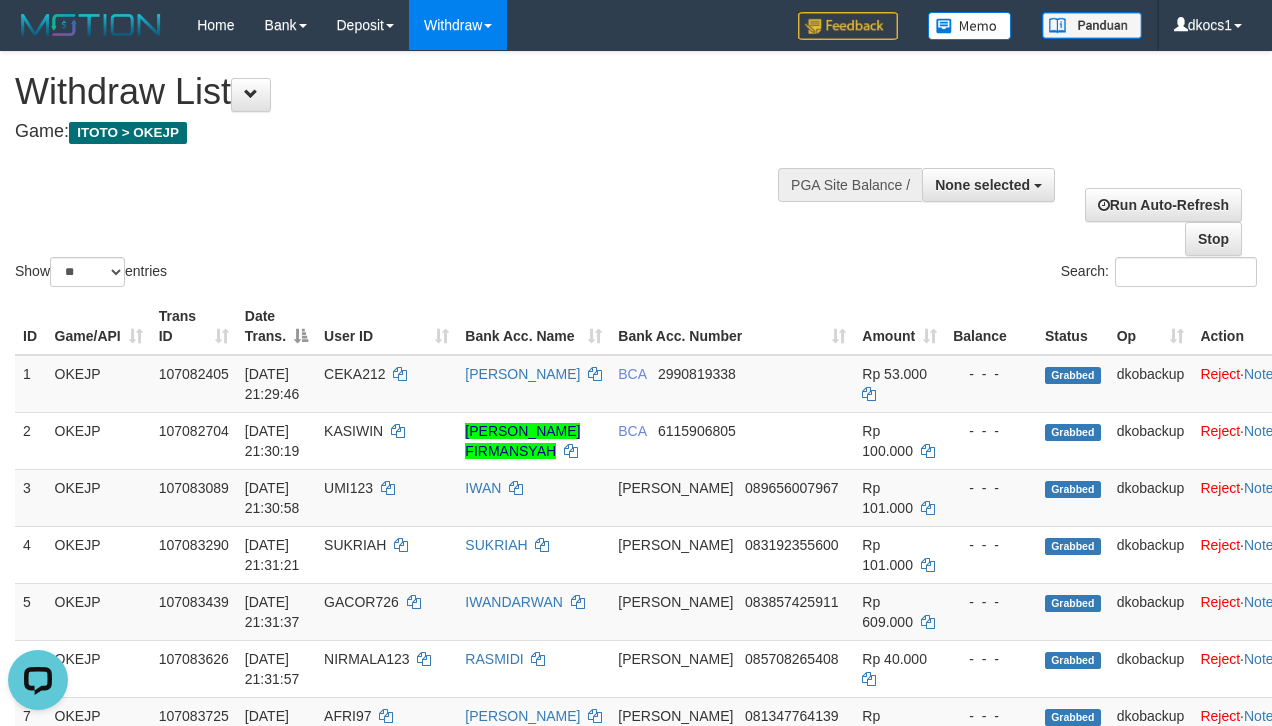 scroll, scrollTop: 0, scrollLeft: 0, axis: both 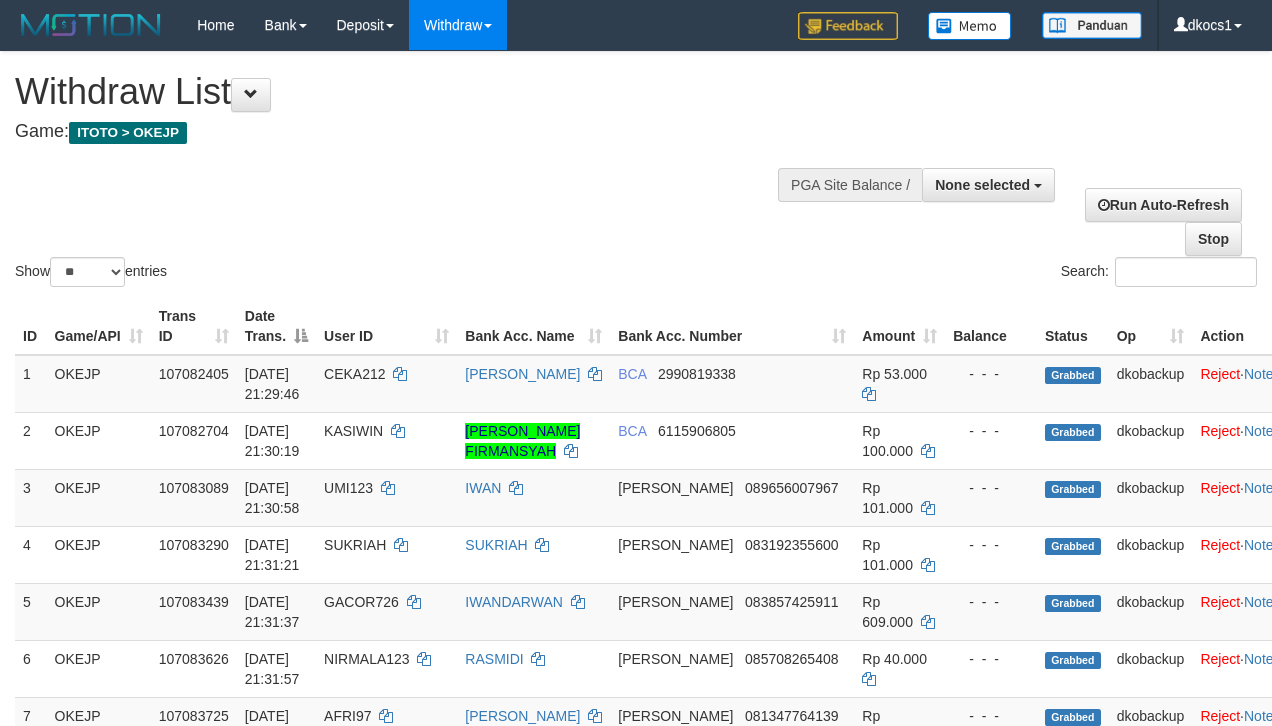 select 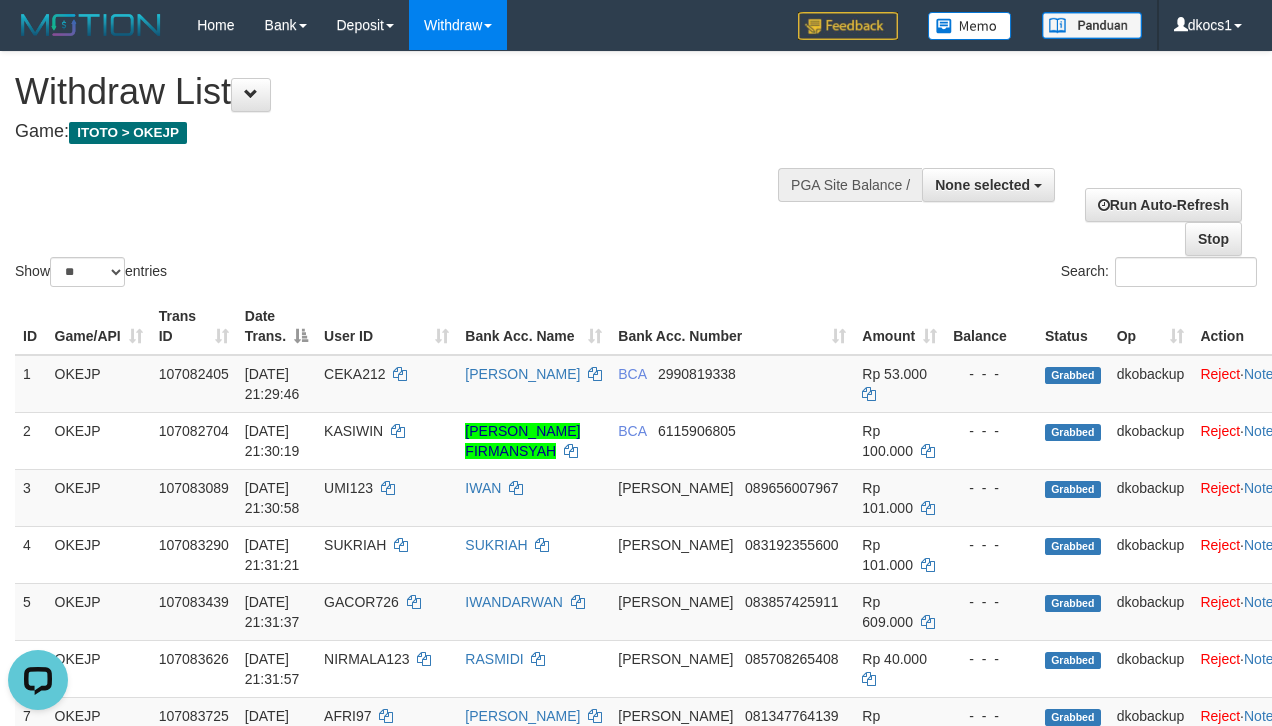 scroll, scrollTop: 0, scrollLeft: 0, axis: both 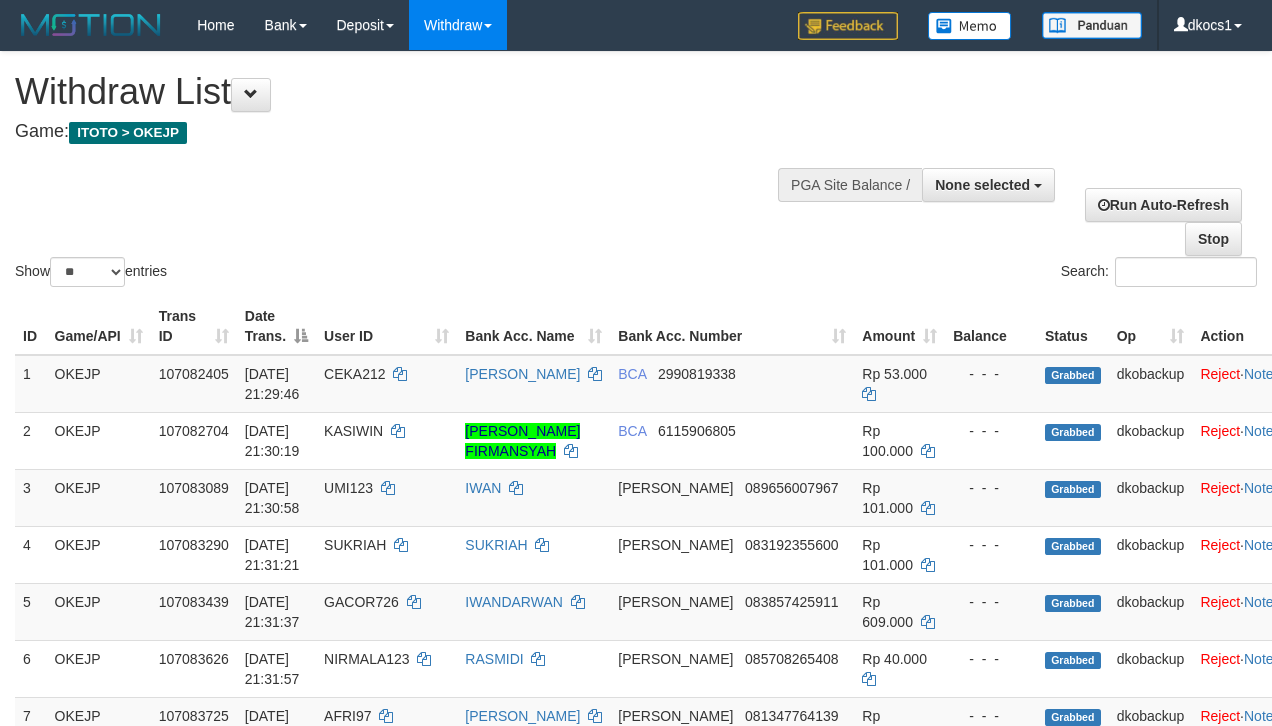 select 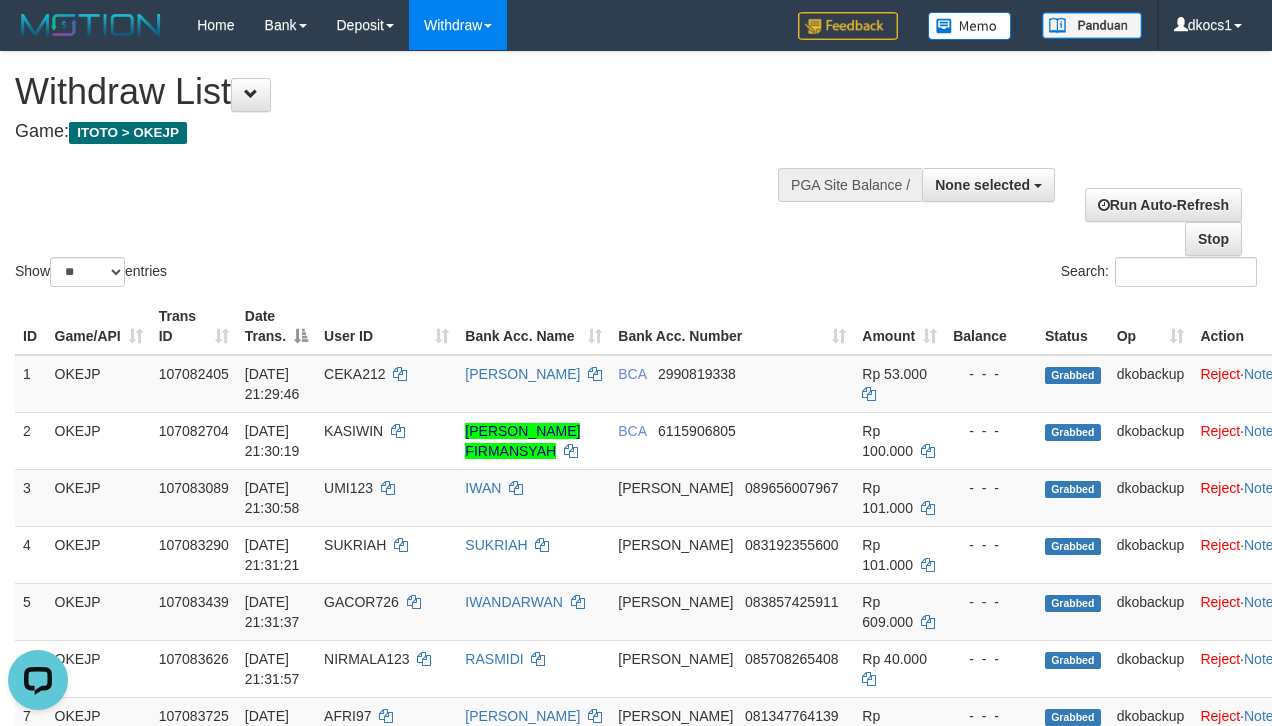 scroll, scrollTop: 0, scrollLeft: 0, axis: both 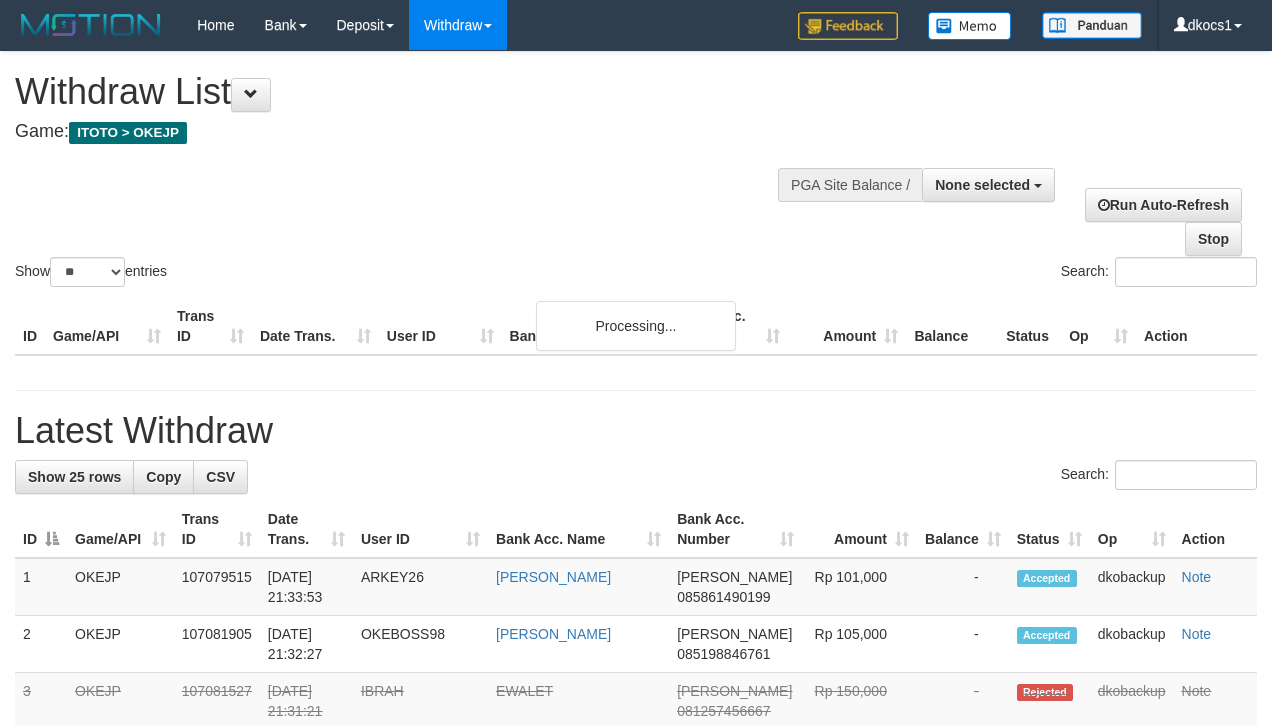 select 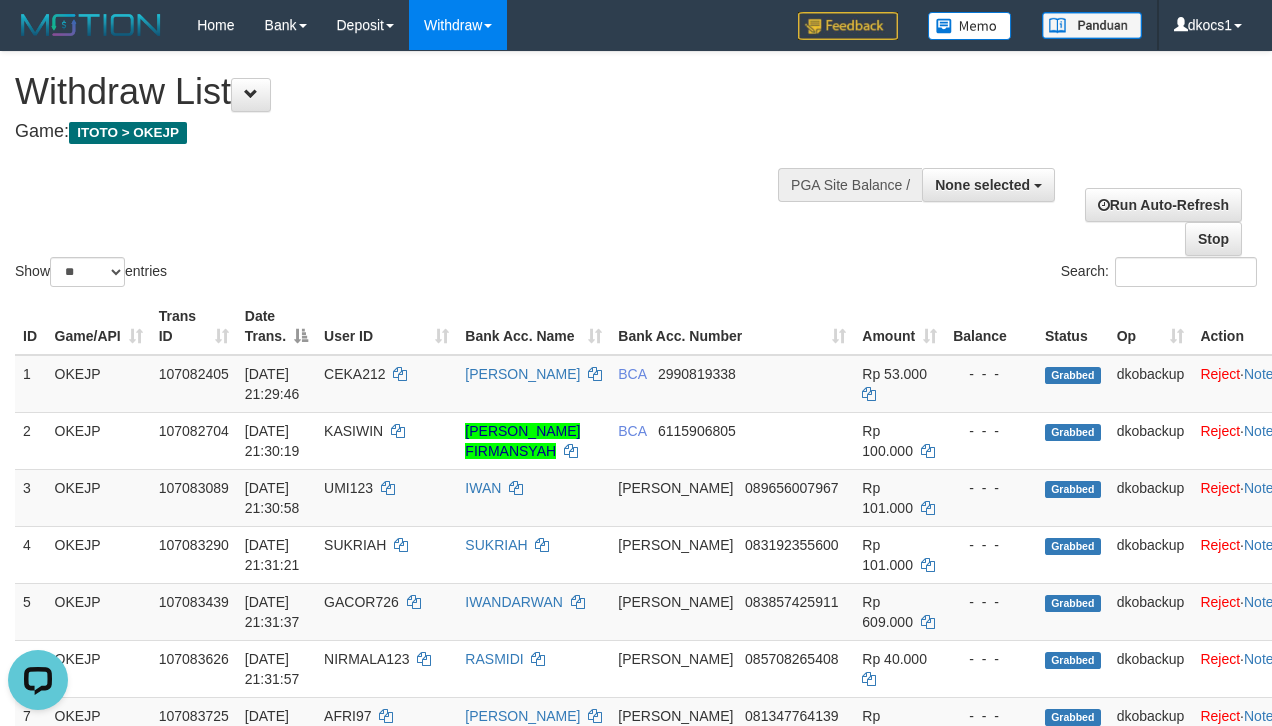 scroll, scrollTop: 0, scrollLeft: 0, axis: both 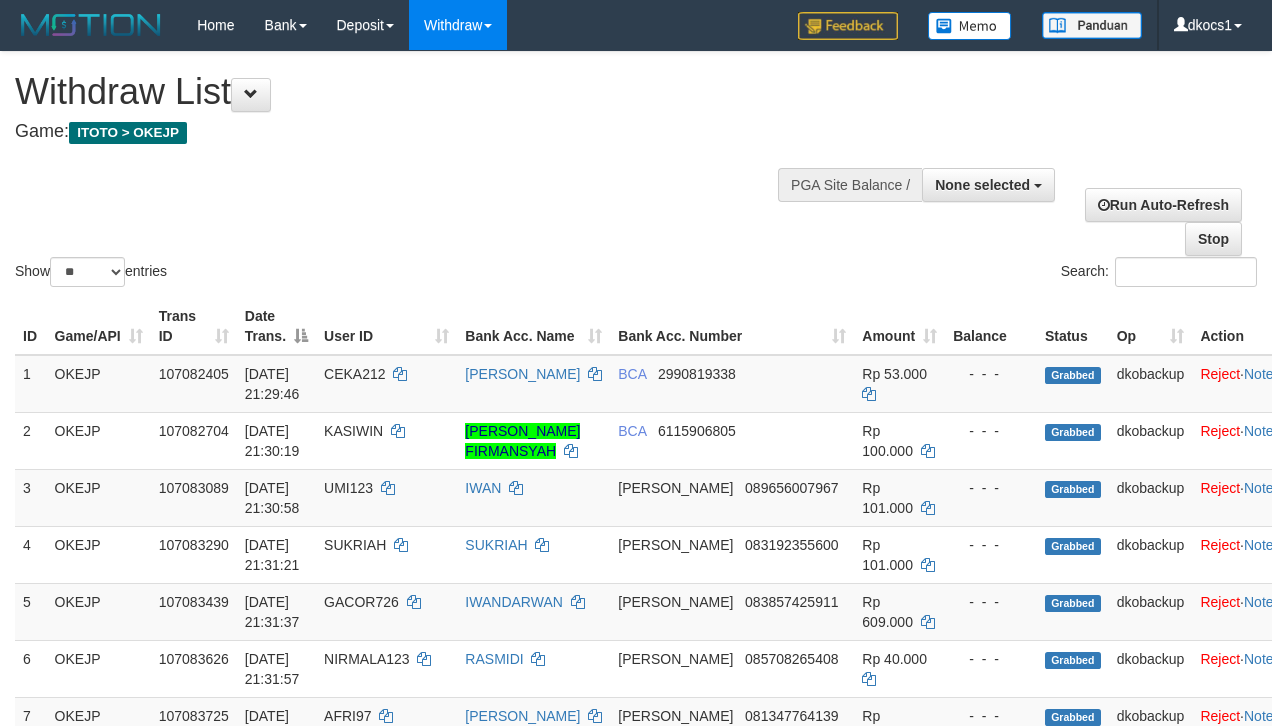 select 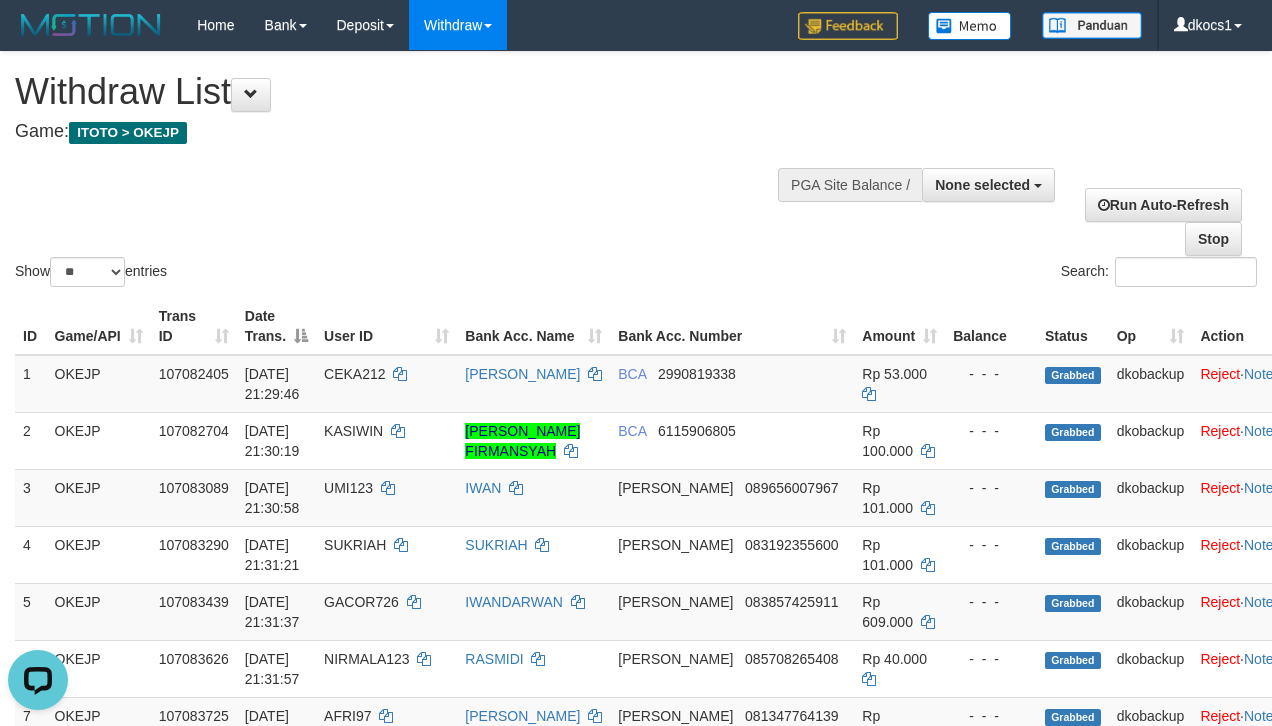 scroll, scrollTop: 0, scrollLeft: 0, axis: both 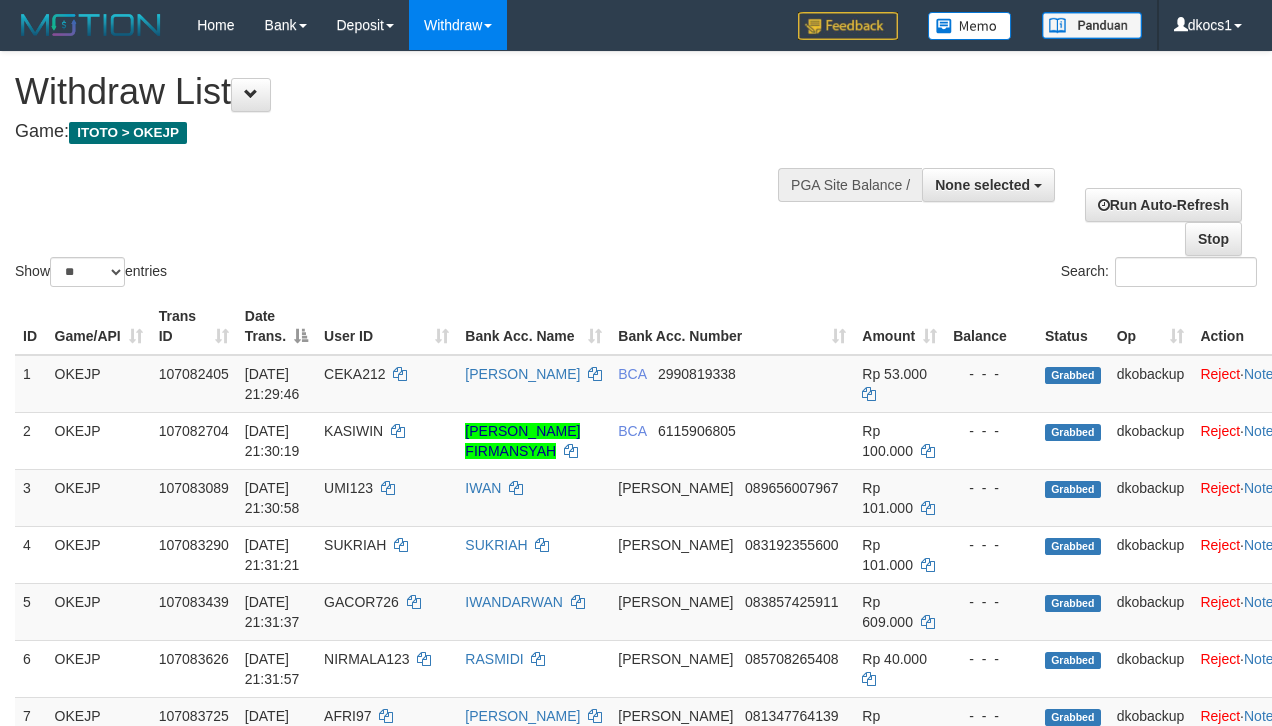 select 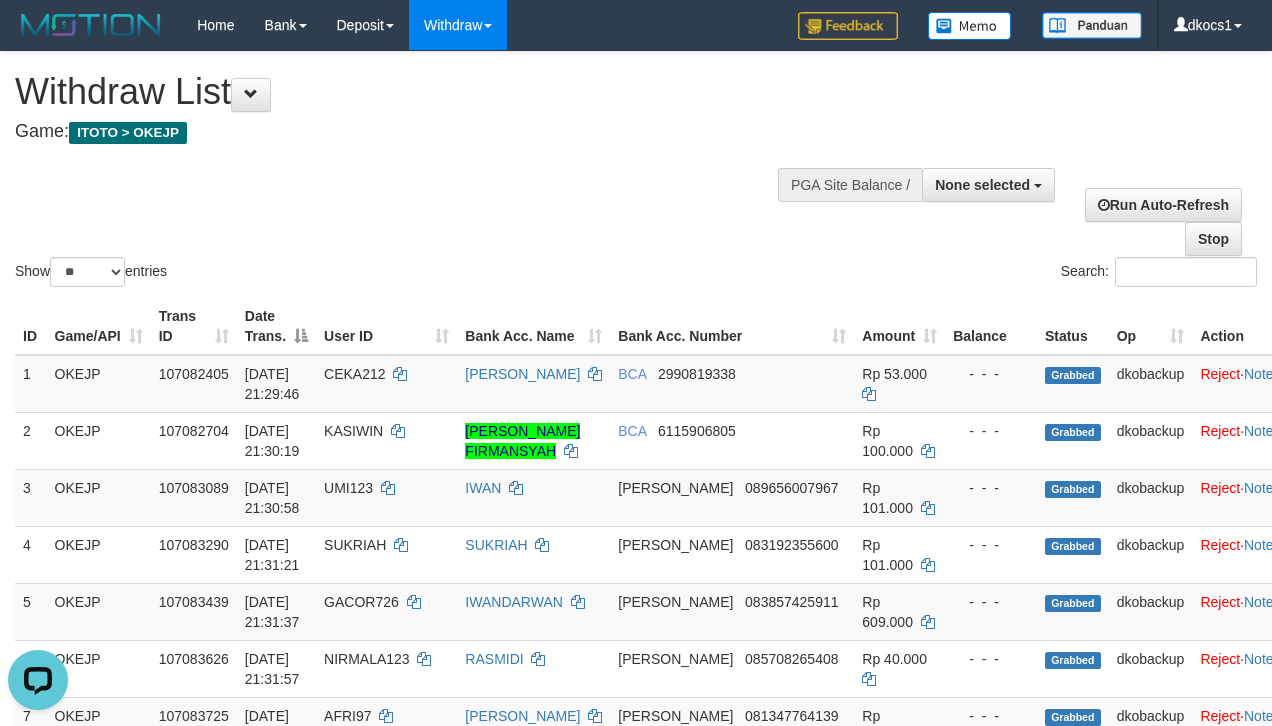 scroll, scrollTop: 0, scrollLeft: 0, axis: both 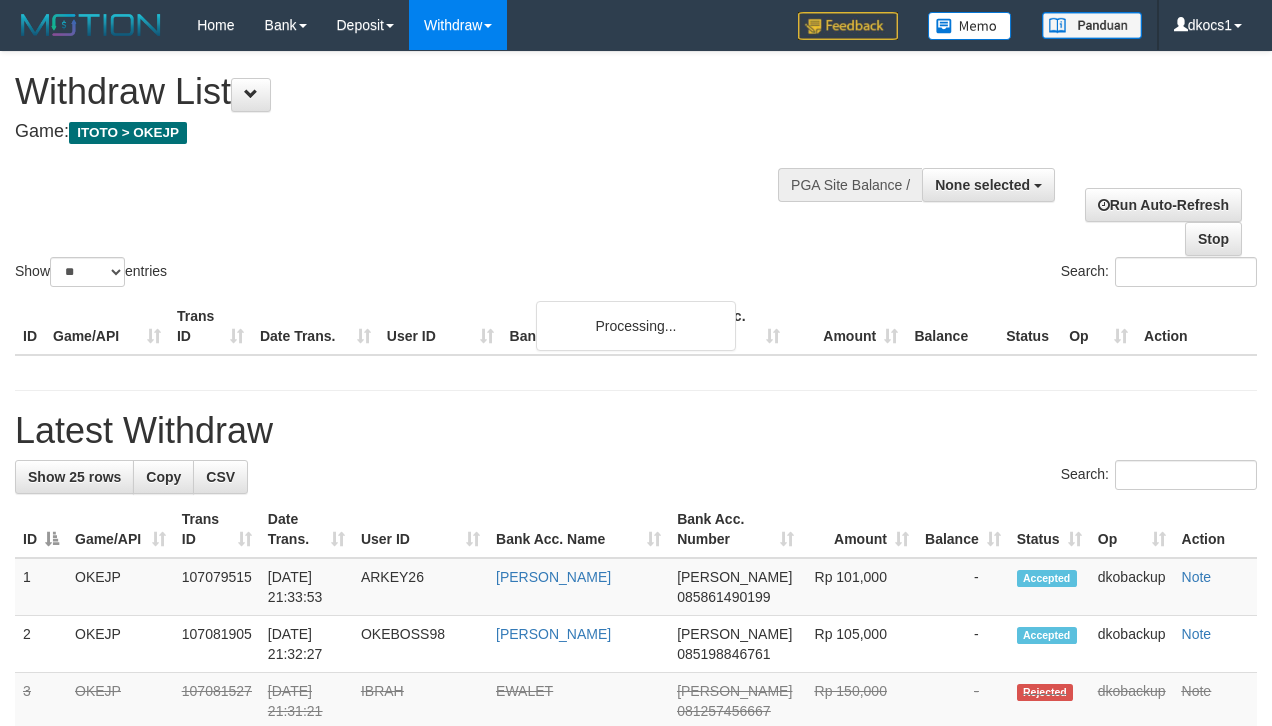 select 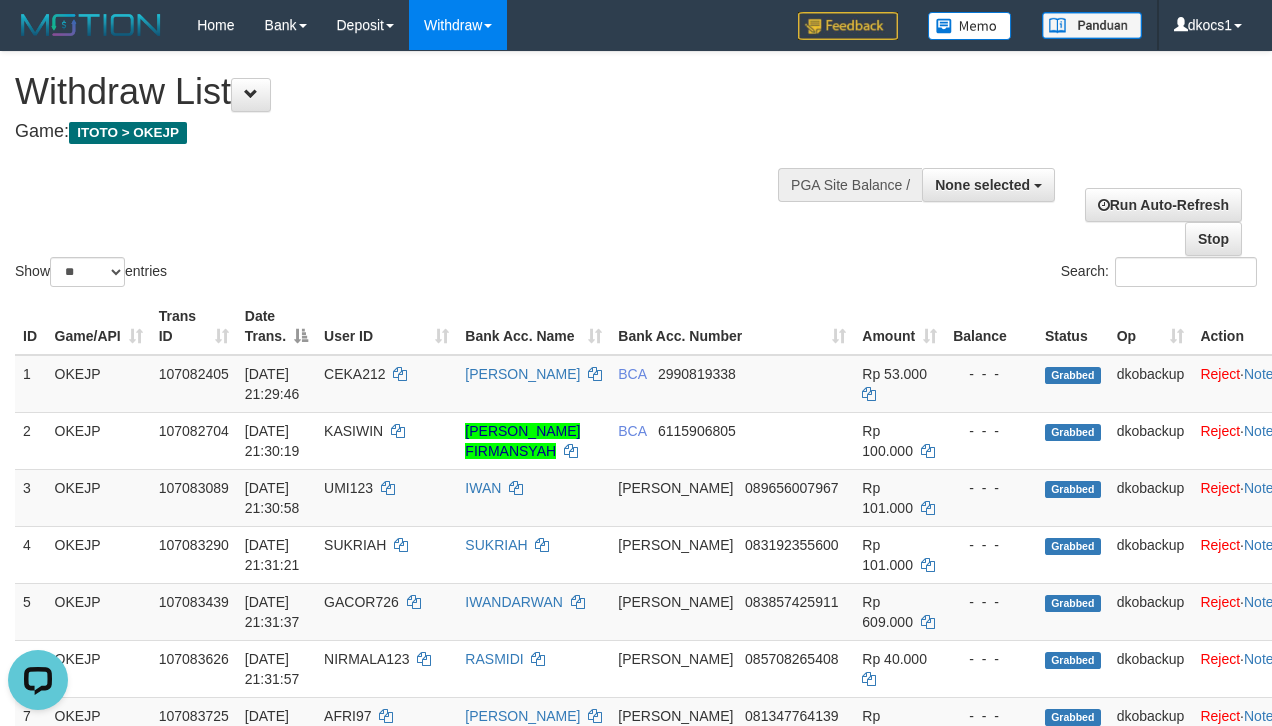 scroll, scrollTop: 0, scrollLeft: 0, axis: both 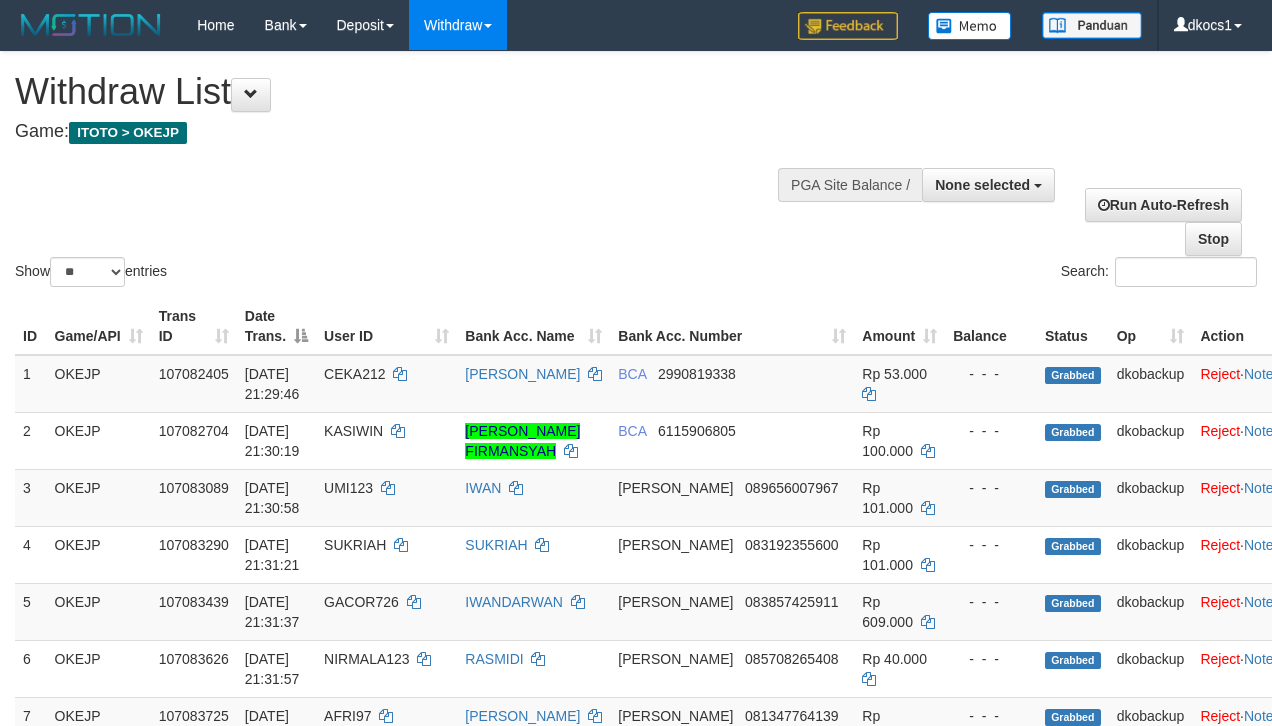 select 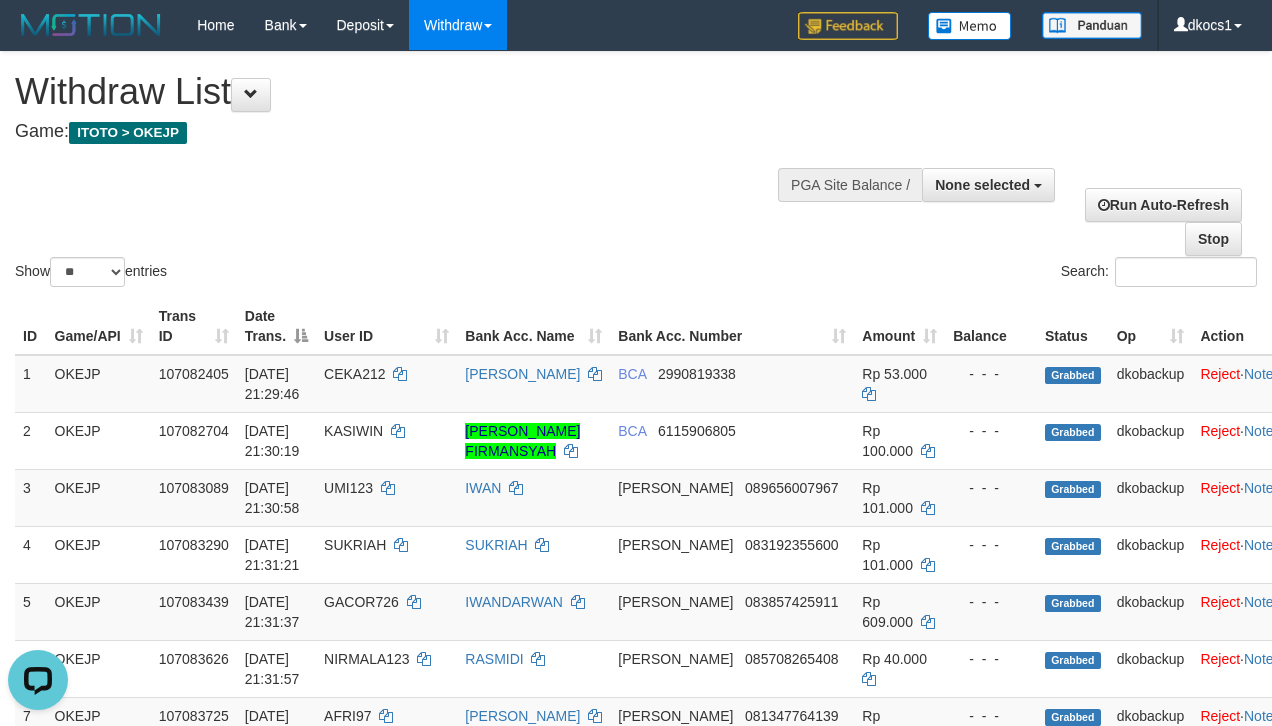 scroll, scrollTop: 0, scrollLeft: 0, axis: both 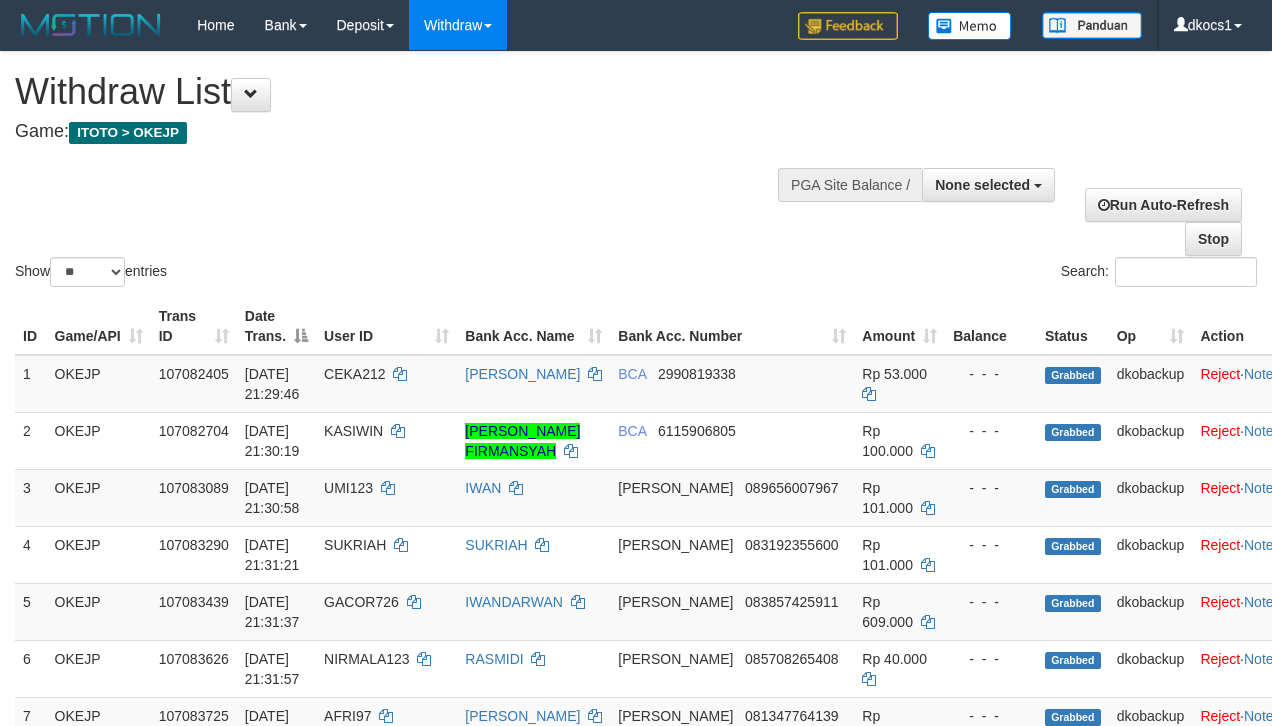 select 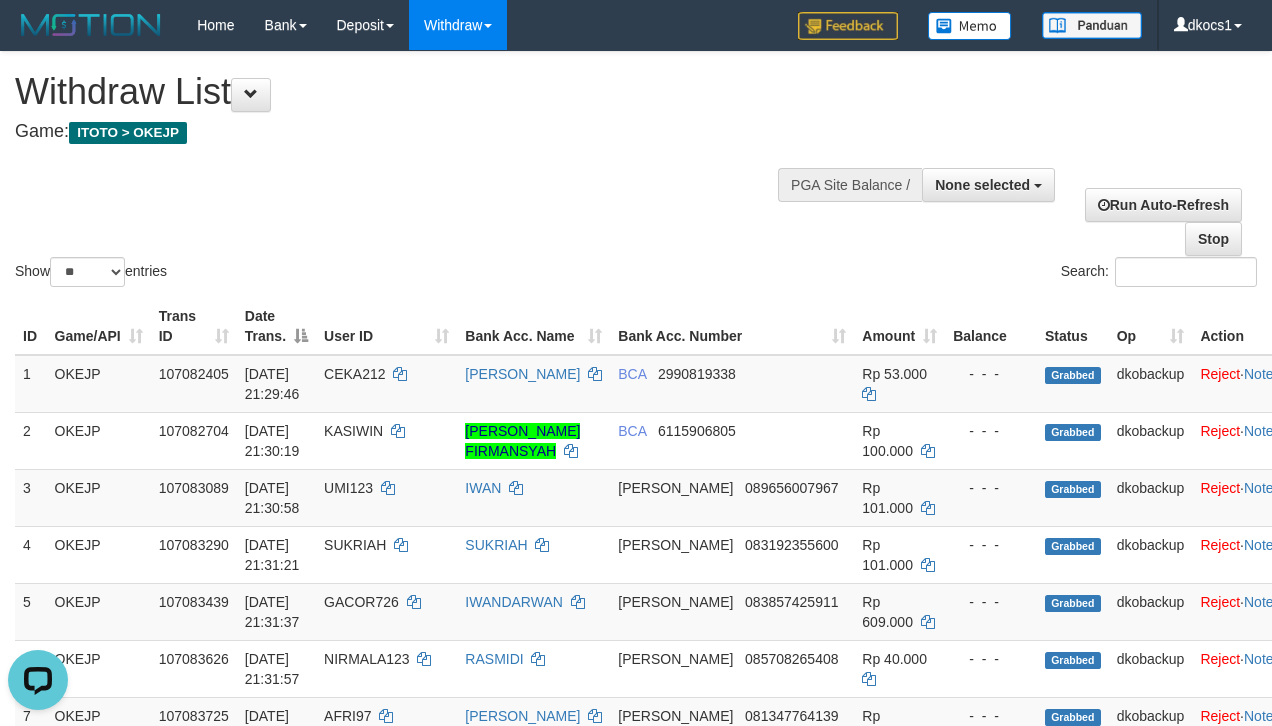 scroll, scrollTop: 0, scrollLeft: 0, axis: both 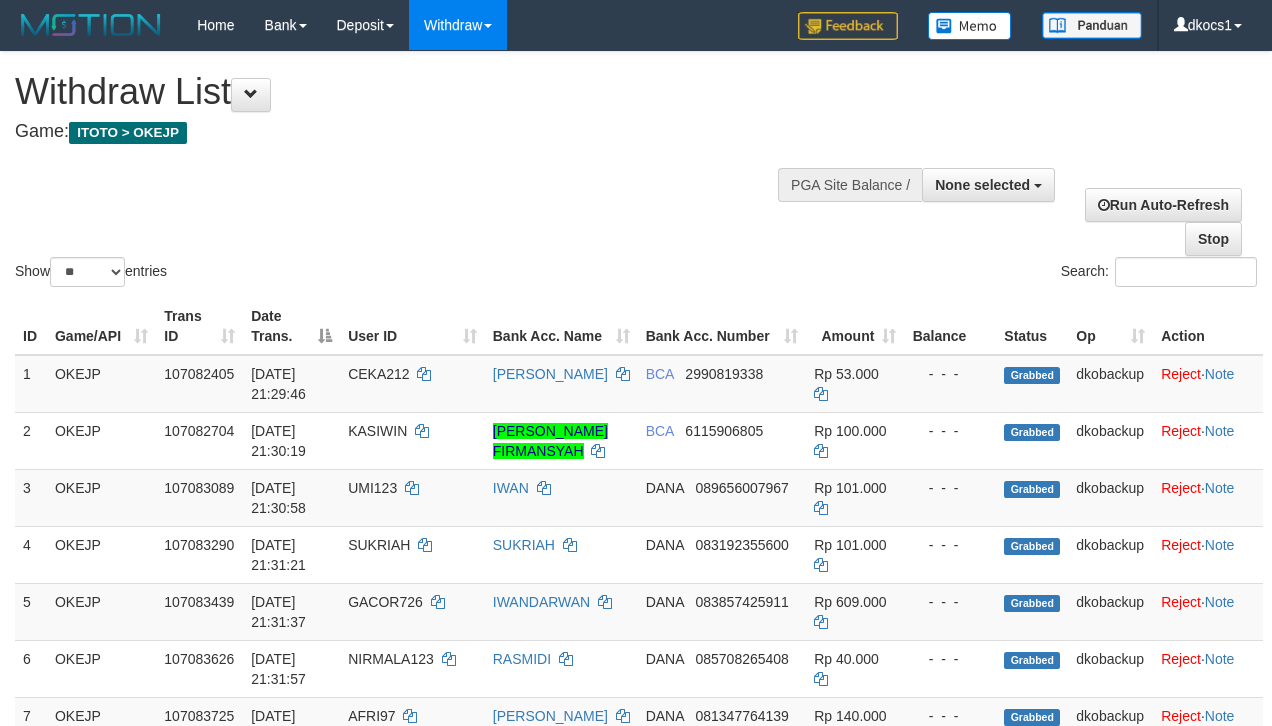 select 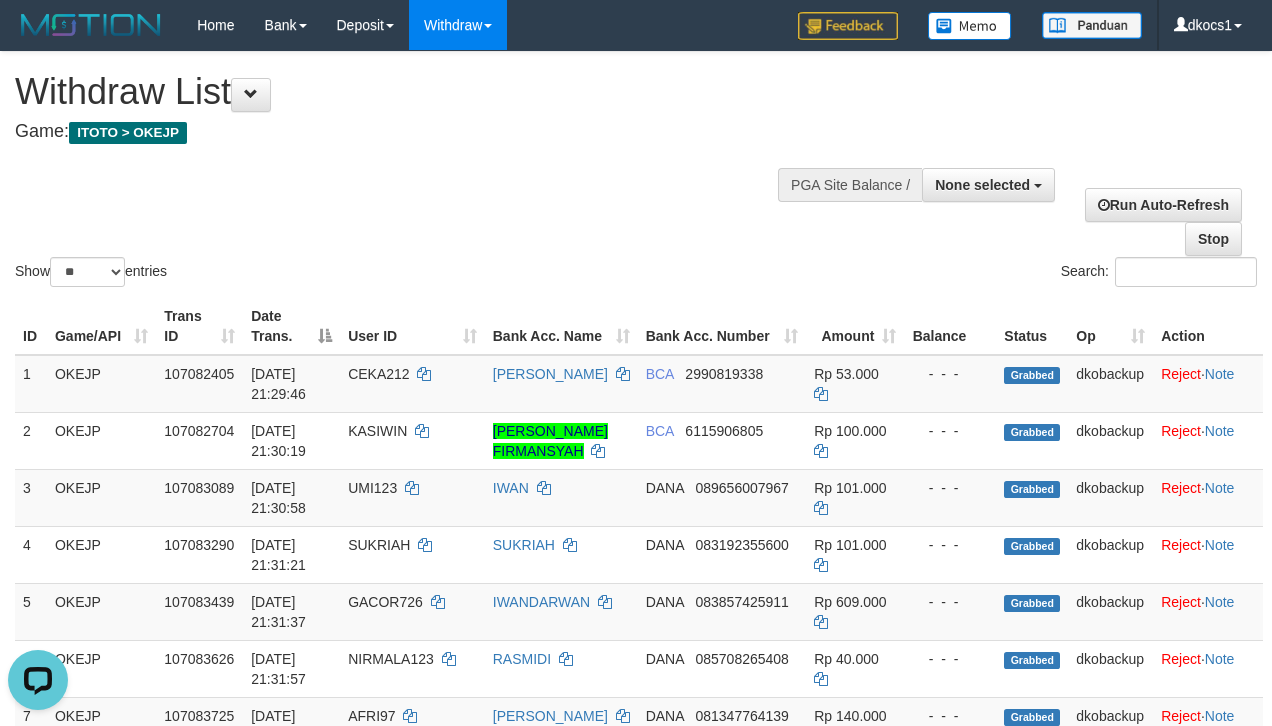 scroll, scrollTop: 0, scrollLeft: 0, axis: both 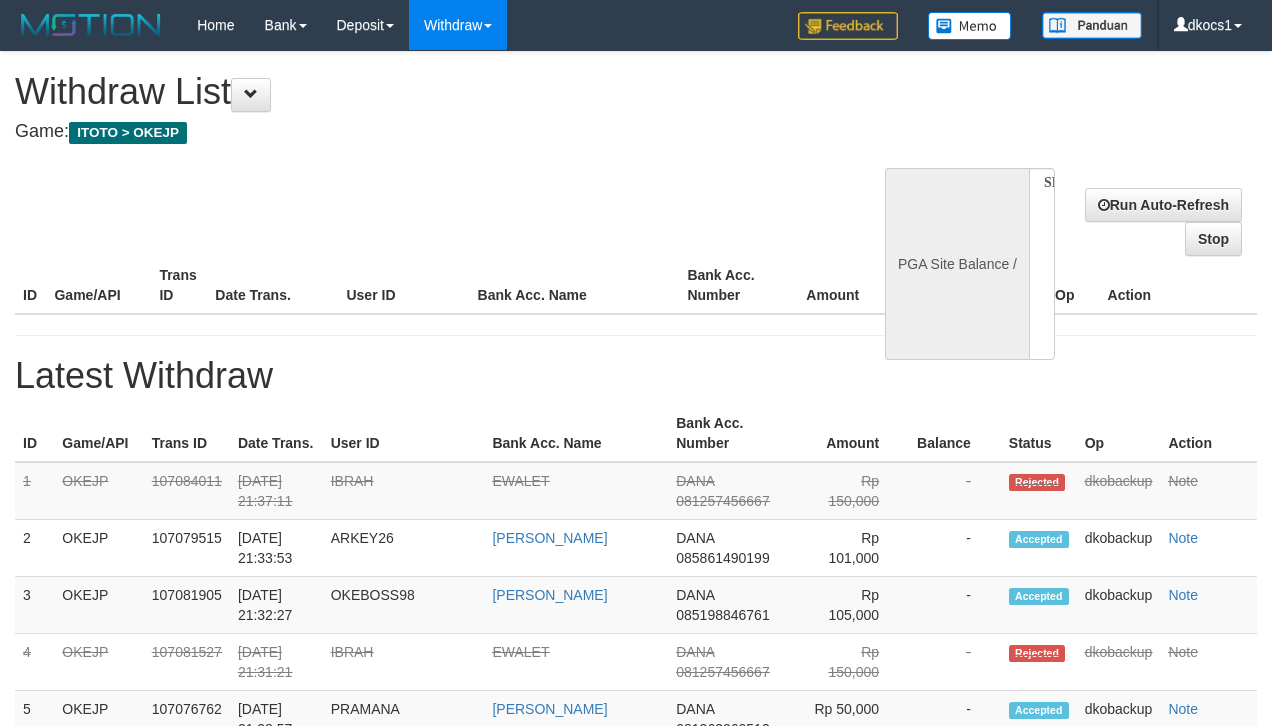 select 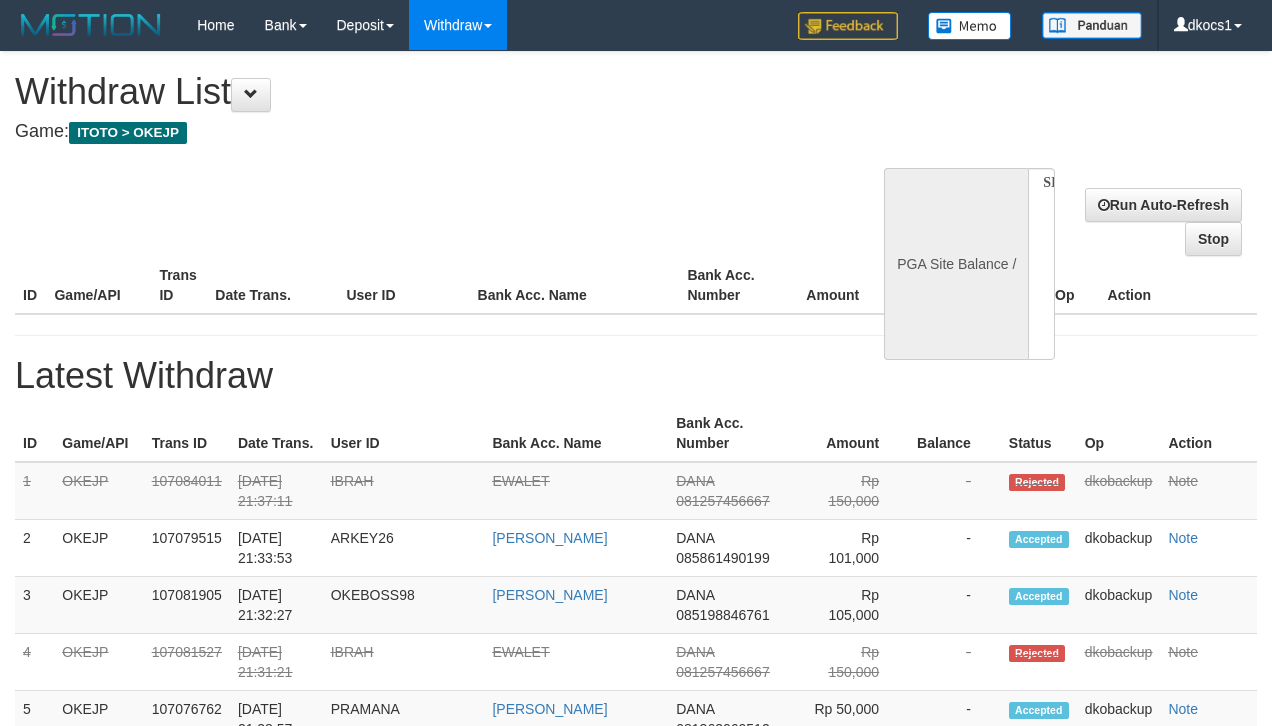 scroll, scrollTop: 0, scrollLeft: 0, axis: both 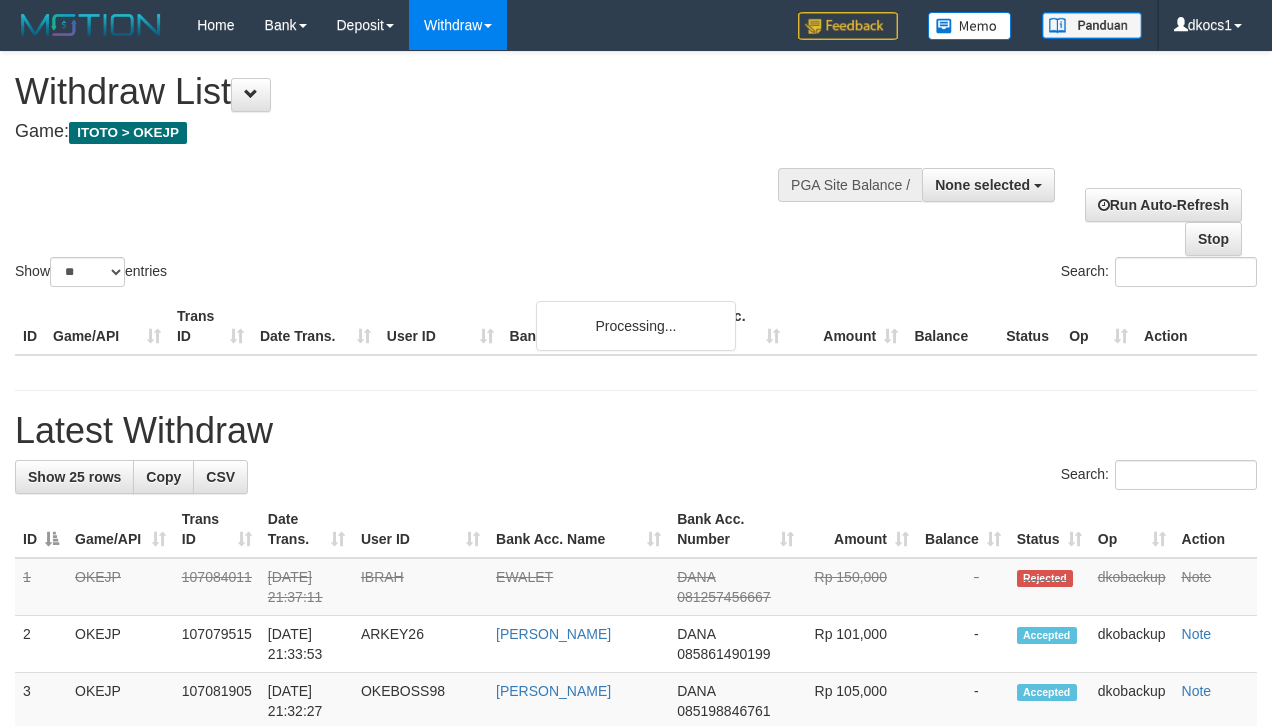 select 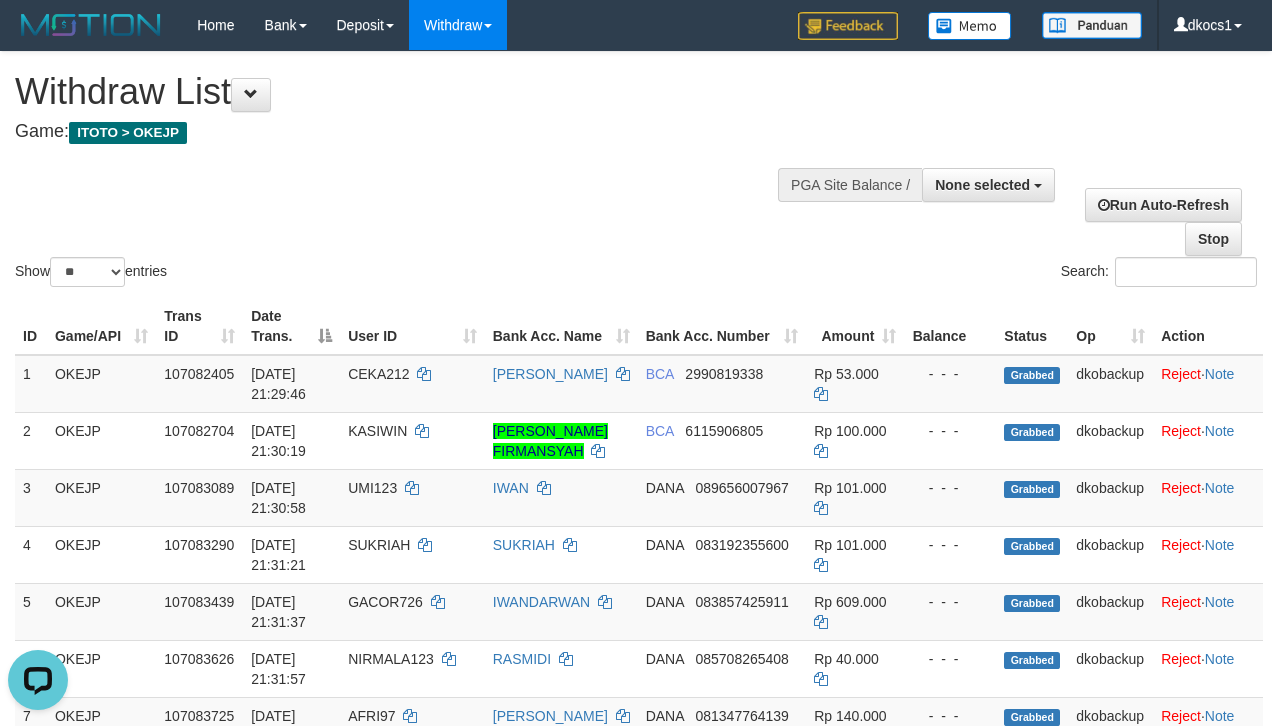 scroll, scrollTop: 0, scrollLeft: 0, axis: both 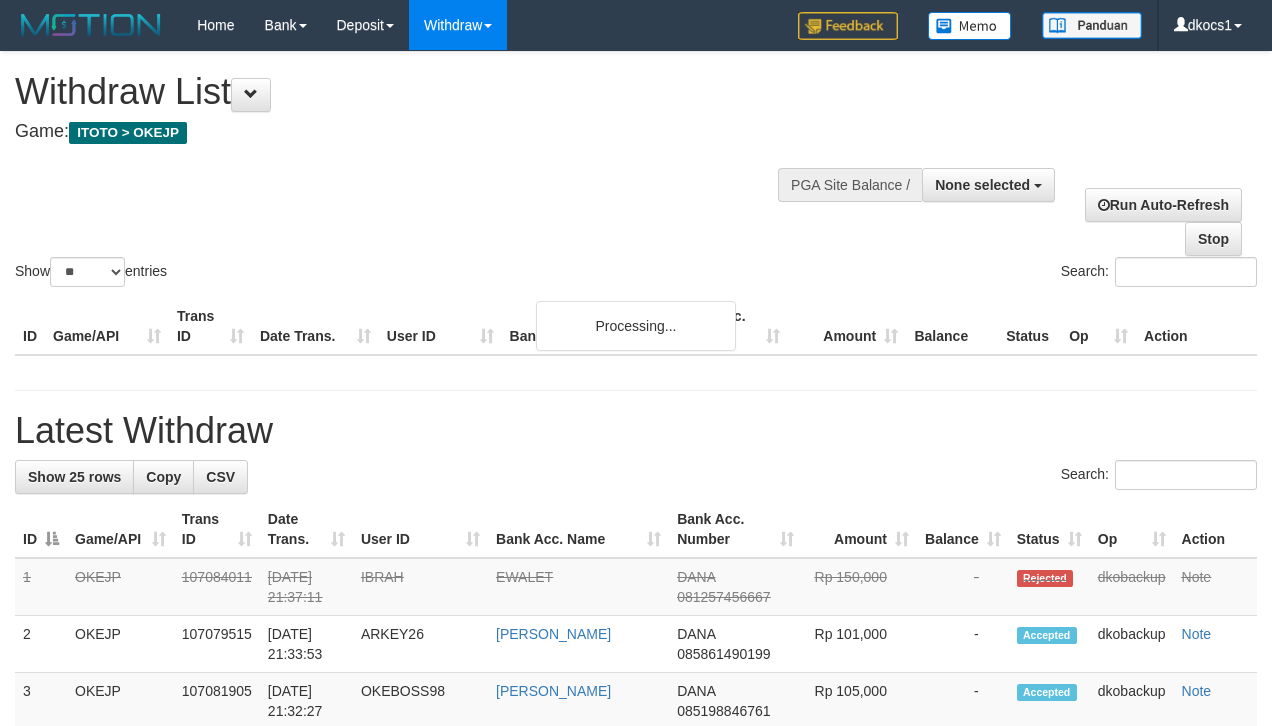 select 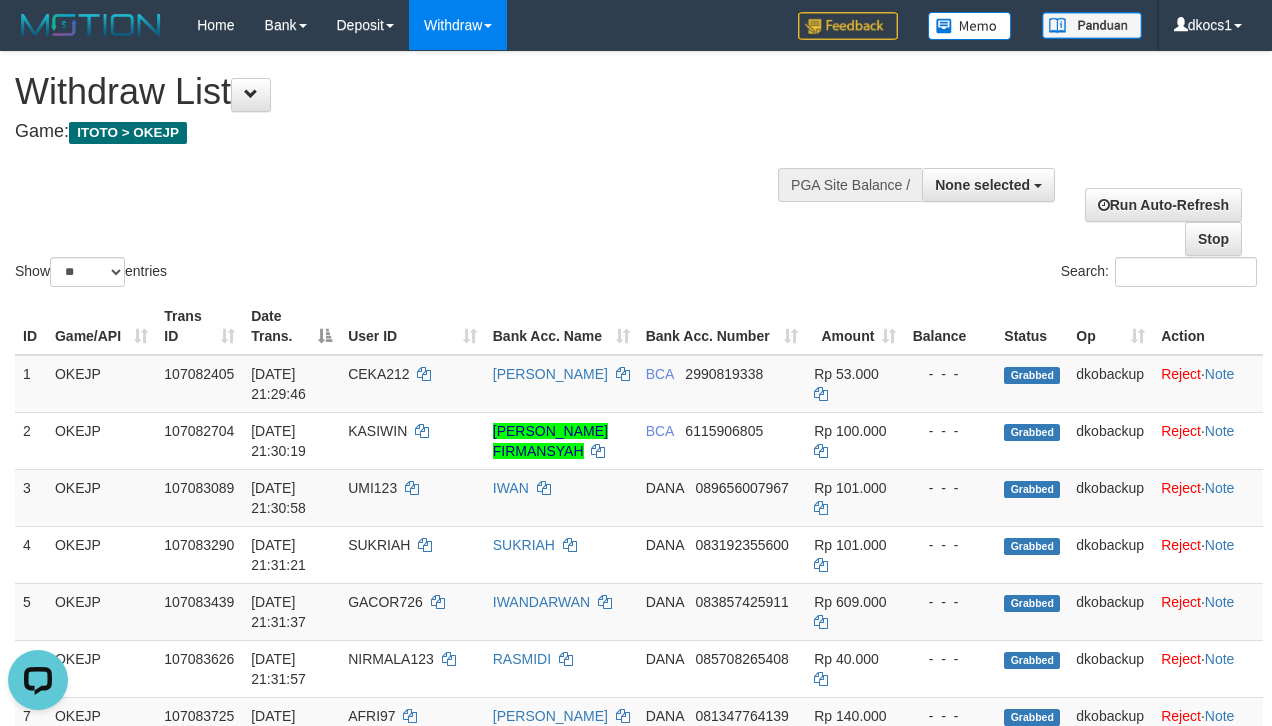scroll, scrollTop: 0, scrollLeft: 0, axis: both 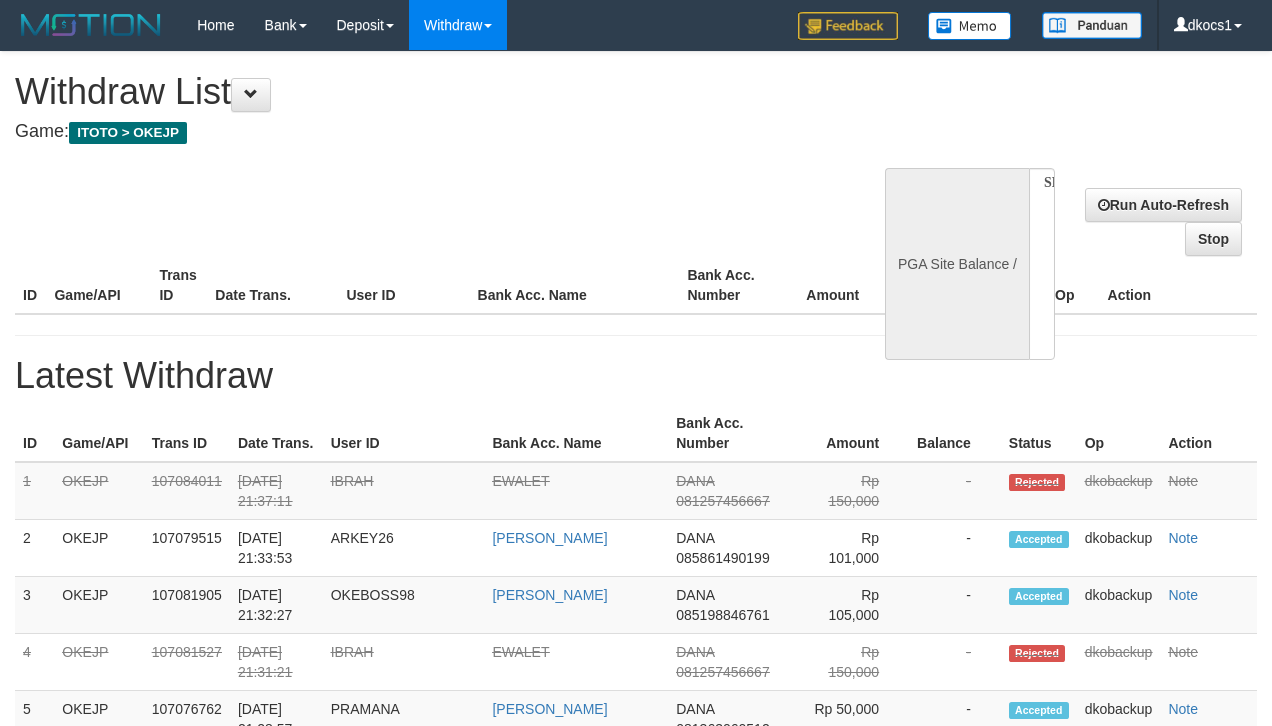 select 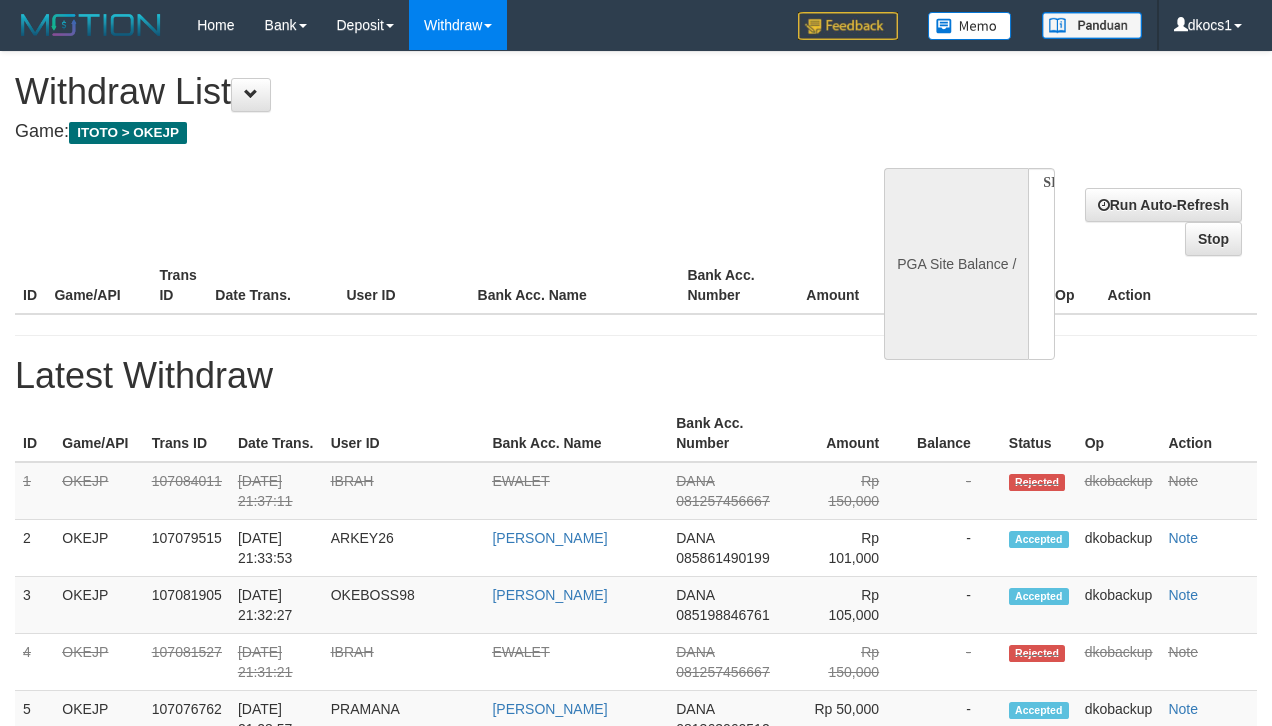 select on "**" 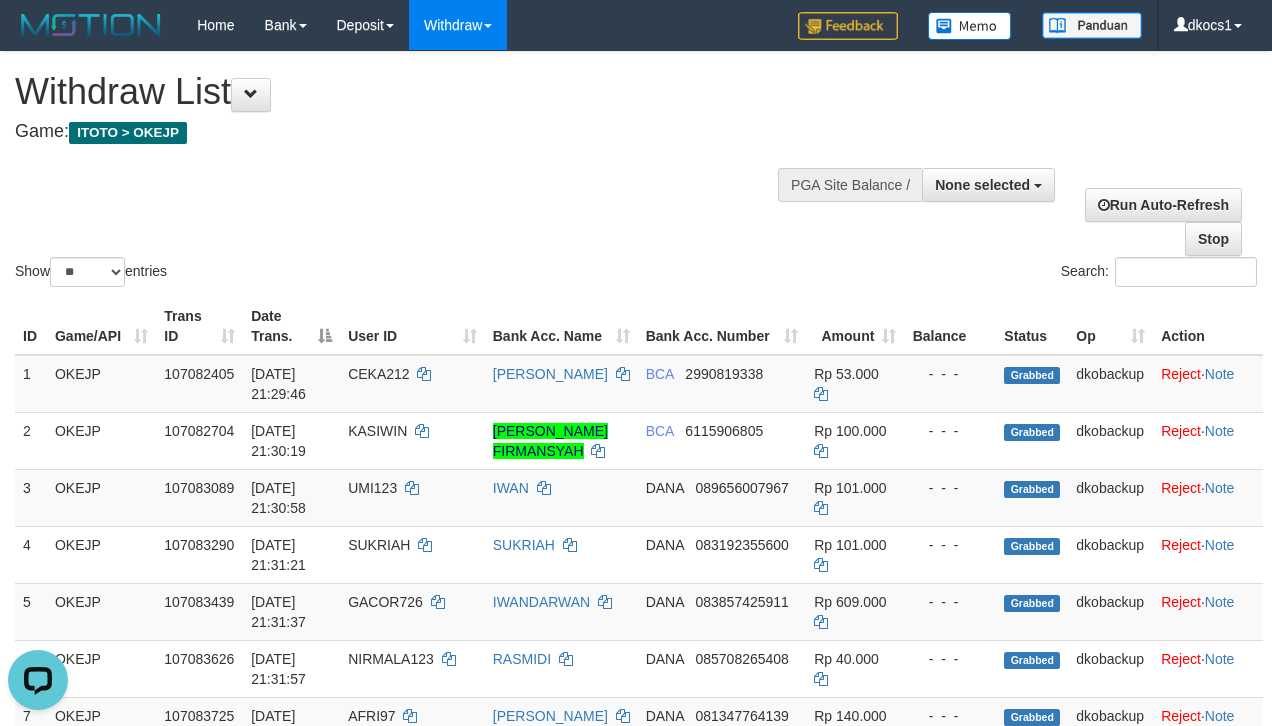 scroll, scrollTop: 0, scrollLeft: 0, axis: both 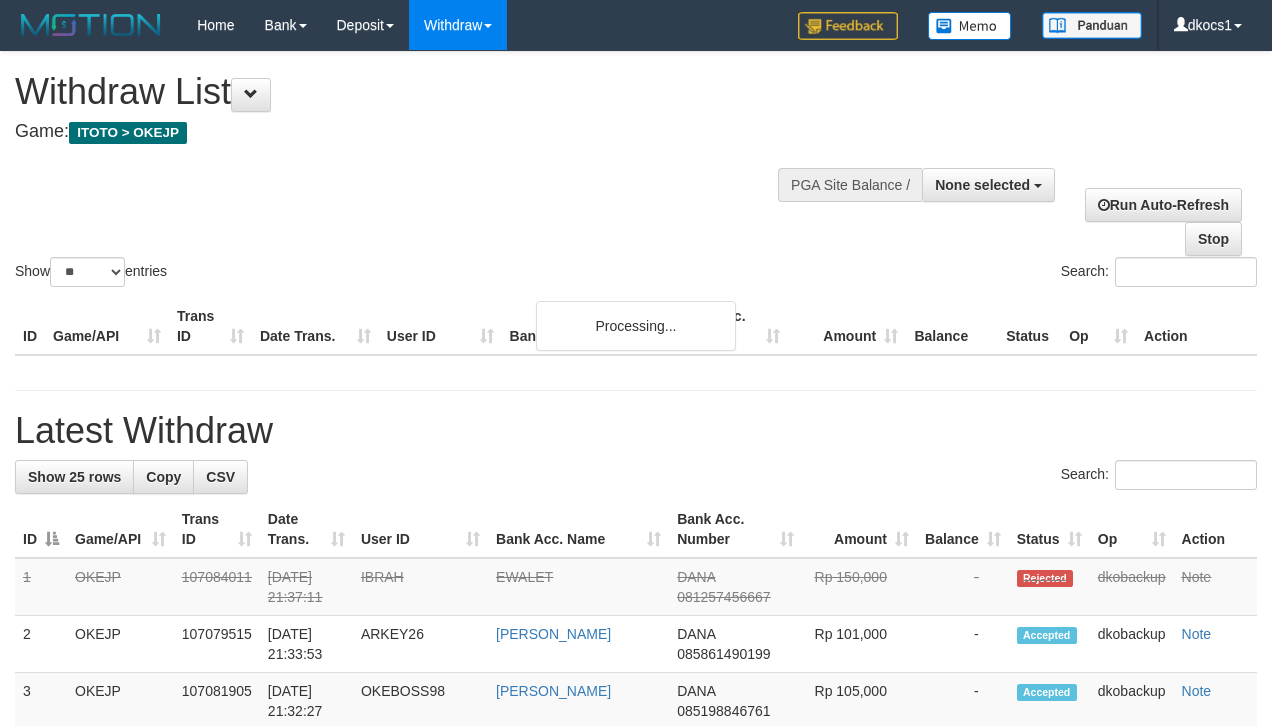 select 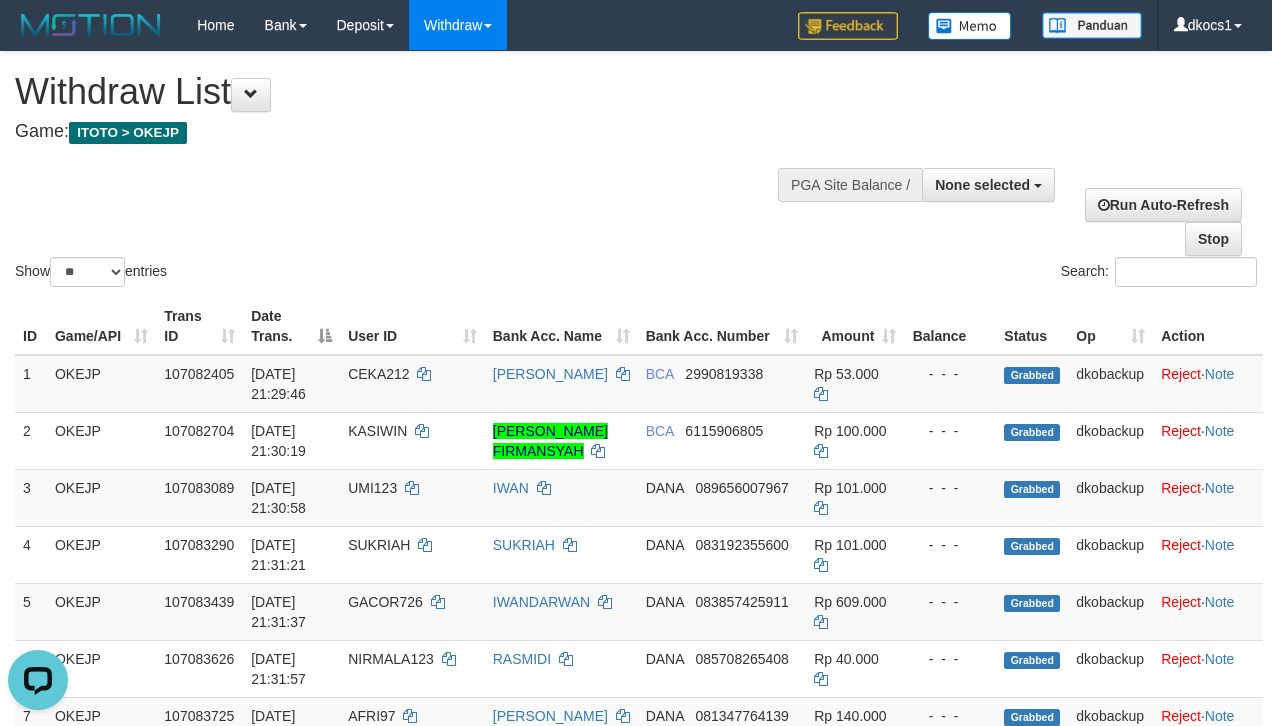 scroll, scrollTop: 0, scrollLeft: 0, axis: both 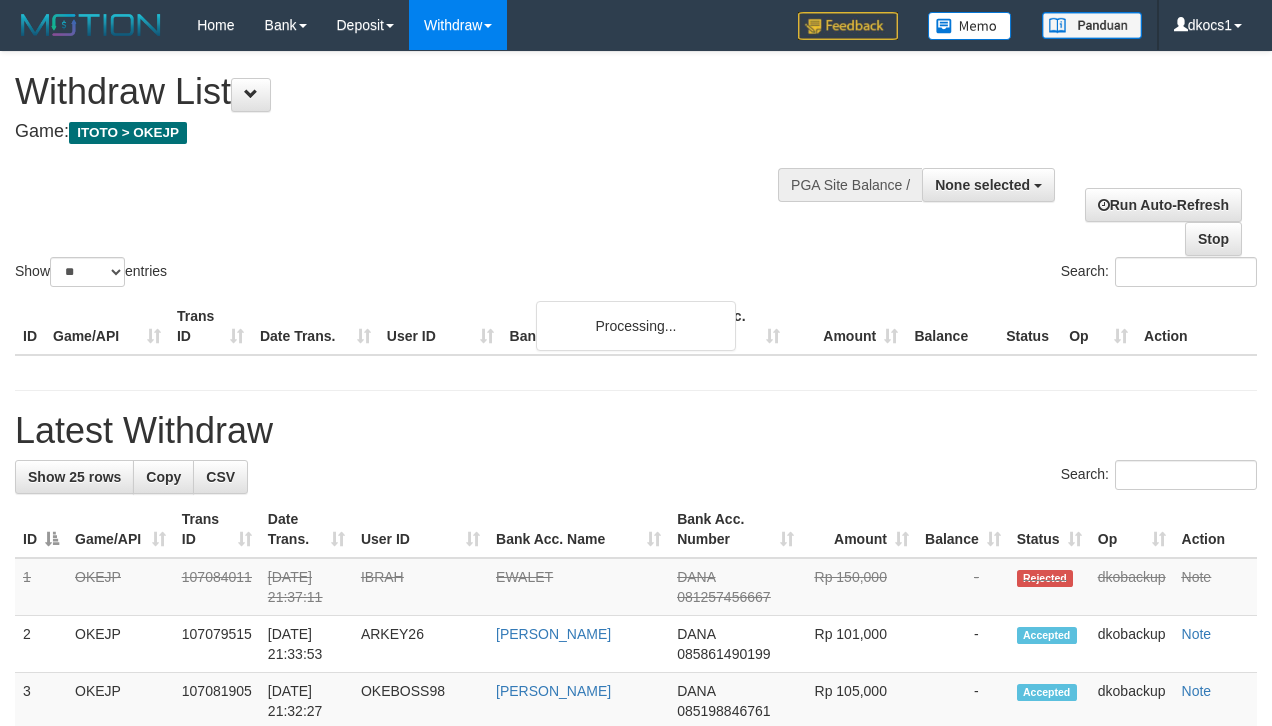 select 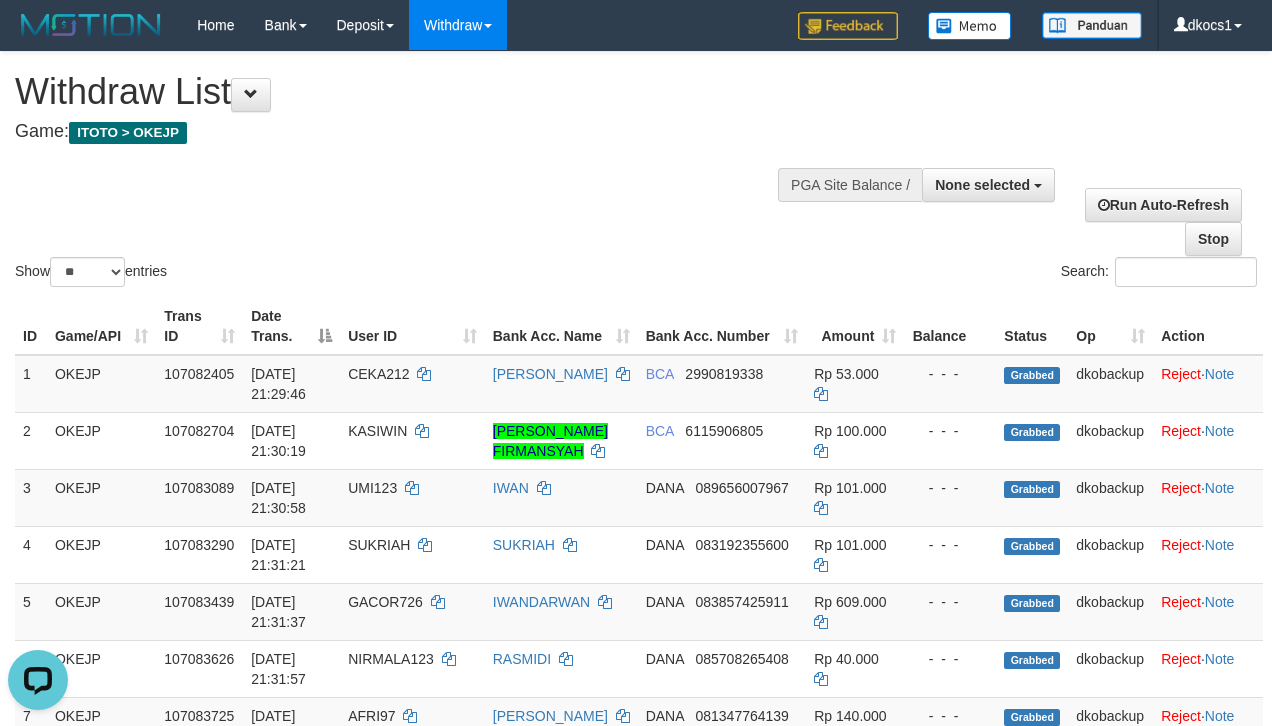 scroll, scrollTop: 0, scrollLeft: 0, axis: both 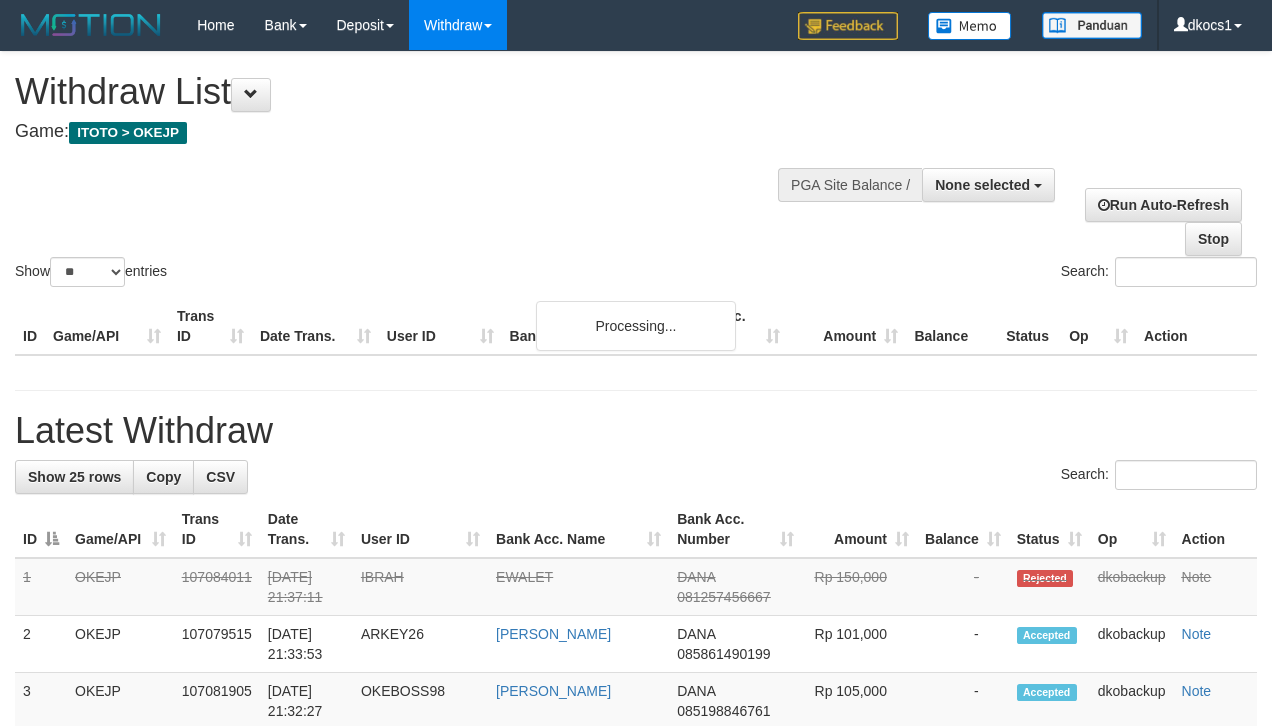 select 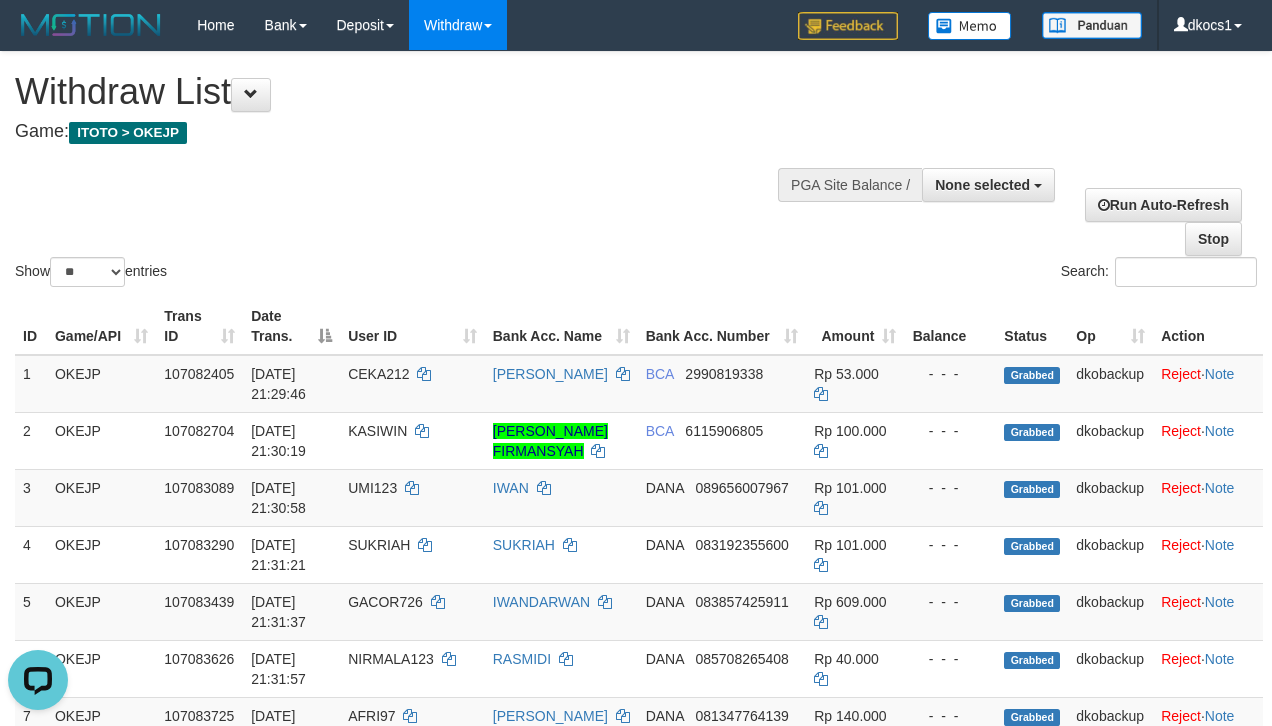 scroll, scrollTop: 0, scrollLeft: 0, axis: both 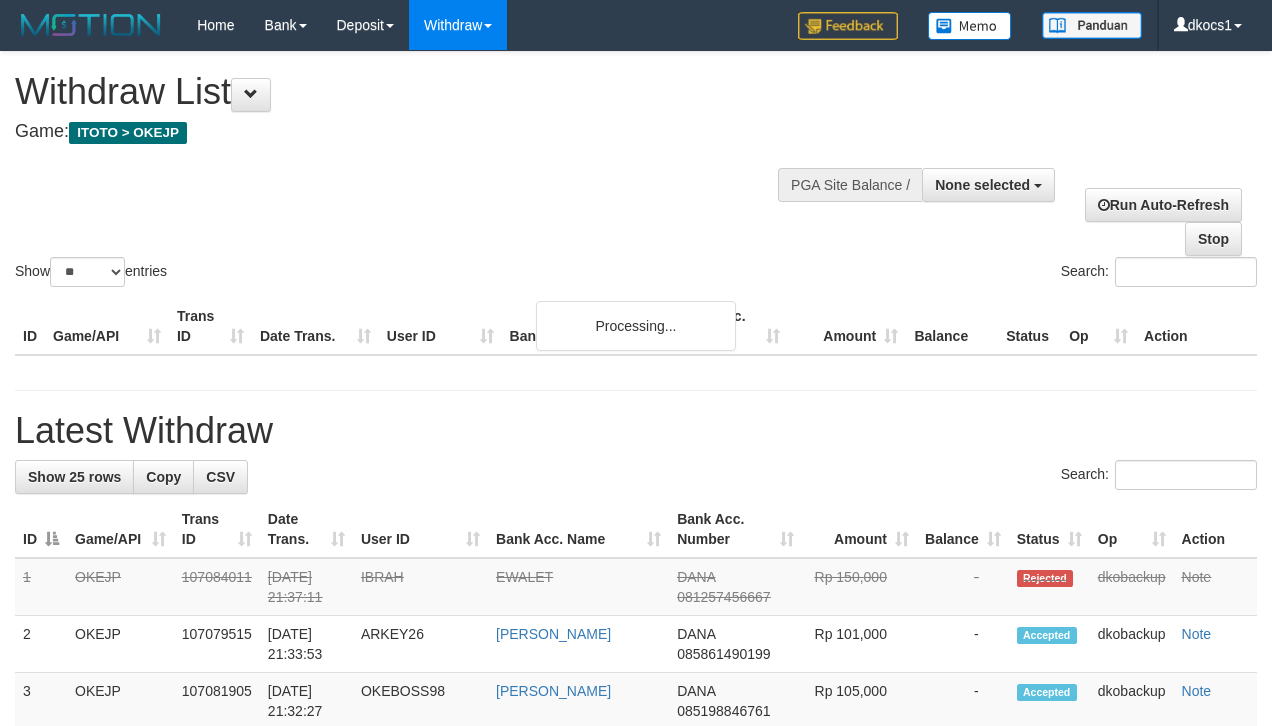 select 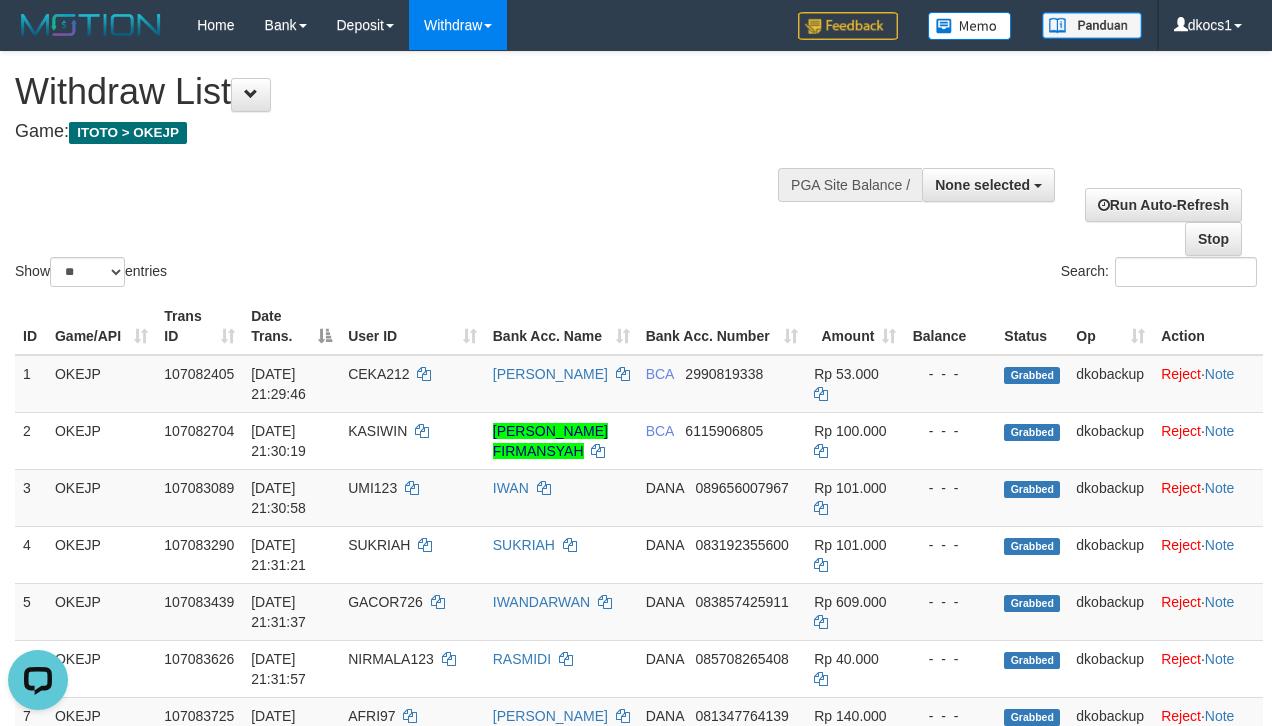 scroll, scrollTop: 0, scrollLeft: 0, axis: both 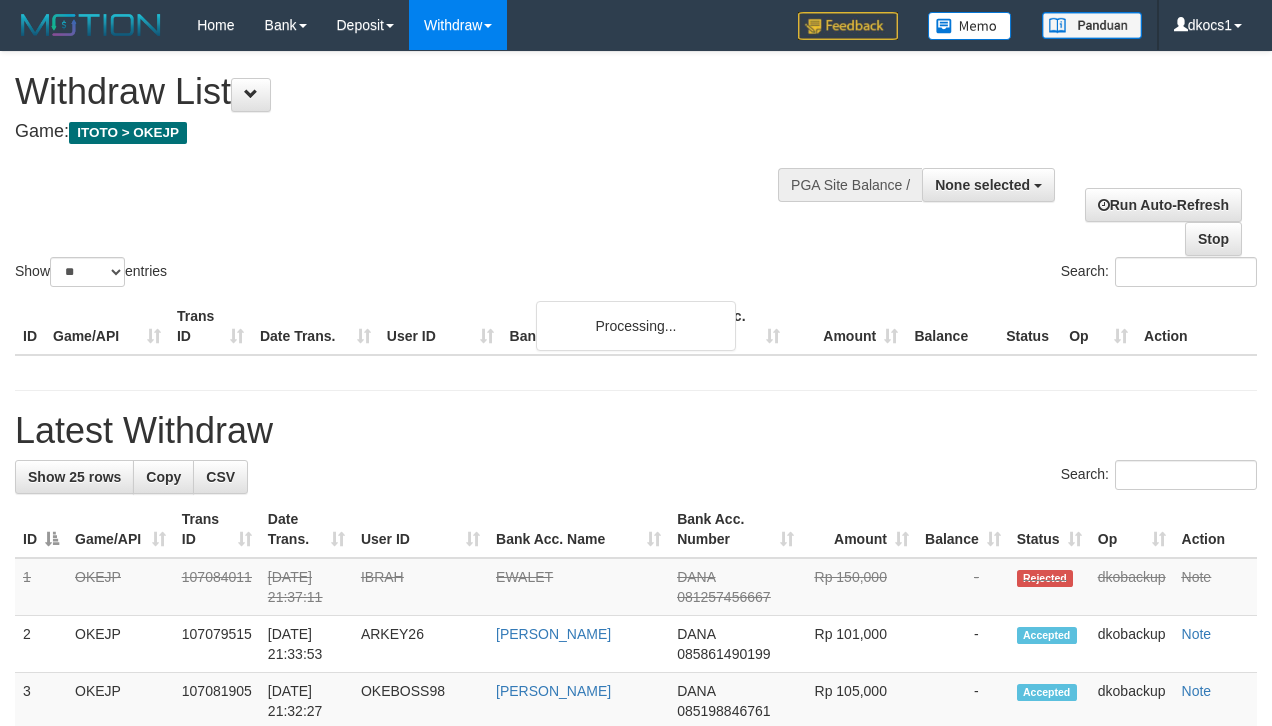 select 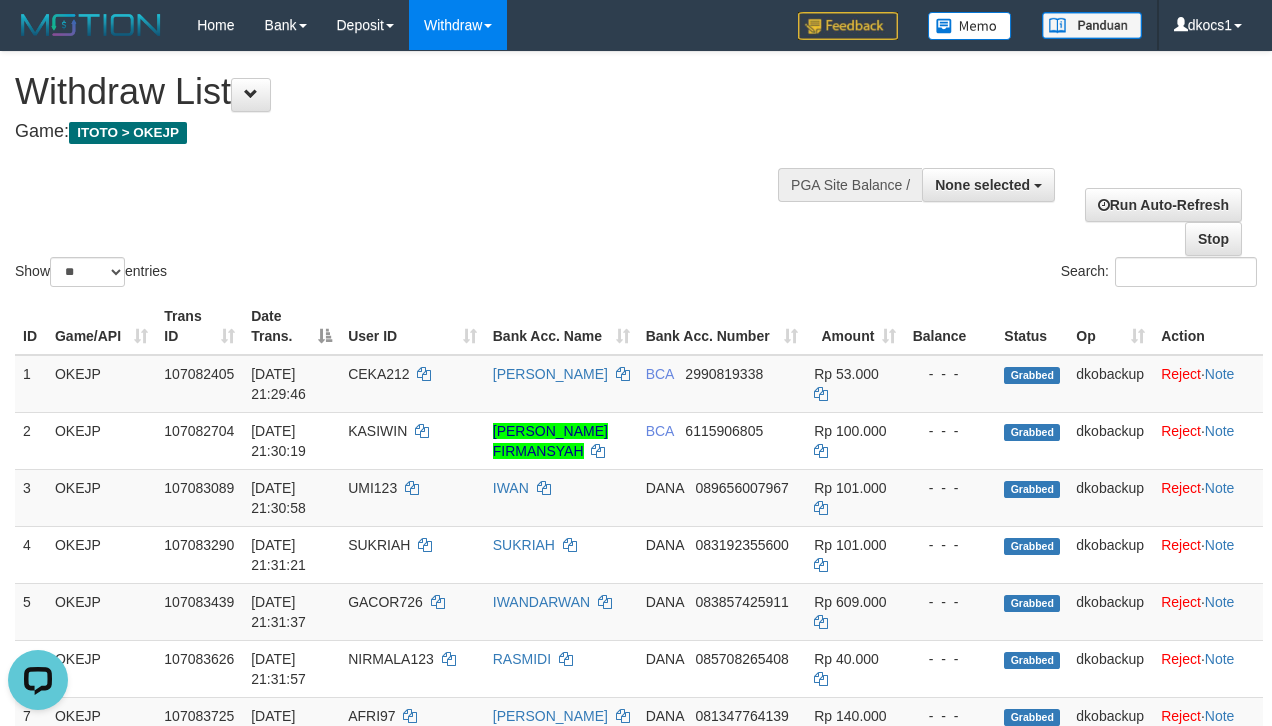 scroll, scrollTop: 0, scrollLeft: 0, axis: both 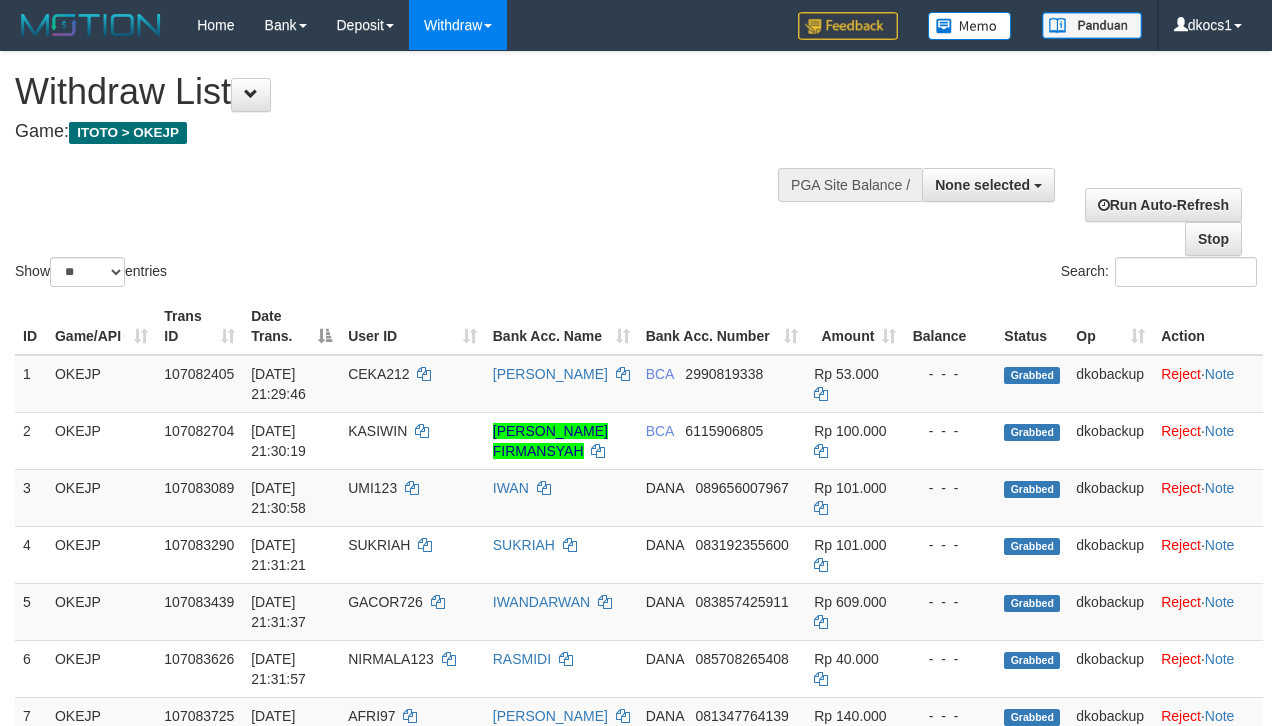 select 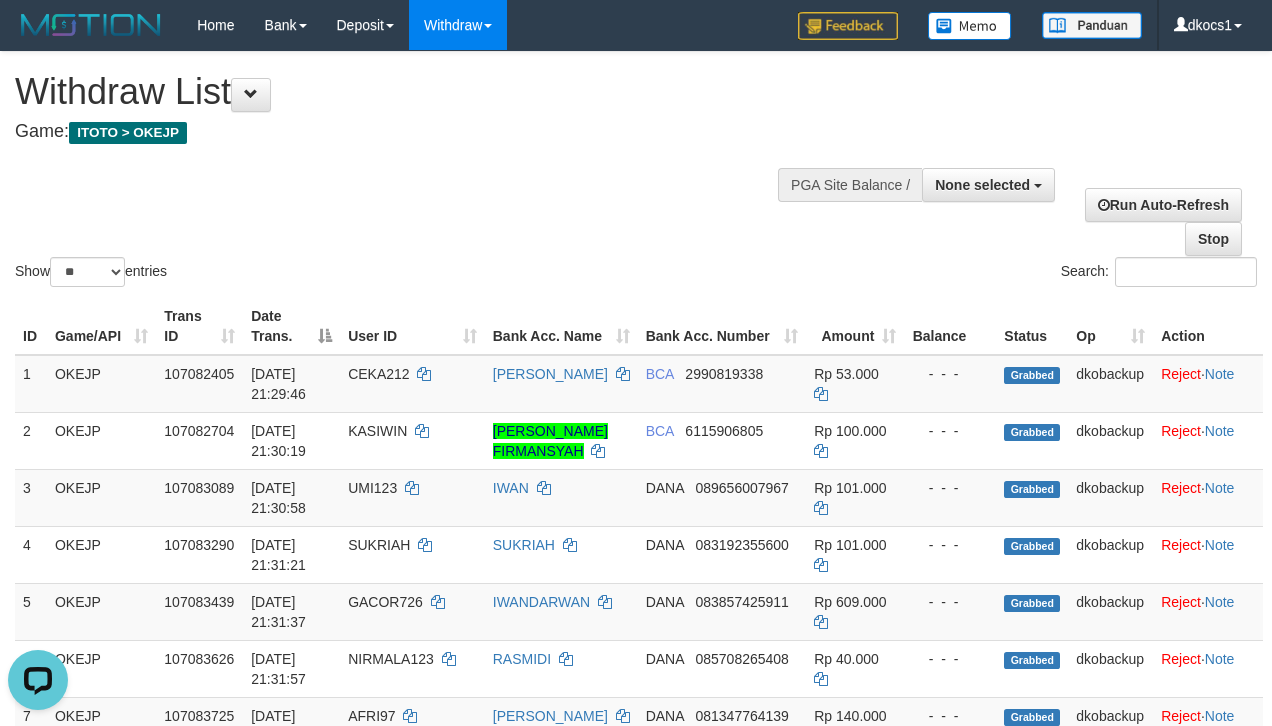 scroll, scrollTop: 0, scrollLeft: 0, axis: both 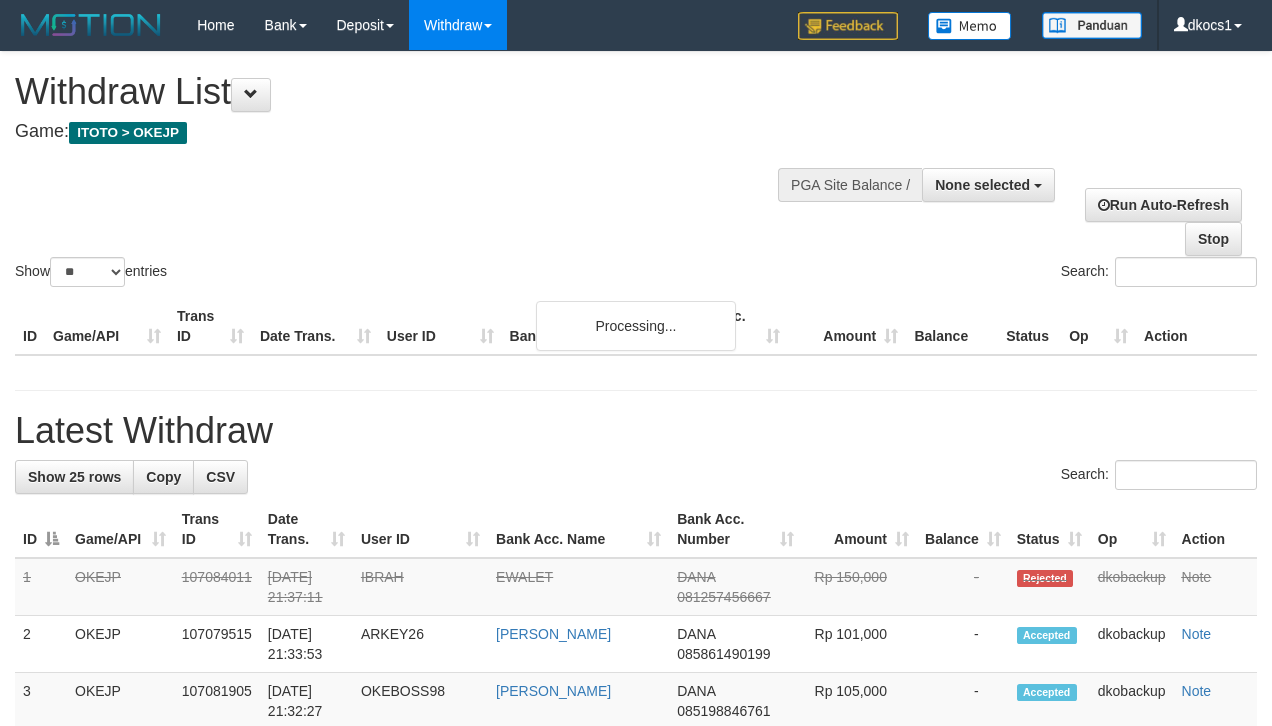 select 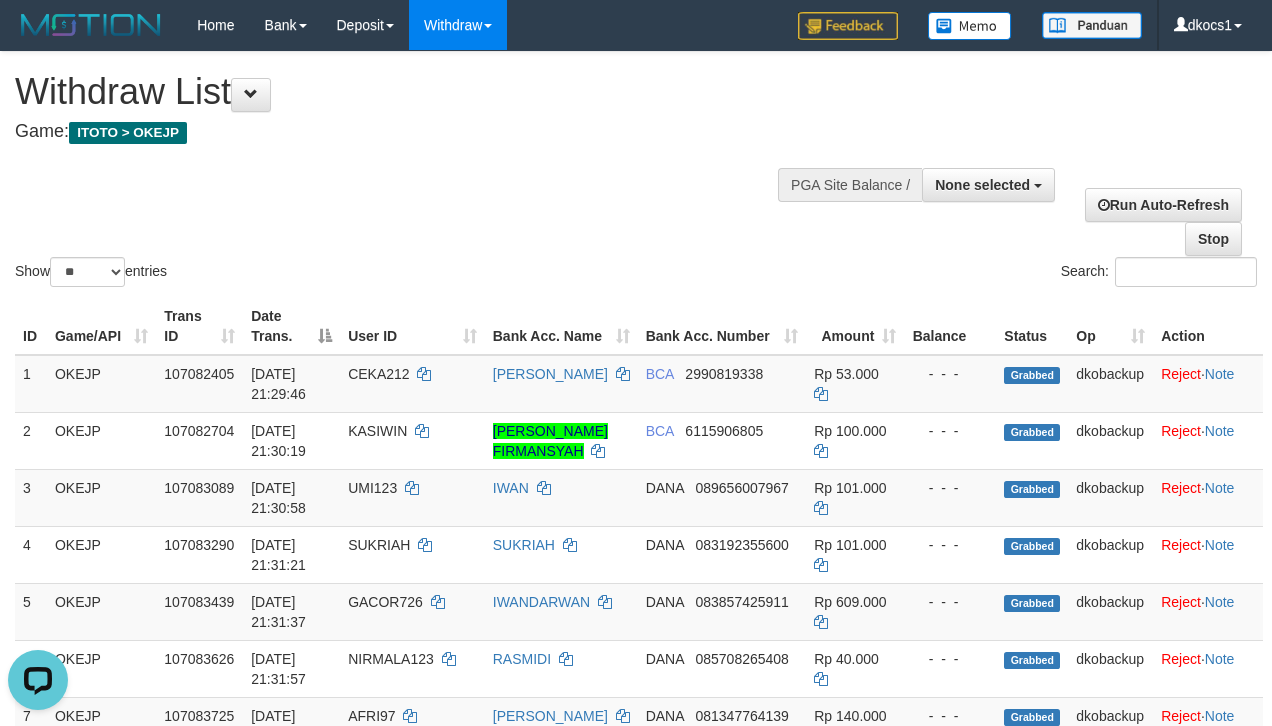 scroll, scrollTop: 0, scrollLeft: 0, axis: both 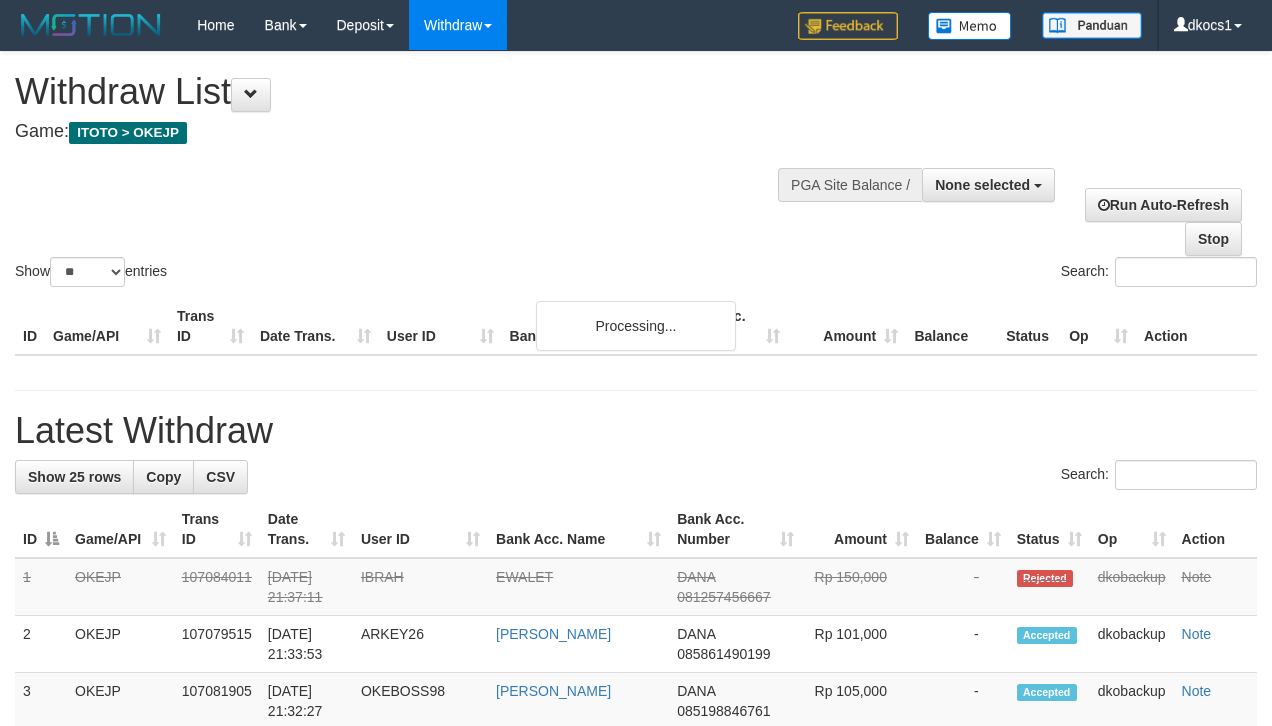 select 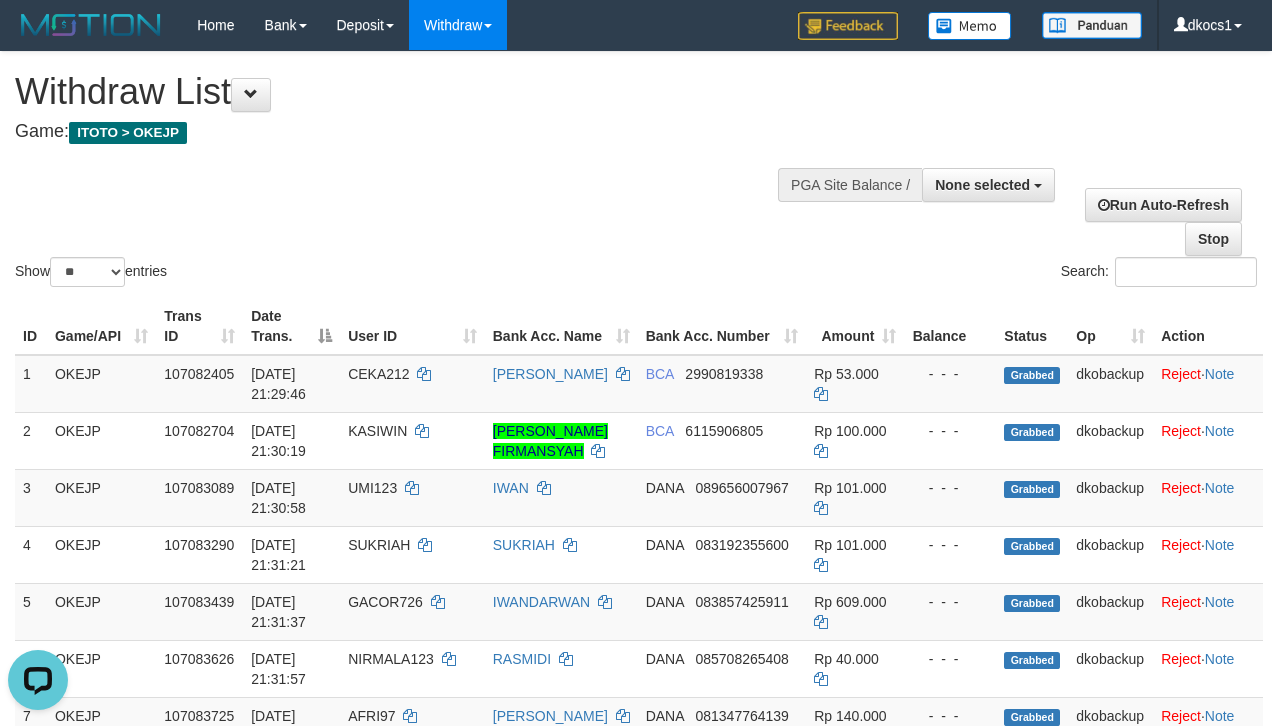 scroll, scrollTop: 0, scrollLeft: 0, axis: both 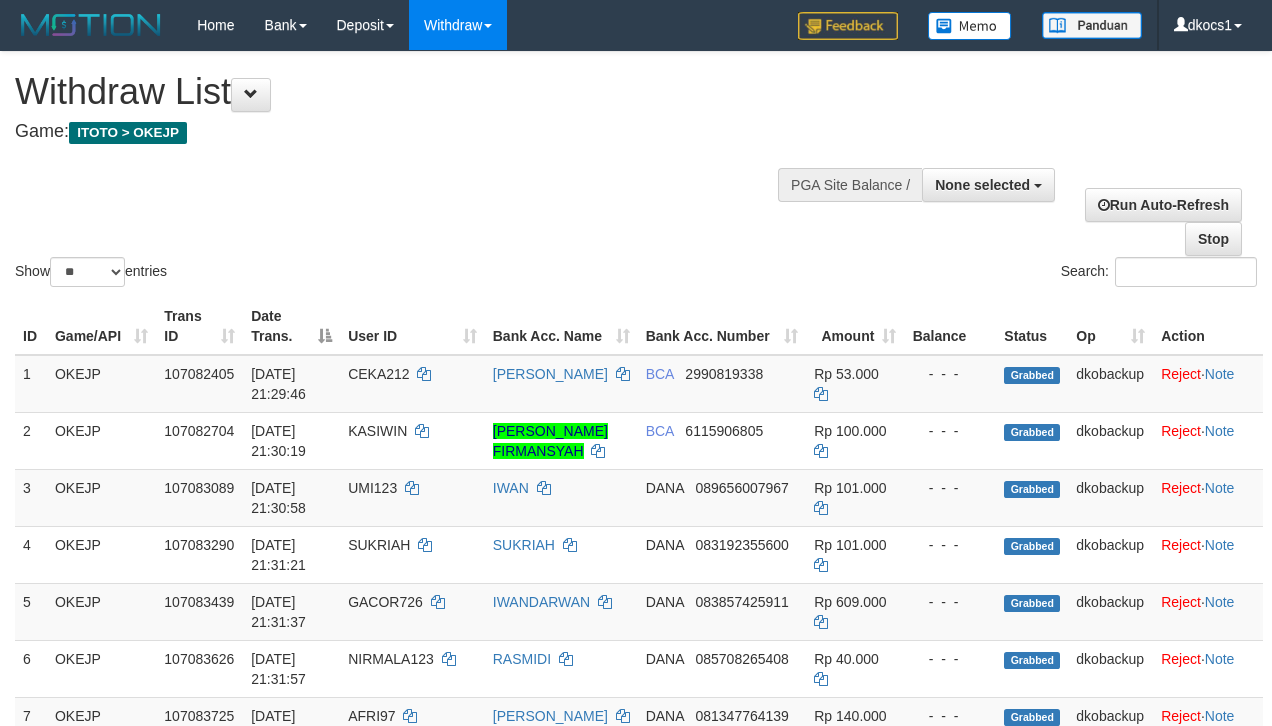 select 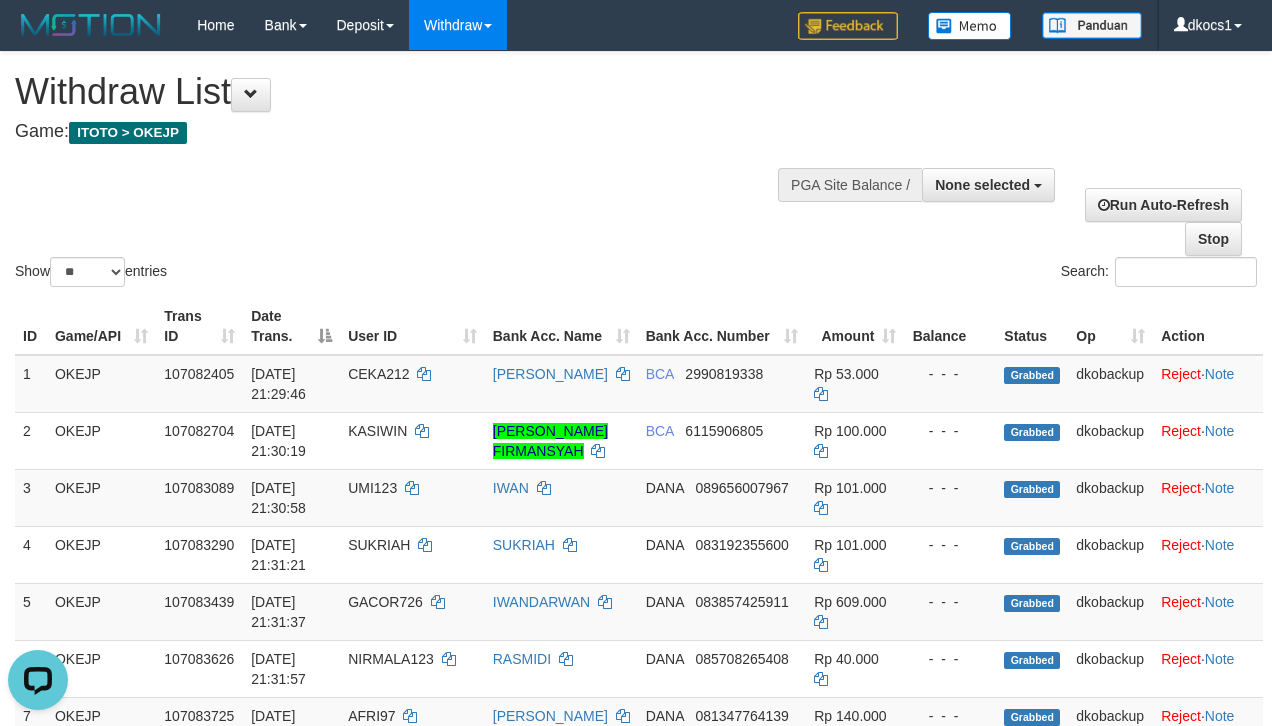 scroll, scrollTop: 0, scrollLeft: 0, axis: both 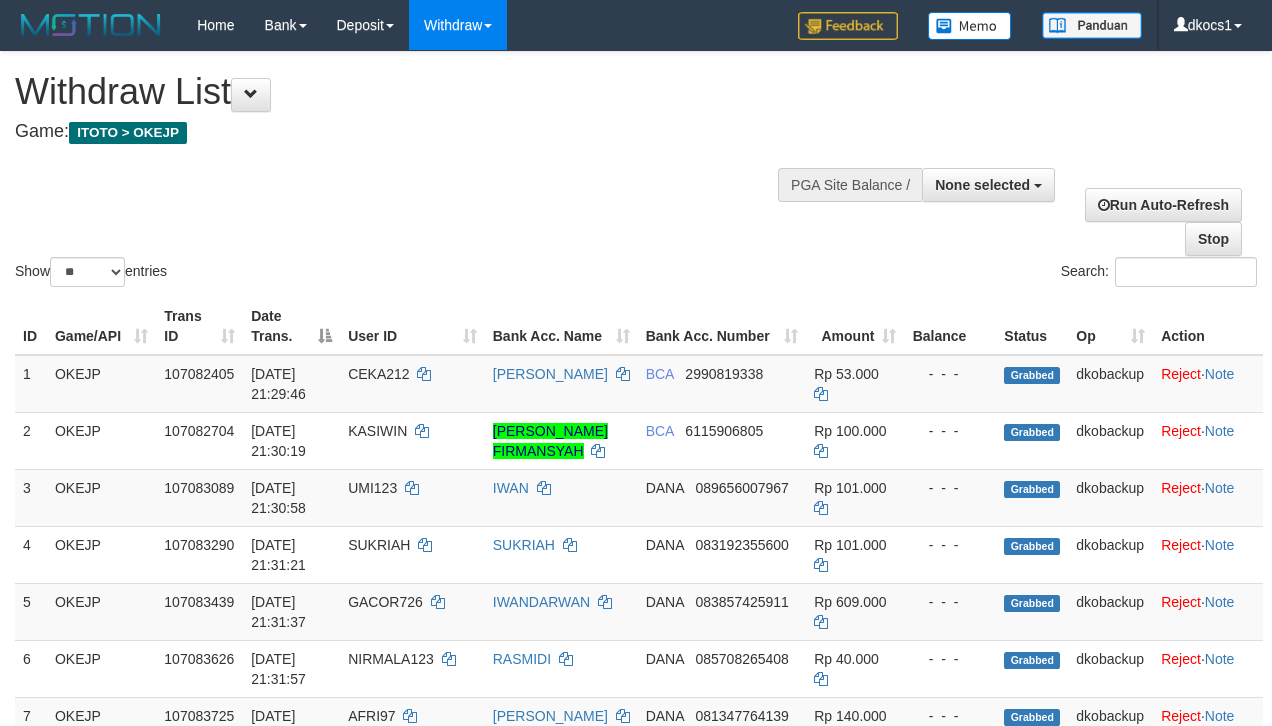 select 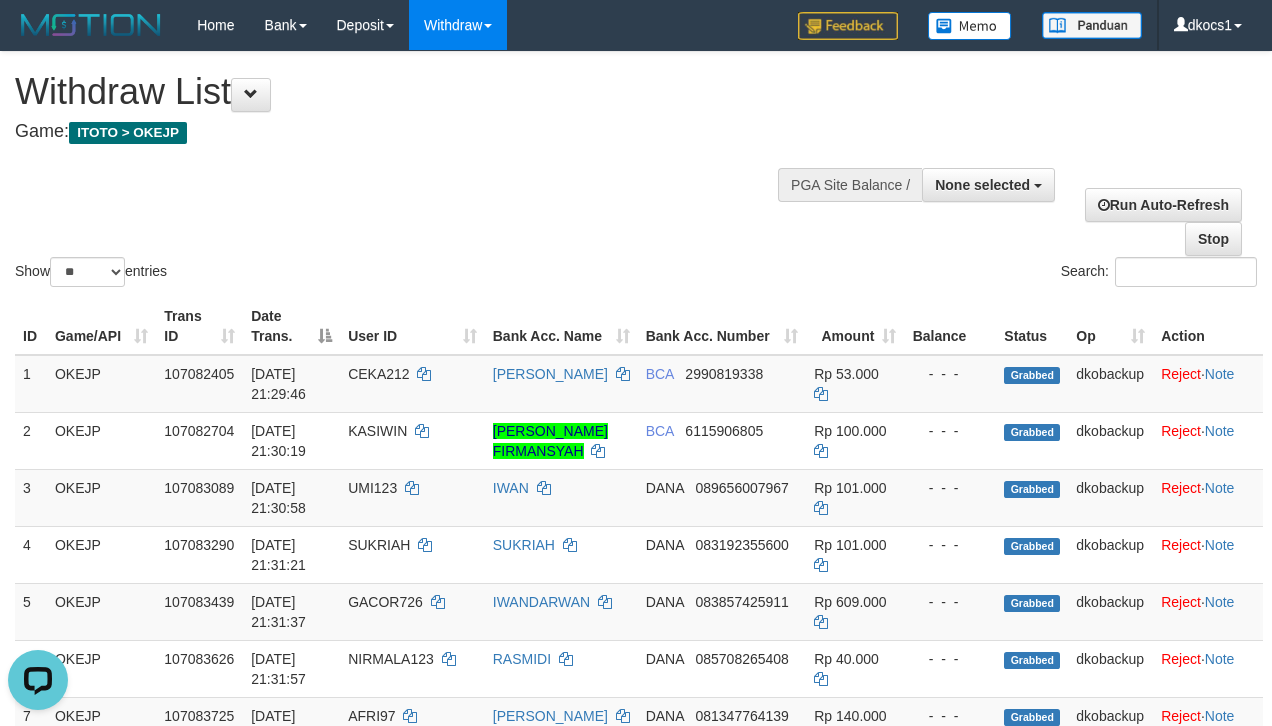 scroll, scrollTop: 0, scrollLeft: 0, axis: both 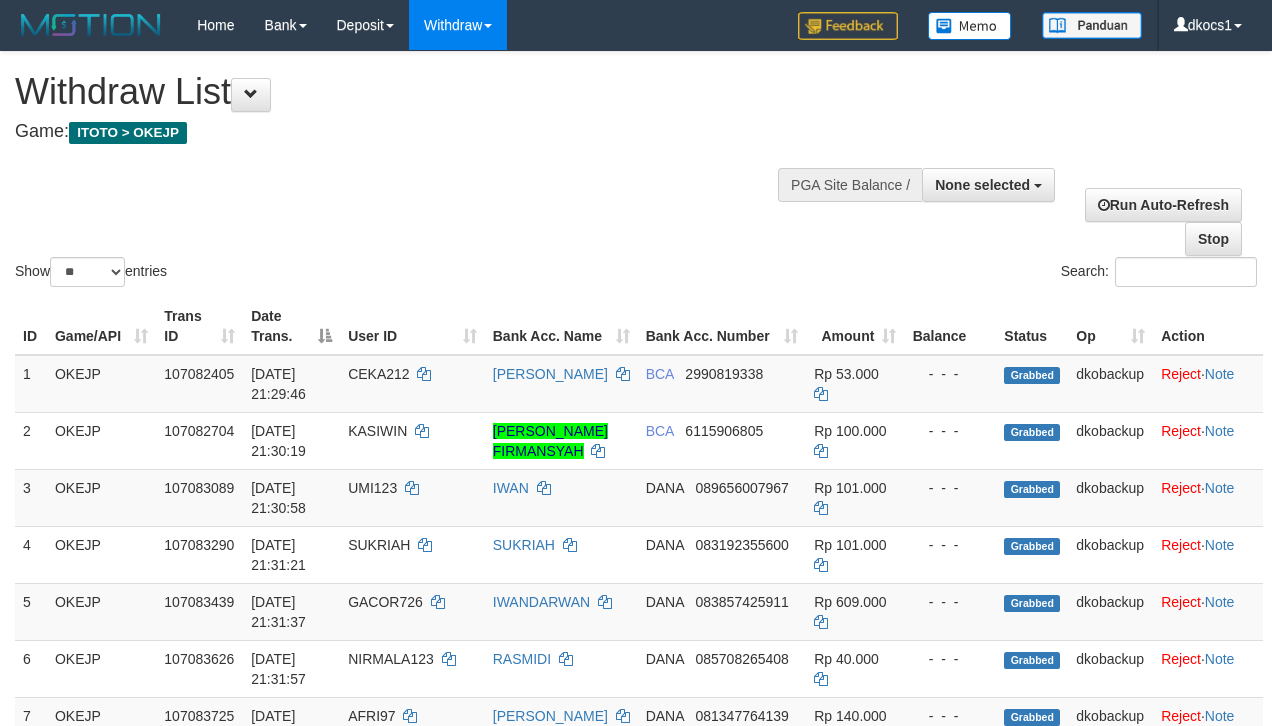 select 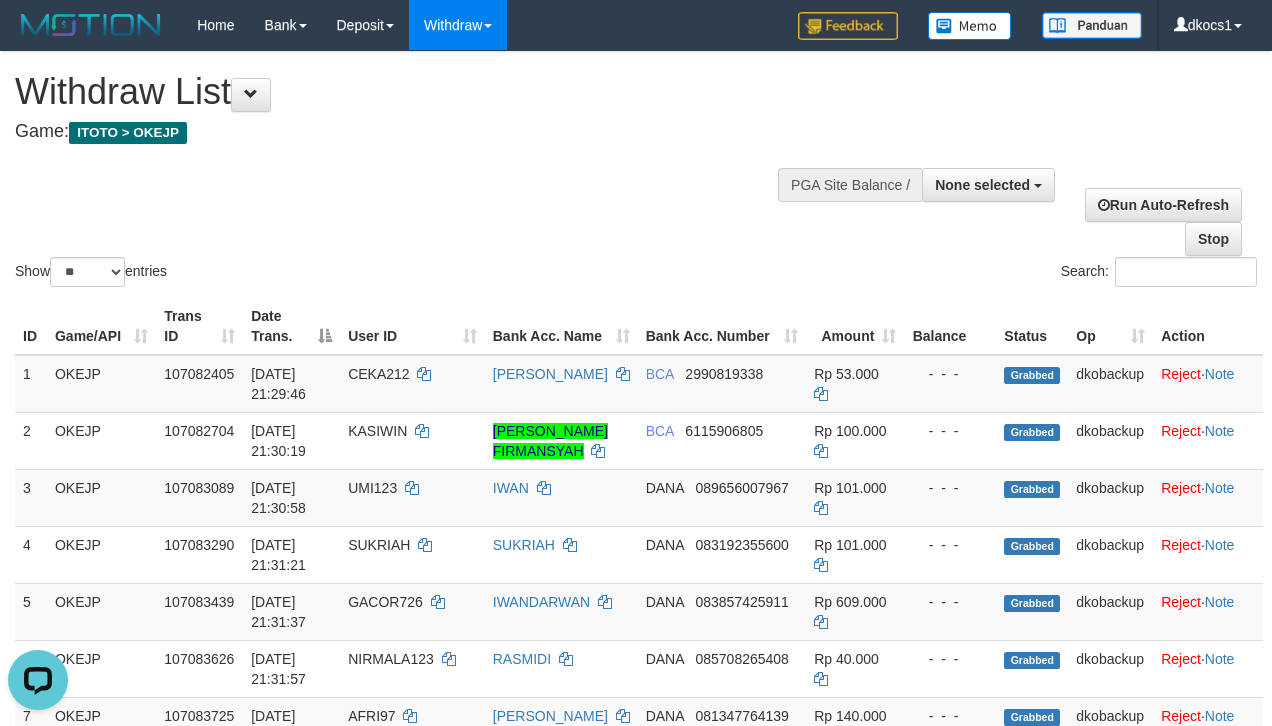 scroll, scrollTop: 0, scrollLeft: 0, axis: both 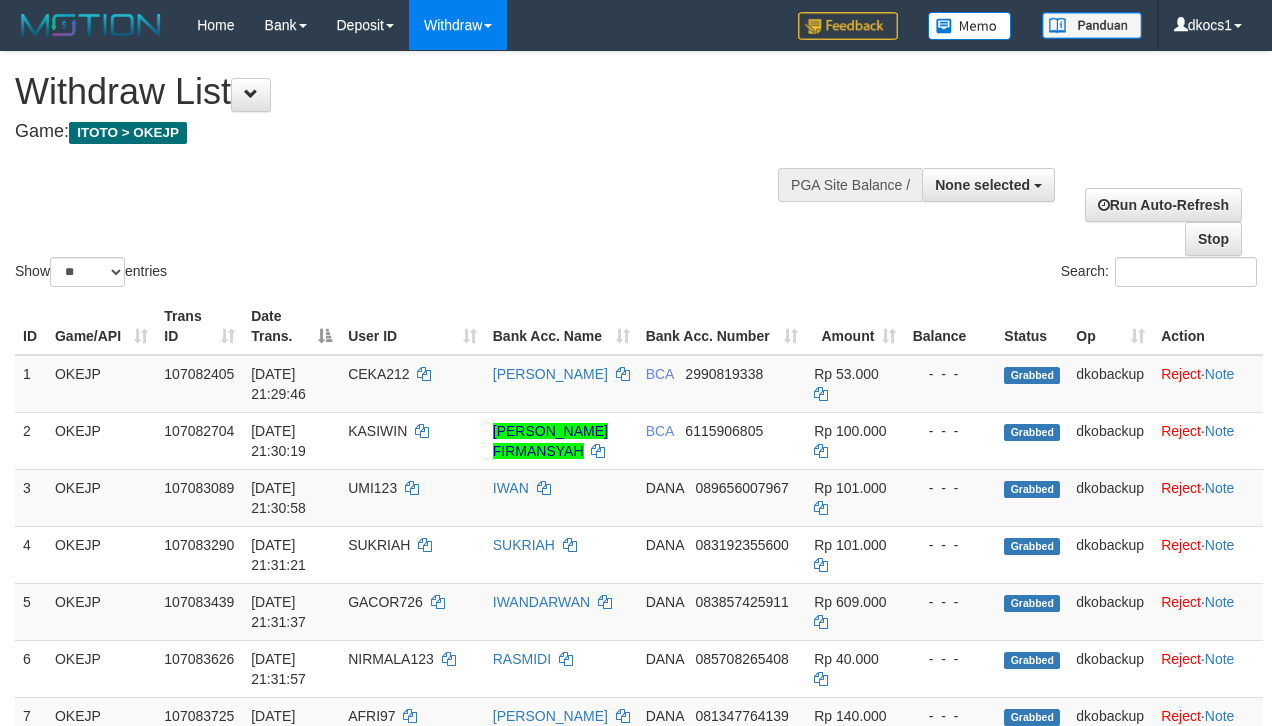 select 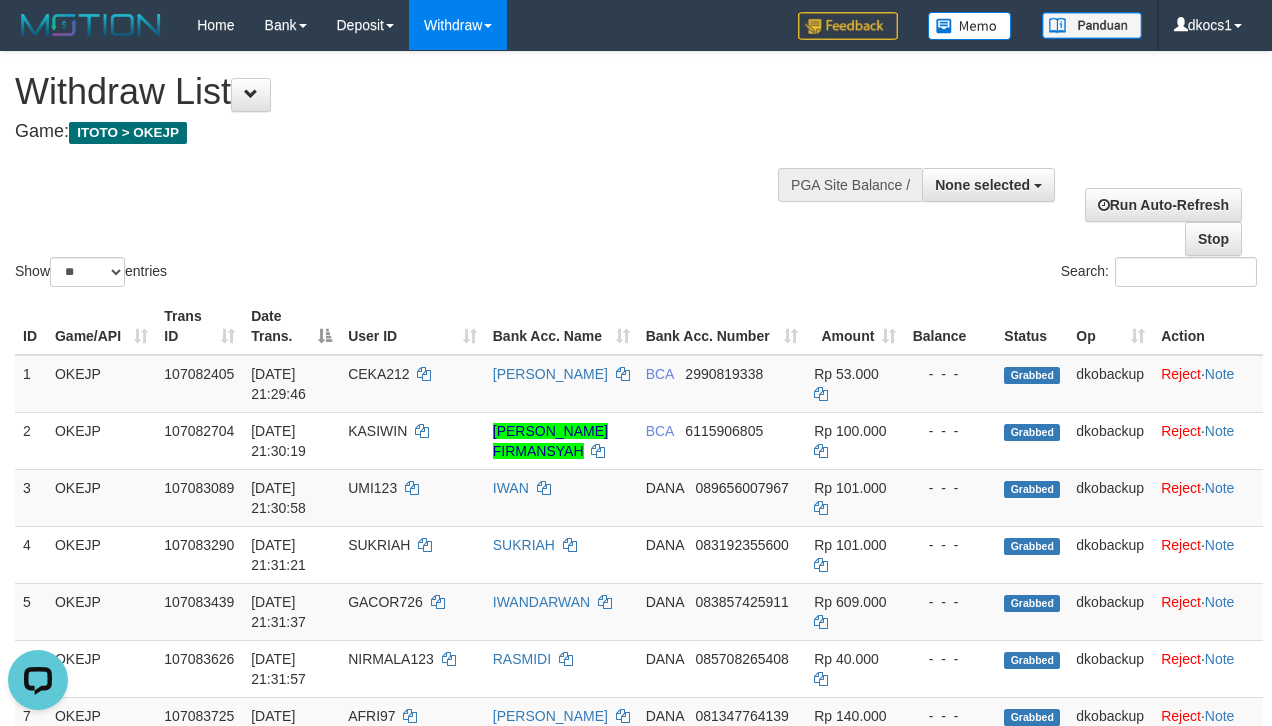 scroll, scrollTop: 0, scrollLeft: 0, axis: both 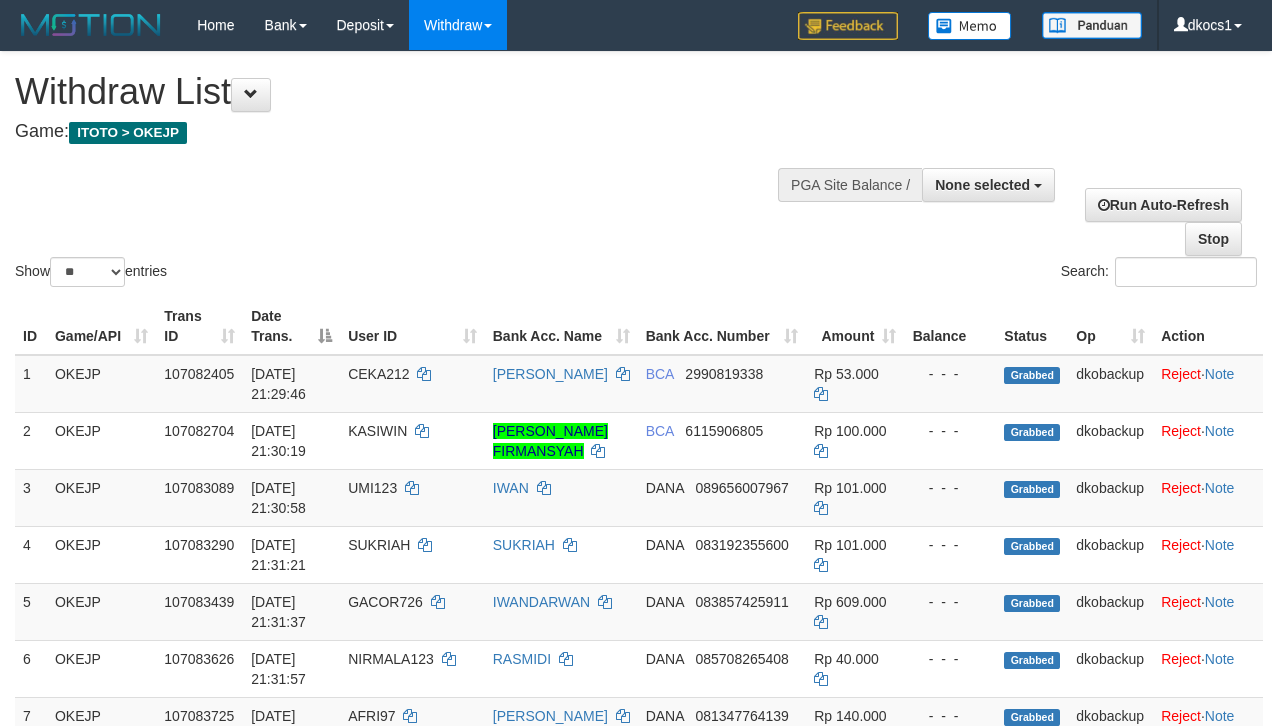 select 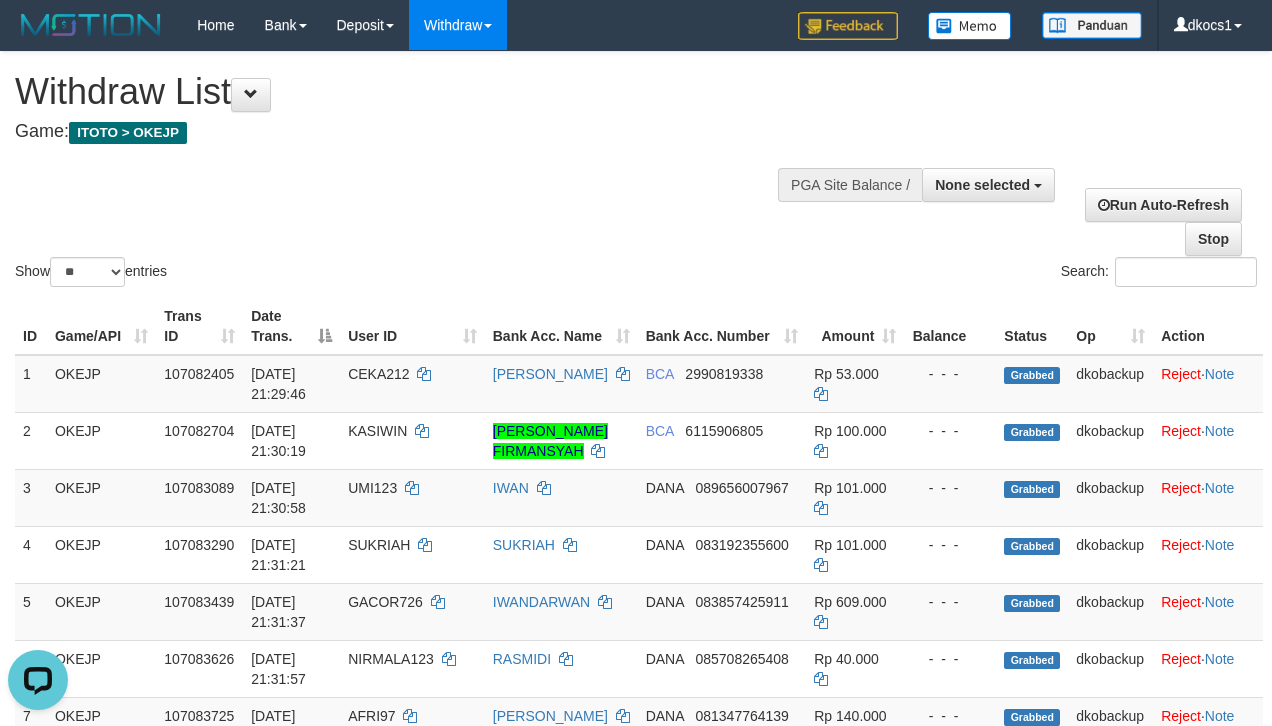 scroll, scrollTop: 0, scrollLeft: 0, axis: both 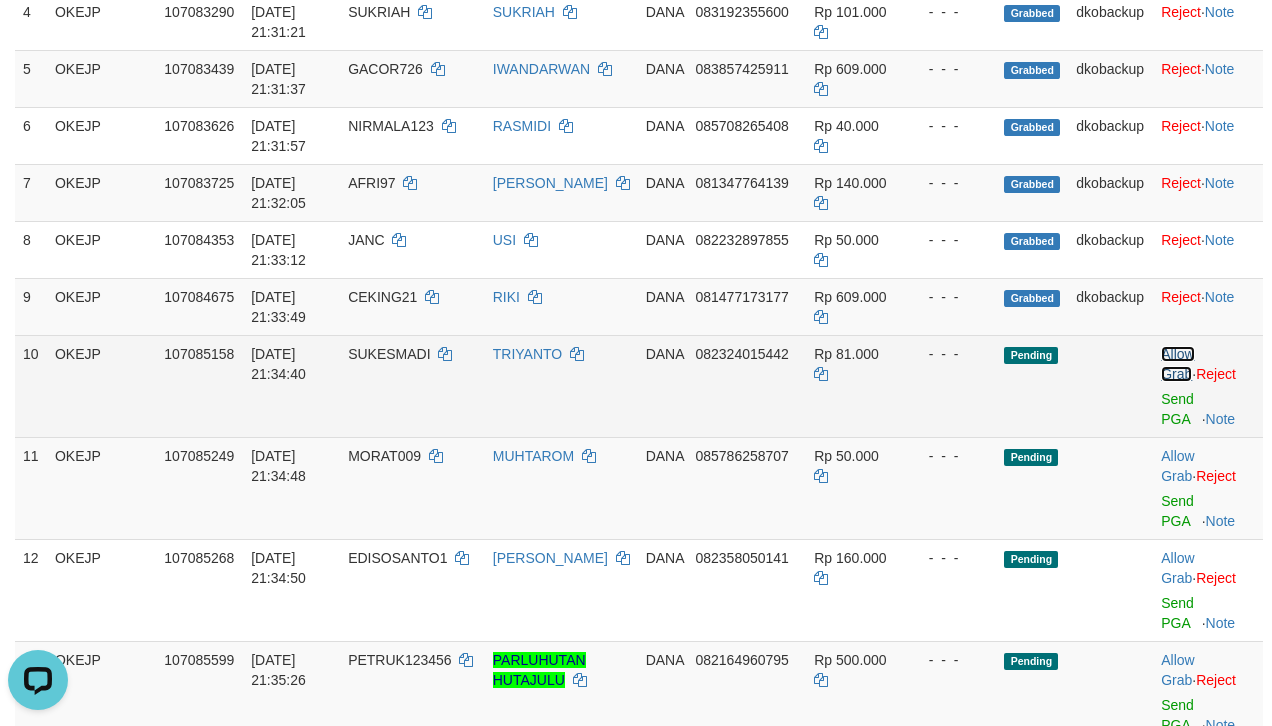 click on "Allow Grab" at bounding box center (1177, 364) 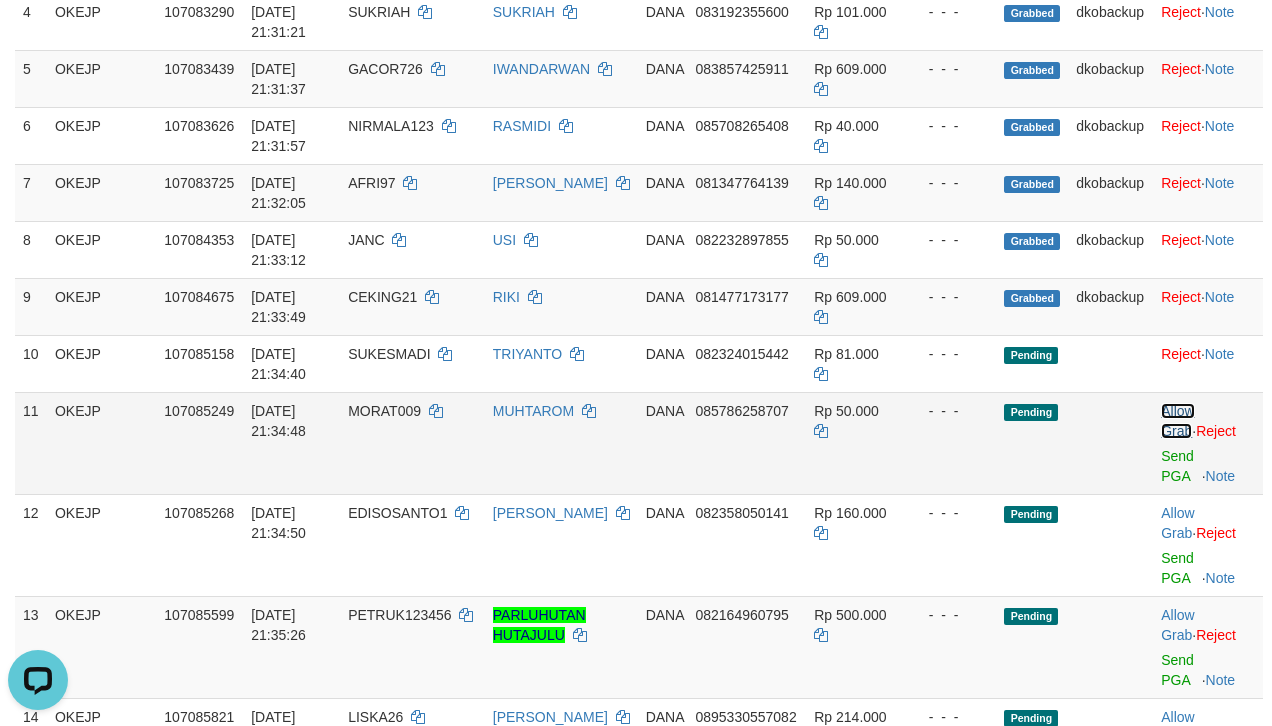 click on "Allow Grab" at bounding box center (1177, 421) 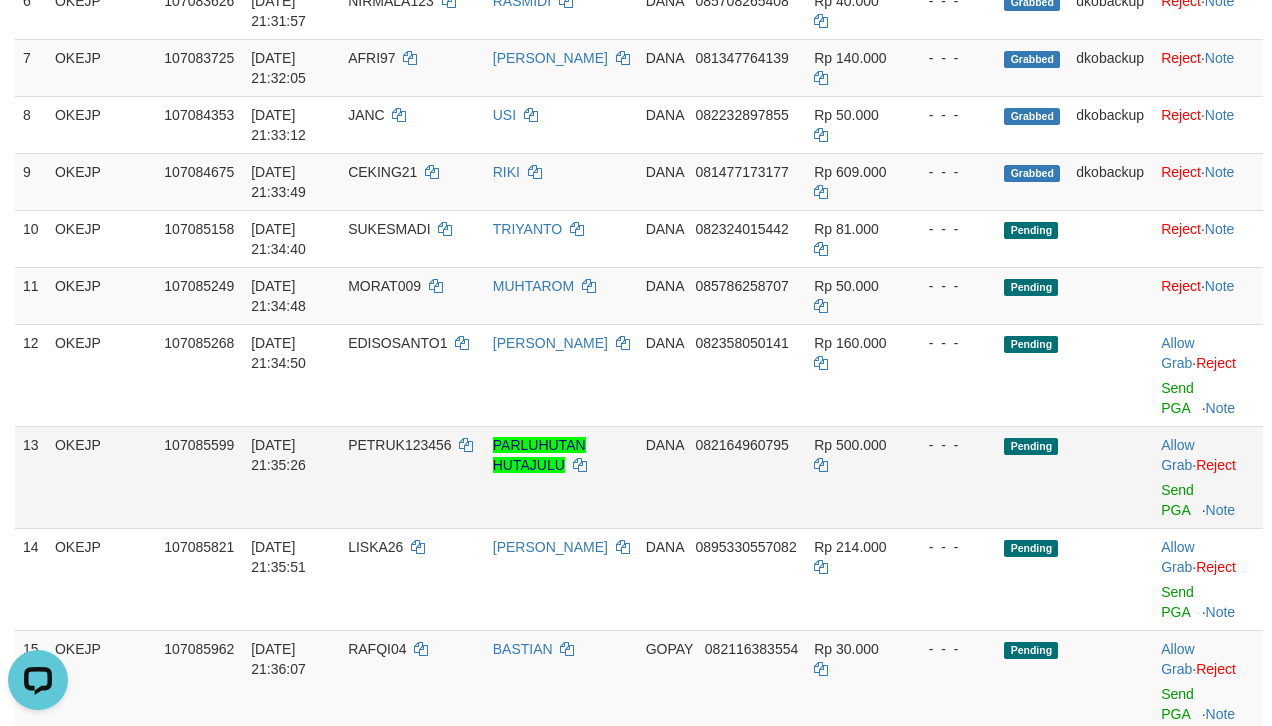 scroll, scrollTop: 666, scrollLeft: 0, axis: vertical 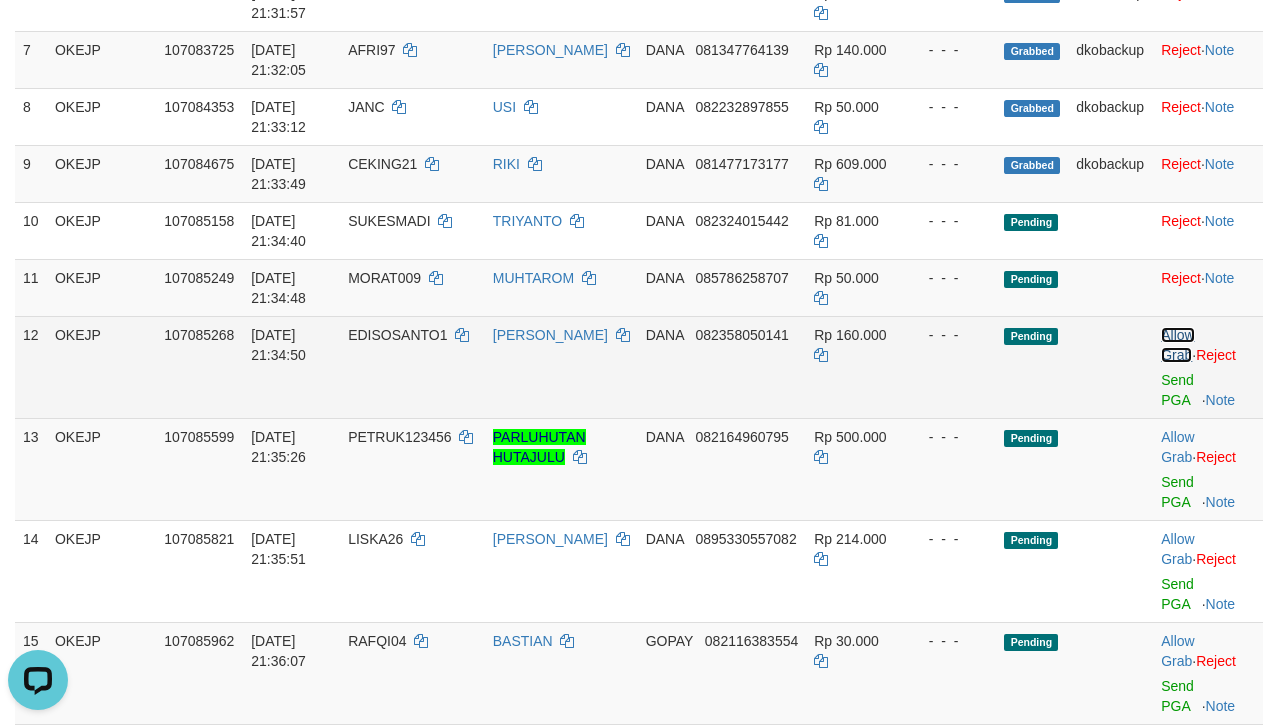 click on "Allow Grab" at bounding box center [1177, 345] 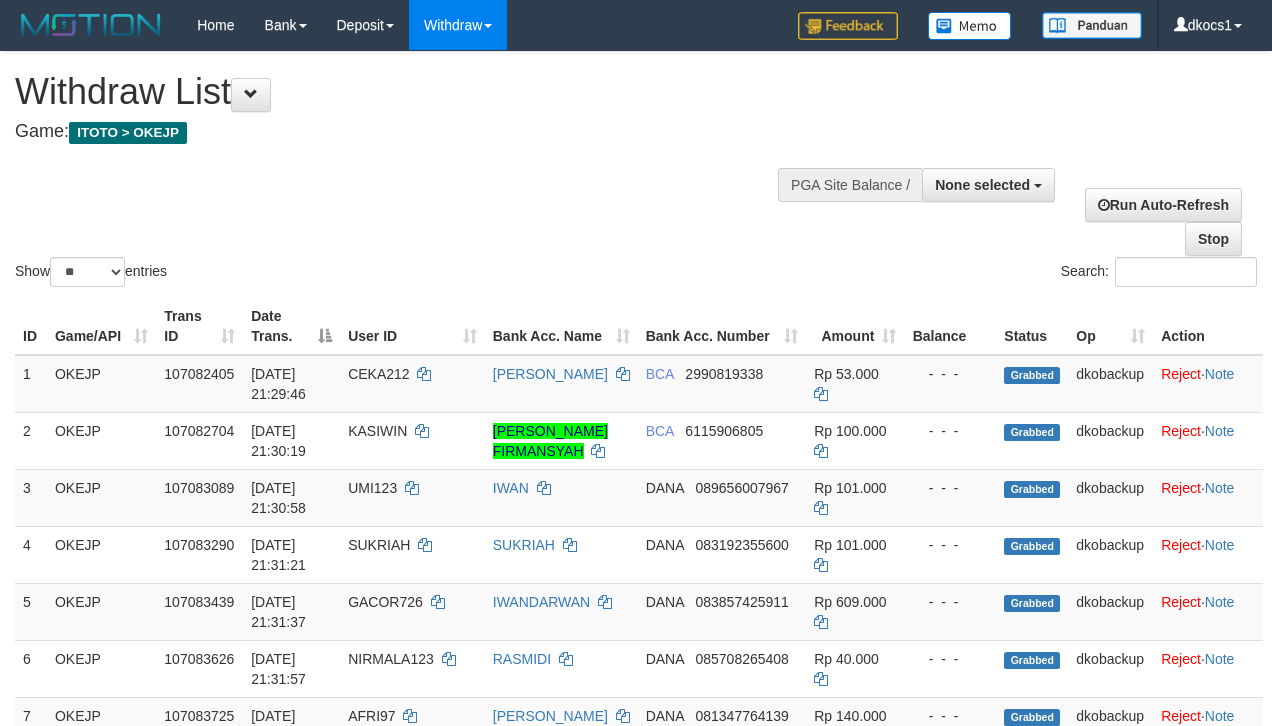 select 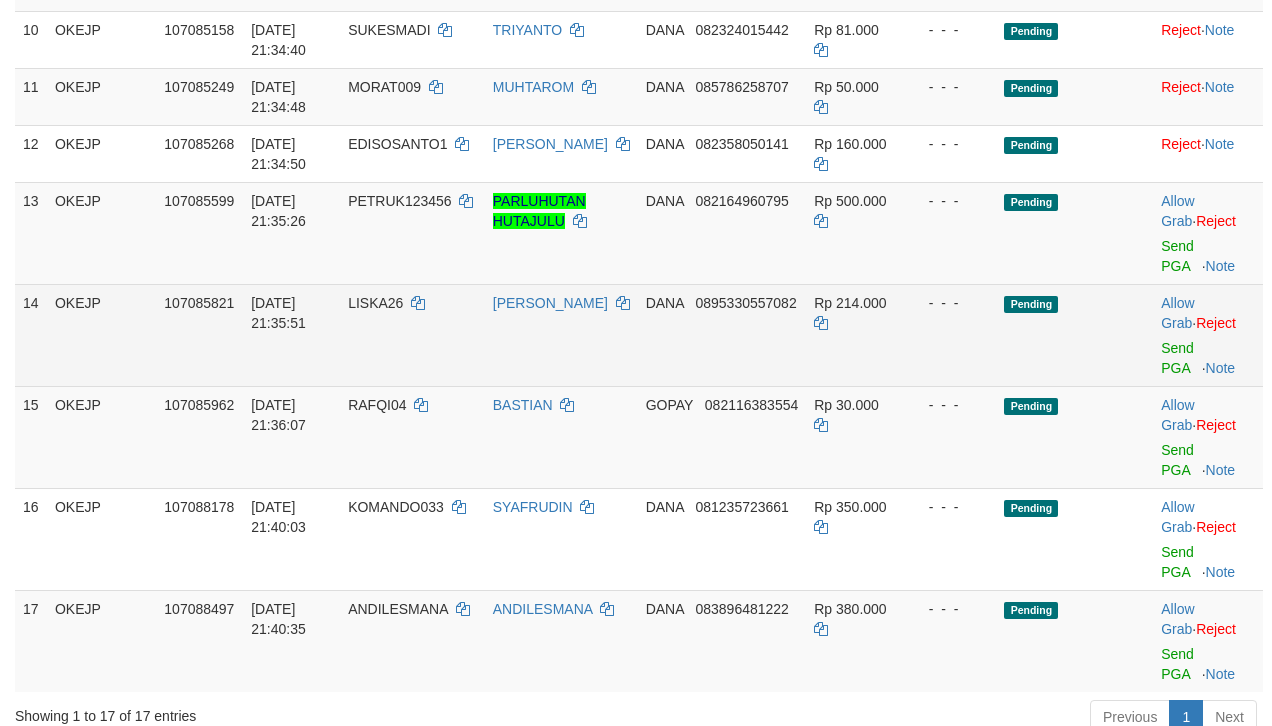 scroll, scrollTop: 910, scrollLeft: 0, axis: vertical 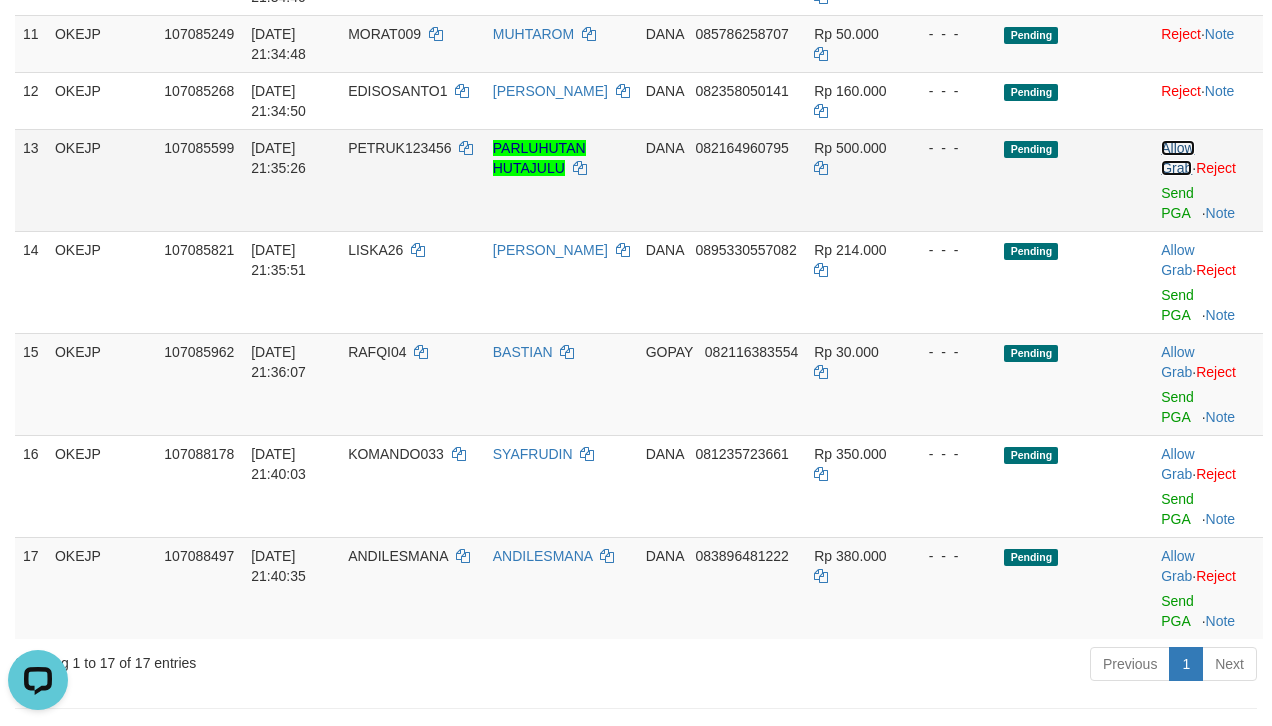 click on "Allow Grab" at bounding box center (1177, 158) 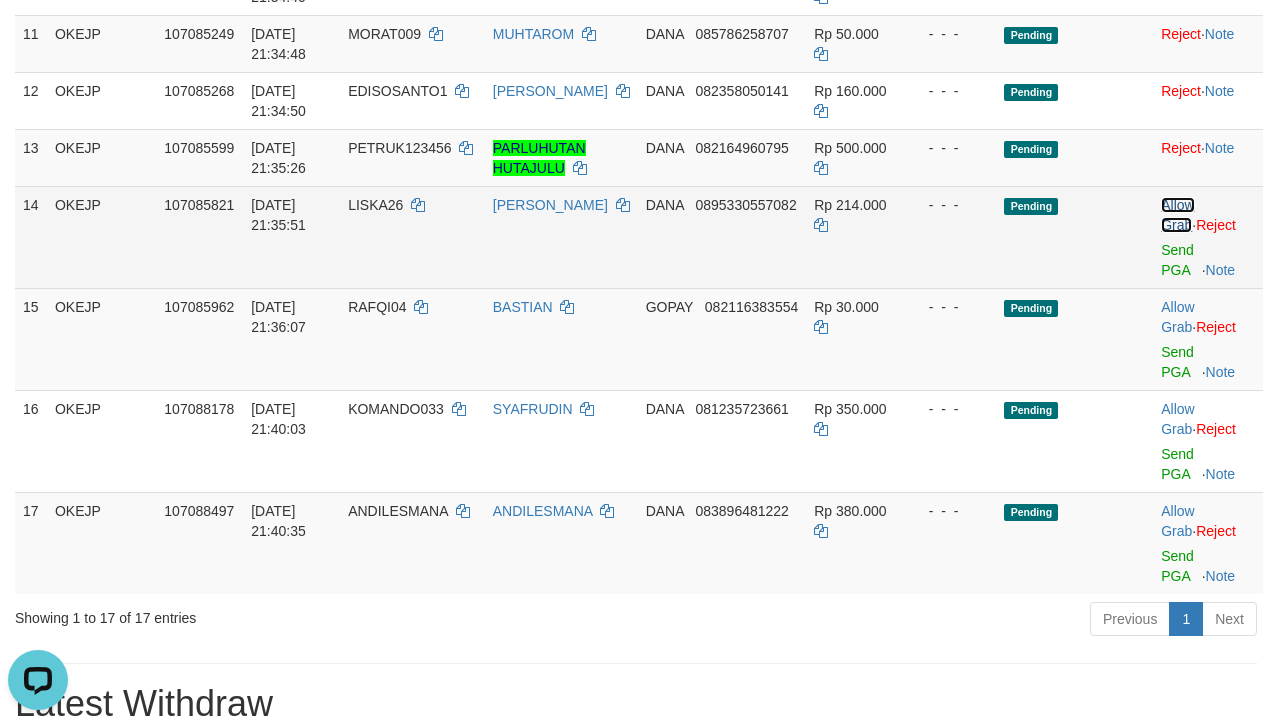 click on "Allow Grab" at bounding box center (1177, 215) 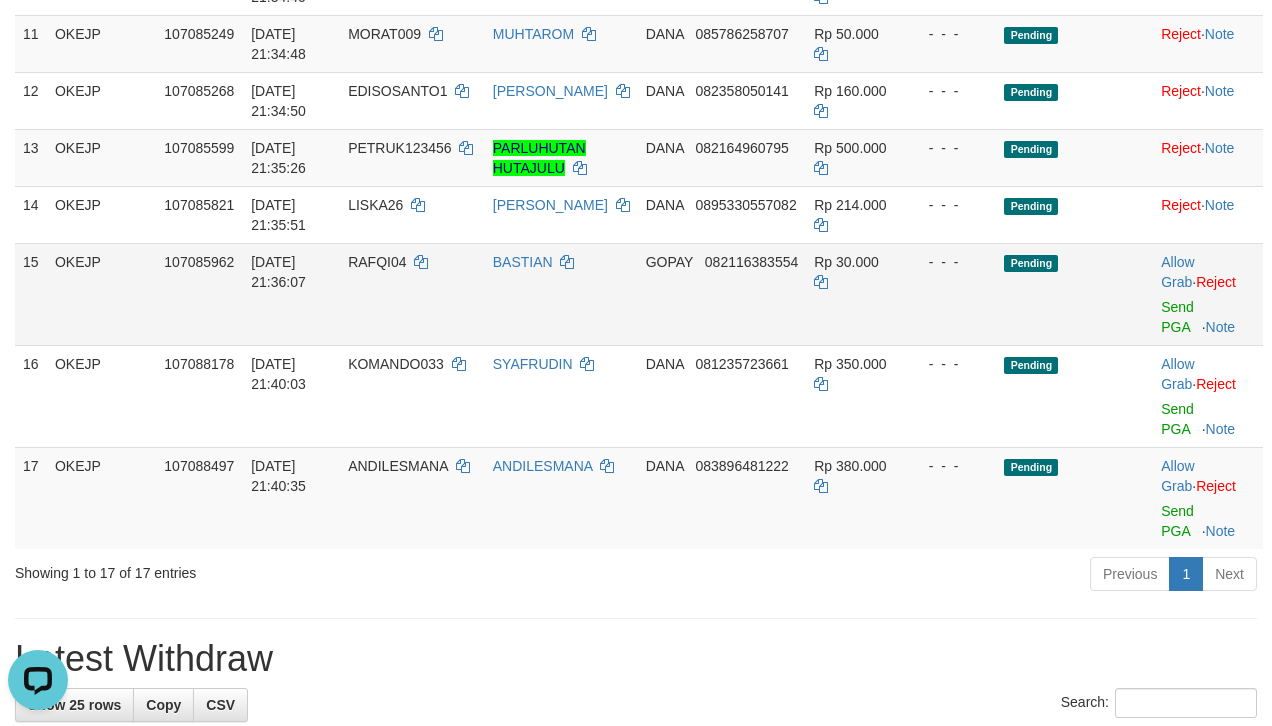 click on "Allow Grab   ·    Reject Send PGA     ·    Note" at bounding box center [1208, 294] 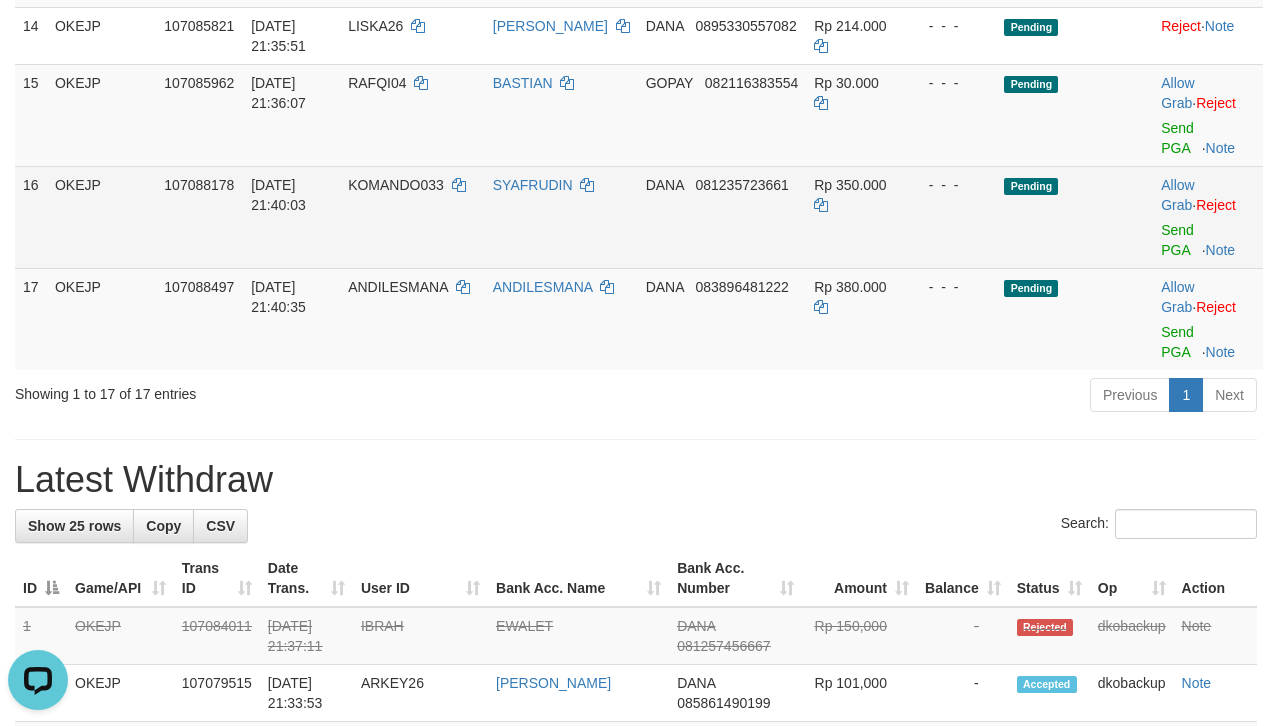 scroll, scrollTop: 1012, scrollLeft: 0, axis: vertical 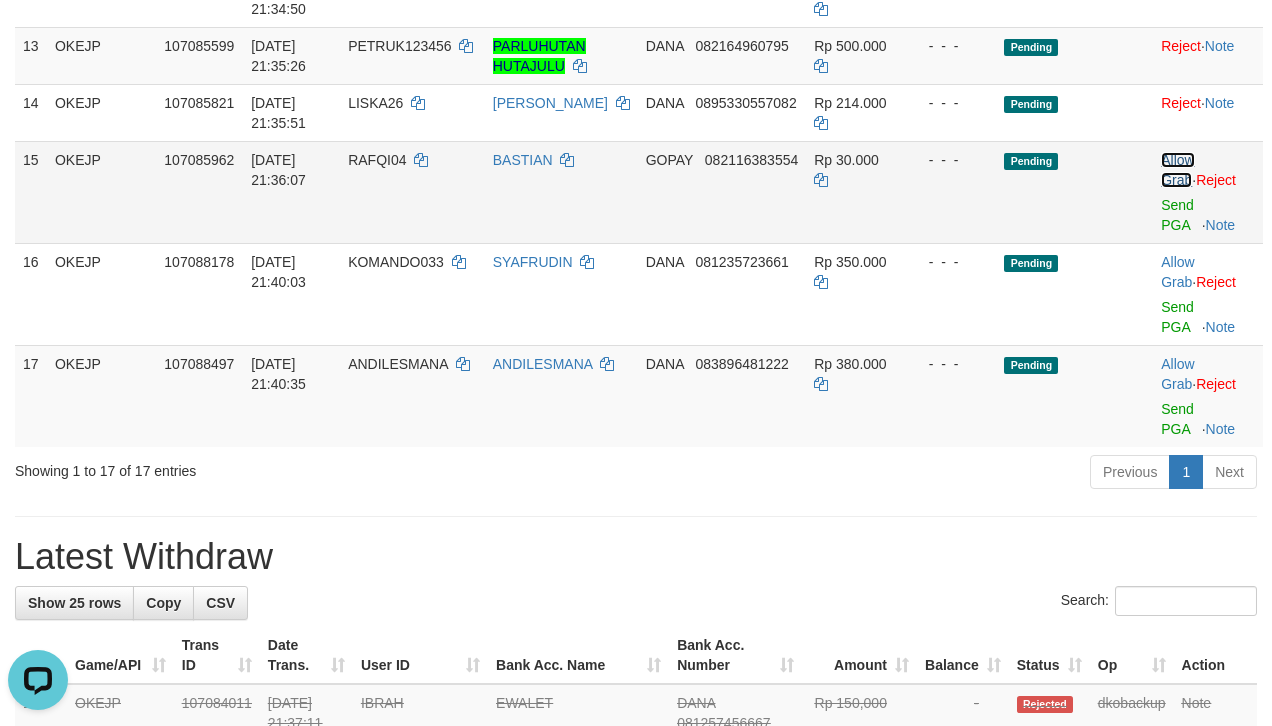 click on "Allow Grab" at bounding box center [1177, 170] 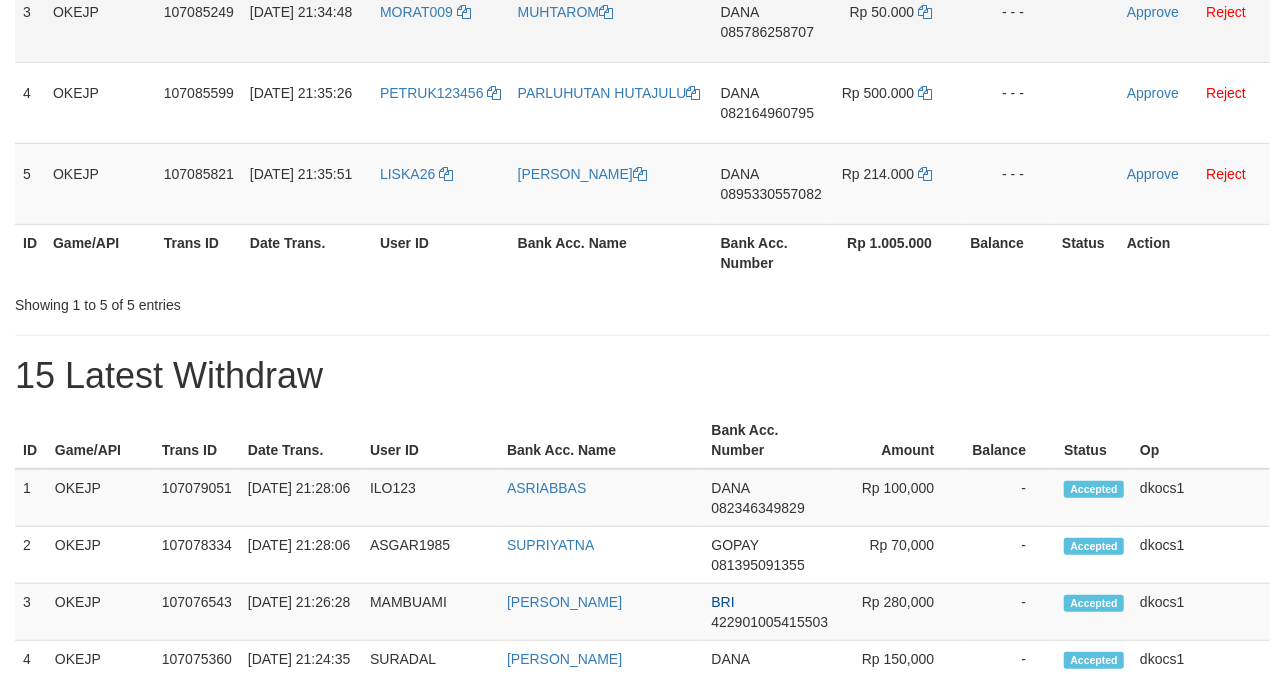 scroll, scrollTop: 272, scrollLeft: 0, axis: vertical 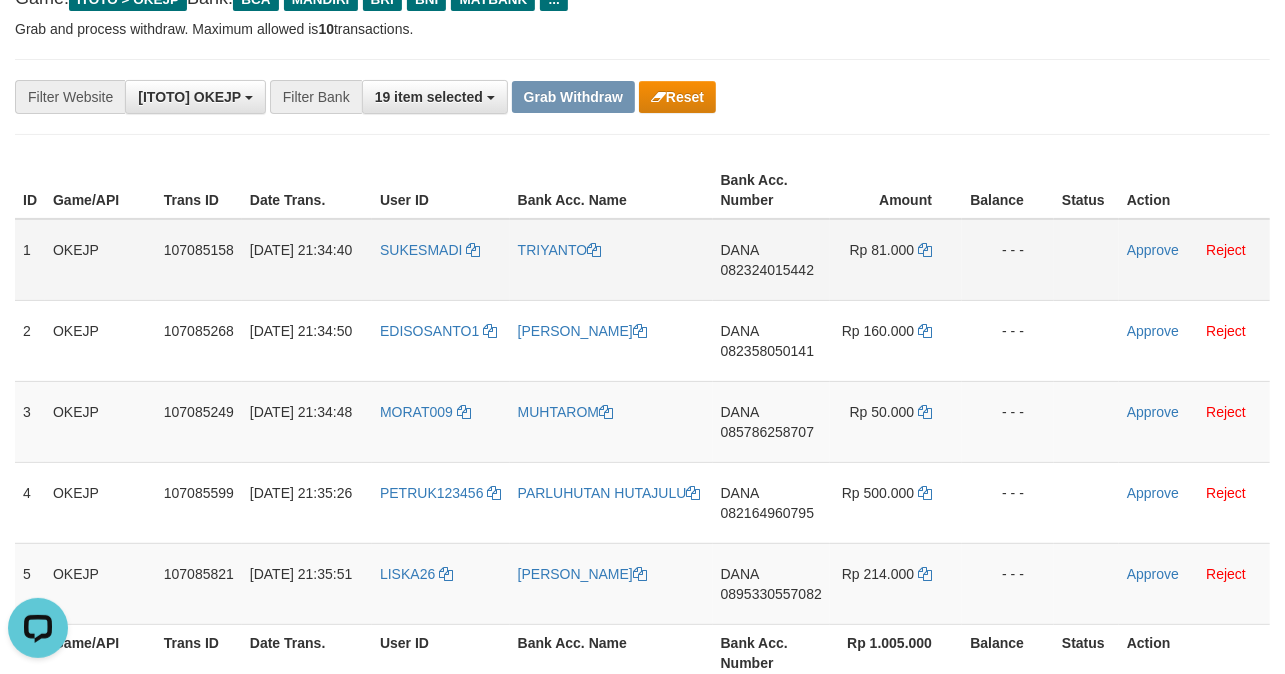 click on "SUKESMADI" at bounding box center (441, 260) 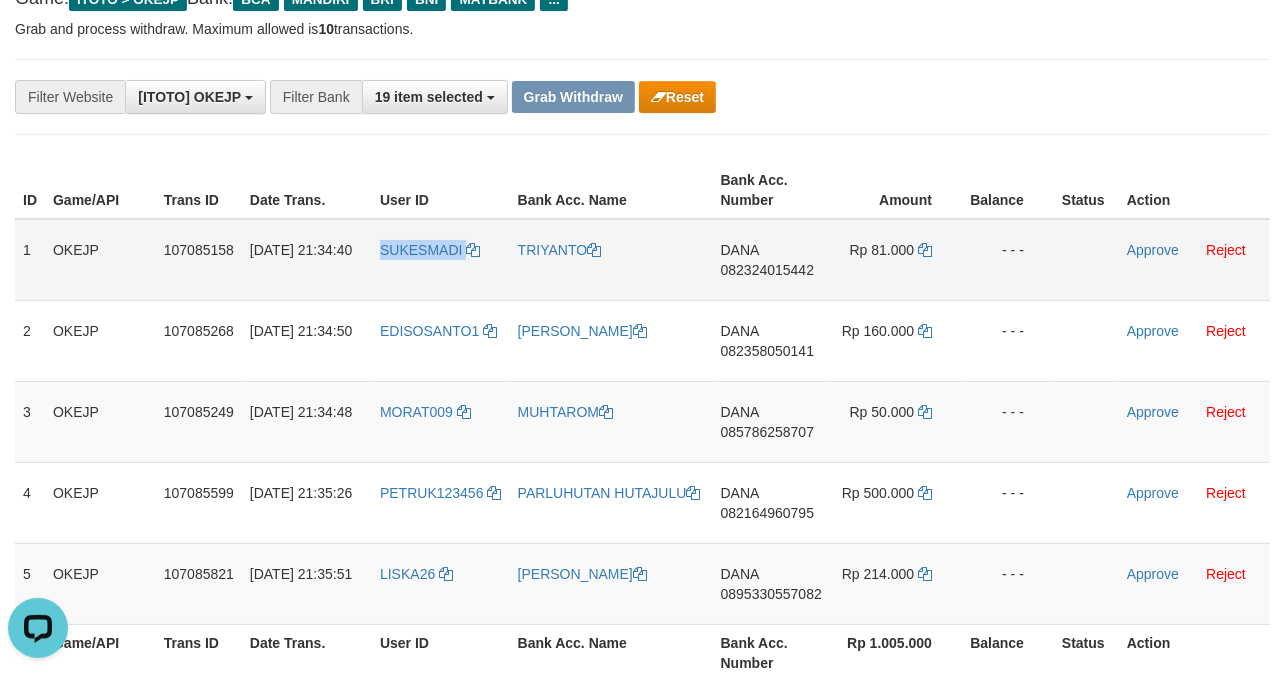 click on "SUKESMADI" at bounding box center [441, 260] 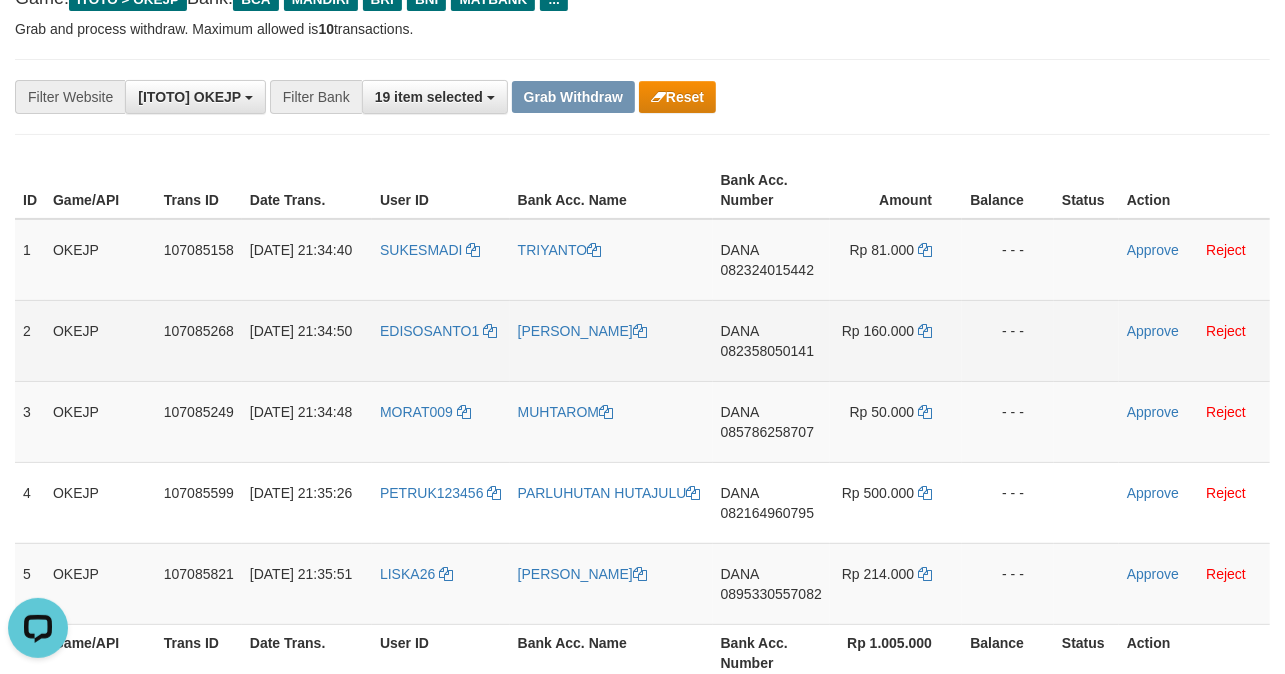 click on "EDISOSANTO1" at bounding box center (441, 340) 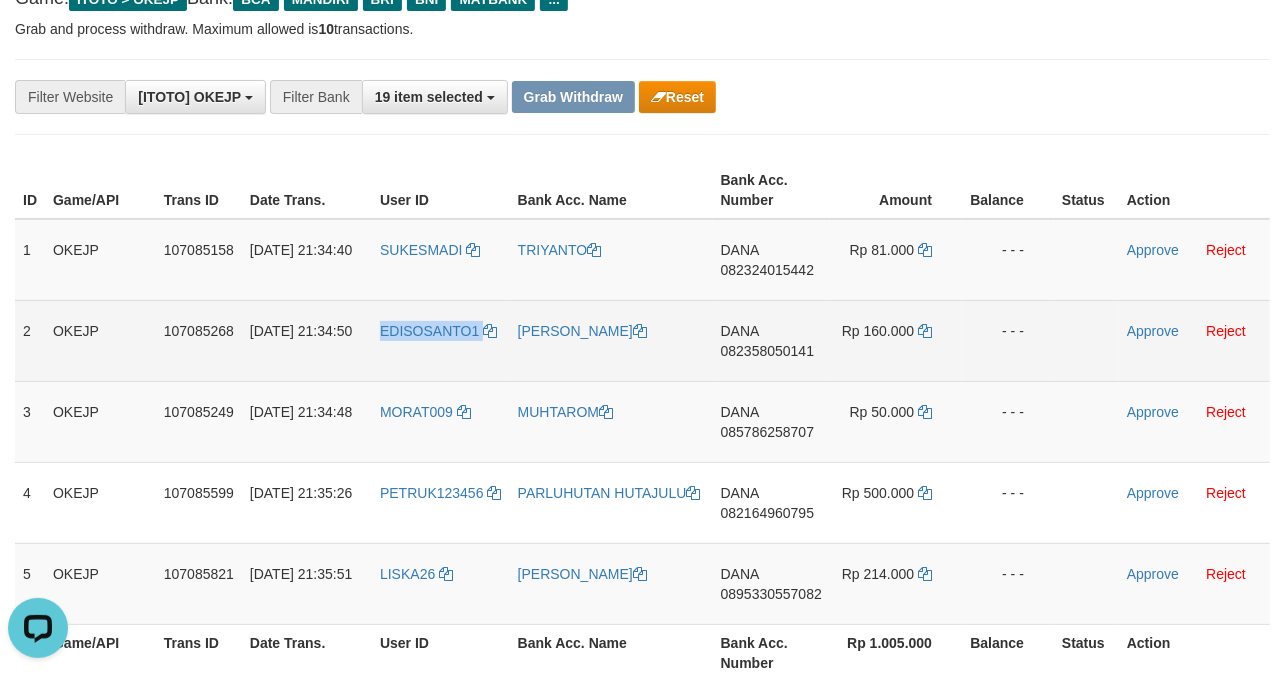 drag, startPoint x: 433, startPoint y: 366, endPoint x: 450, endPoint y: 376, distance: 19.723083 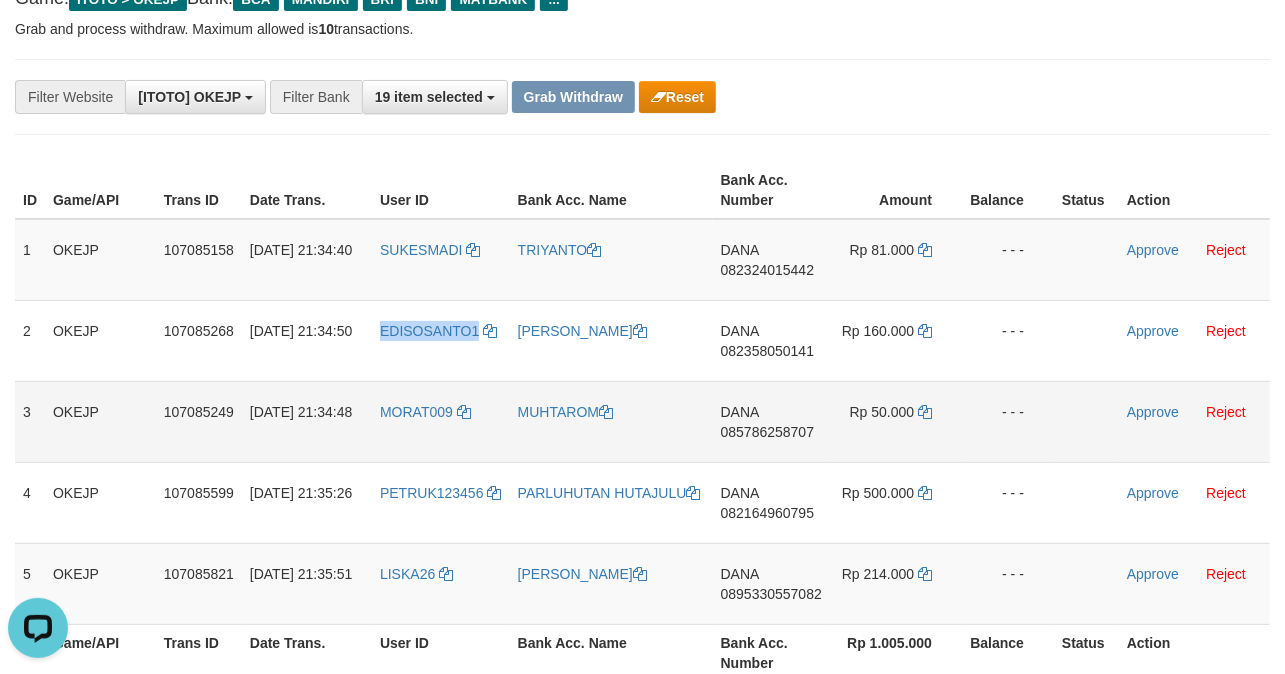 copy on "EDISOSANTO1" 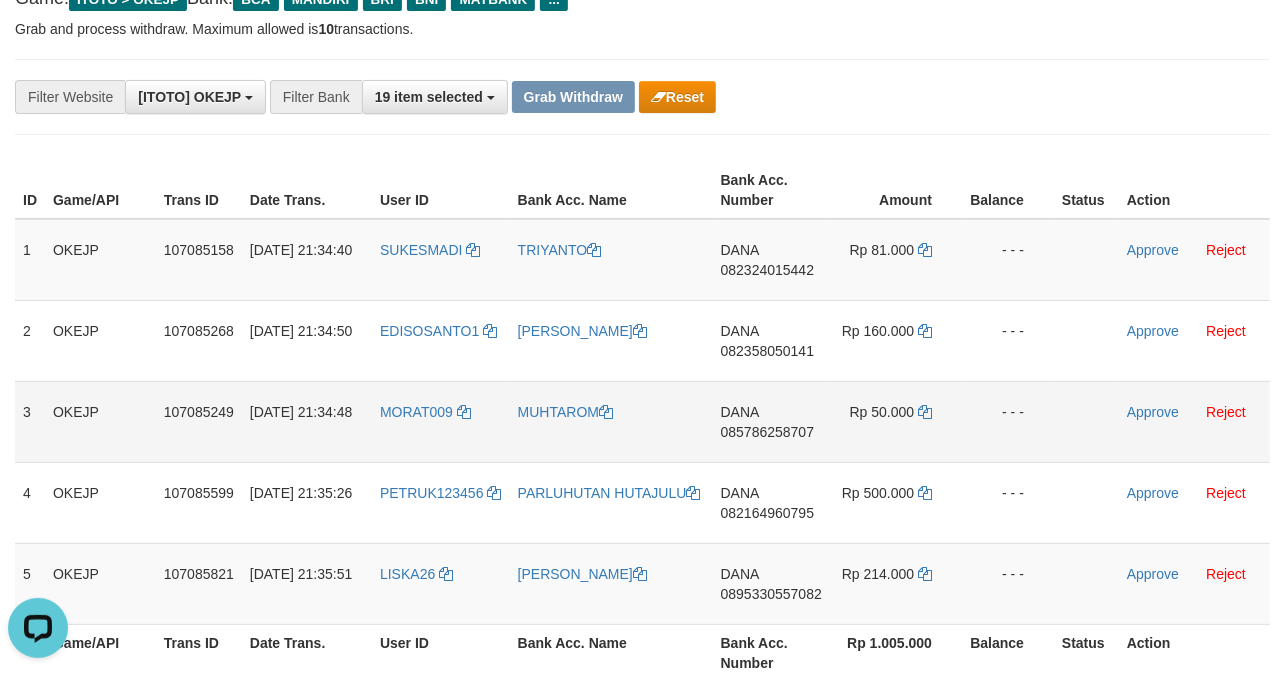 click on "MORAT009" at bounding box center [441, 421] 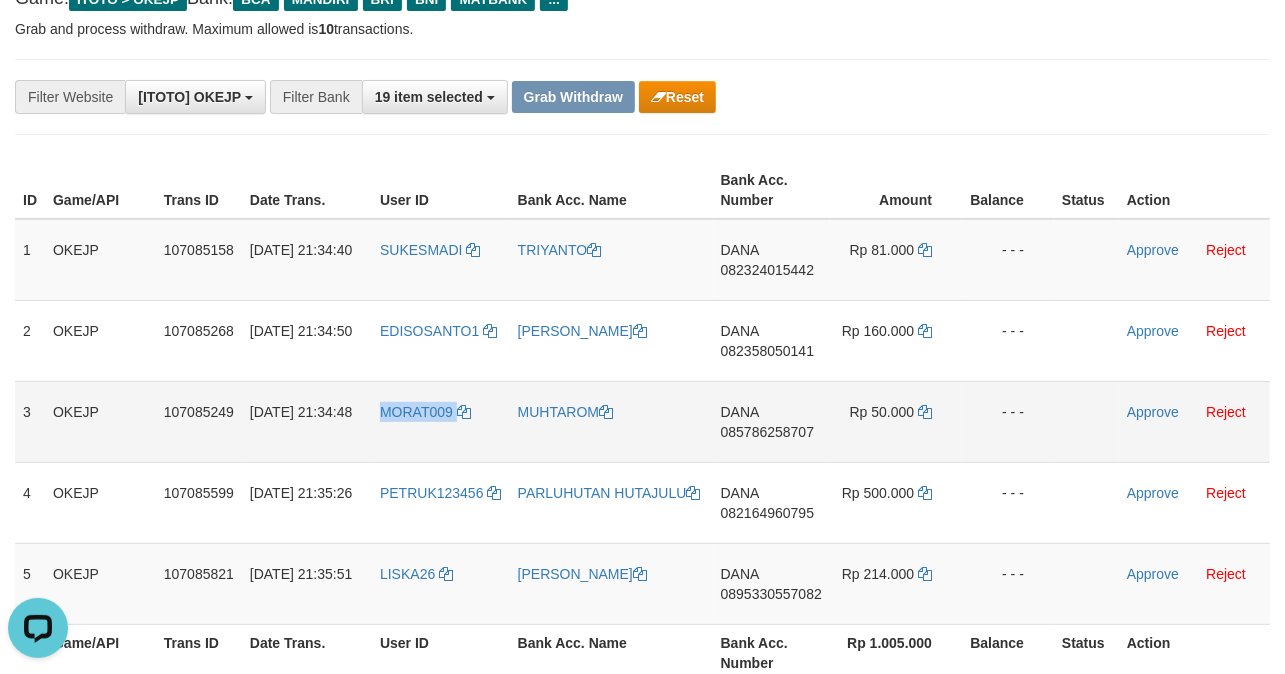 click on "MORAT009" at bounding box center (441, 421) 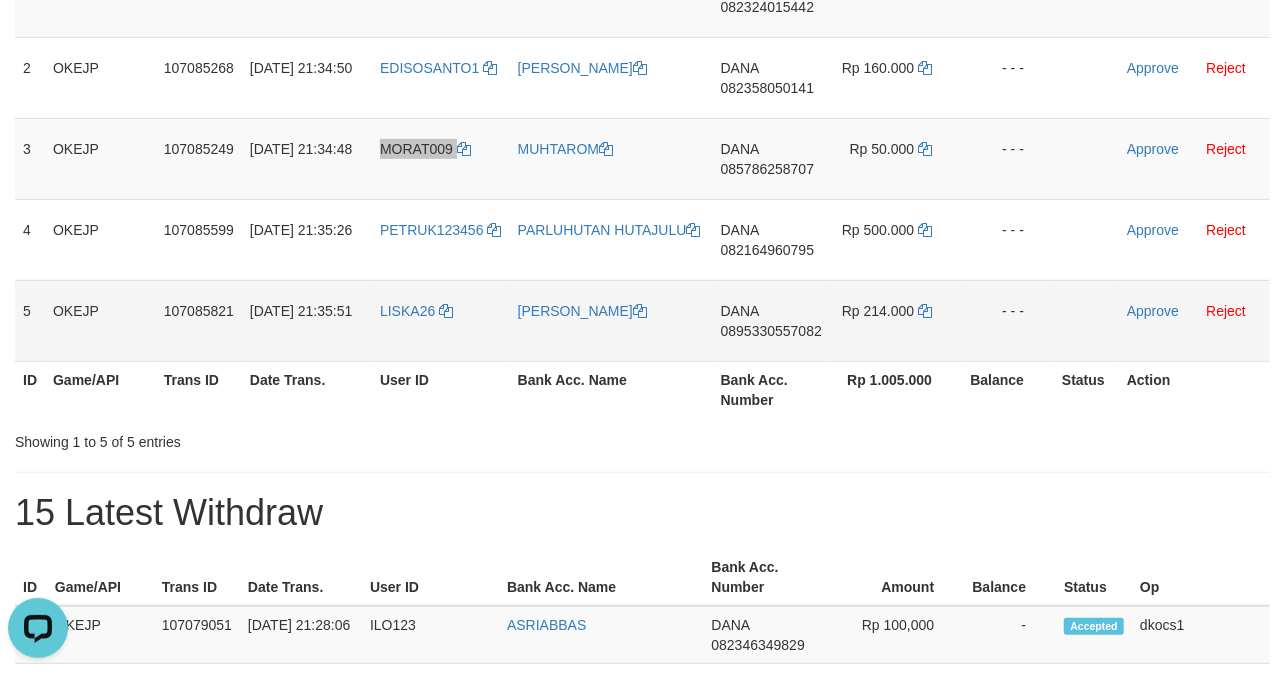 scroll, scrollTop: 400, scrollLeft: 0, axis: vertical 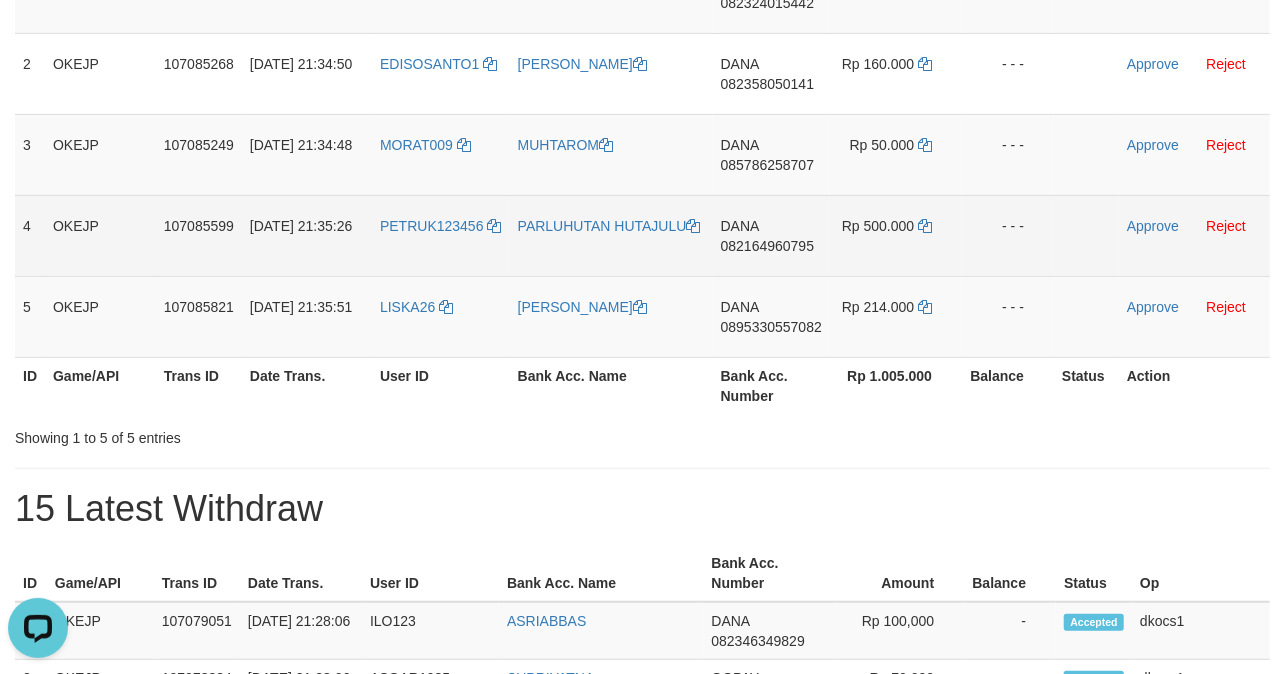 click on "PETRUK123456" at bounding box center (441, 235) 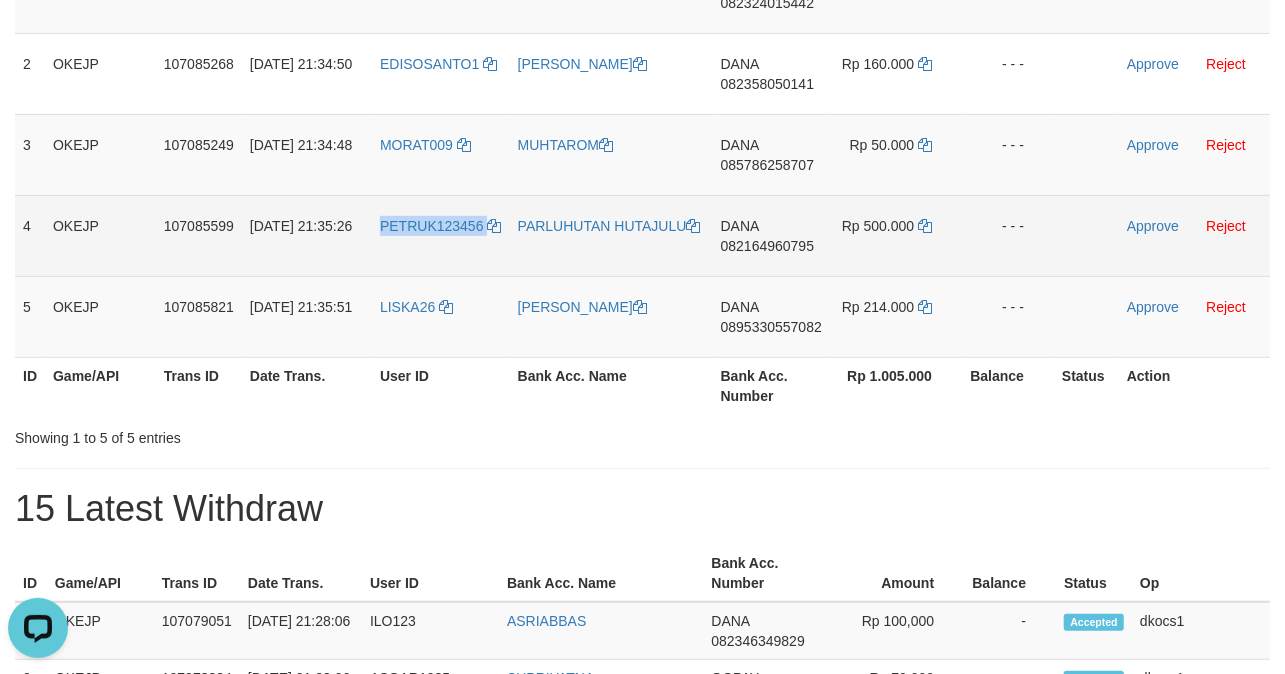 click on "PETRUK123456" at bounding box center [441, 235] 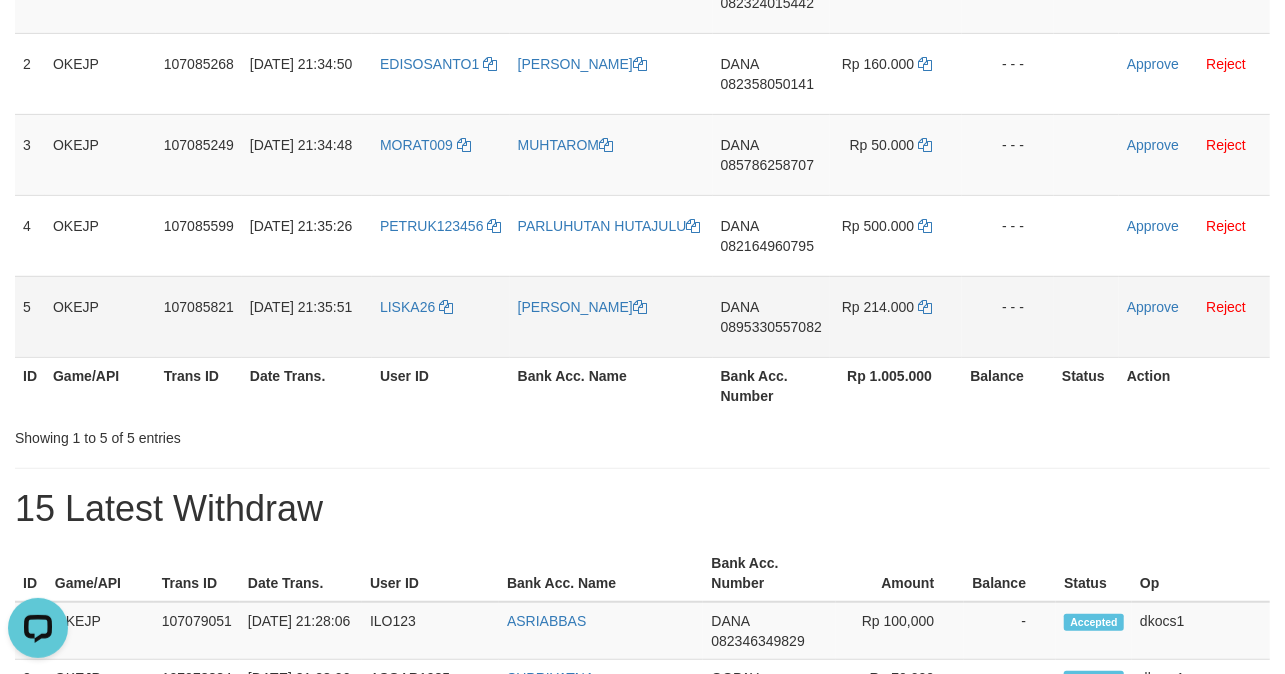 click on "LISKA26" at bounding box center (441, 316) 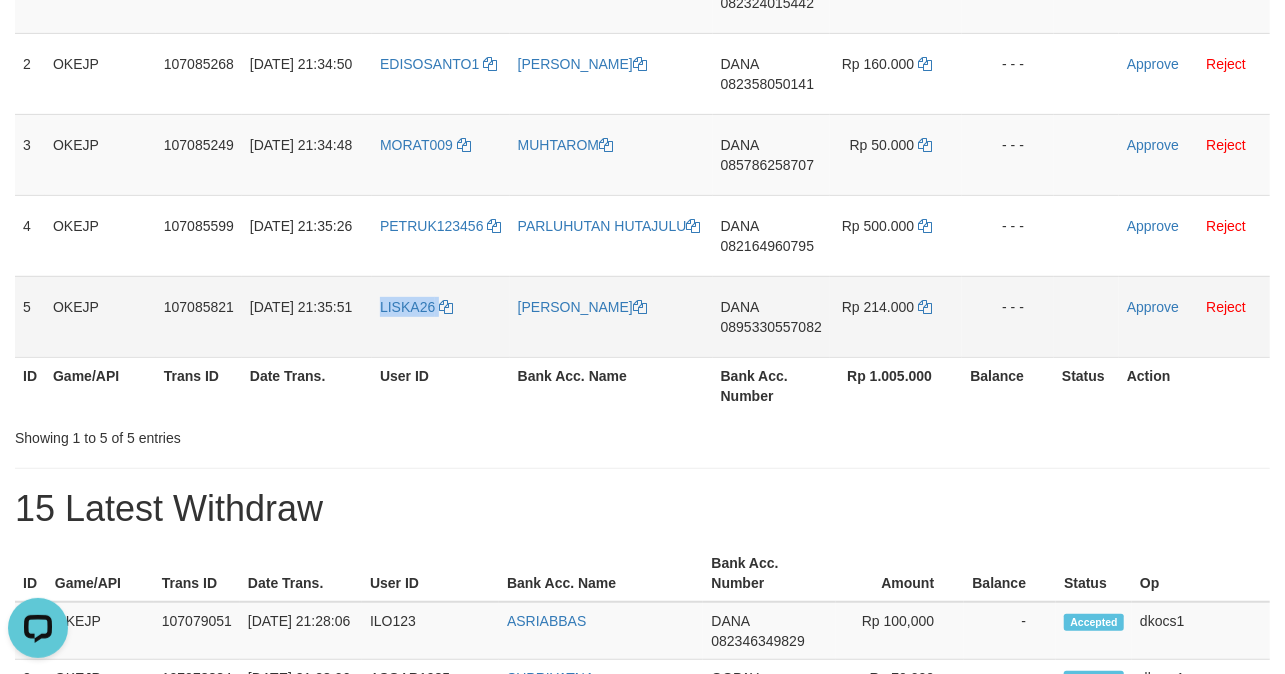 click on "LISKA26" at bounding box center (441, 316) 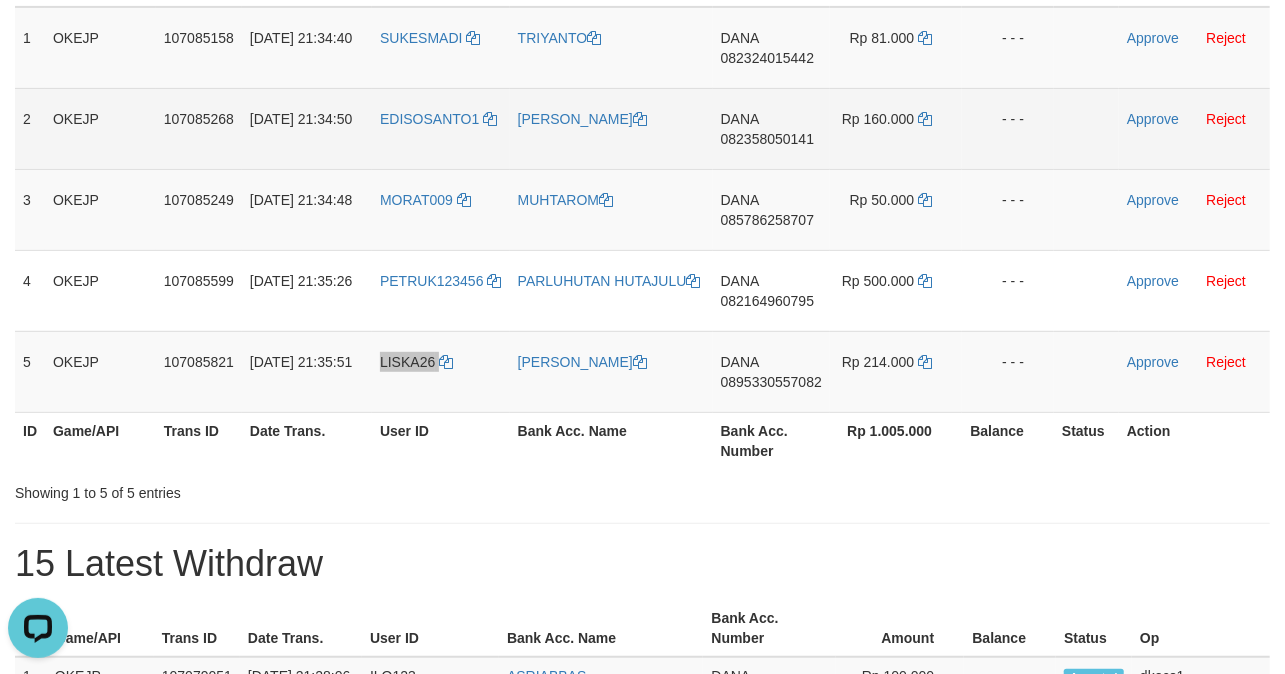 scroll, scrollTop: 133, scrollLeft: 0, axis: vertical 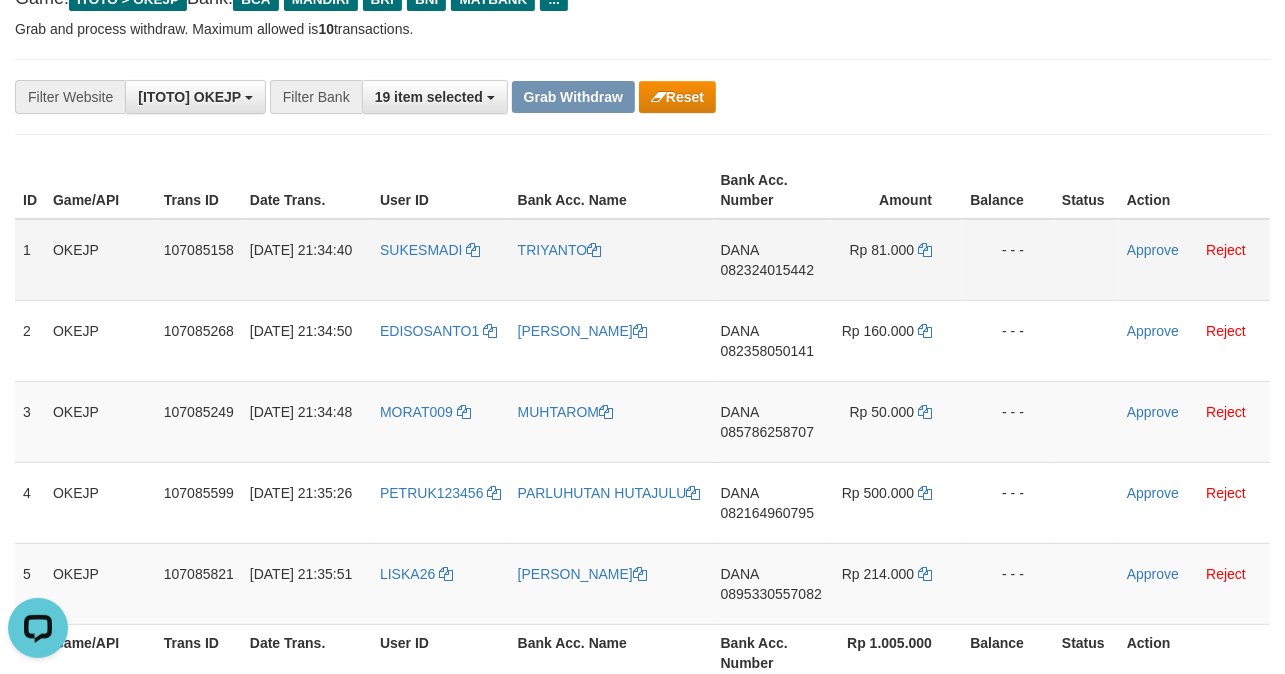 click on "TRIYANTO" at bounding box center (611, 260) 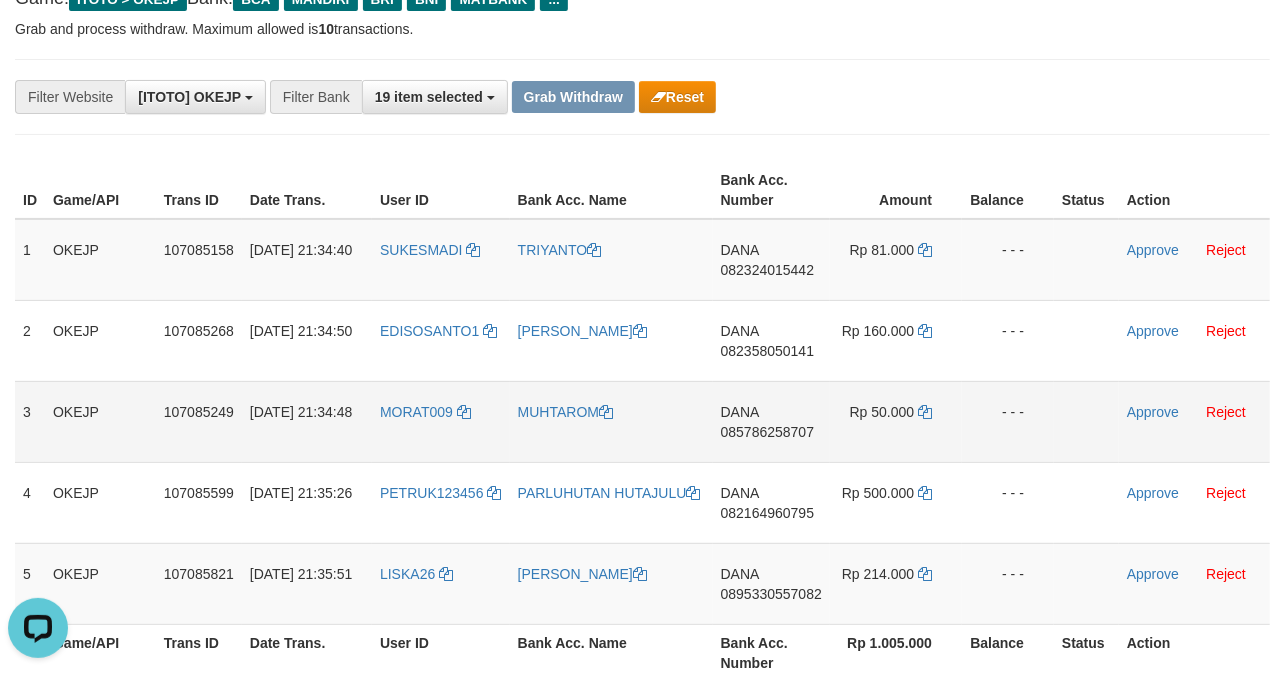 copy on "TRIYANTO" 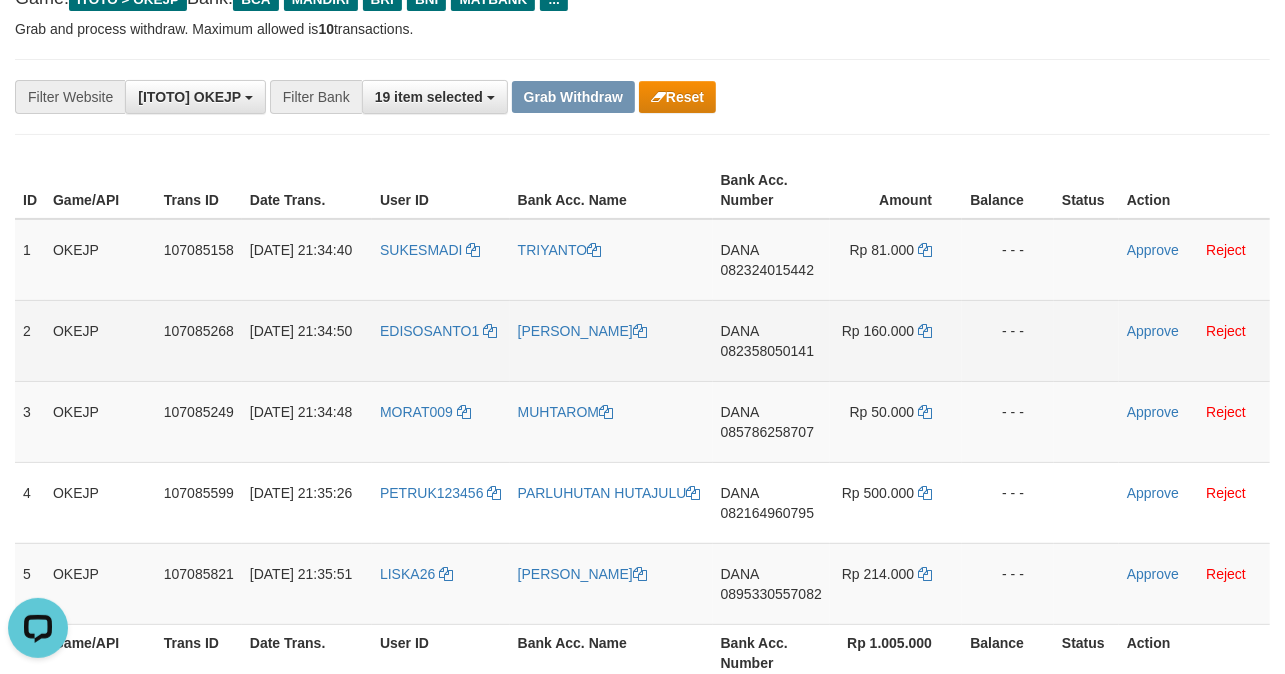 click on "[PERSON_NAME]" at bounding box center (611, 340) 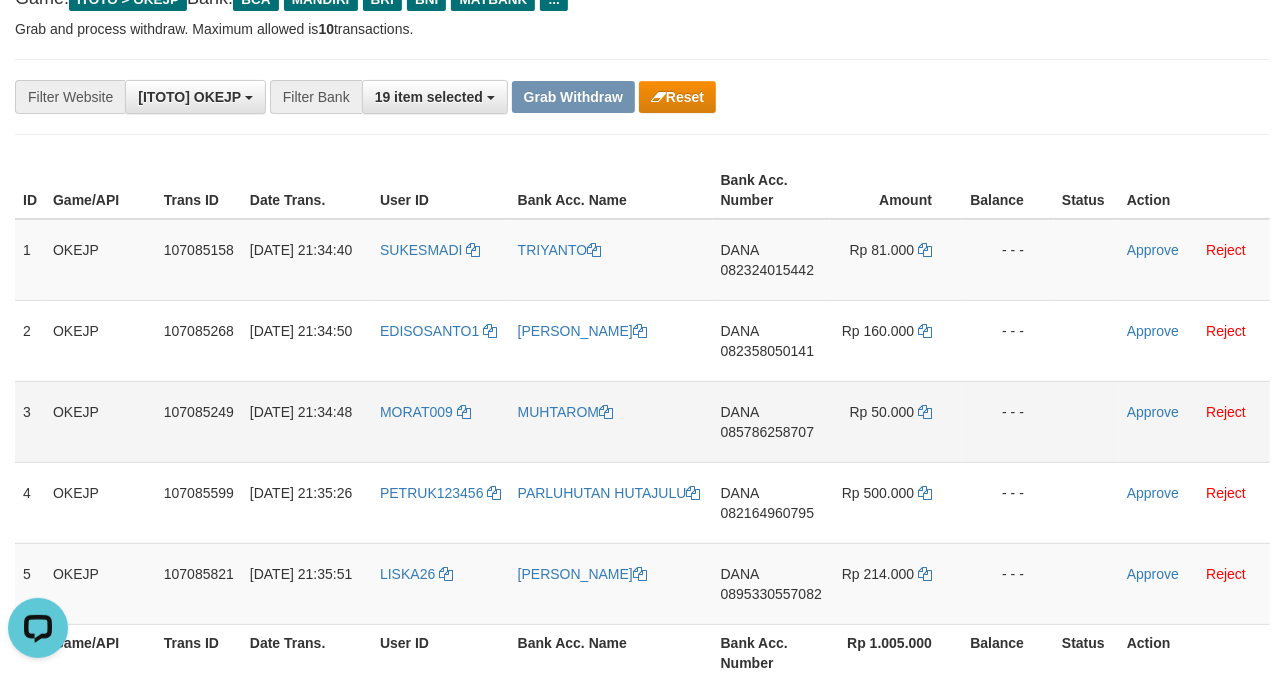 click on "MUHTAROM" at bounding box center (611, 421) 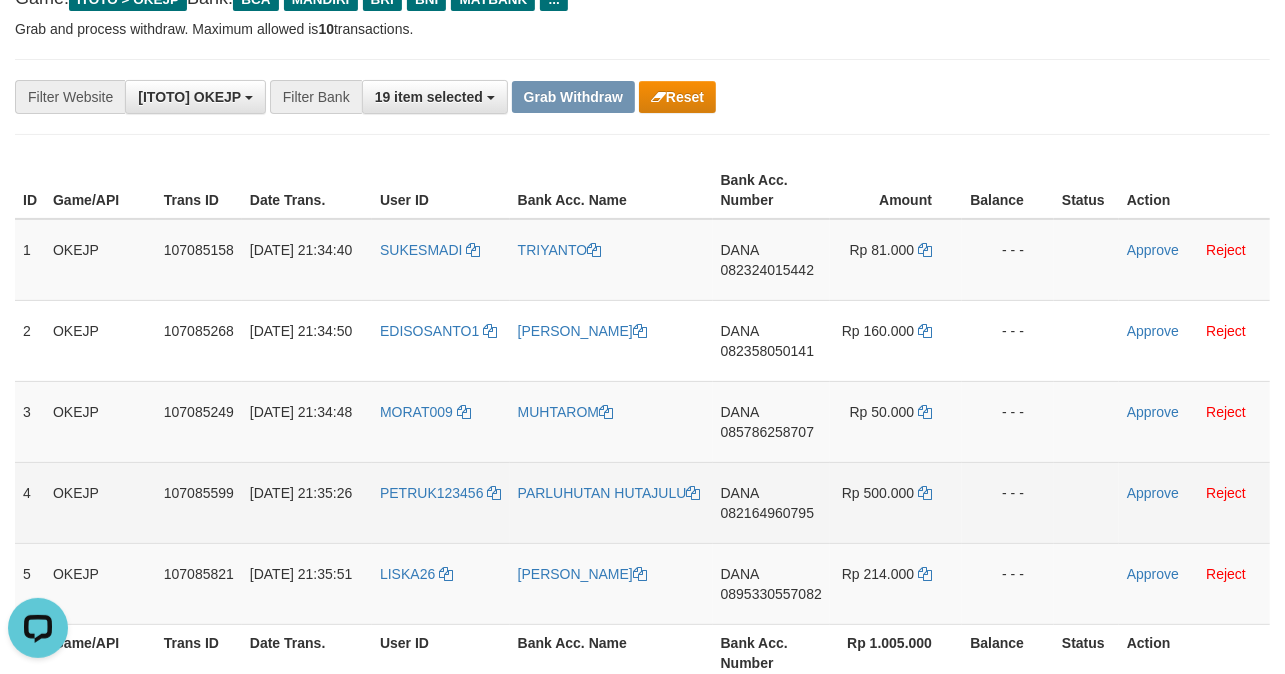 copy on "MUHTAROM" 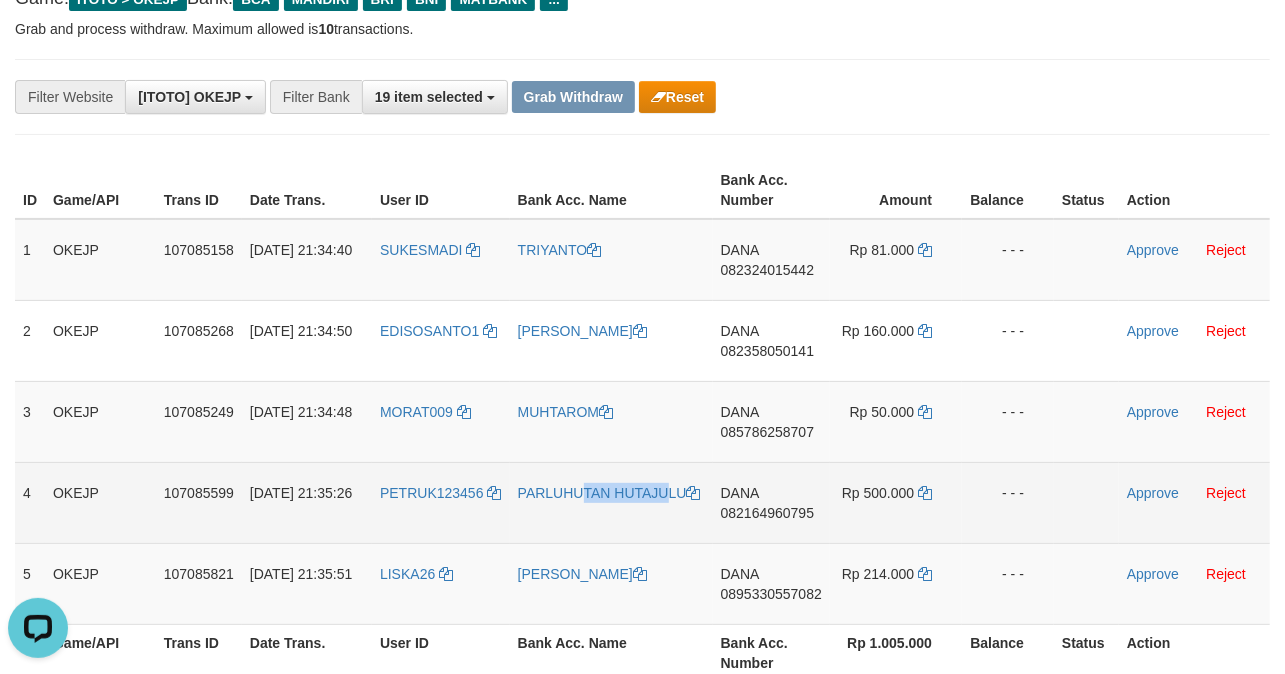 drag, startPoint x: 552, startPoint y: 502, endPoint x: 604, endPoint y: 502, distance: 52 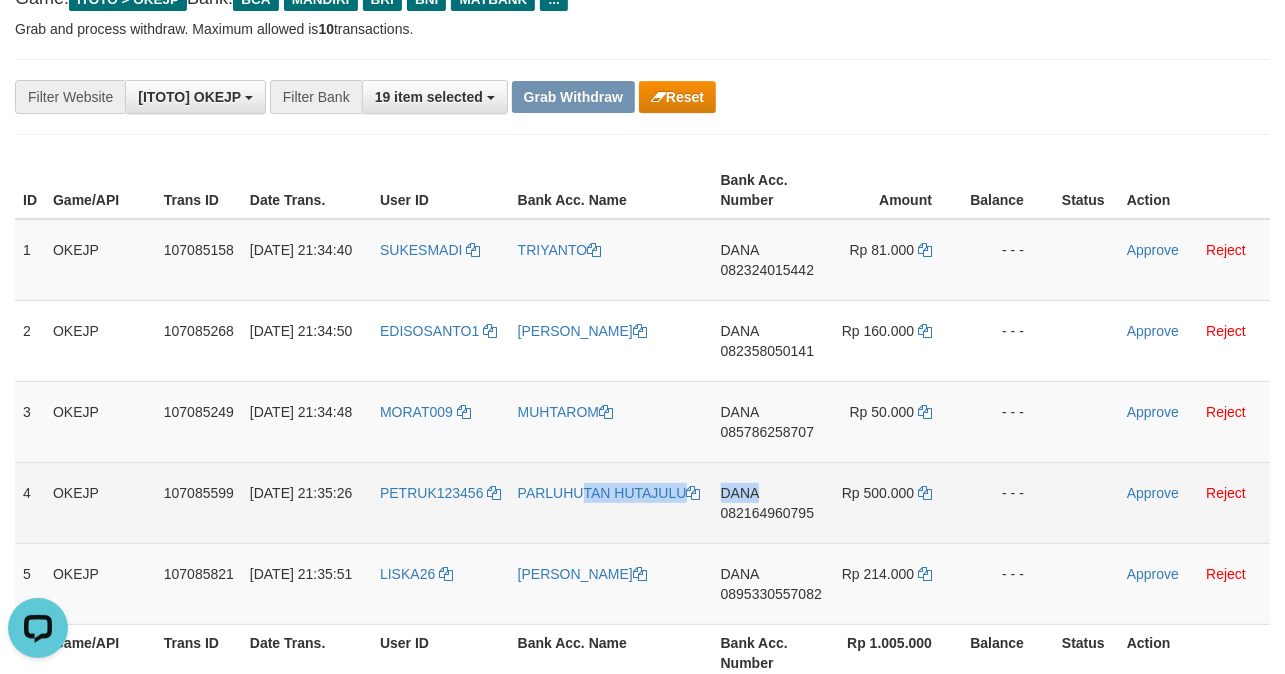 click on "DANA" at bounding box center (740, 493) 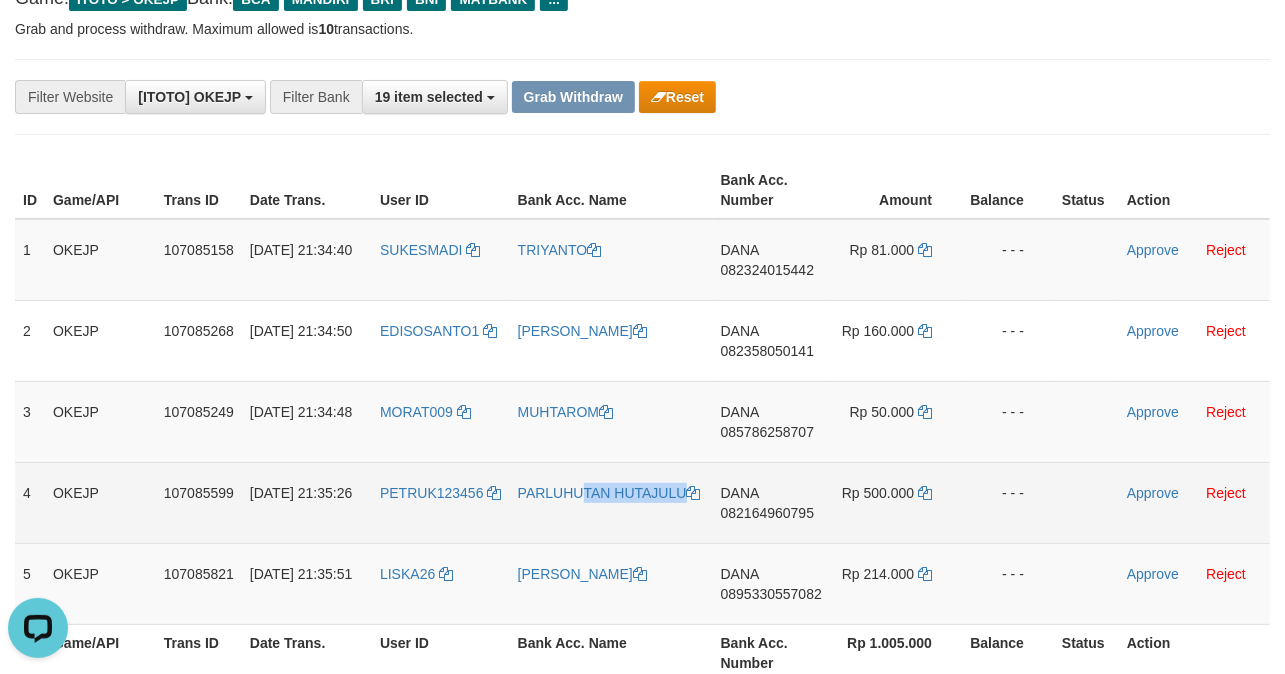click on "PARLUHUTAN HUTAJULU" at bounding box center [611, 502] 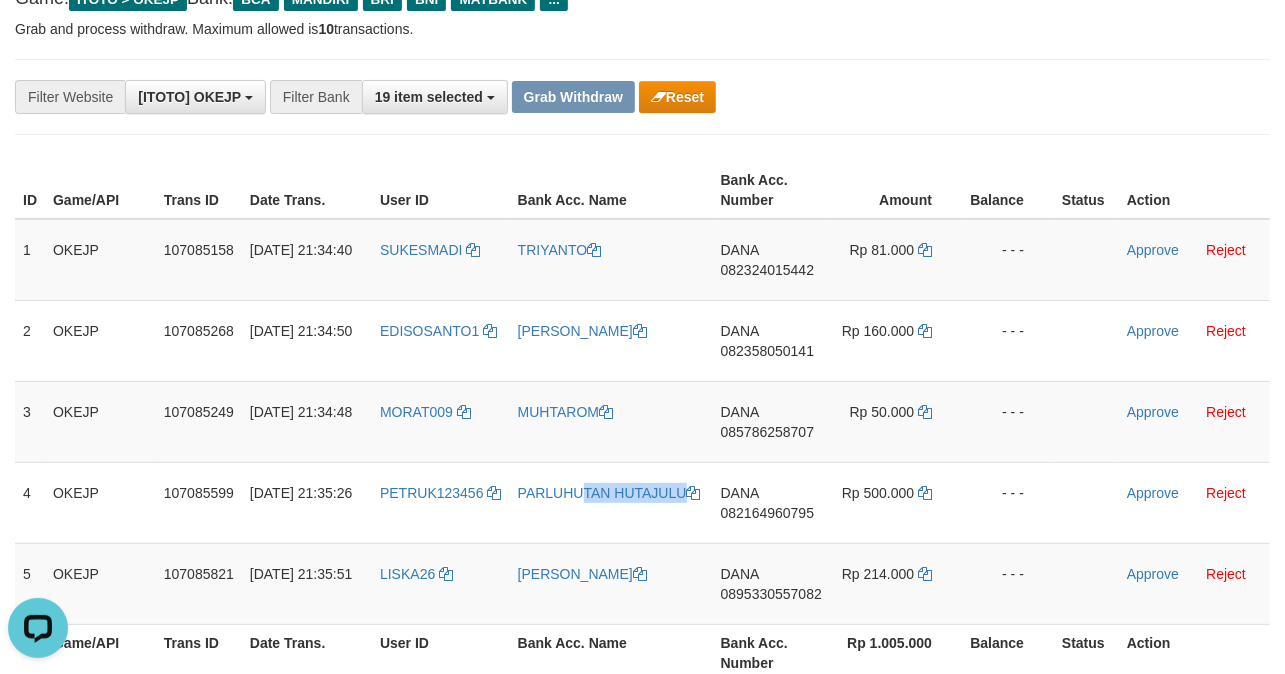copy on "PARLUHUTAN HUTAJULU" 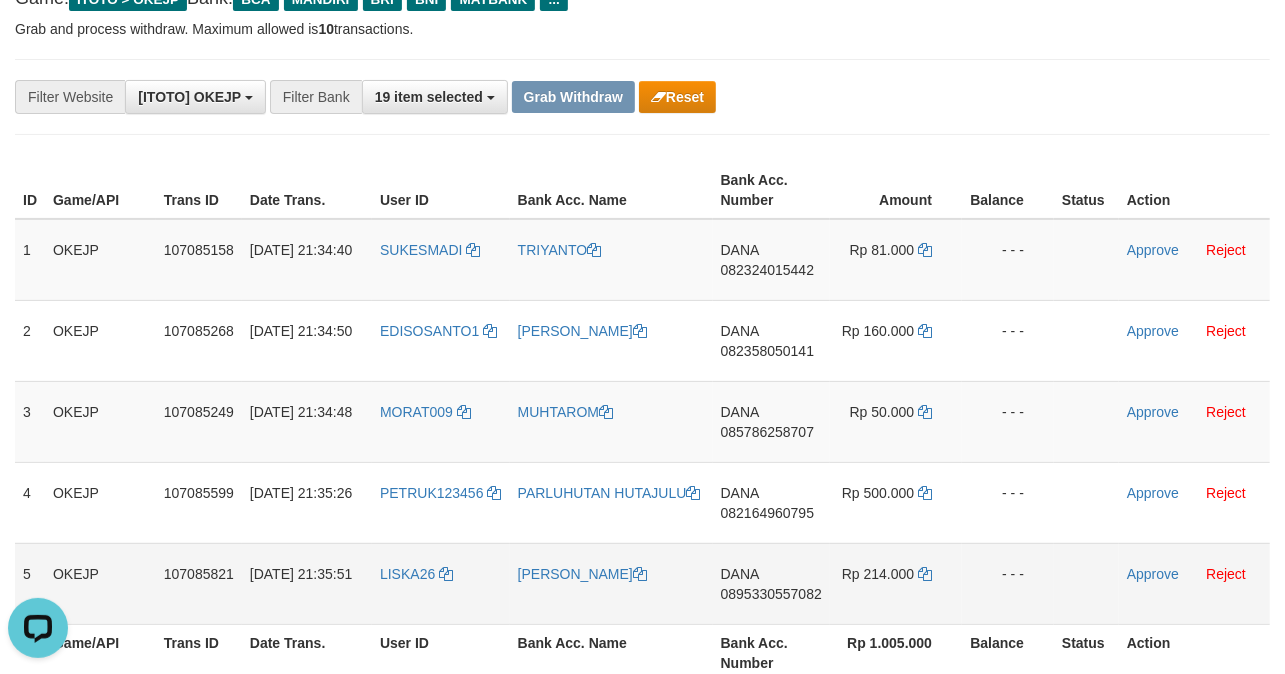 click on "[PERSON_NAME]" at bounding box center (611, 583) 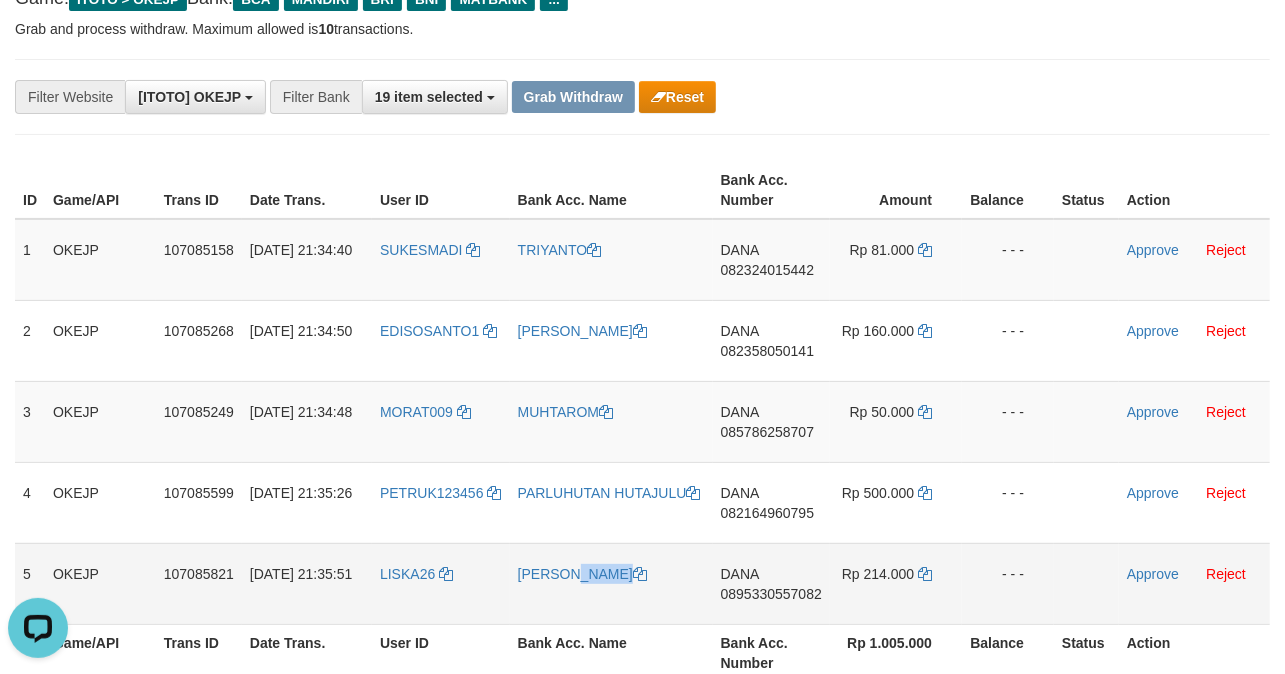 drag, startPoint x: 530, startPoint y: 600, endPoint x: 594, endPoint y: 592, distance: 64.49806 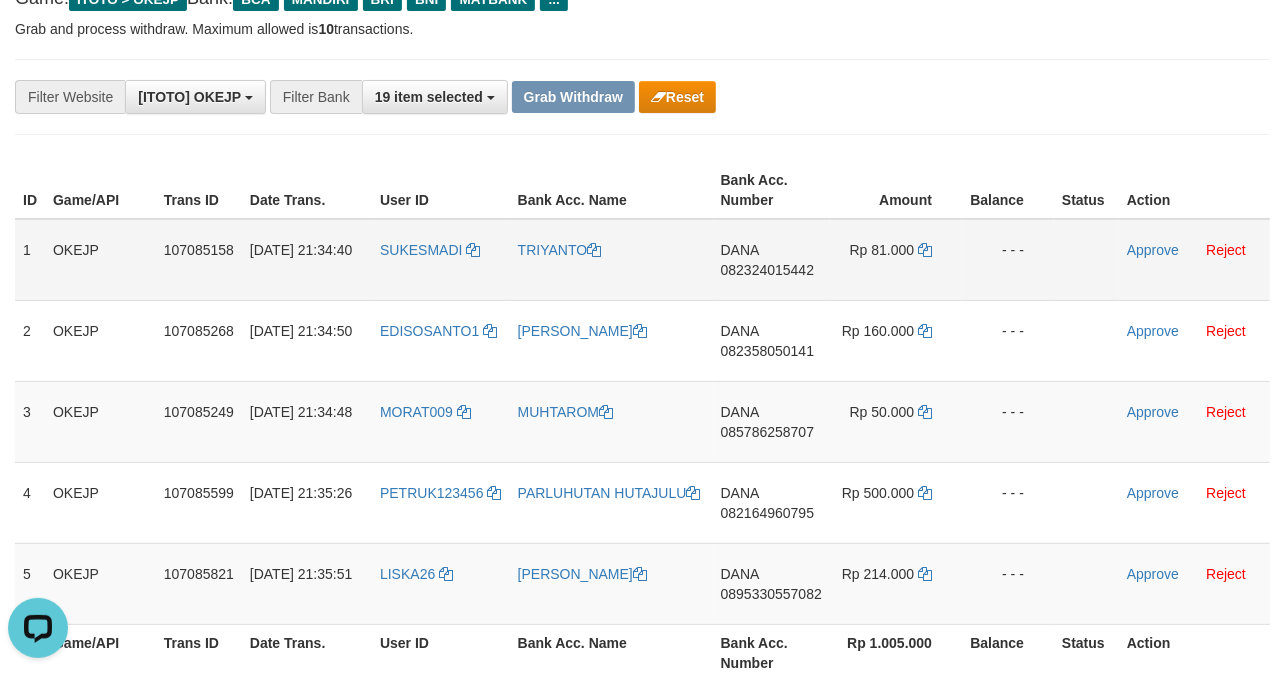click on "DANA
082324015442" at bounding box center [771, 260] 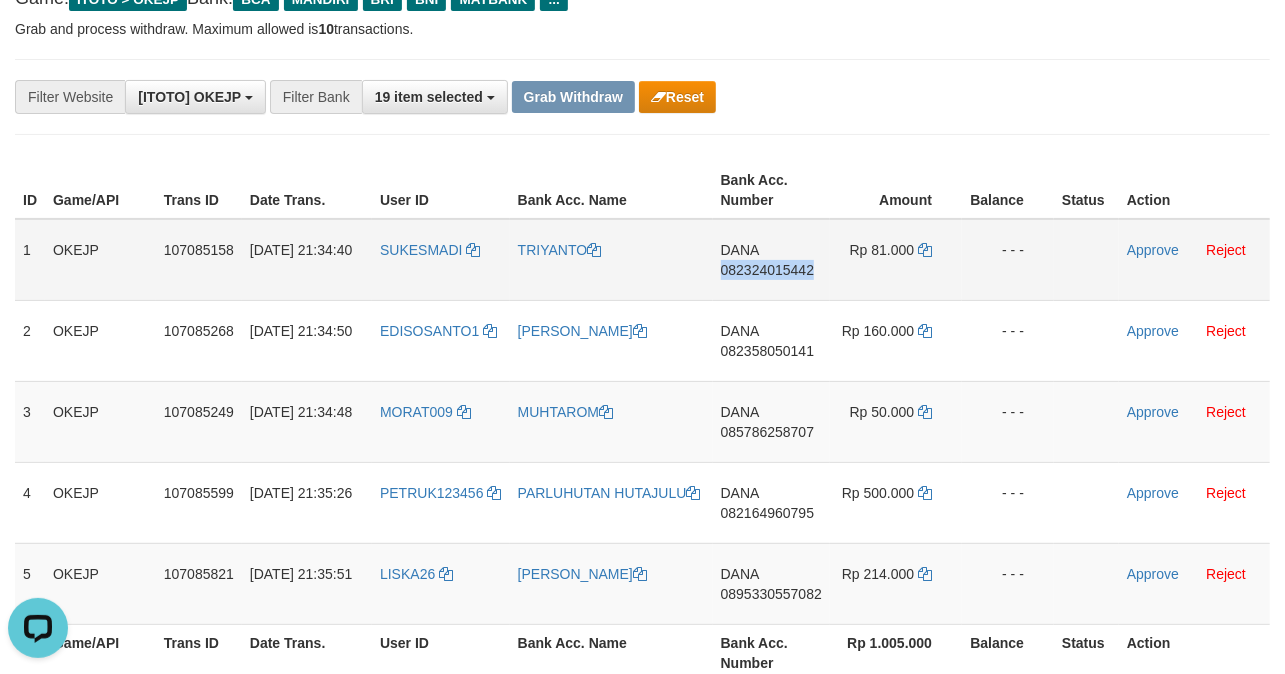 click on "DANA
082324015442" at bounding box center [771, 260] 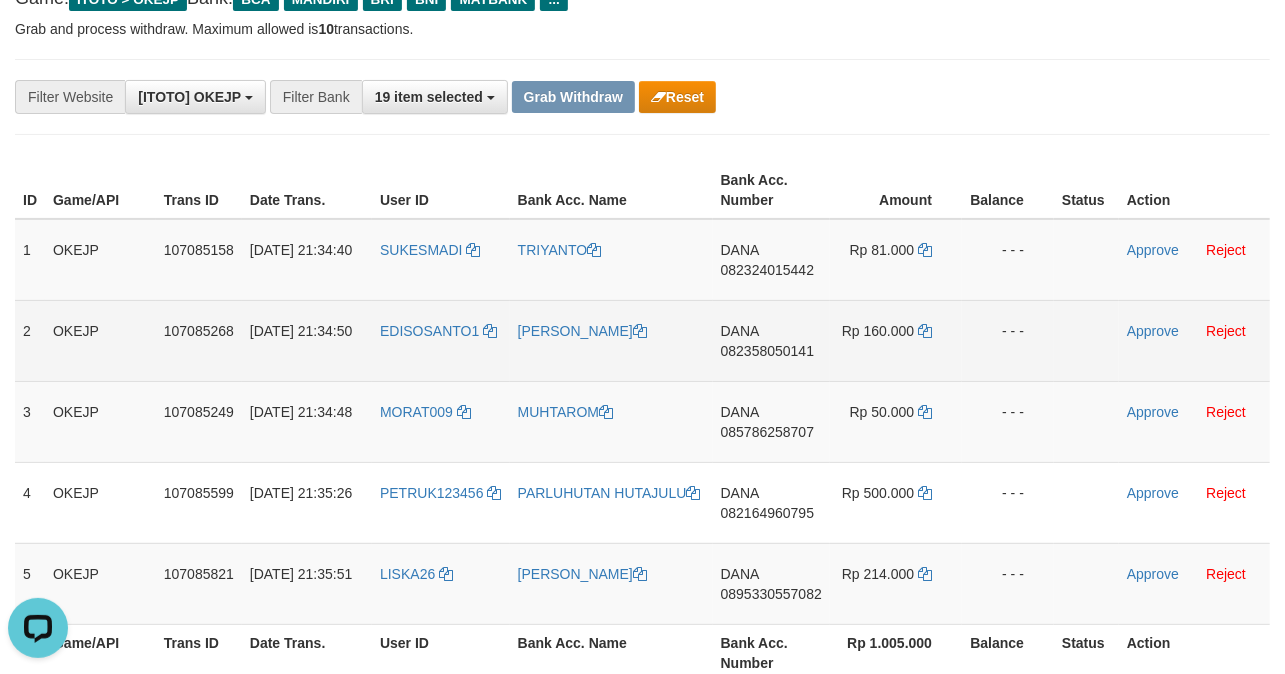 click on "DANA
082358050141" at bounding box center (771, 340) 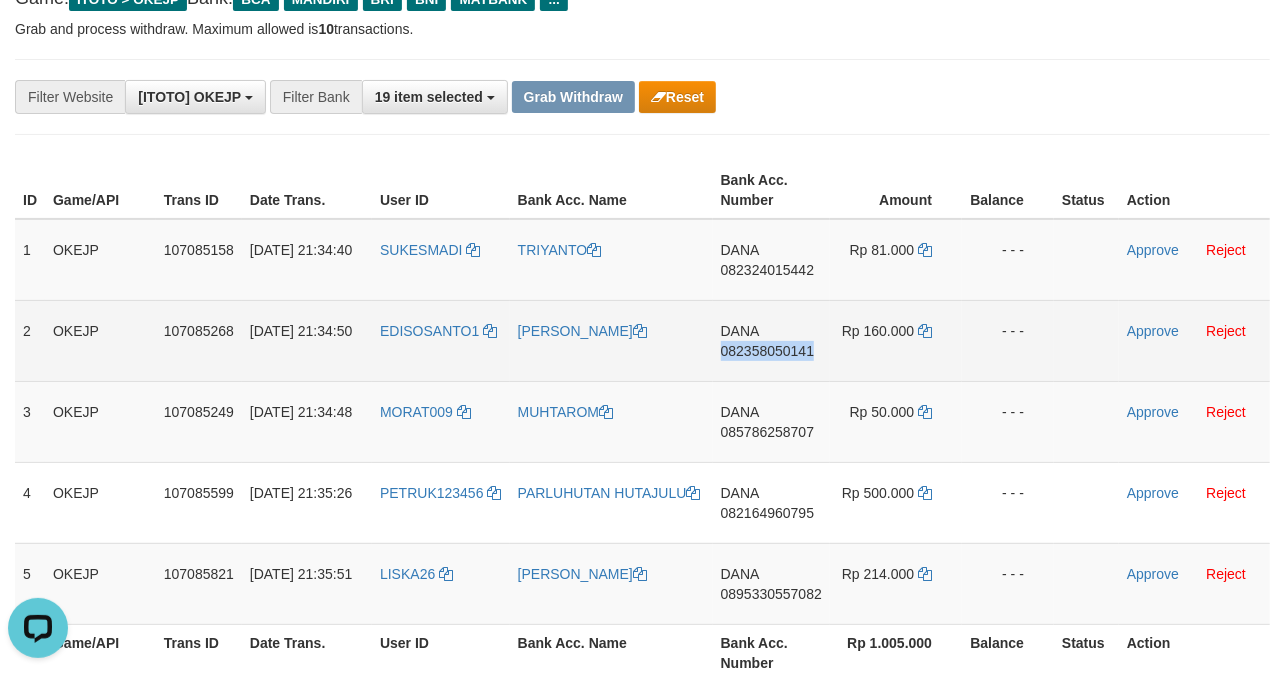 click on "DANA
082358050141" at bounding box center [771, 340] 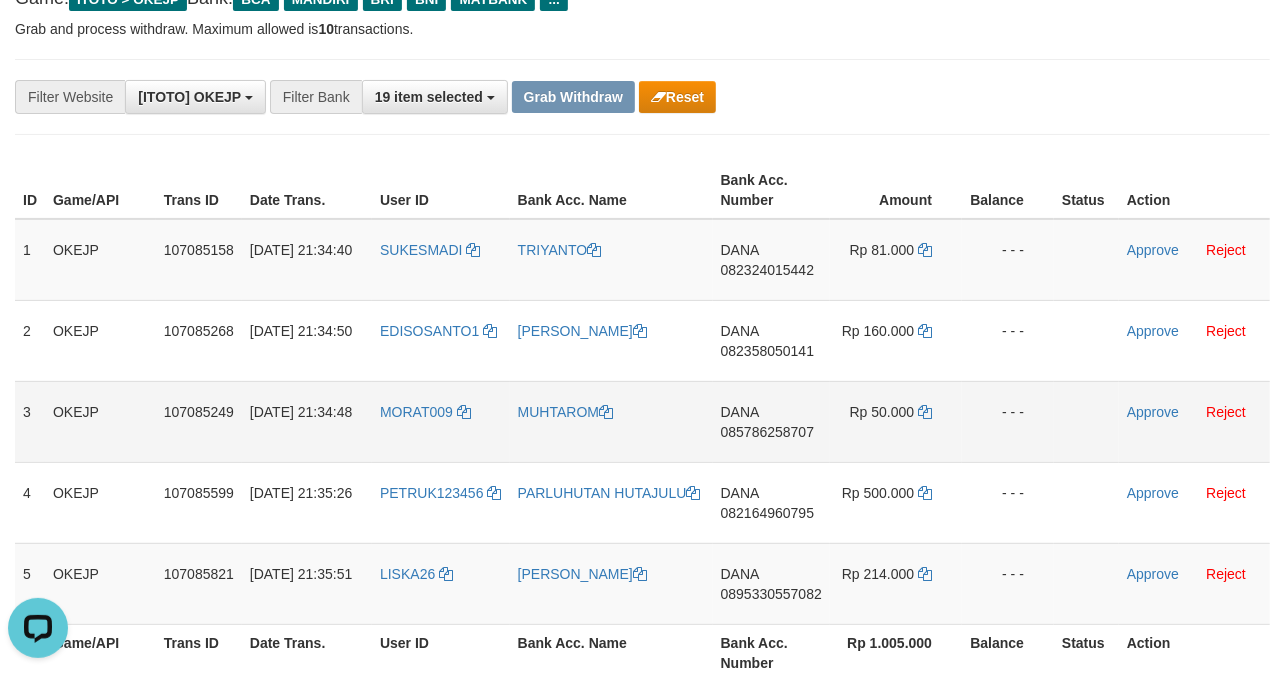 click on "DANA
085786258707" at bounding box center [771, 421] 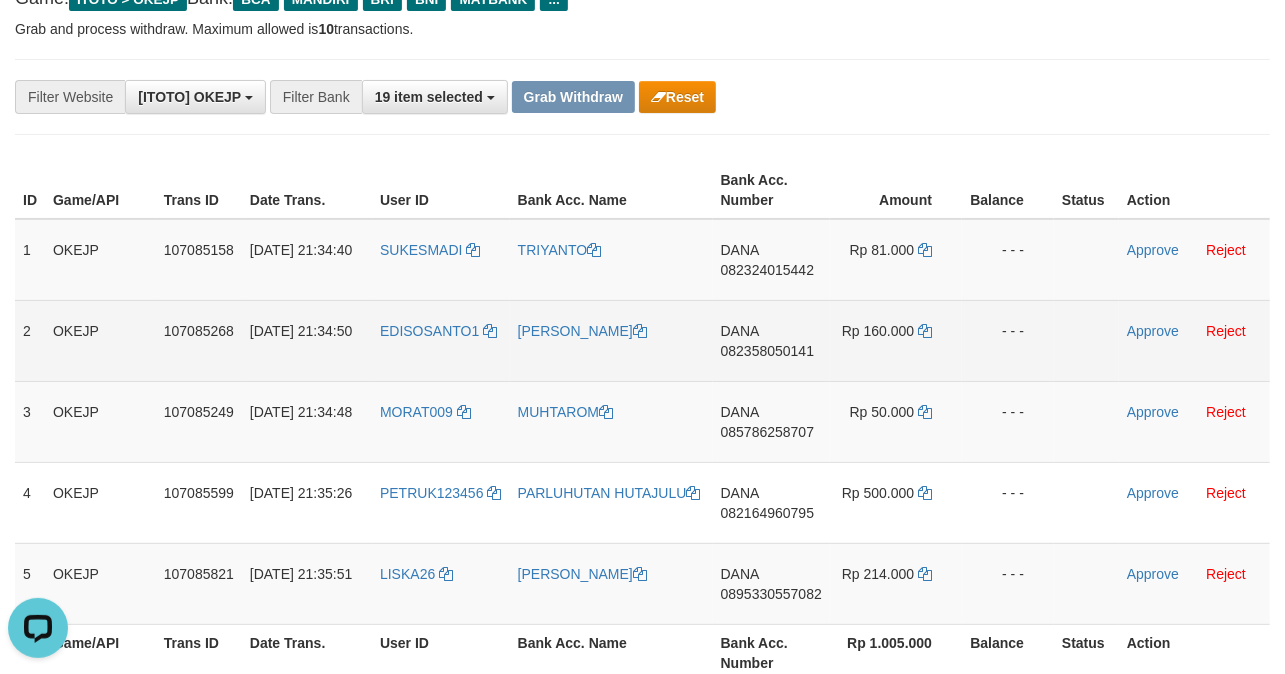 click on "DANA
082358050141" at bounding box center (771, 340) 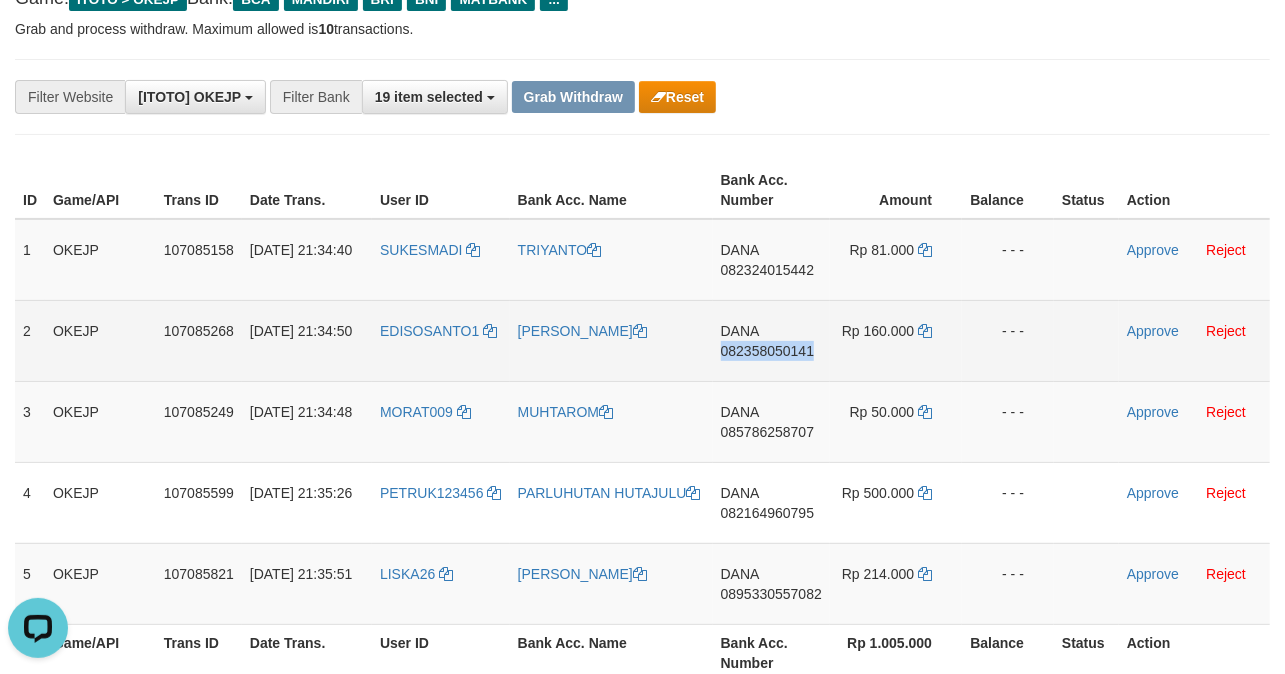 click on "DANA
082358050141" at bounding box center (771, 340) 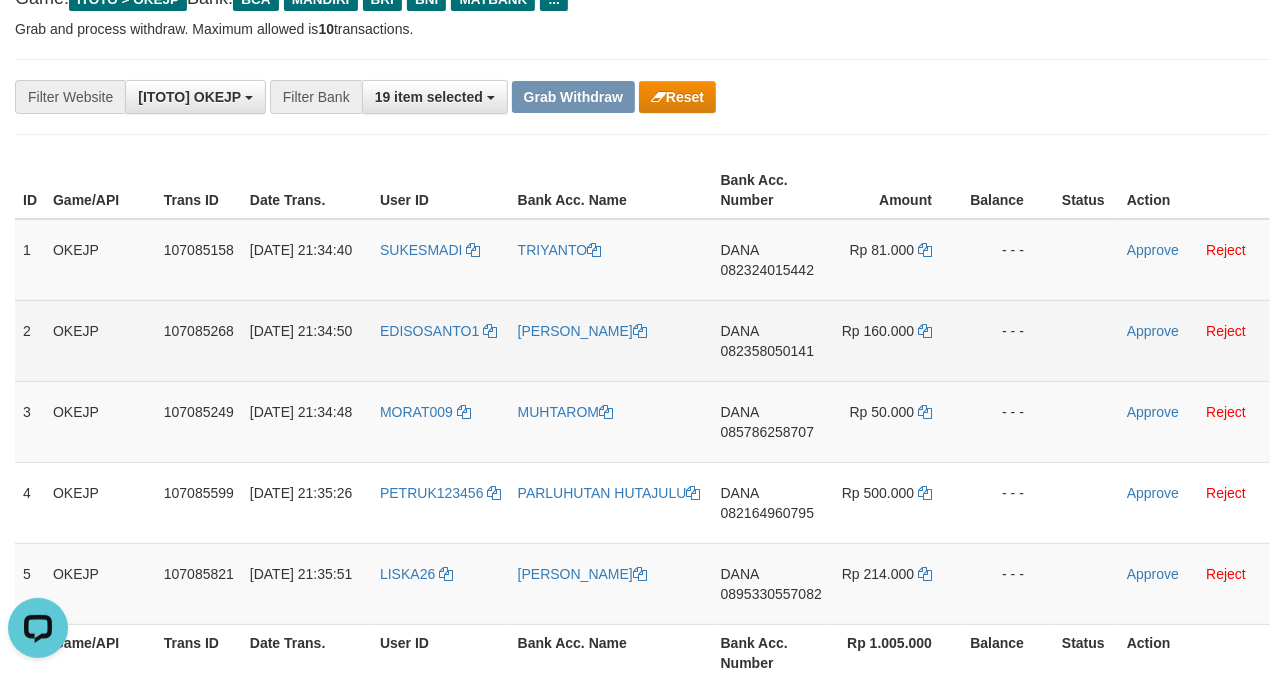 click on "Rp 160.000" at bounding box center (896, 340) 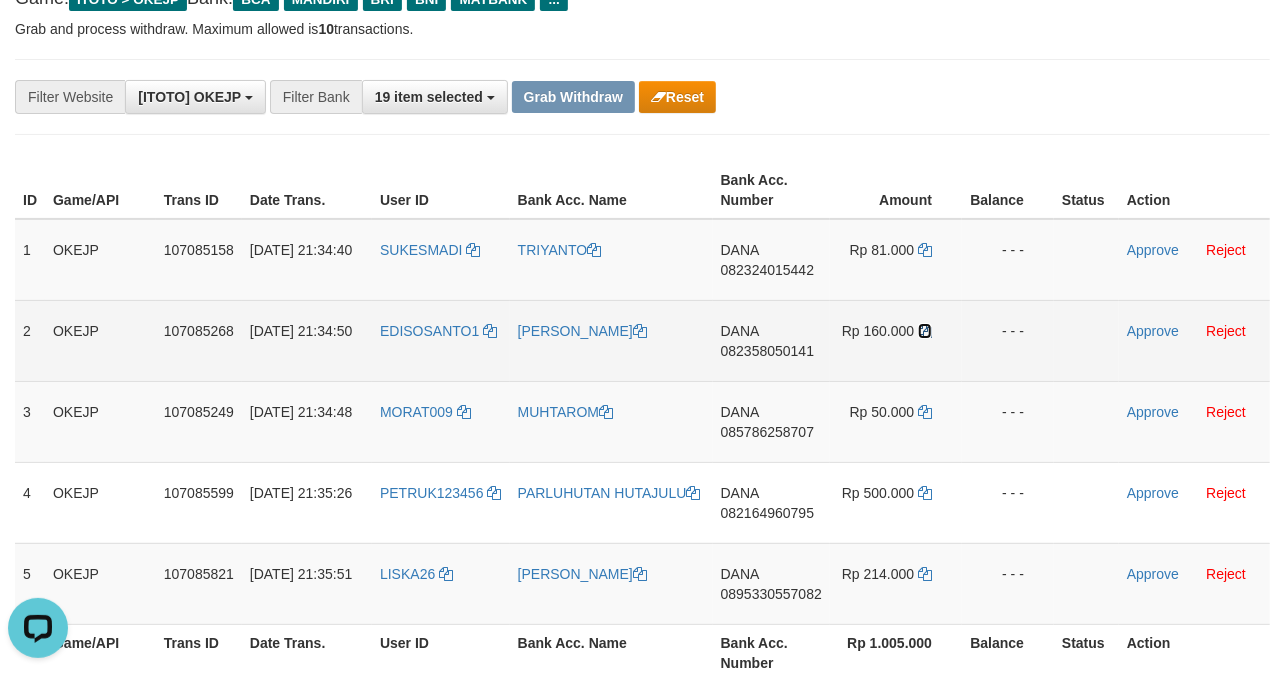 click at bounding box center (925, 331) 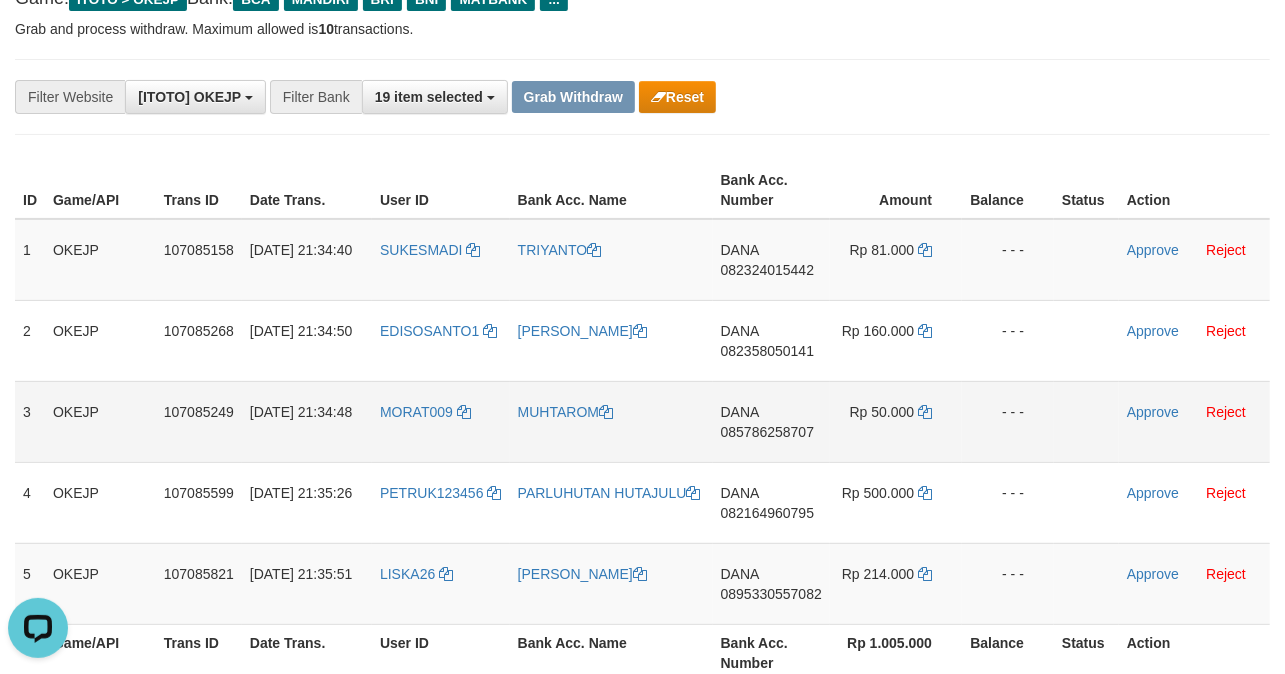 click on "DANA
085786258707" at bounding box center (771, 421) 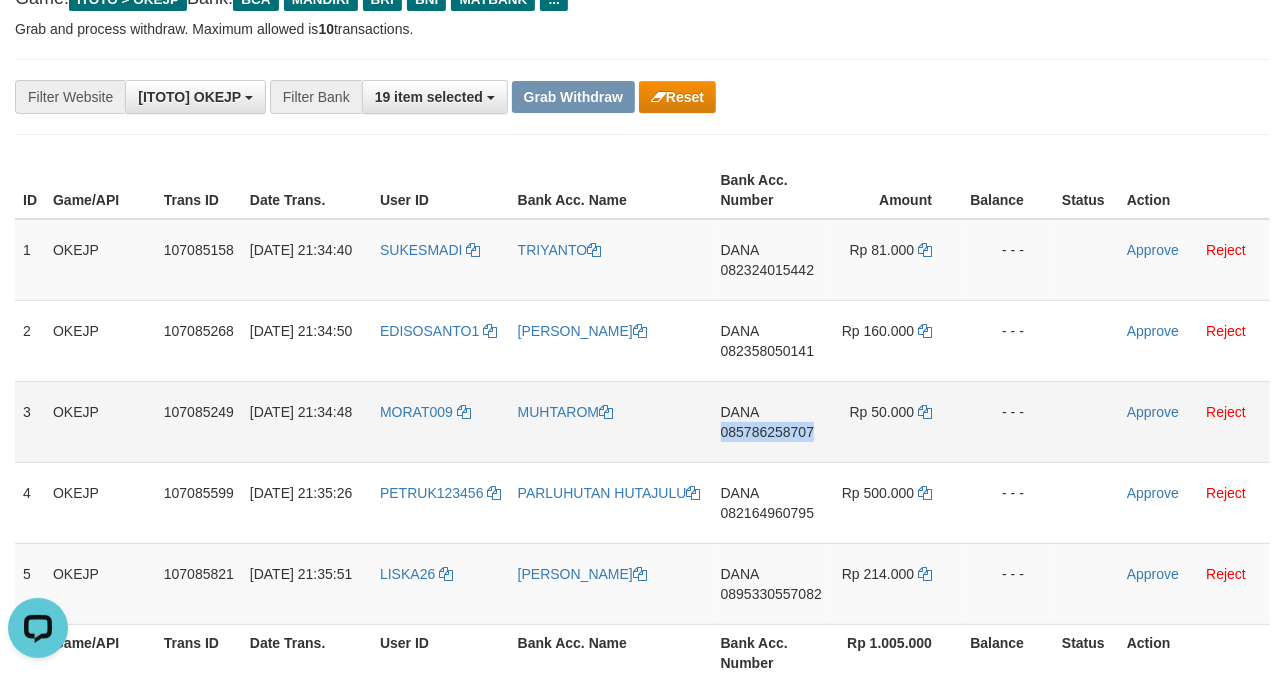 click on "DANA
085786258707" at bounding box center (771, 421) 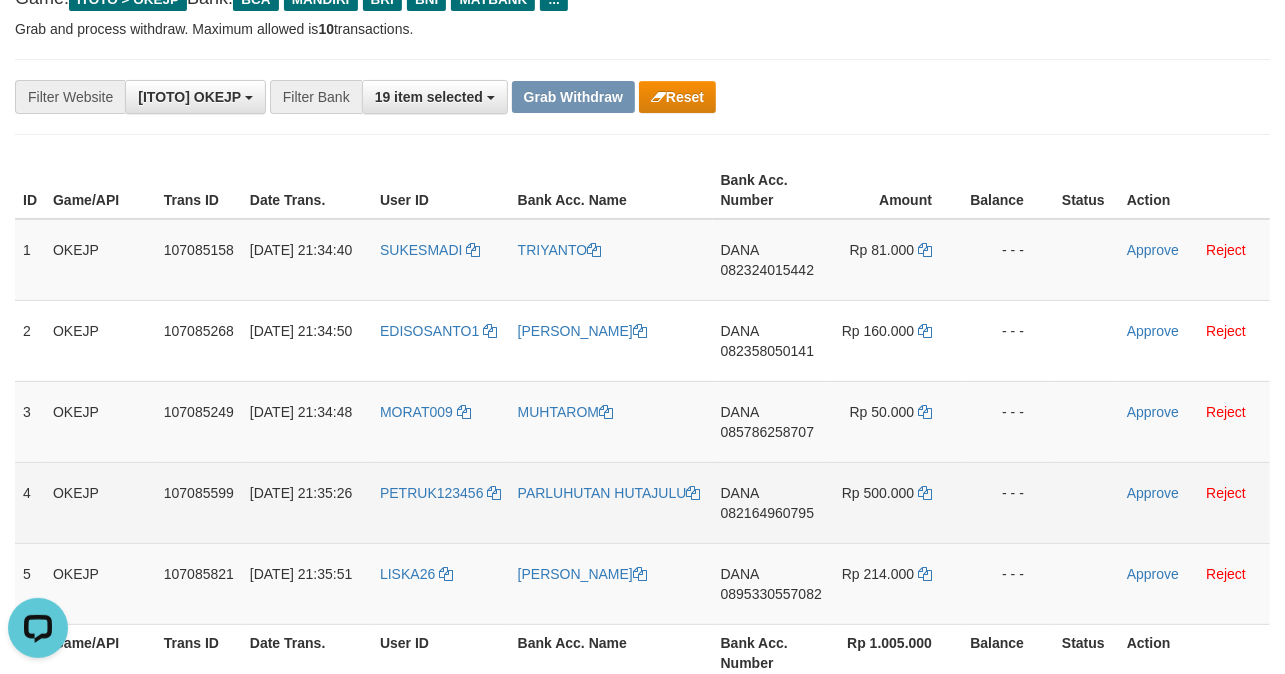 click on "DANA
082164960795" at bounding box center [771, 502] 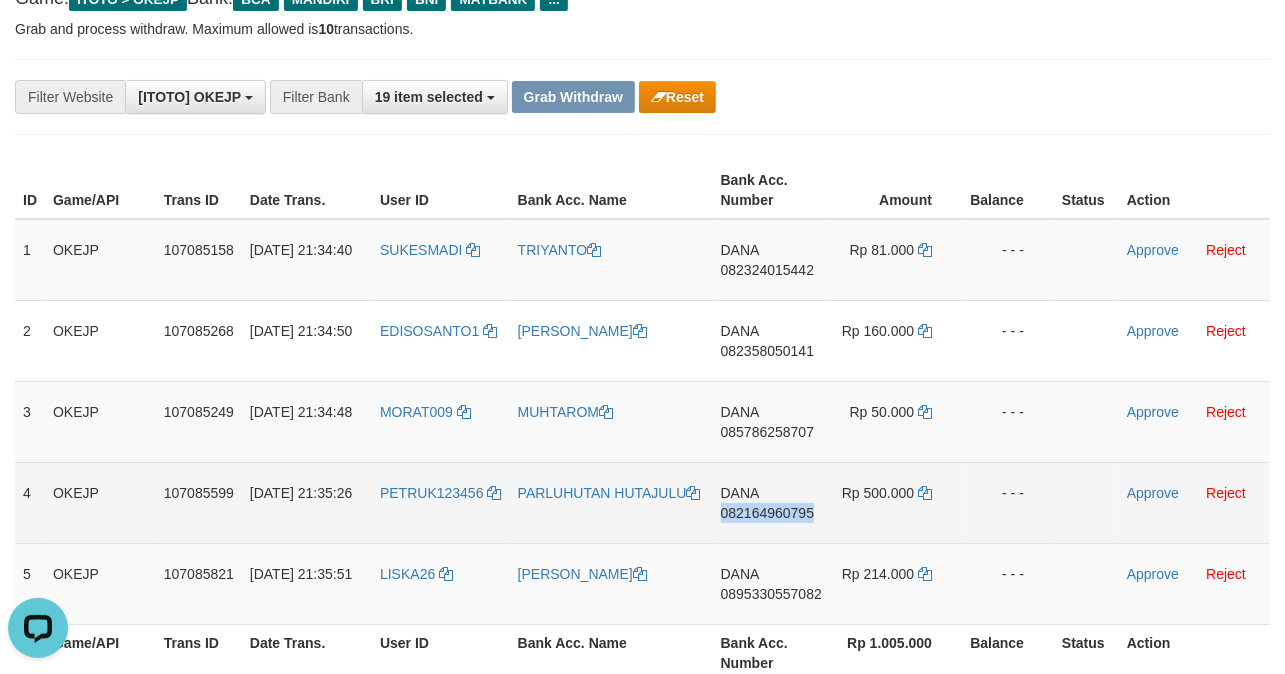 click on "DANA
082164960795" at bounding box center [771, 502] 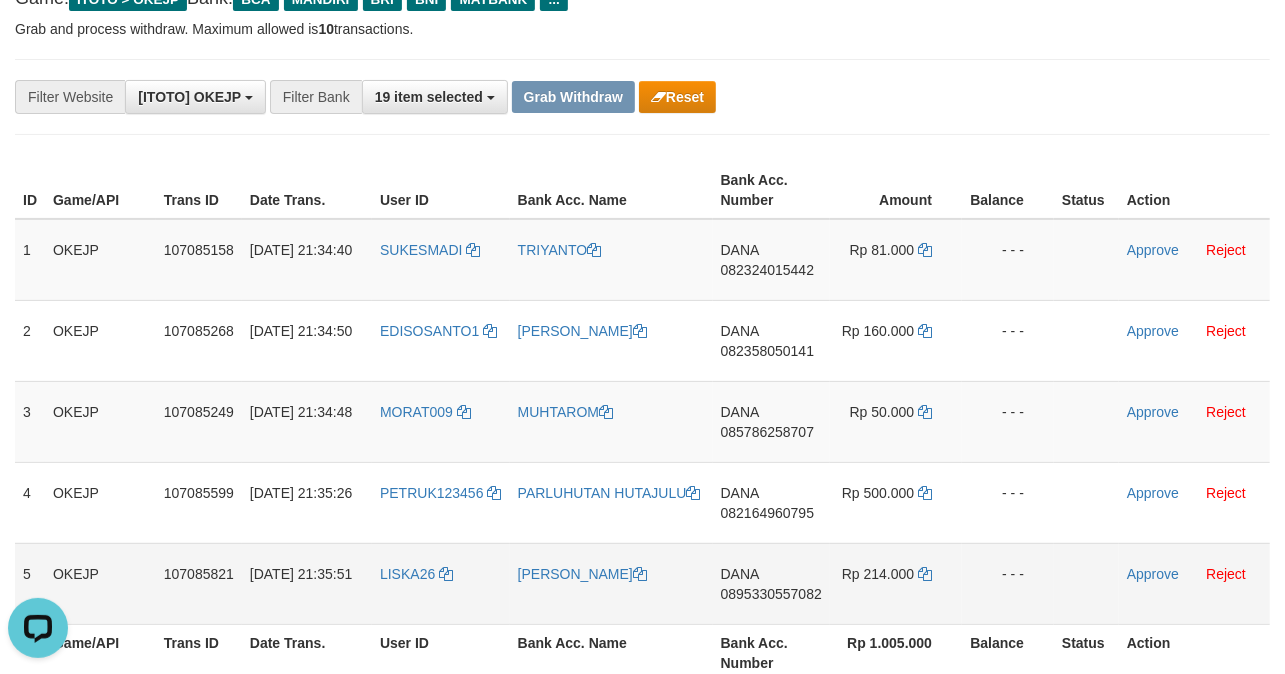 click on "DANA
0895330557082" at bounding box center (771, 583) 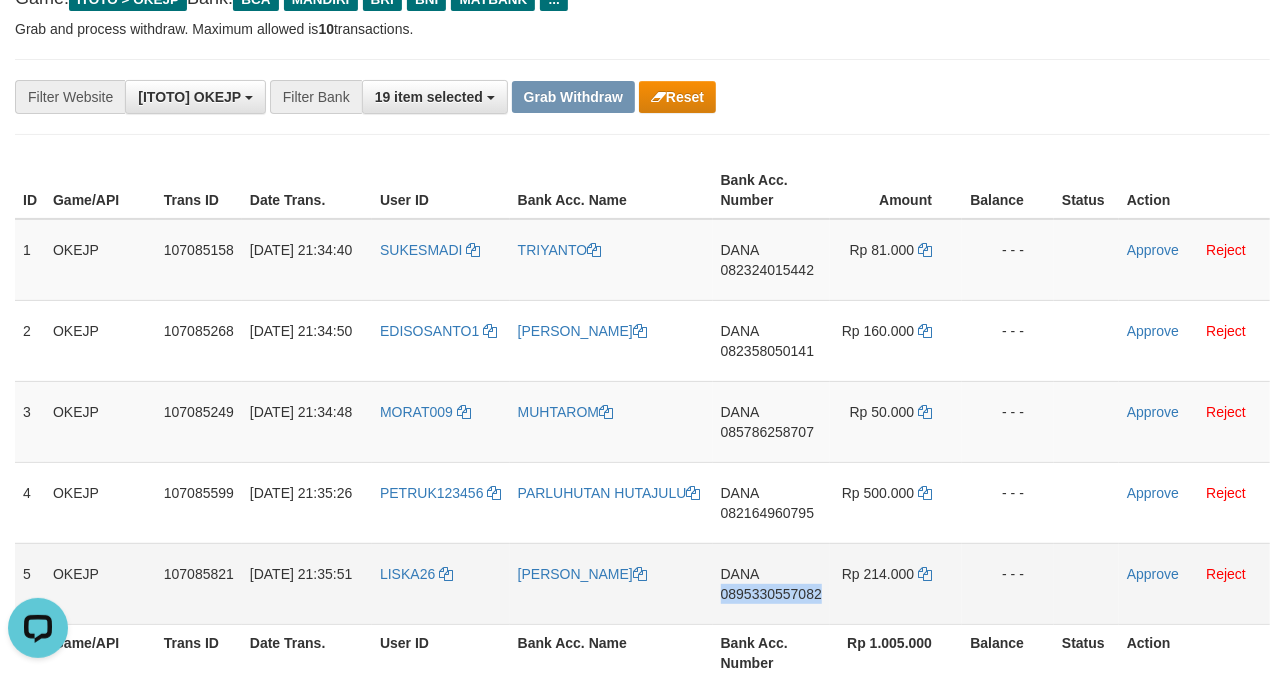 click on "DANA
0895330557082" at bounding box center [771, 583] 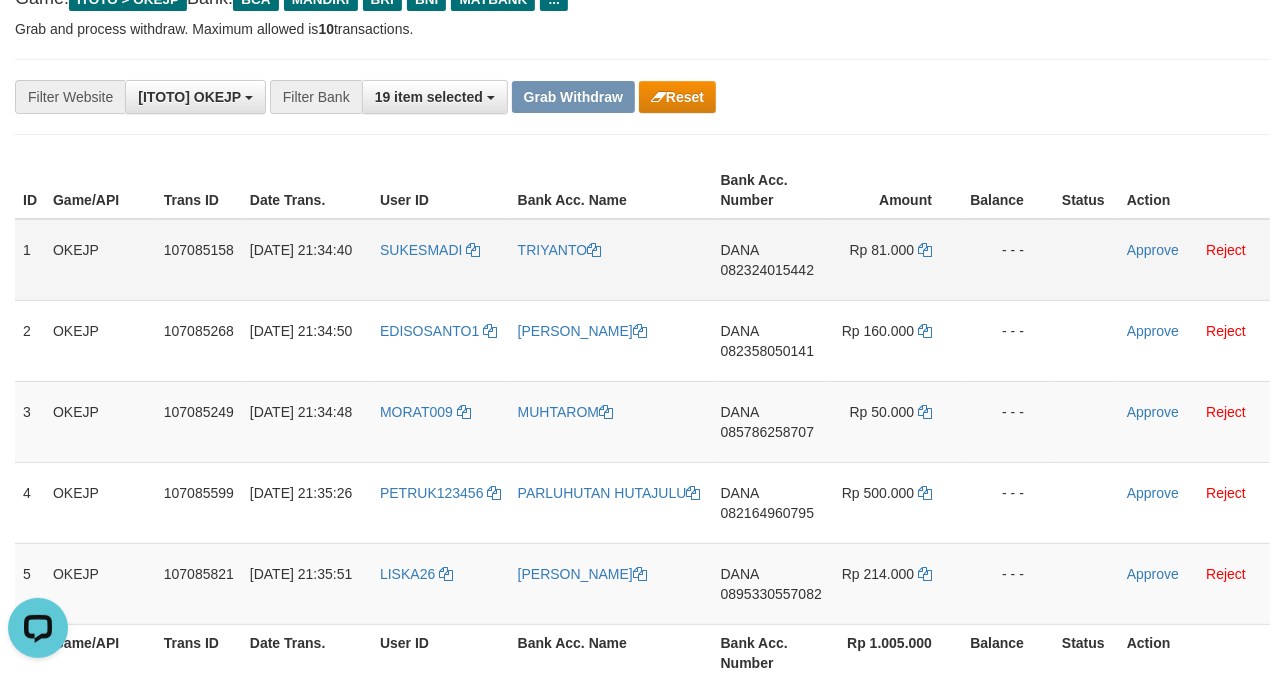 click on "Approve
Reject" at bounding box center [1194, 260] 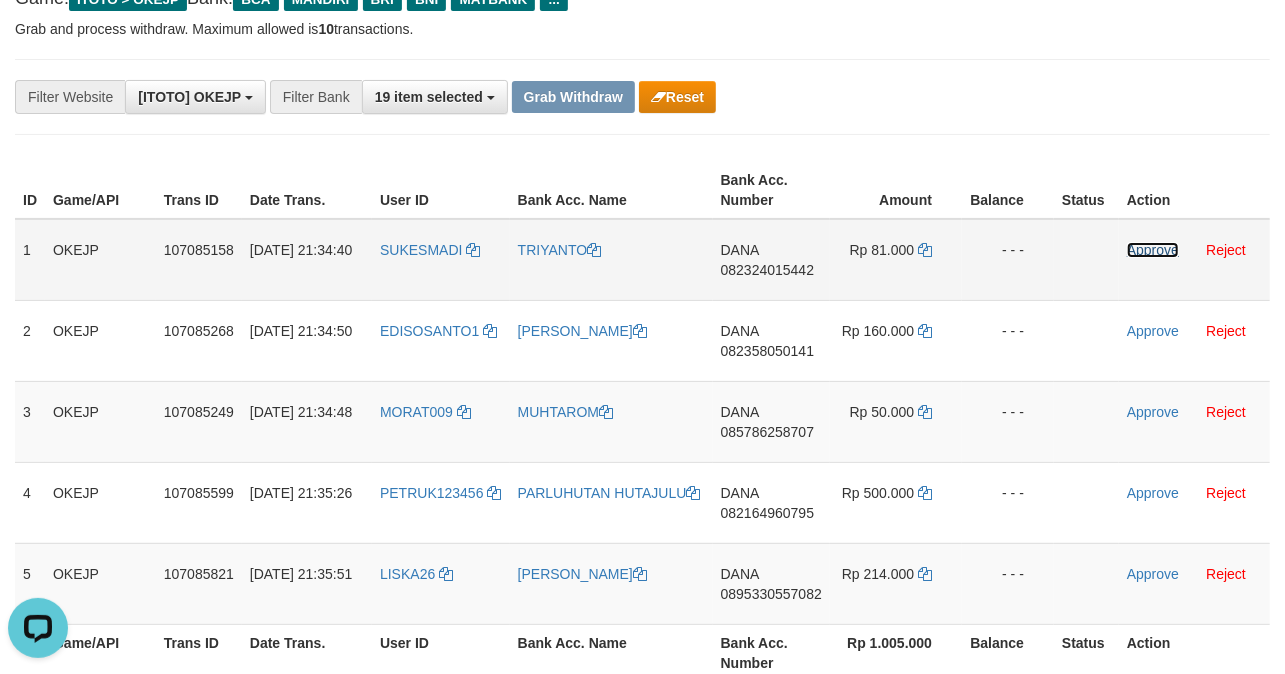 click on "Approve" at bounding box center [1153, 250] 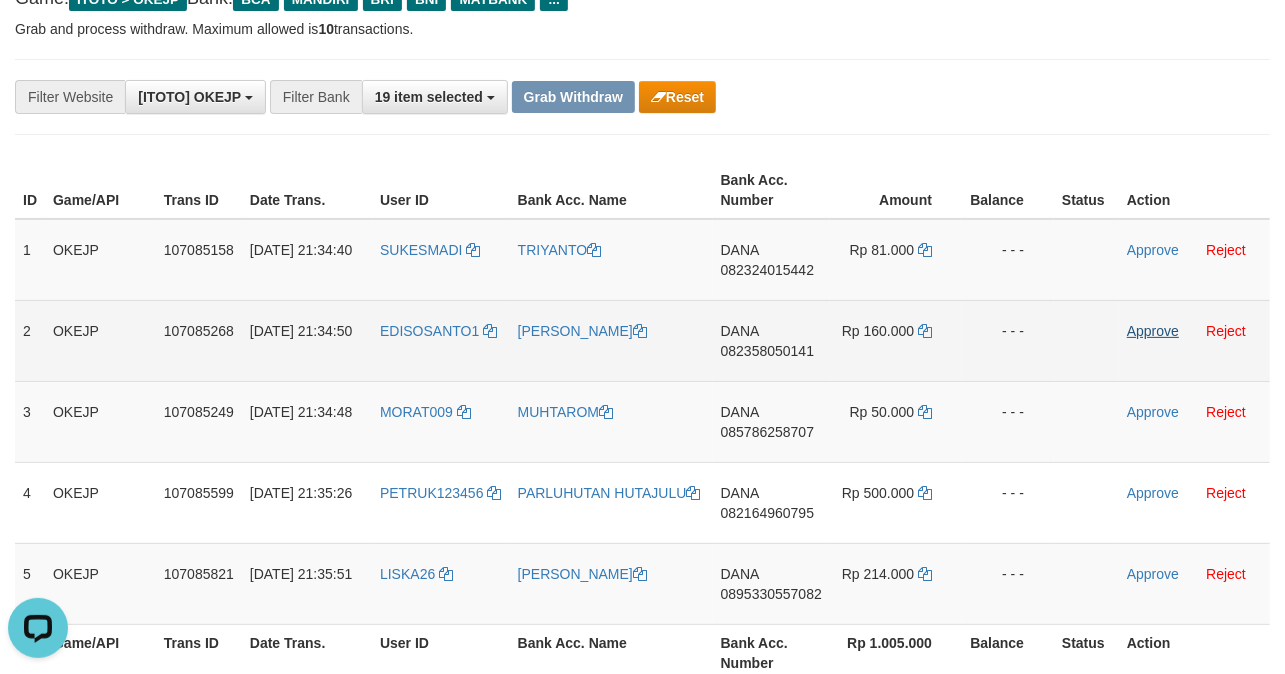 click on "Approve
Reject" at bounding box center [1194, 340] 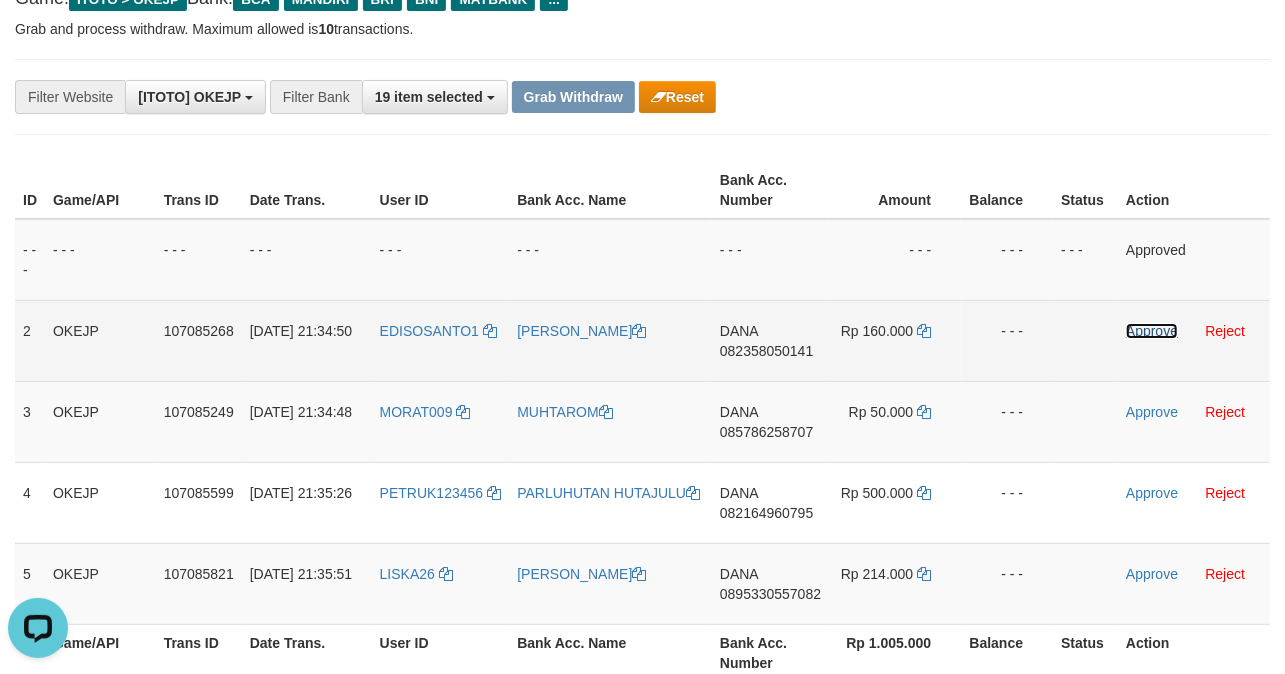 click on "Approve" at bounding box center [1152, 331] 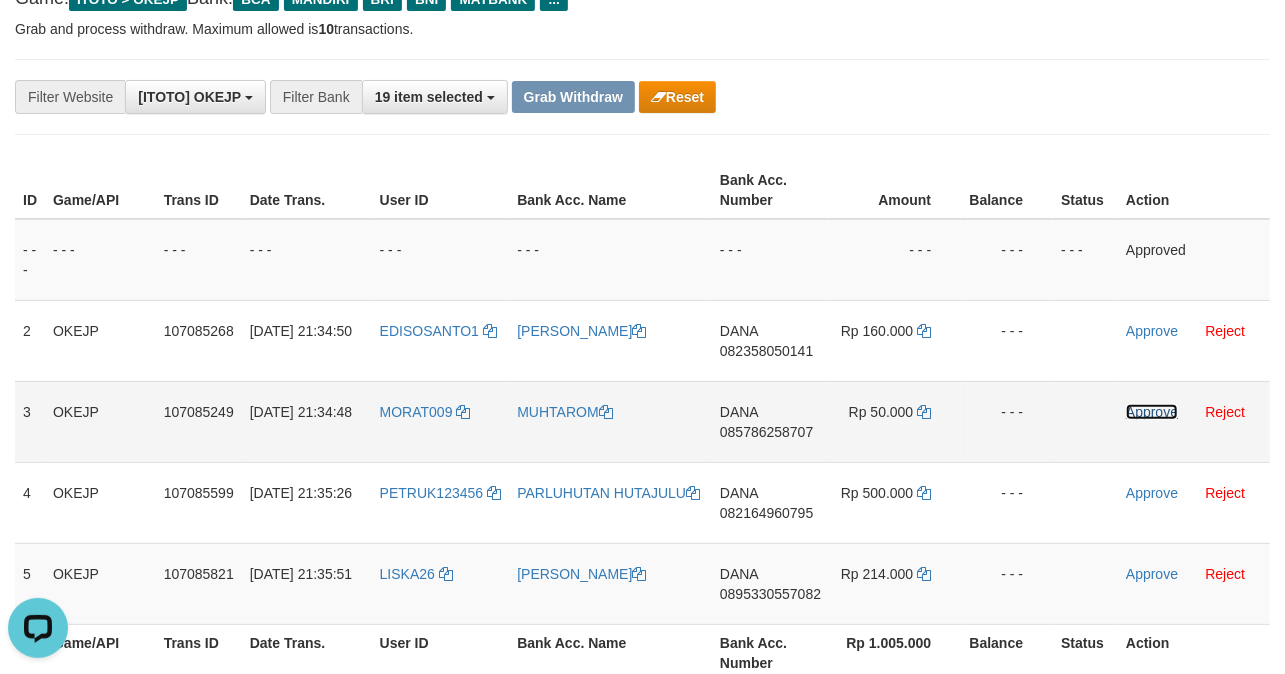 click on "Approve" at bounding box center [1152, 412] 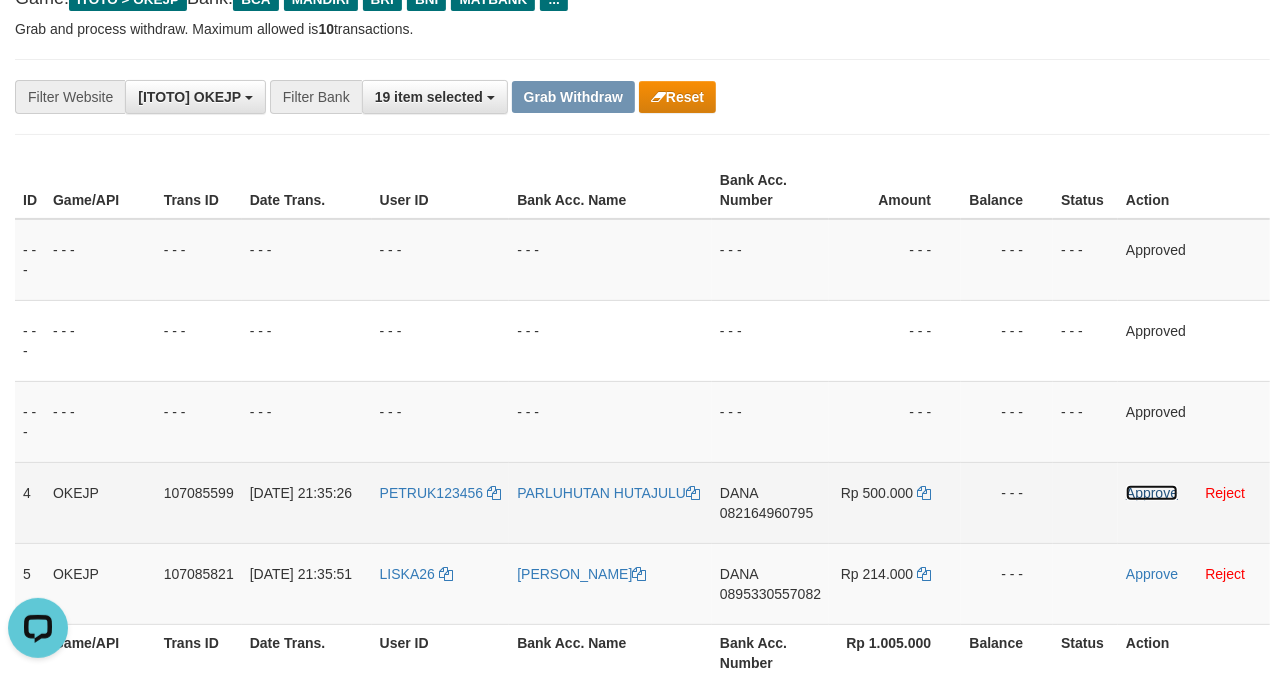 click on "Approve" at bounding box center [1152, 493] 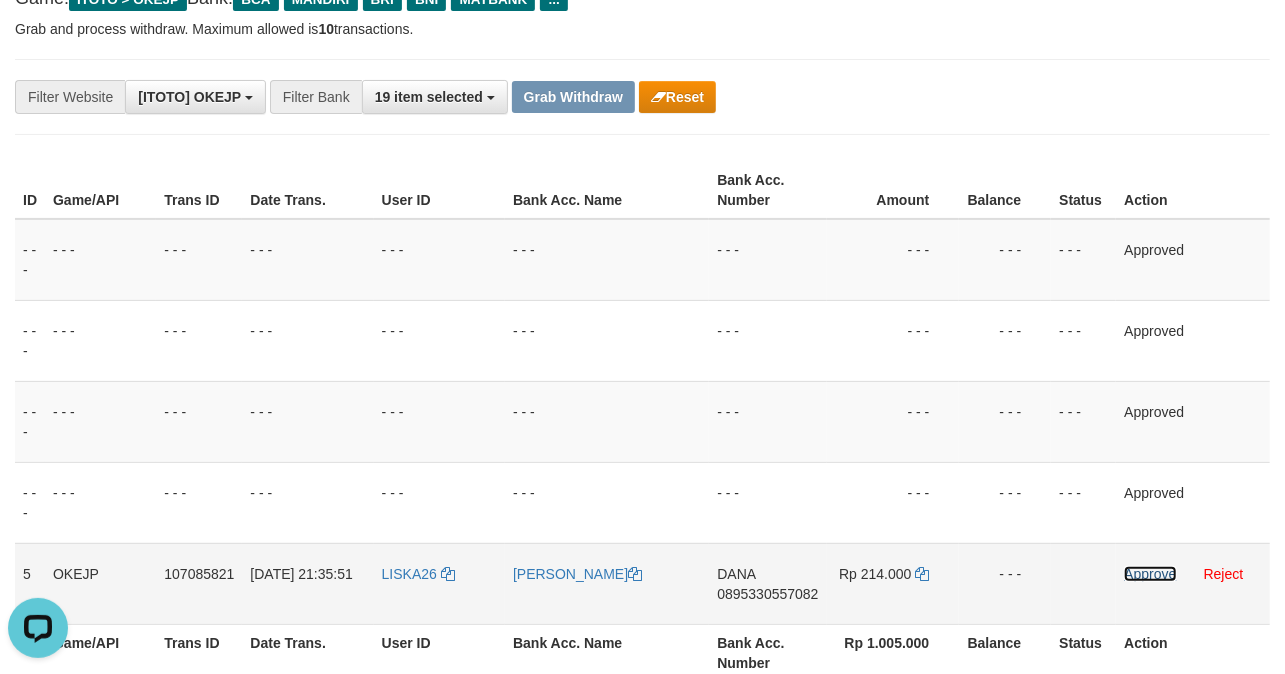 click on "Approve" at bounding box center [1150, 574] 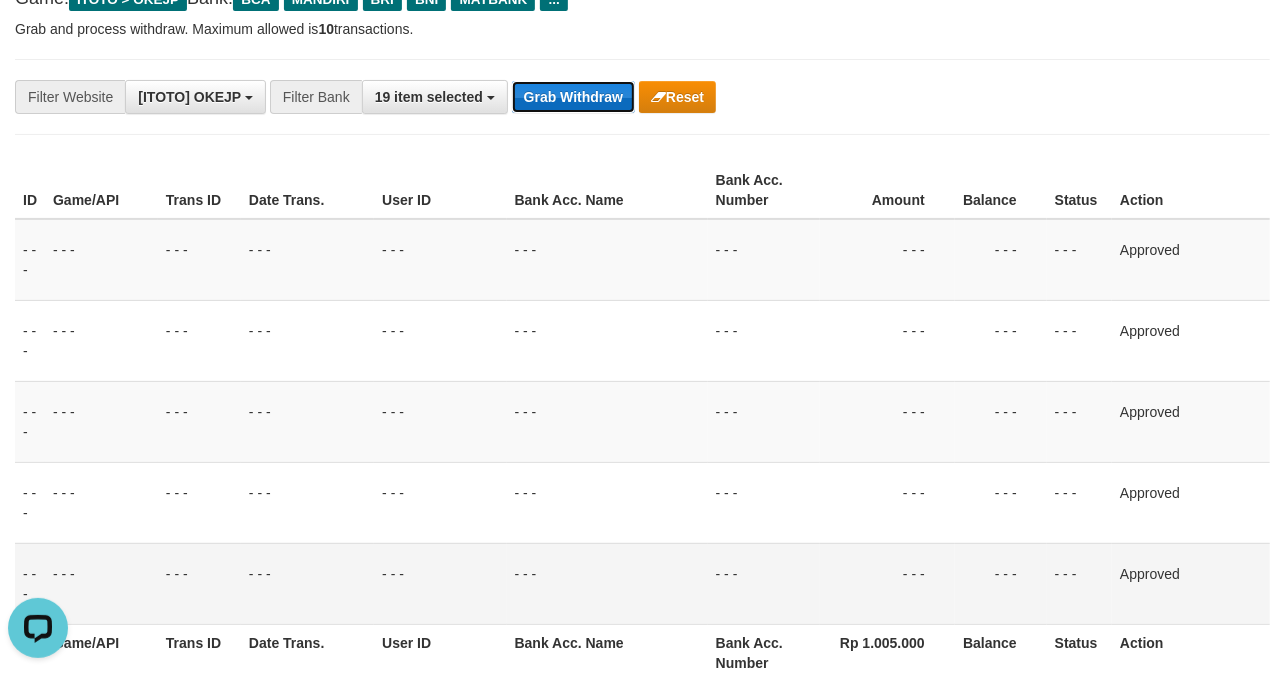 click on "Grab Withdraw" at bounding box center [573, 97] 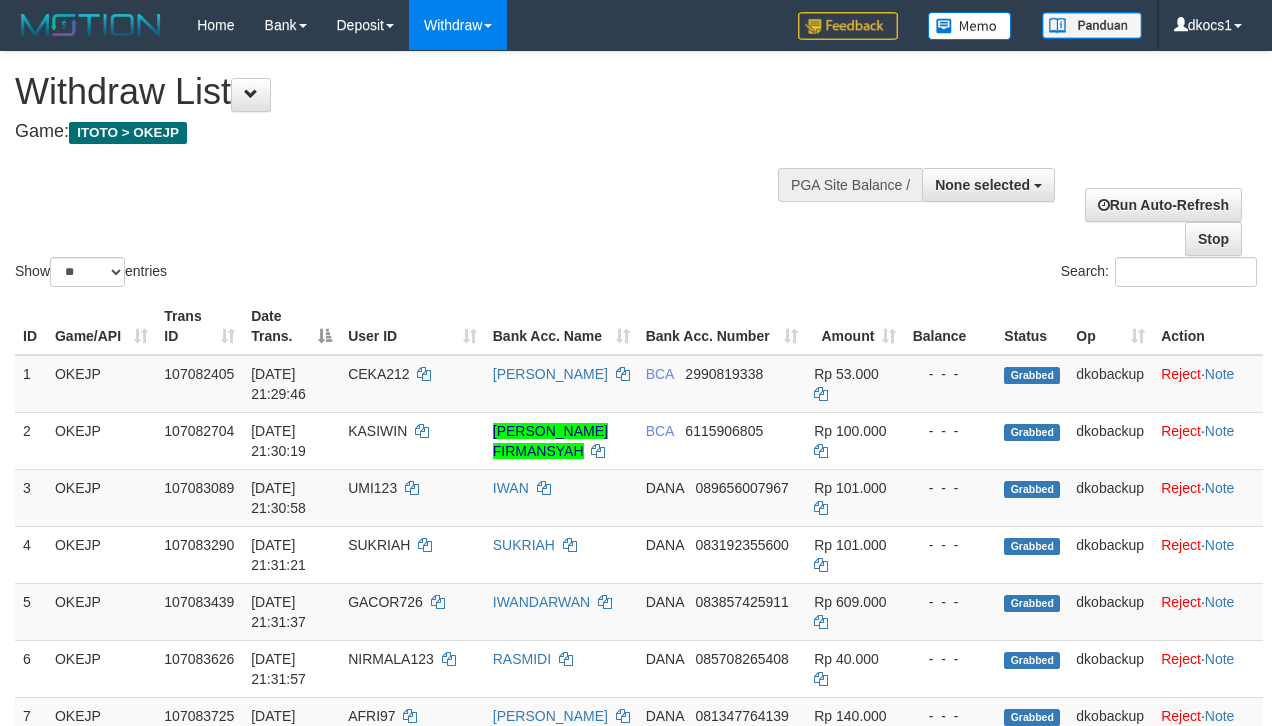 select 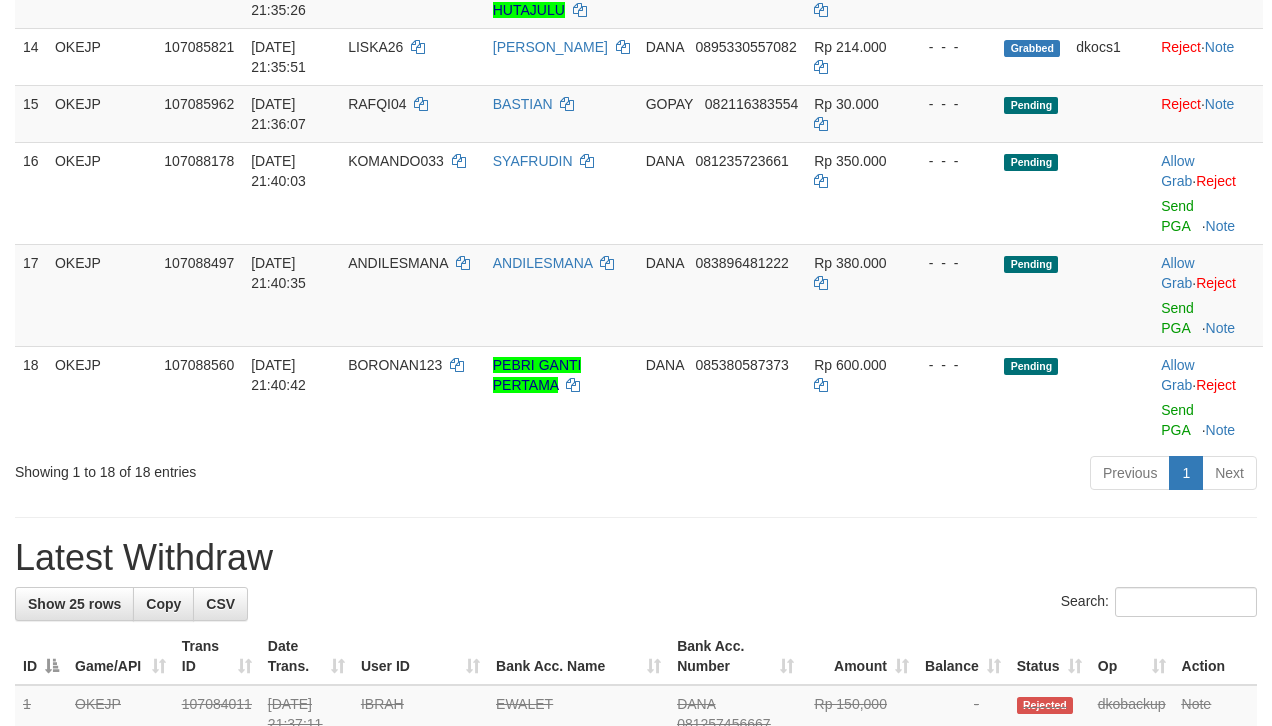 scroll, scrollTop: 1012, scrollLeft: 0, axis: vertical 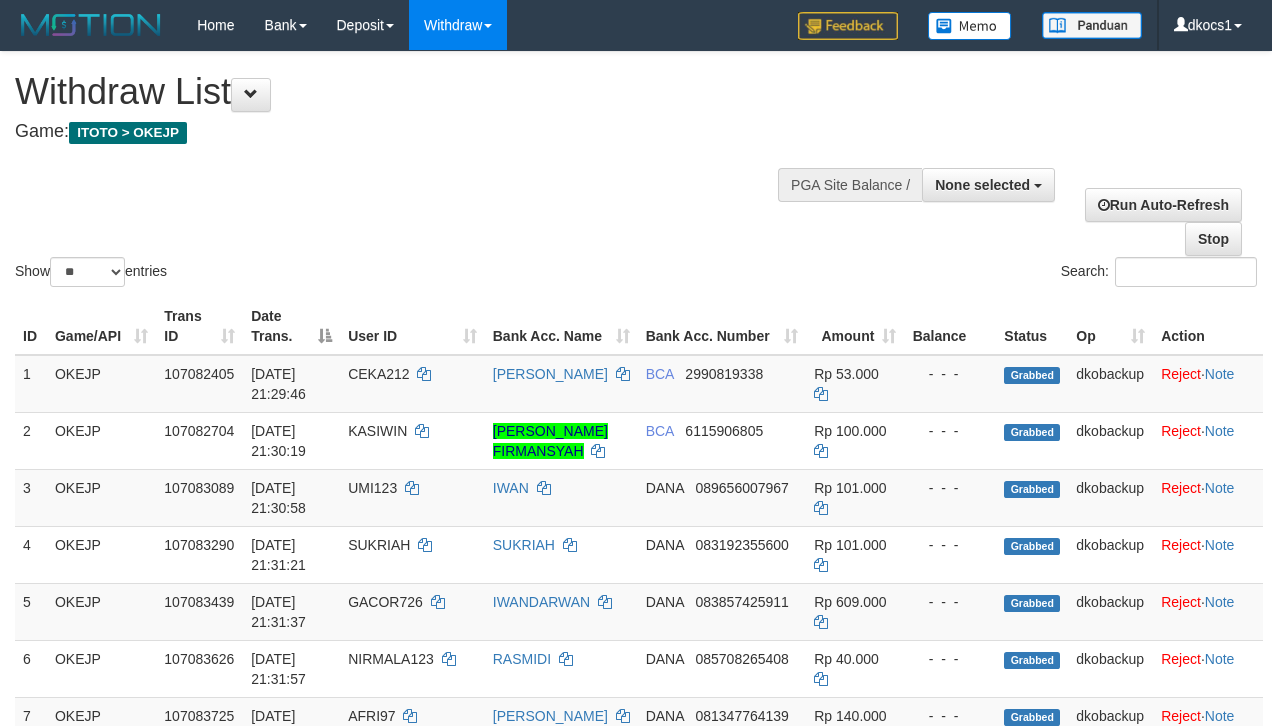 select 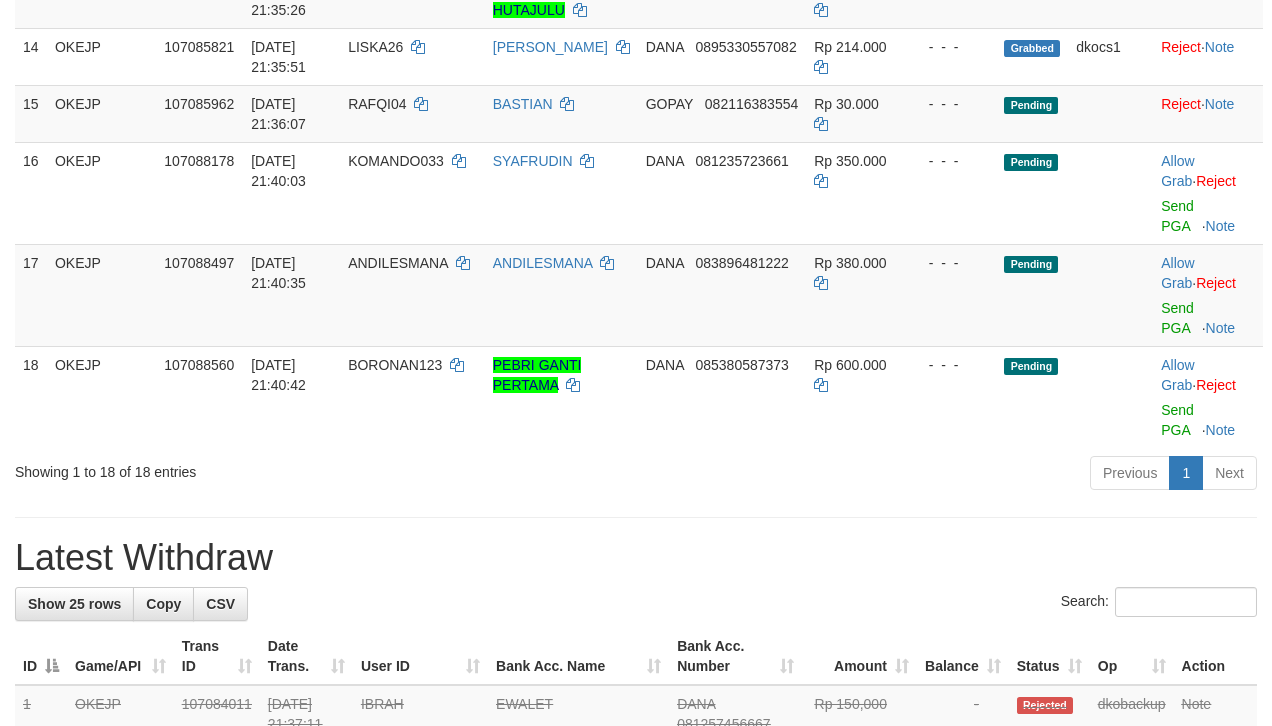 scroll, scrollTop: 1012, scrollLeft: 0, axis: vertical 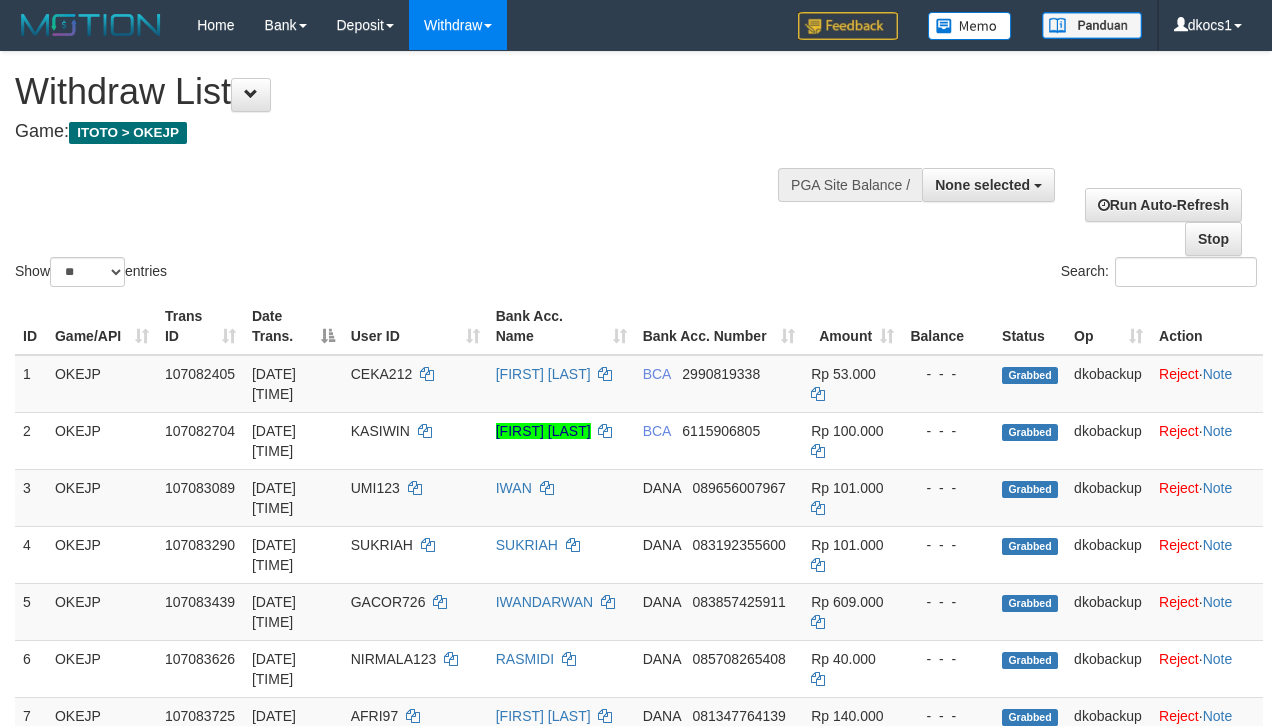select 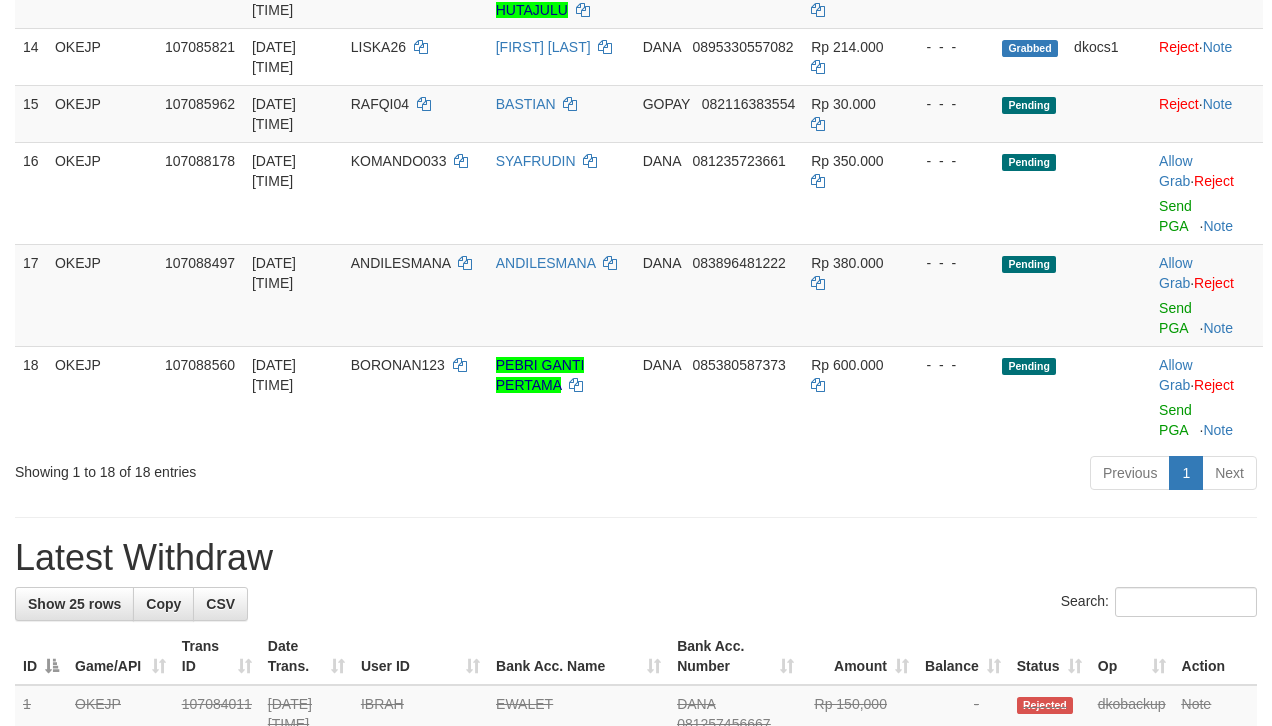 scroll, scrollTop: 1012, scrollLeft: 0, axis: vertical 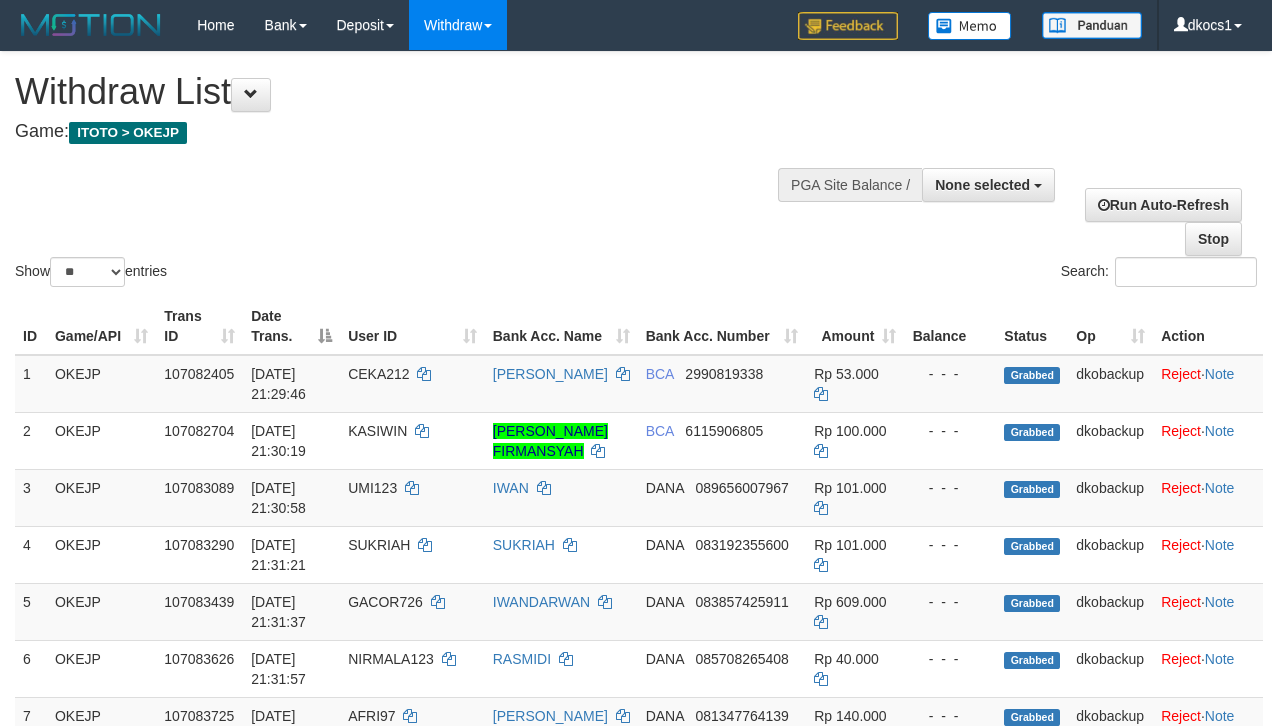 select 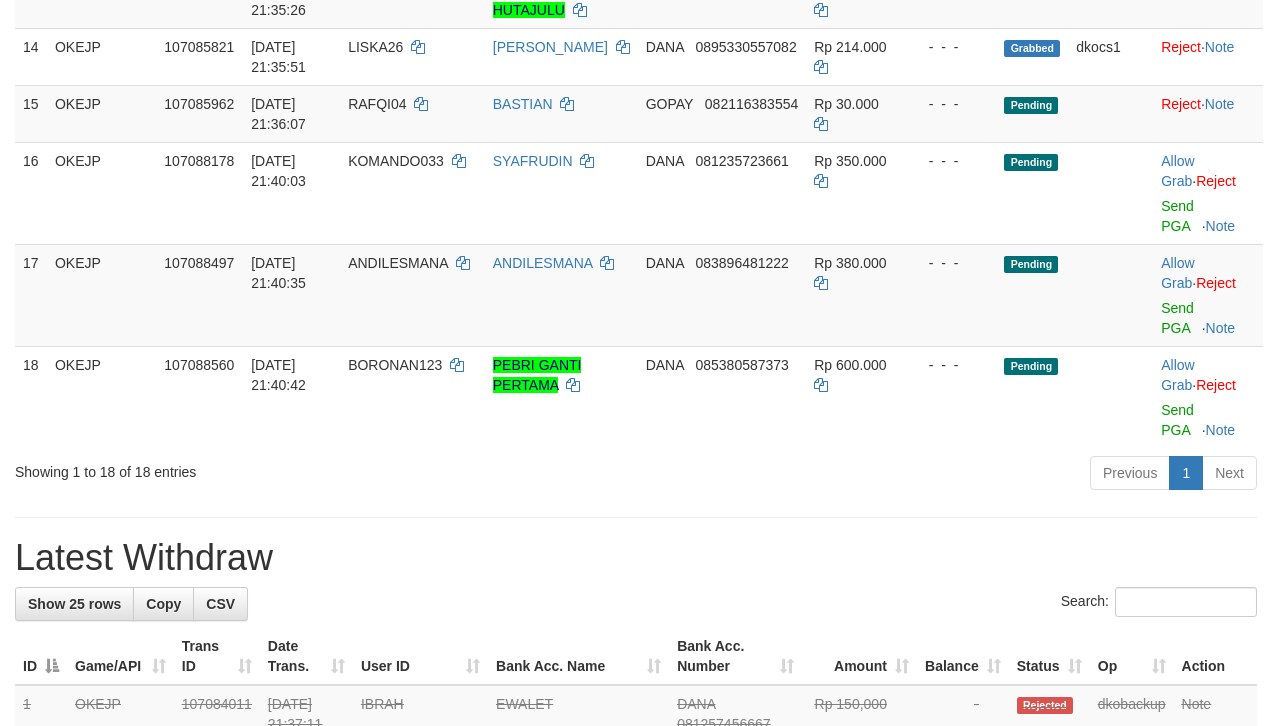 scroll, scrollTop: 1012, scrollLeft: 0, axis: vertical 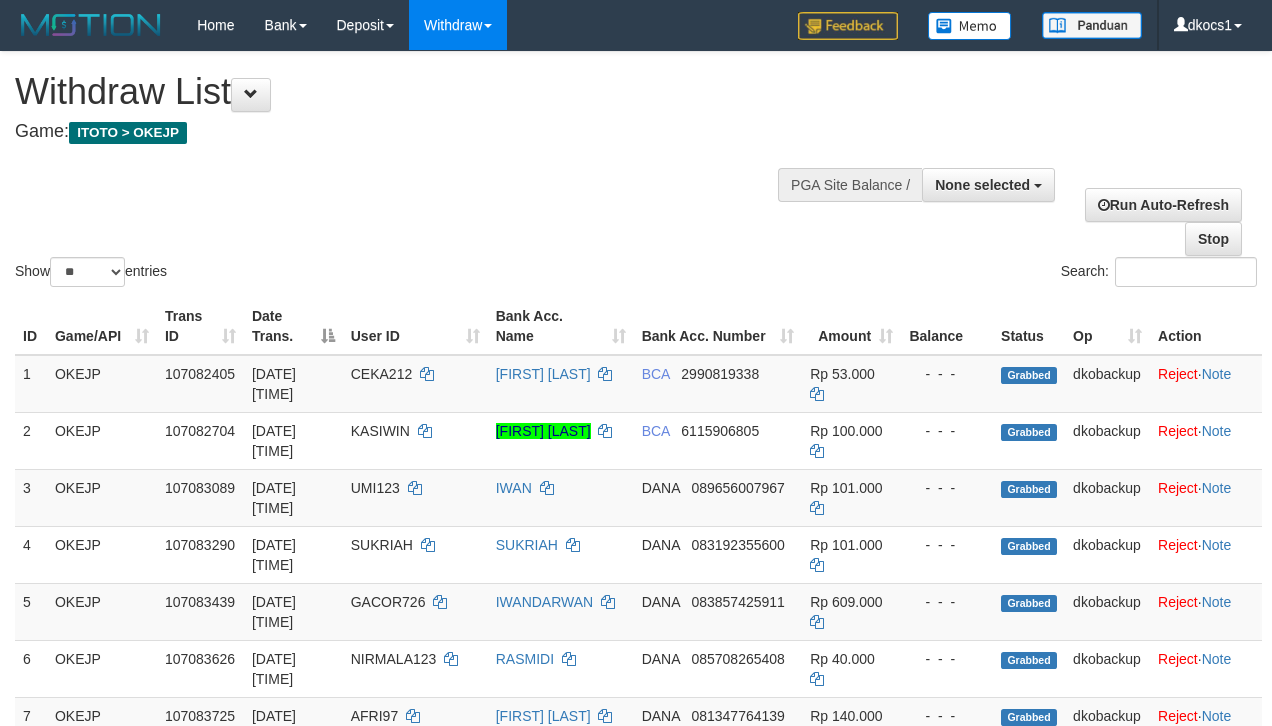 select 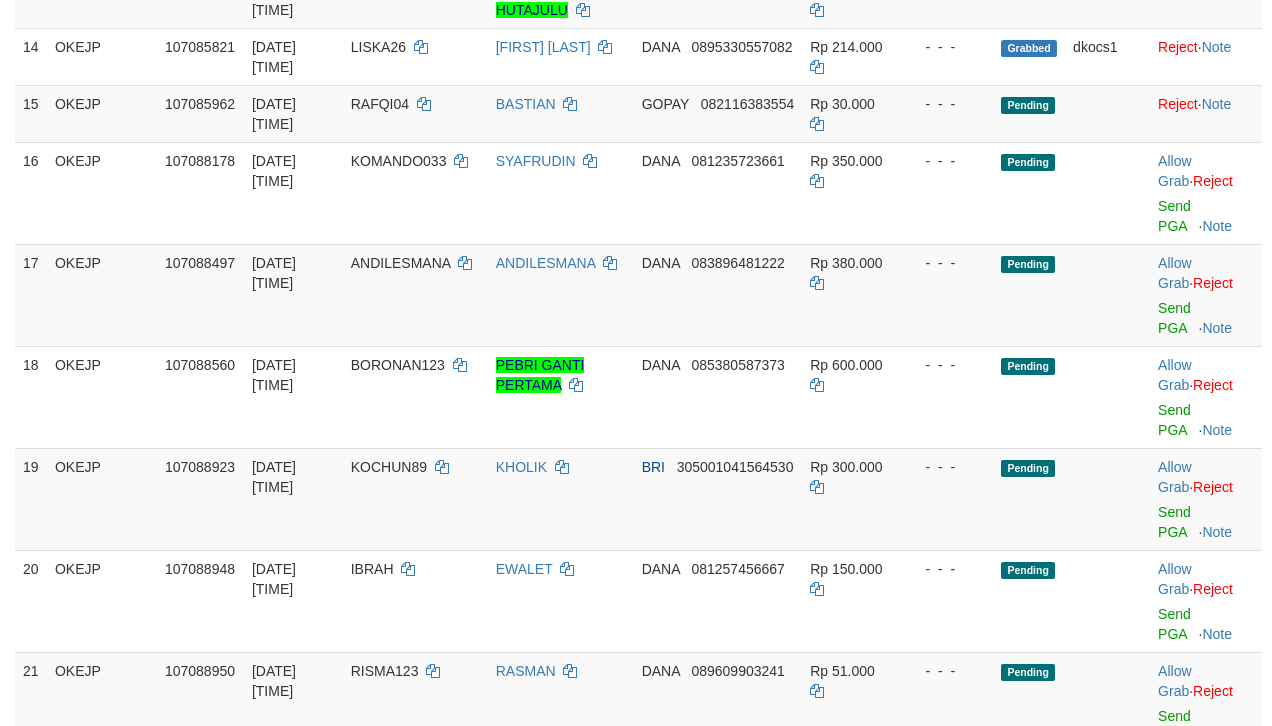 scroll, scrollTop: 1012, scrollLeft: 0, axis: vertical 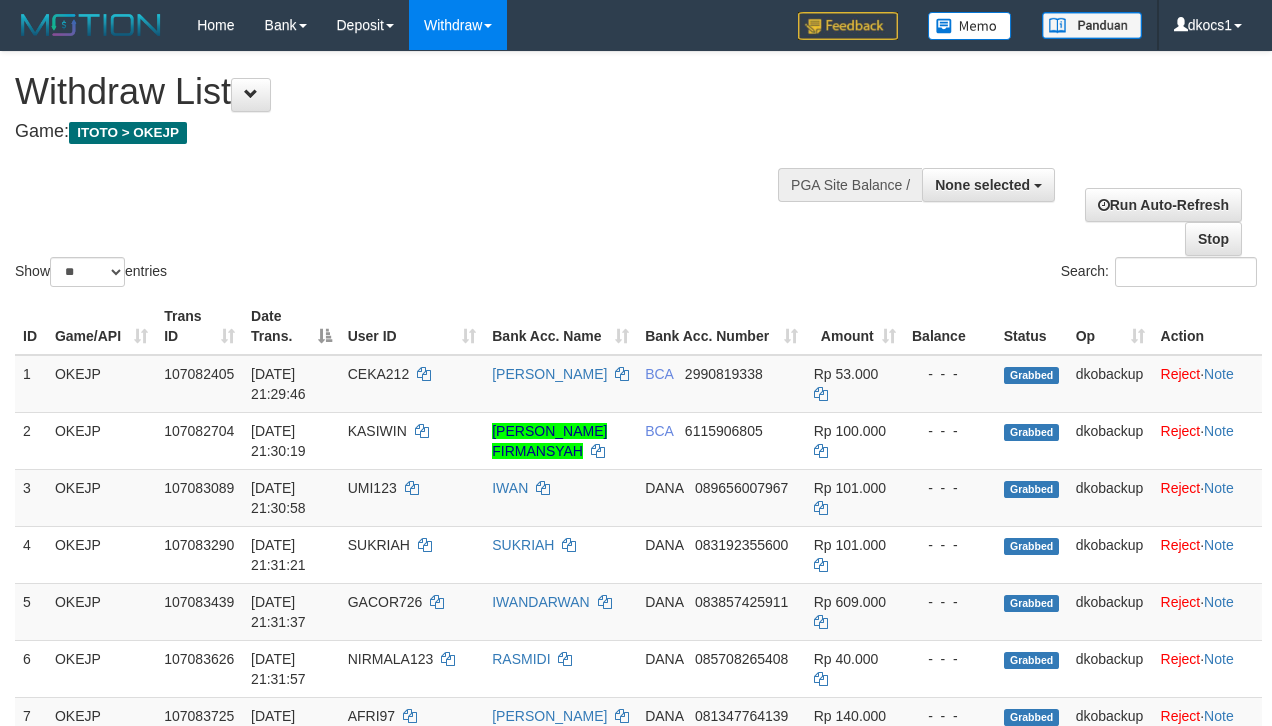 select 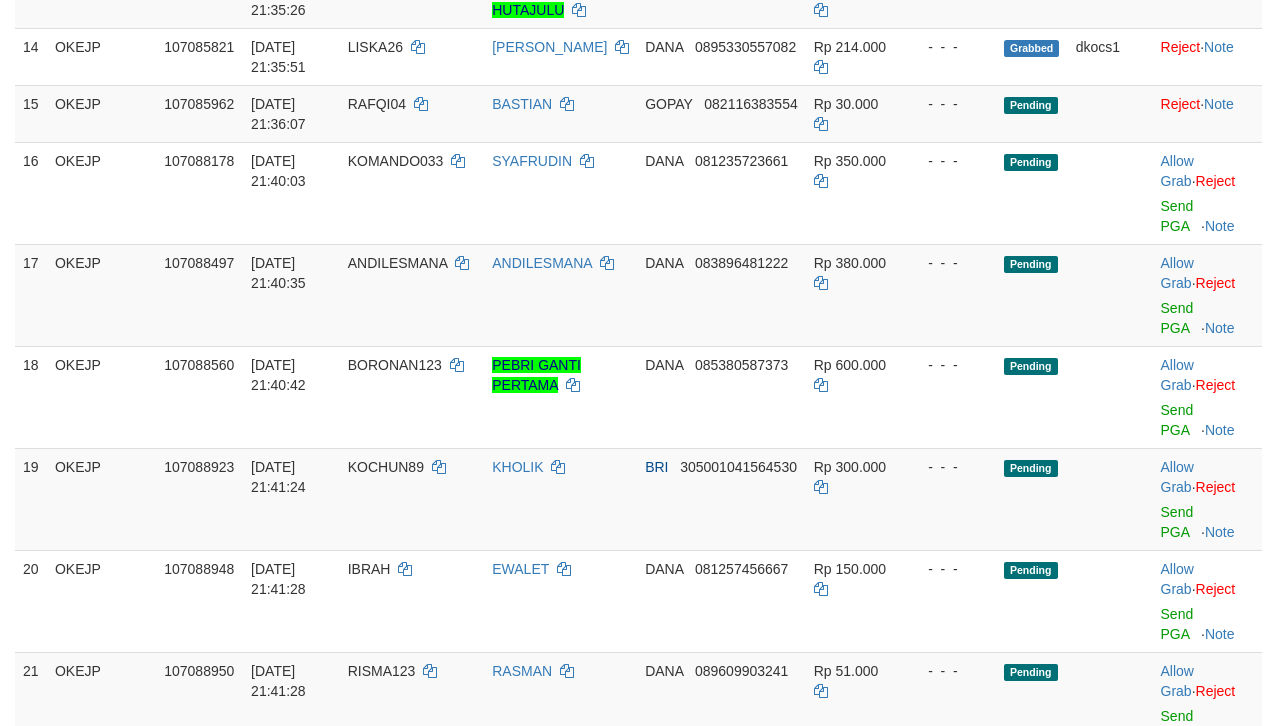 scroll, scrollTop: 1012, scrollLeft: 0, axis: vertical 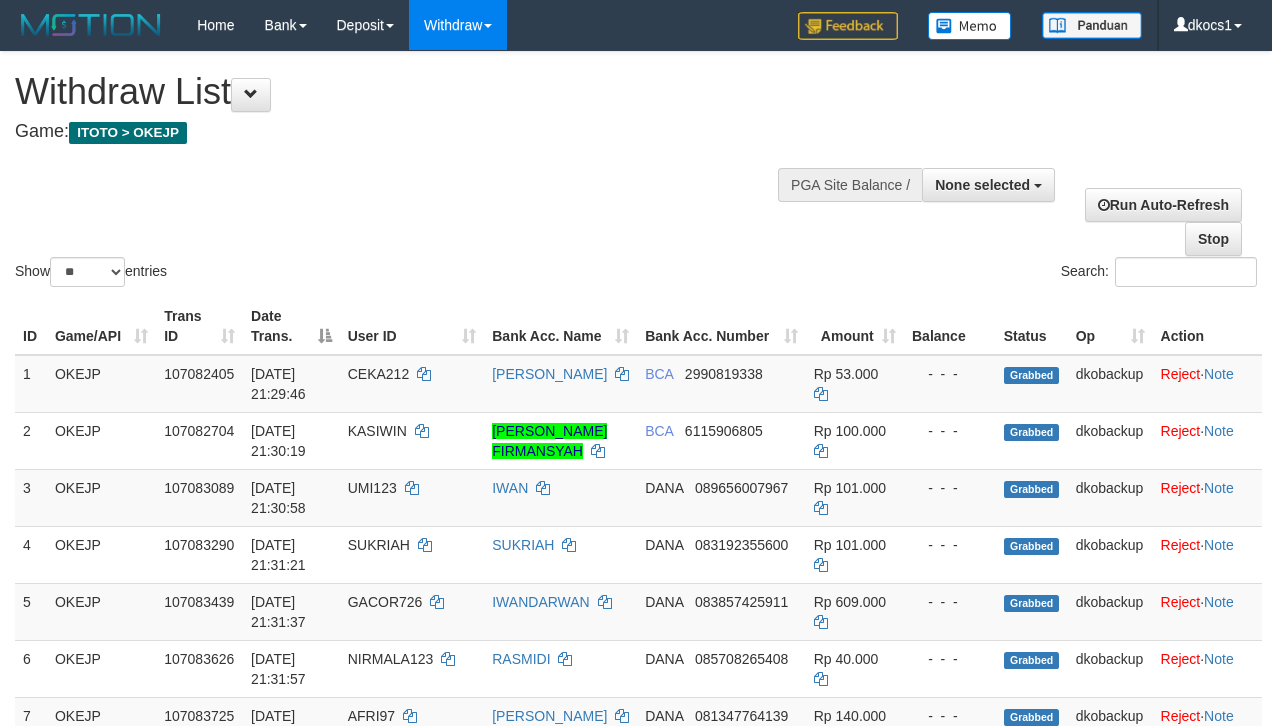 select 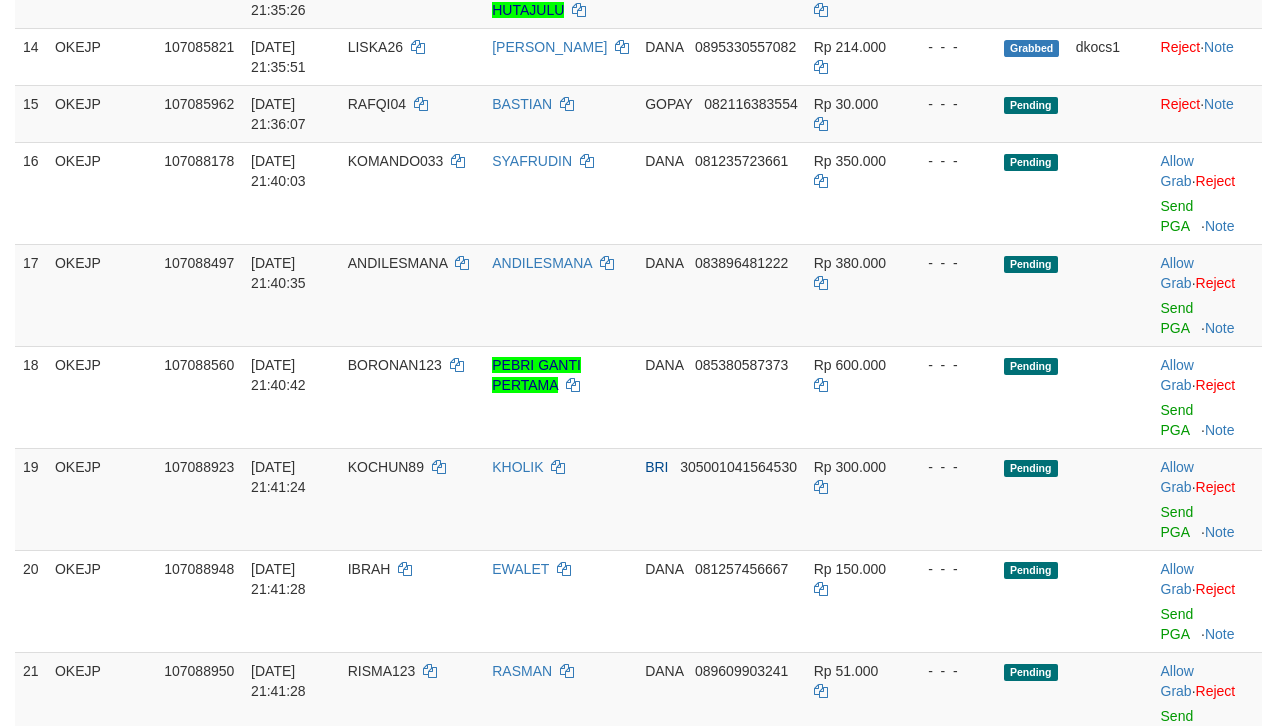 scroll, scrollTop: 1012, scrollLeft: 0, axis: vertical 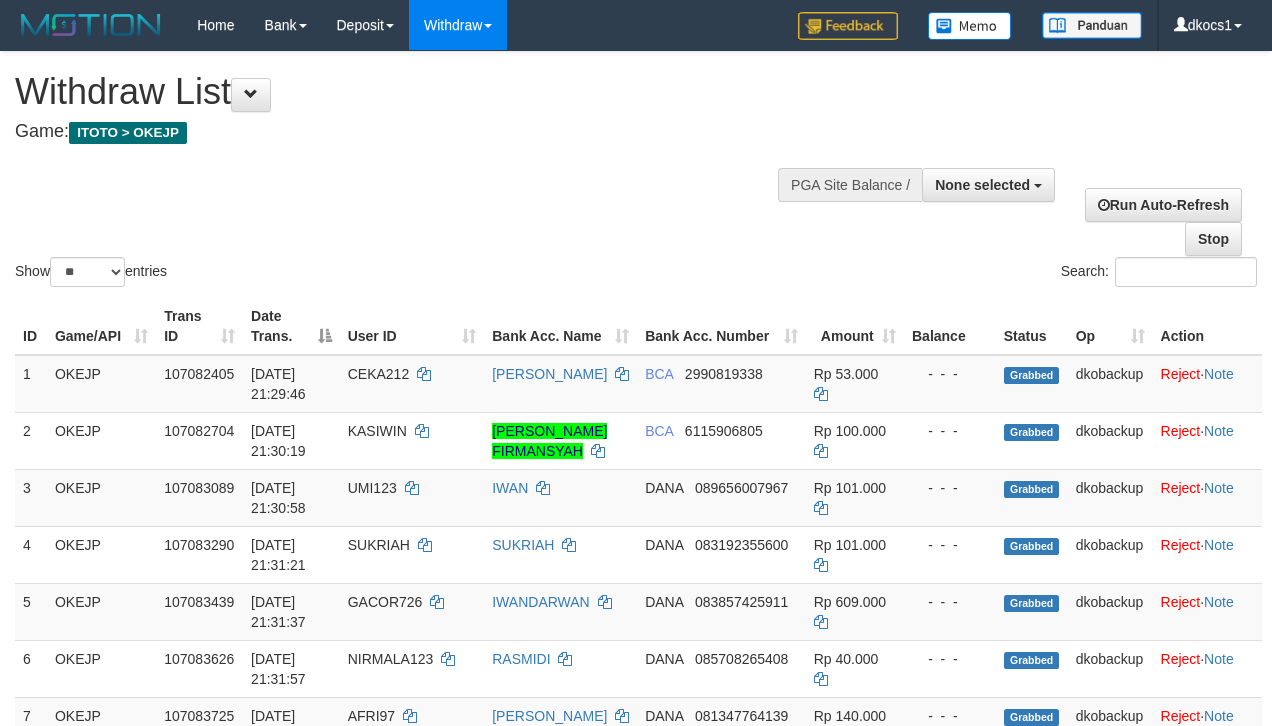 select 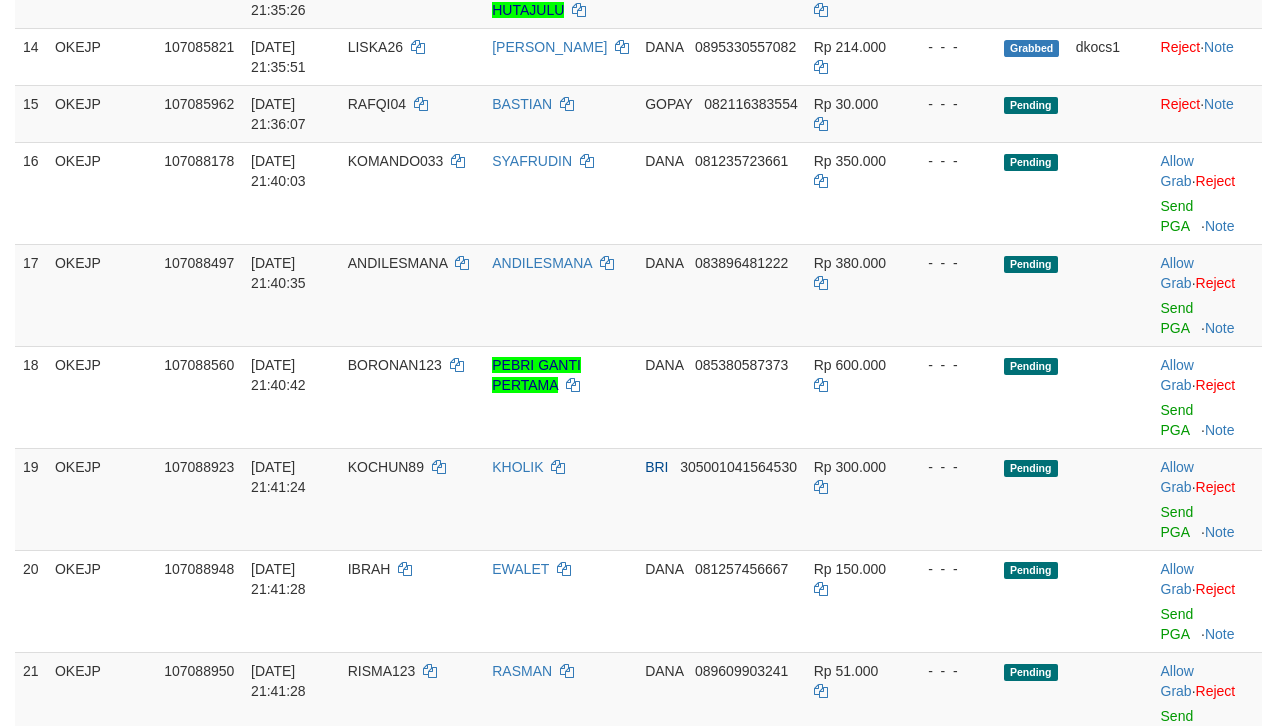 scroll, scrollTop: 1012, scrollLeft: 0, axis: vertical 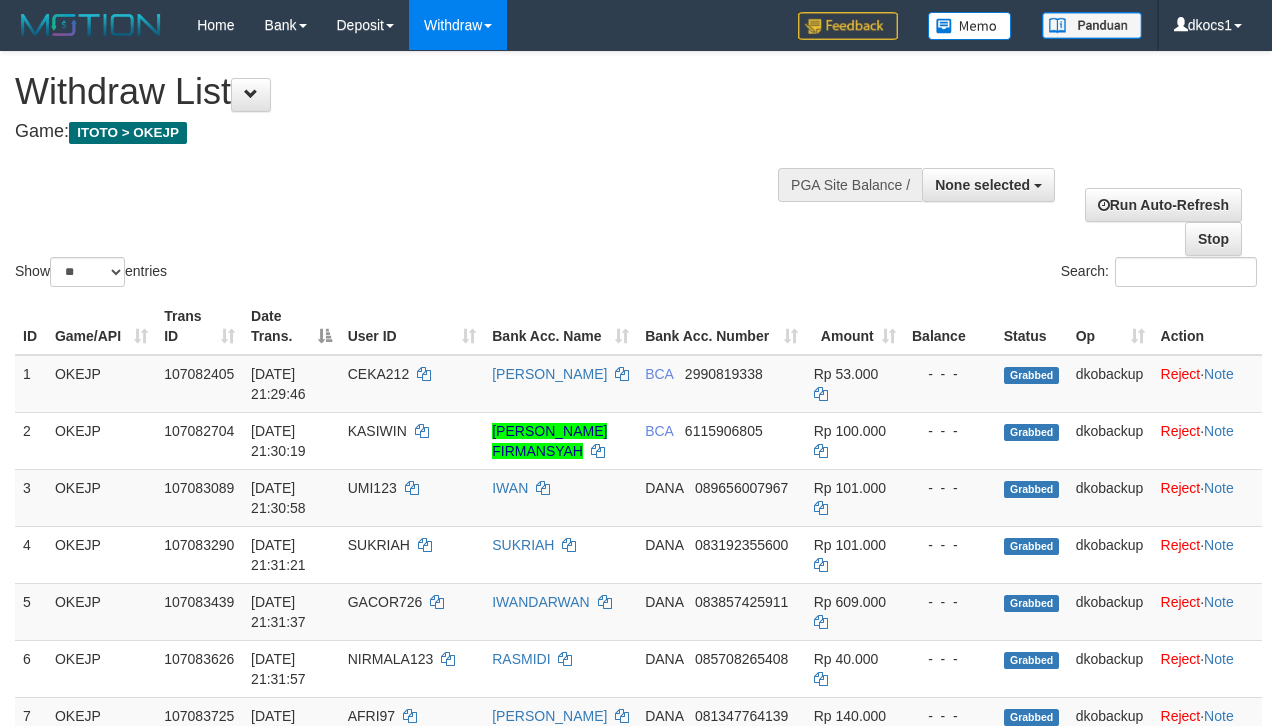 select 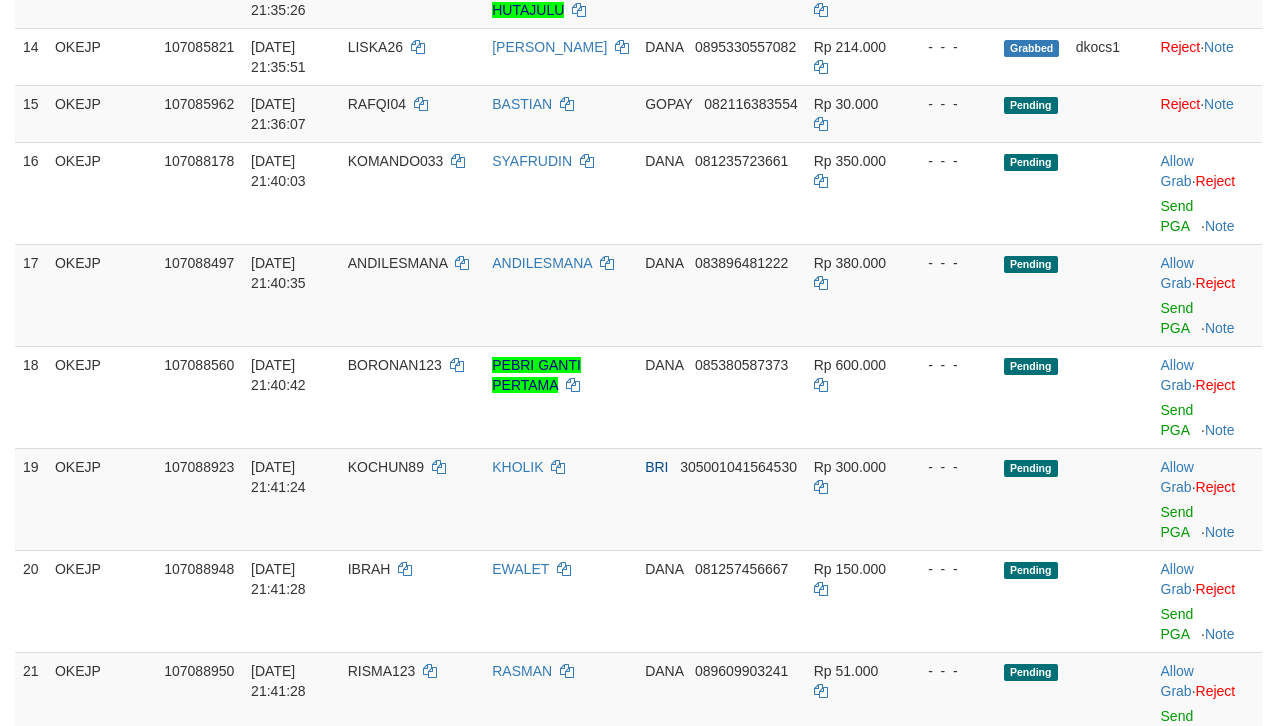 scroll, scrollTop: 1012, scrollLeft: 0, axis: vertical 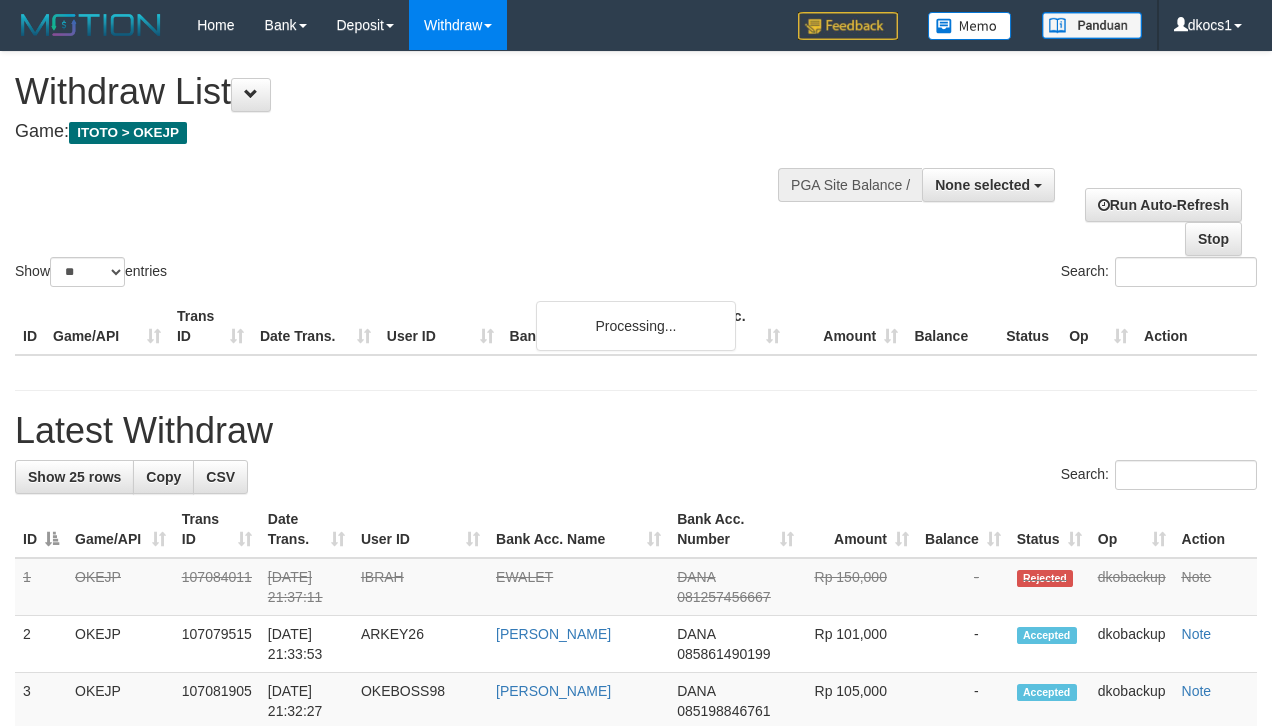 select 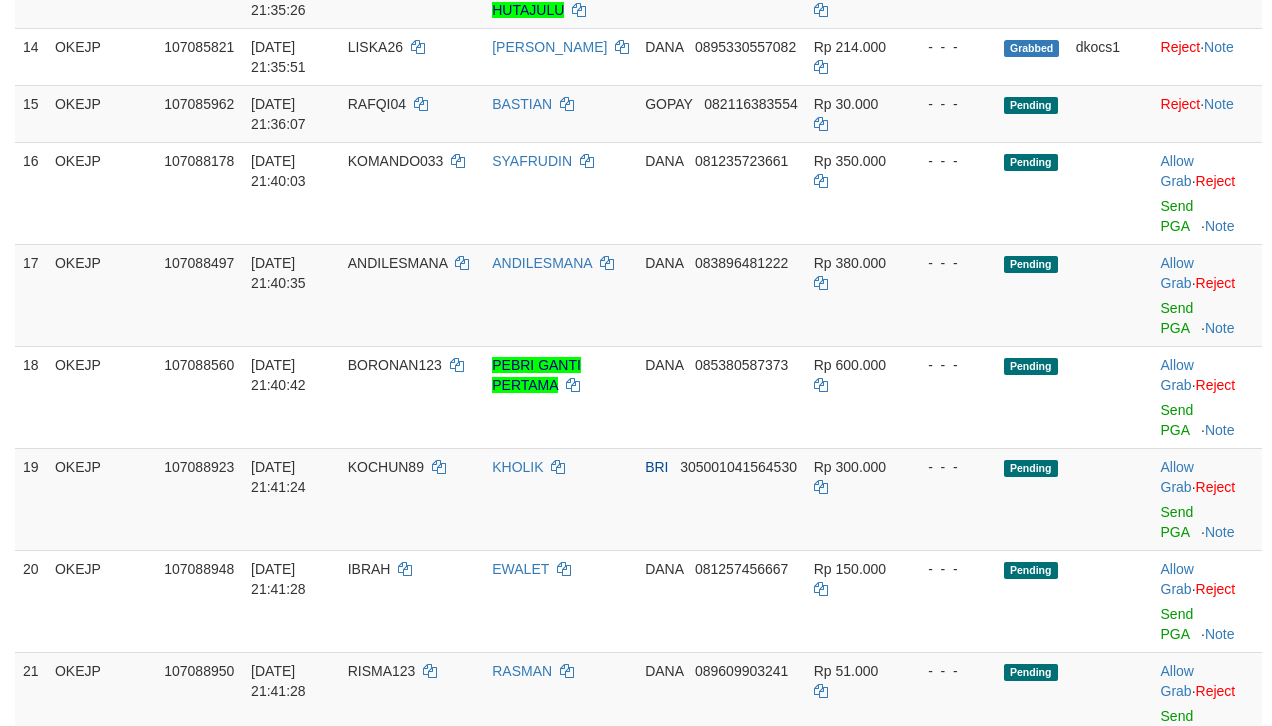 scroll, scrollTop: 1012, scrollLeft: 0, axis: vertical 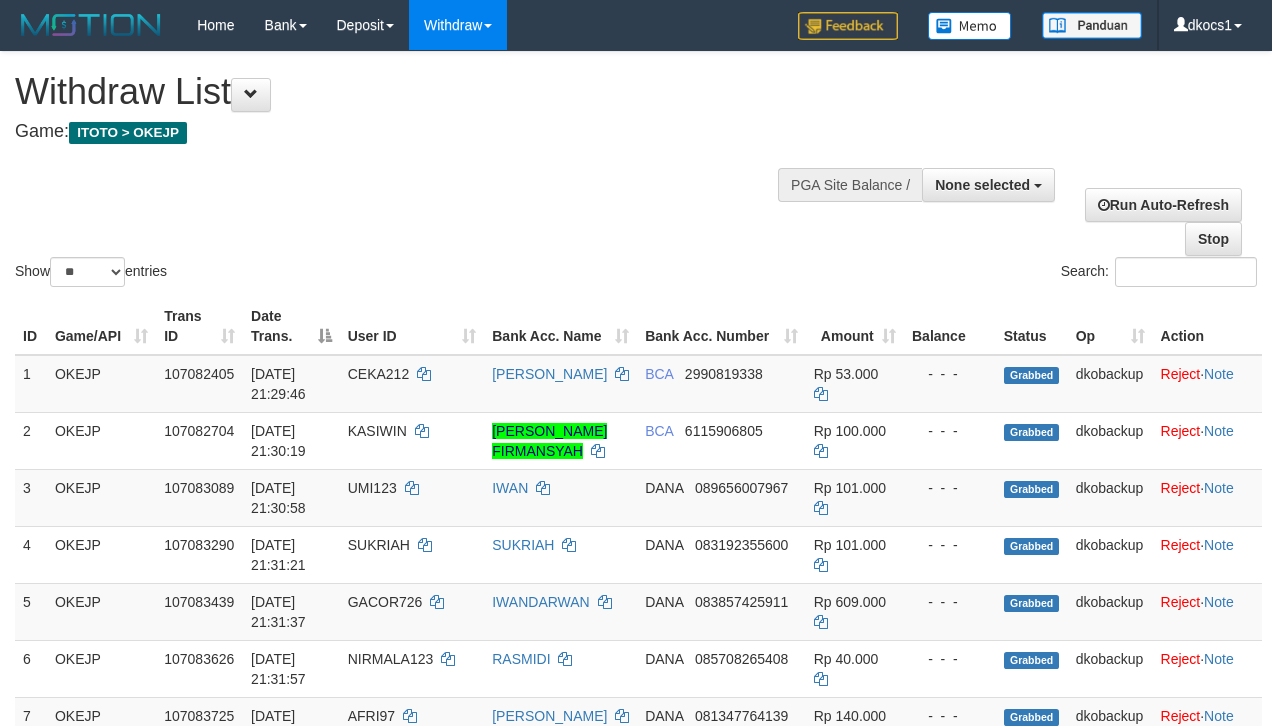 select 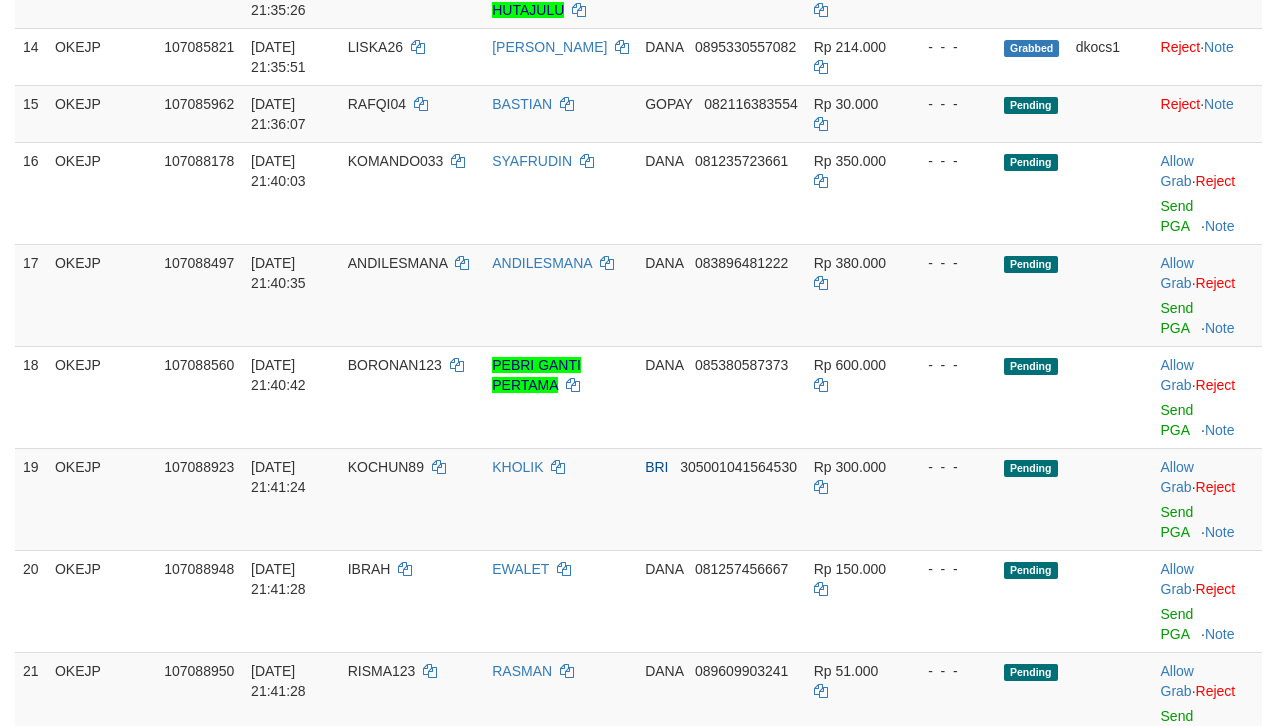 scroll, scrollTop: 1012, scrollLeft: 0, axis: vertical 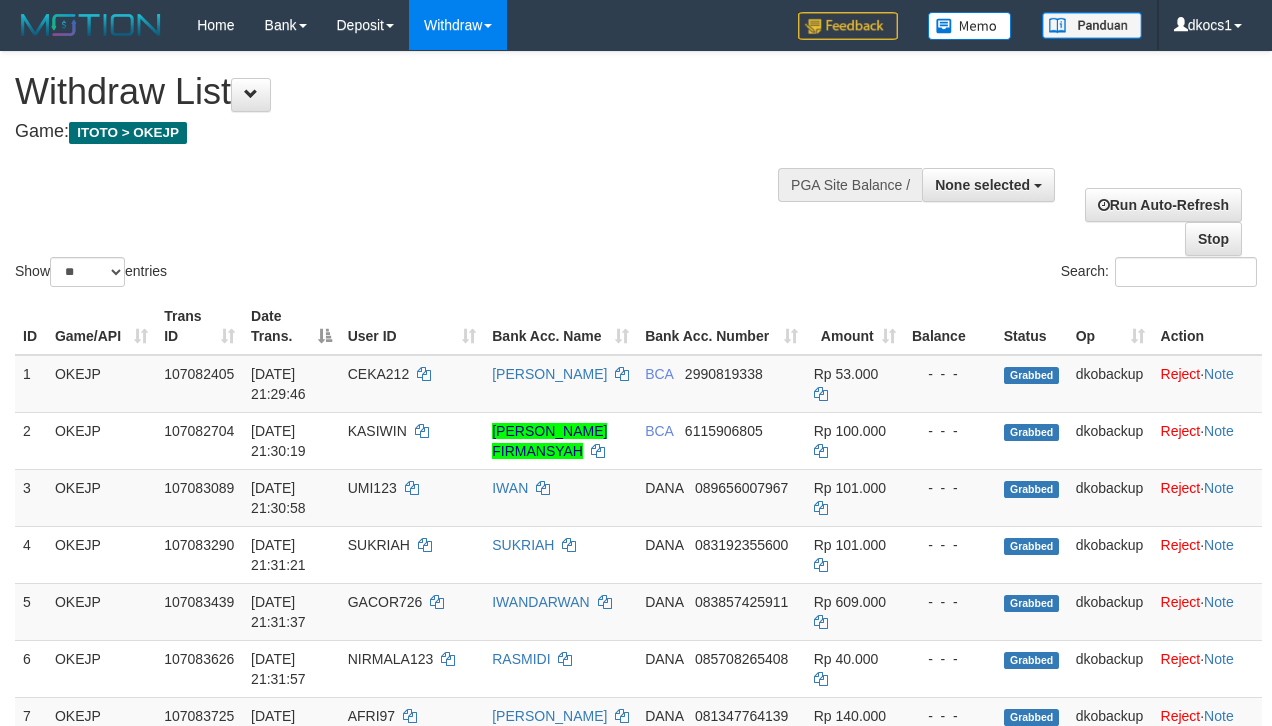 select 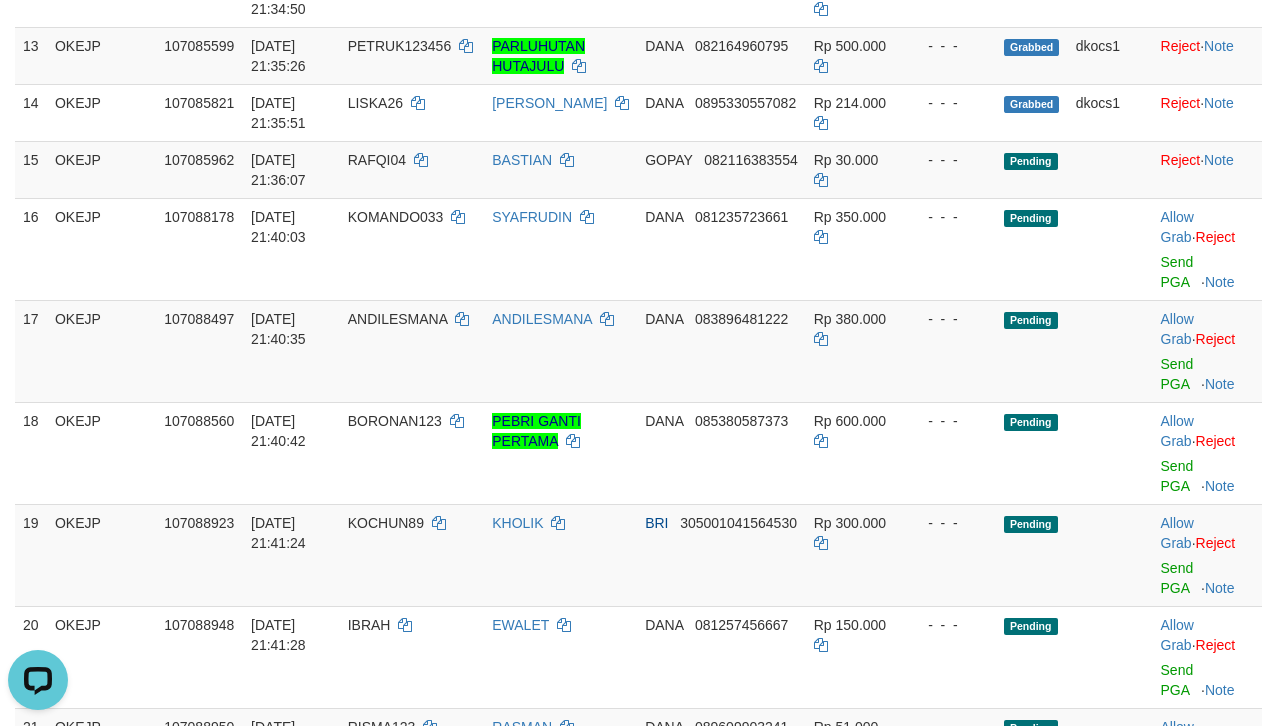 scroll, scrollTop: 0, scrollLeft: 0, axis: both 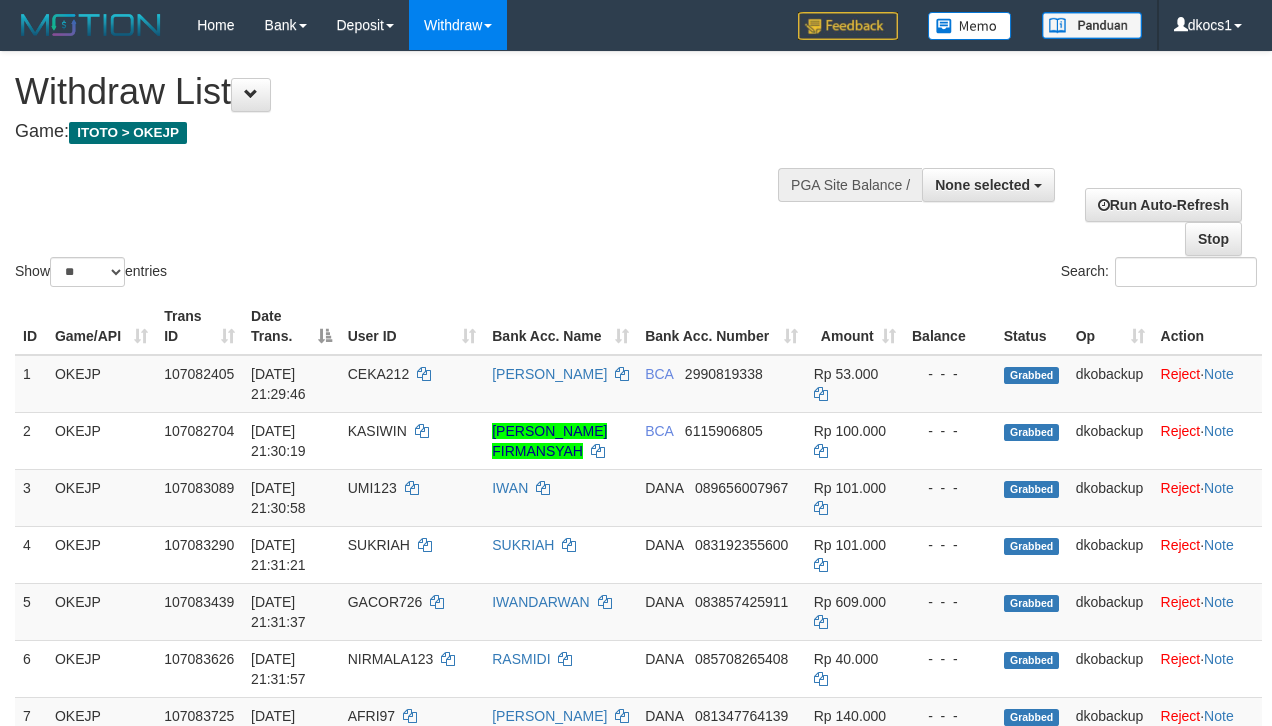 select 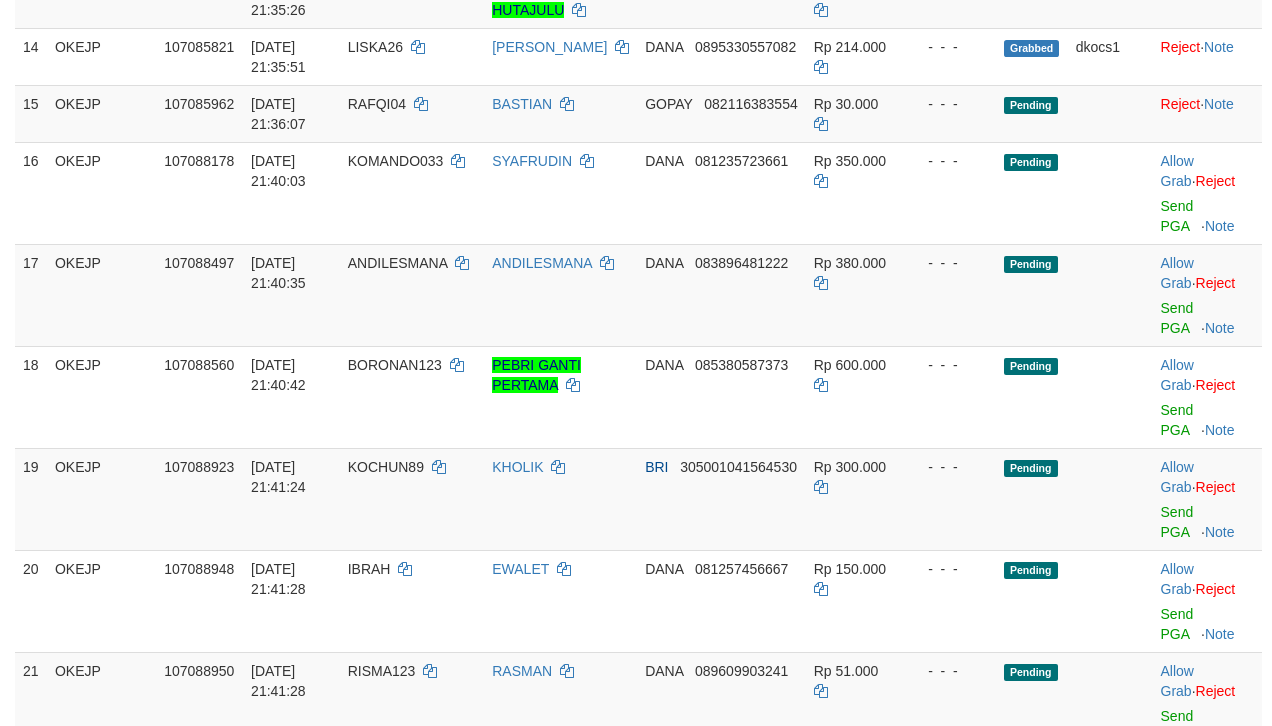 scroll, scrollTop: 1012, scrollLeft: 0, axis: vertical 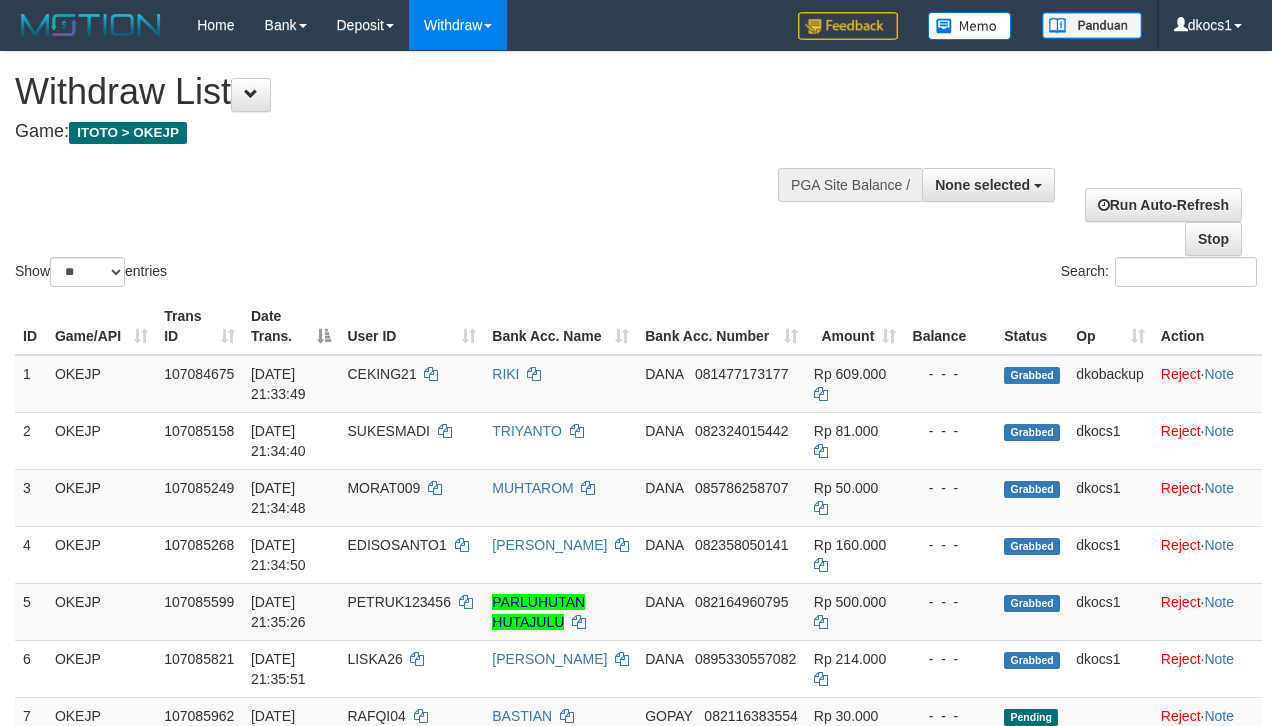 select 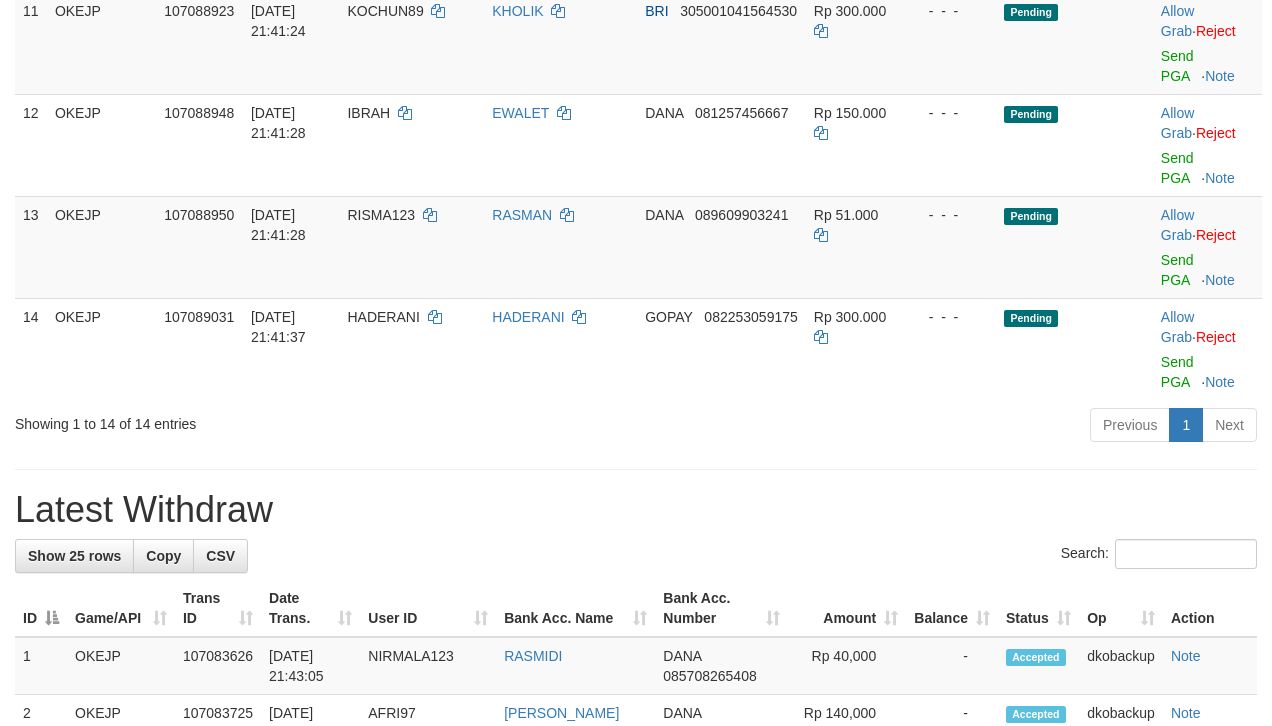 scroll, scrollTop: 1012, scrollLeft: 0, axis: vertical 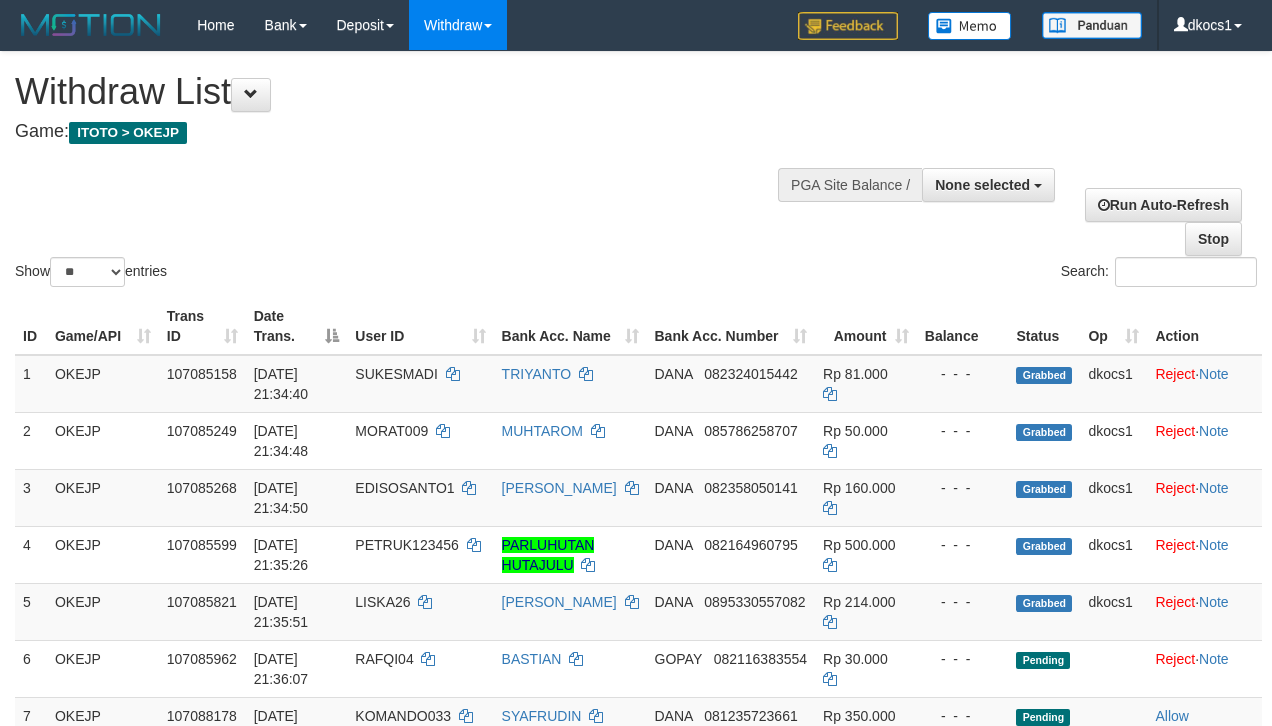 select 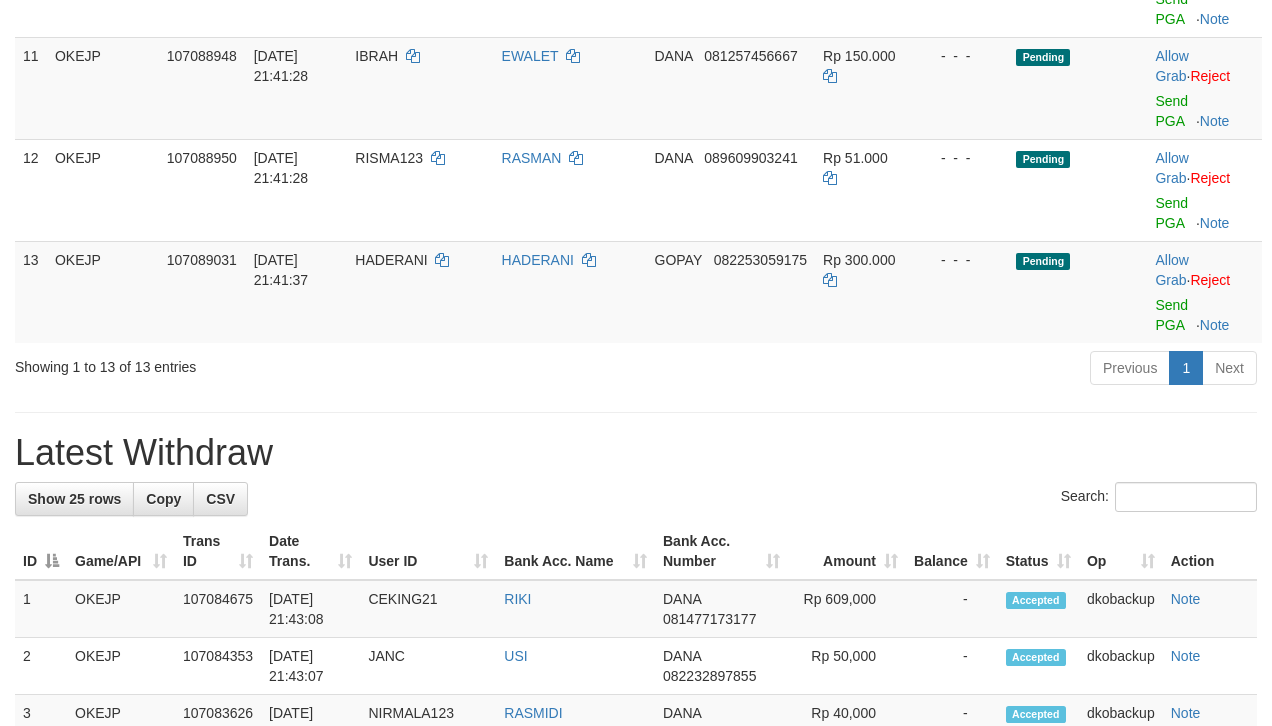 scroll, scrollTop: 1012, scrollLeft: 0, axis: vertical 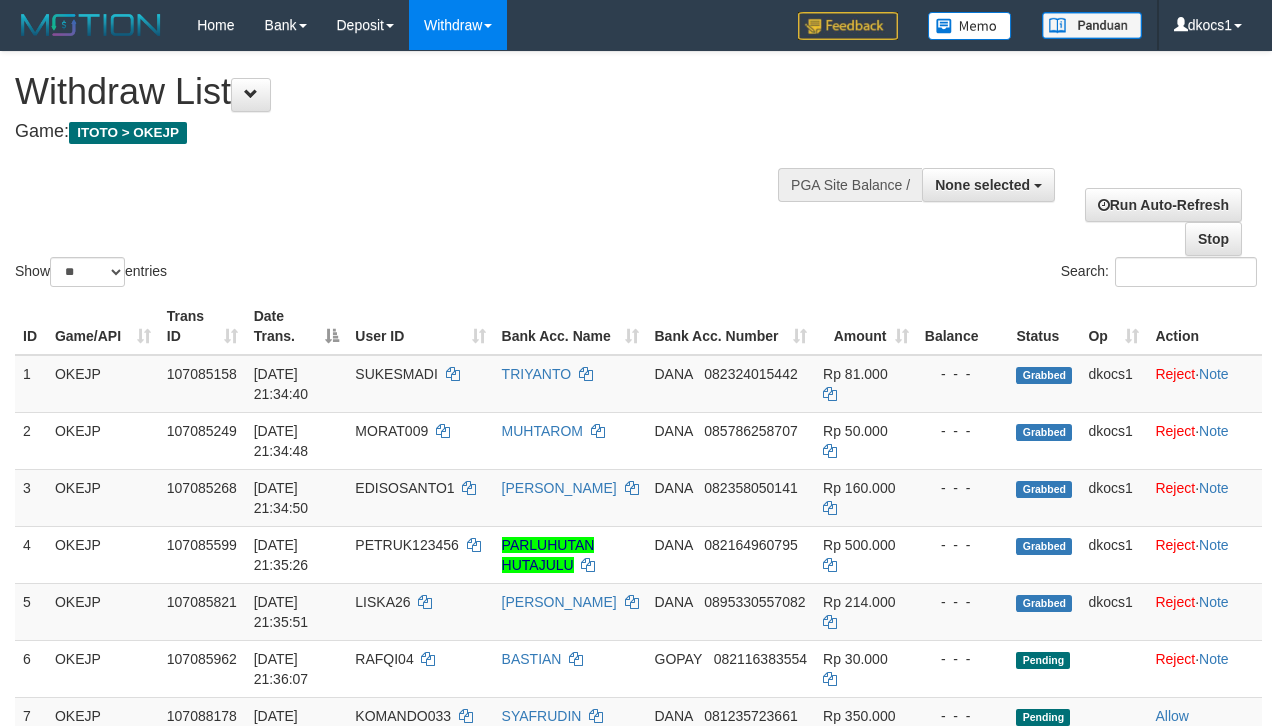 select 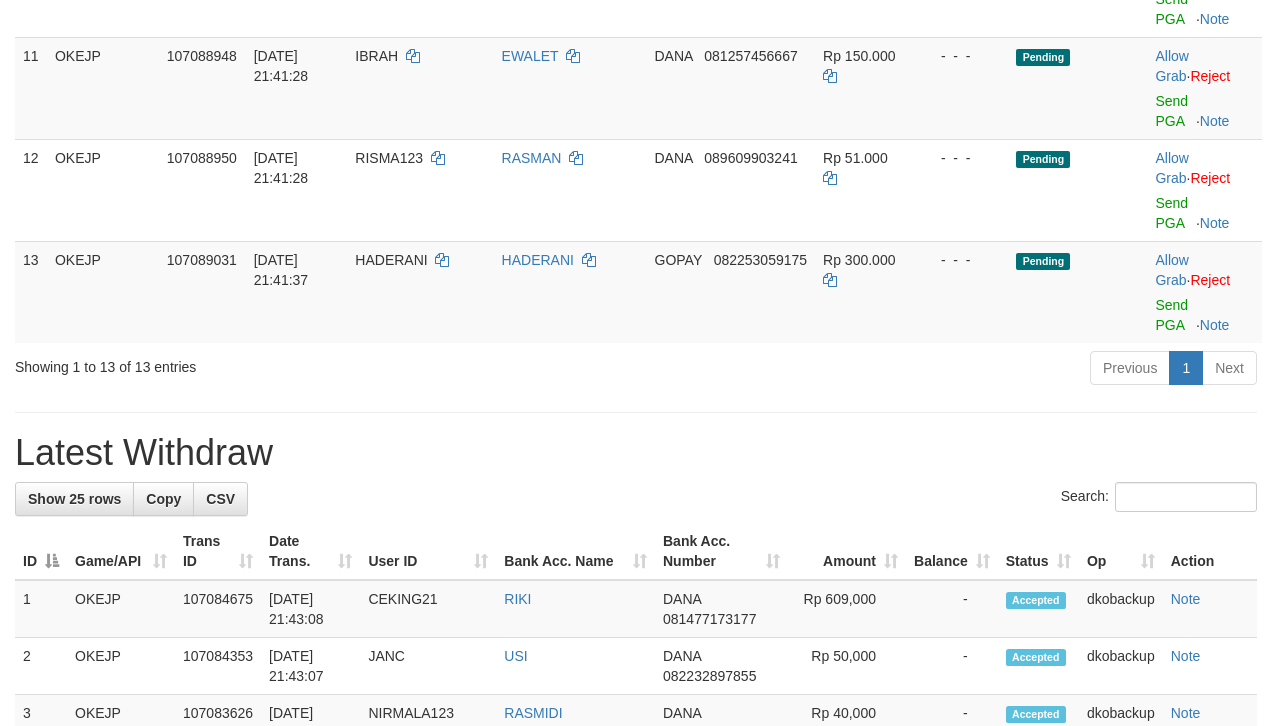 scroll, scrollTop: 1012, scrollLeft: 0, axis: vertical 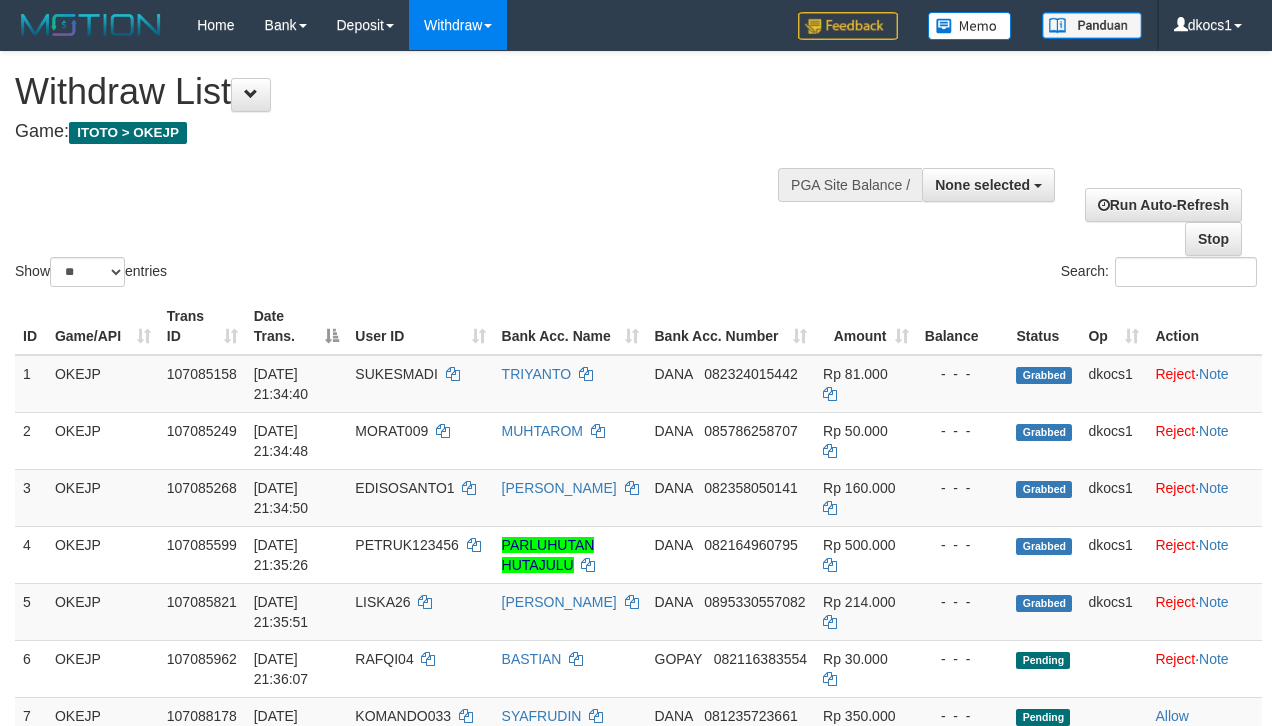 select 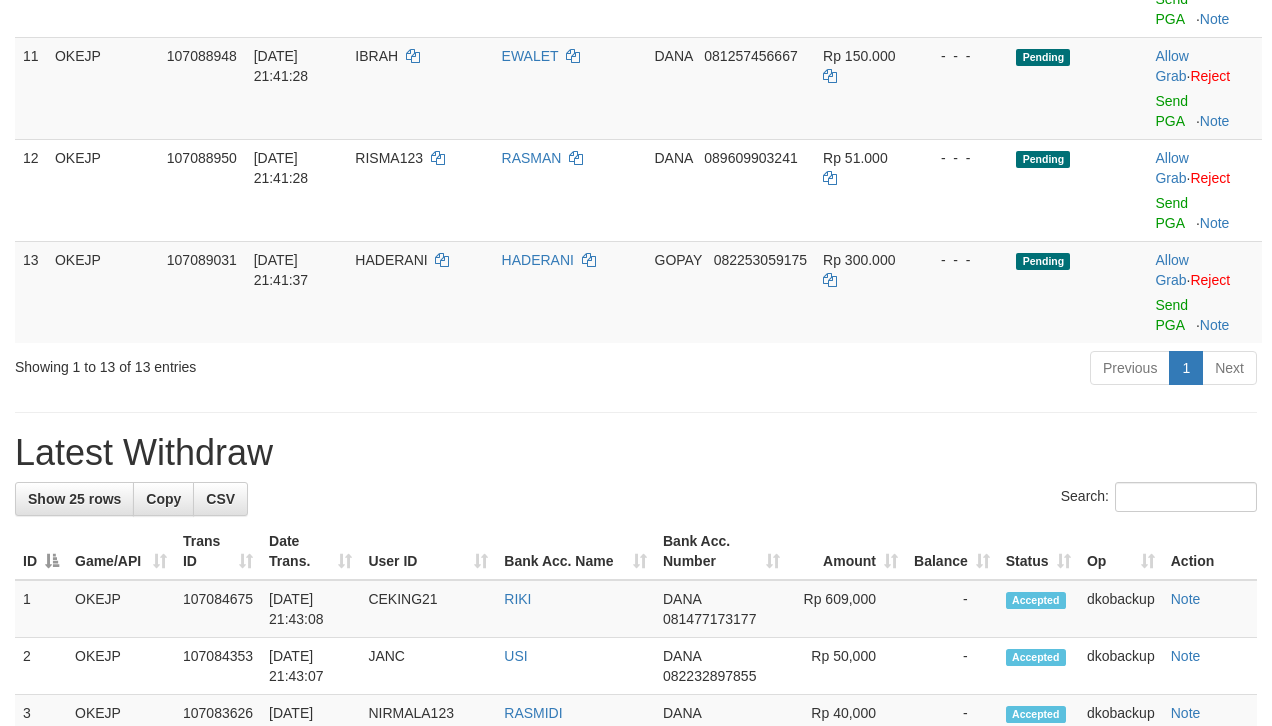 scroll, scrollTop: 1012, scrollLeft: 0, axis: vertical 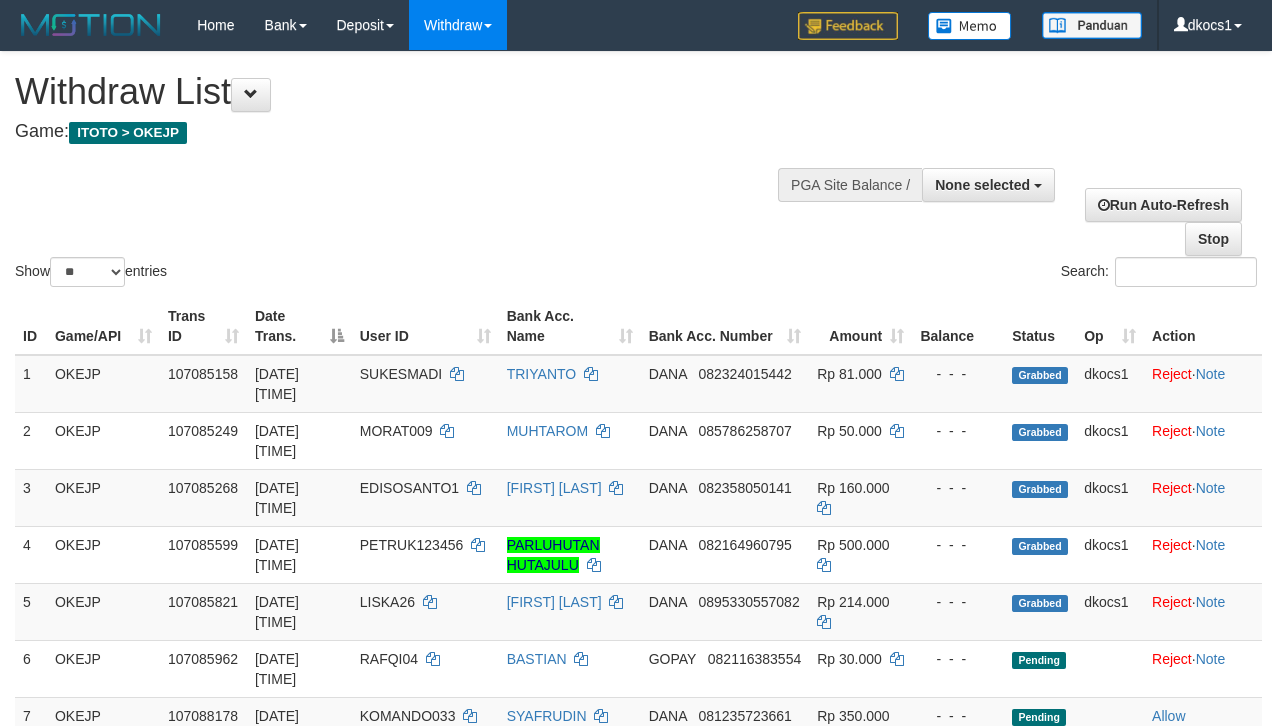select 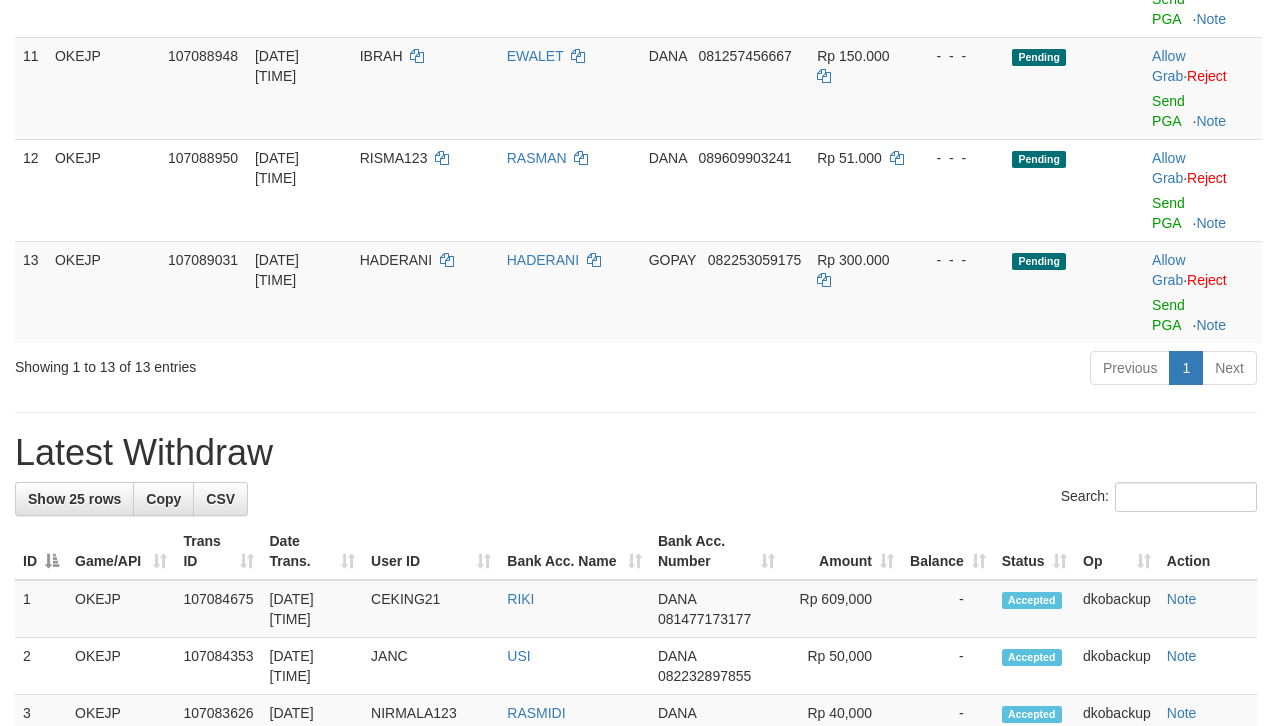 scroll, scrollTop: 1012, scrollLeft: 0, axis: vertical 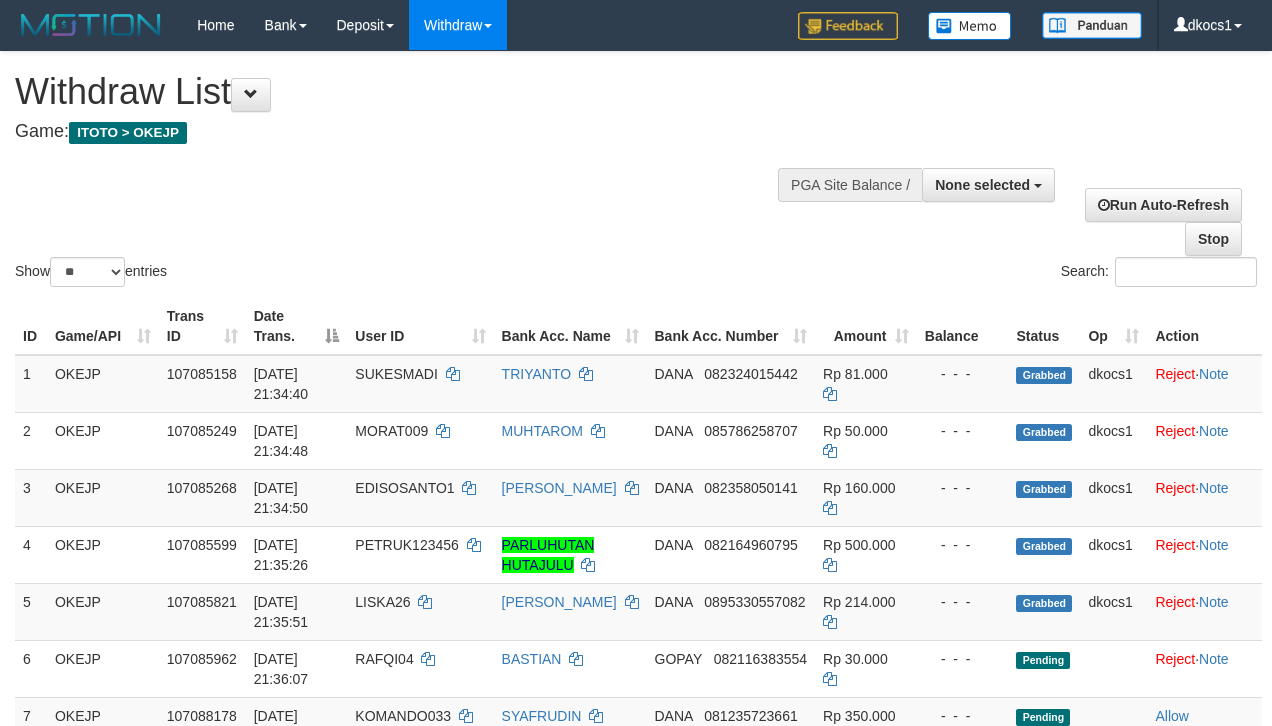 select 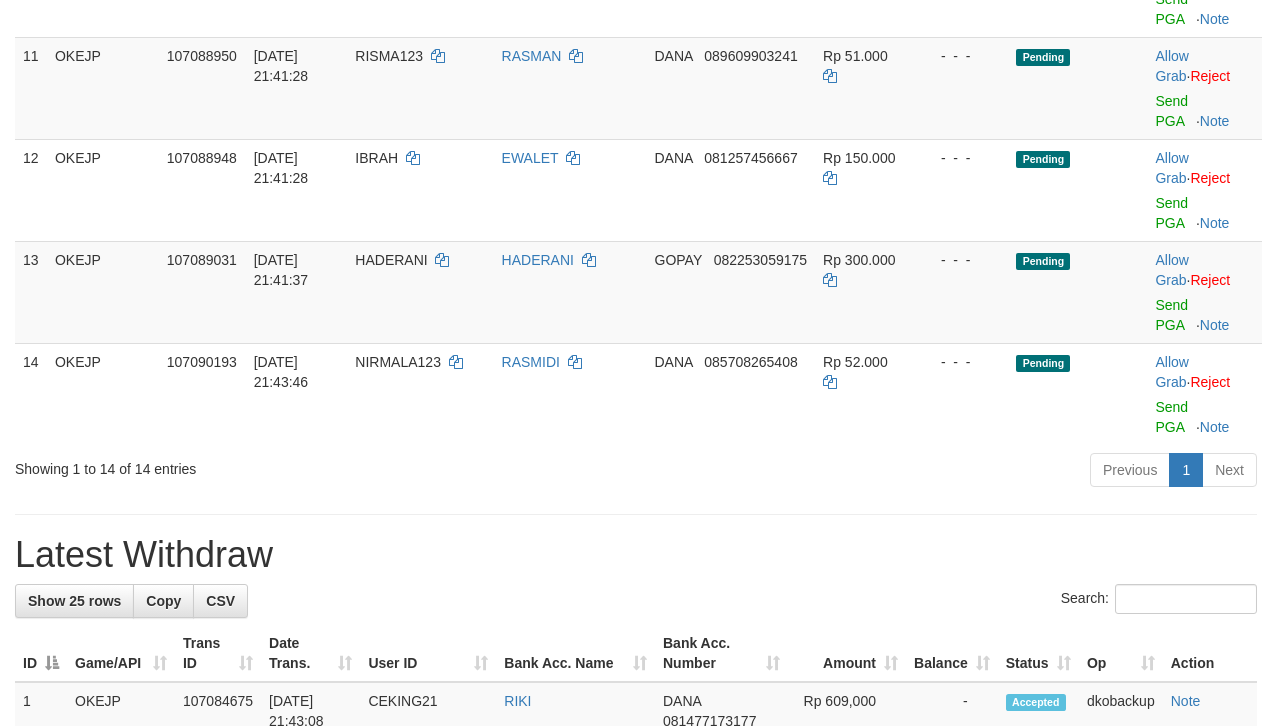 scroll, scrollTop: 1012, scrollLeft: 0, axis: vertical 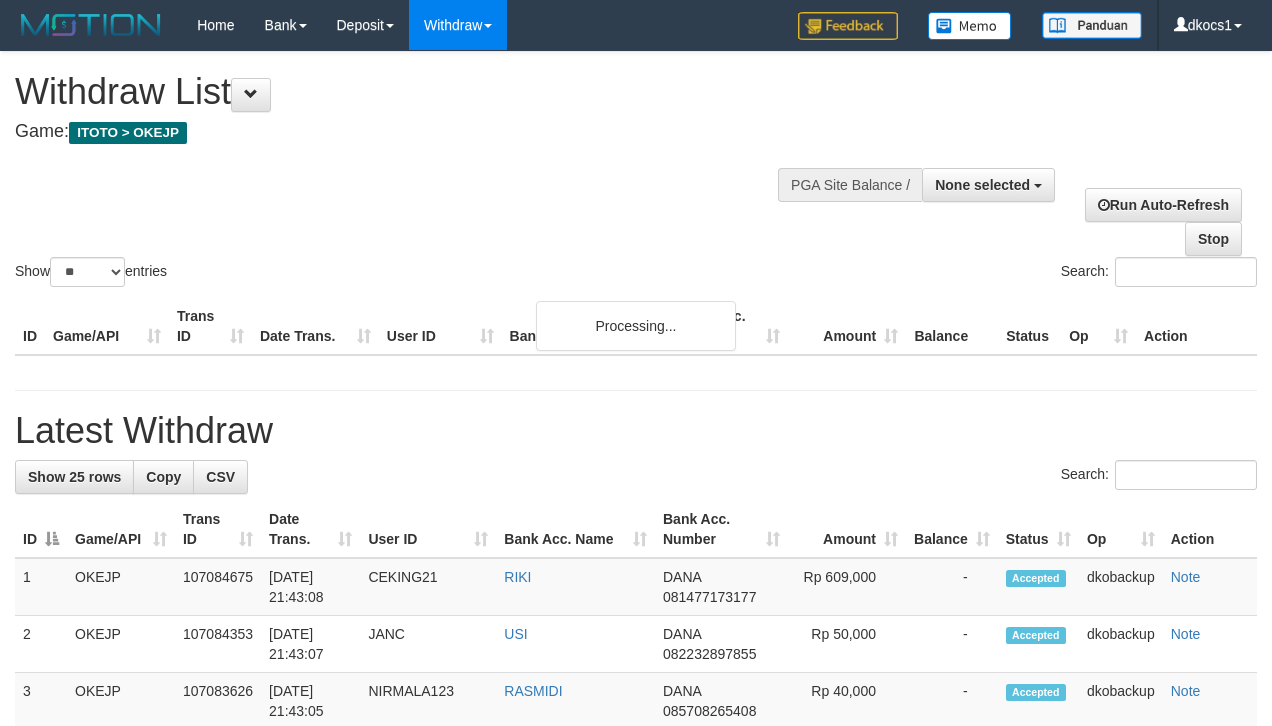 select 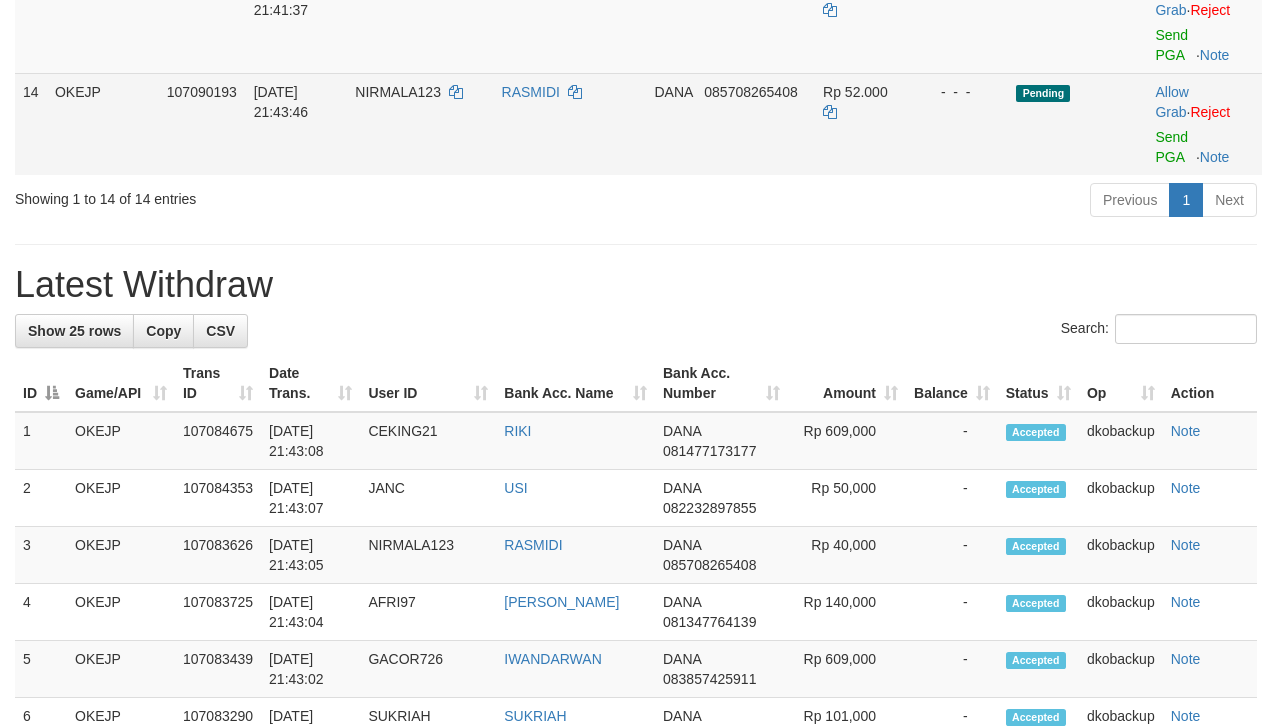 scroll, scrollTop: 1012, scrollLeft: 0, axis: vertical 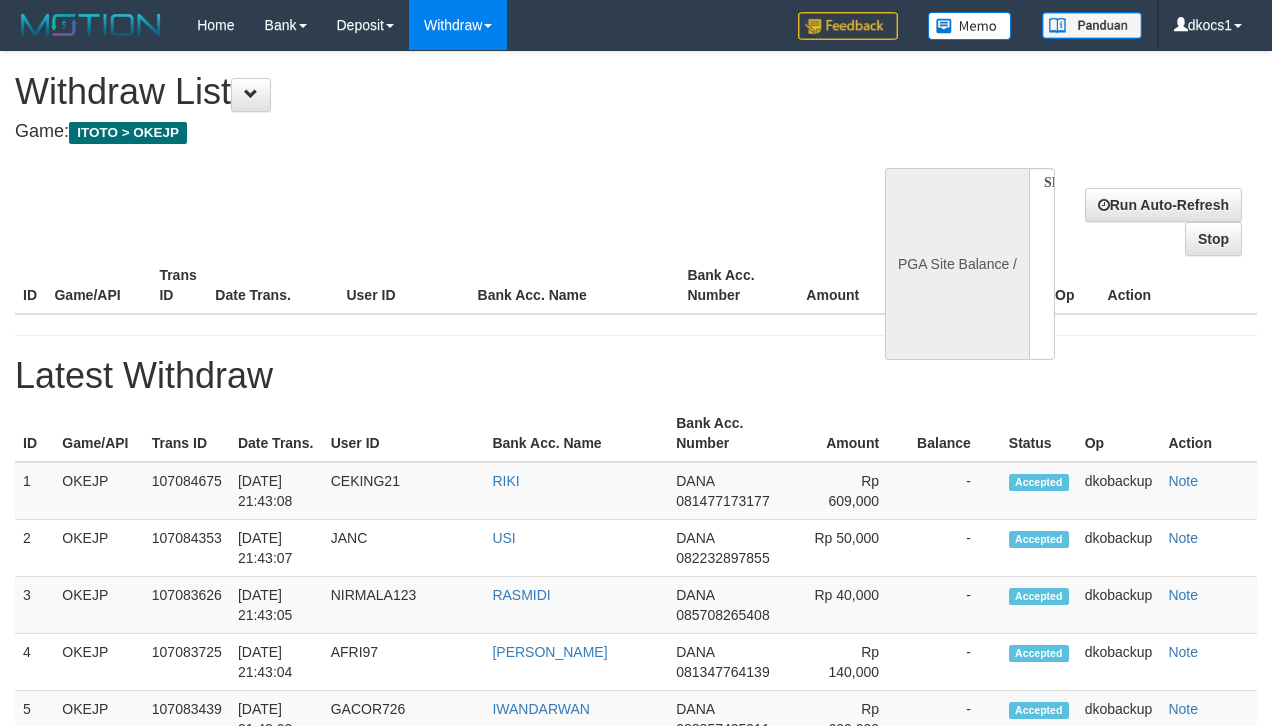 select 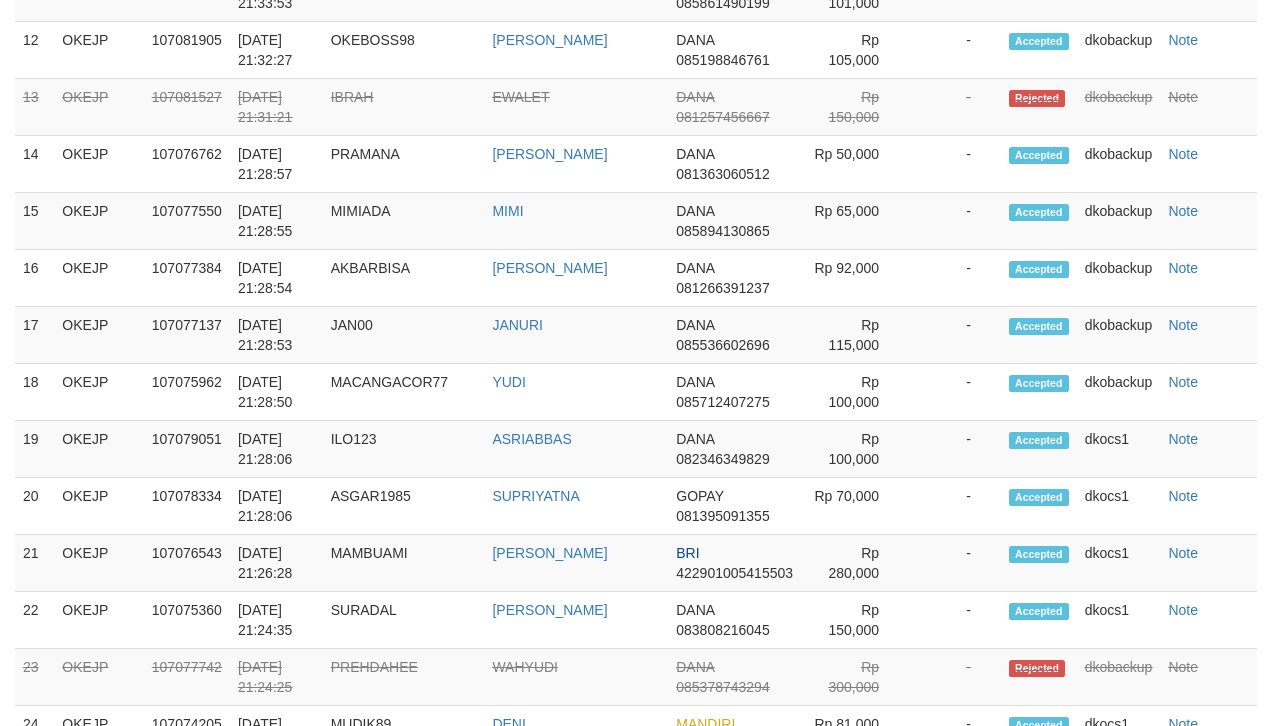 select on "**" 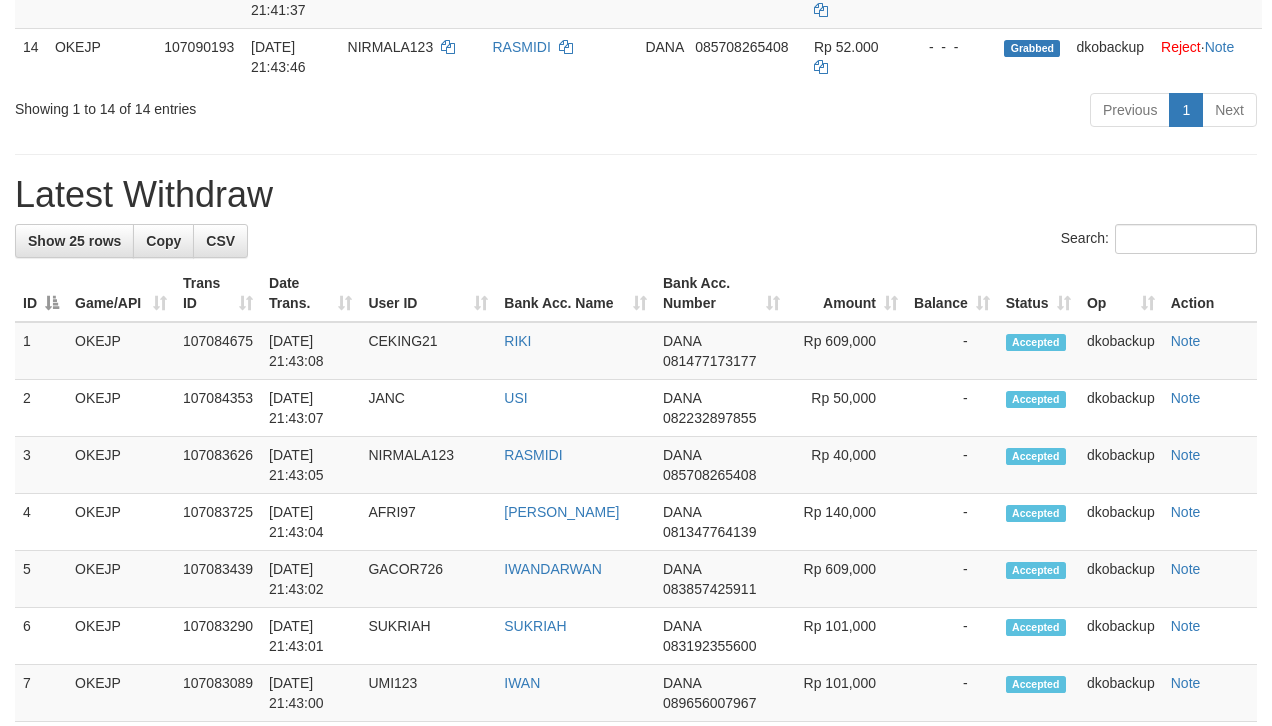 scroll, scrollTop: 1012, scrollLeft: 0, axis: vertical 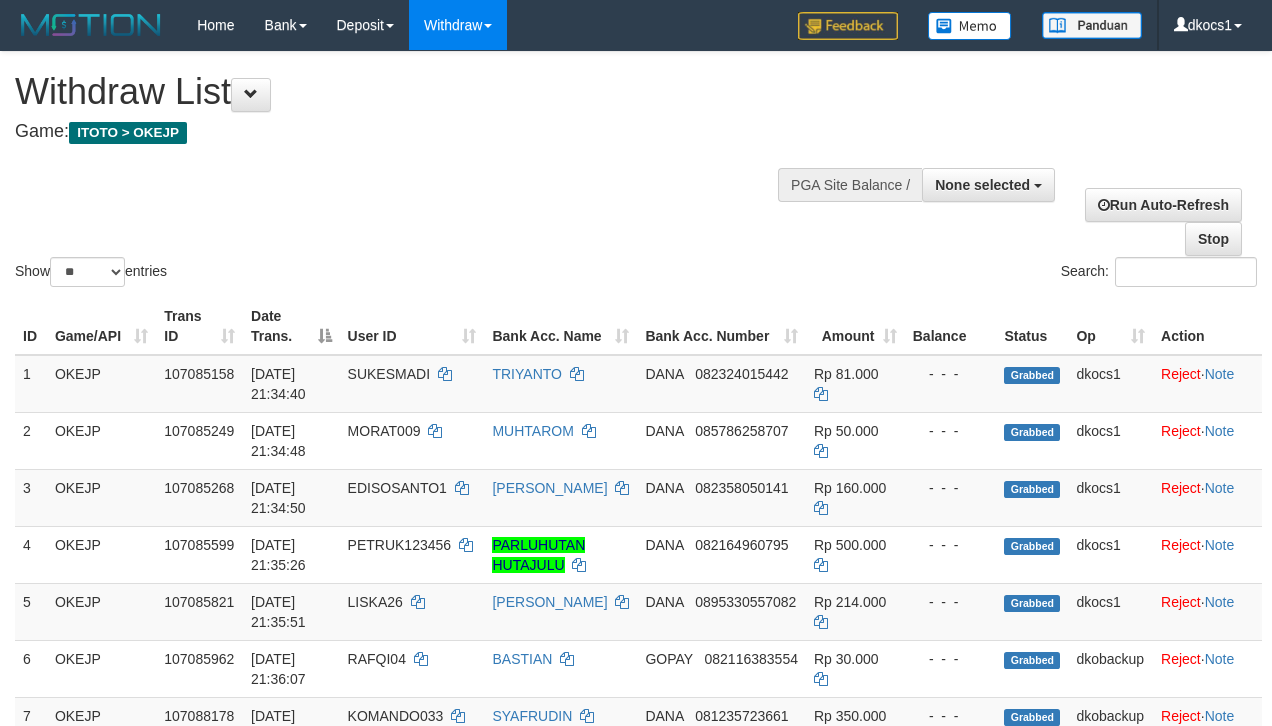 select 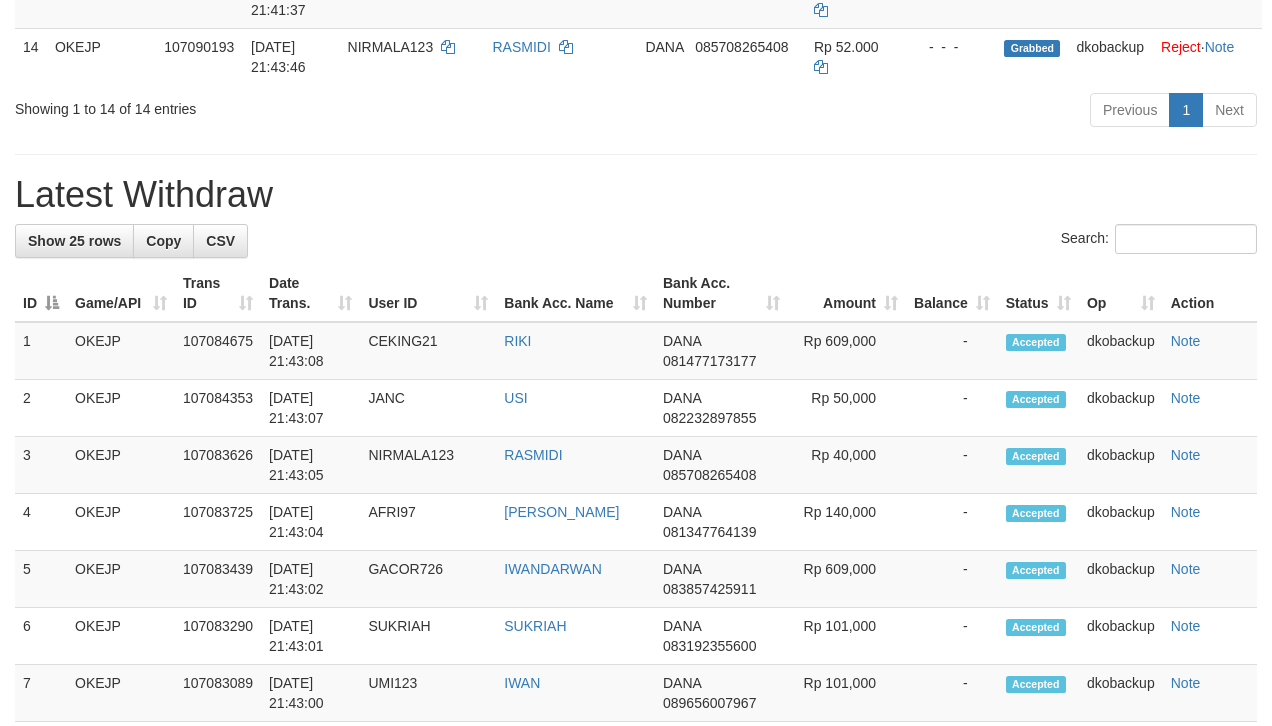 scroll, scrollTop: 1012, scrollLeft: 0, axis: vertical 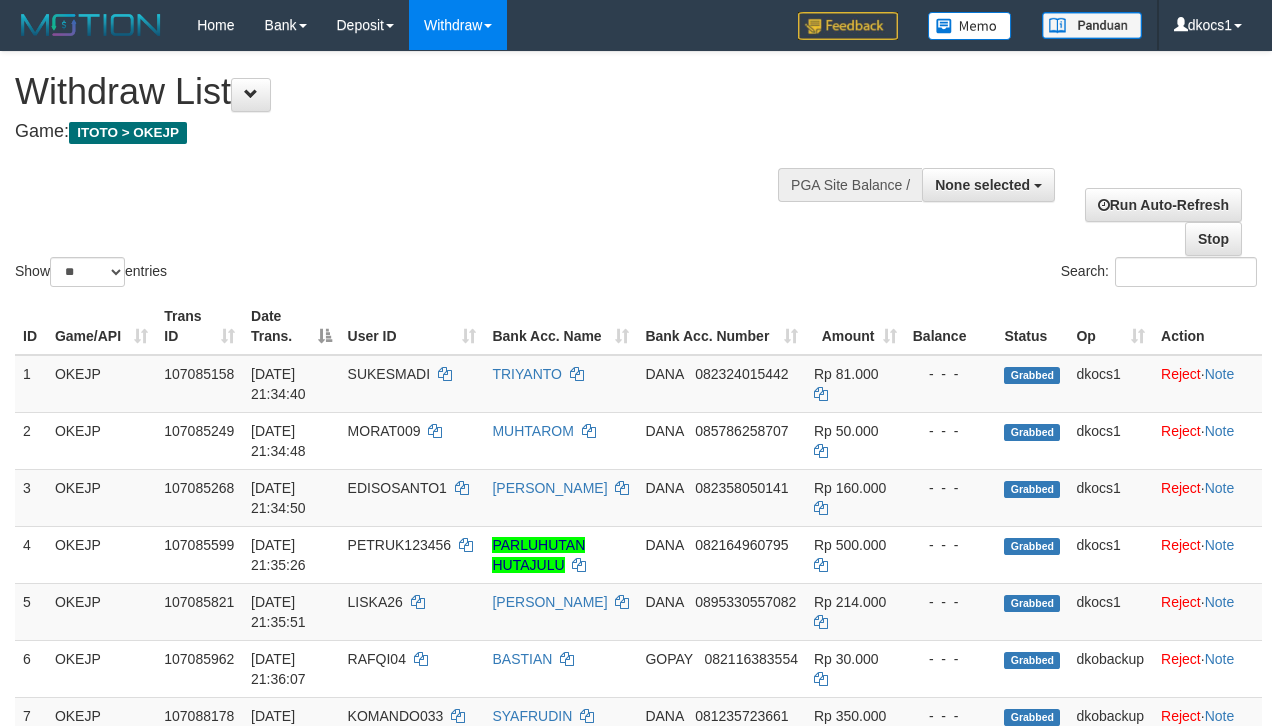 select 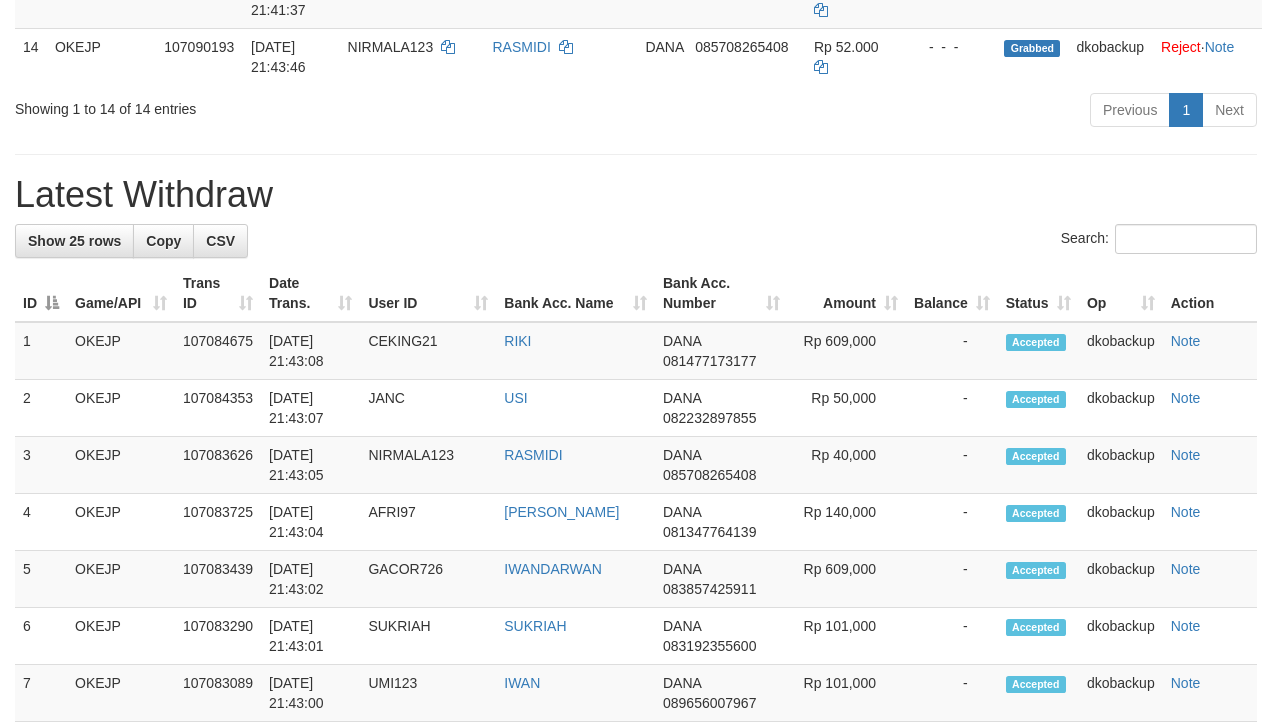 scroll, scrollTop: 1012, scrollLeft: 0, axis: vertical 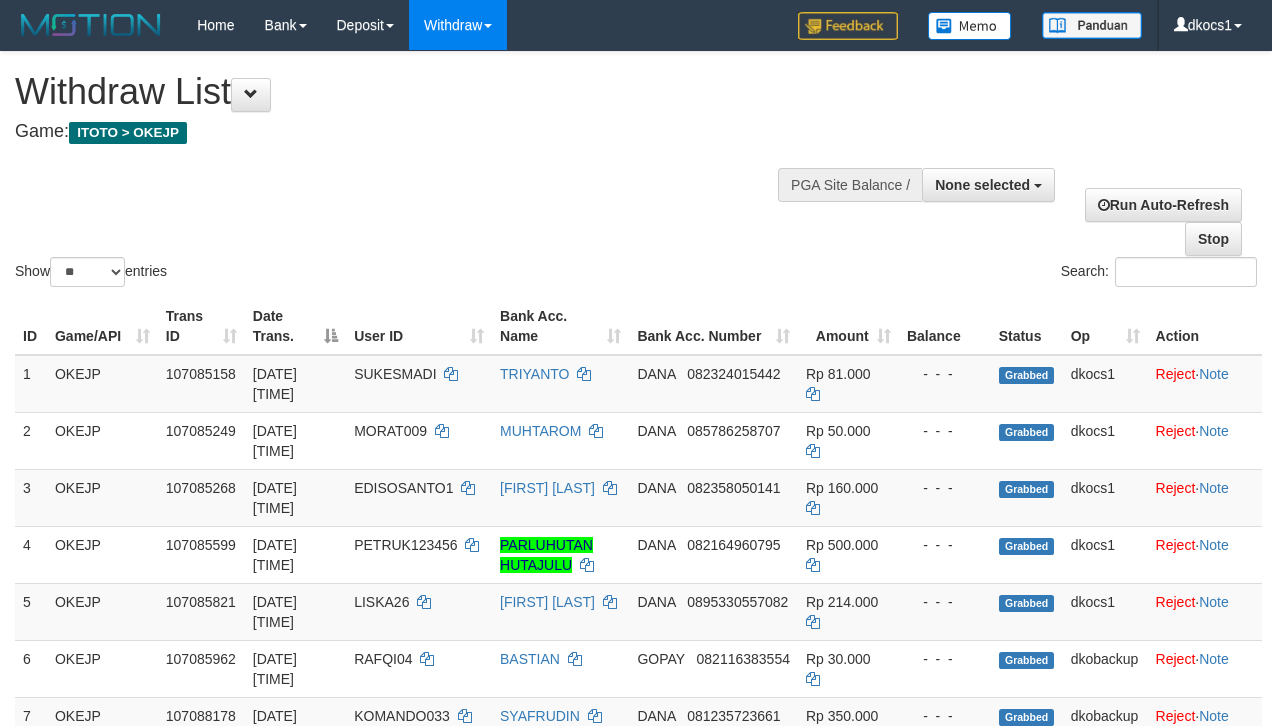 select 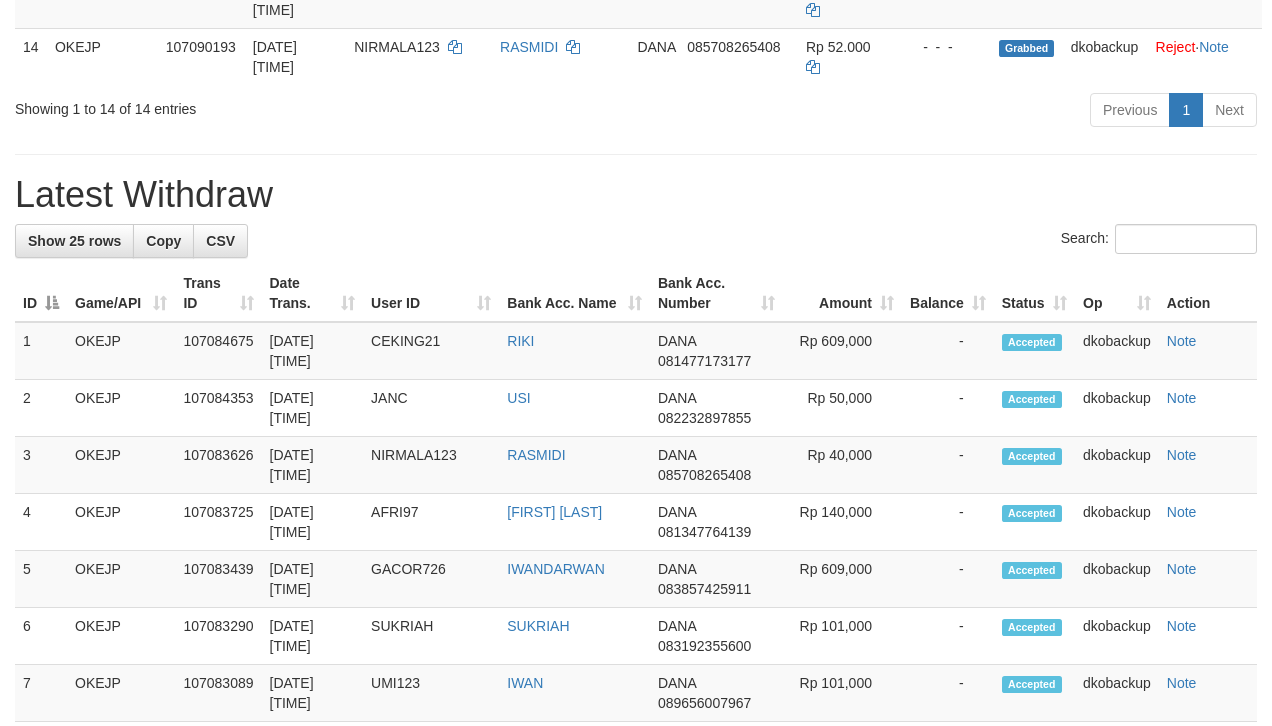 scroll, scrollTop: 1012, scrollLeft: 0, axis: vertical 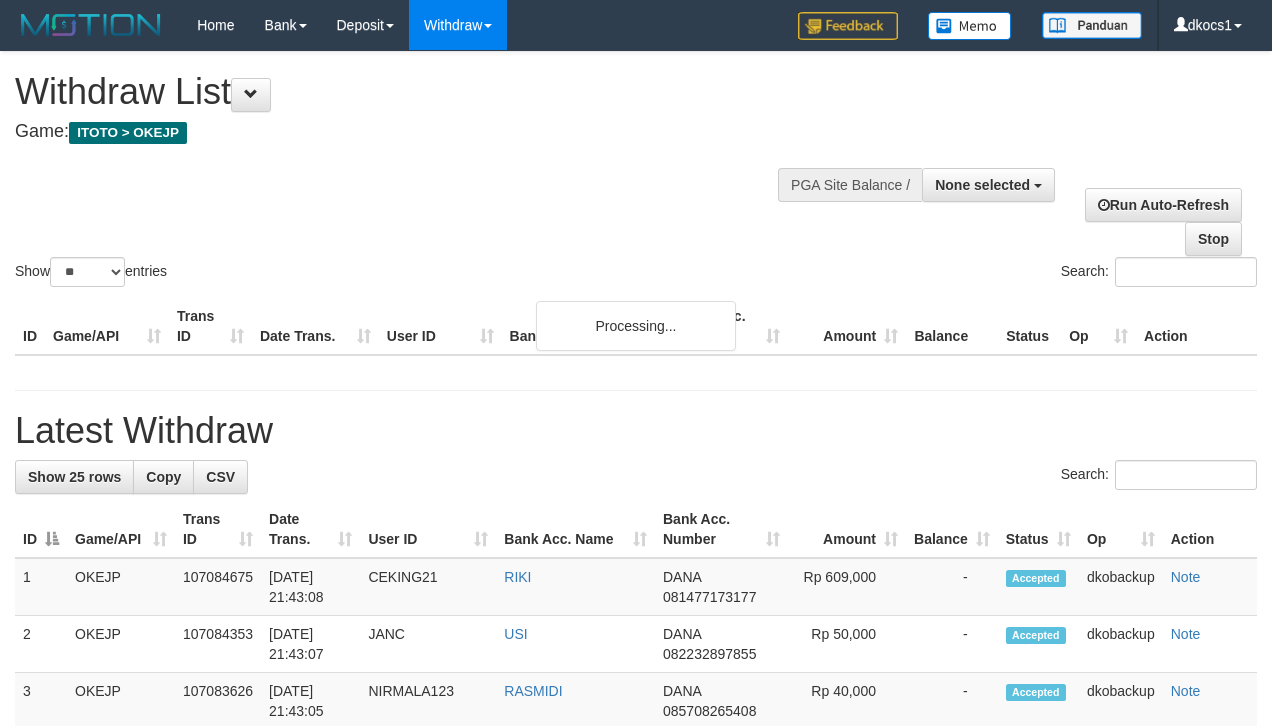 select 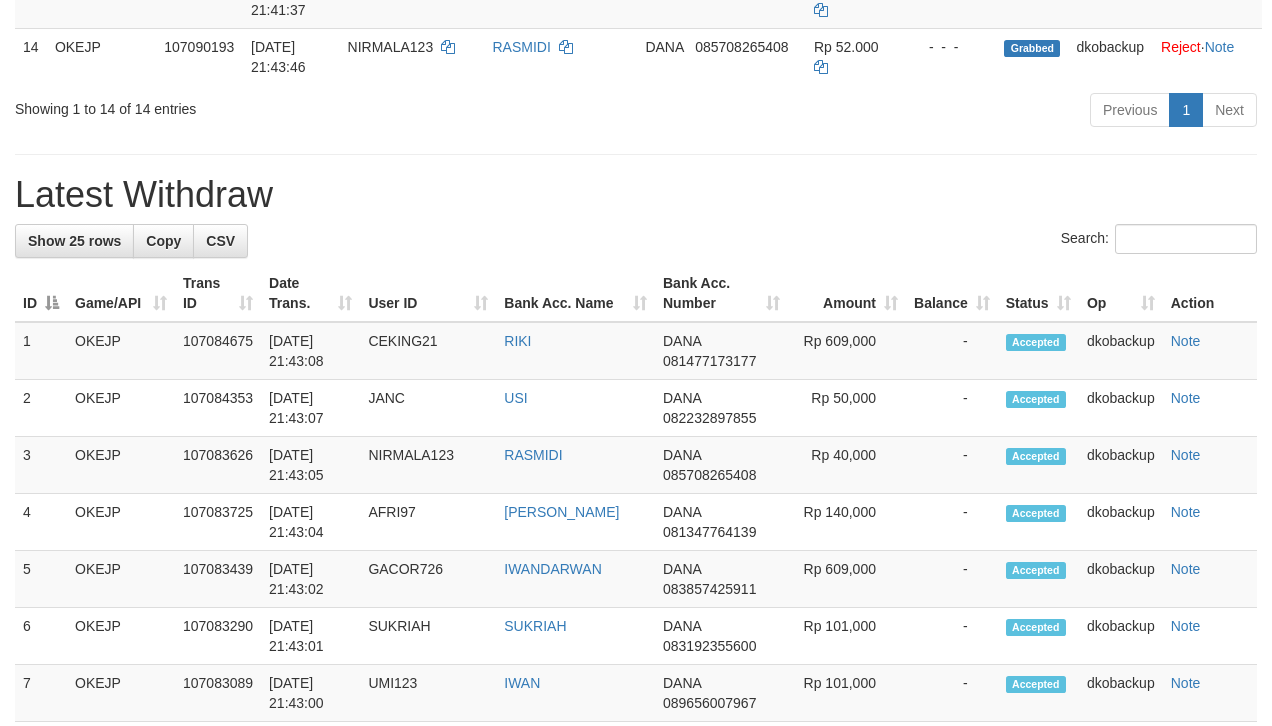 scroll, scrollTop: 1012, scrollLeft: 0, axis: vertical 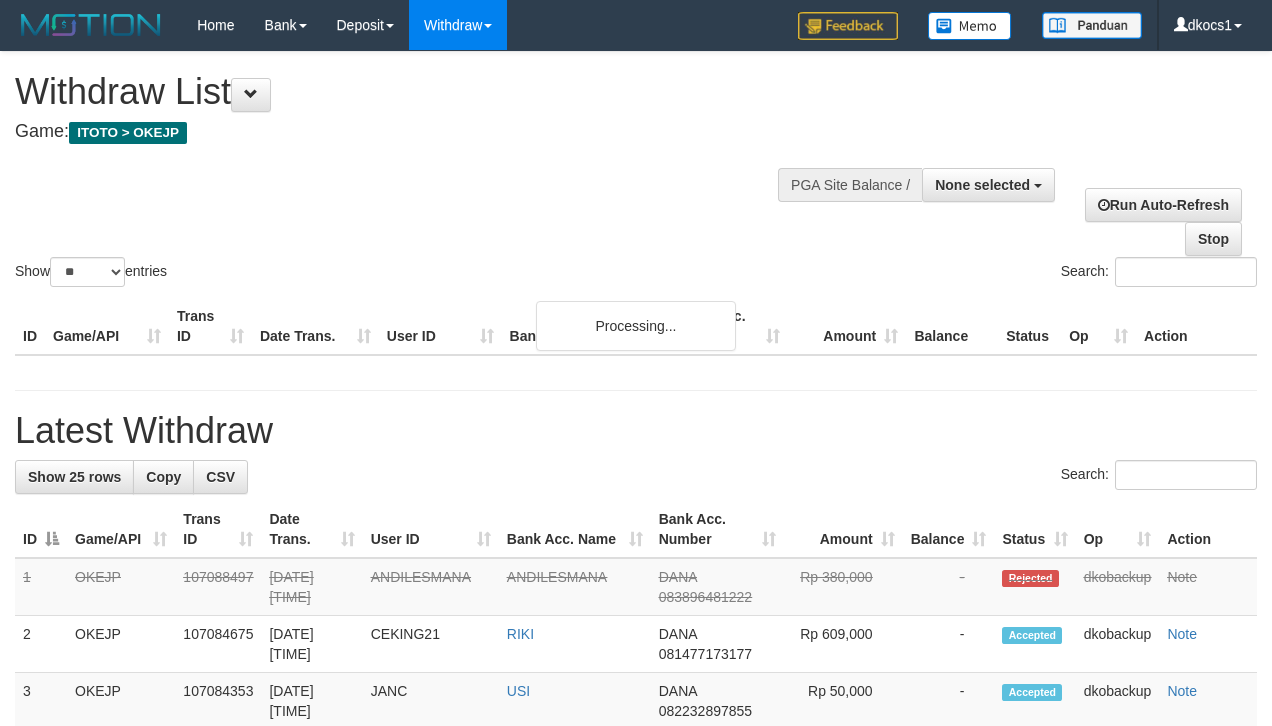select 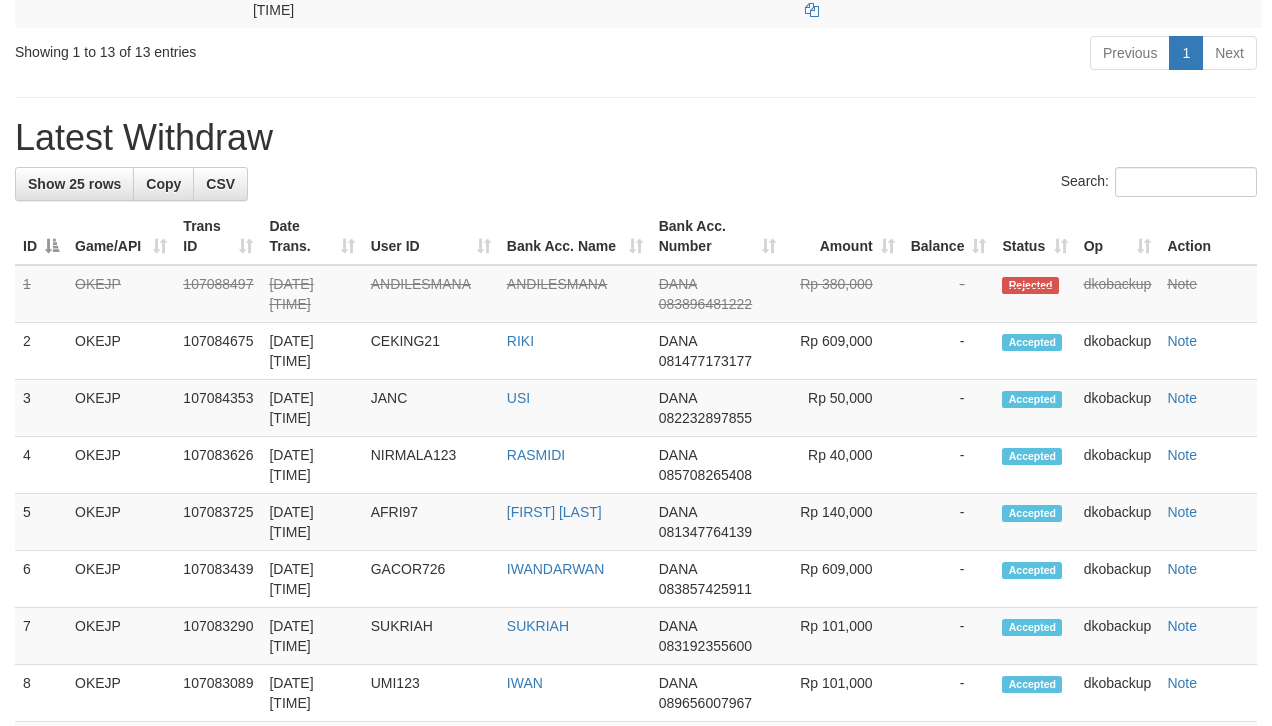 scroll, scrollTop: 1012, scrollLeft: 0, axis: vertical 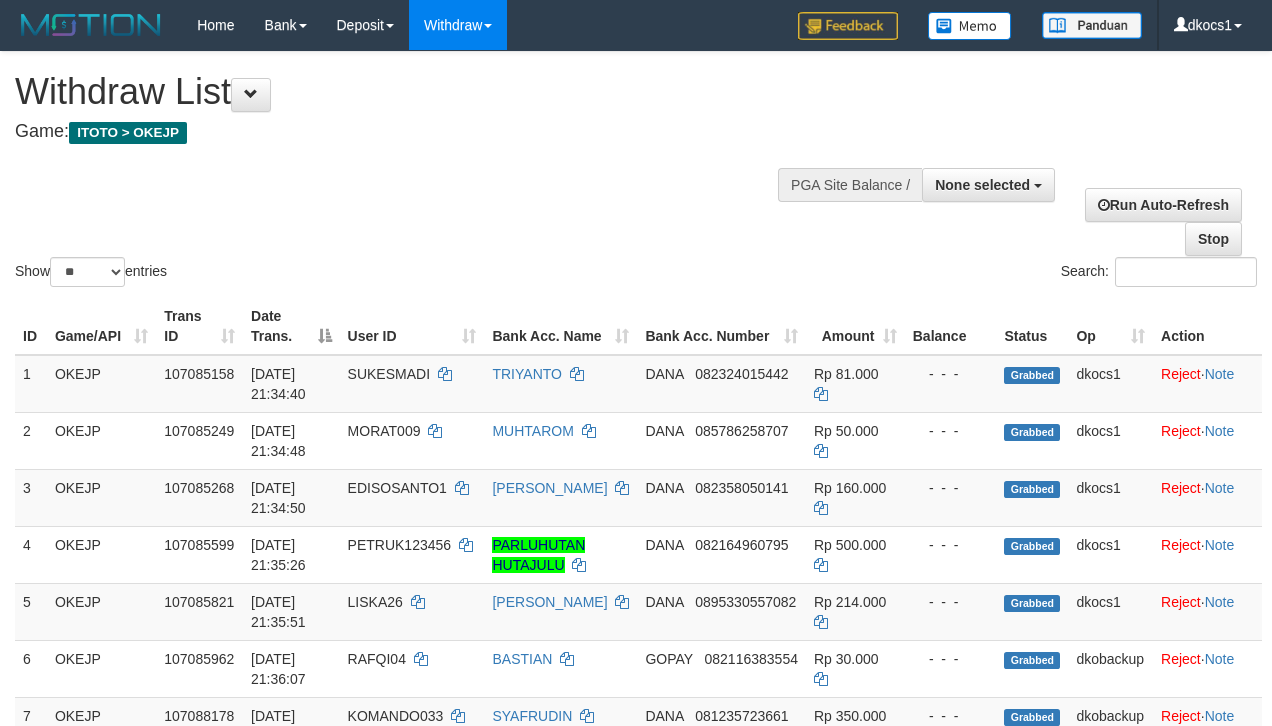 select 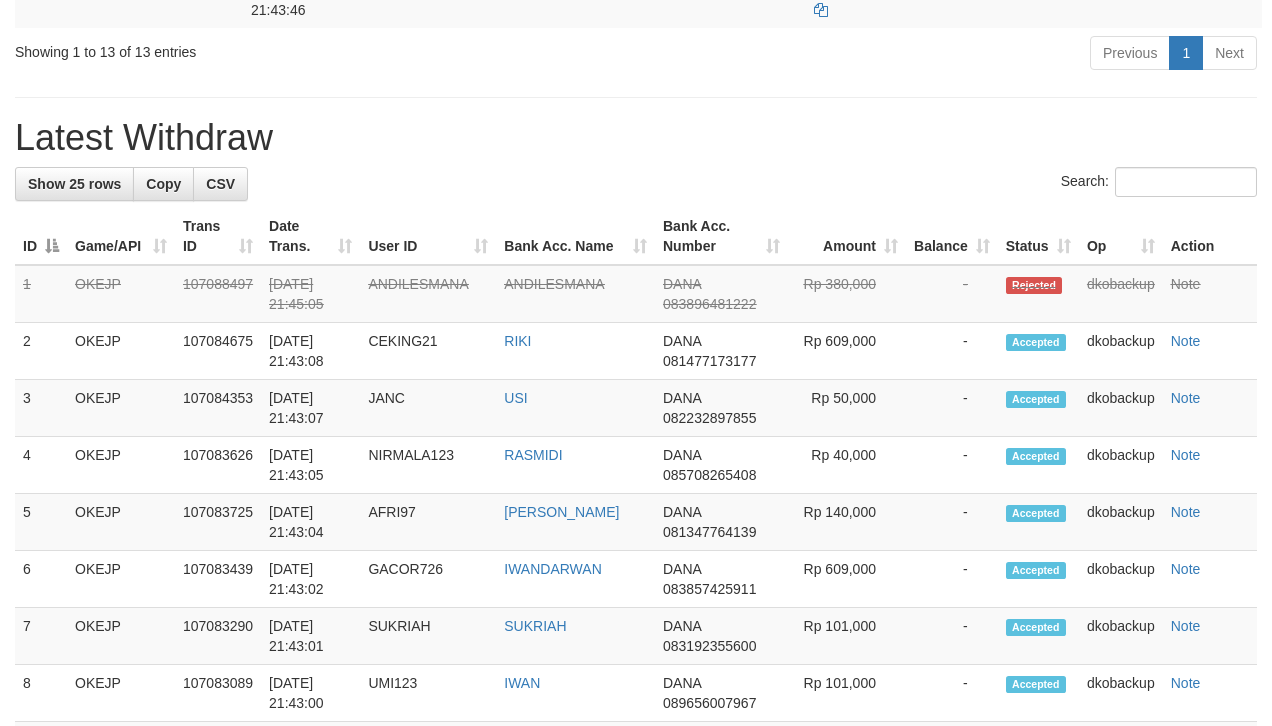 scroll, scrollTop: 1012, scrollLeft: 0, axis: vertical 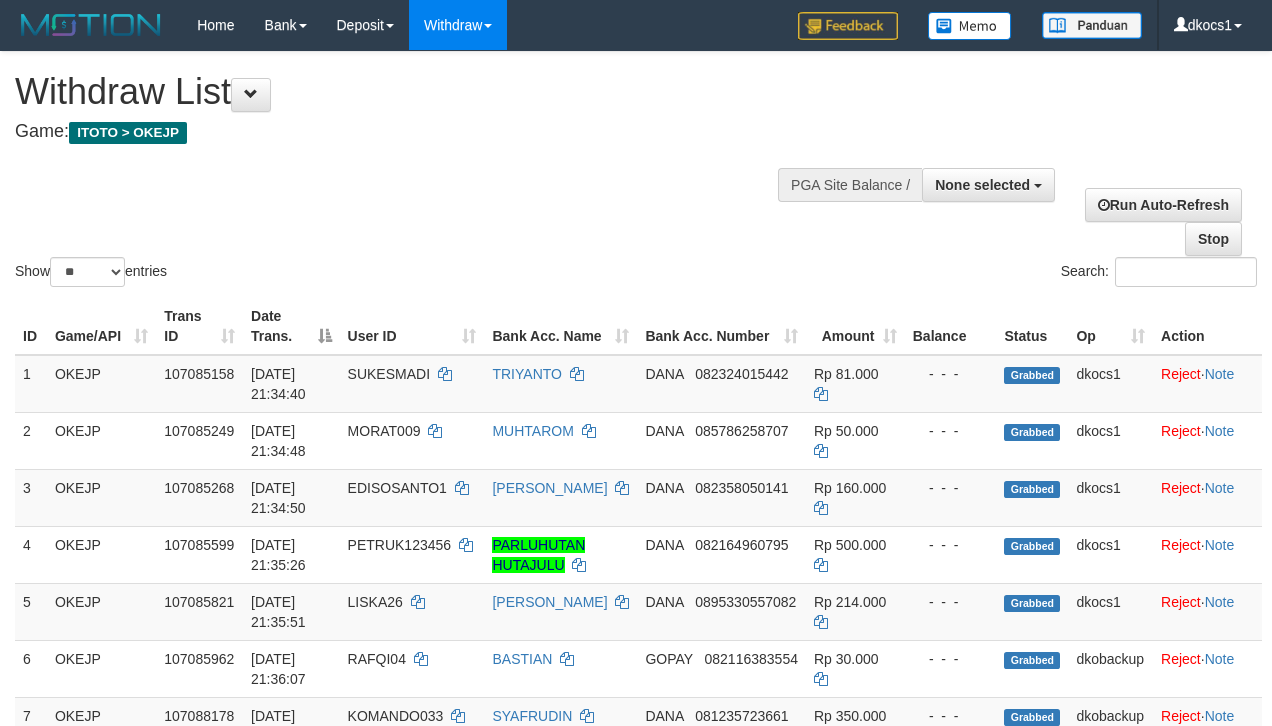 select 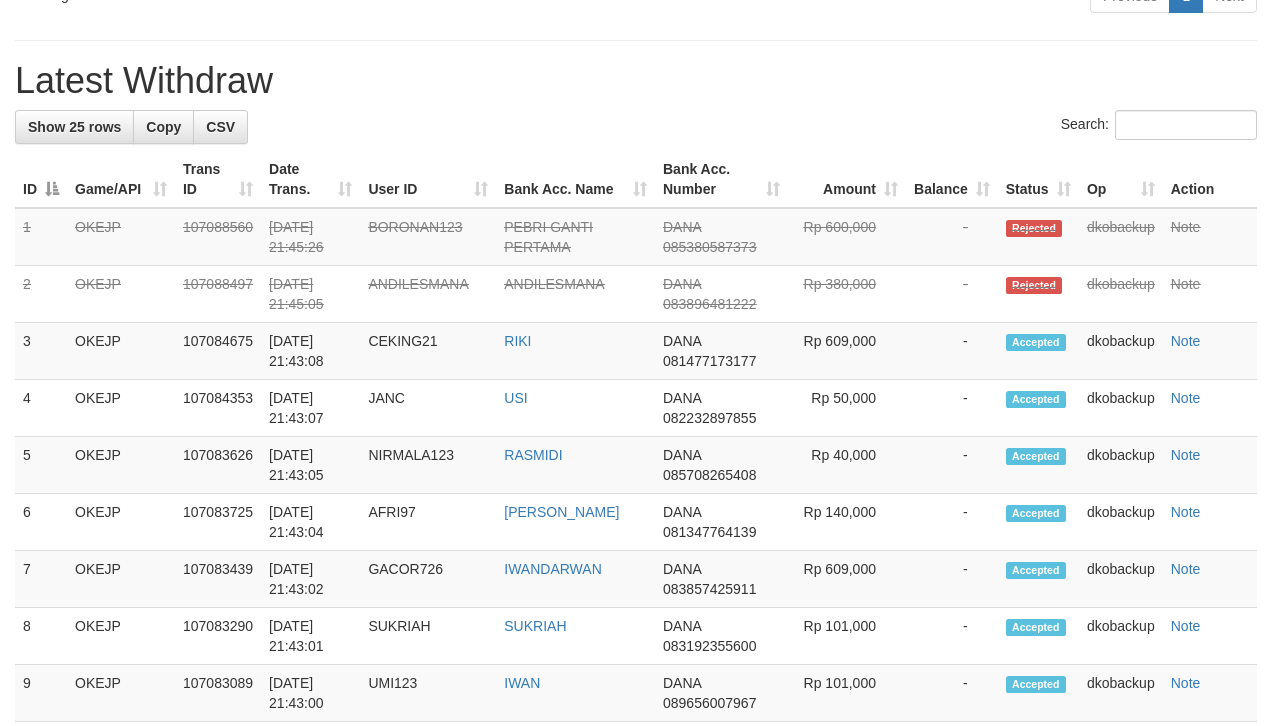 scroll, scrollTop: 1012, scrollLeft: 0, axis: vertical 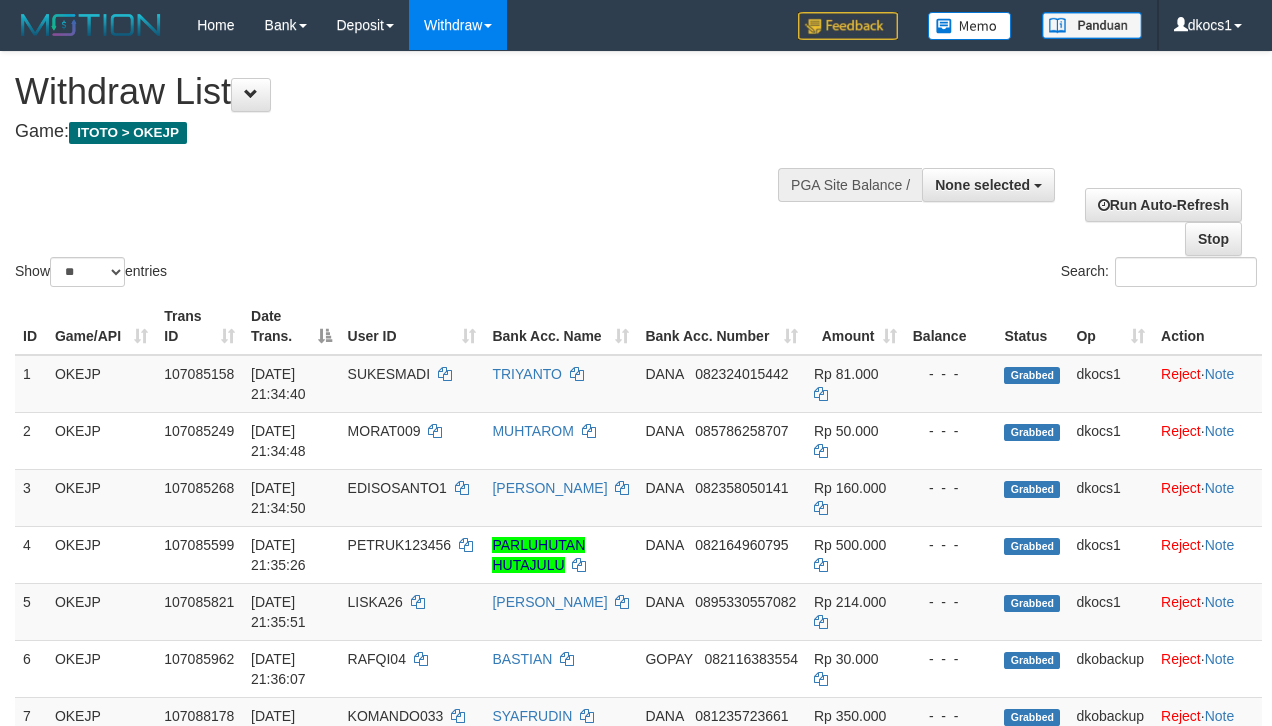 select 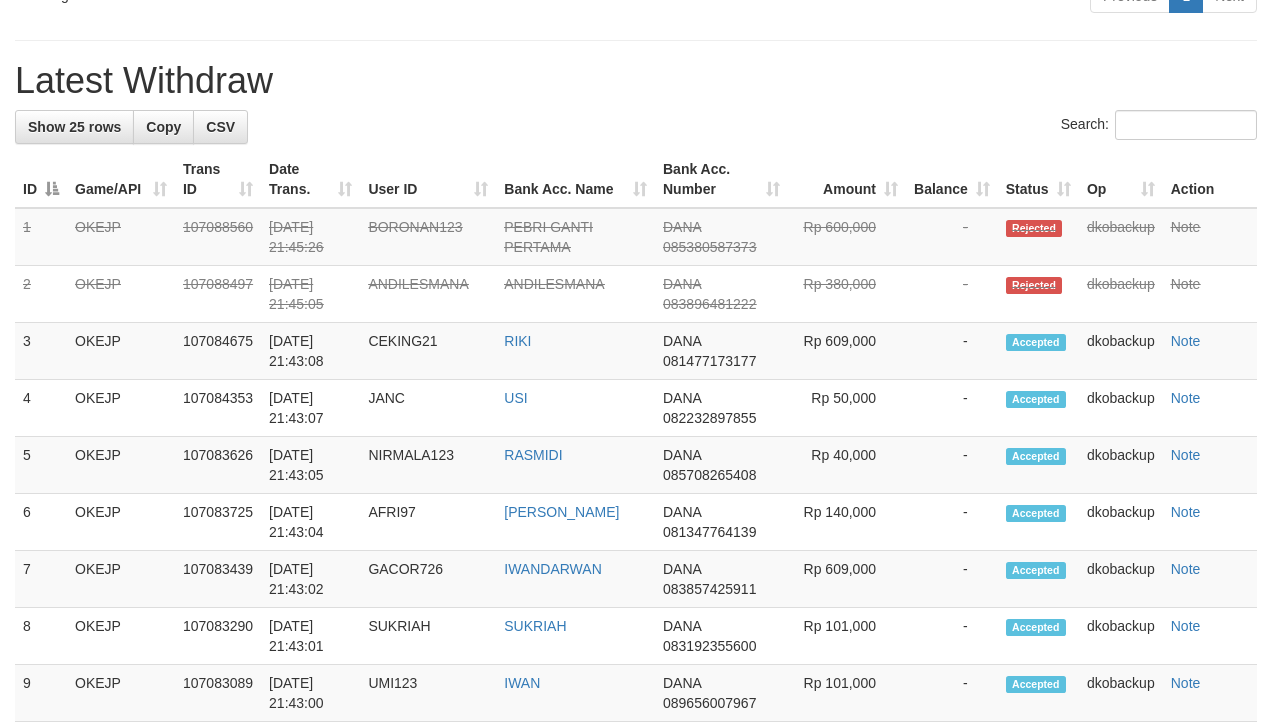 scroll, scrollTop: 1012, scrollLeft: 0, axis: vertical 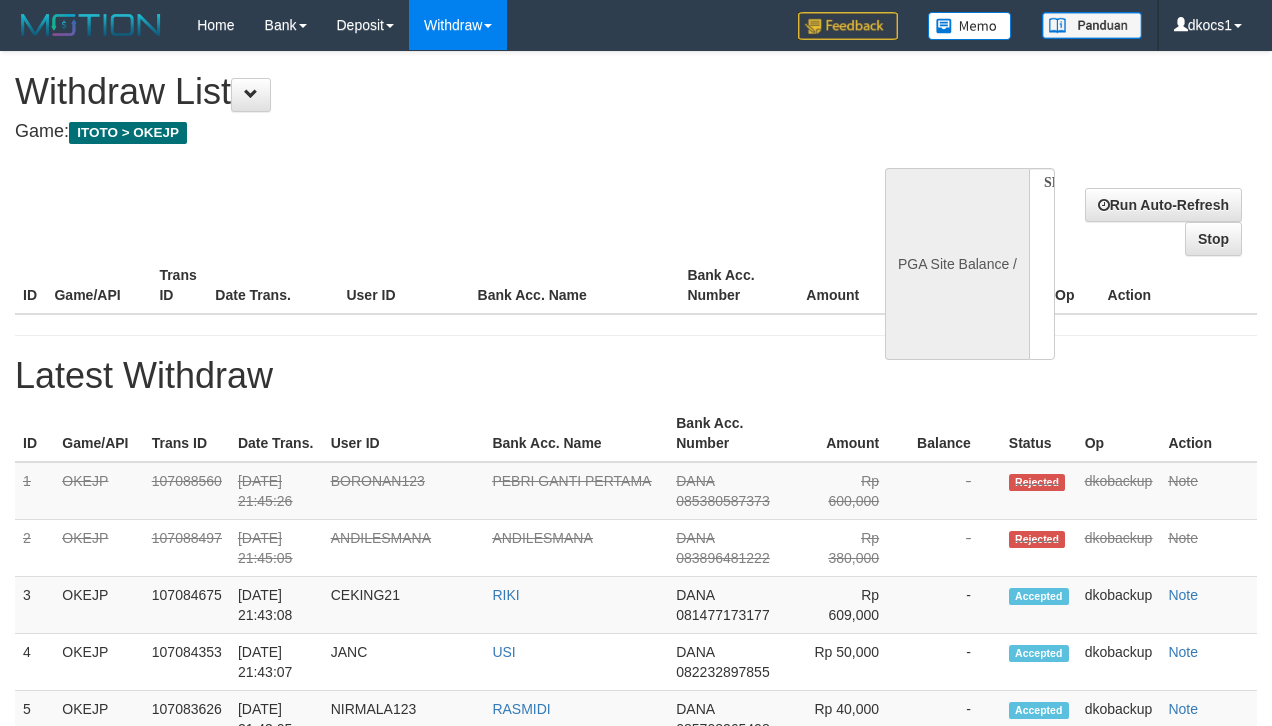 select 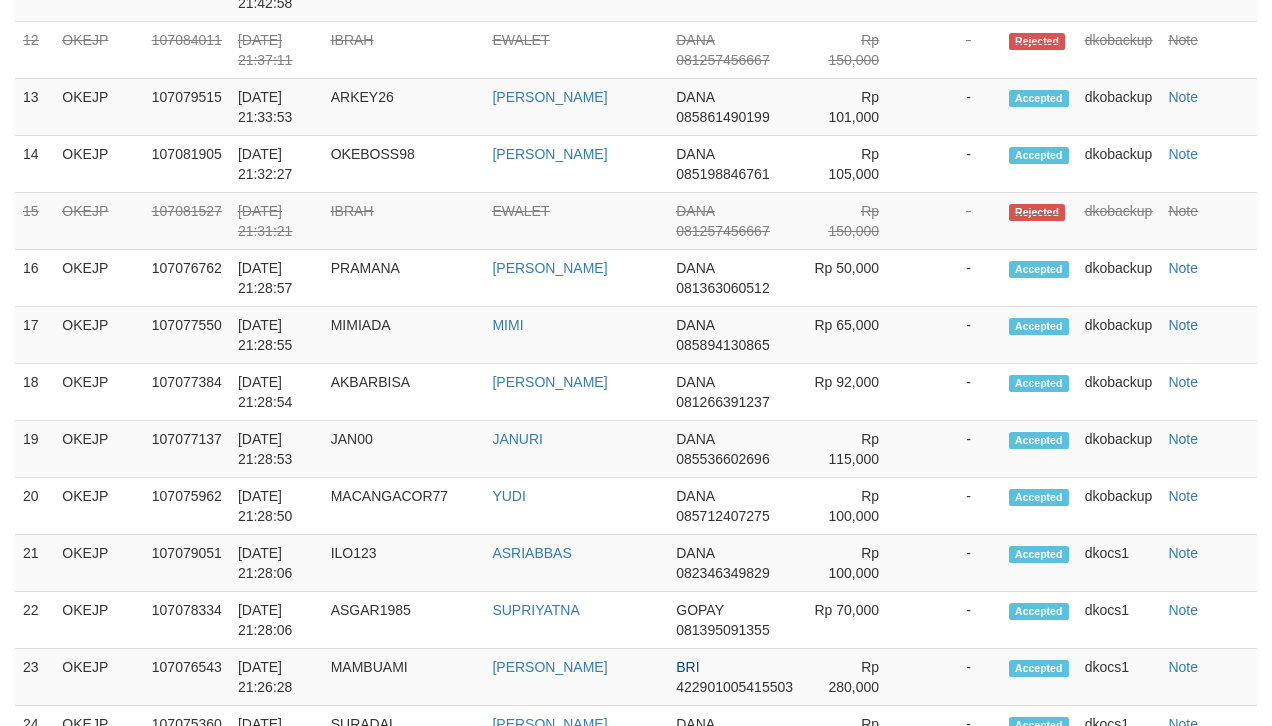 select on "**" 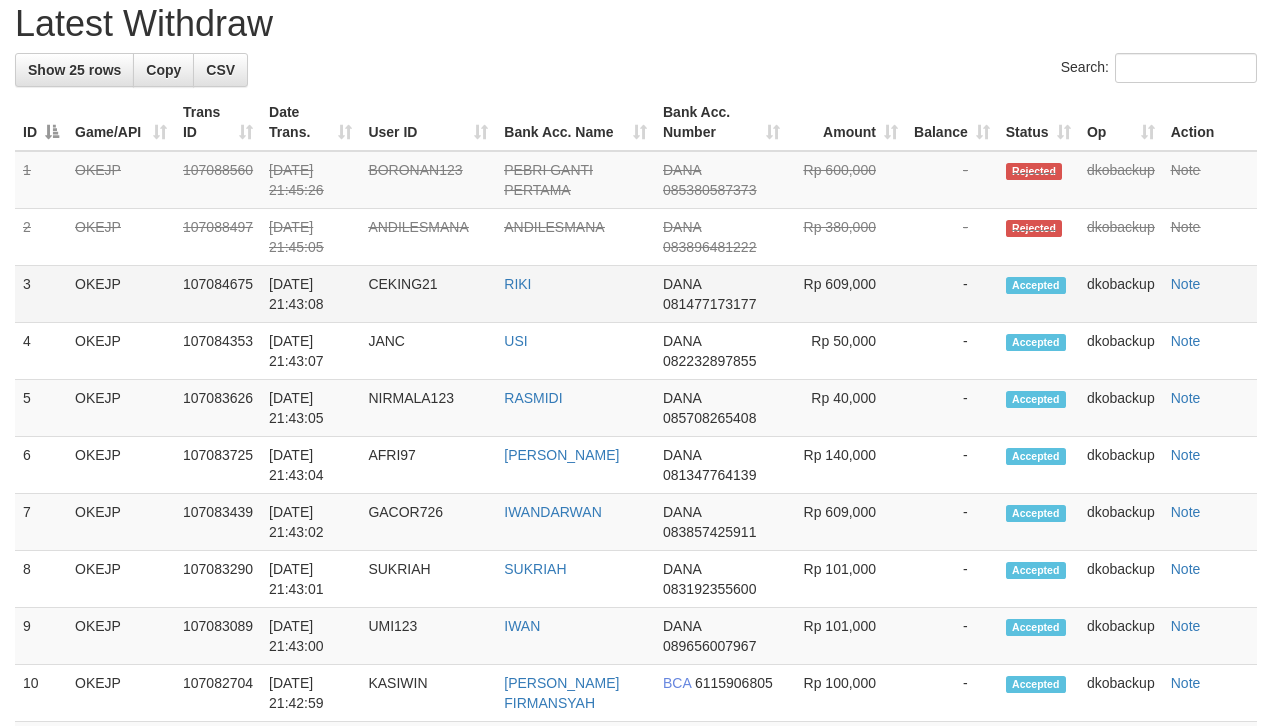 scroll, scrollTop: 1012, scrollLeft: 0, axis: vertical 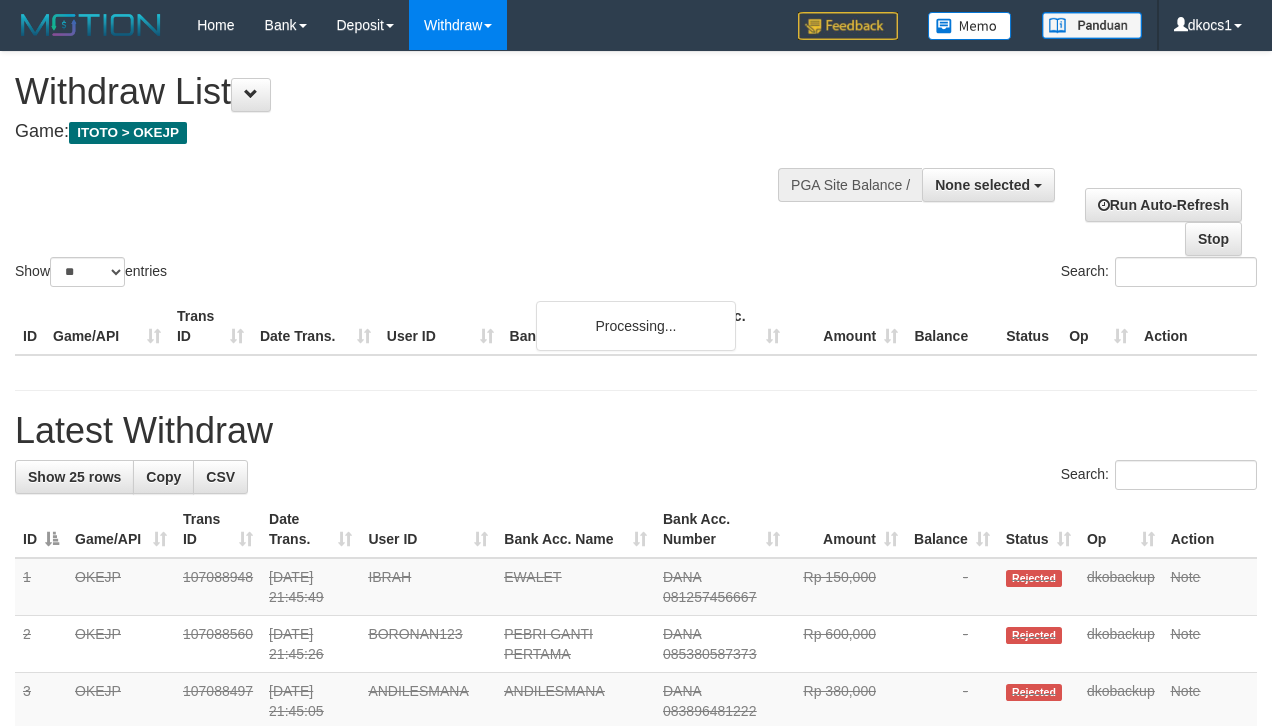 select 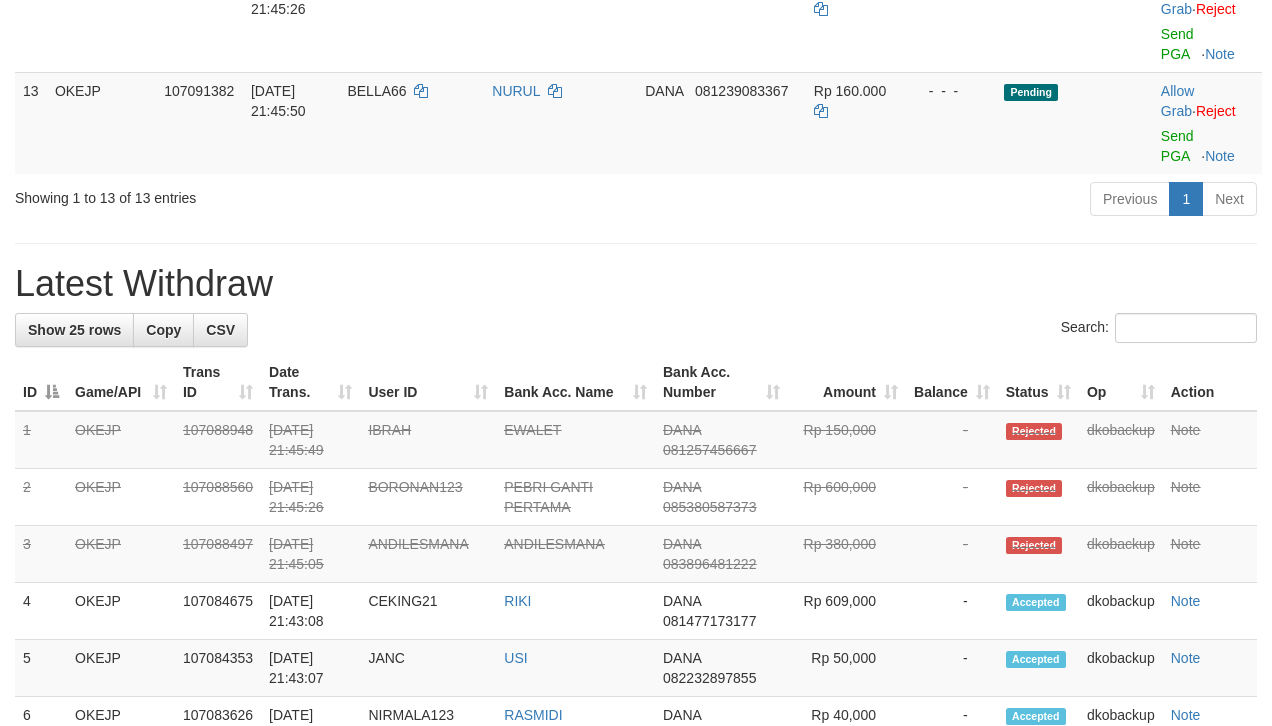 scroll, scrollTop: 1882, scrollLeft: 0, axis: vertical 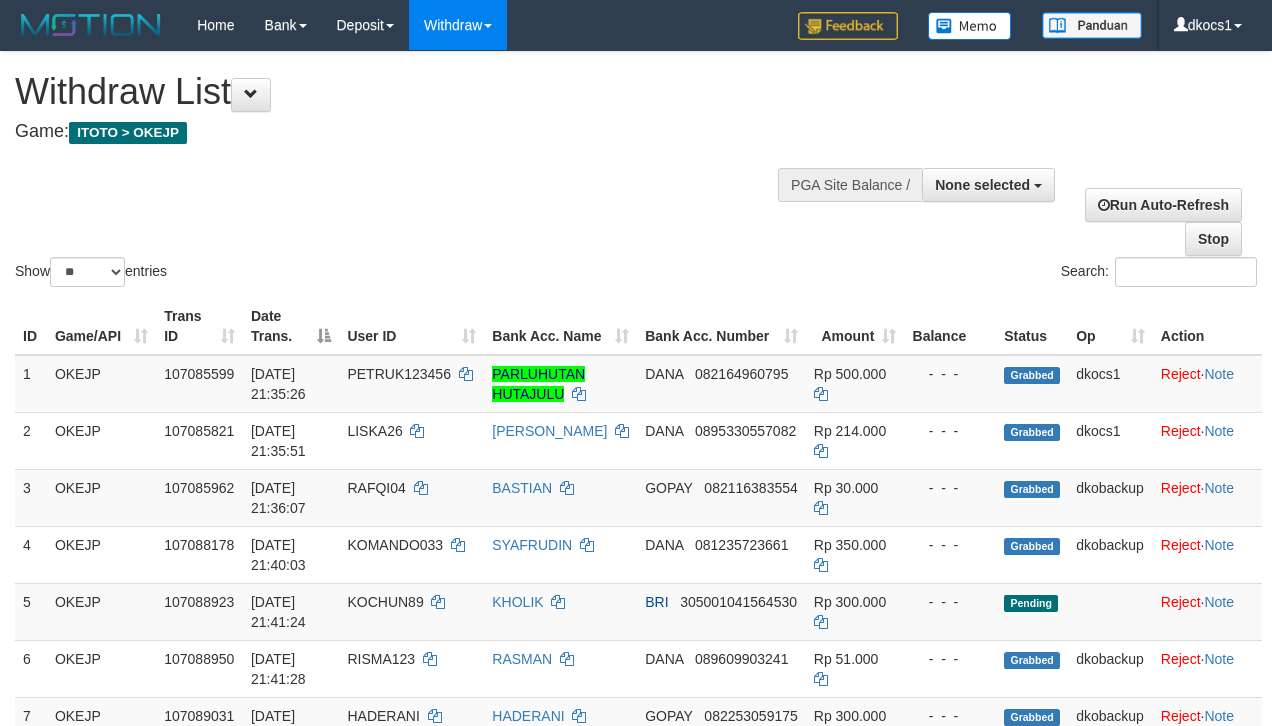 select 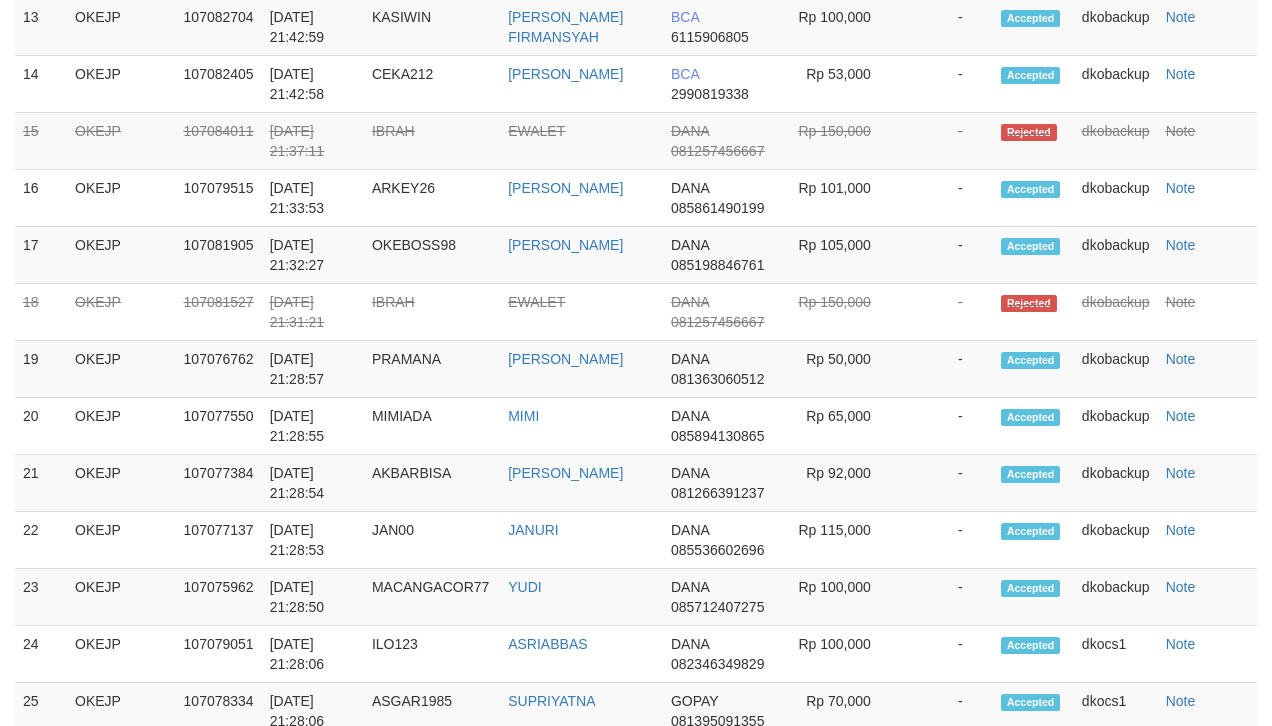 scroll, scrollTop: 1882, scrollLeft: 0, axis: vertical 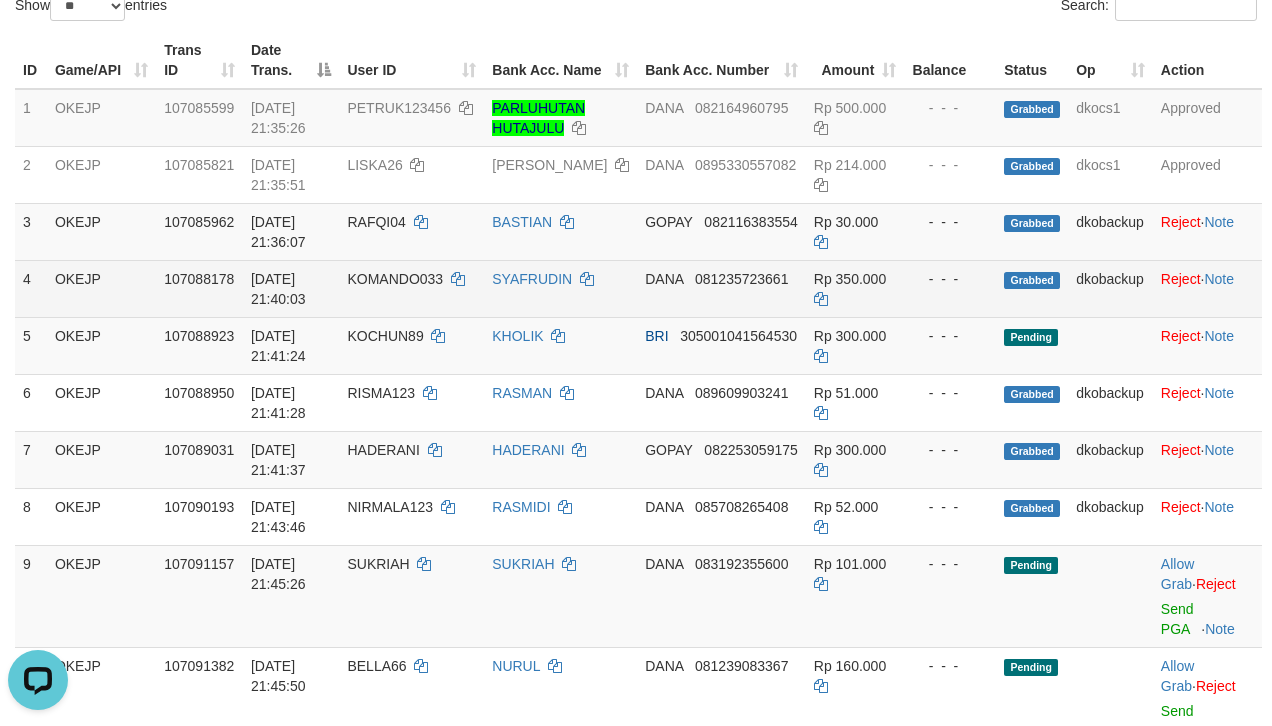 click on "081235723661" at bounding box center (741, 279) 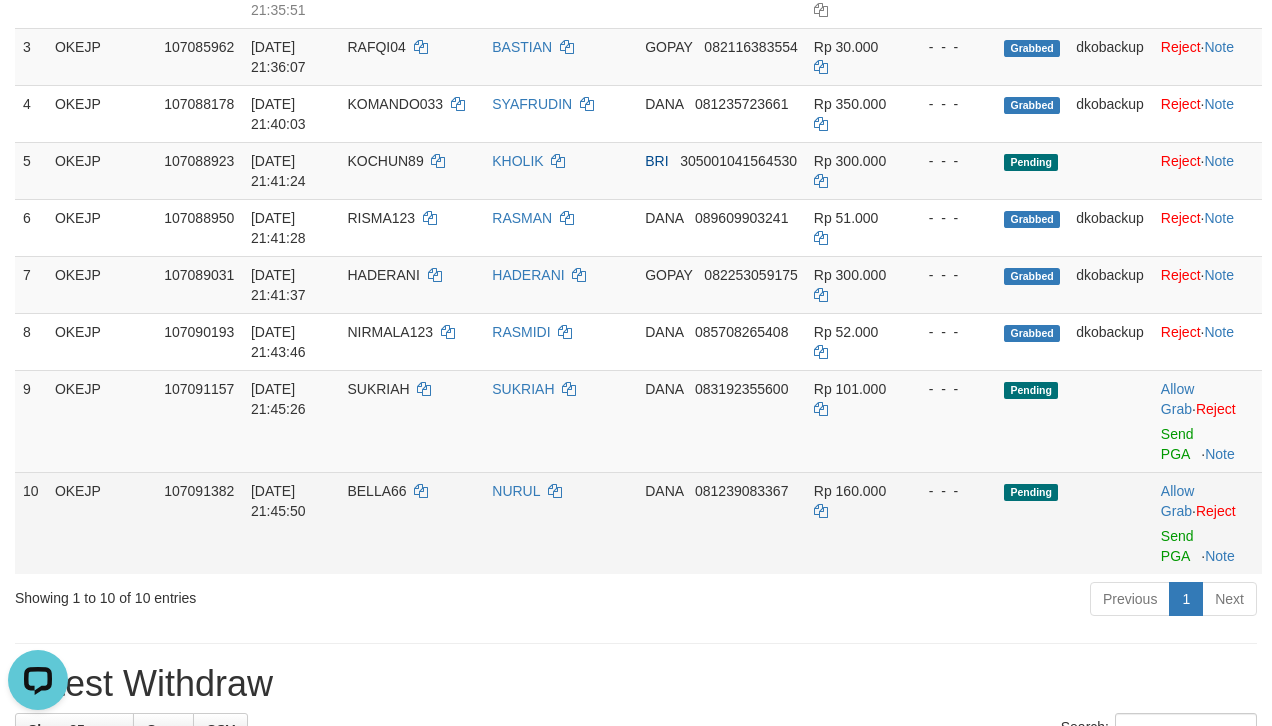 scroll, scrollTop: 533, scrollLeft: 0, axis: vertical 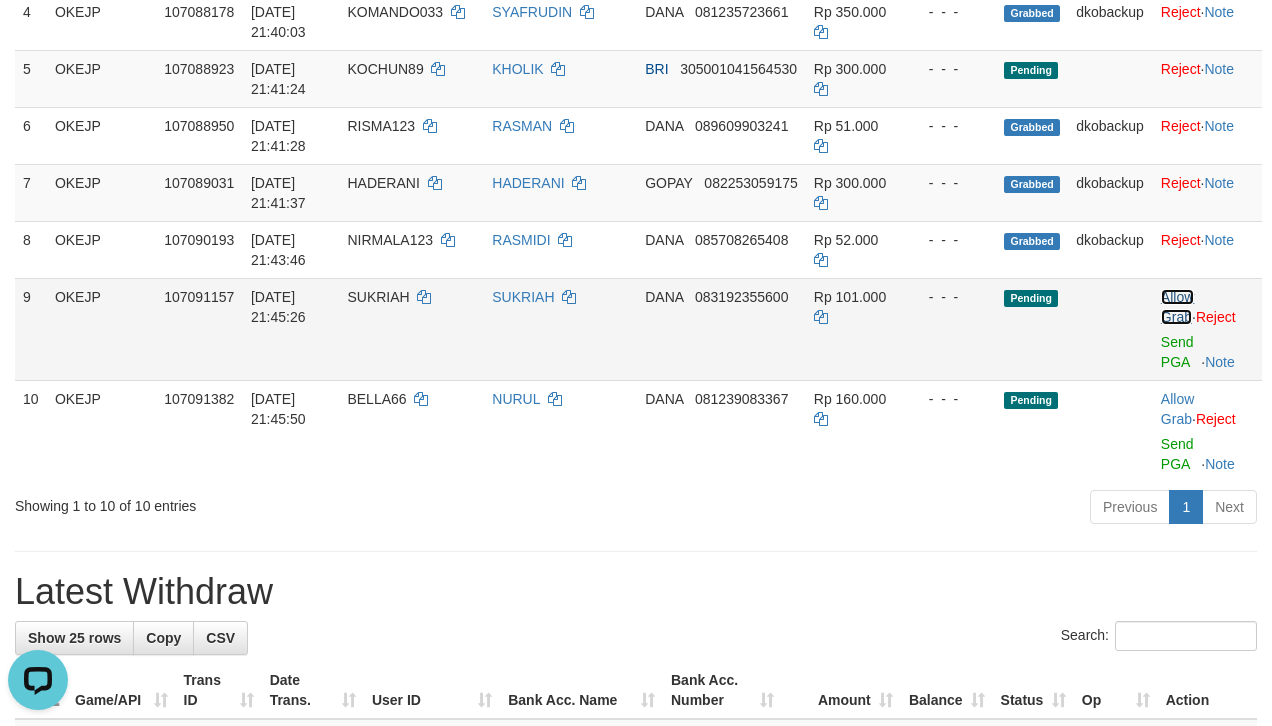 click on "Allow Grab" at bounding box center (1177, 307) 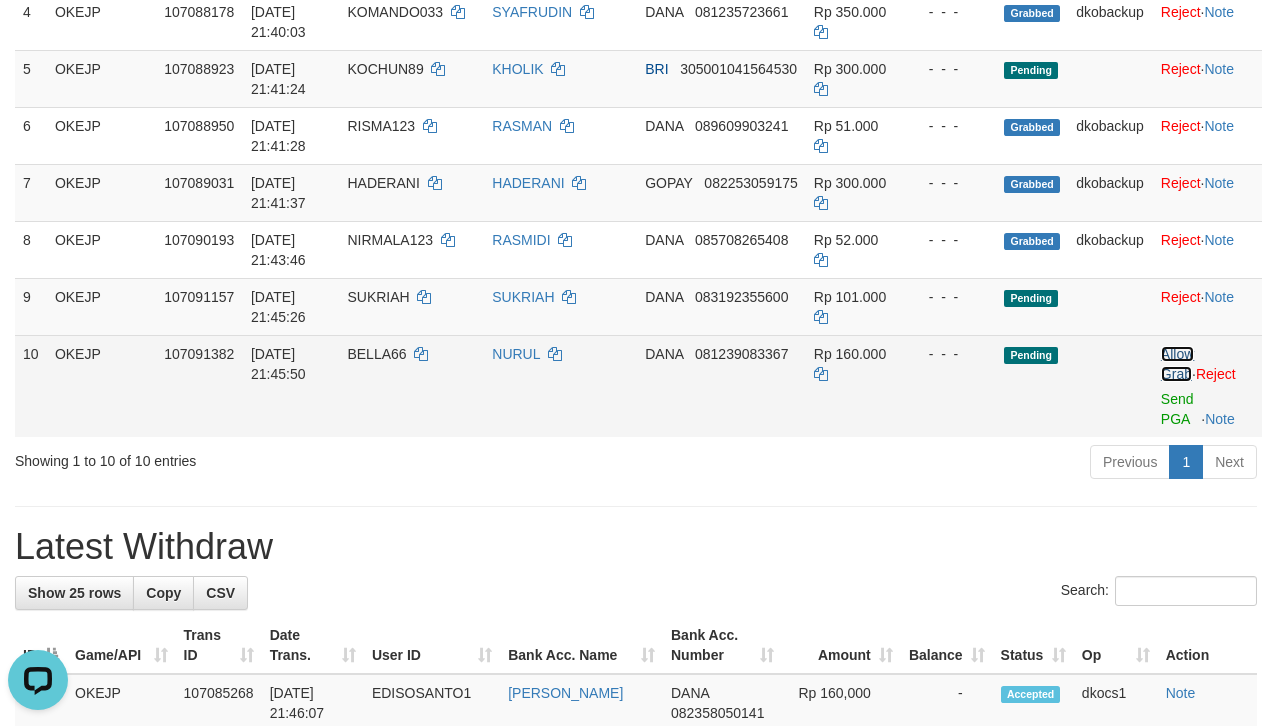 click on "Allow Grab" at bounding box center [1177, 364] 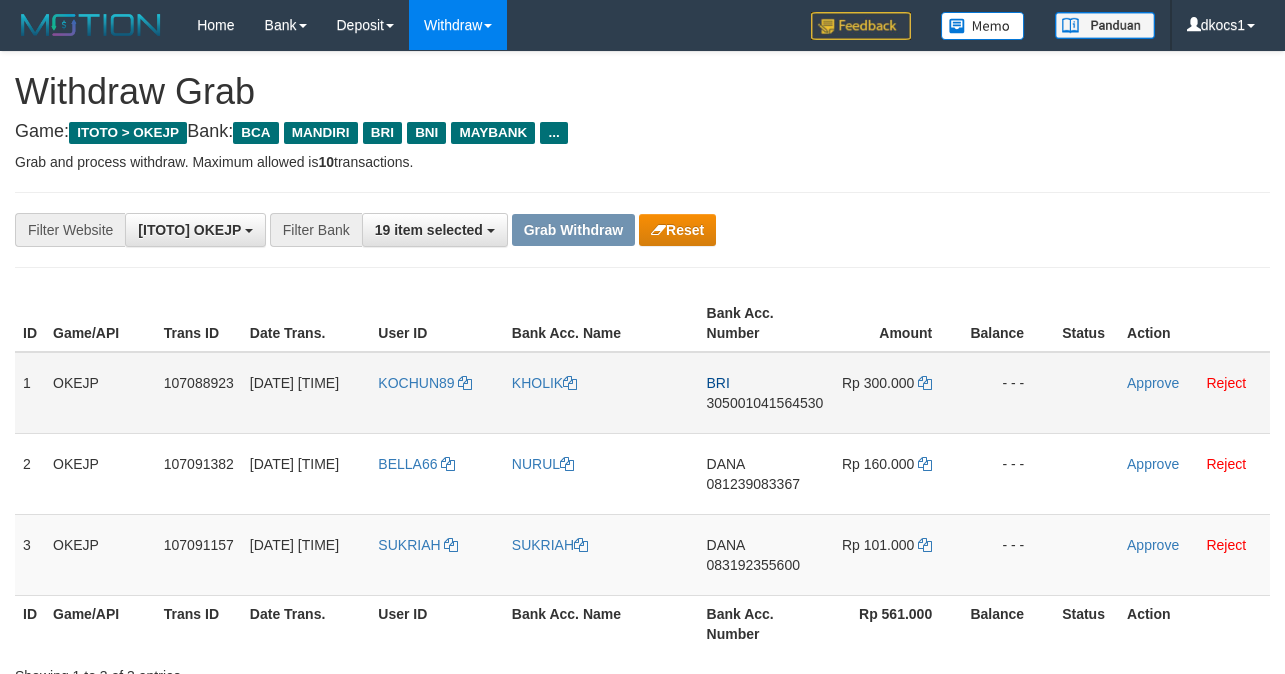 scroll, scrollTop: 0, scrollLeft: 0, axis: both 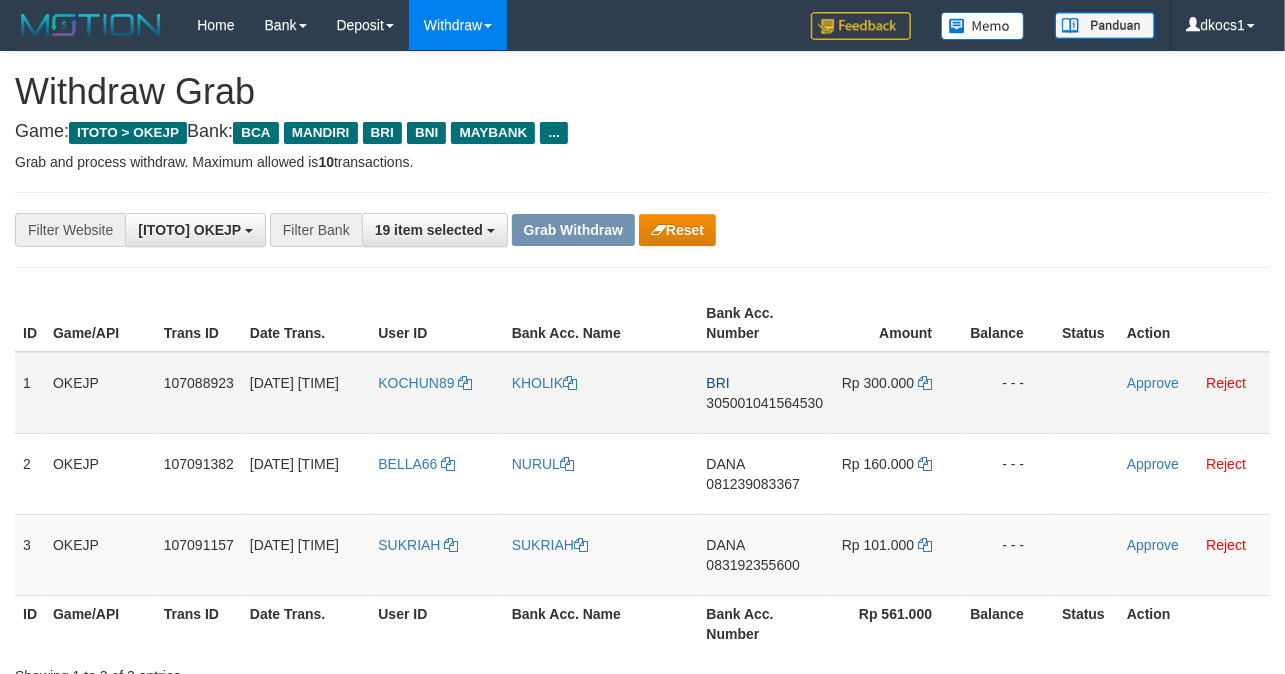 click on "KOCHUN89" at bounding box center [436, 393] 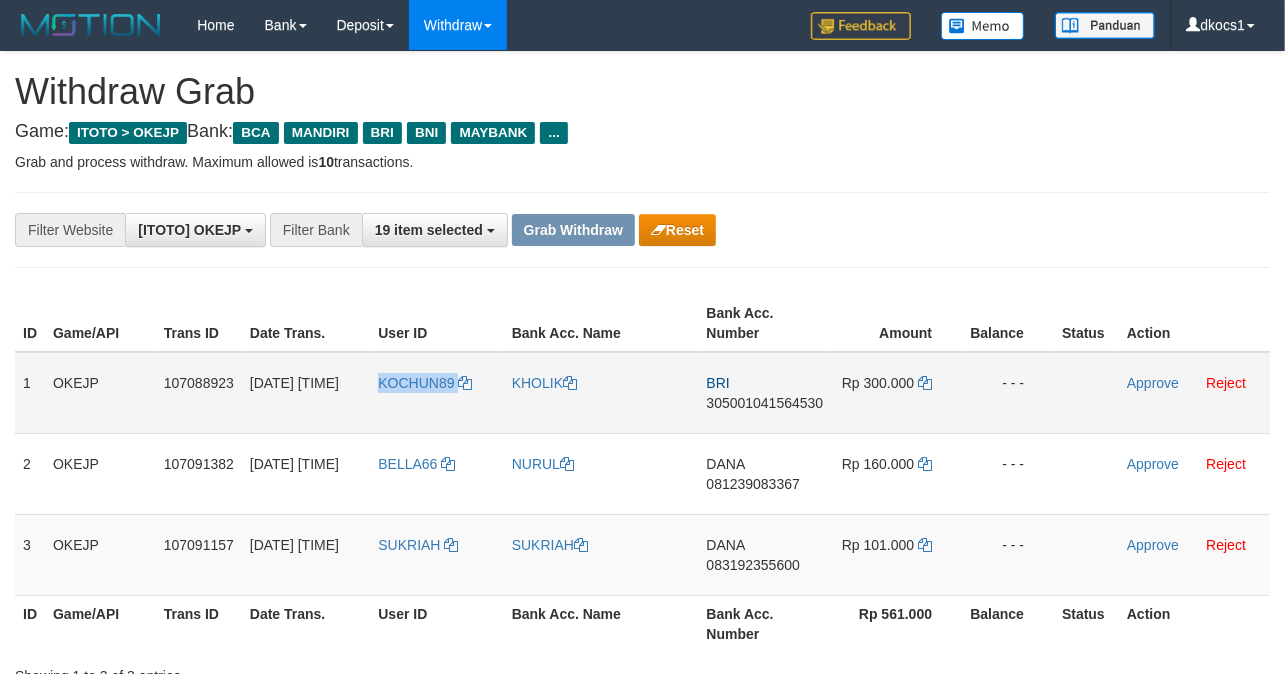 drag, startPoint x: 413, startPoint y: 410, endPoint x: 1238, endPoint y: 370, distance: 825.9691 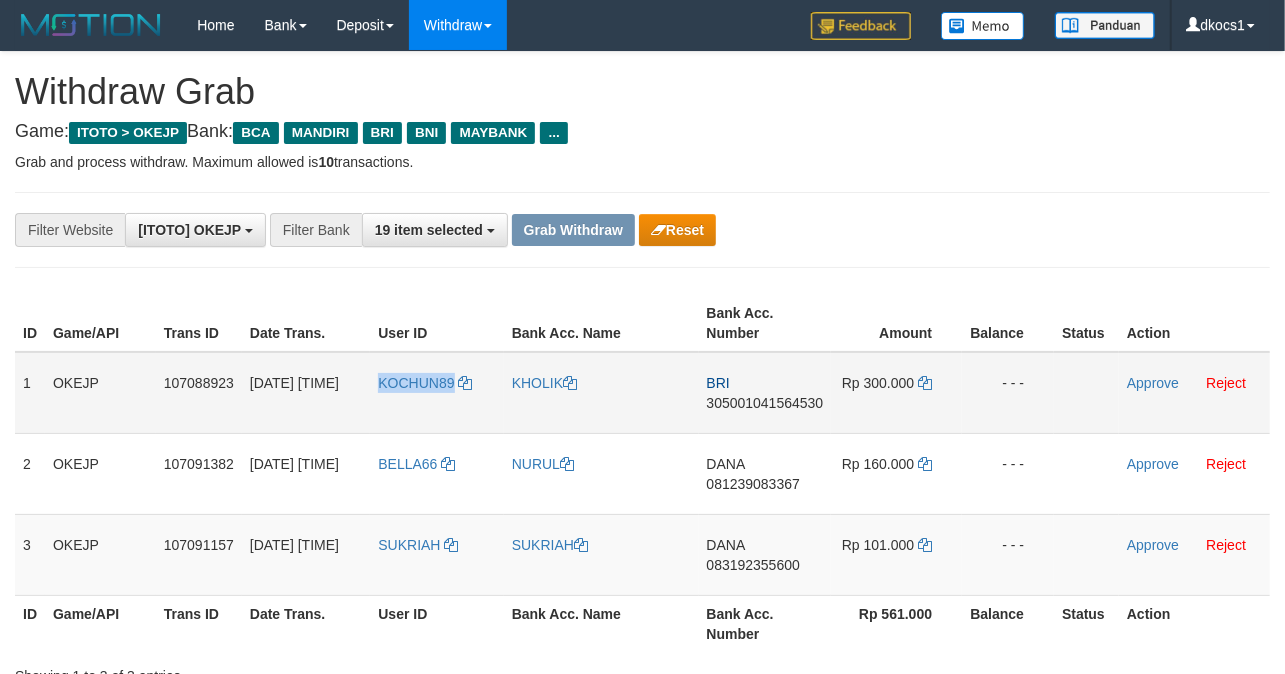 copy on "KOCHUN89" 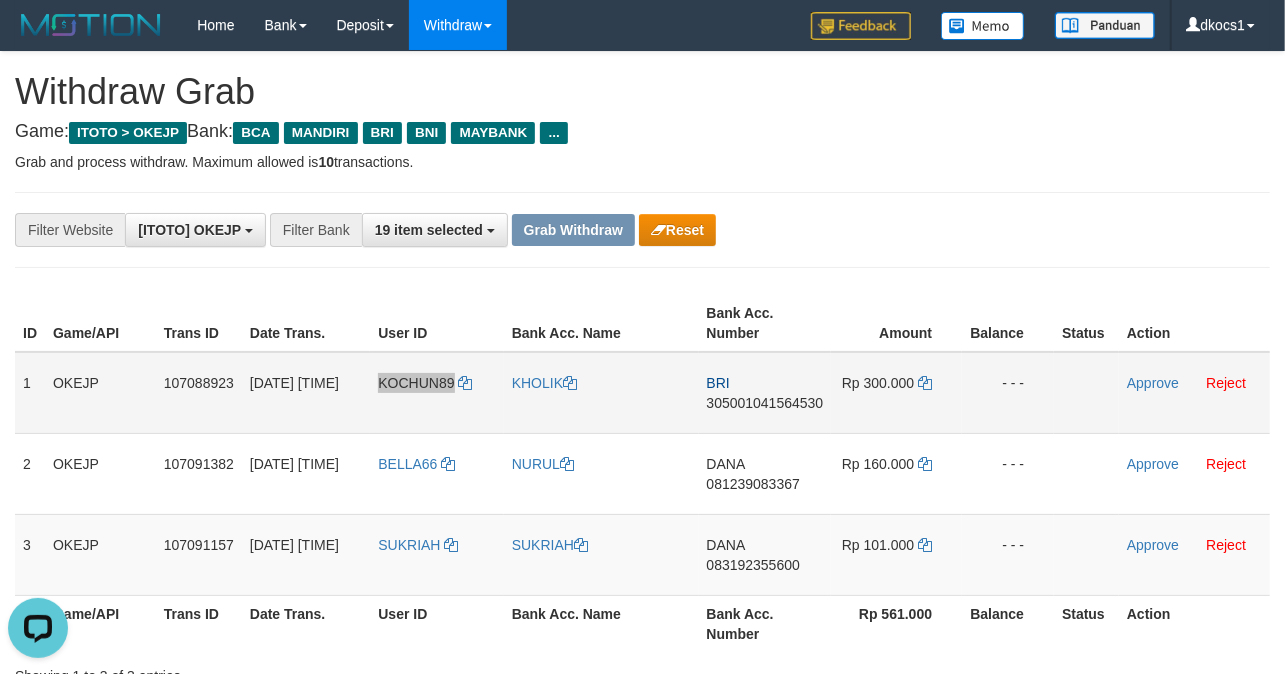 scroll, scrollTop: 0, scrollLeft: 0, axis: both 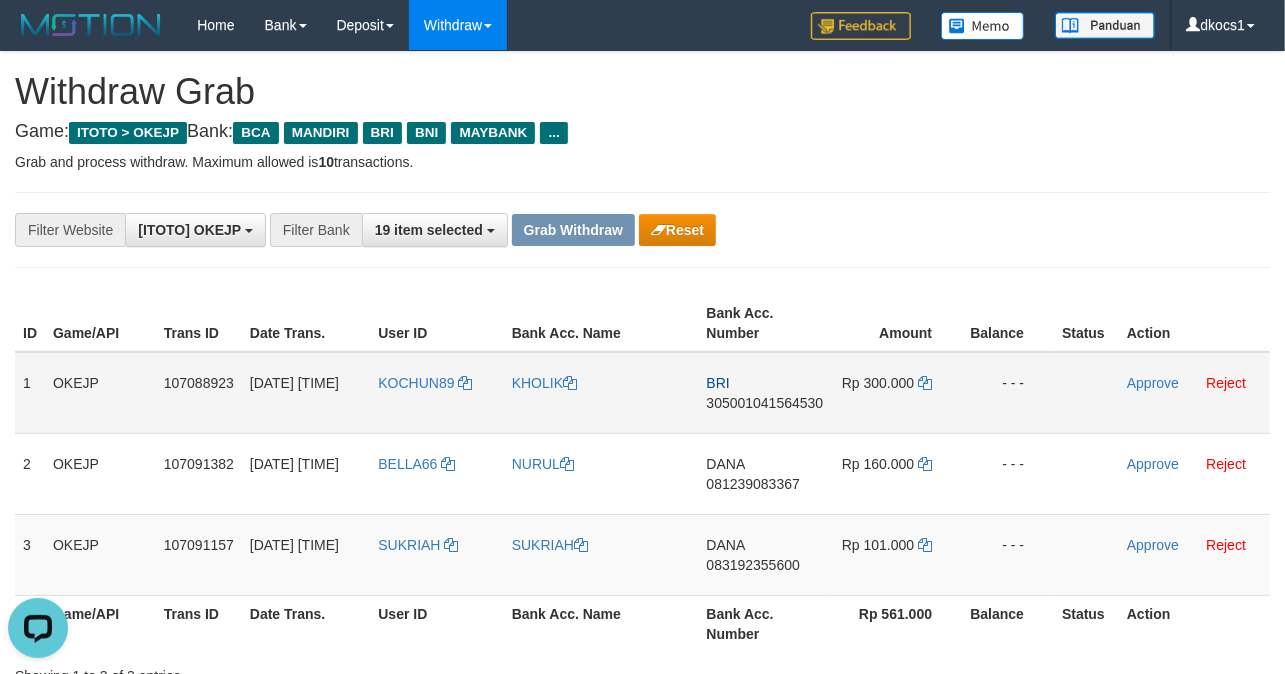 click on "KHOLIK" at bounding box center (601, 393) 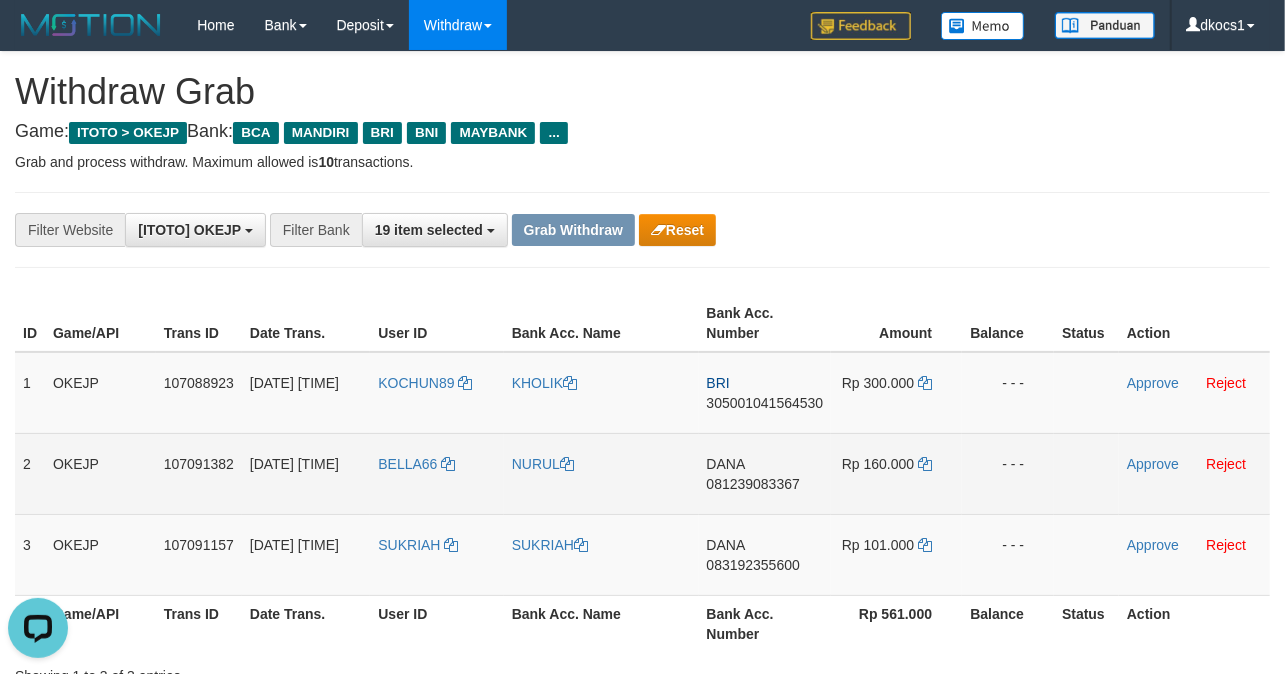 copy on "KHOLIK" 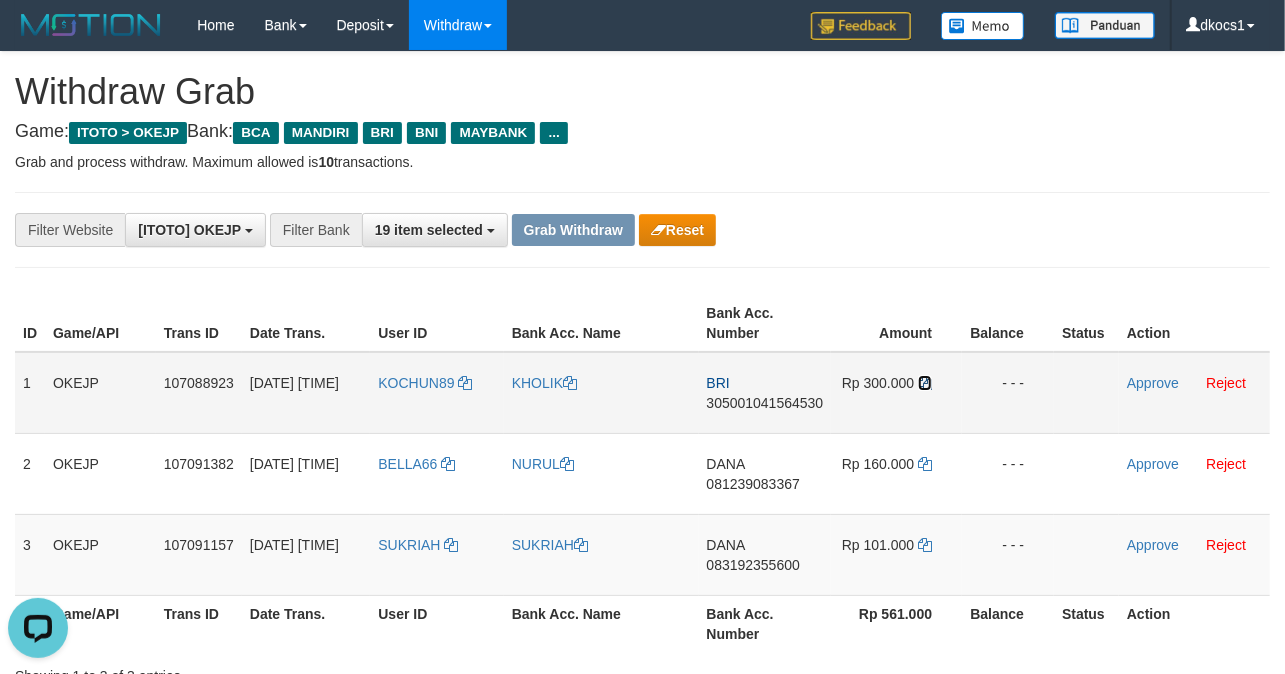 click at bounding box center (925, 383) 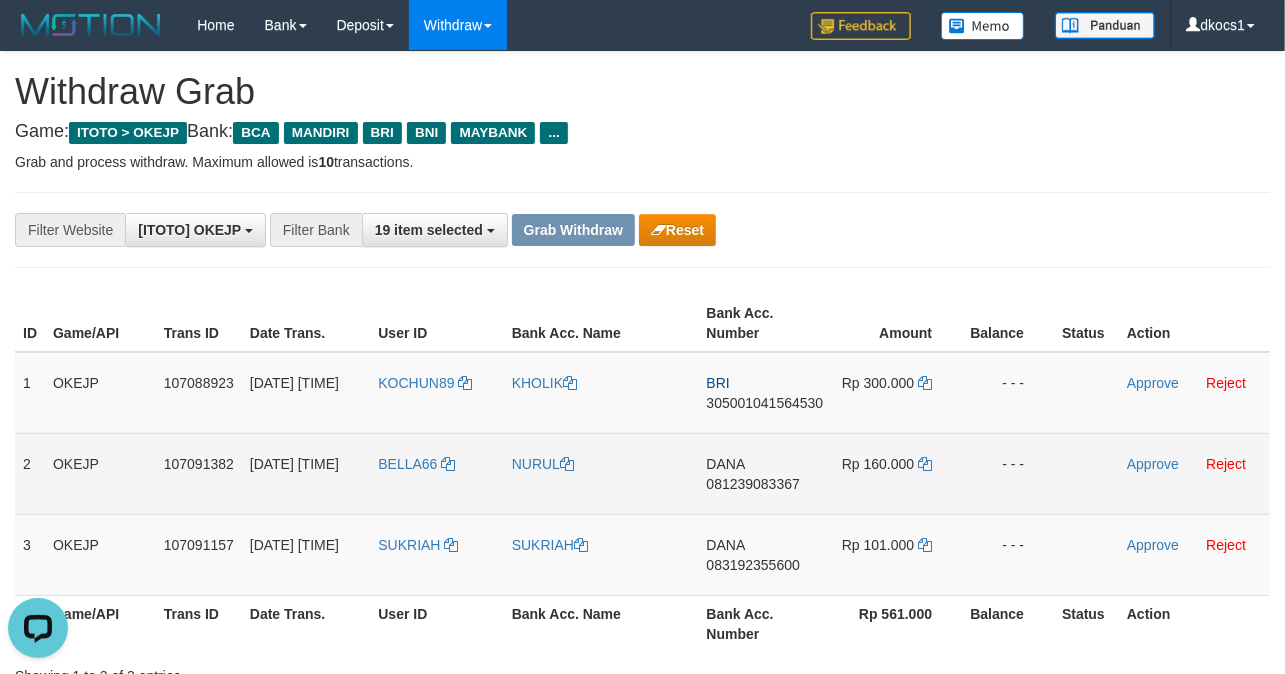 click on "BELLA66" at bounding box center [436, 473] 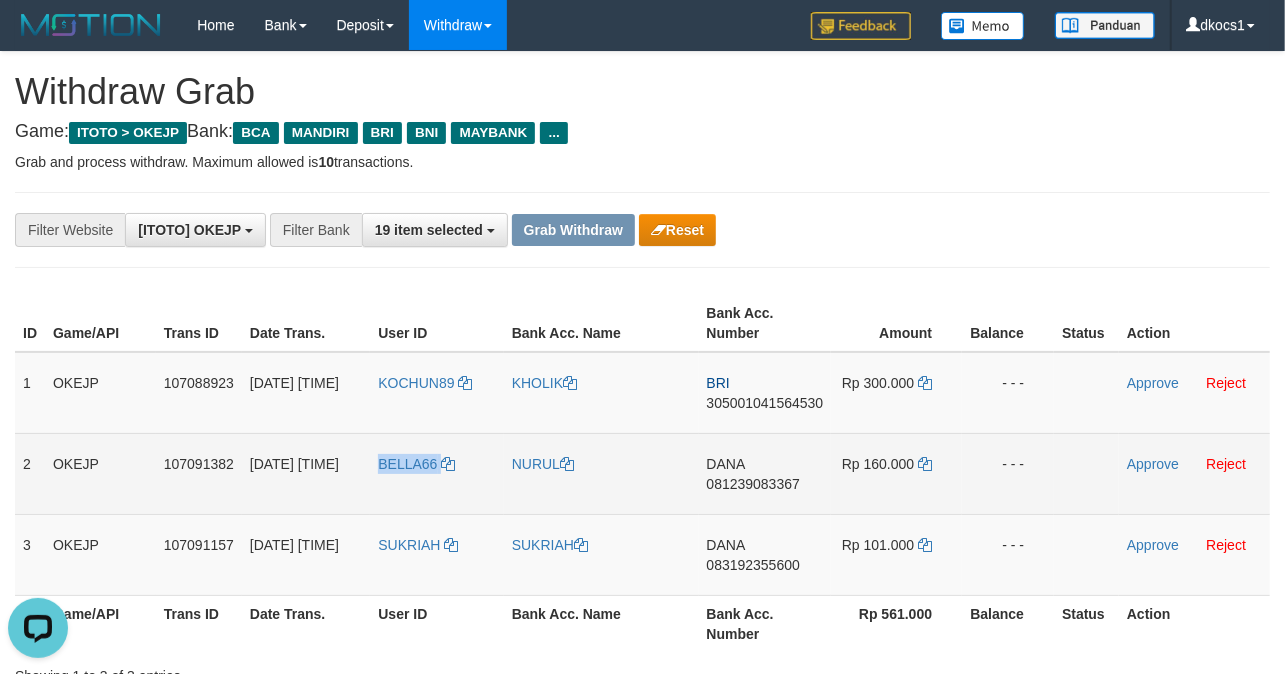 click on "BELLA66" at bounding box center [436, 473] 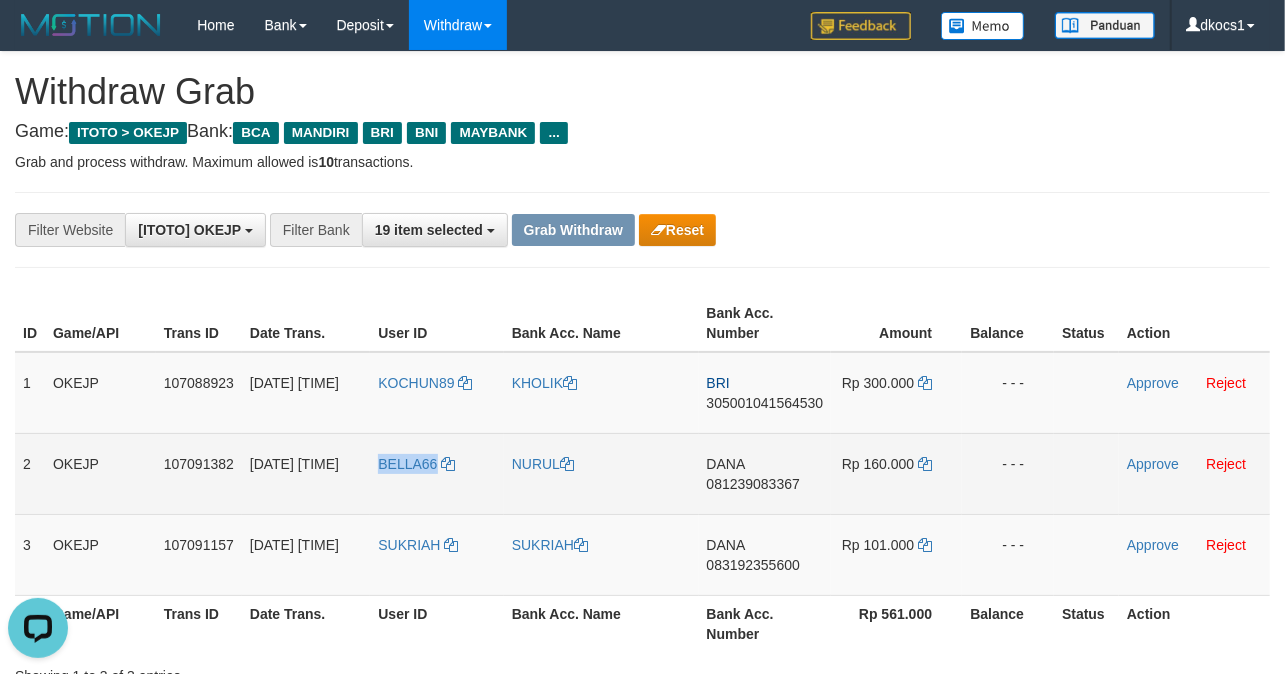 copy on "BELLA66" 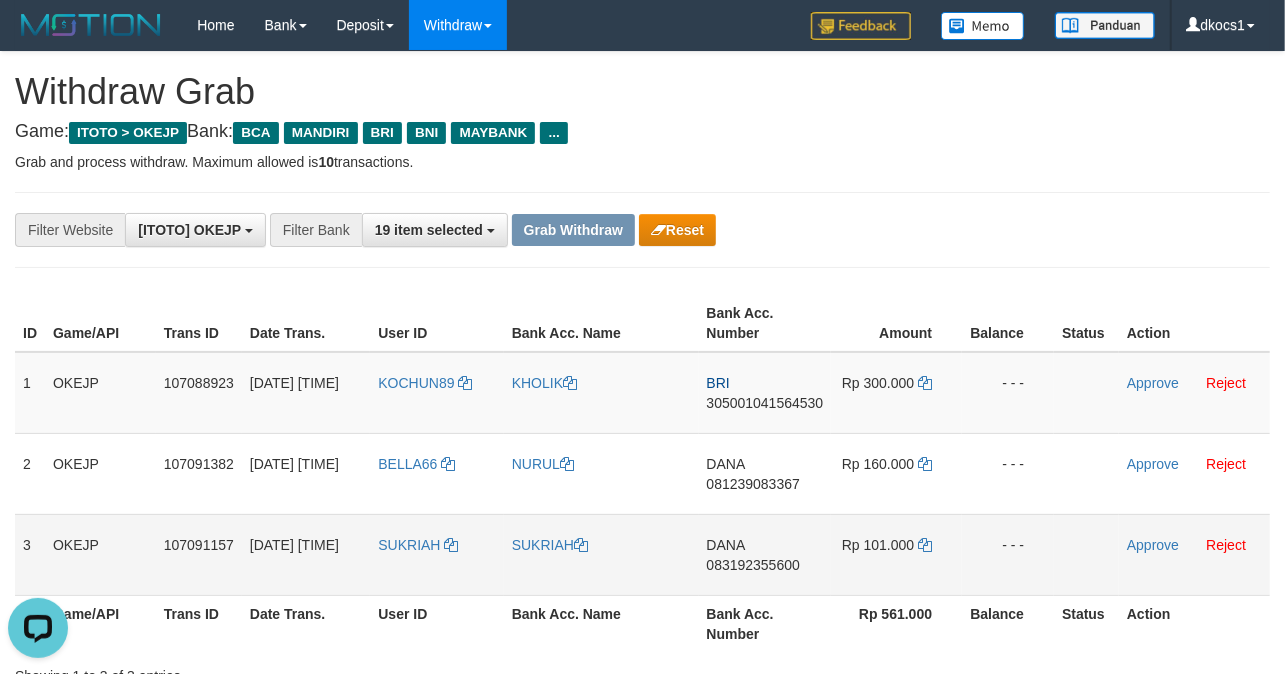 click on "SUKRIAH" at bounding box center [436, 554] 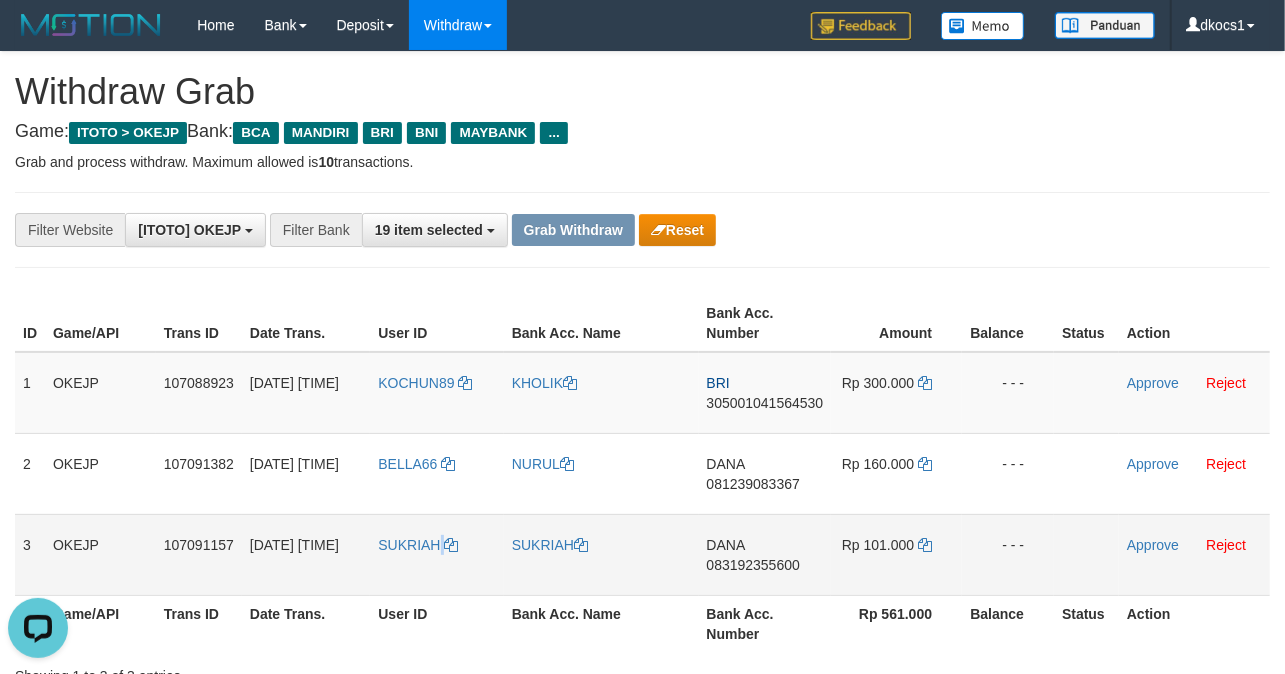 click on "SUKRIAH" at bounding box center [436, 554] 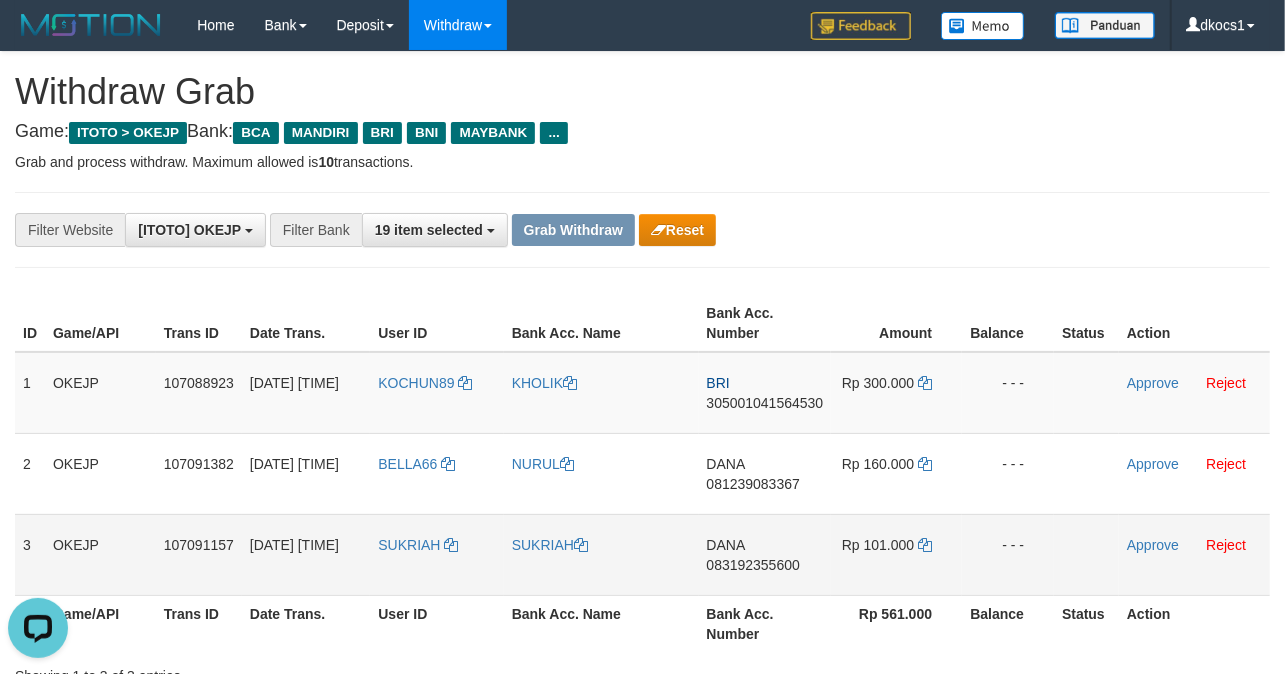 click on "SUKRIAH" at bounding box center (436, 554) 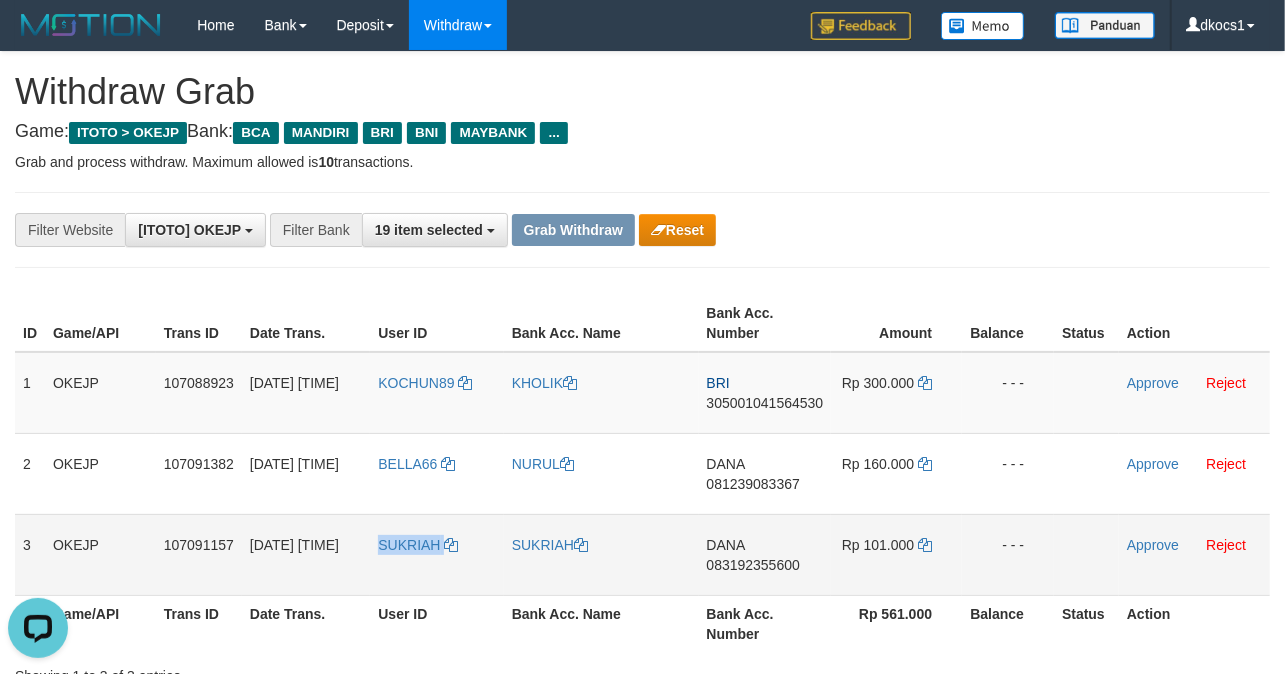 click on "SUKRIAH" at bounding box center (436, 554) 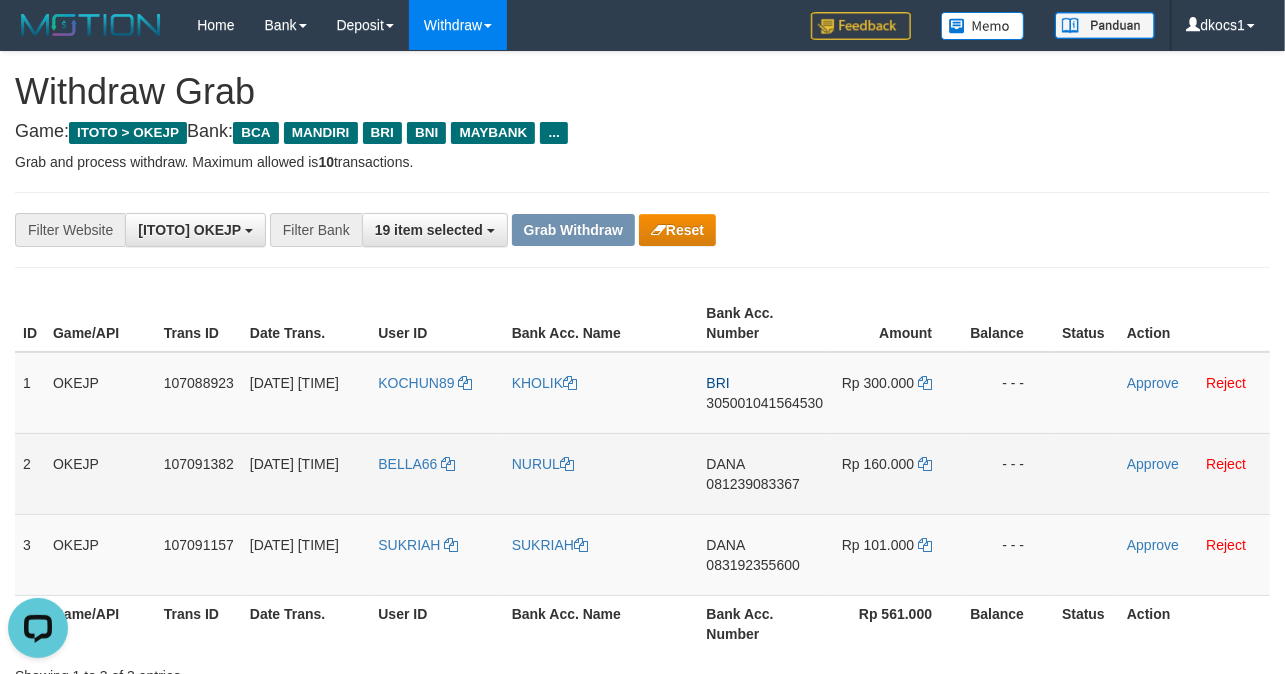 click on "NURUL" at bounding box center [601, 473] 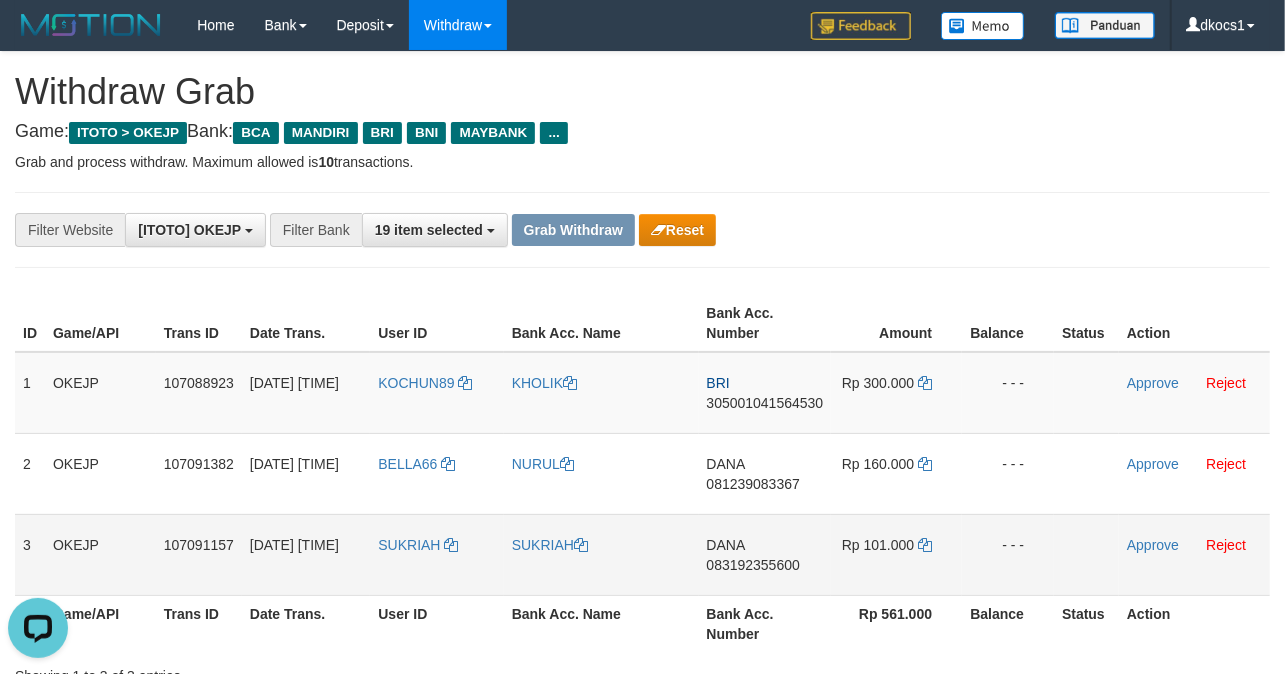 drag, startPoint x: 532, startPoint y: 486, endPoint x: 88, endPoint y: 565, distance: 450.9734 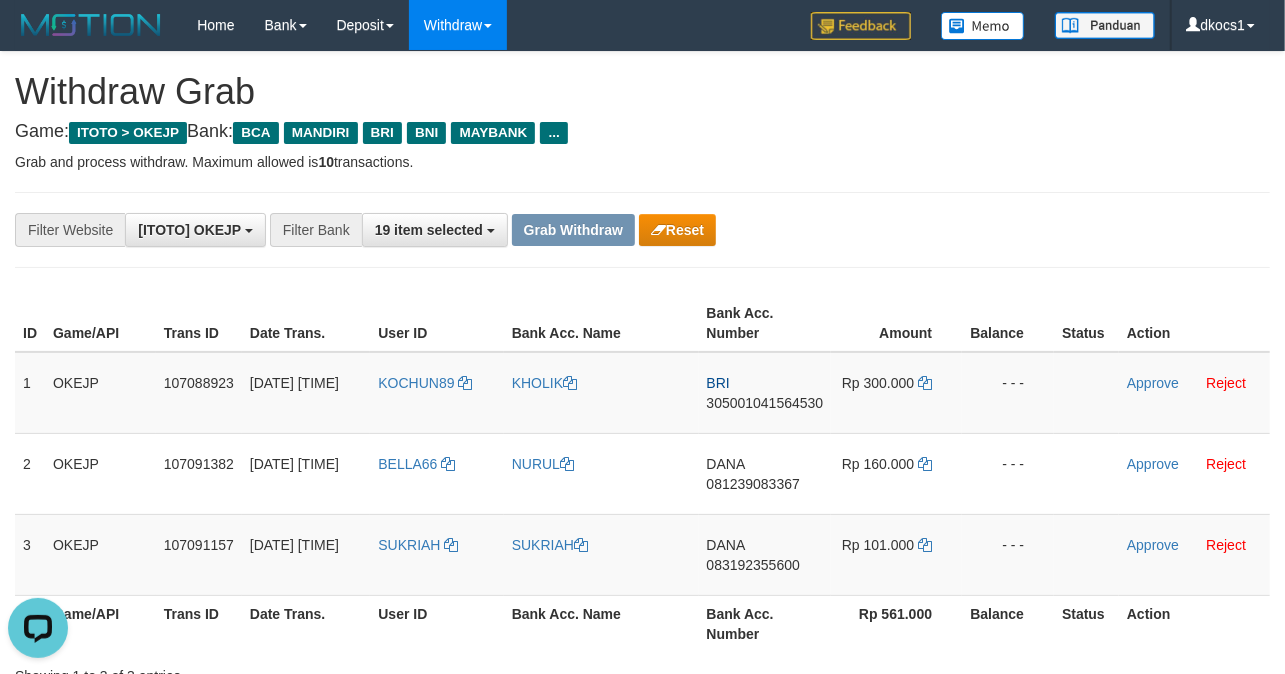 copy on "SUKRIAH" 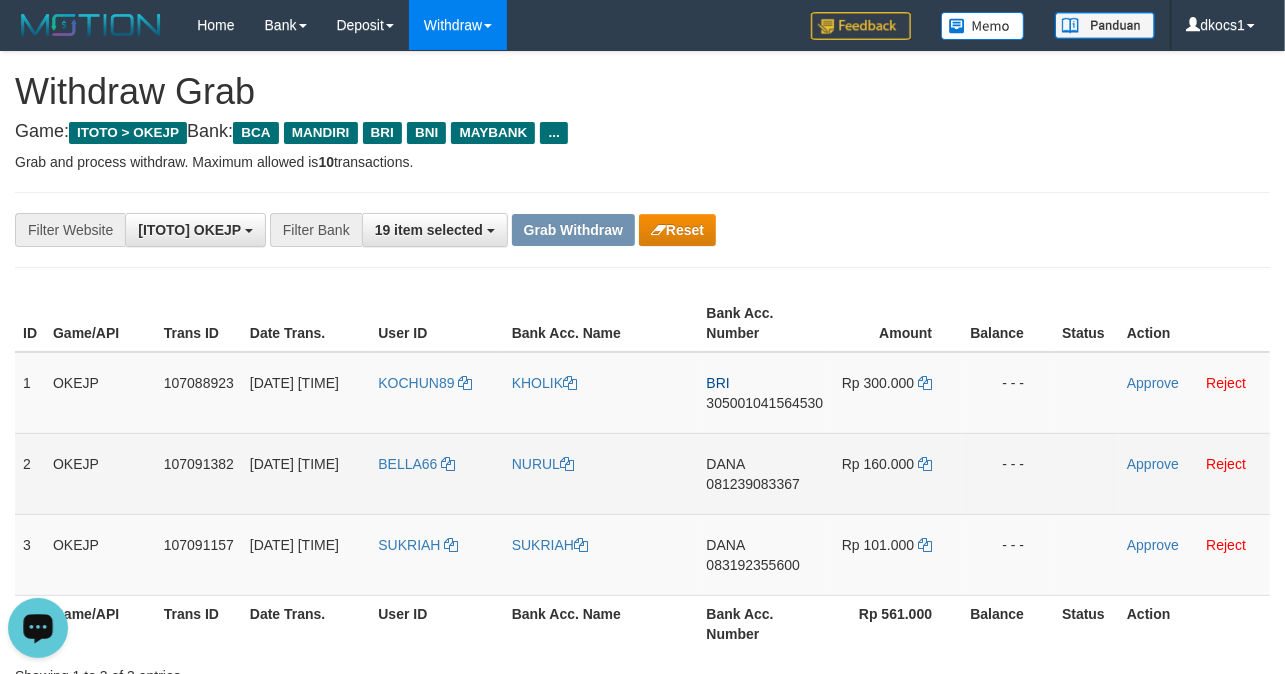 click on "DANA
081239083367" at bounding box center [765, 473] 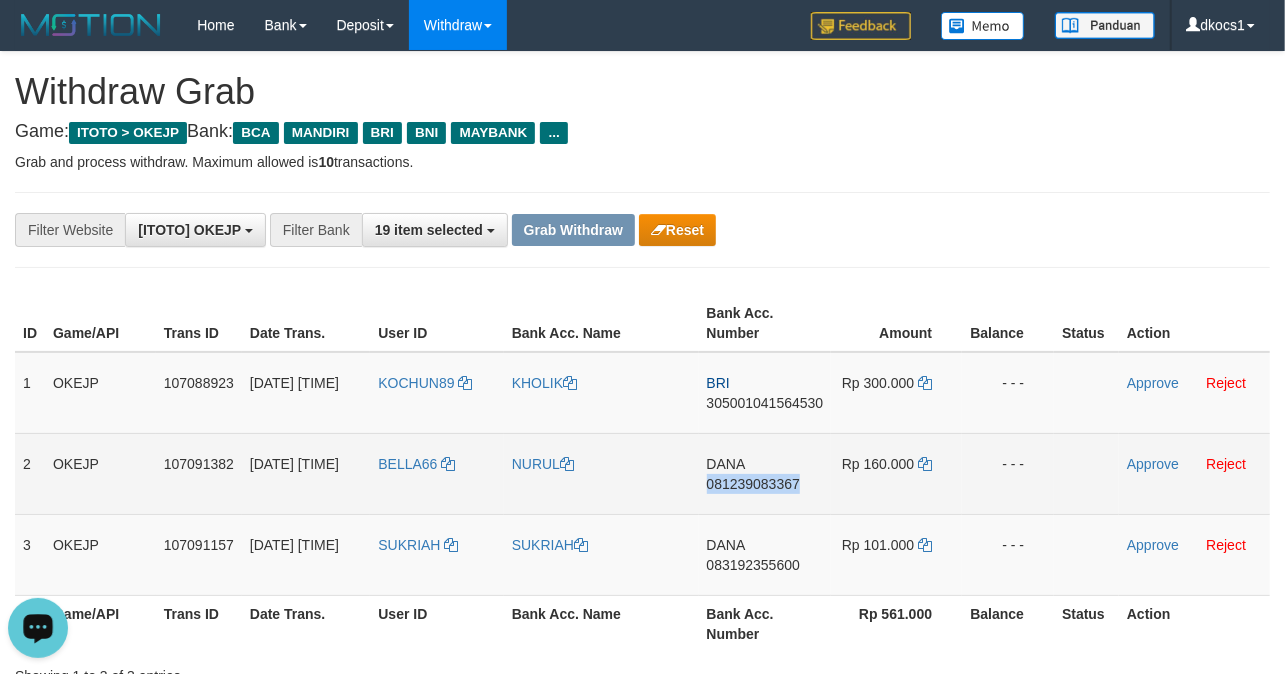 click on "DANA
081239083367" at bounding box center (765, 473) 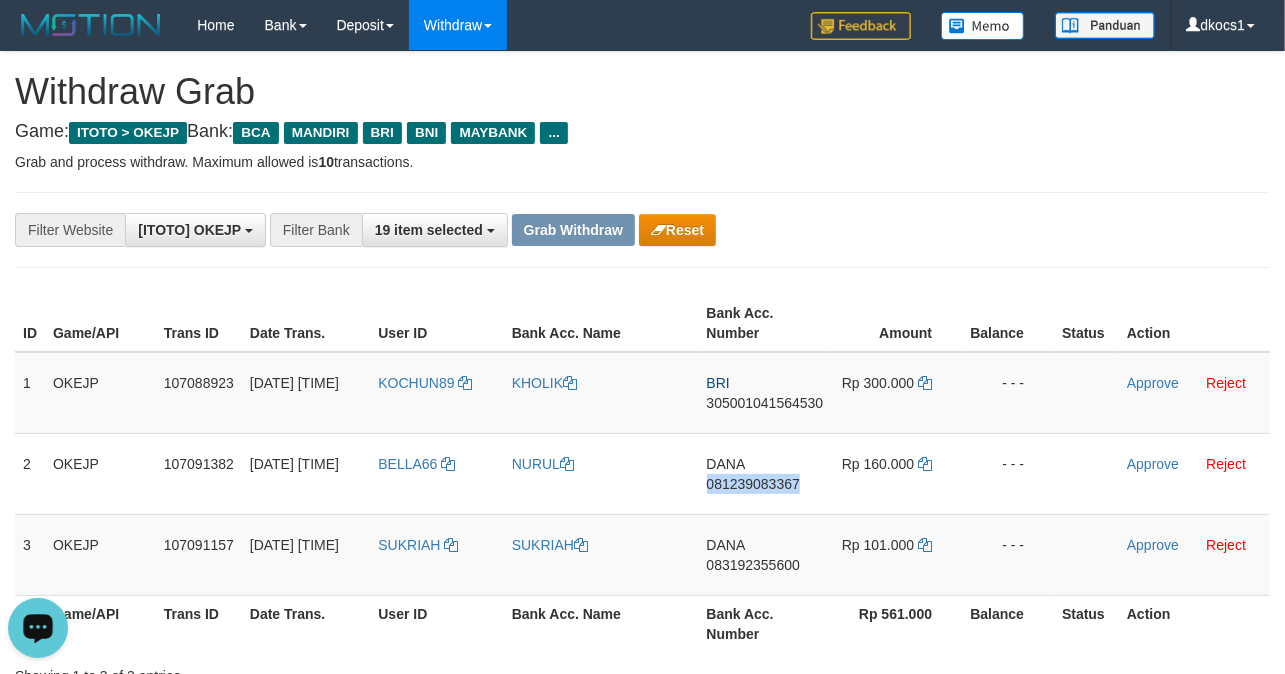 copy on "081239083367" 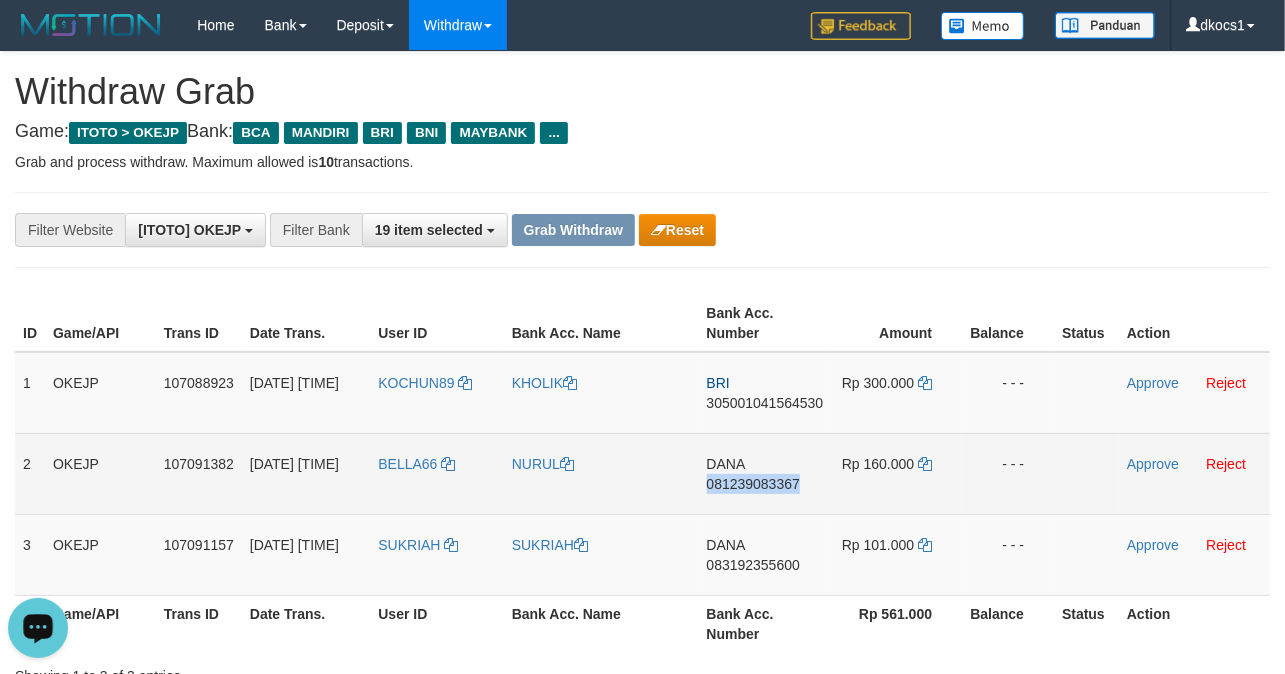 click on "DANA
081239083367" at bounding box center [765, 473] 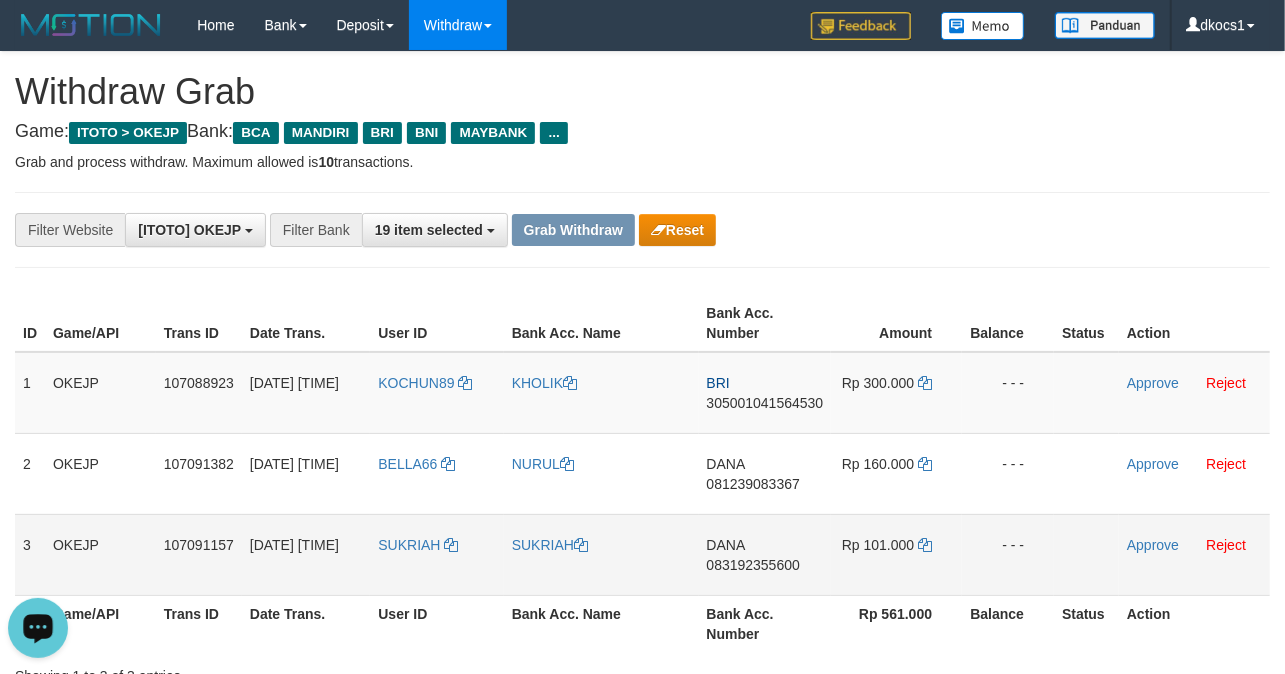 click on "DANA
083192355600" at bounding box center [765, 554] 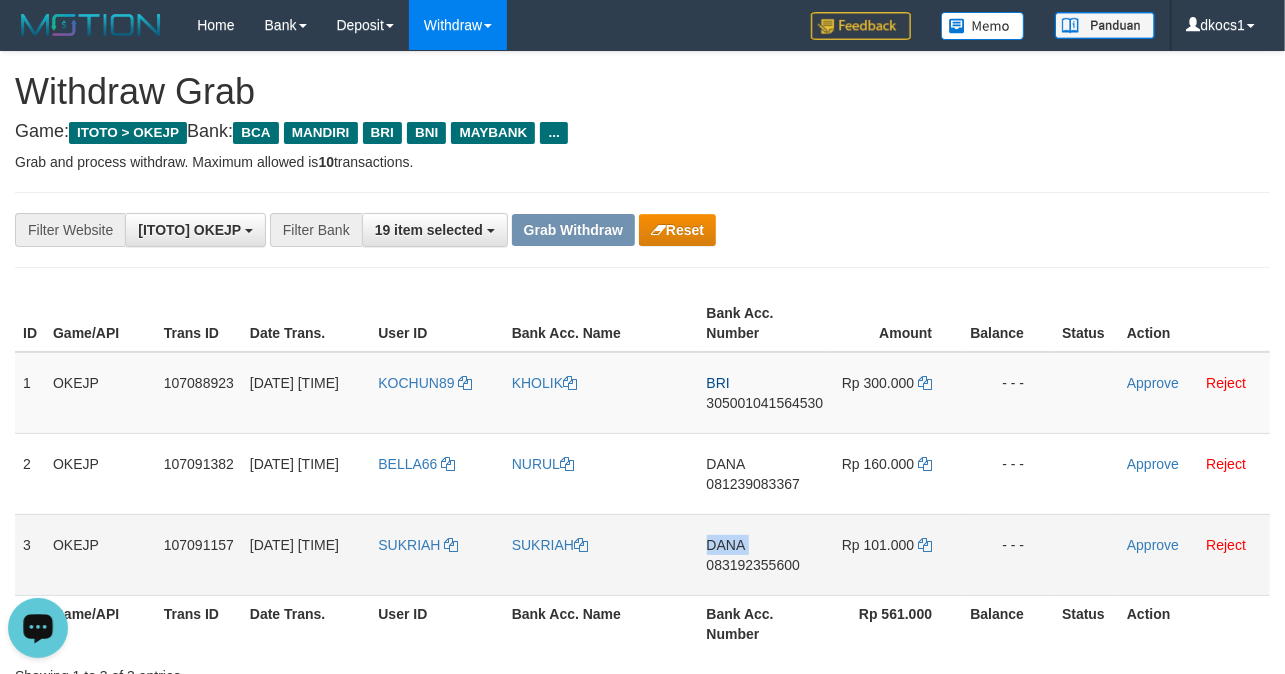 click on "DANA
083192355600" at bounding box center [765, 554] 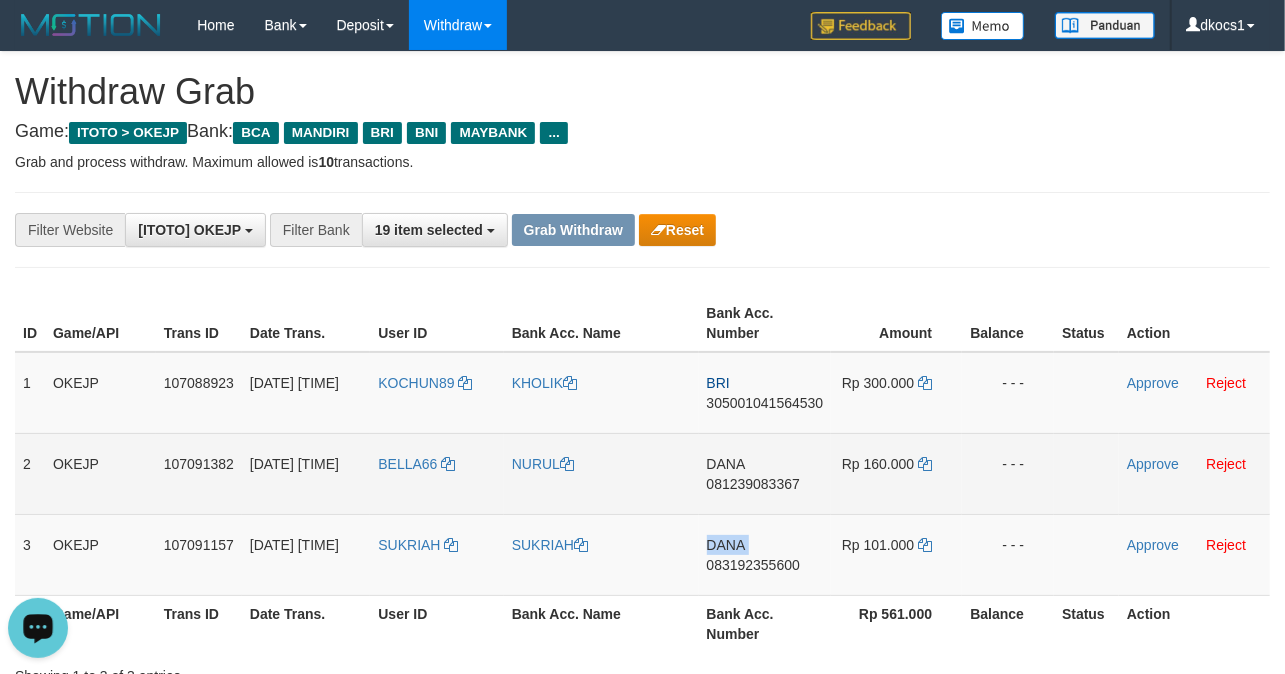 copy on "DANA" 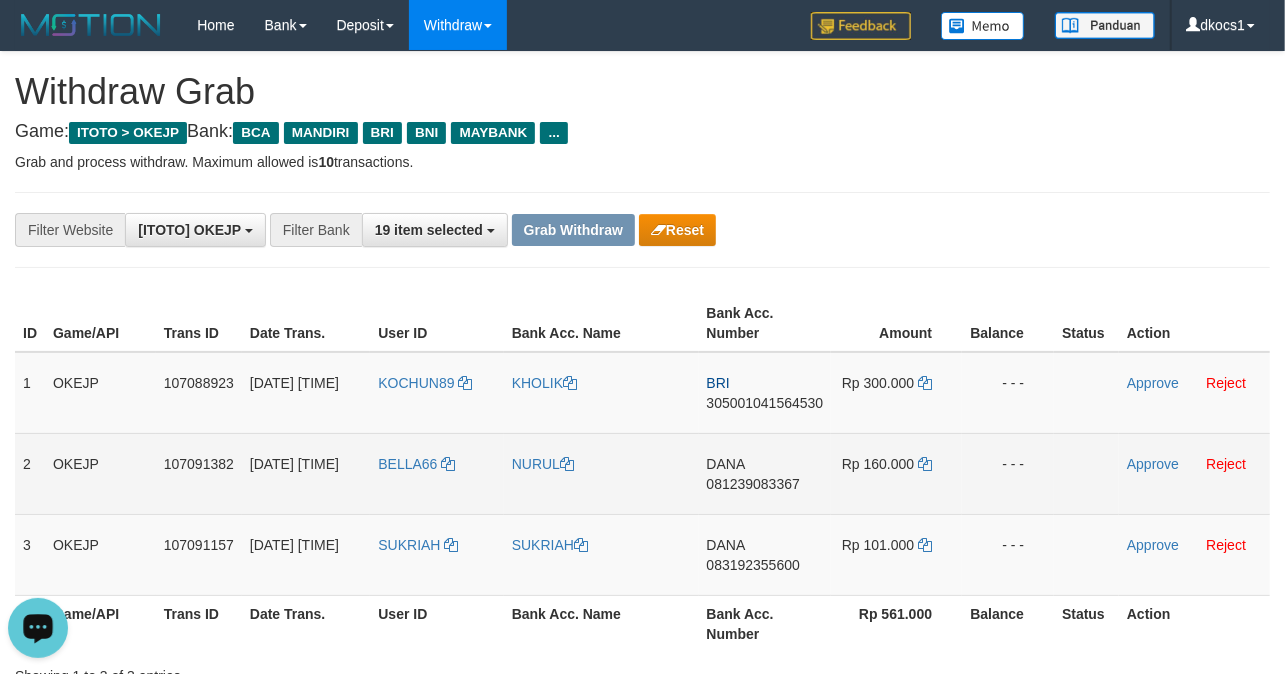 click on "081239083367" at bounding box center (753, 484) 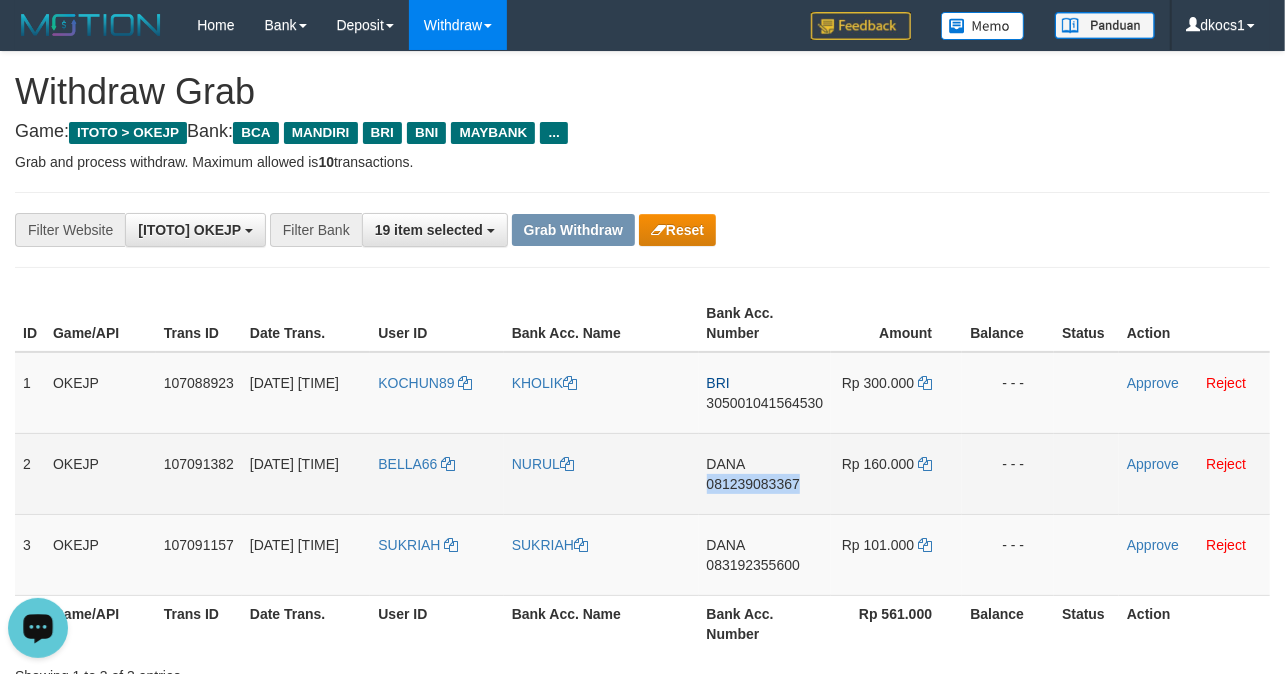click on "DANA
081239083367" at bounding box center (765, 473) 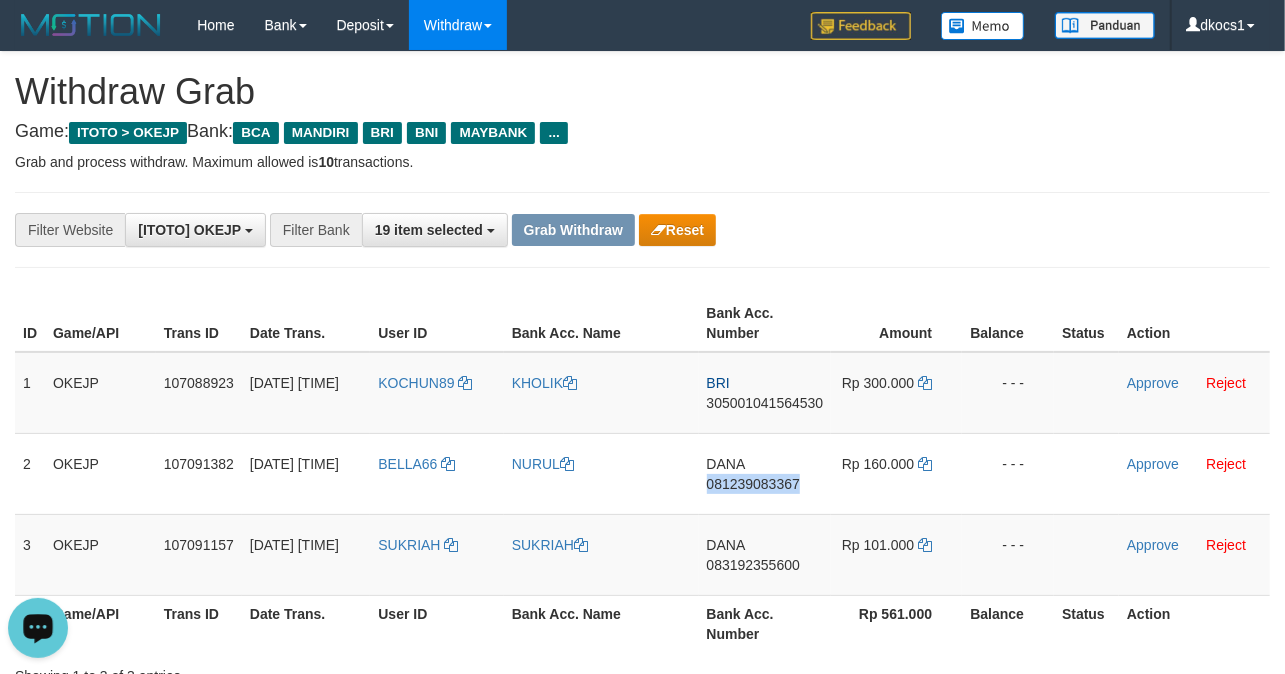 copy on "081239083367" 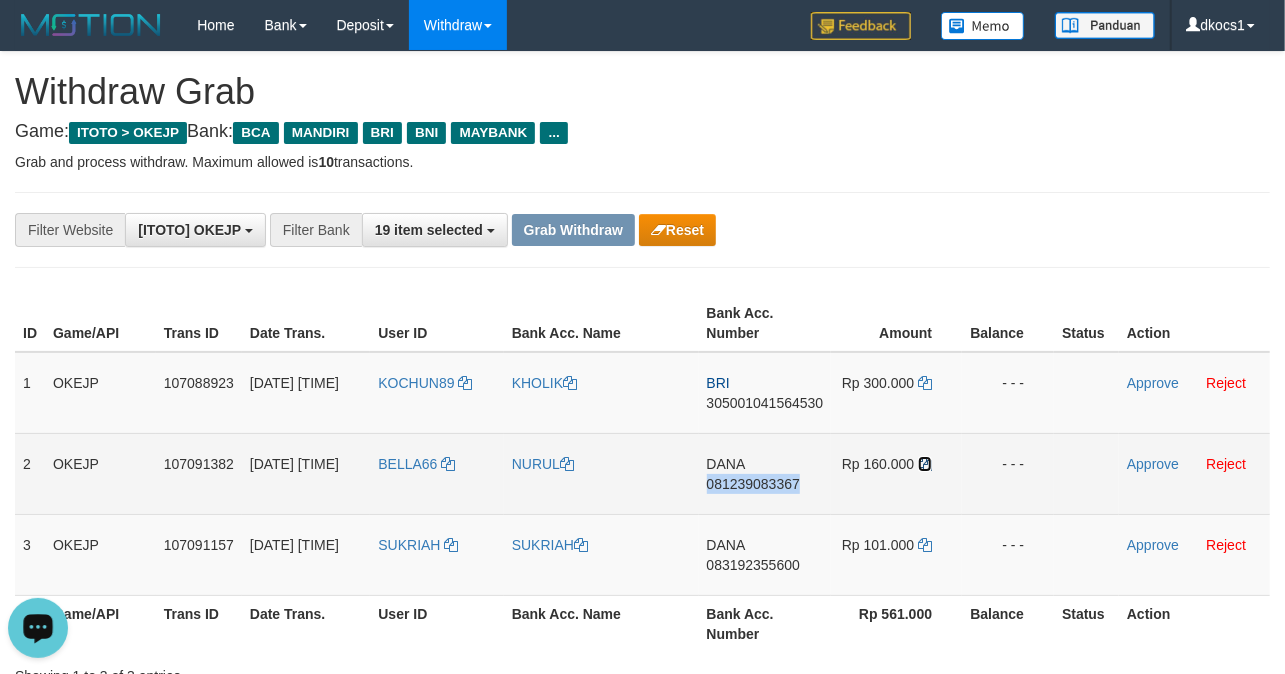 click at bounding box center [925, 464] 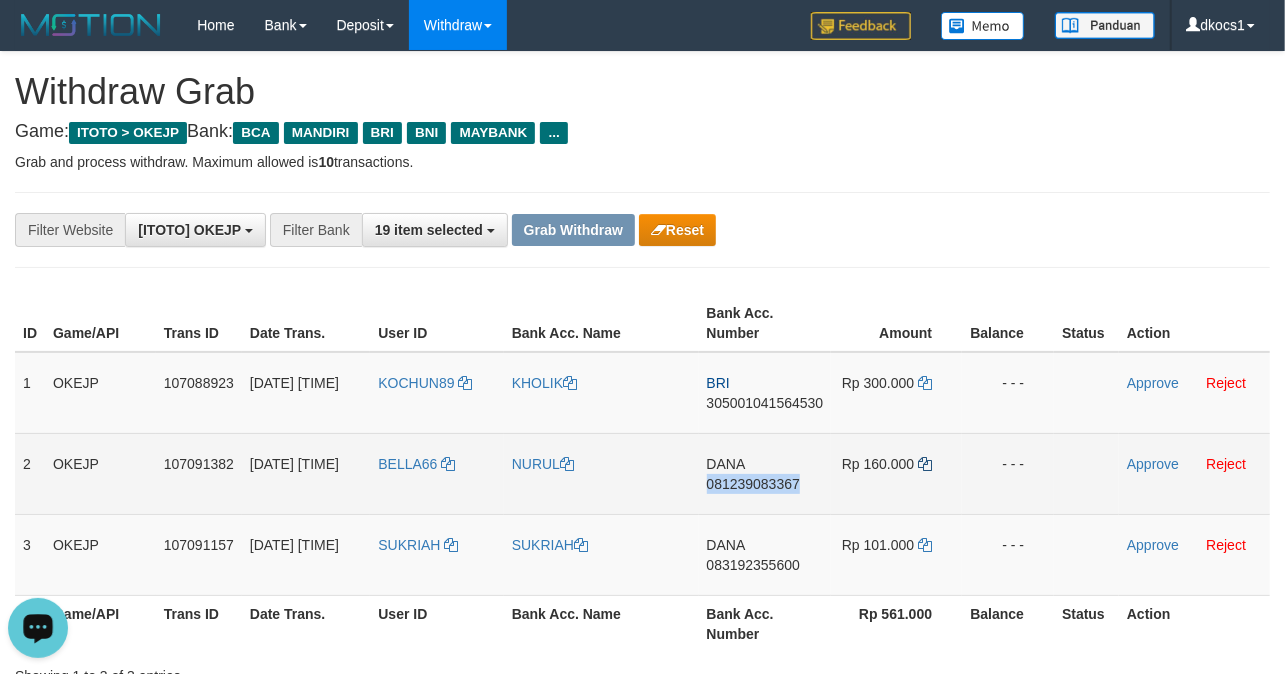 copy on "081239083367" 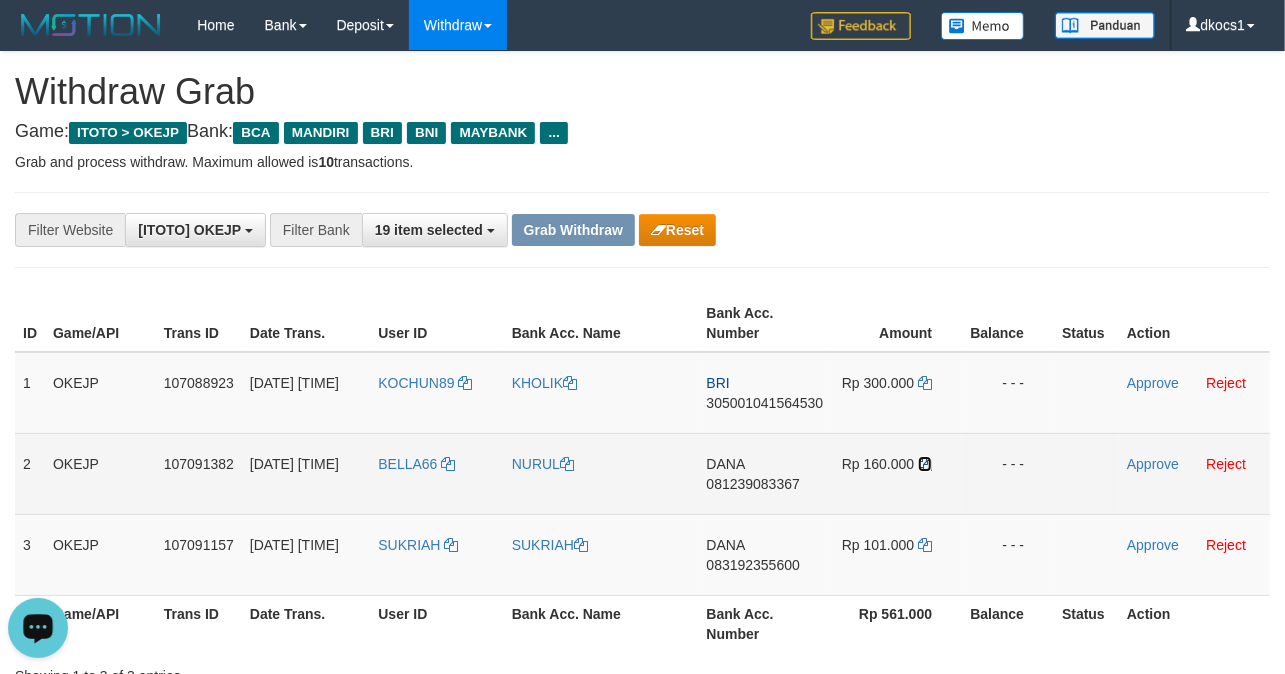 click at bounding box center (925, 464) 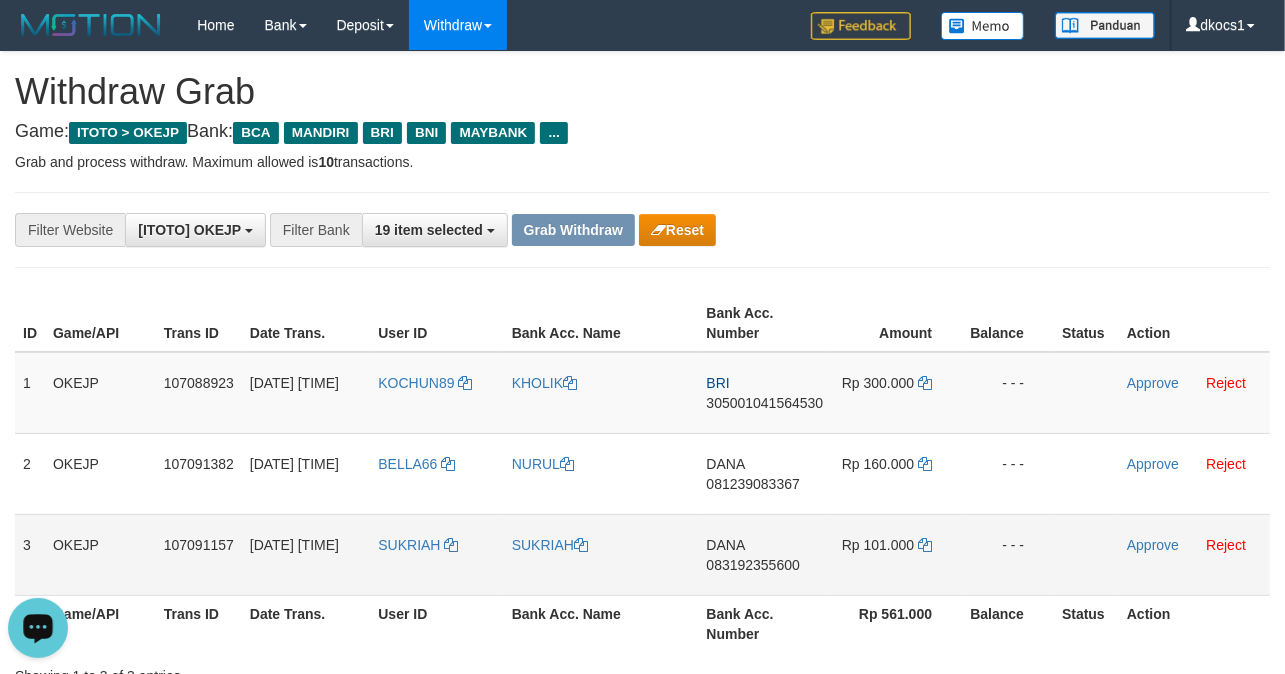 click on "DANA
083192355600" at bounding box center [765, 554] 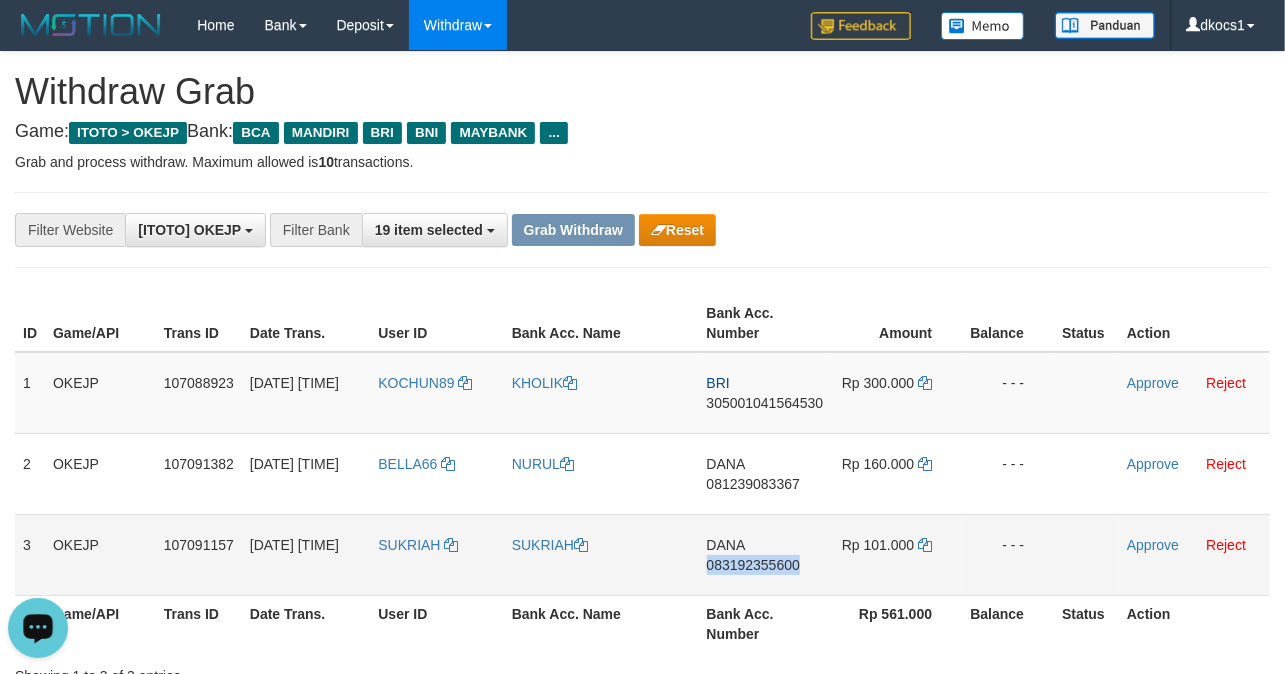 click on "DANA
083192355600" at bounding box center [765, 554] 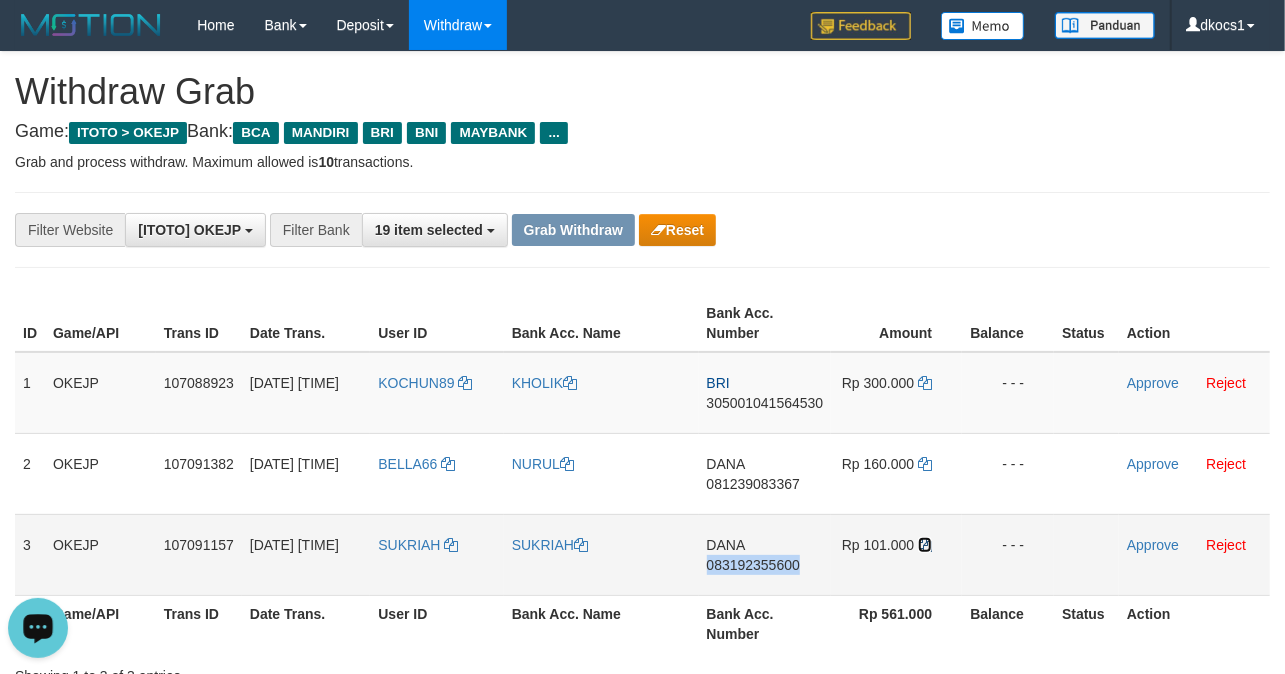 click at bounding box center [925, 545] 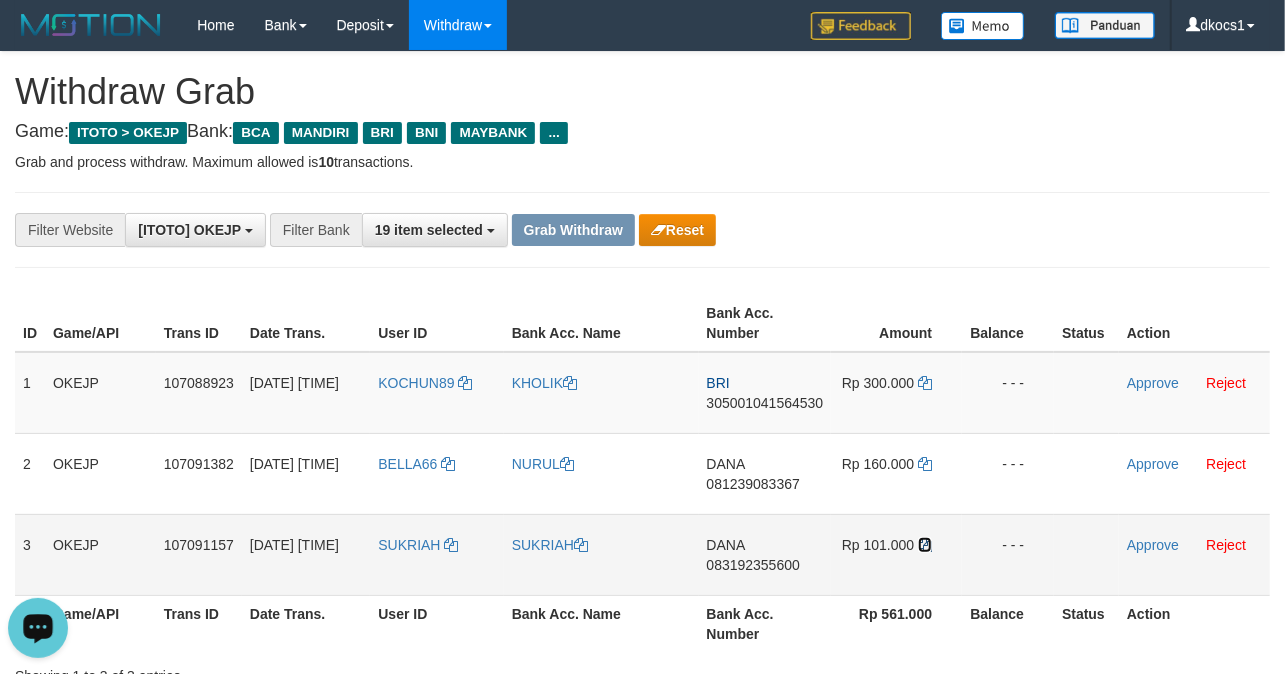 click at bounding box center [925, 545] 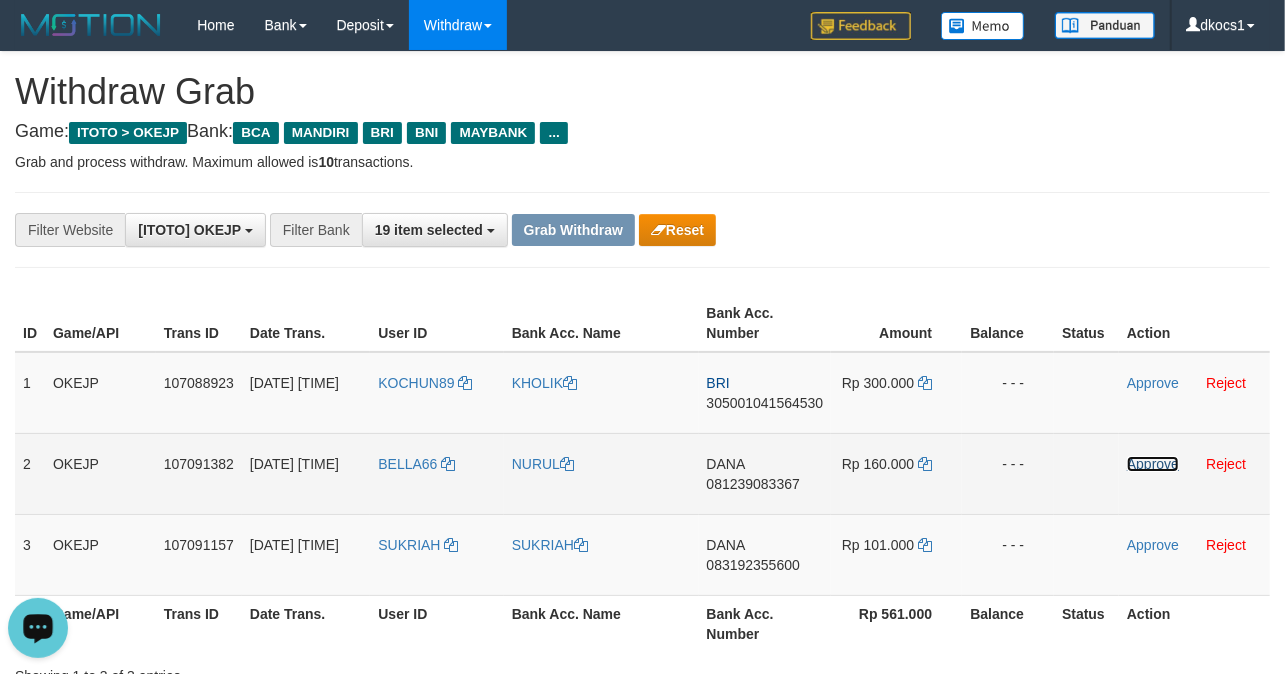 click on "Approve" at bounding box center [1153, 464] 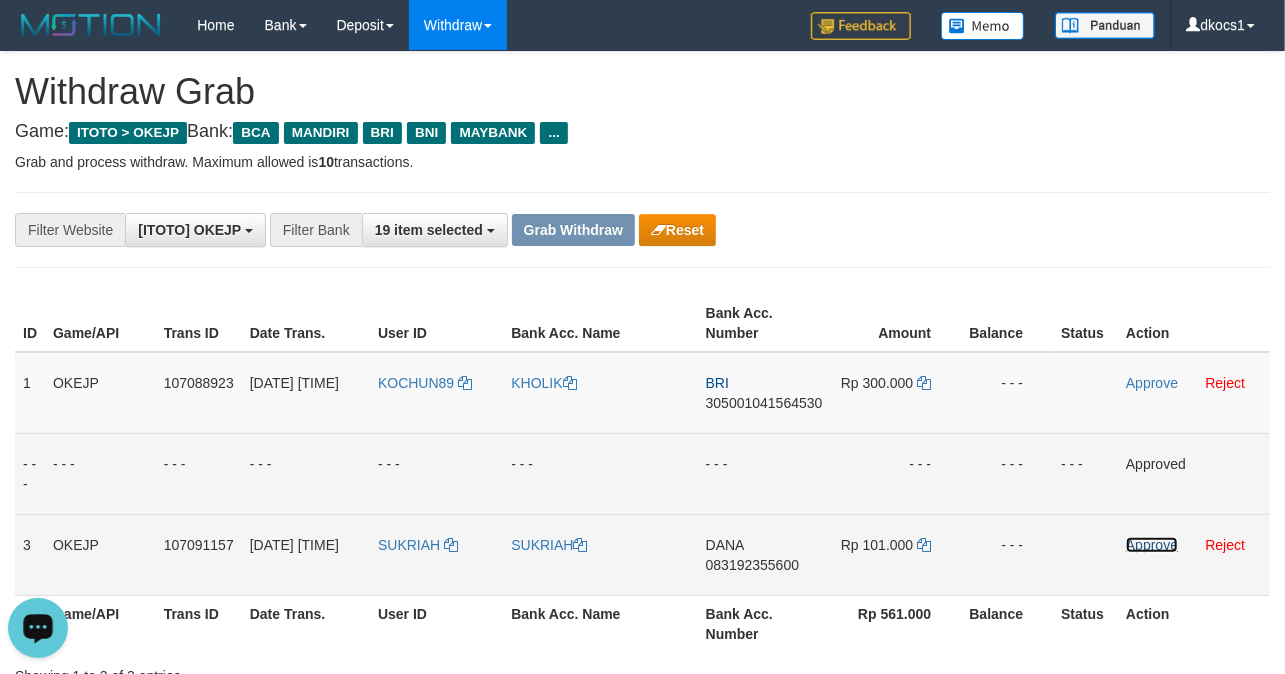 click on "Approve" at bounding box center (1152, 545) 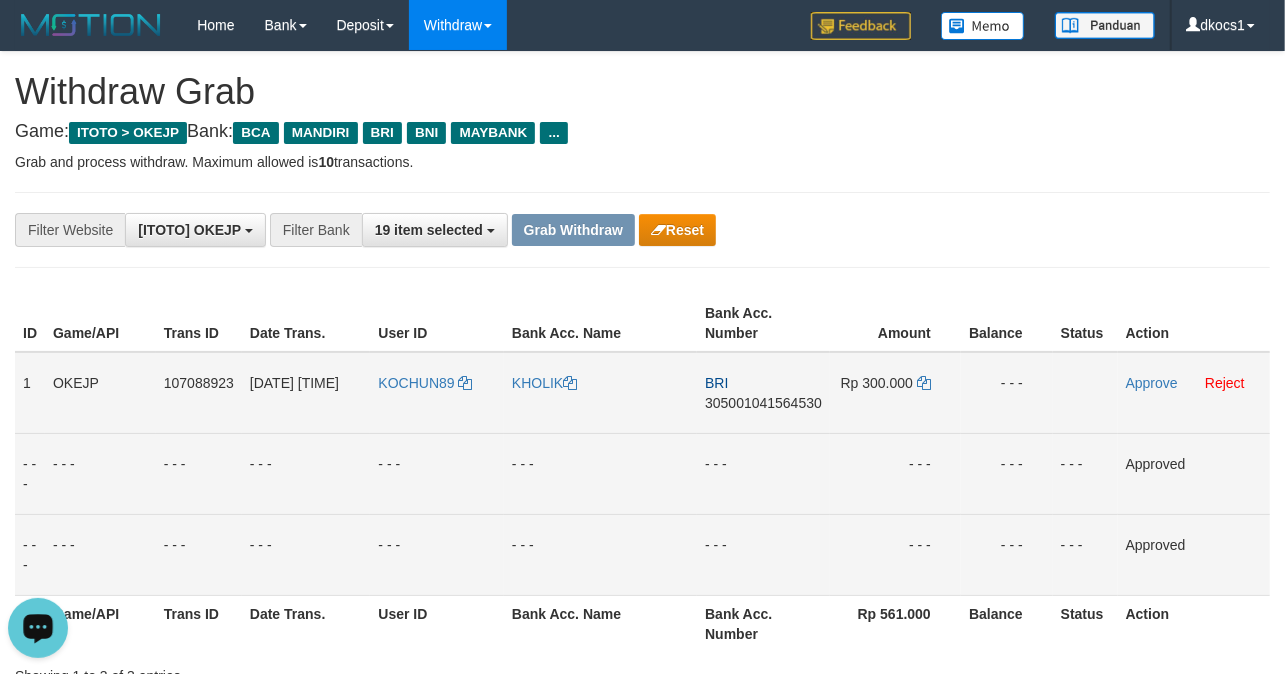 click on "BRI
305001041564530" at bounding box center (763, 393) 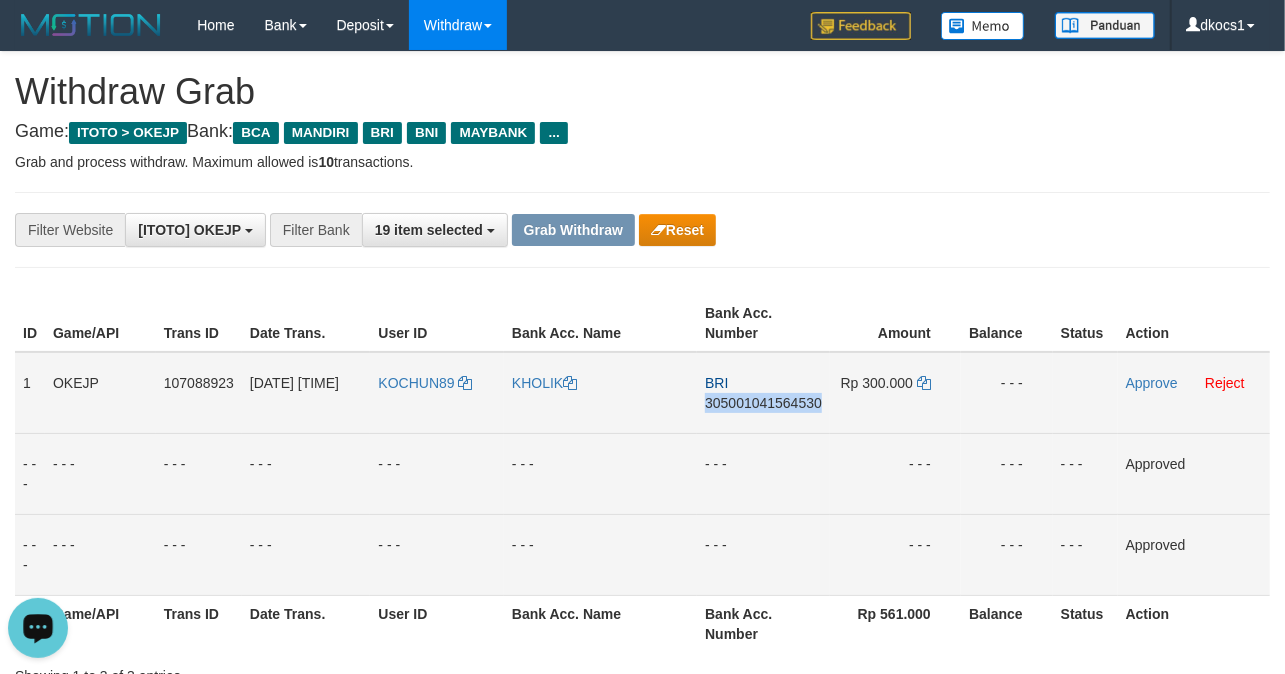 drag, startPoint x: 785, startPoint y: 418, endPoint x: 798, endPoint y: 418, distance: 13 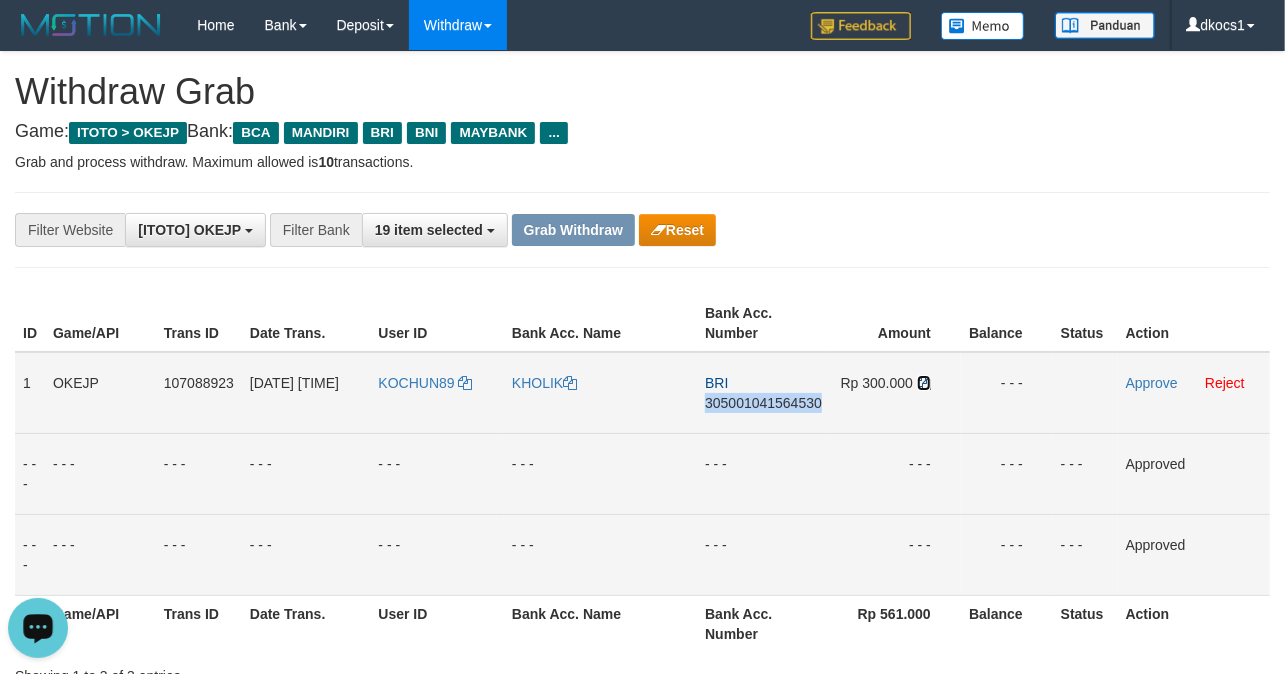 click at bounding box center (924, 383) 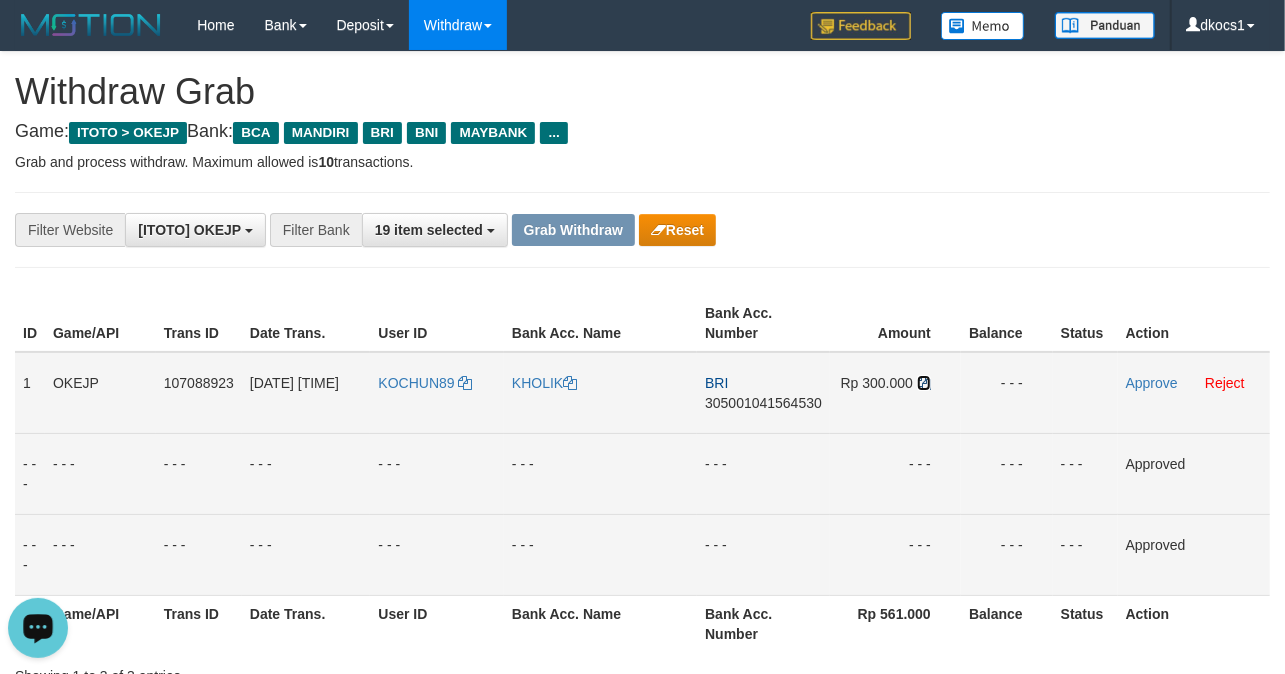 click at bounding box center (924, 383) 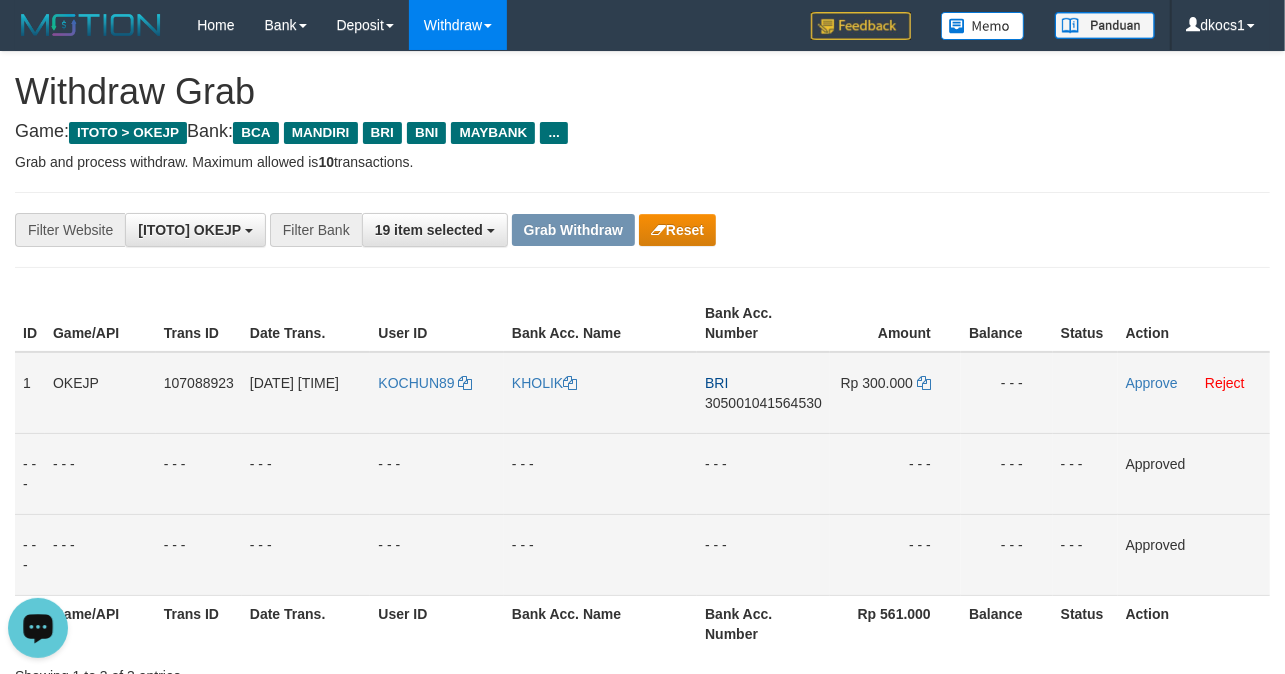click on "Approve
Reject" at bounding box center (1194, 393) 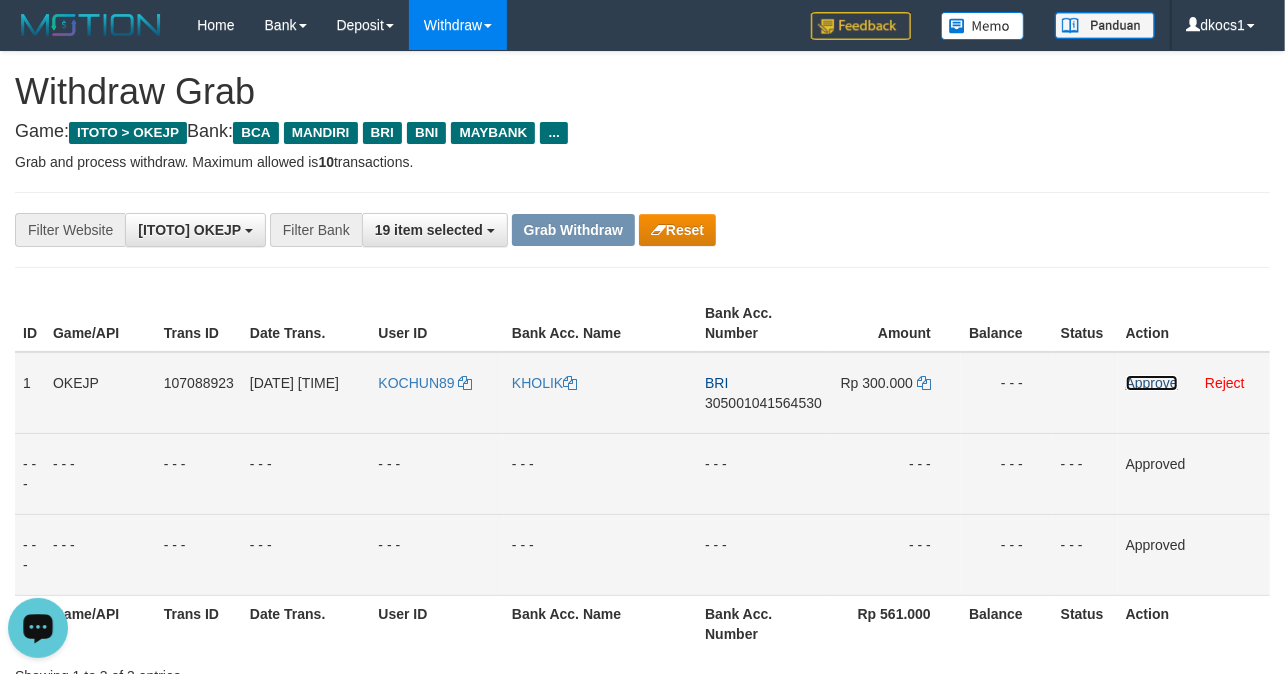 click on "Approve" at bounding box center (1152, 383) 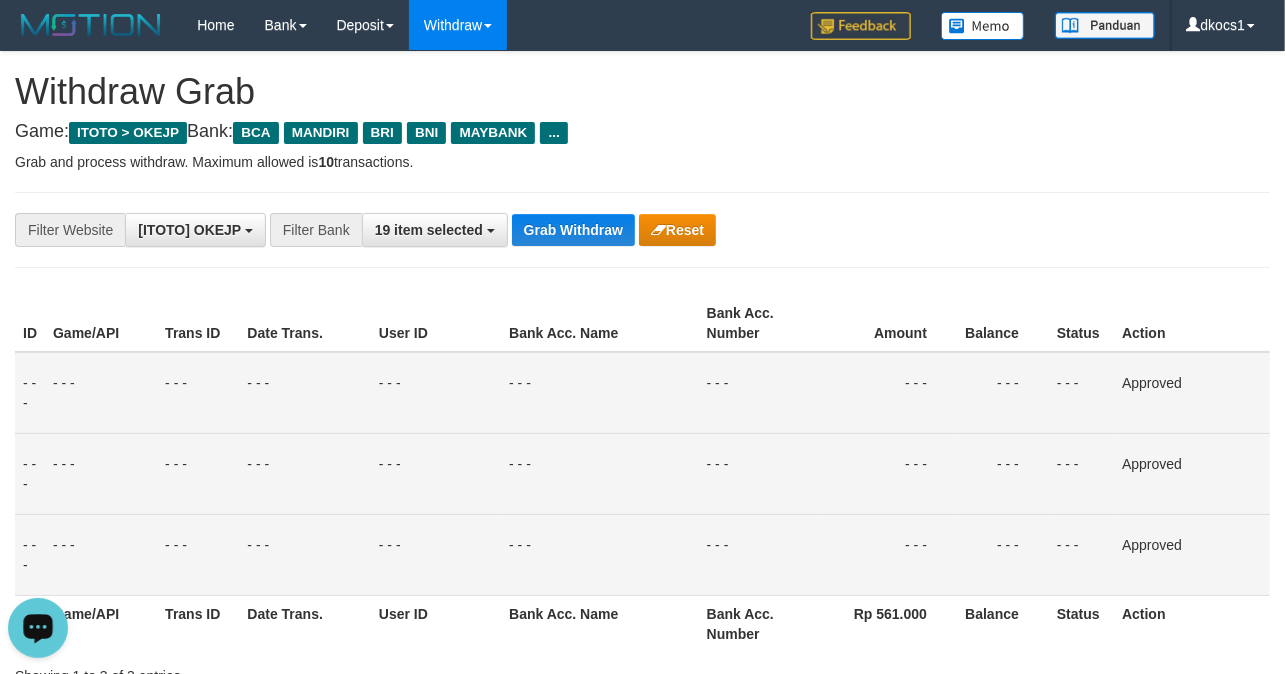 click on "**********" at bounding box center [642, 230] 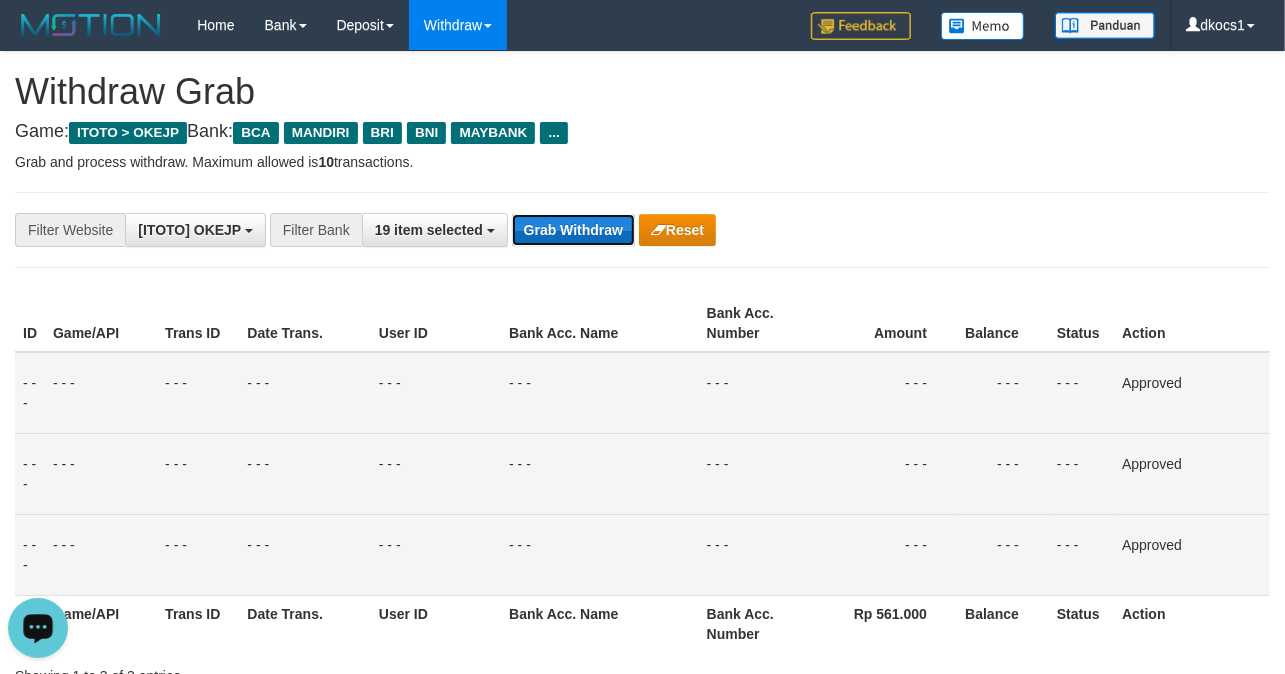 click on "Grab Withdraw" at bounding box center (573, 230) 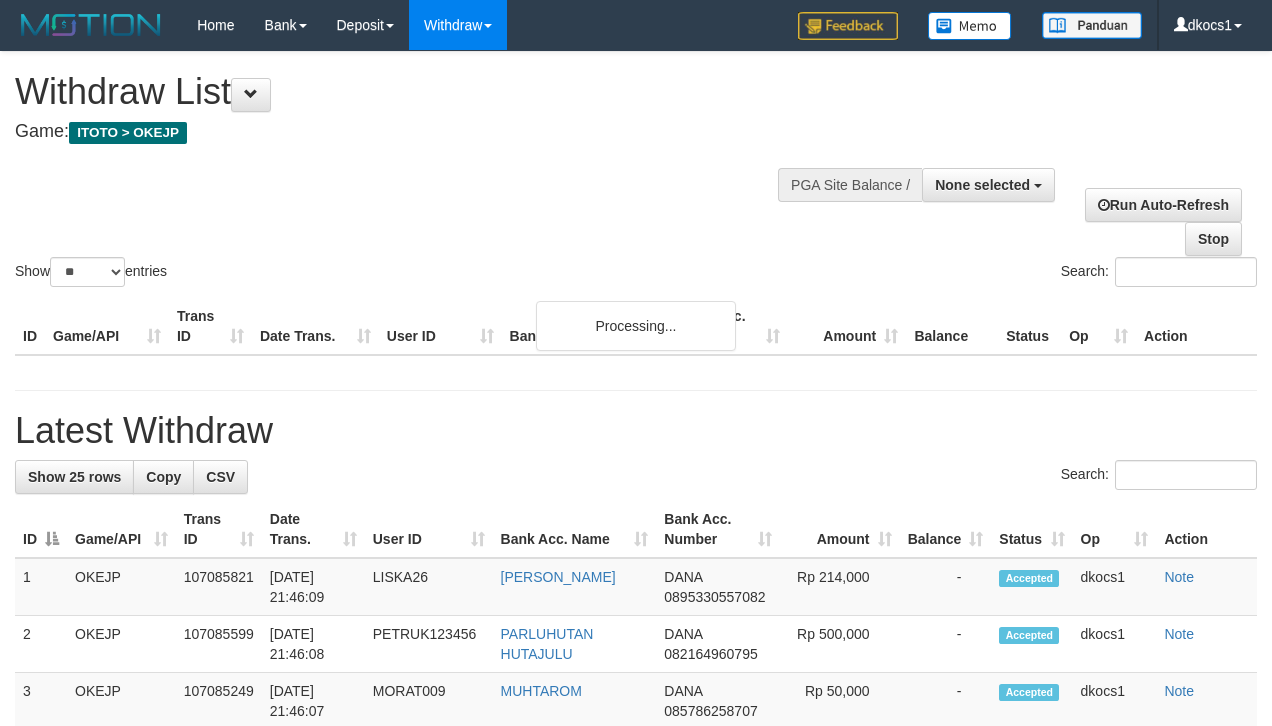 select 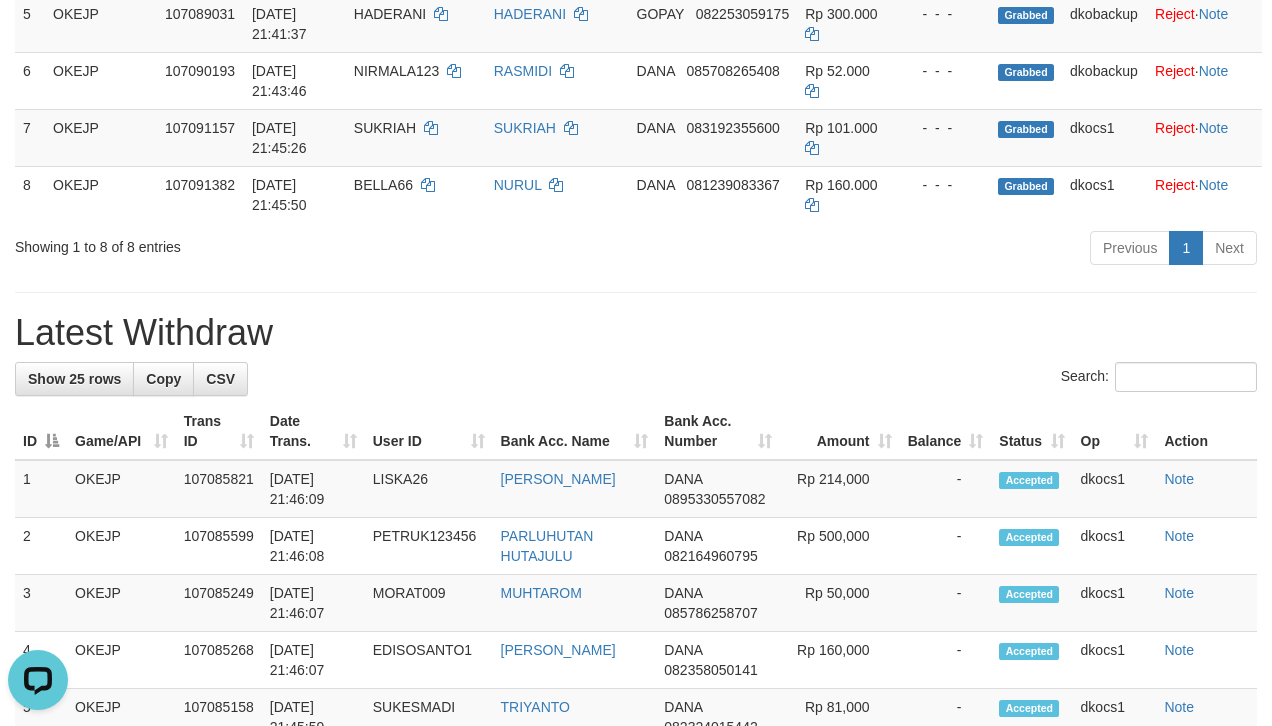 scroll, scrollTop: 0, scrollLeft: 0, axis: both 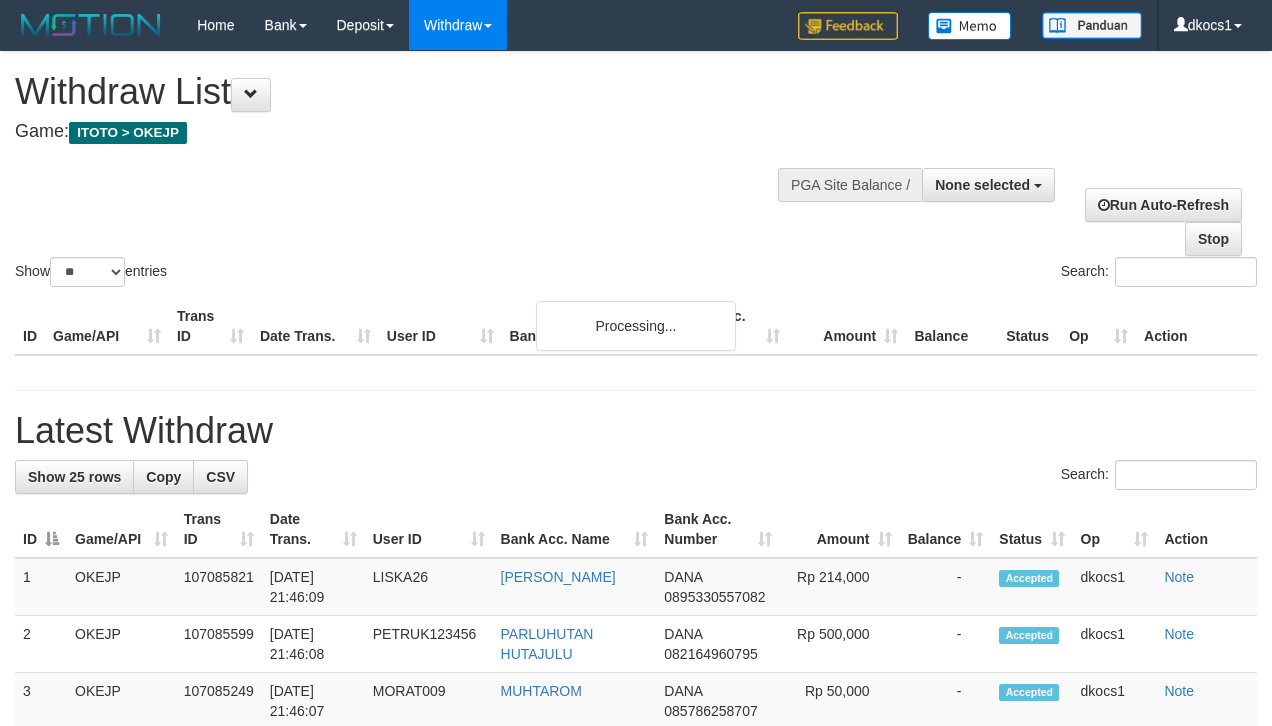 select 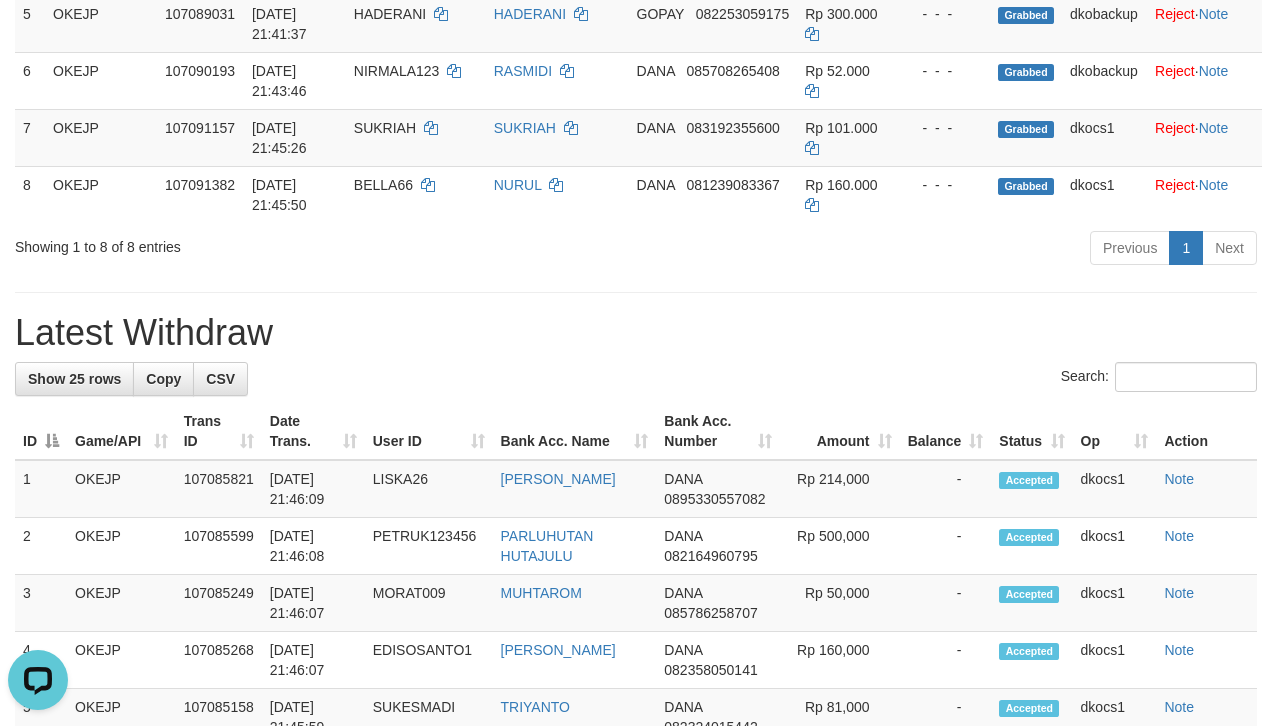 scroll, scrollTop: 0, scrollLeft: 0, axis: both 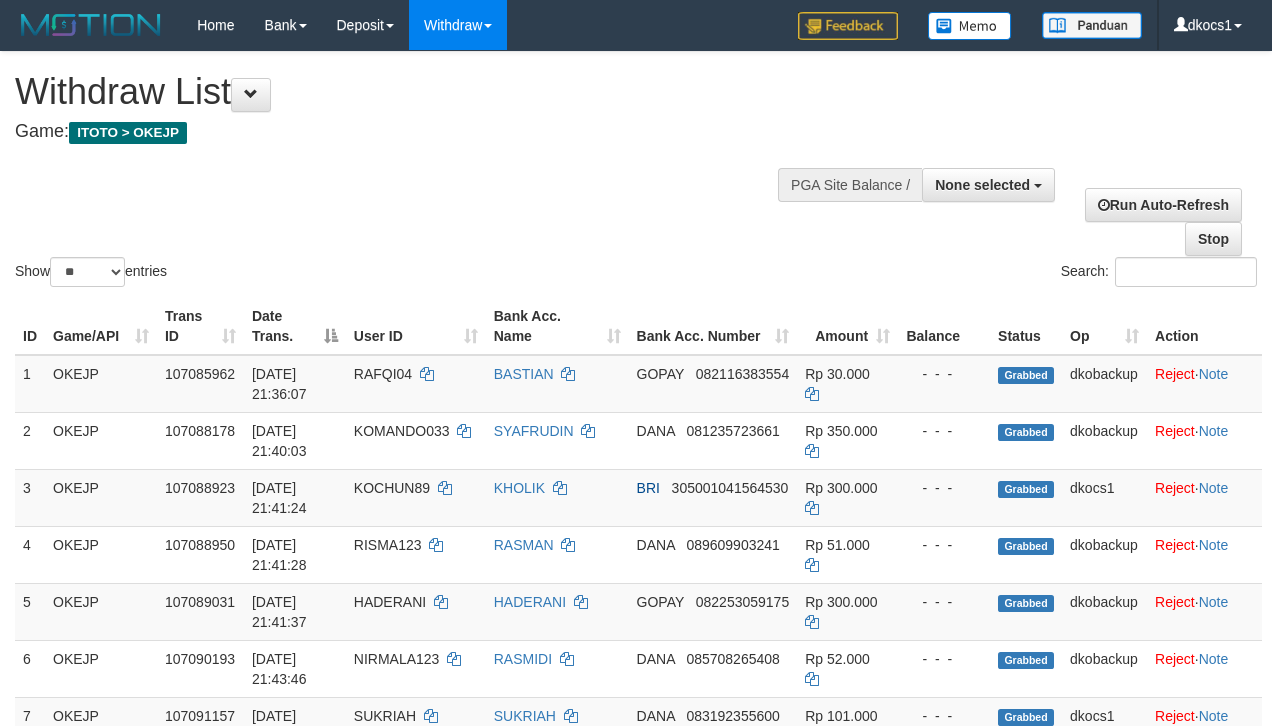 select 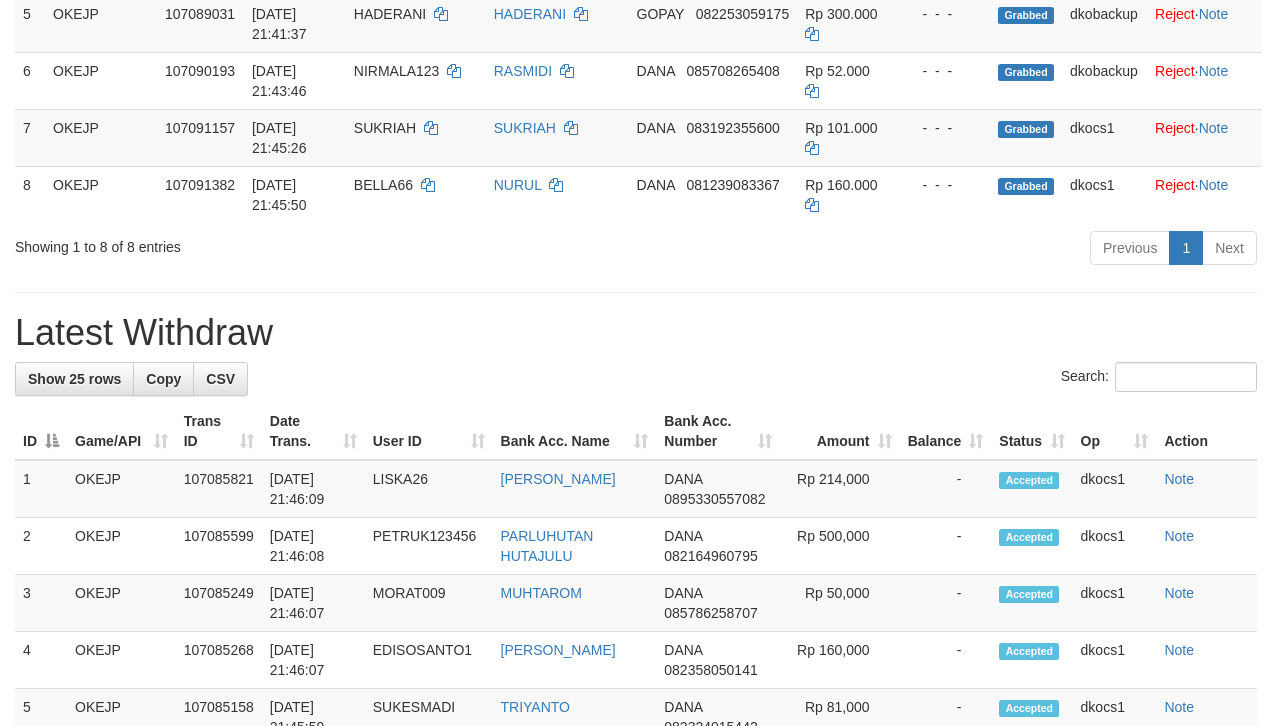 scroll, scrollTop: 533, scrollLeft: 0, axis: vertical 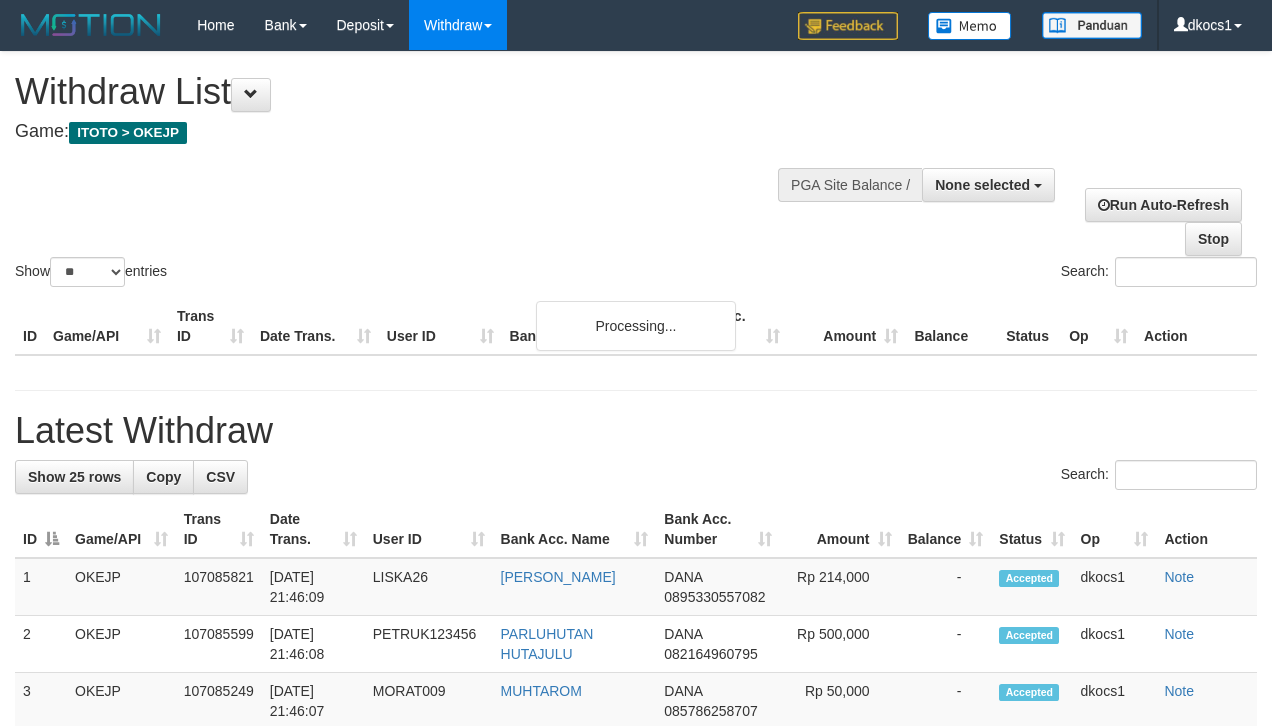 select 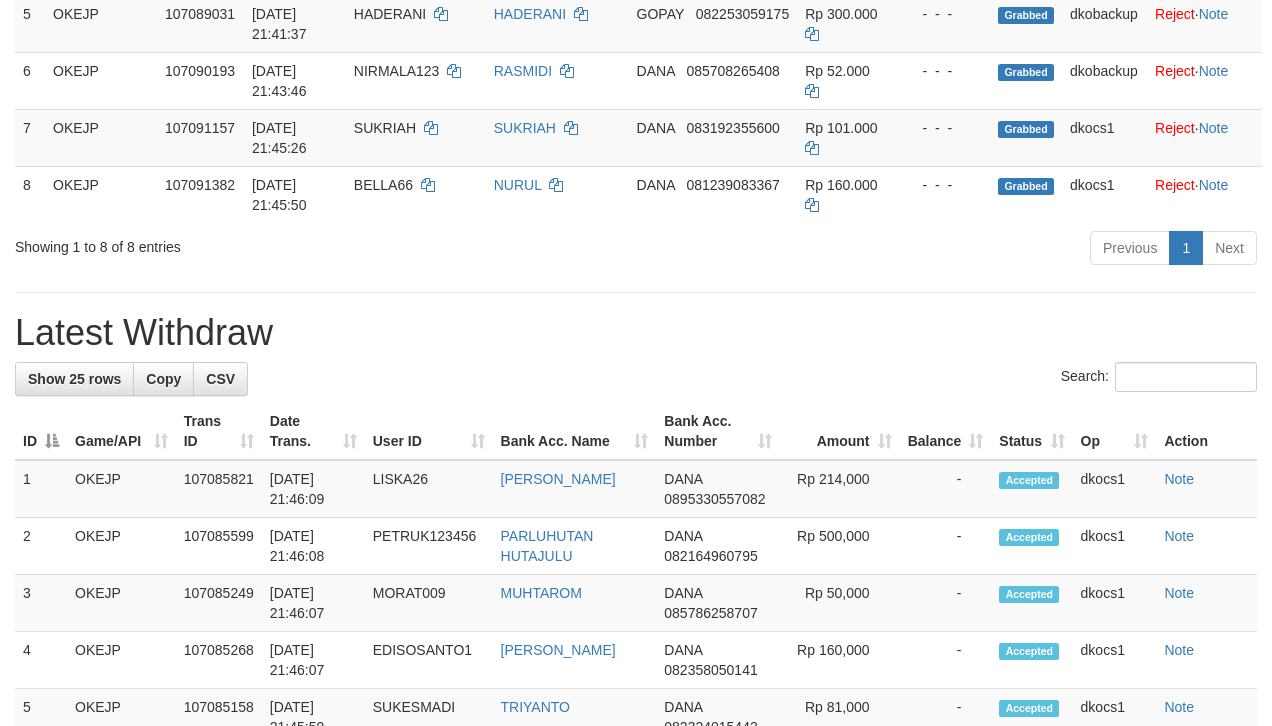 scroll, scrollTop: 533, scrollLeft: 0, axis: vertical 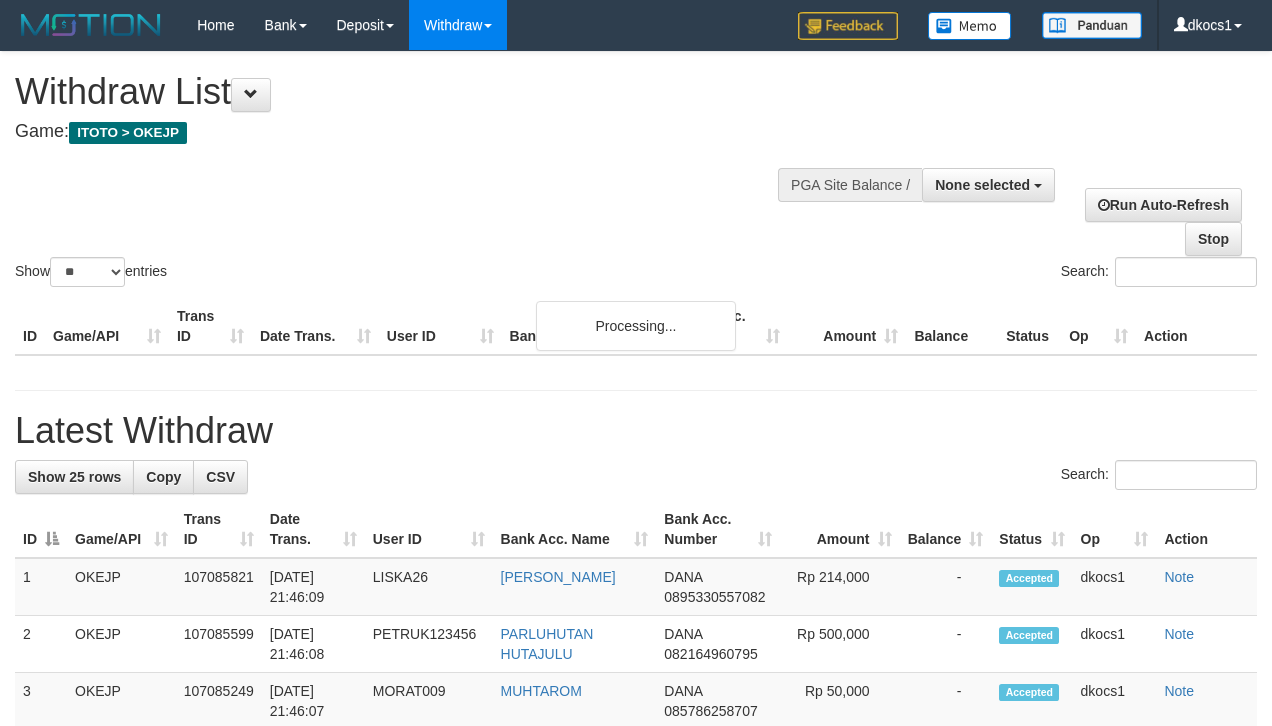 select 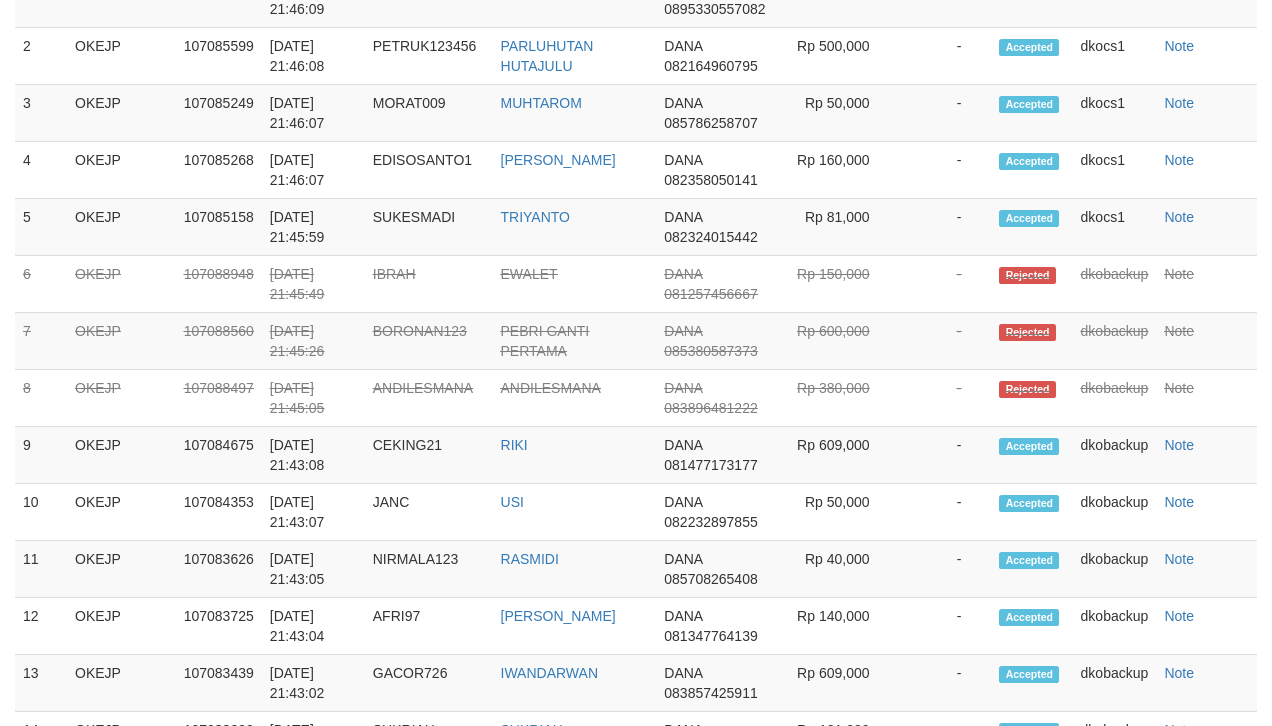 scroll, scrollTop: 533, scrollLeft: 0, axis: vertical 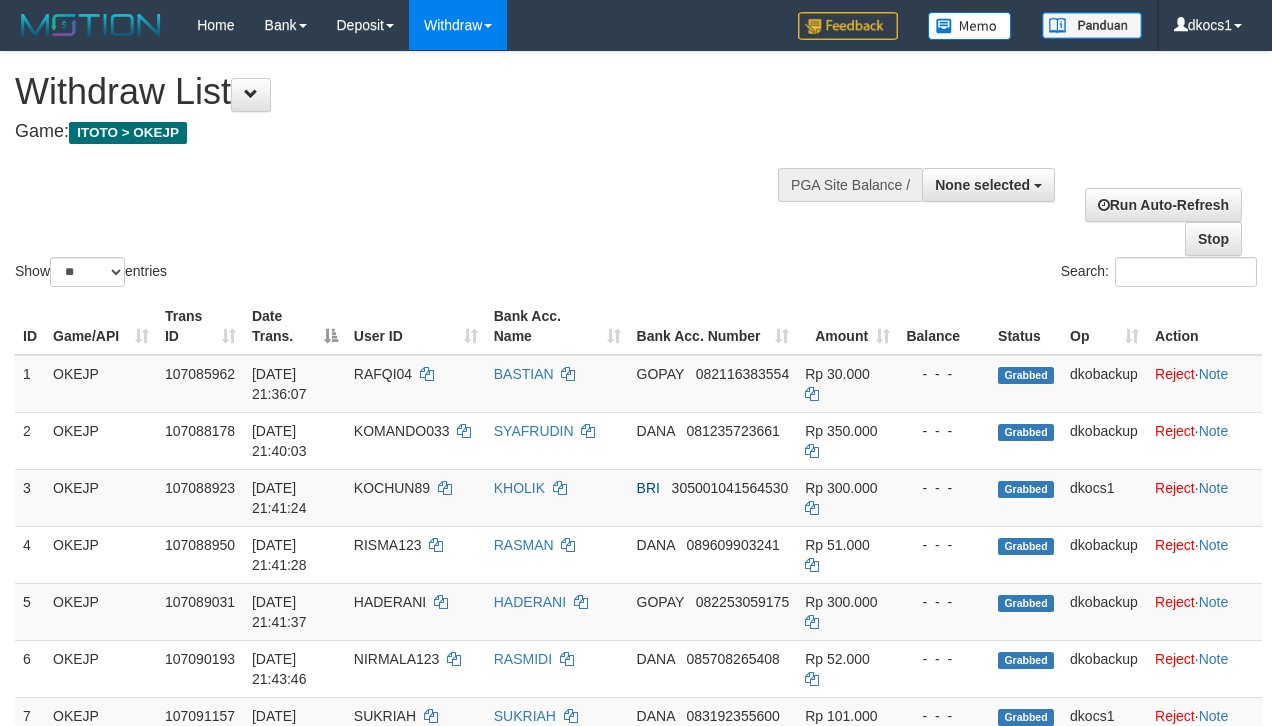 select 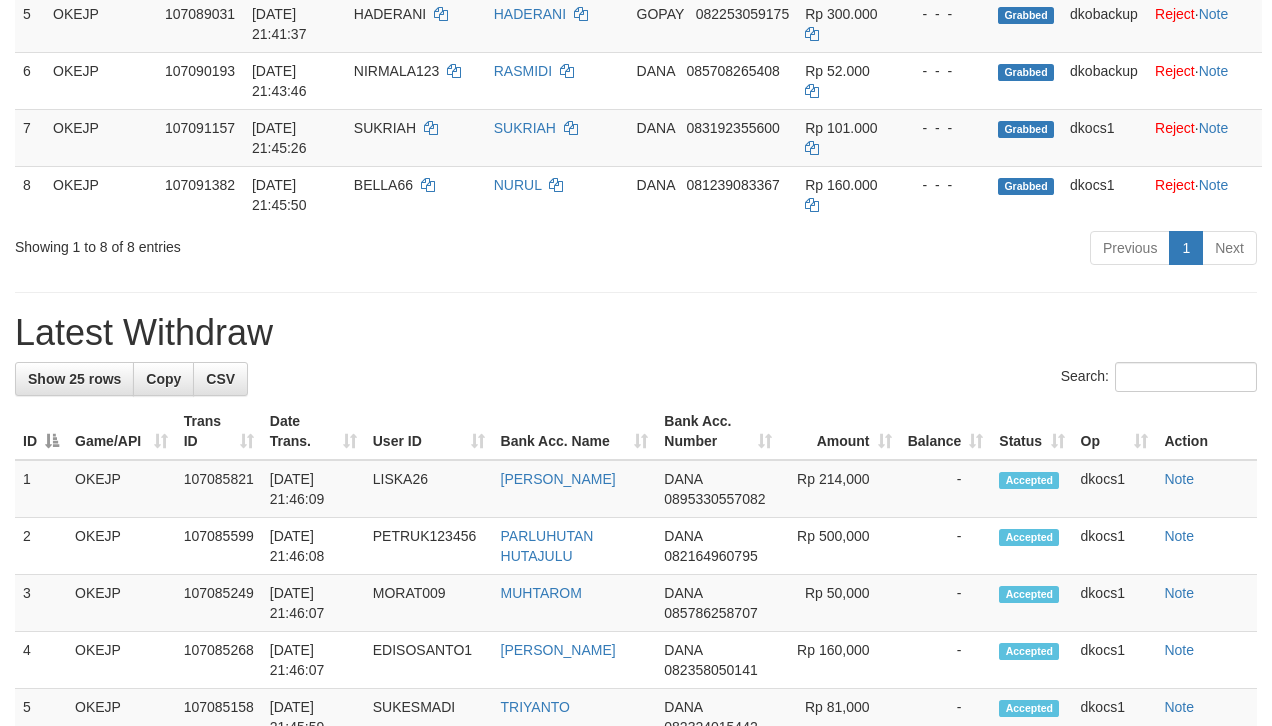 scroll, scrollTop: 533, scrollLeft: 0, axis: vertical 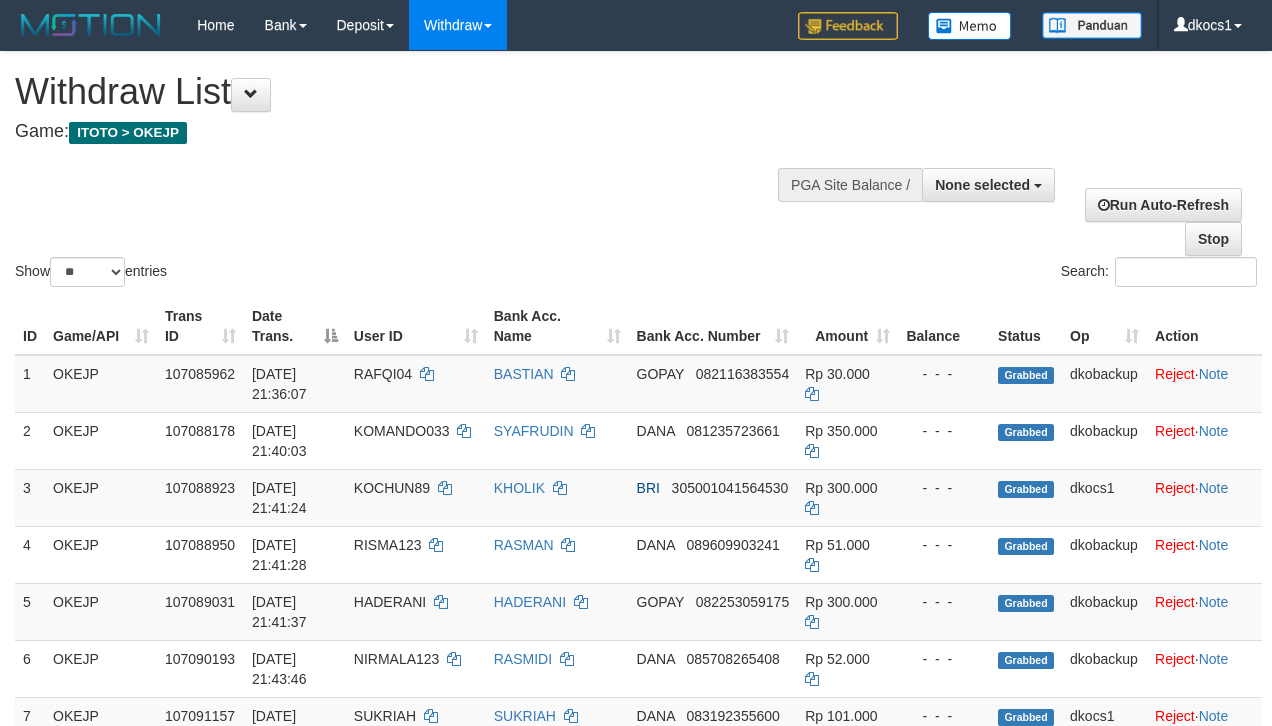 select 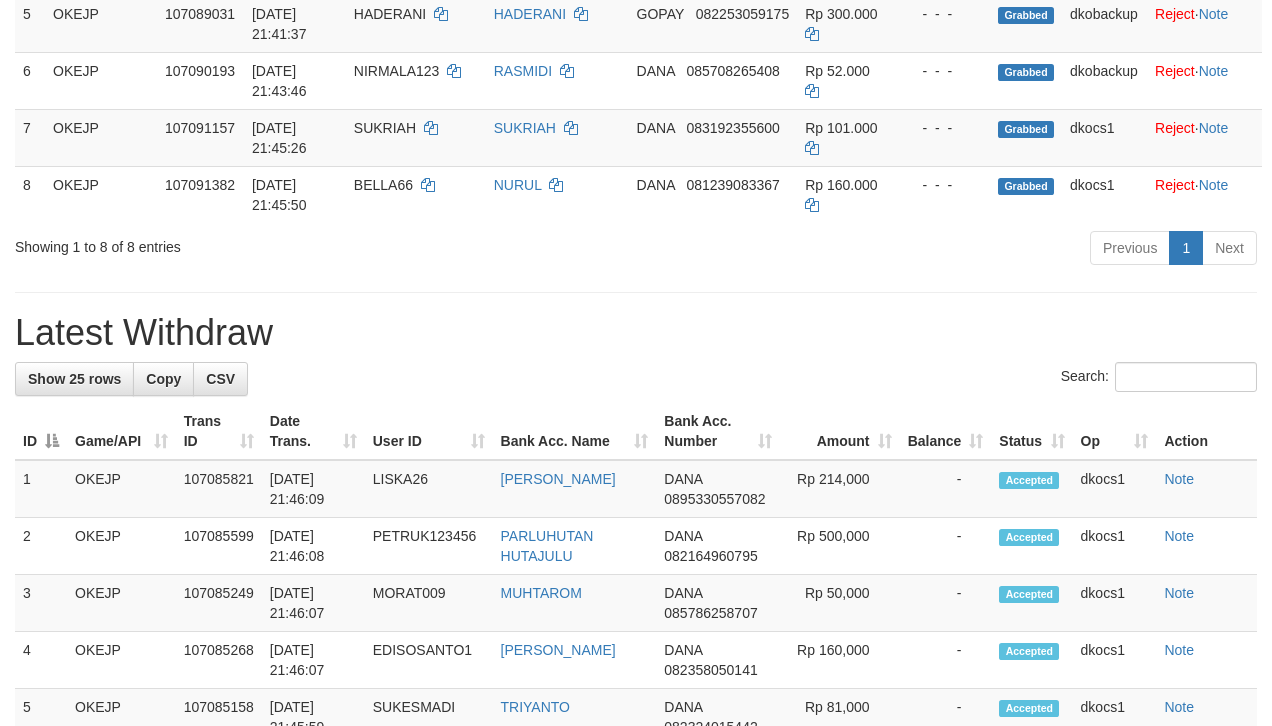 scroll, scrollTop: 533, scrollLeft: 0, axis: vertical 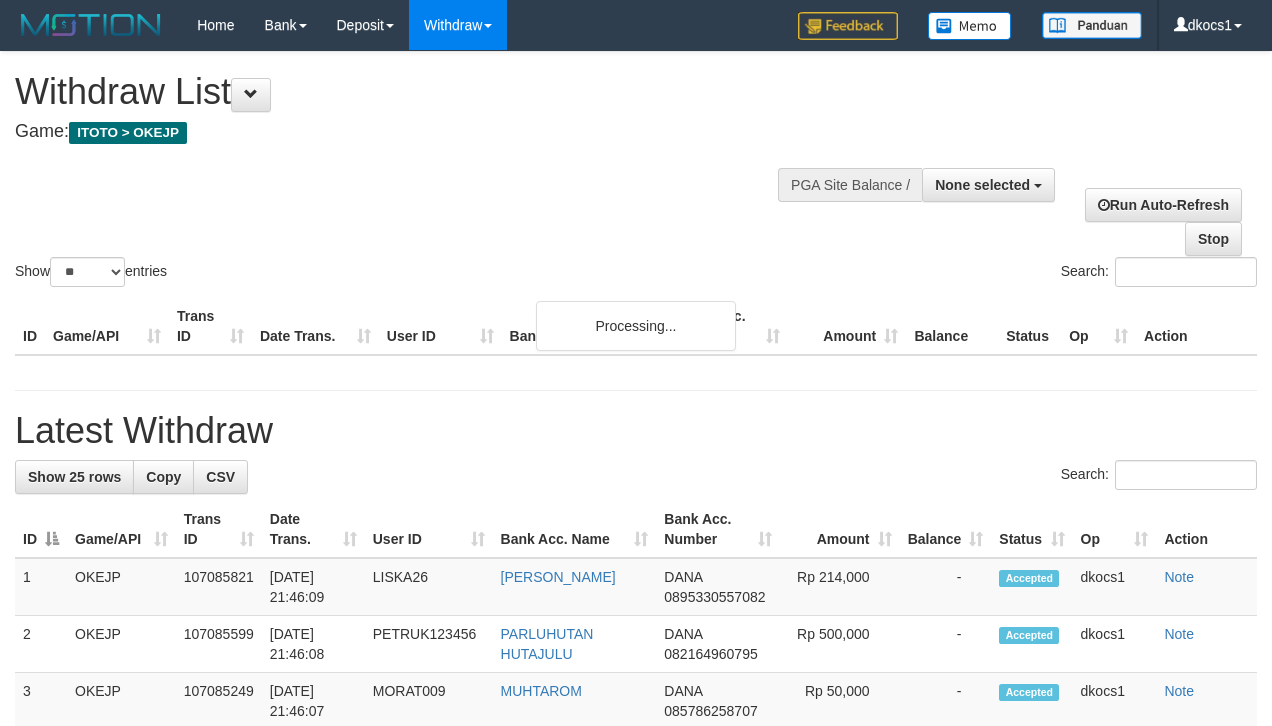 select 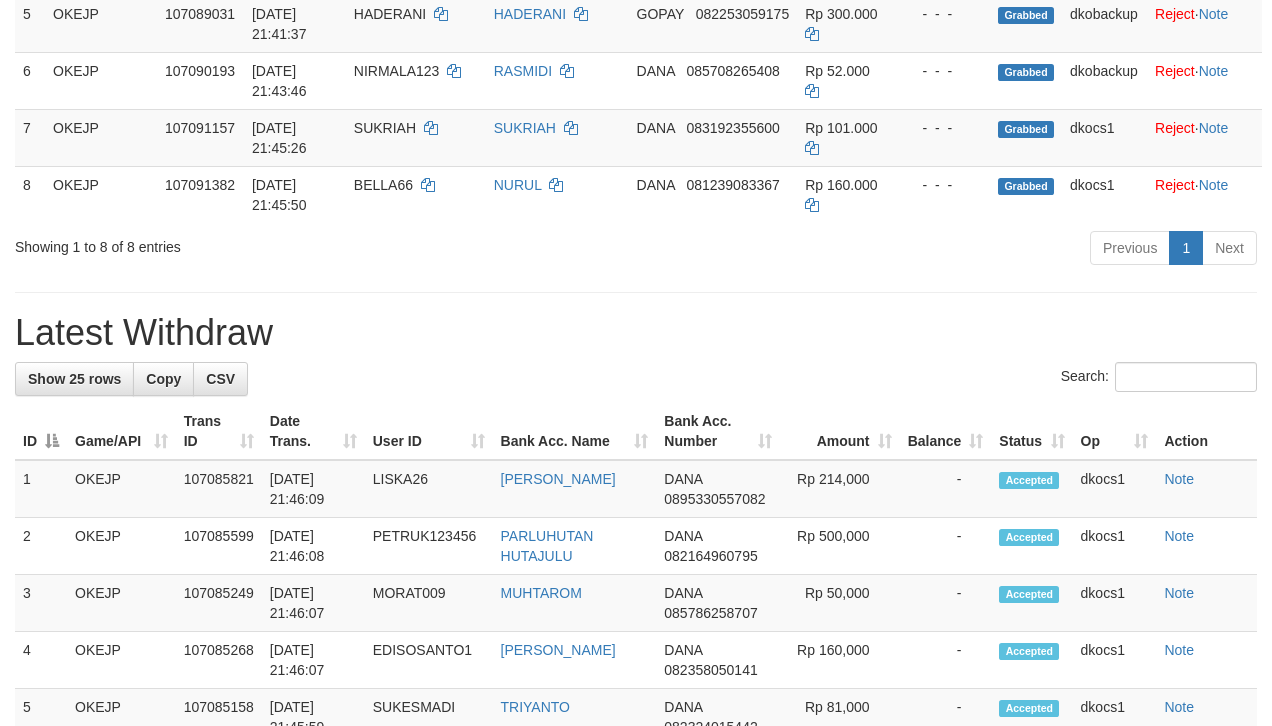 scroll, scrollTop: 533, scrollLeft: 0, axis: vertical 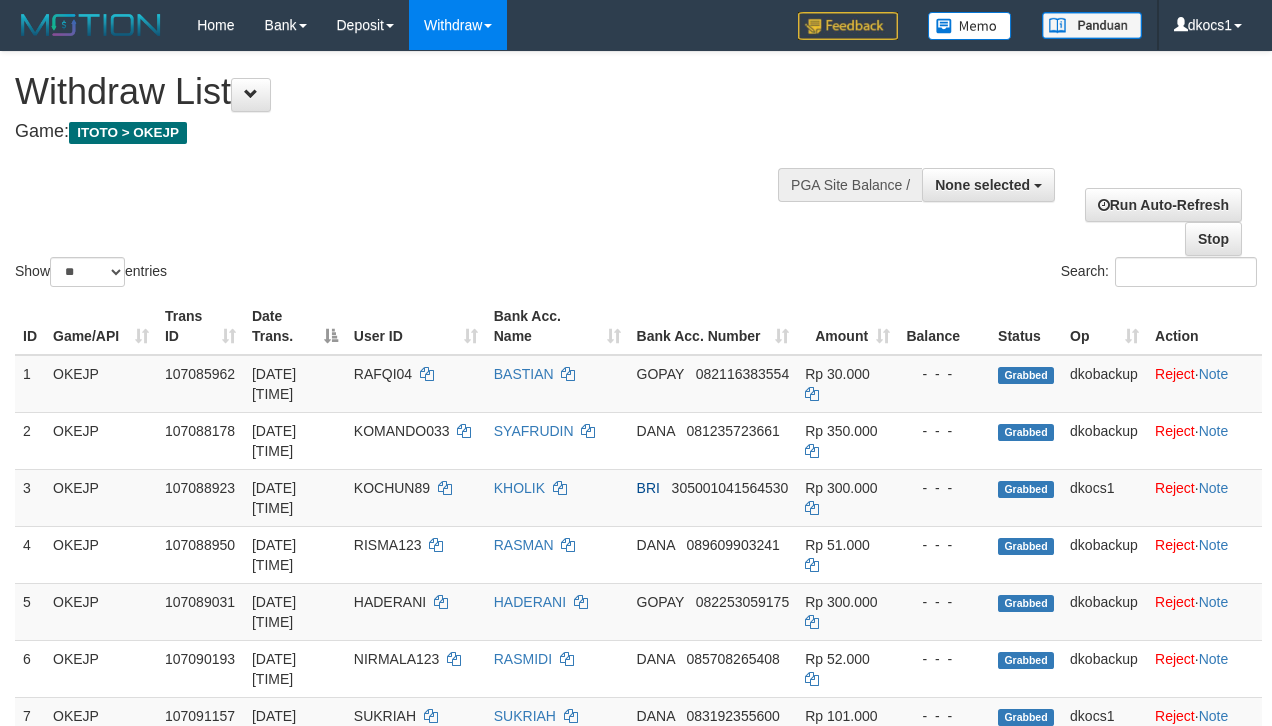 select 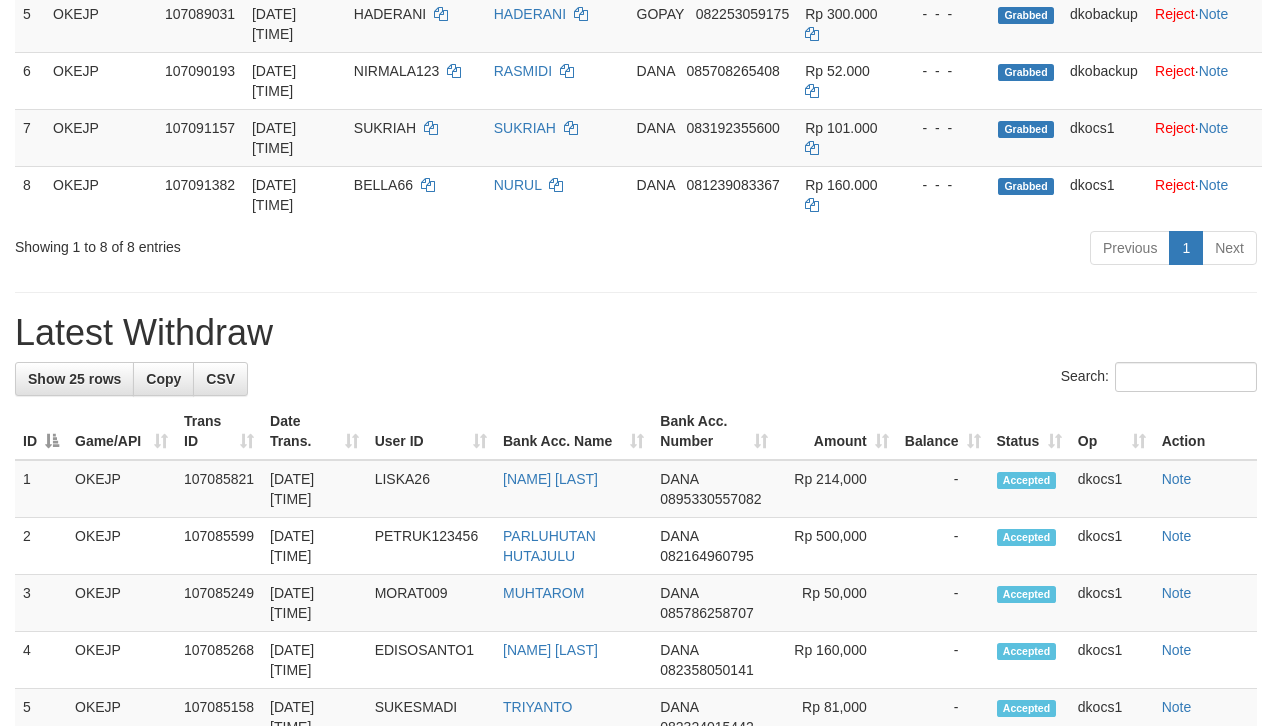 scroll, scrollTop: 533, scrollLeft: 0, axis: vertical 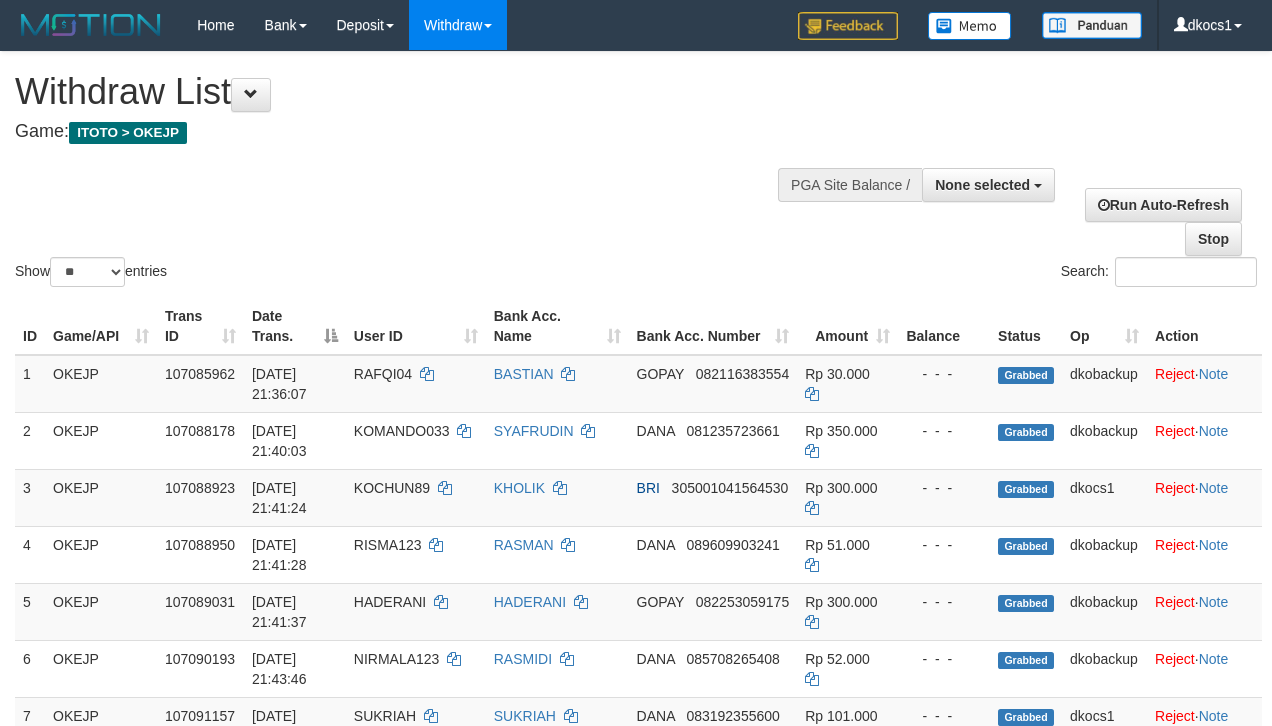select 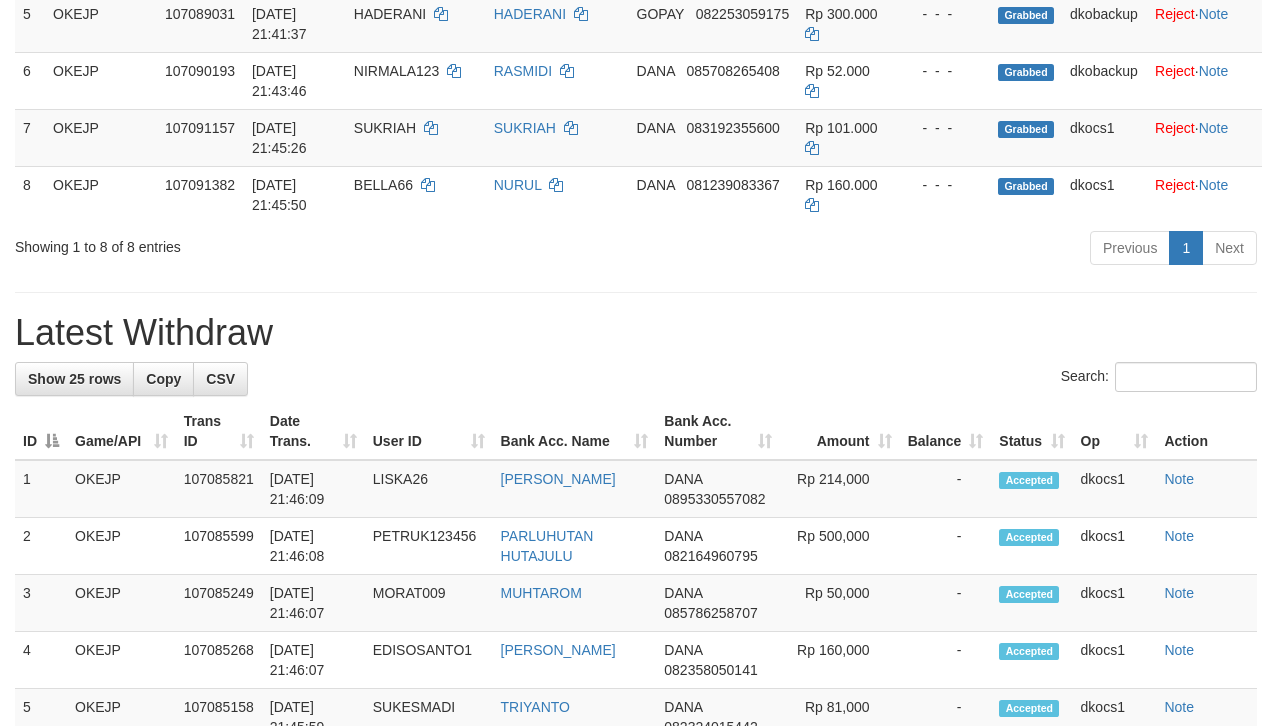 scroll, scrollTop: 533, scrollLeft: 0, axis: vertical 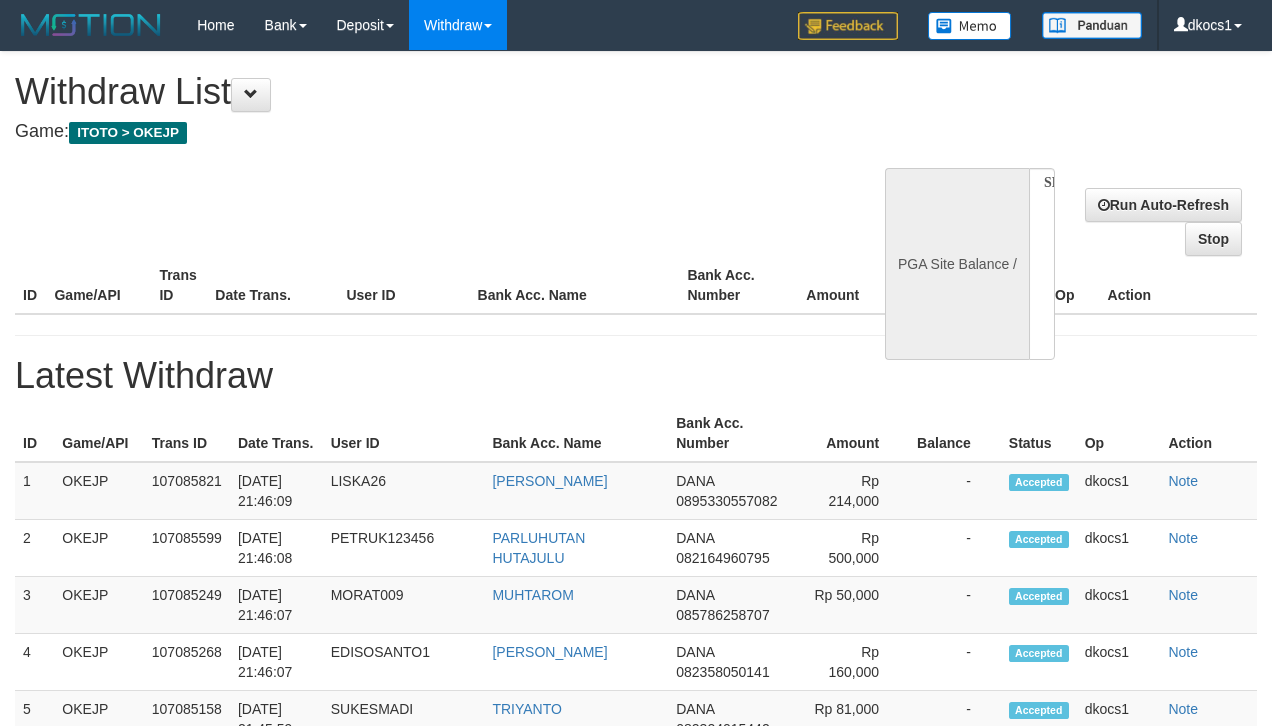 select 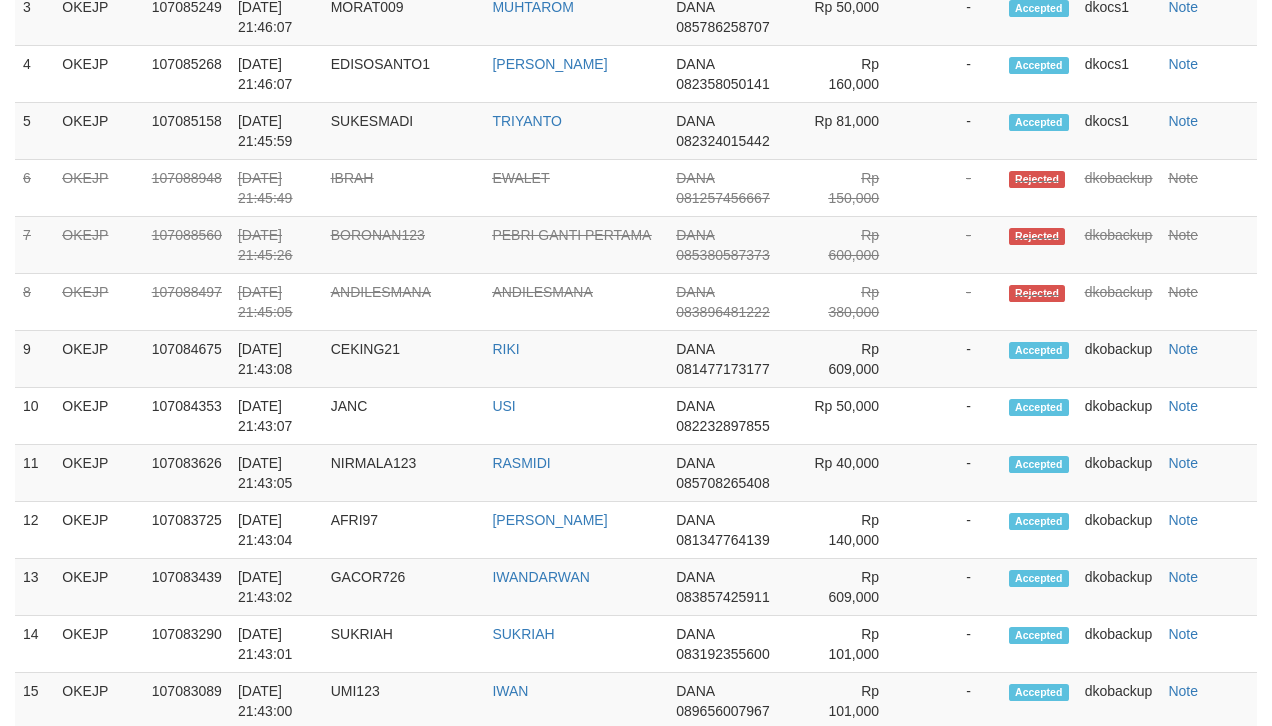 select on "**" 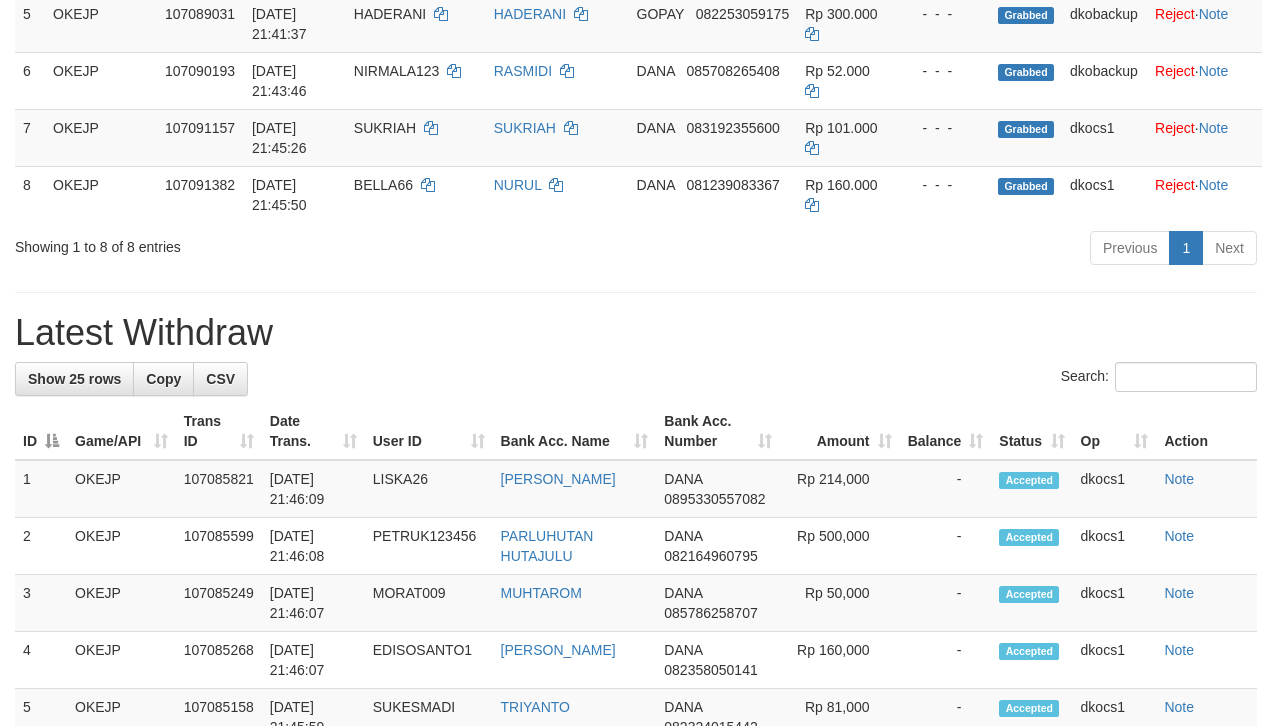scroll, scrollTop: 533, scrollLeft: 0, axis: vertical 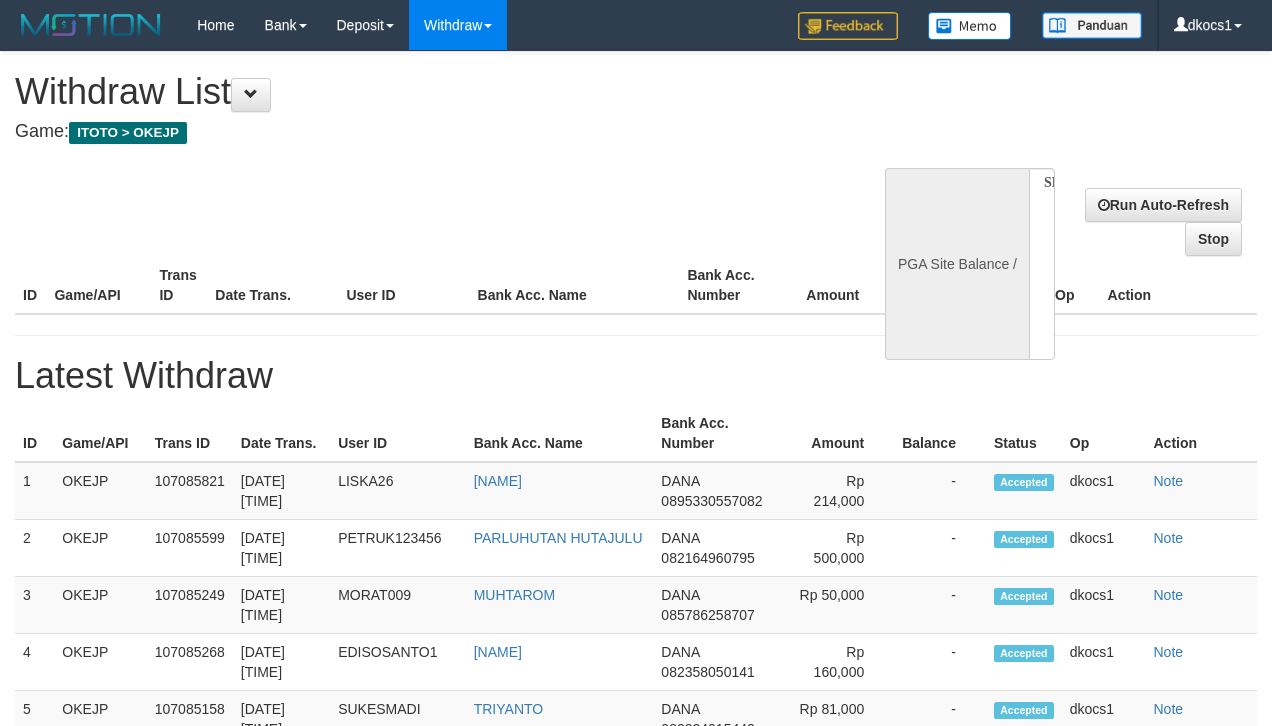 select 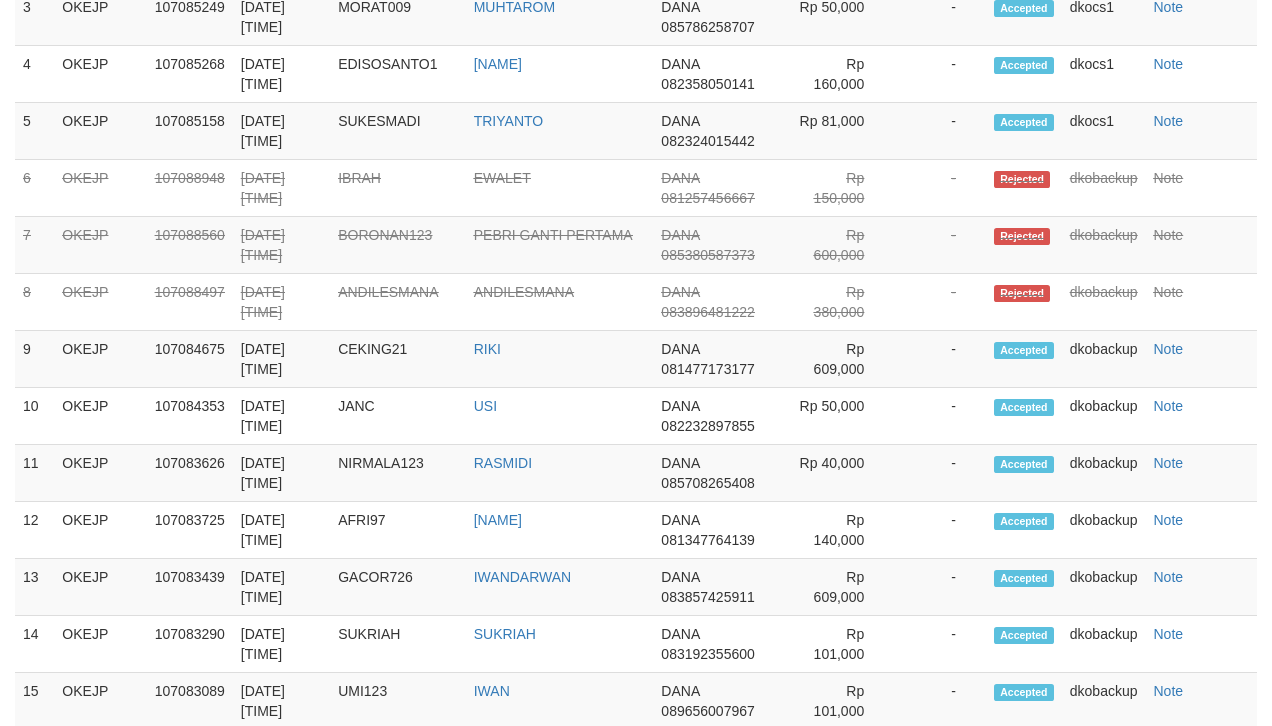 select on "**" 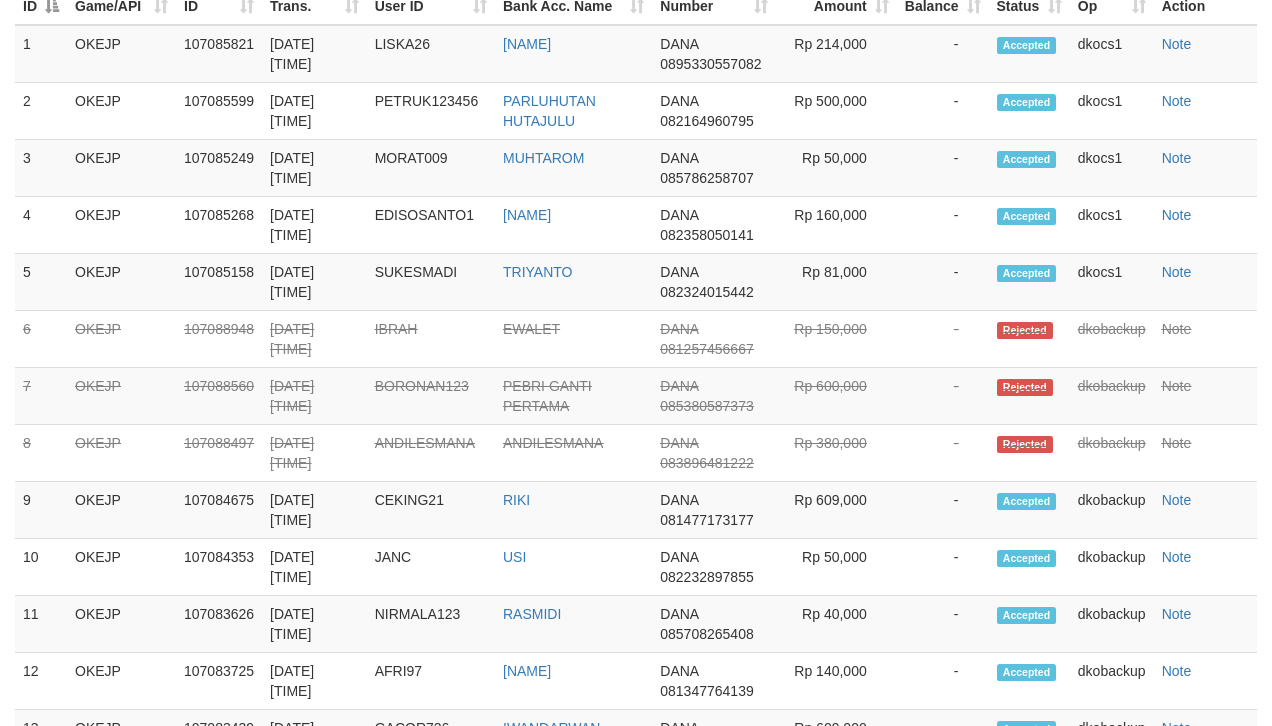 scroll, scrollTop: 1129, scrollLeft: 0, axis: vertical 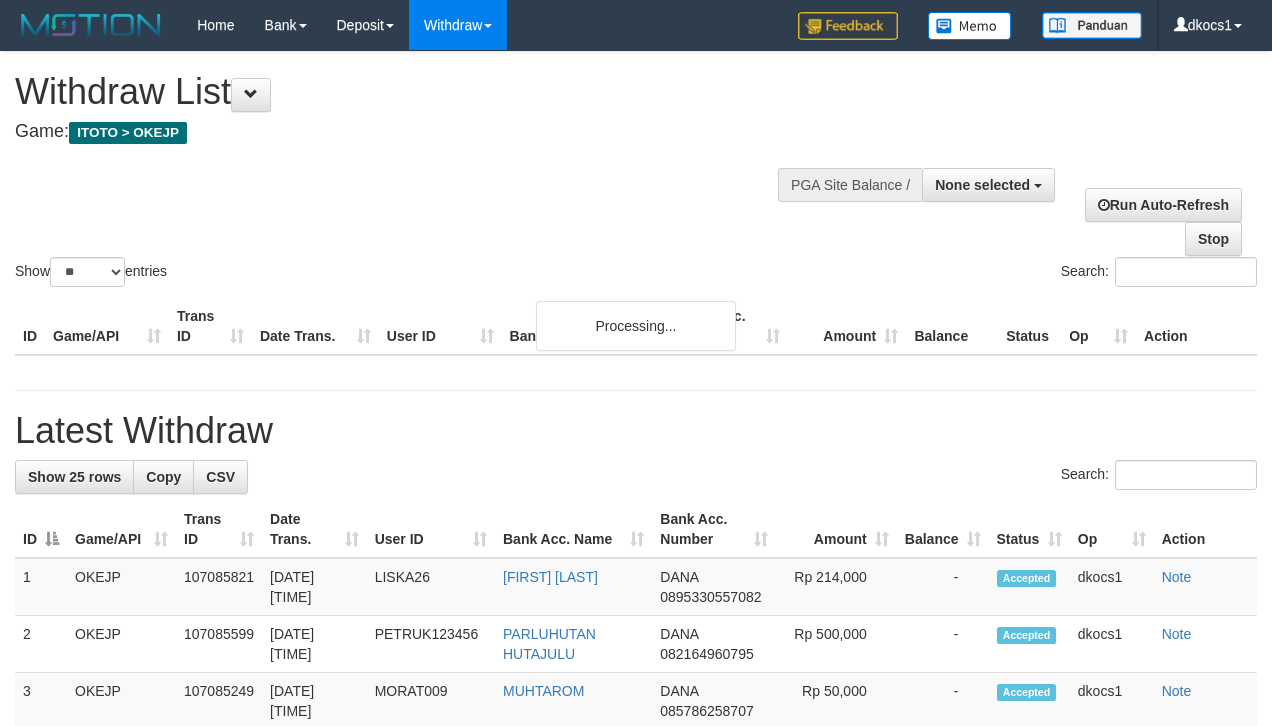 select 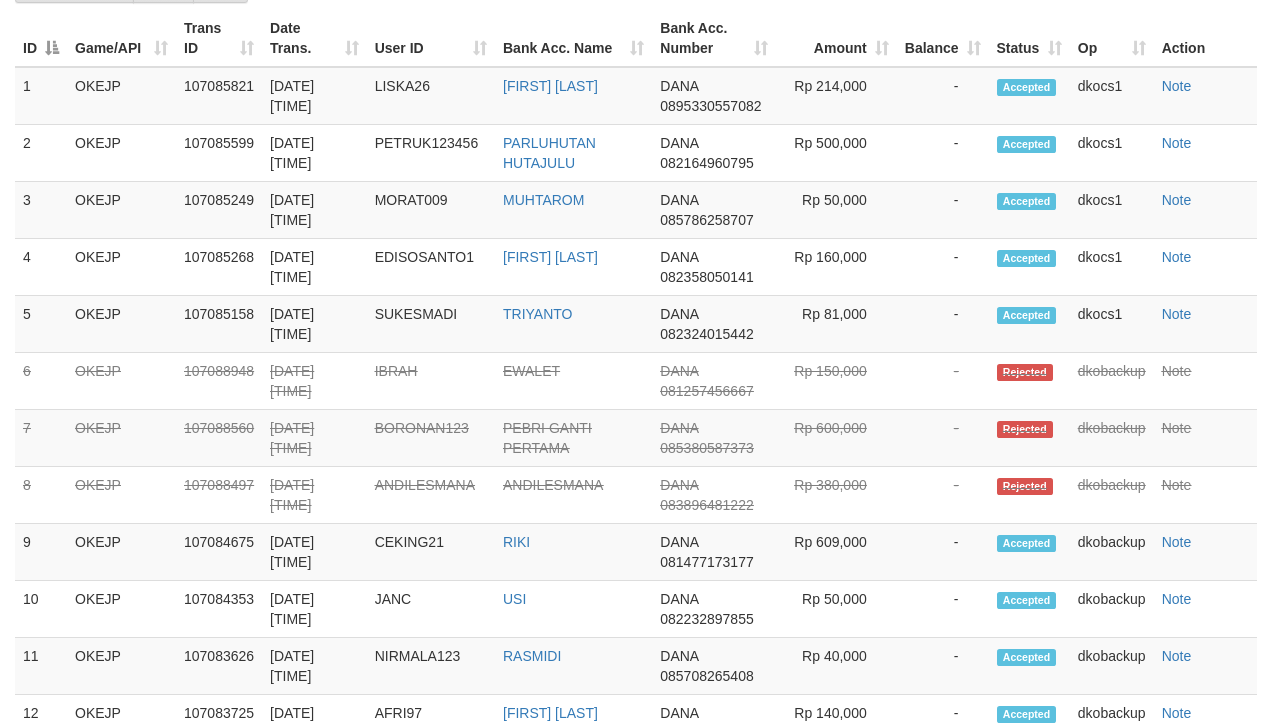 scroll, scrollTop: 1129, scrollLeft: 0, axis: vertical 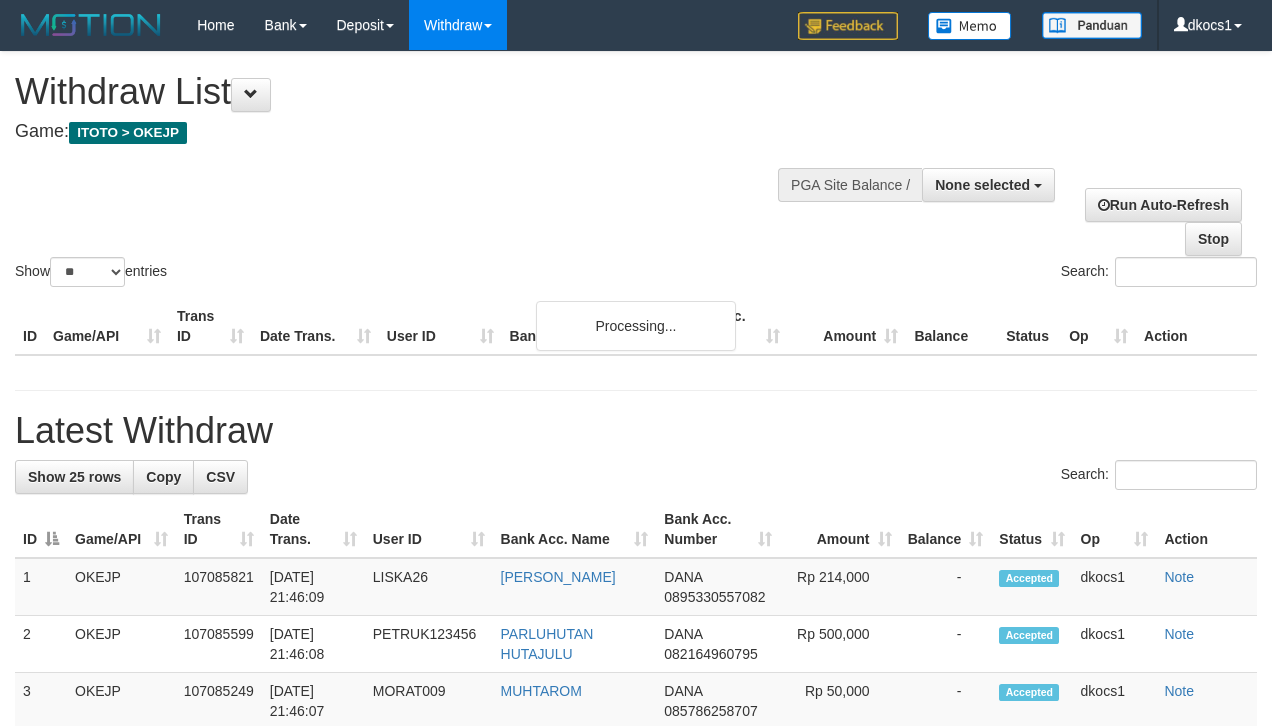 select 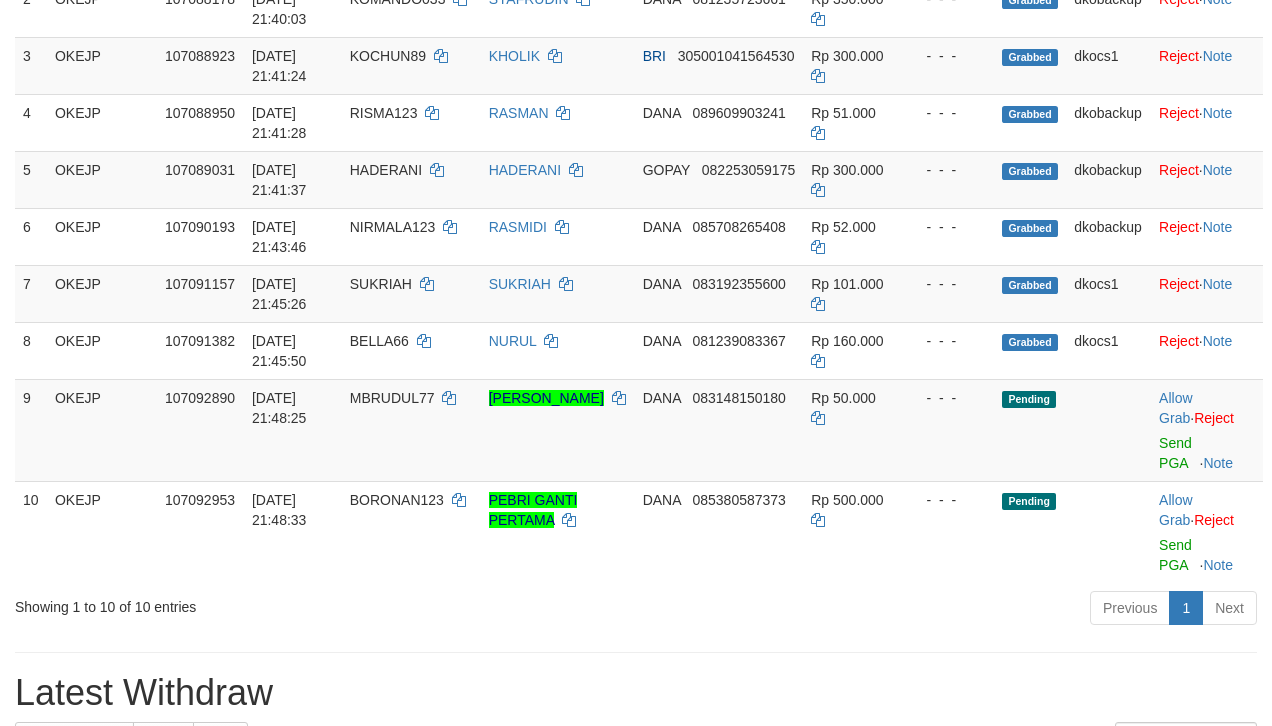 scroll, scrollTop: 1130, scrollLeft: 0, axis: vertical 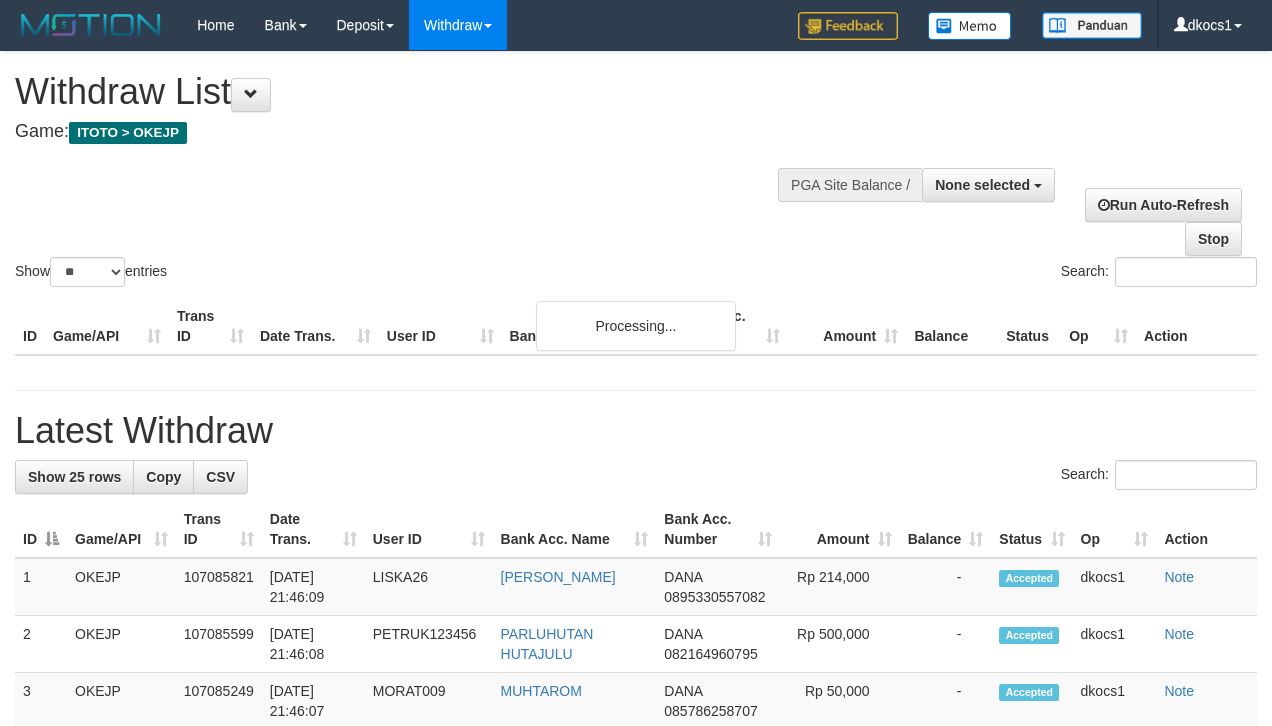 select 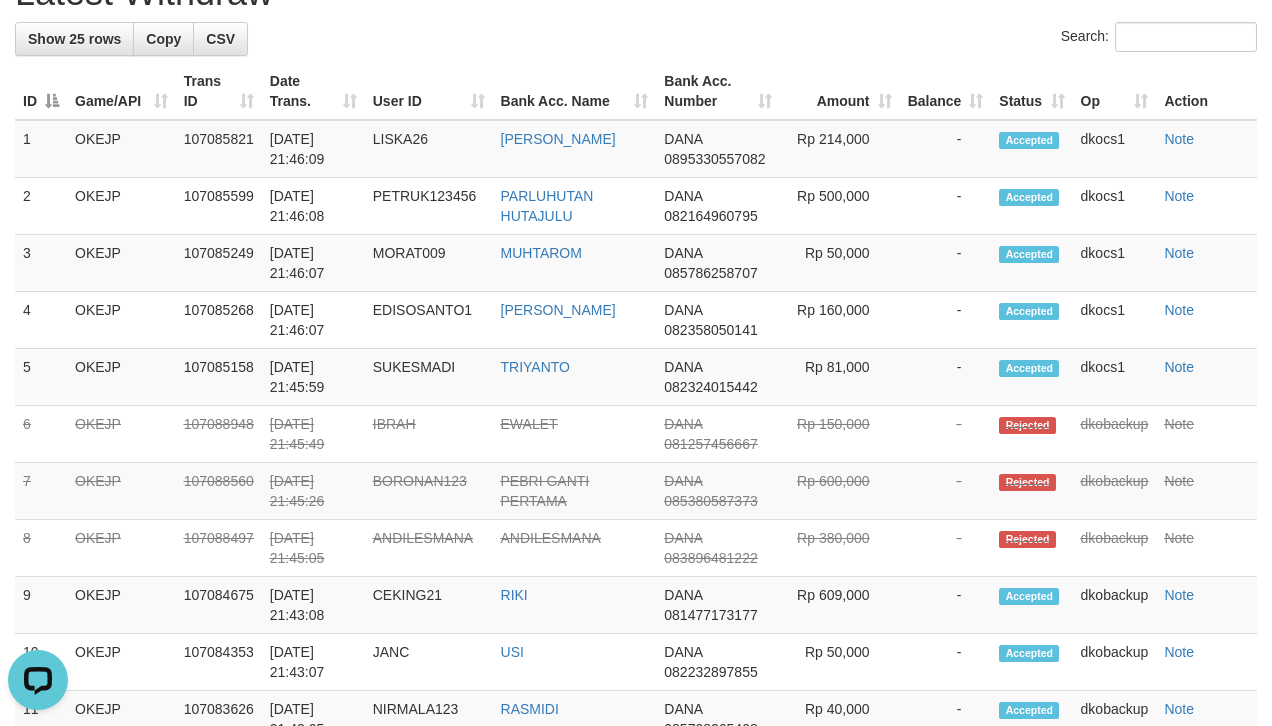 scroll, scrollTop: 0, scrollLeft: 0, axis: both 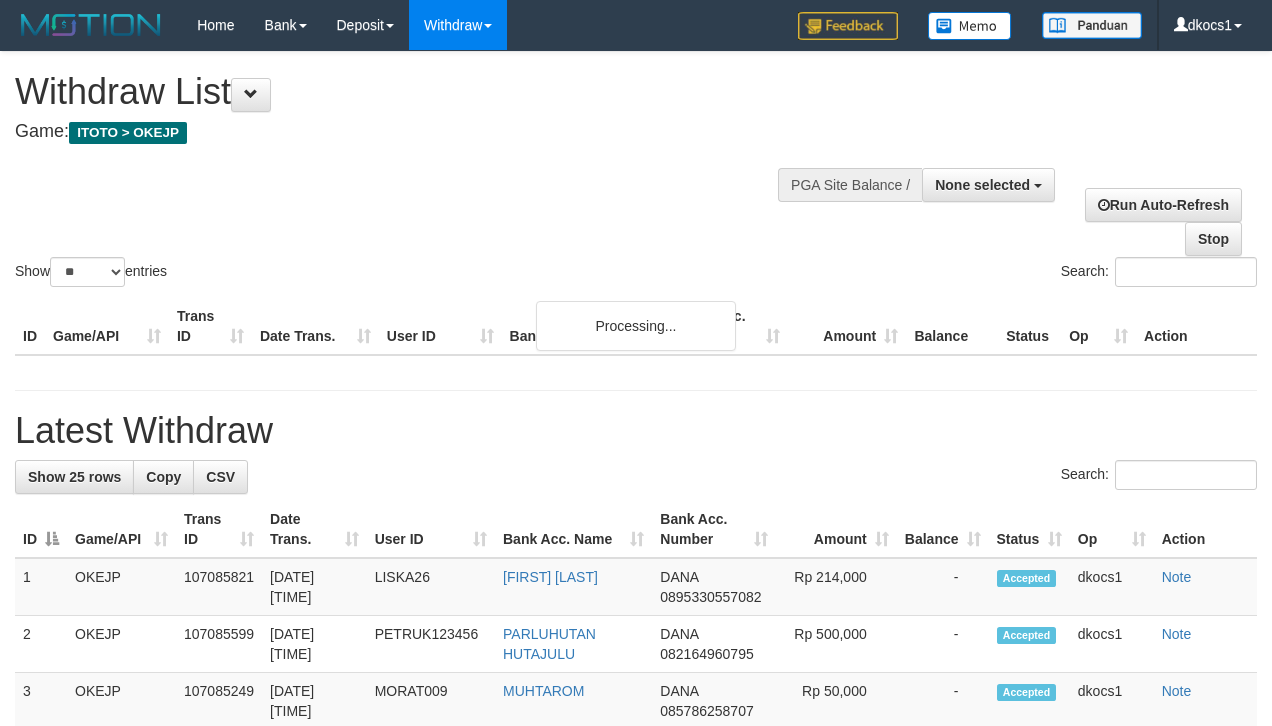select 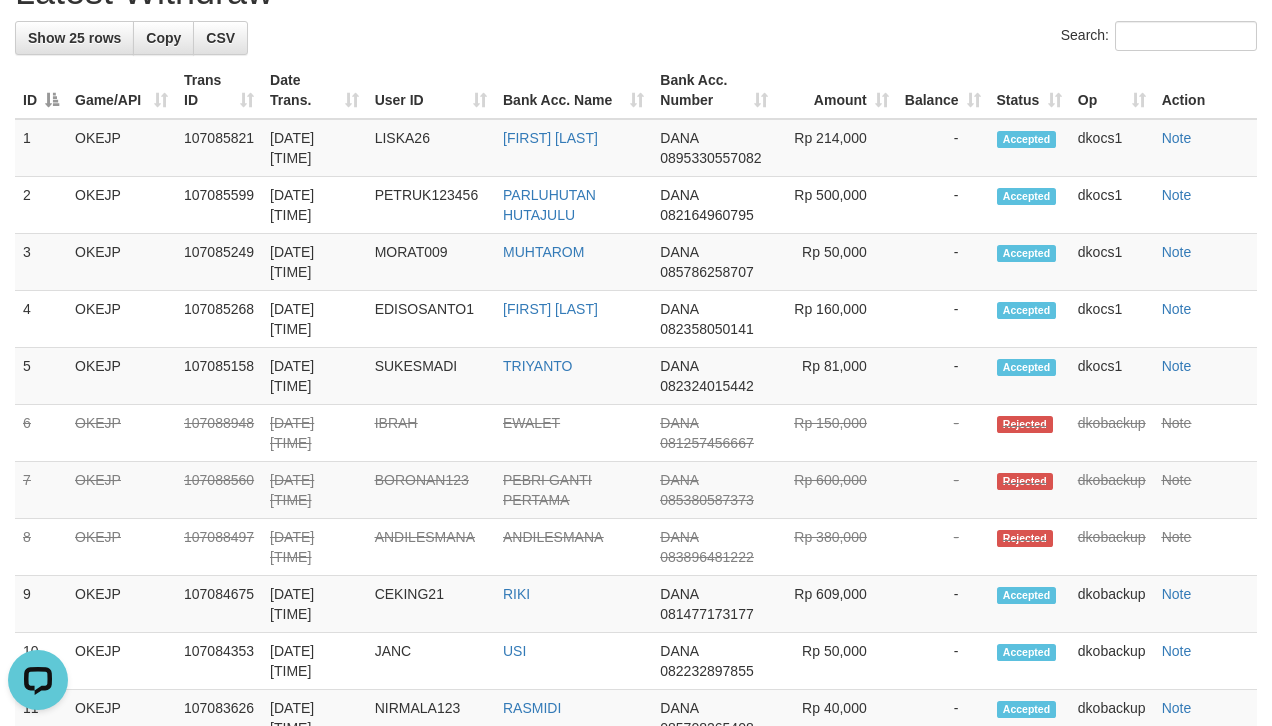 scroll, scrollTop: 0, scrollLeft: 0, axis: both 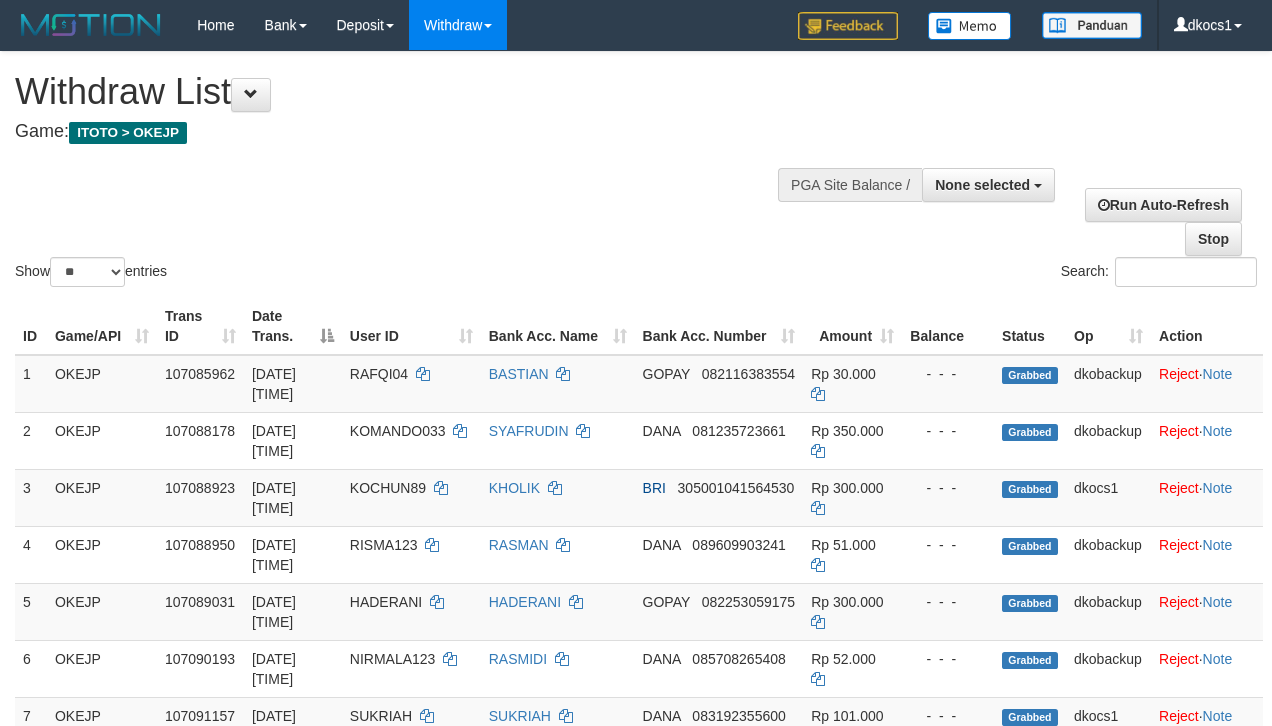 select 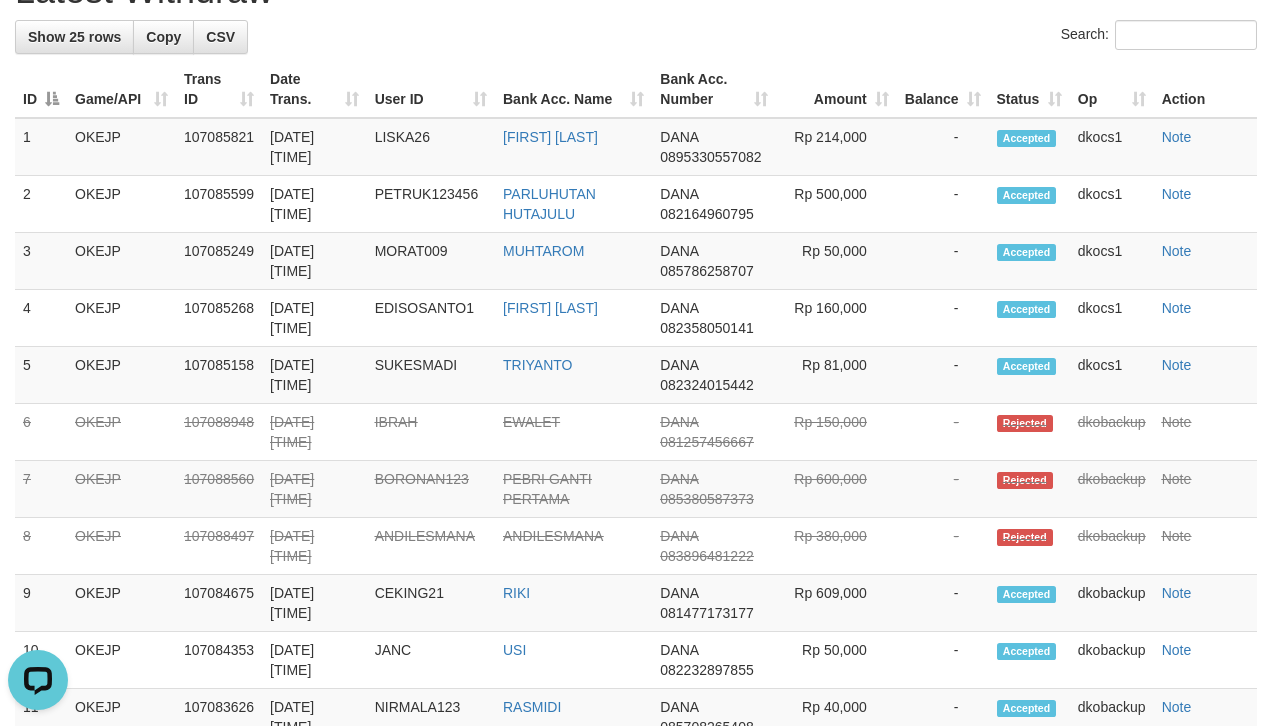 scroll, scrollTop: 0, scrollLeft: 0, axis: both 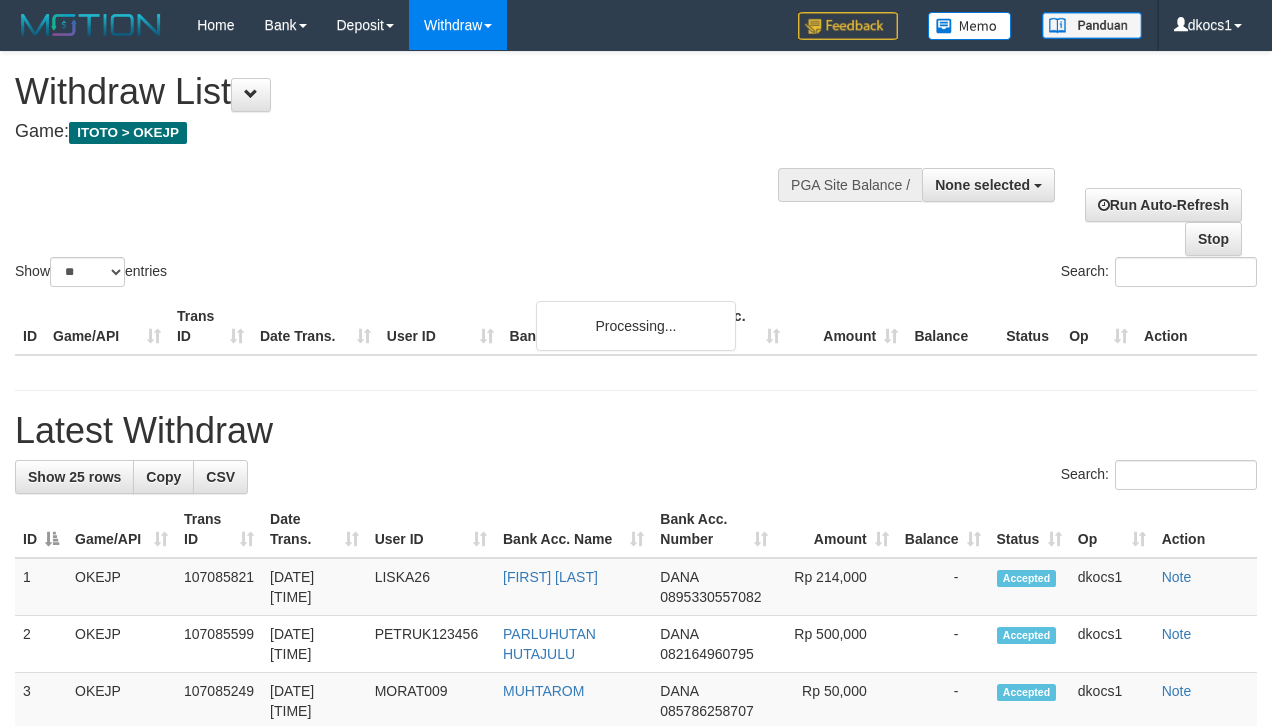 select 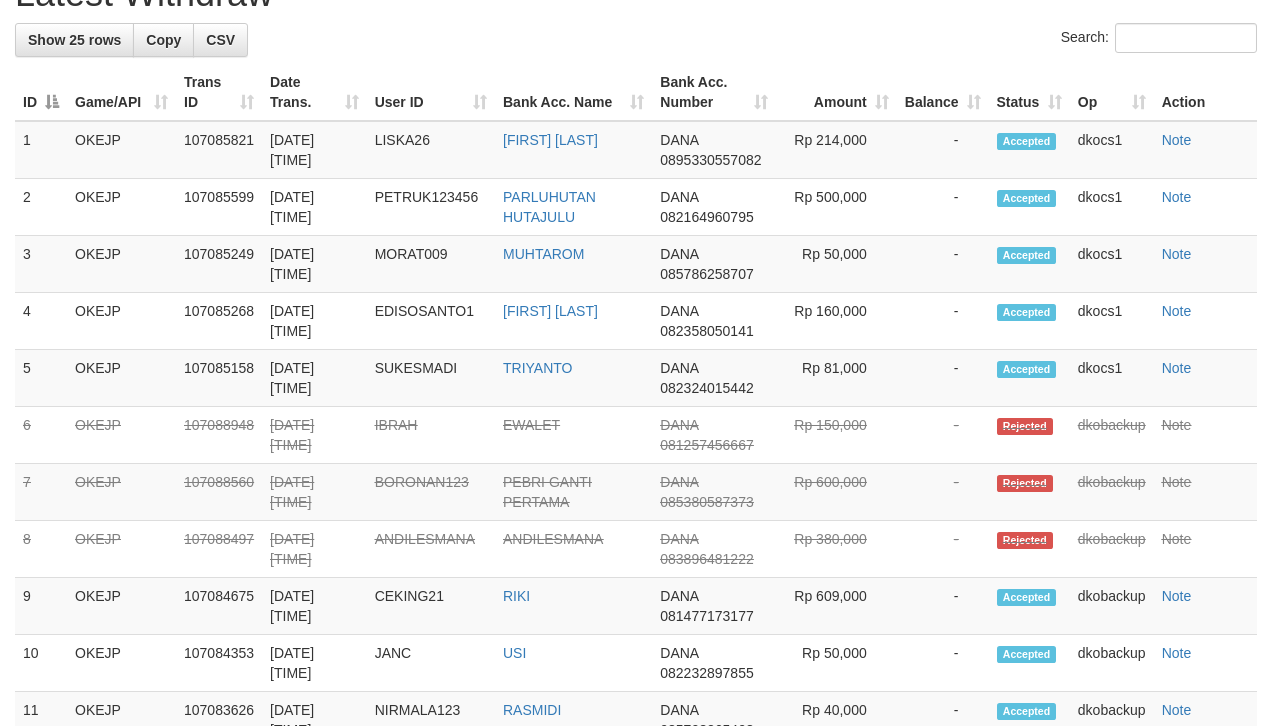 scroll, scrollTop: 1237, scrollLeft: 0, axis: vertical 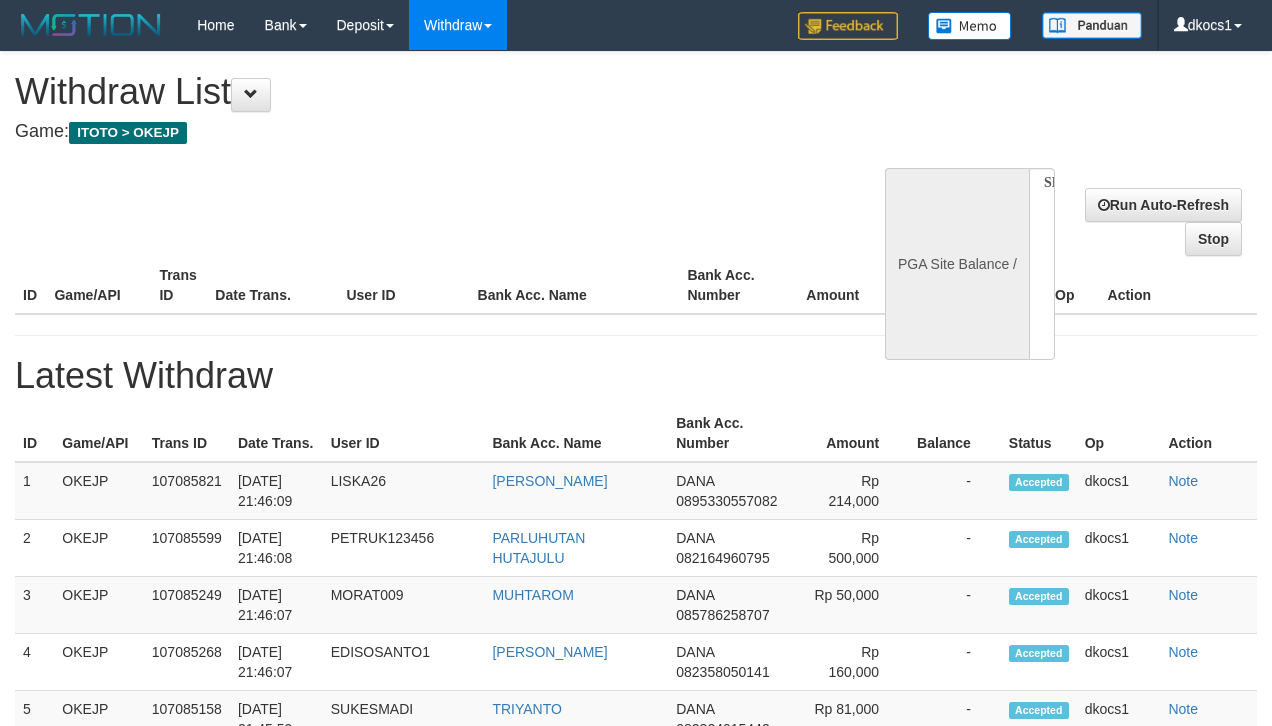 select 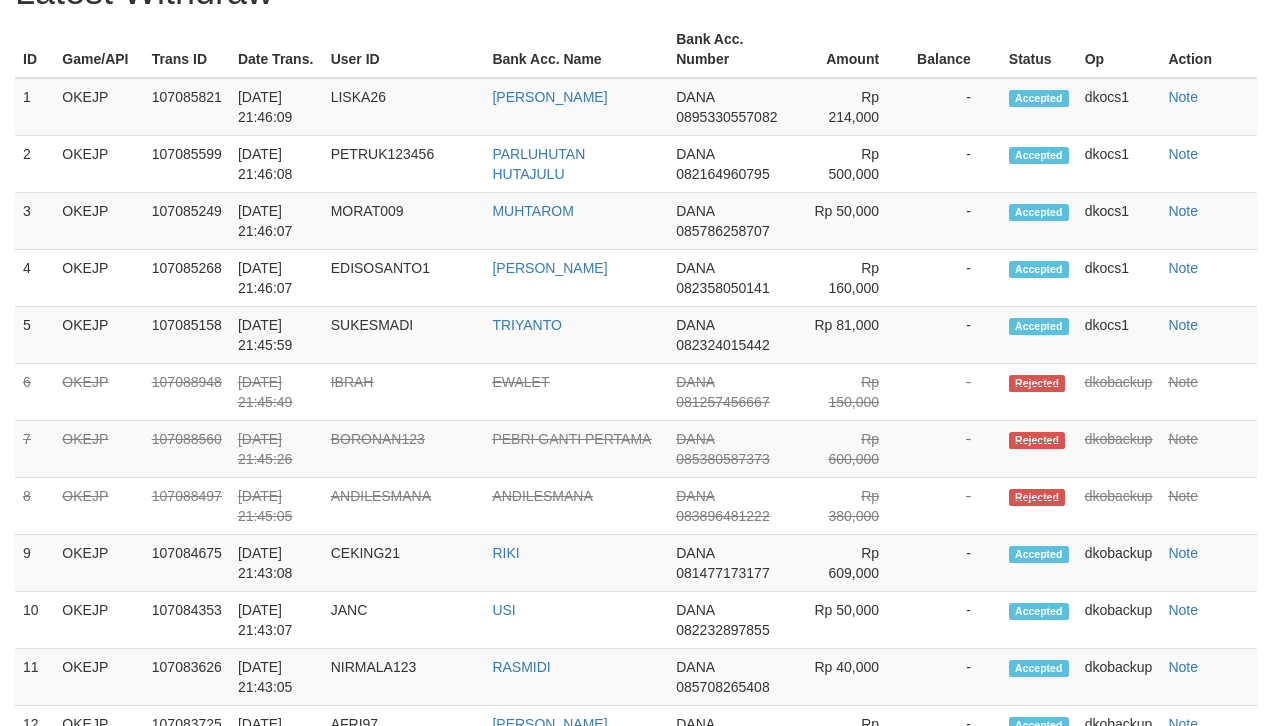 select on "**" 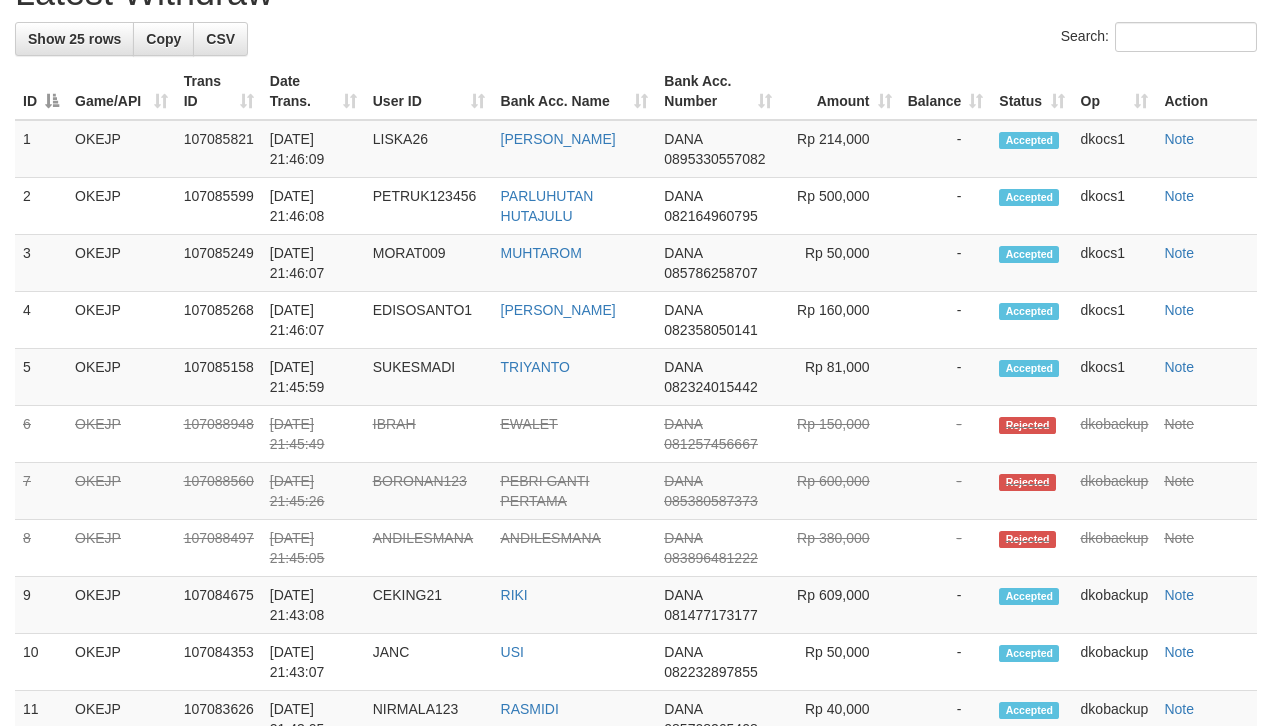 scroll, scrollTop: 1238, scrollLeft: 0, axis: vertical 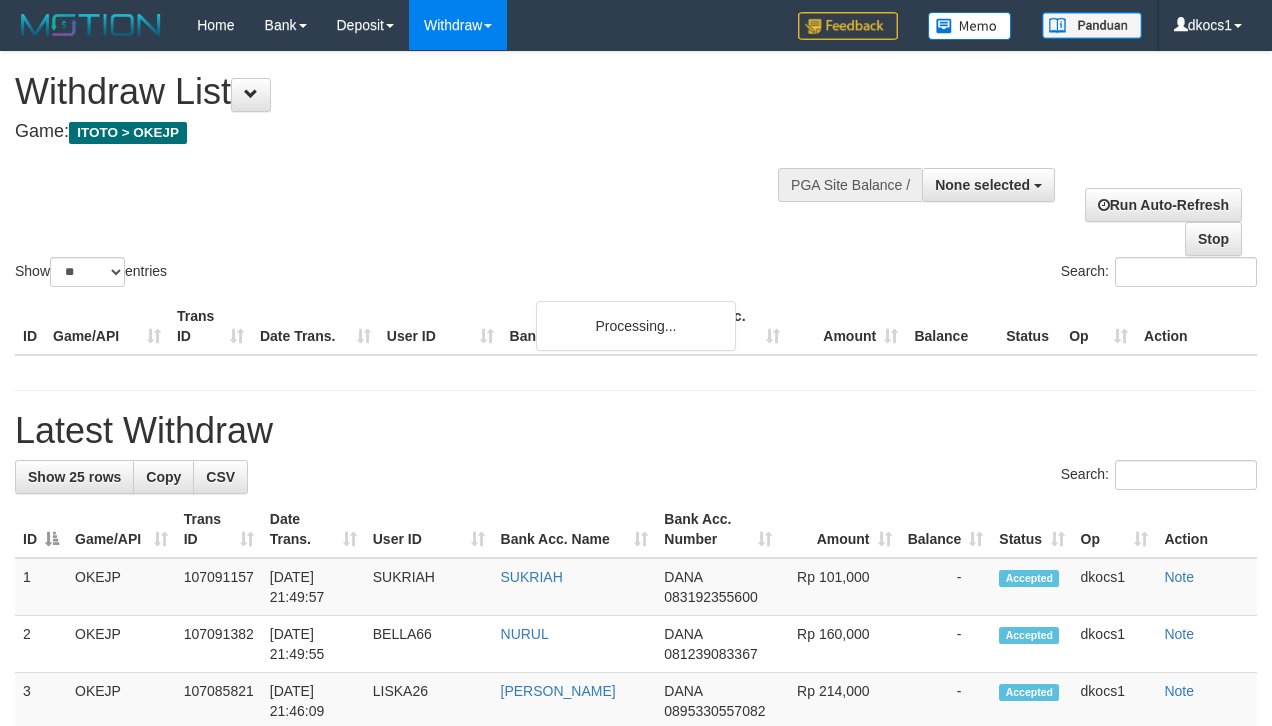 select 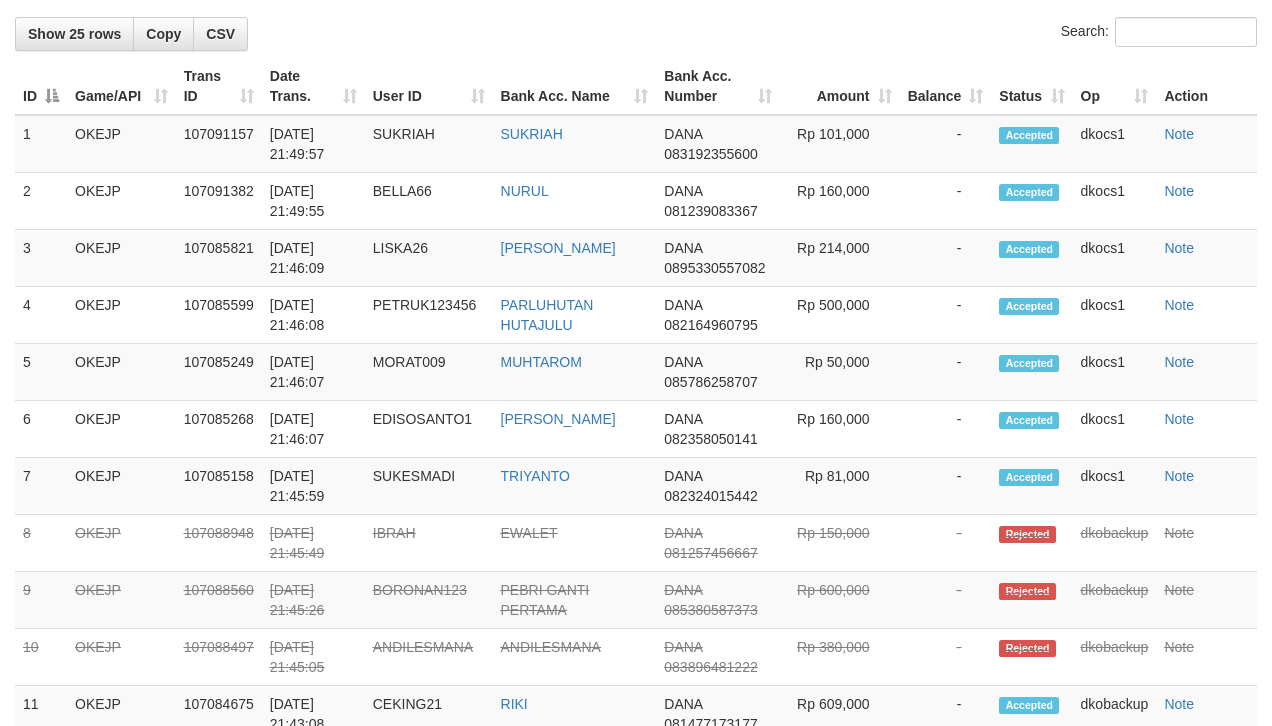 scroll, scrollTop: 1125, scrollLeft: 0, axis: vertical 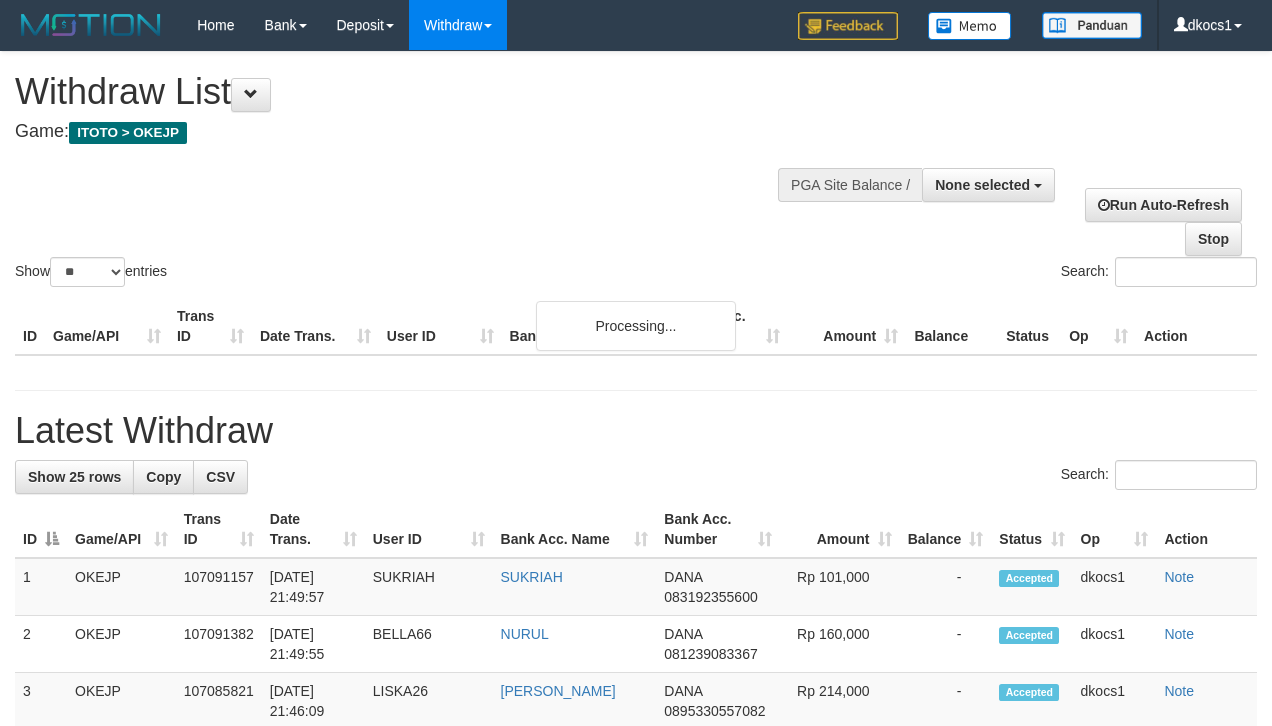 select 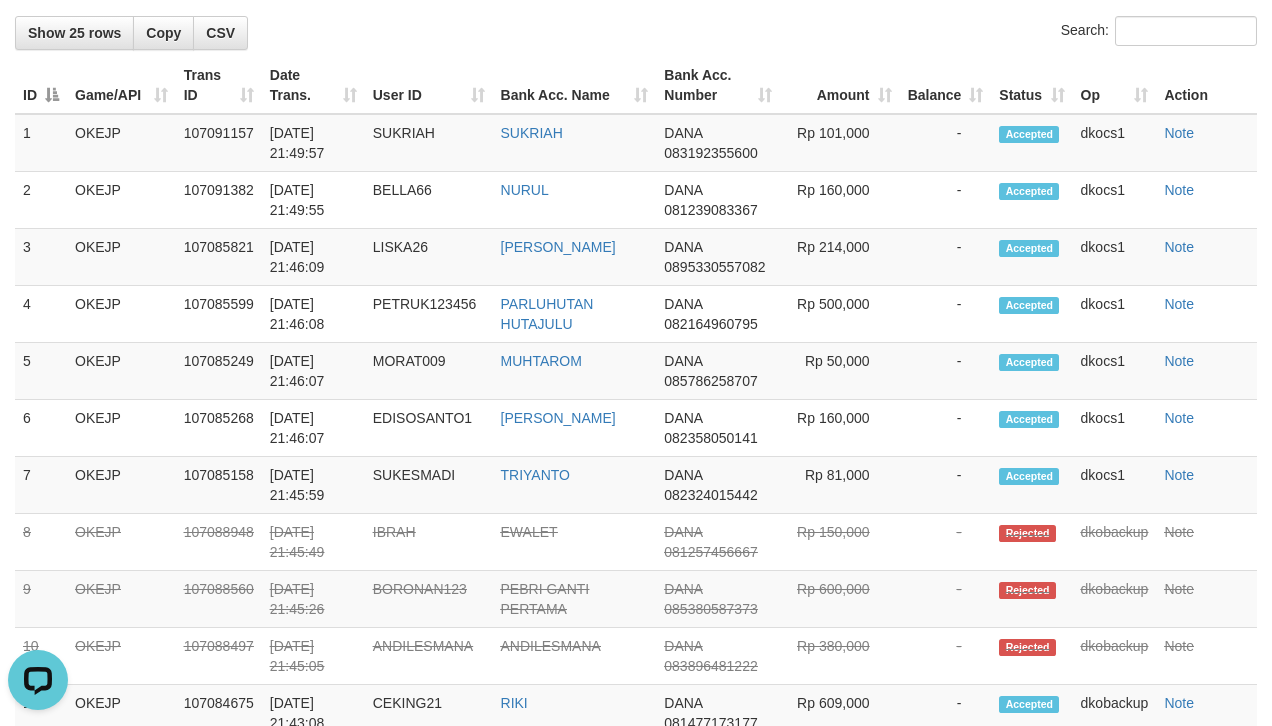 scroll, scrollTop: 0, scrollLeft: 0, axis: both 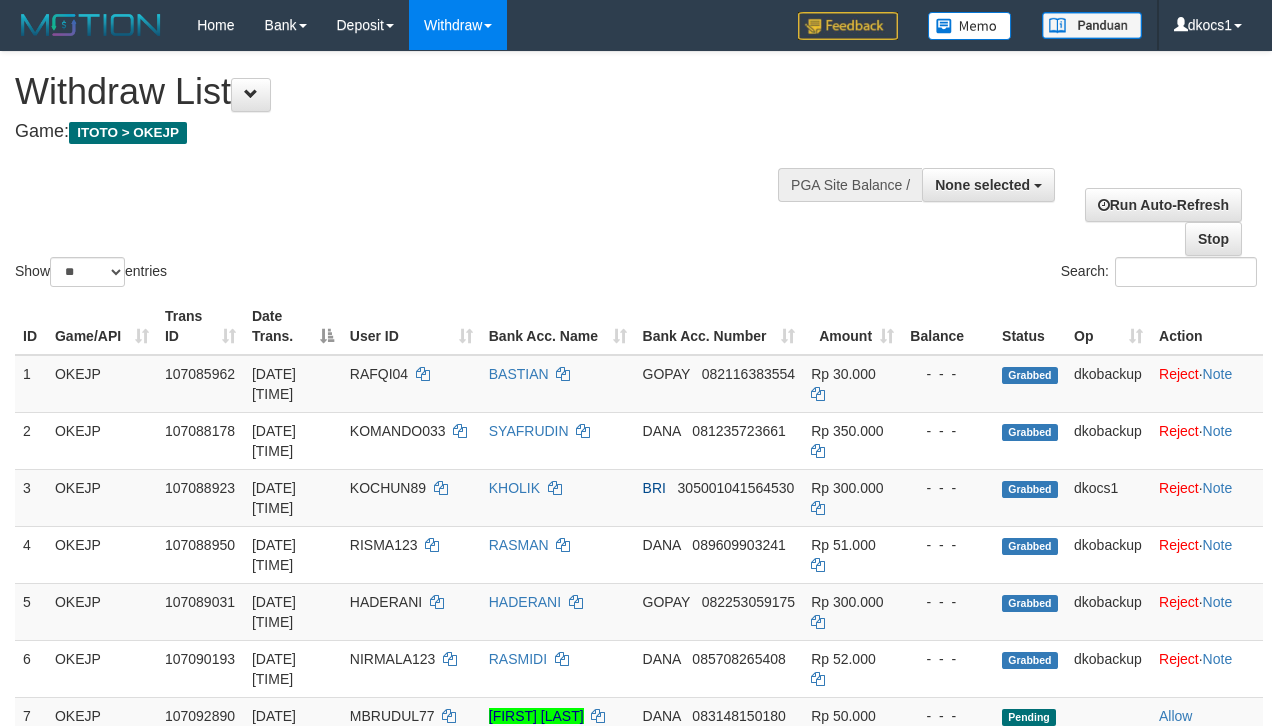 select 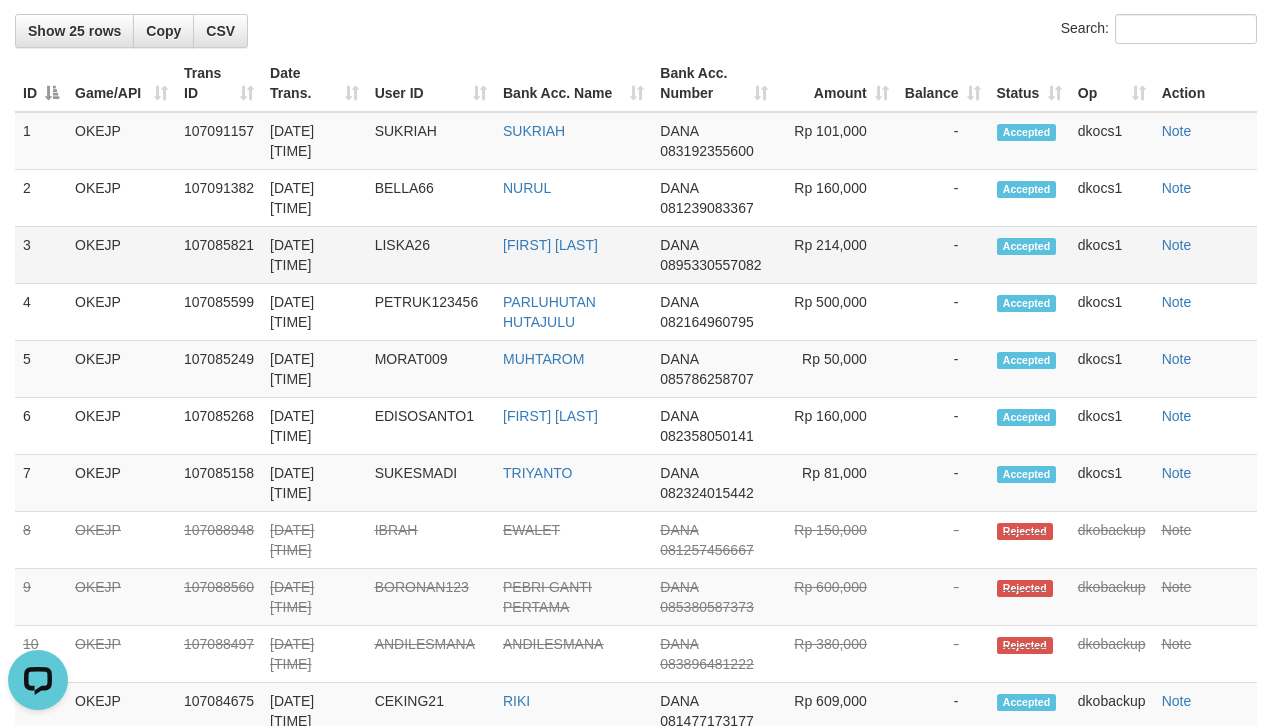 scroll, scrollTop: 0, scrollLeft: 0, axis: both 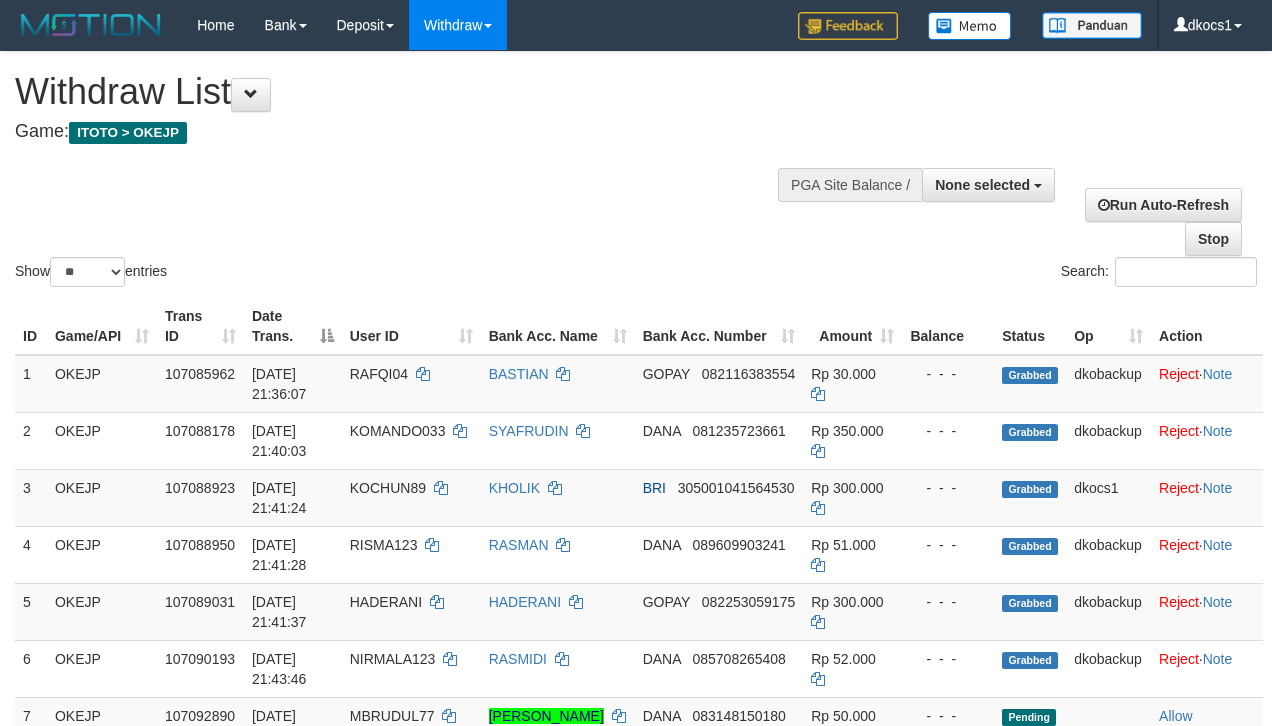select 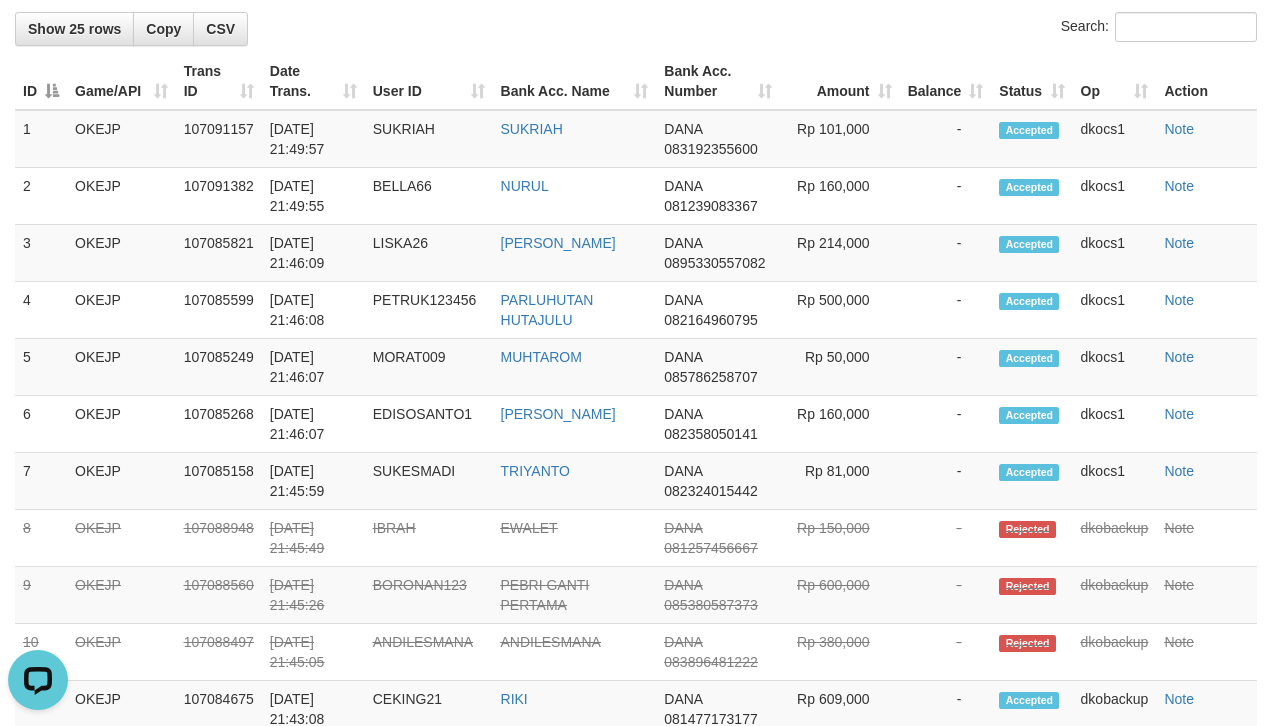 scroll, scrollTop: 0, scrollLeft: 0, axis: both 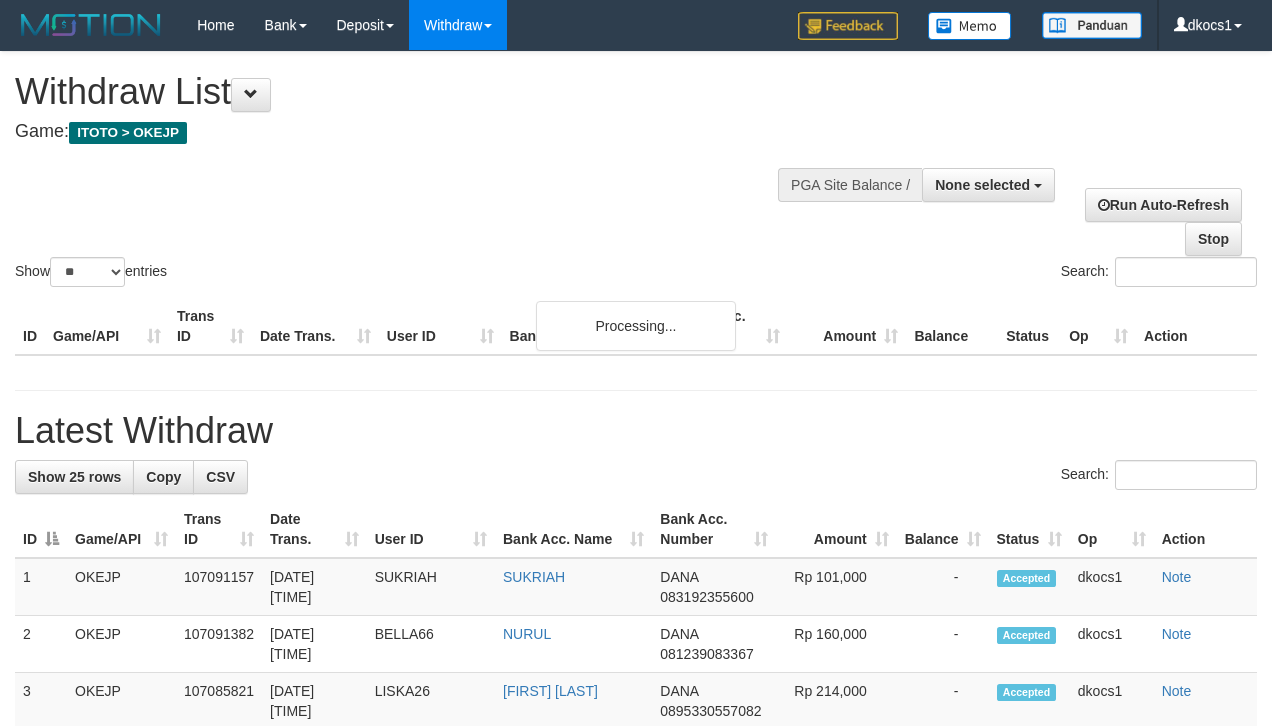 select 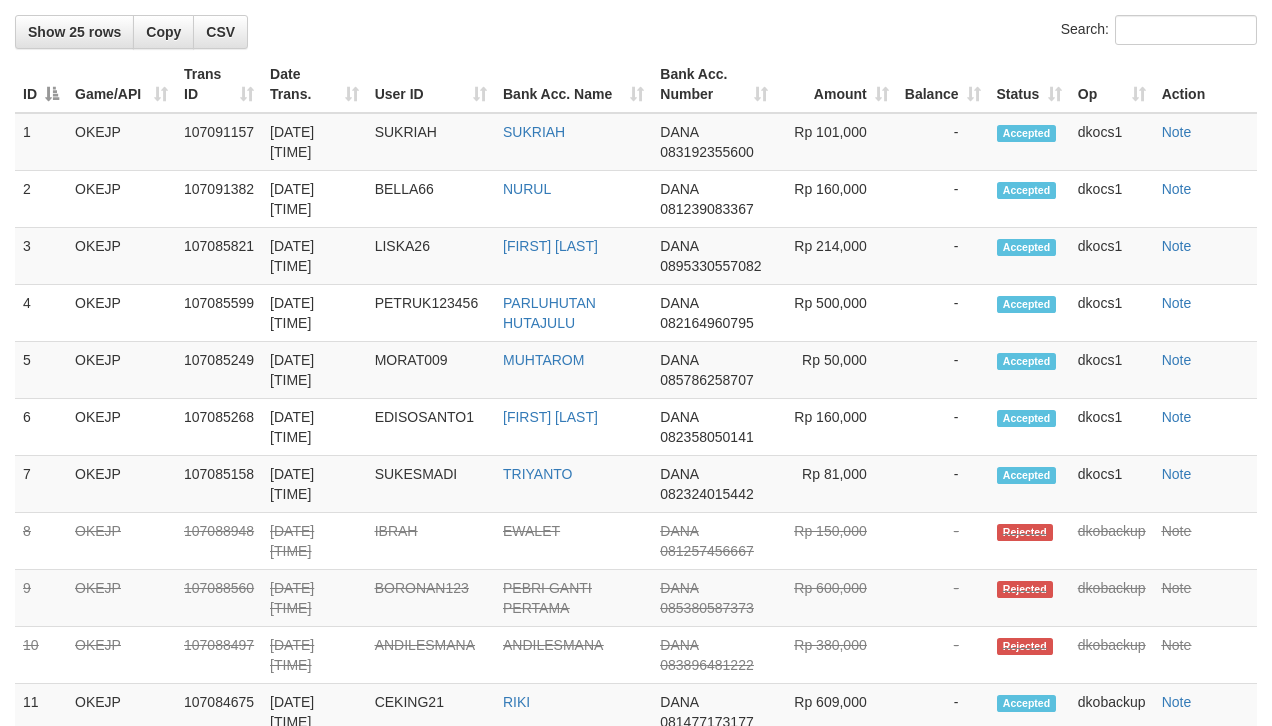 scroll, scrollTop: 1233, scrollLeft: 0, axis: vertical 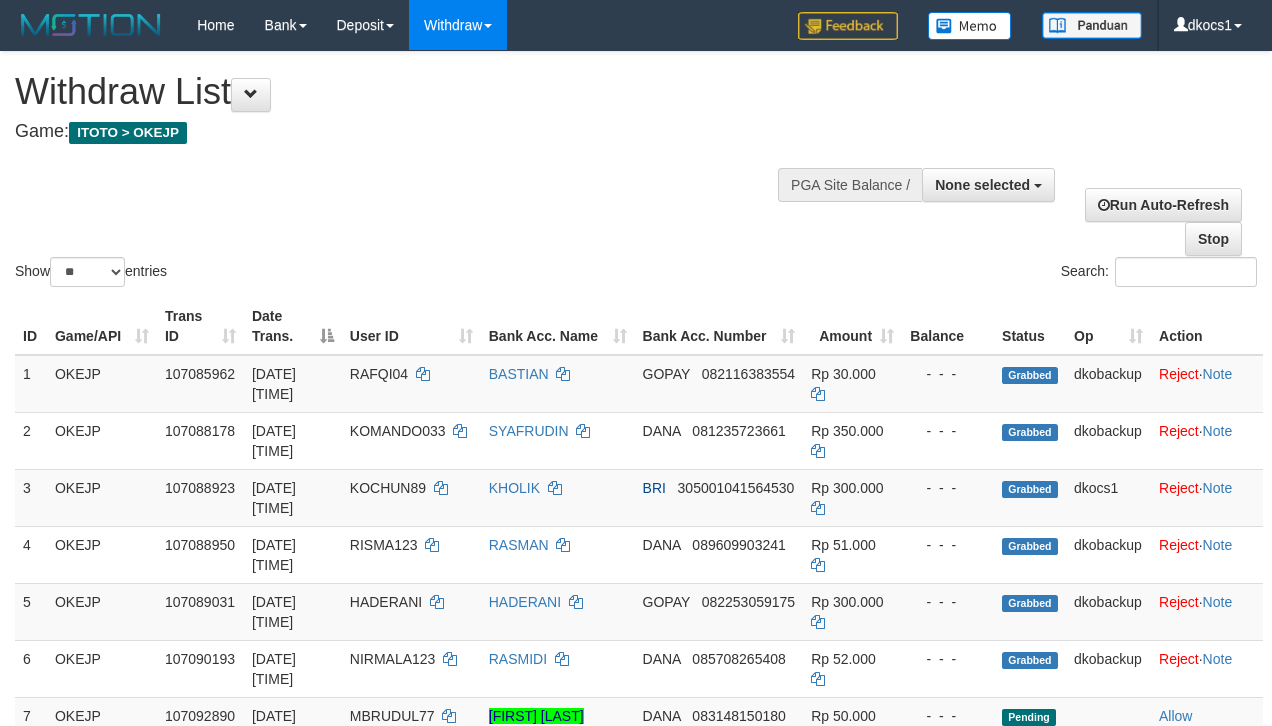 select 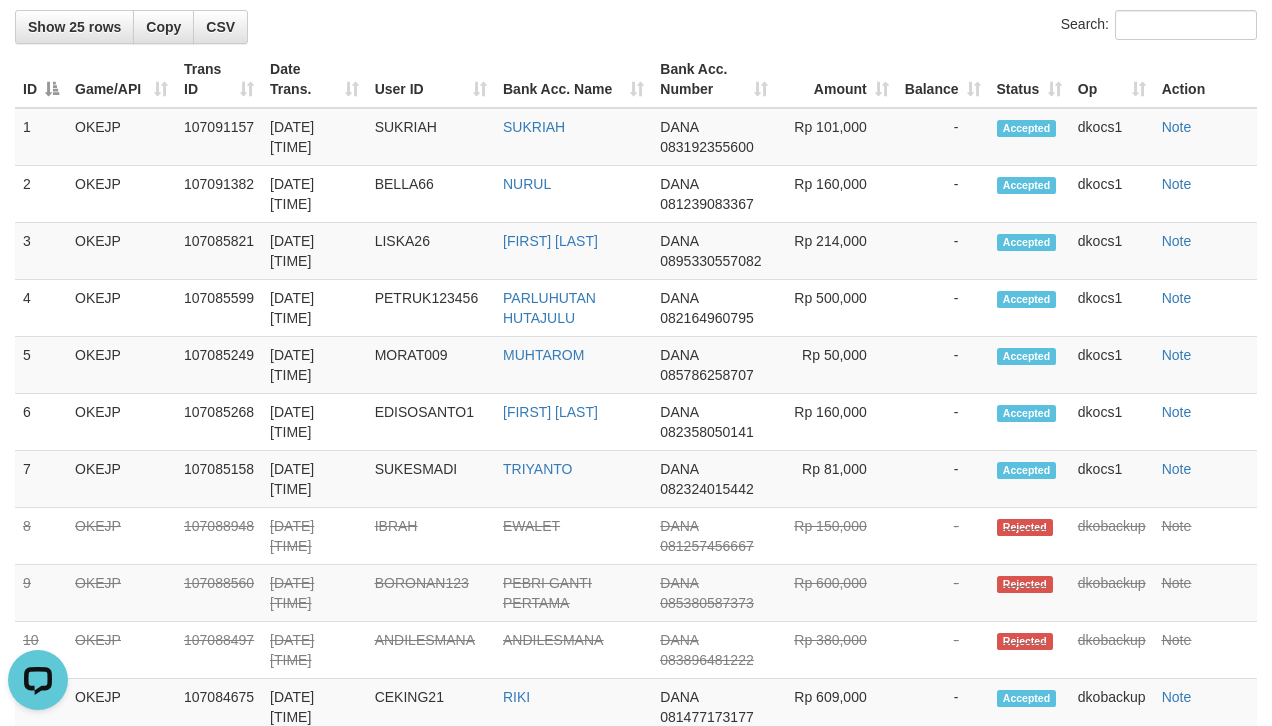 scroll, scrollTop: 0, scrollLeft: 0, axis: both 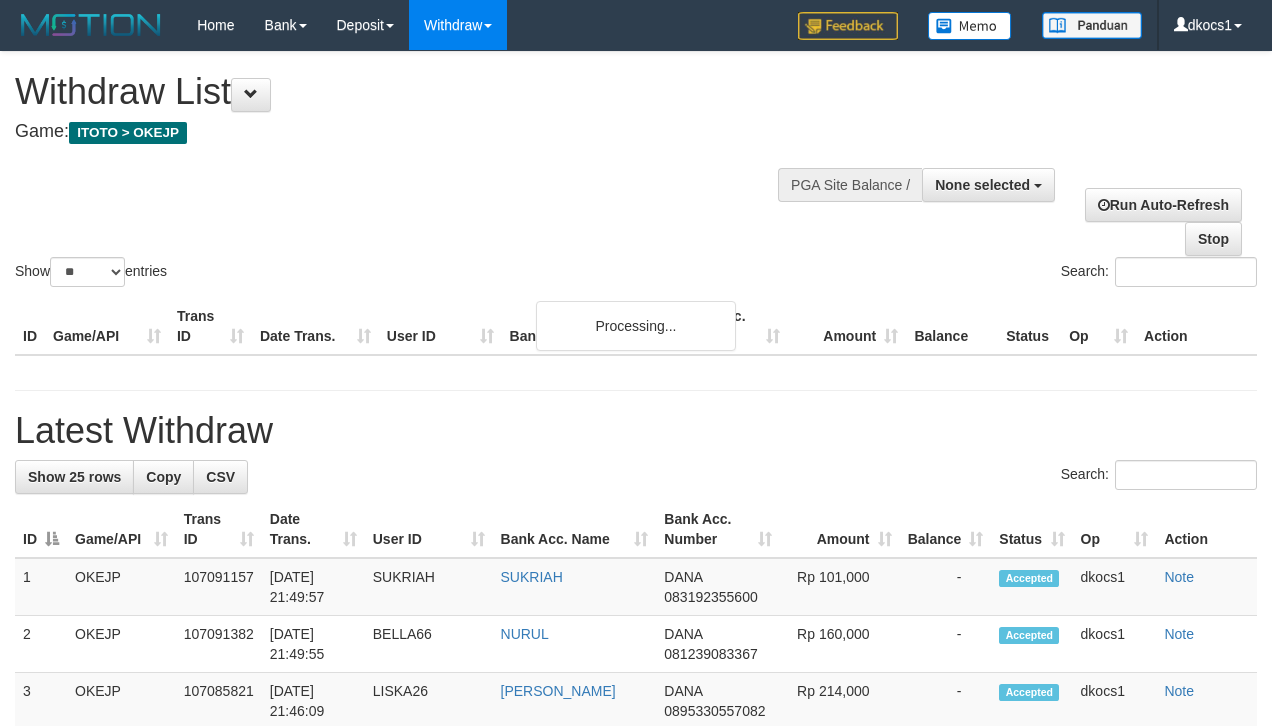 select 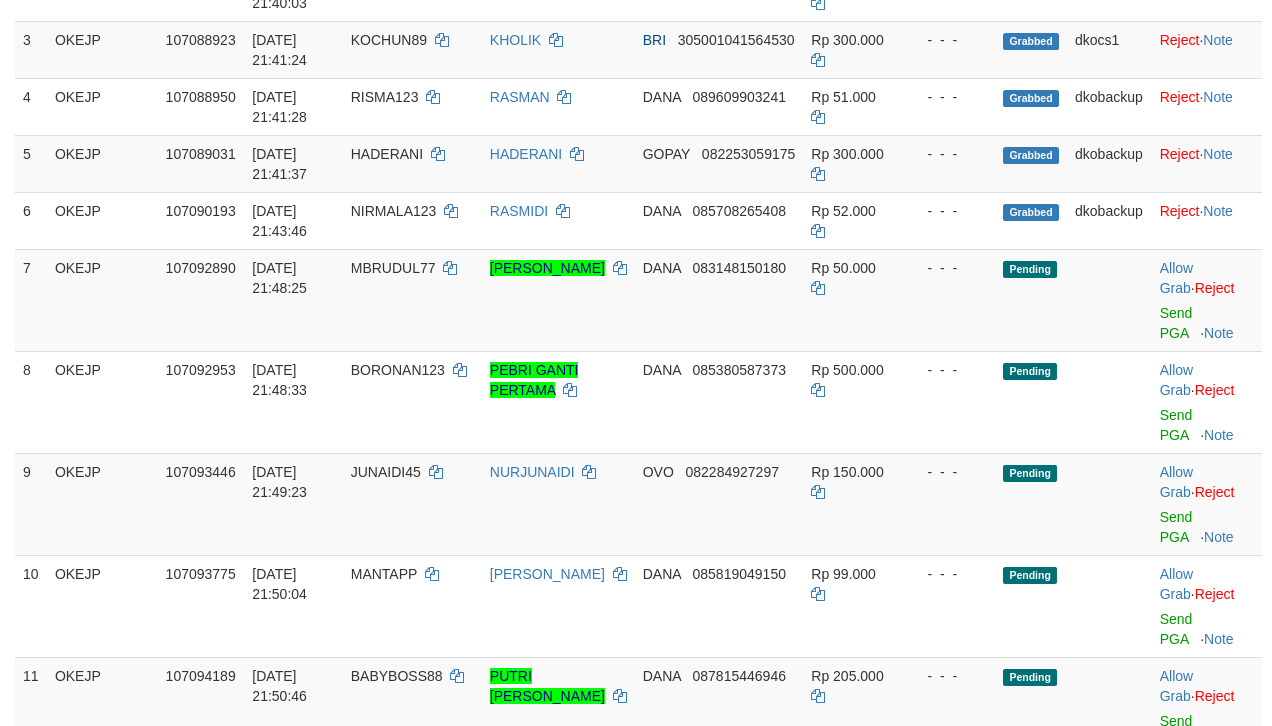 scroll, scrollTop: 1338, scrollLeft: 0, axis: vertical 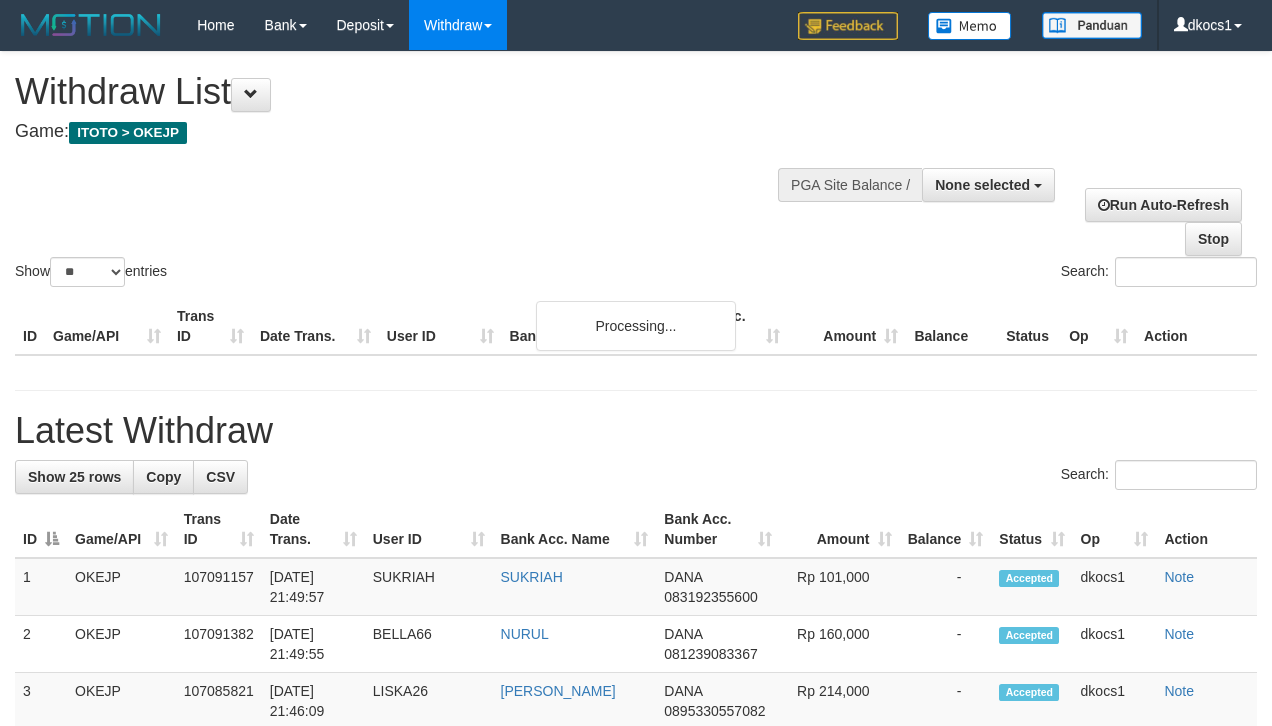 select 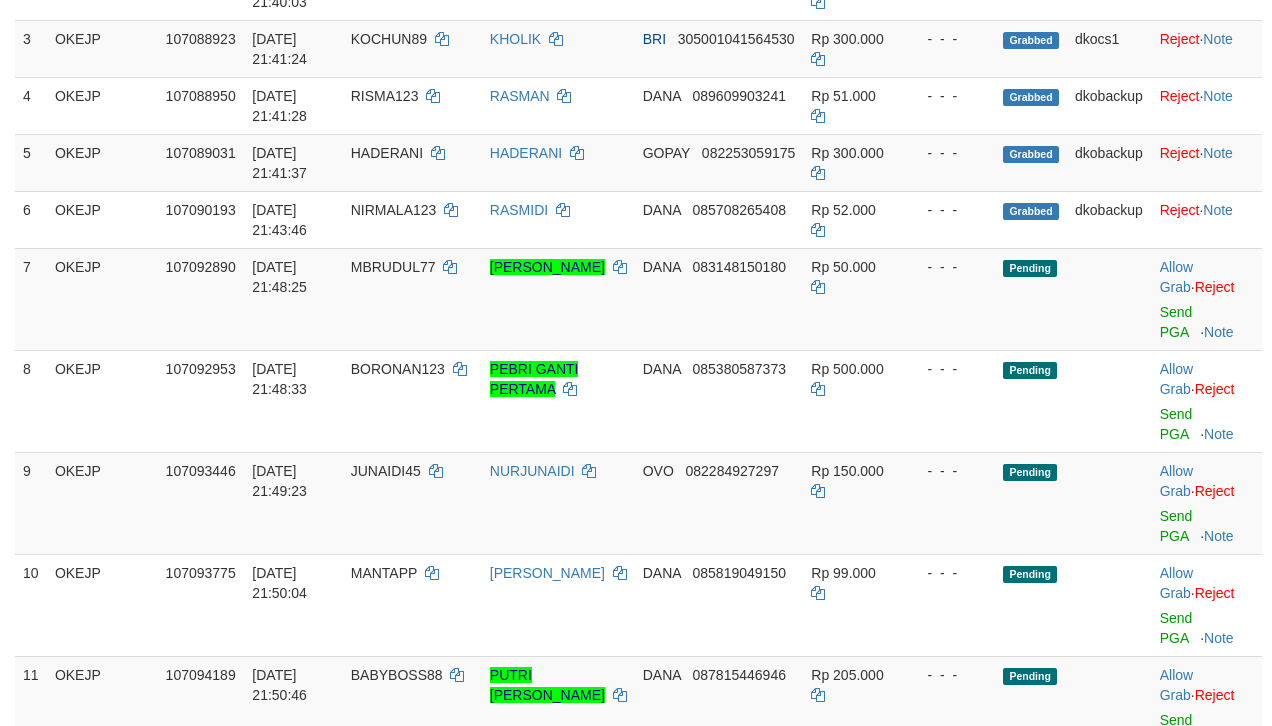 scroll, scrollTop: 1340, scrollLeft: 0, axis: vertical 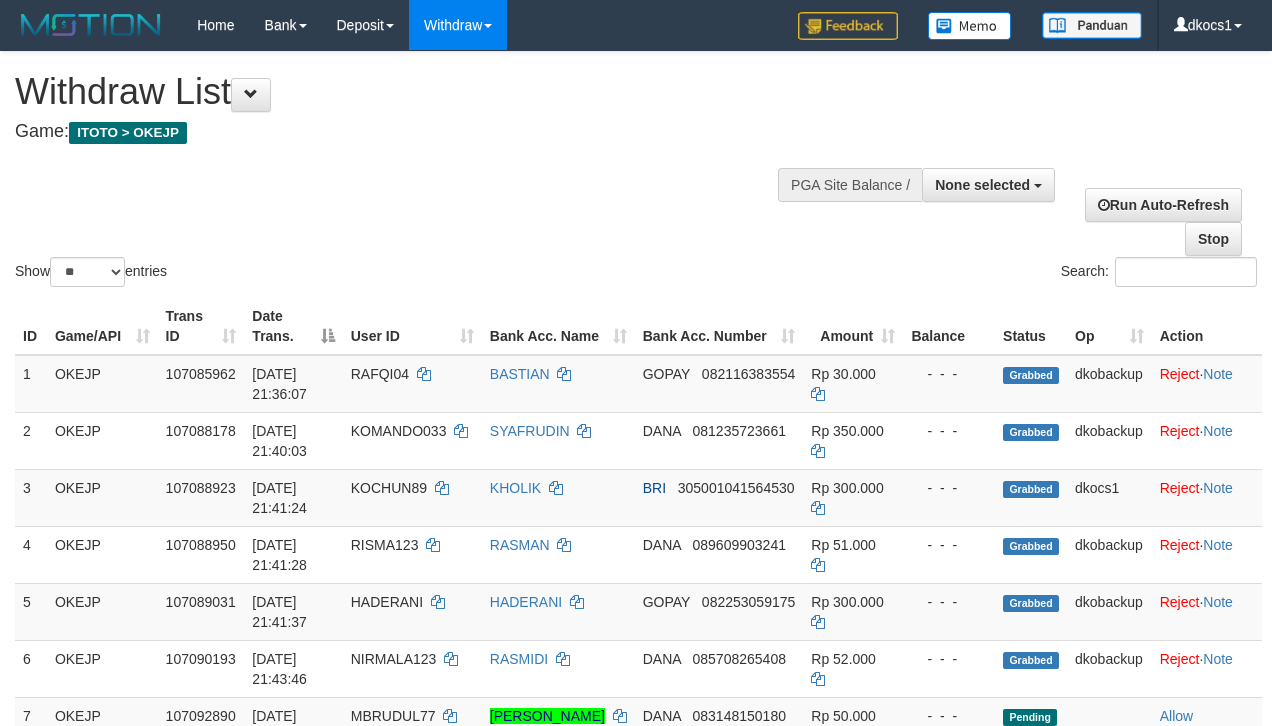 select 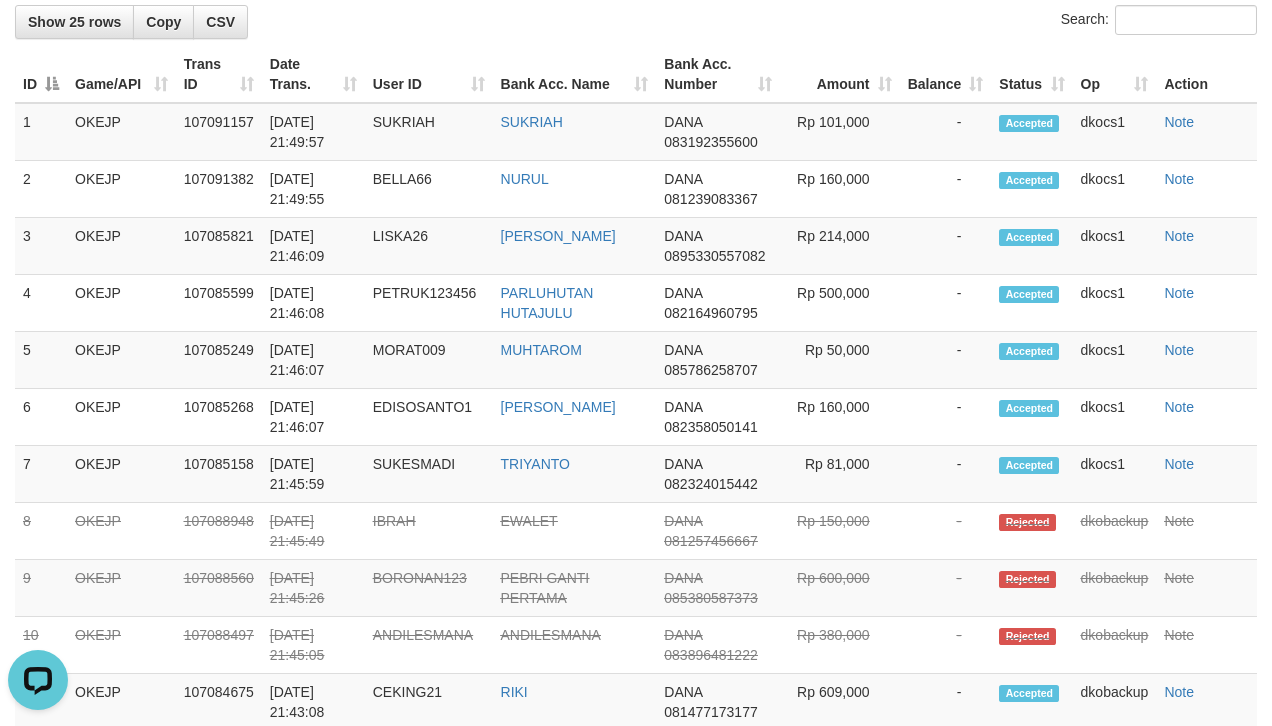 scroll, scrollTop: 0, scrollLeft: 0, axis: both 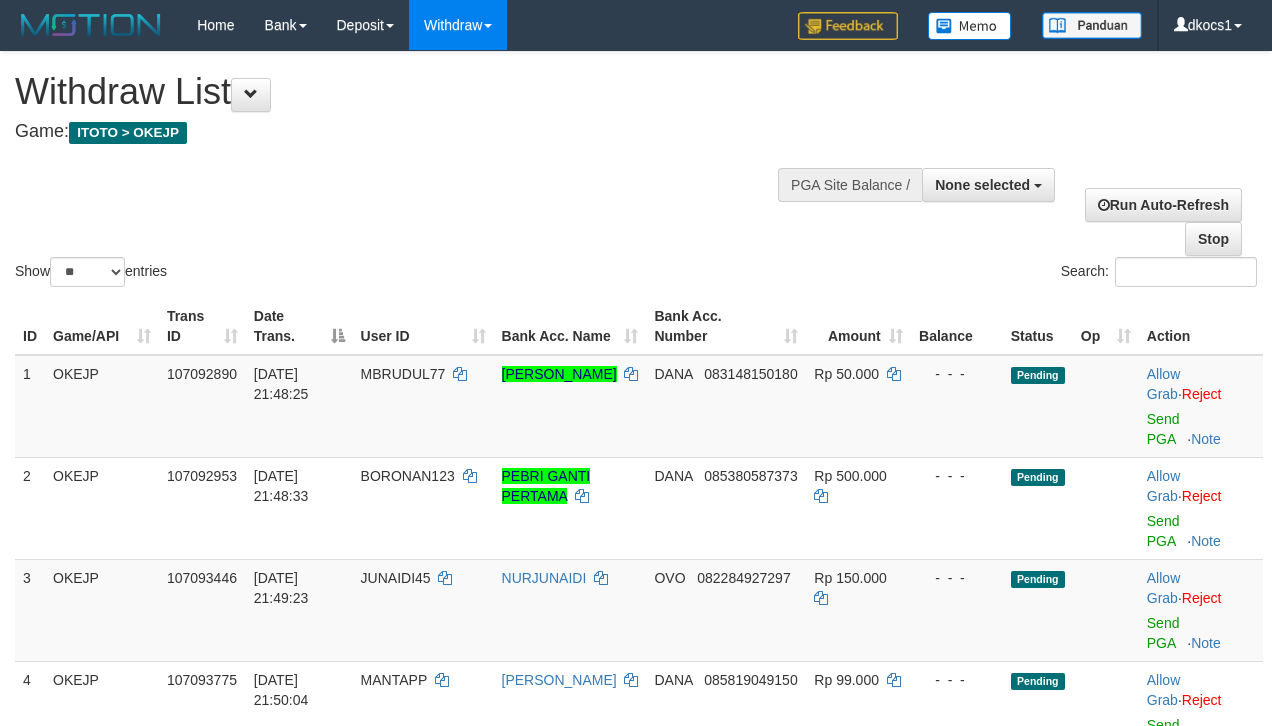 select 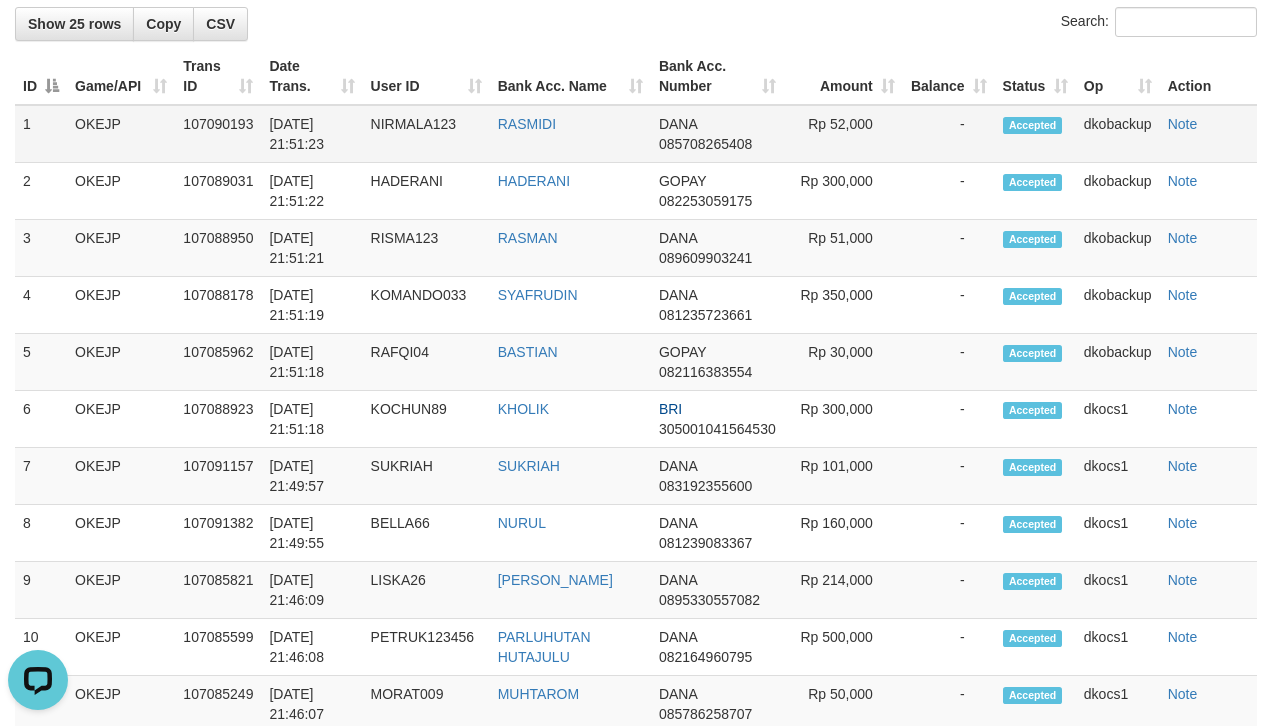 scroll, scrollTop: 0, scrollLeft: 0, axis: both 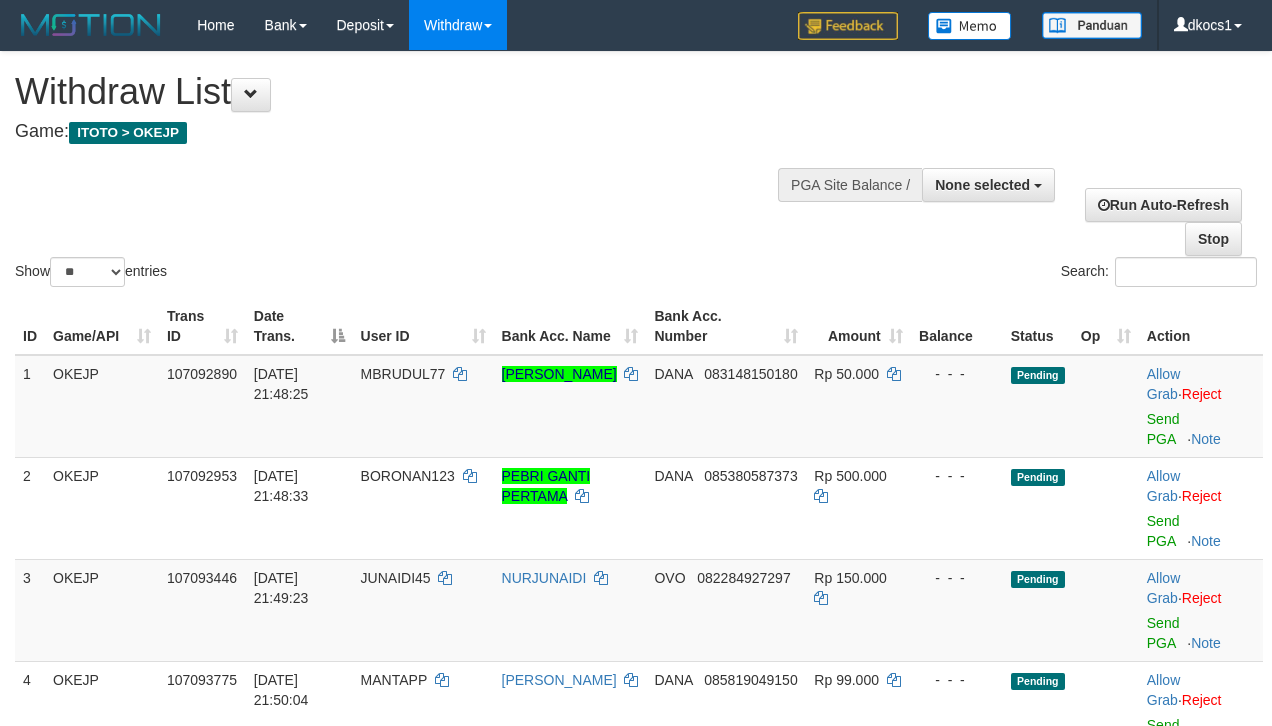 select 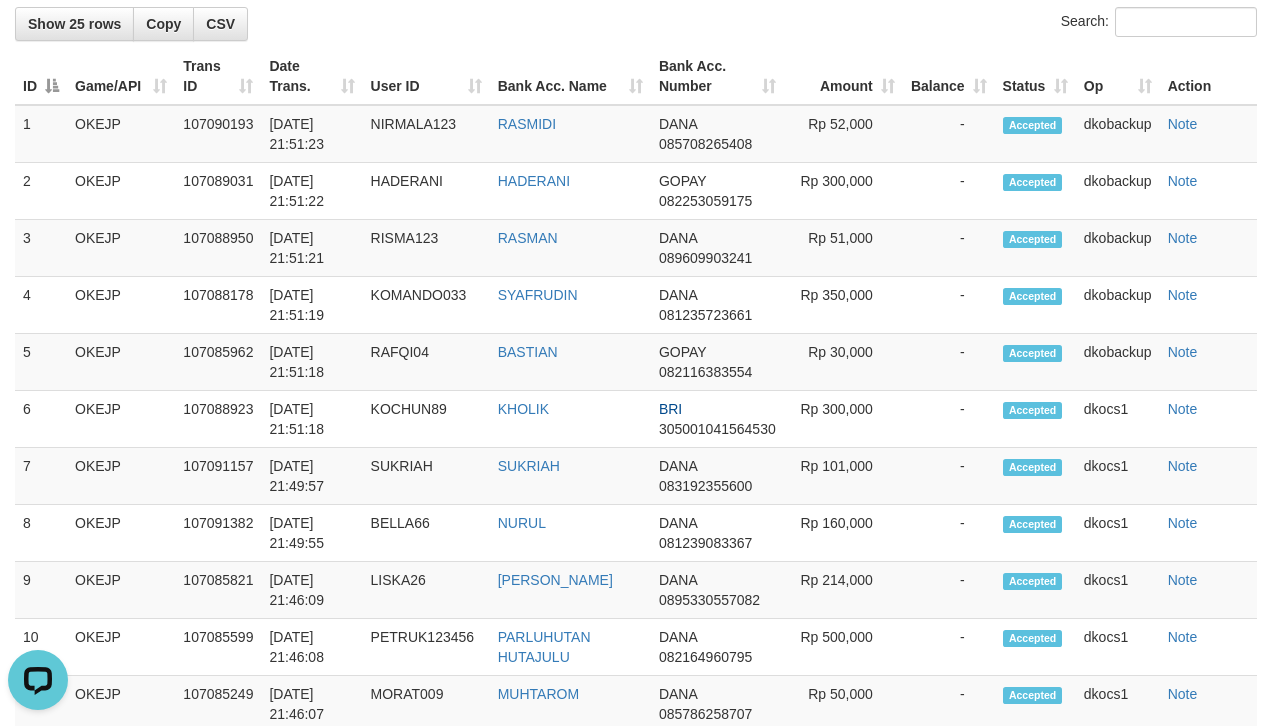 scroll, scrollTop: 0, scrollLeft: 0, axis: both 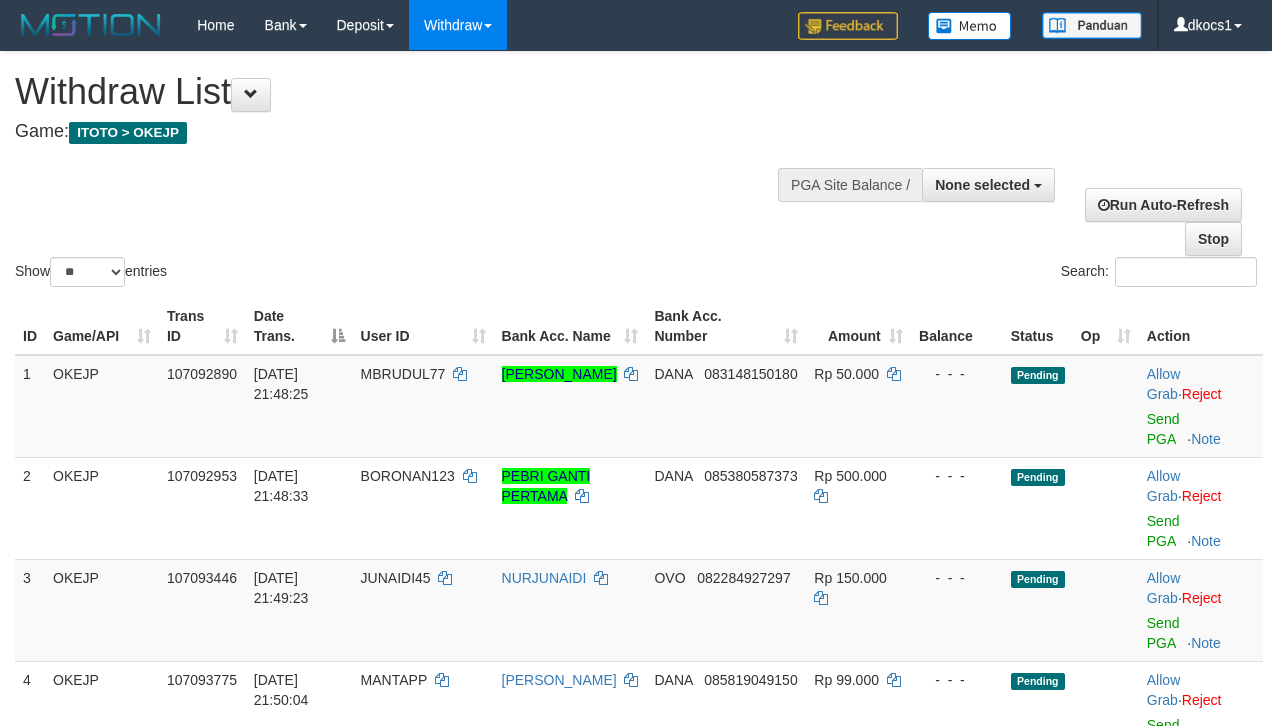select 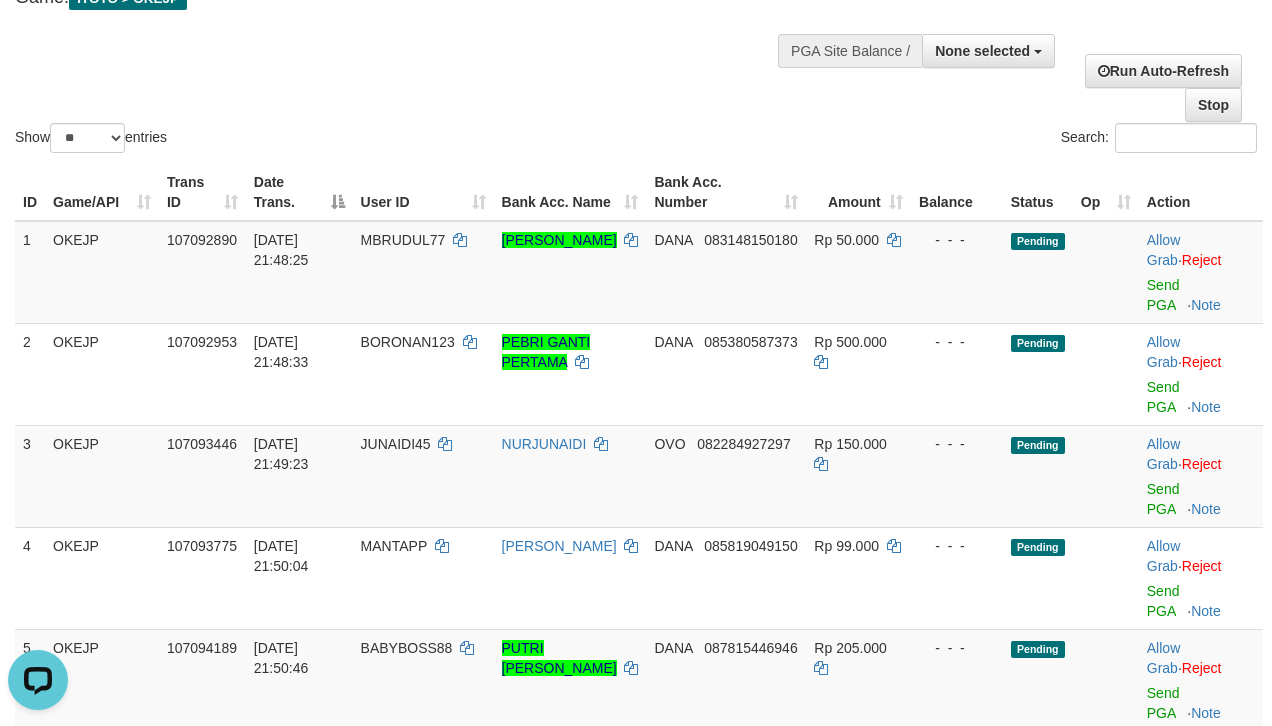 scroll, scrollTop: 0, scrollLeft: 0, axis: both 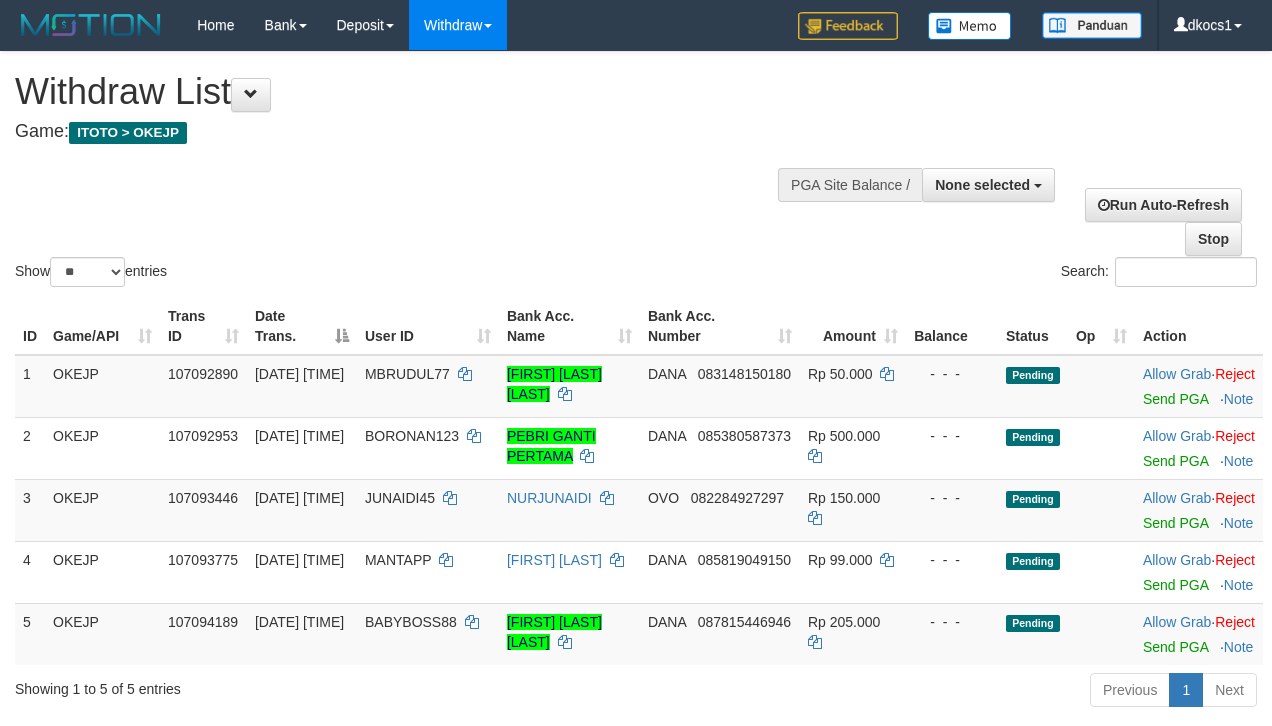 select 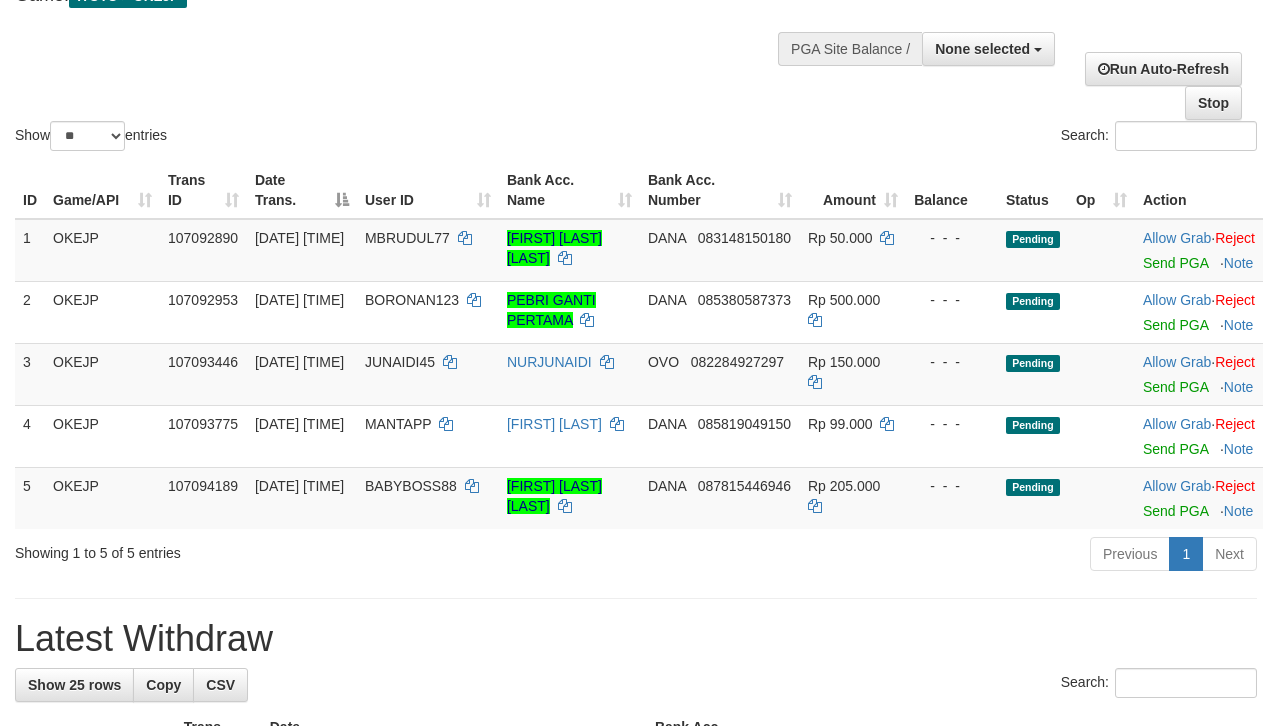 scroll, scrollTop: 136, scrollLeft: 0, axis: vertical 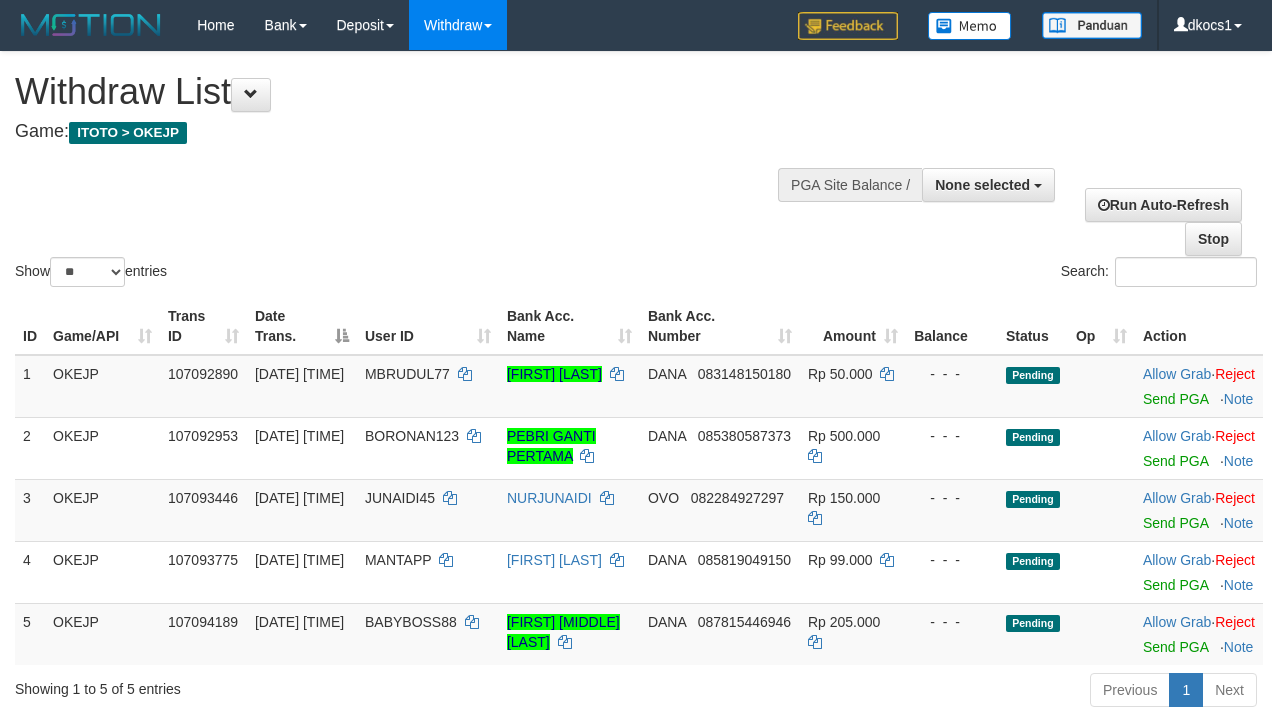 select 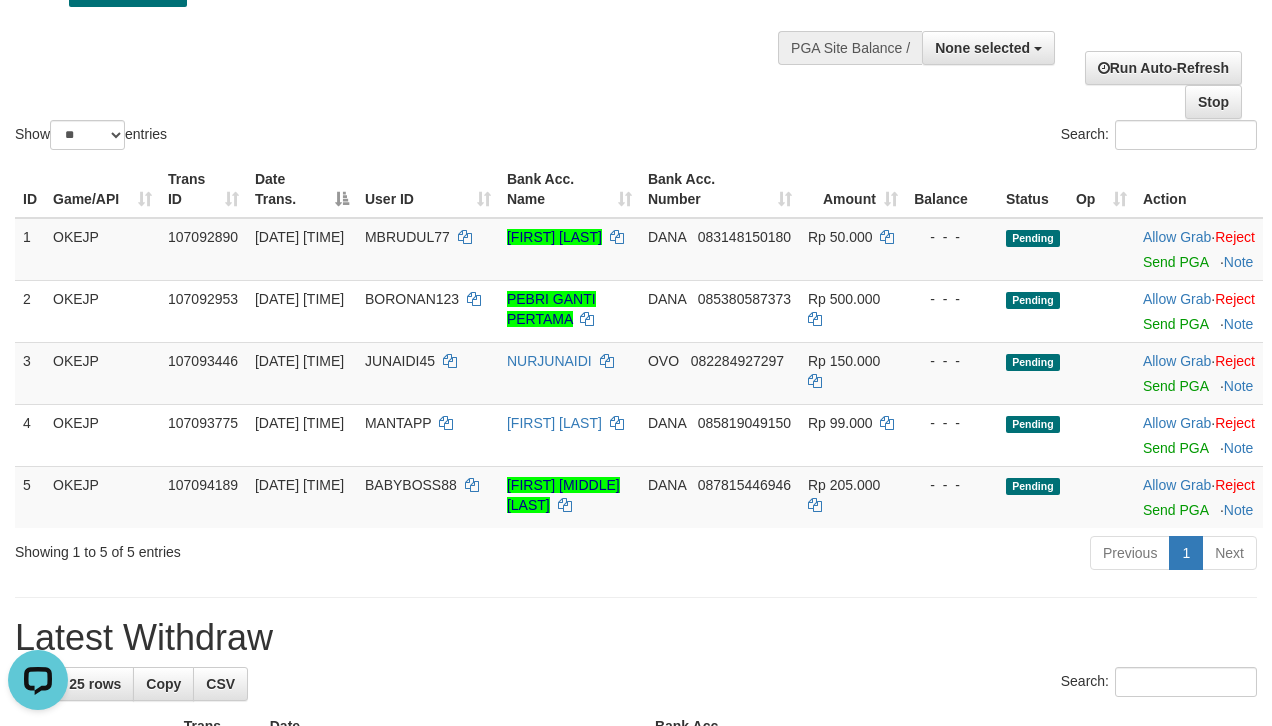 scroll, scrollTop: 0, scrollLeft: 0, axis: both 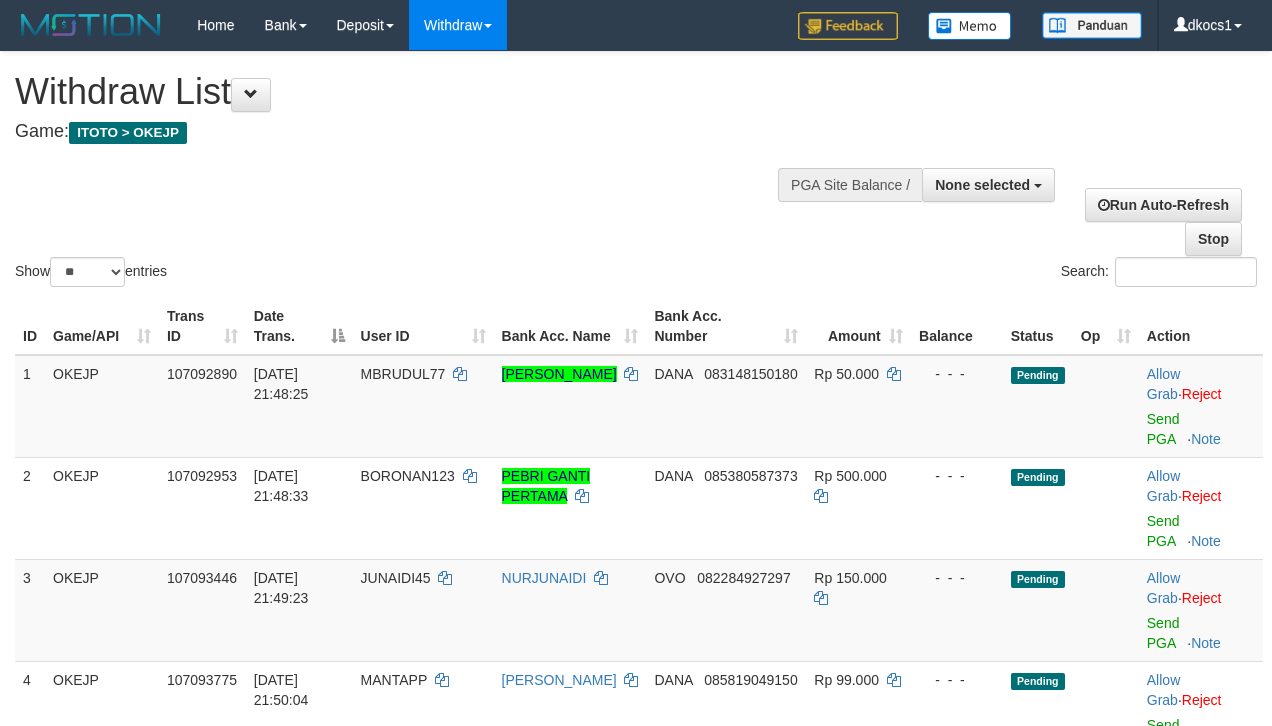 select 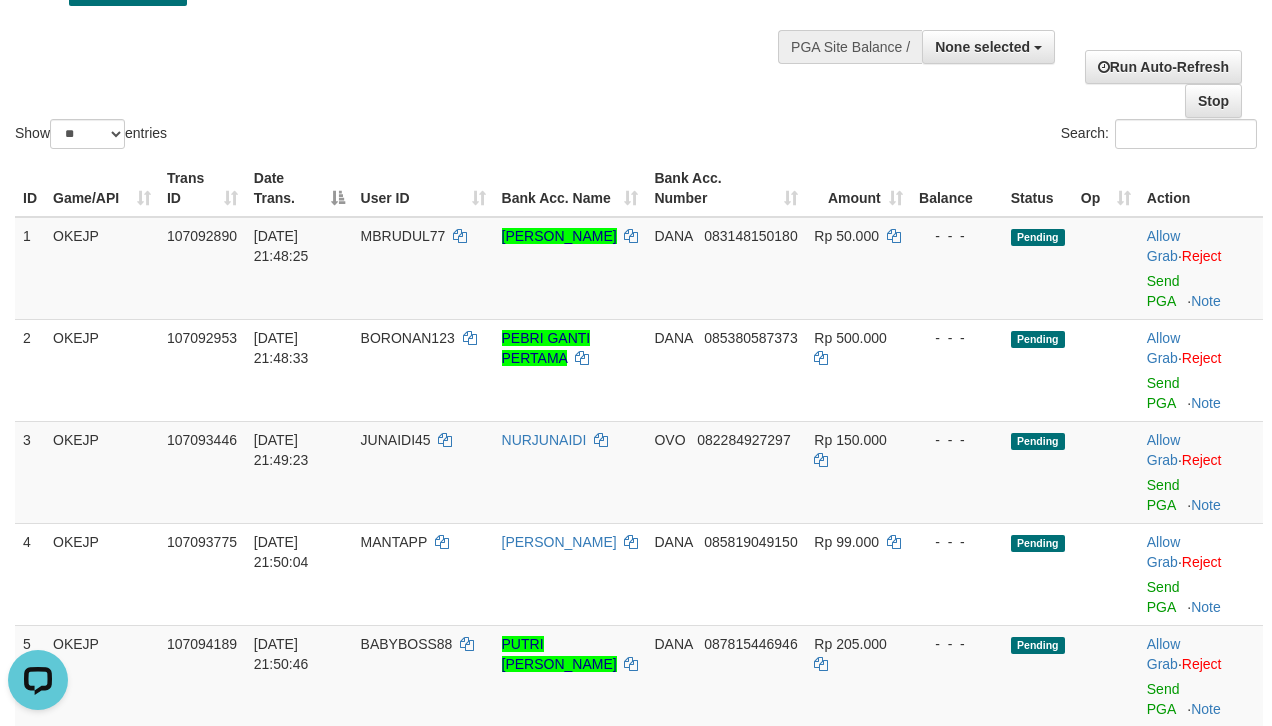 scroll, scrollTop: 0, scrollLeft: 0, axis: both 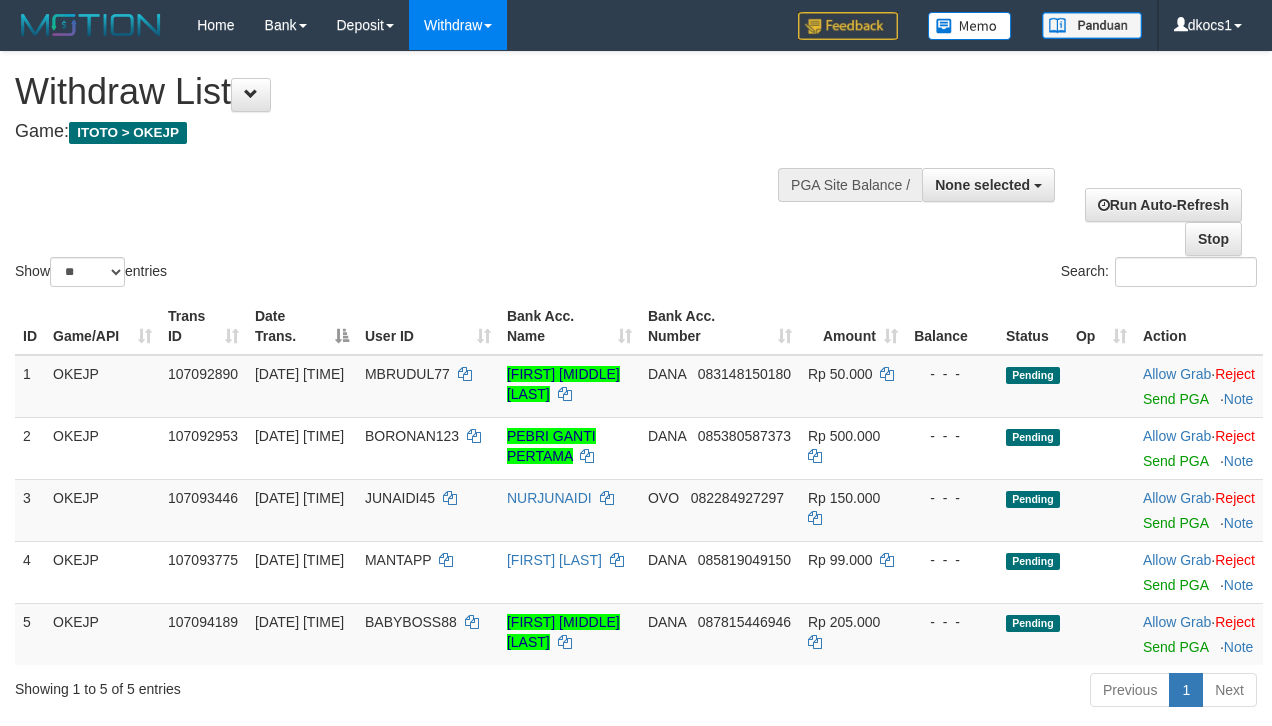 select 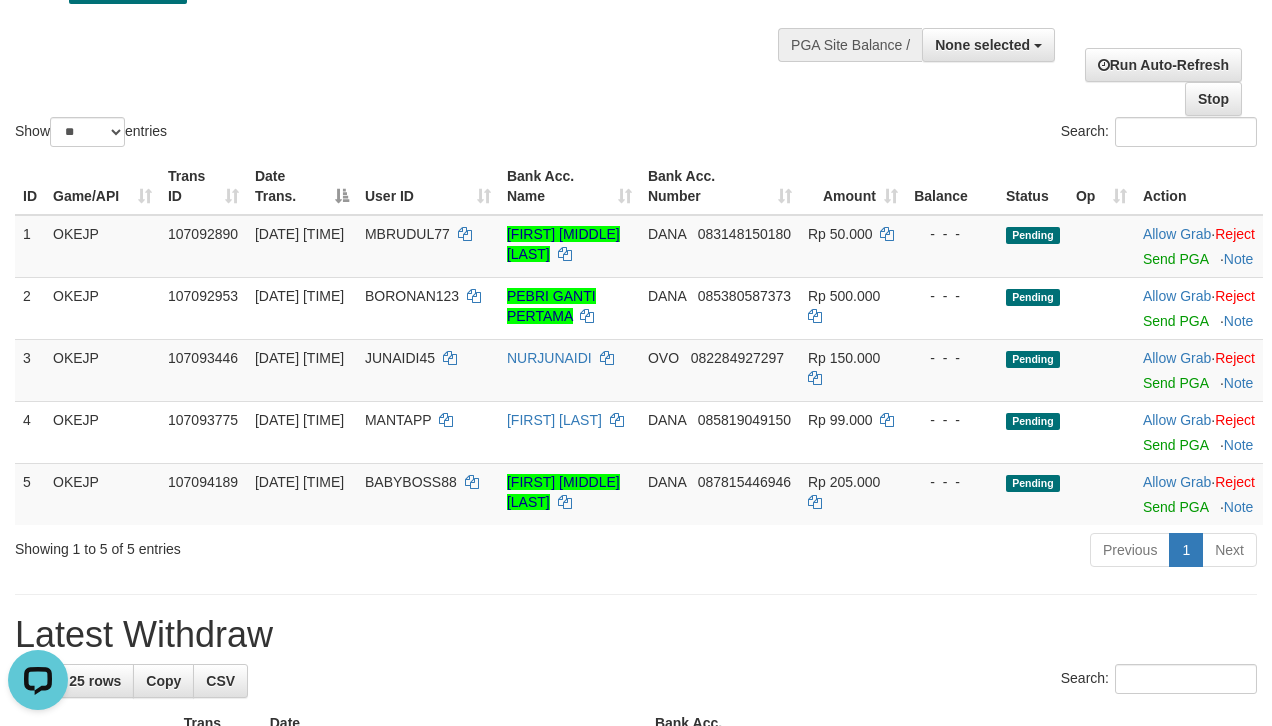 scroll, scrollTop: 0, scrollLeft: 0, axis: both 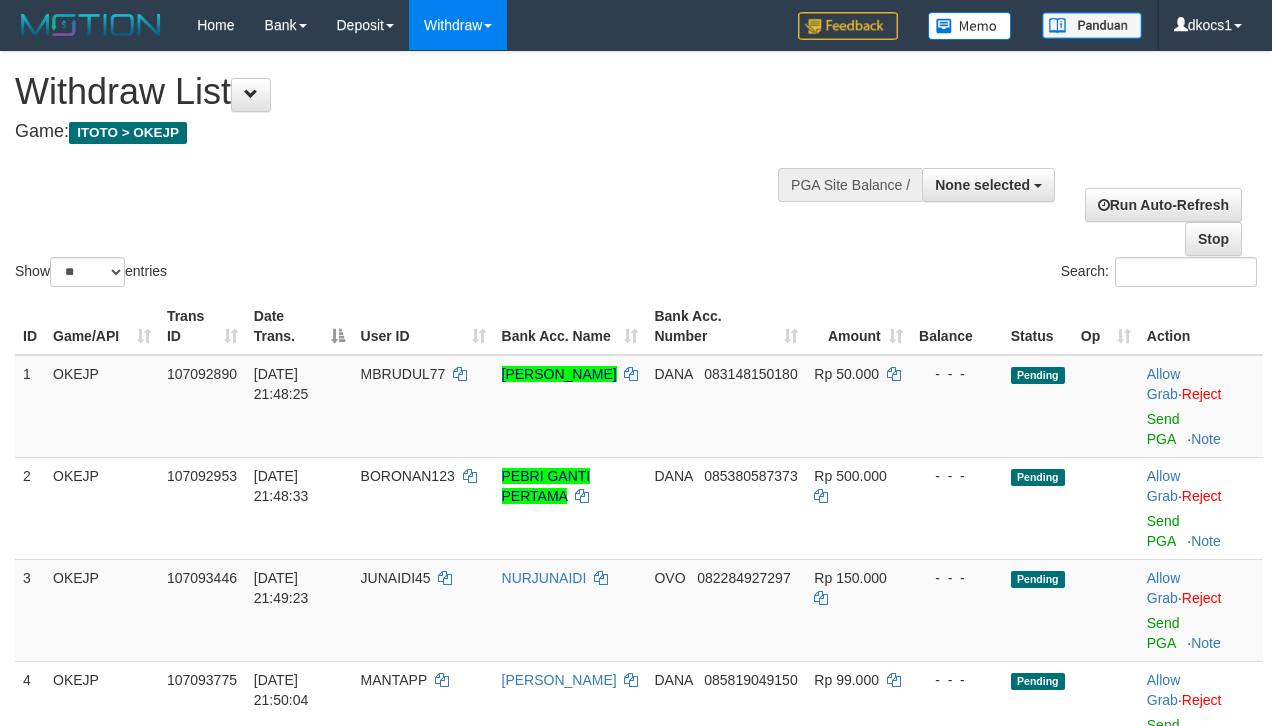 select 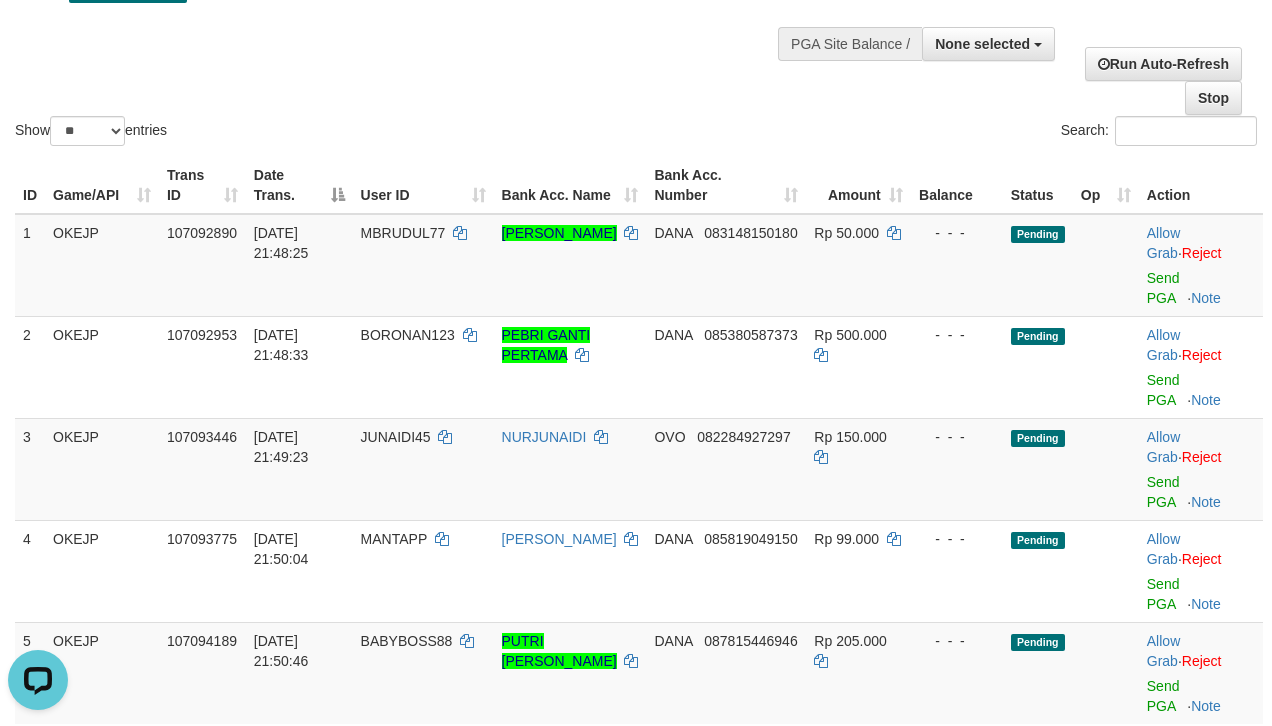 scroll, scrollTop: 0, scrollLeft: 0, axis: both 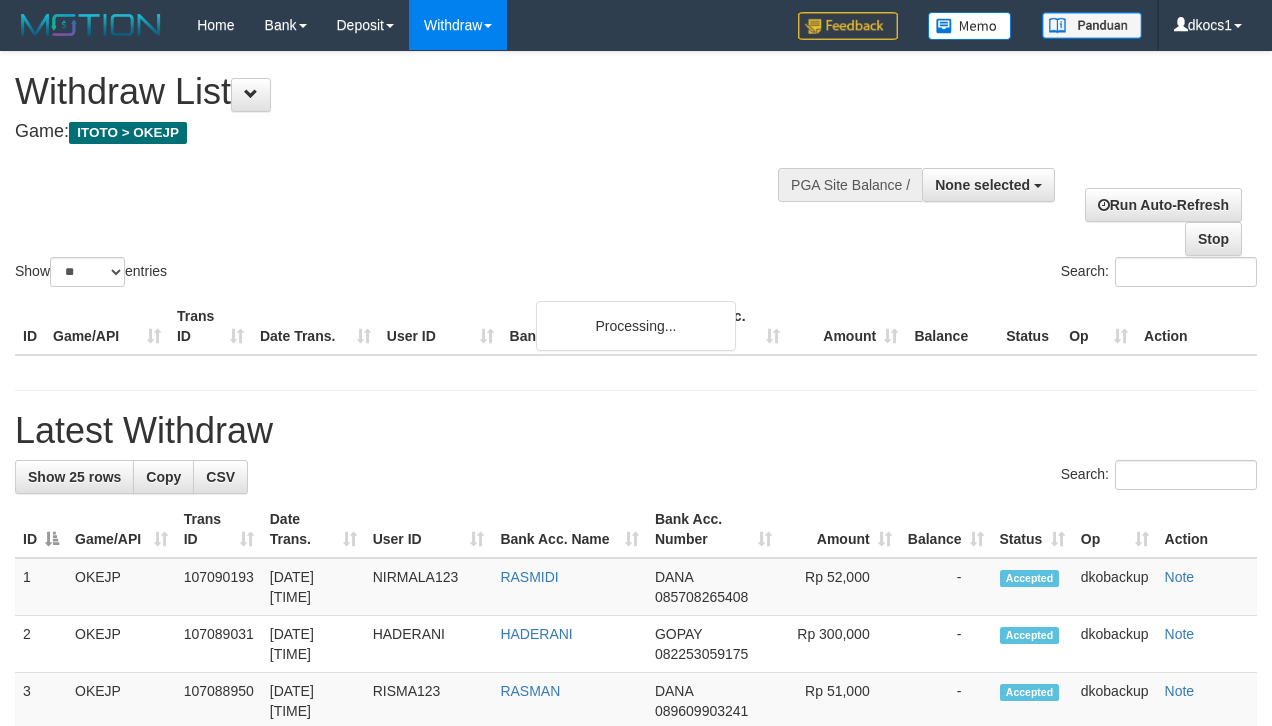 select 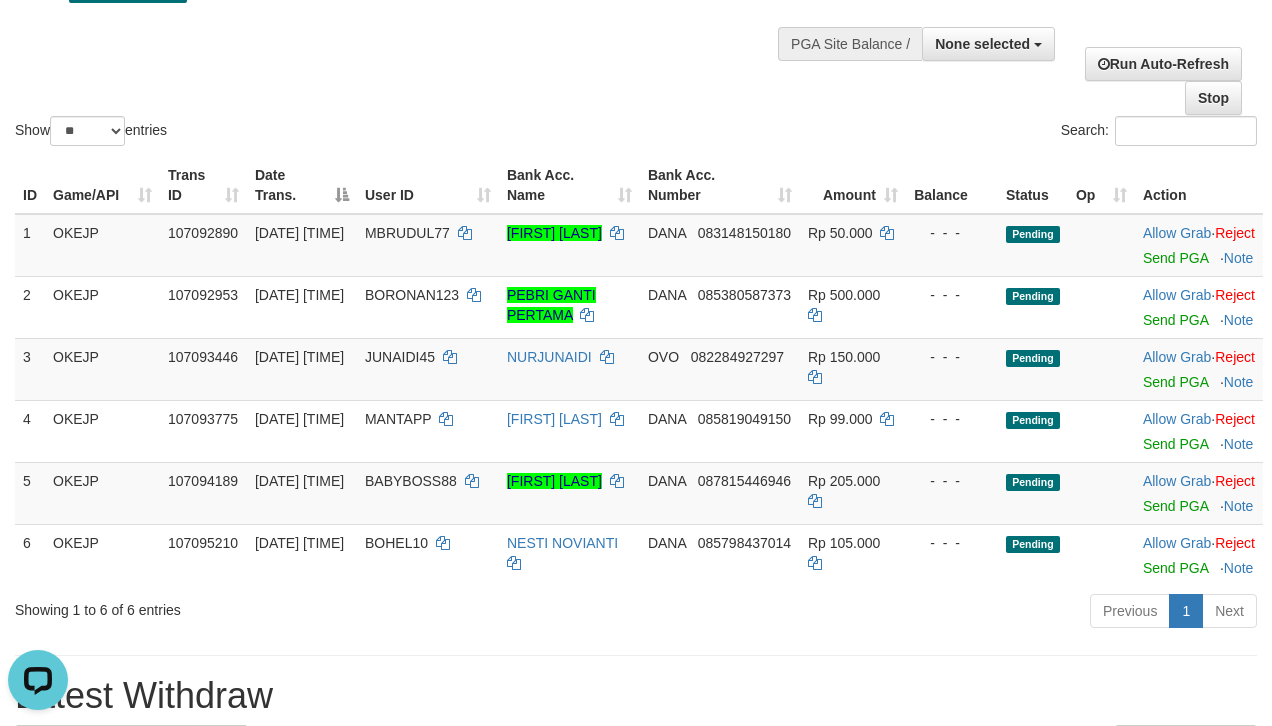 scroll, scrollTop: 0, scrollLeft: 0, axis: both 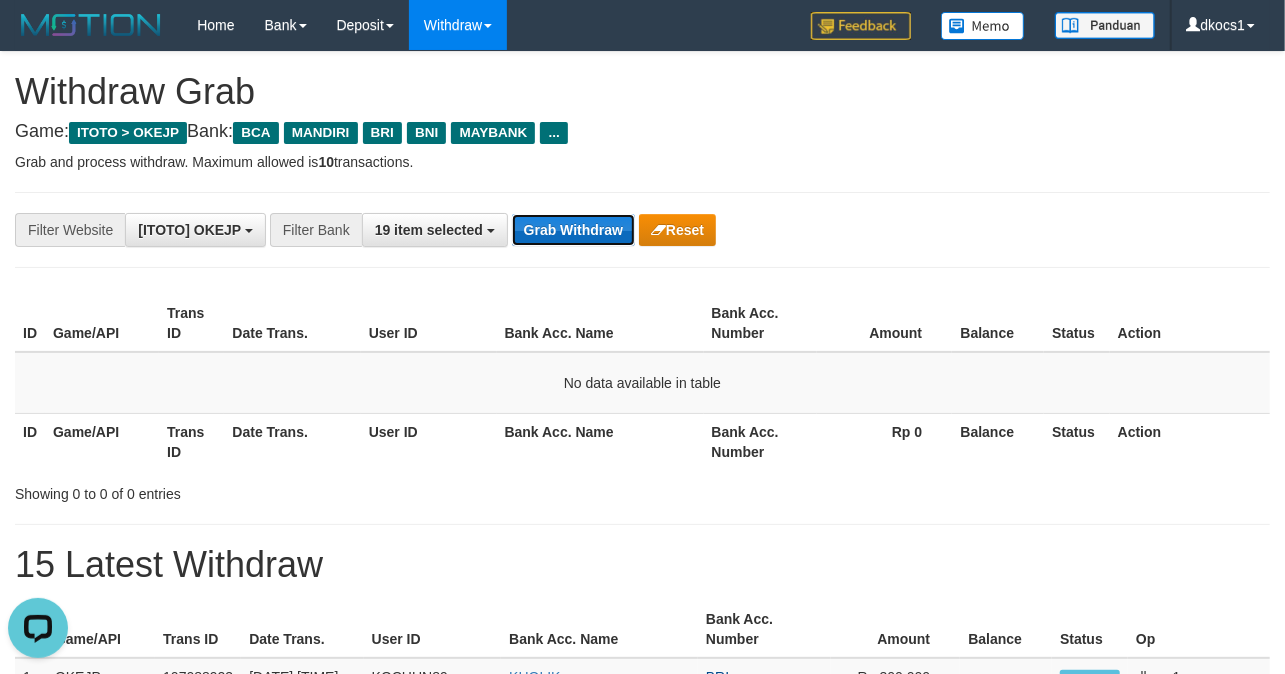 click on "Grab Withdraw" at bounding box center (573, 230) 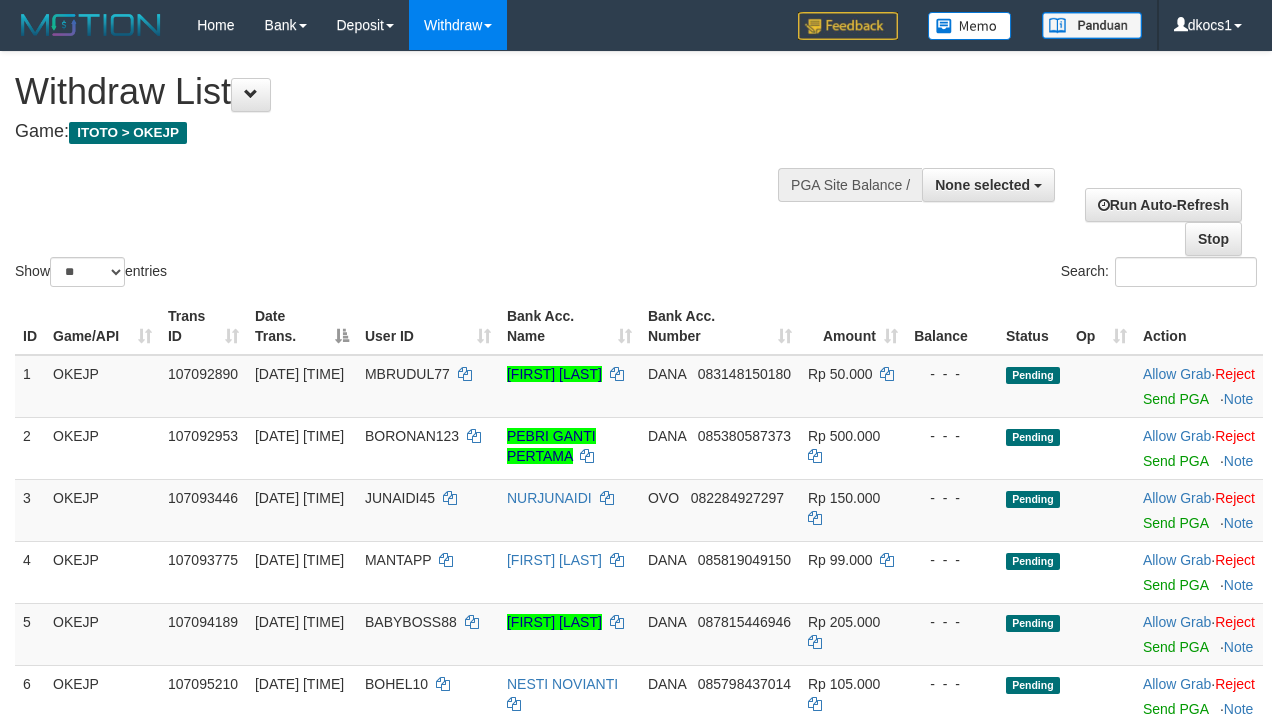 select 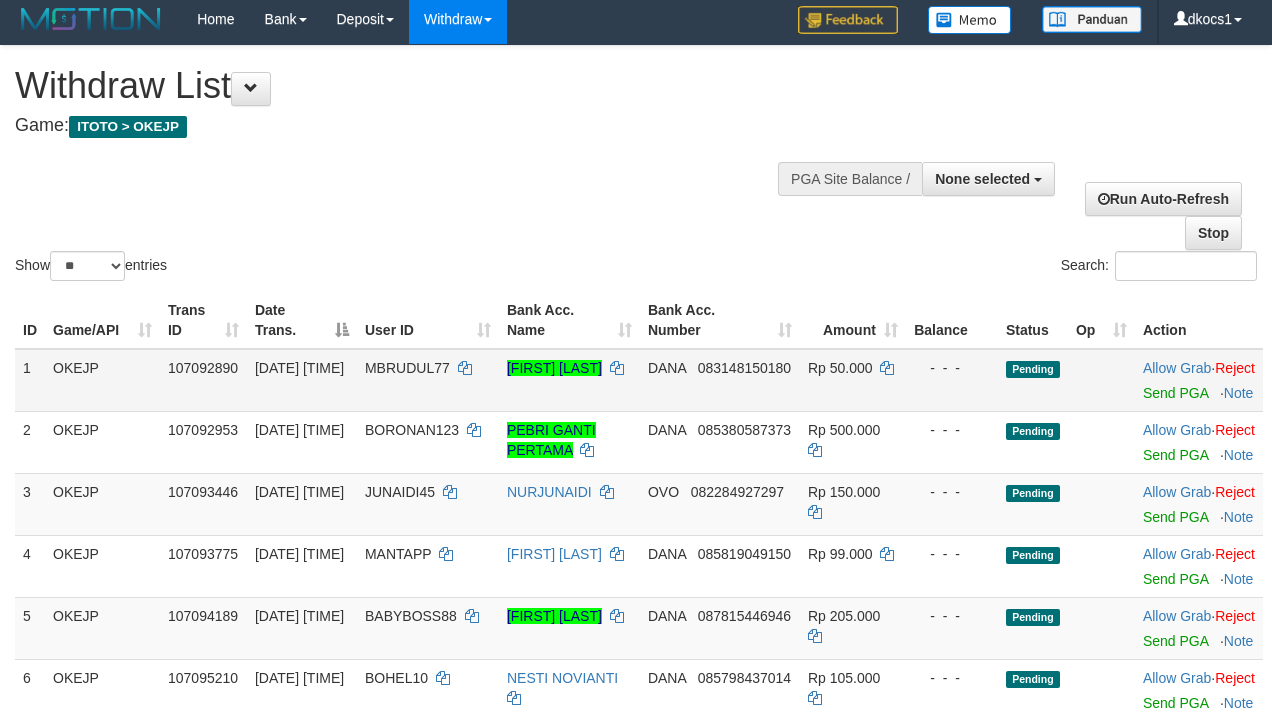 scroll, scrollTop: 0, scrollLeft: 0, axis: both 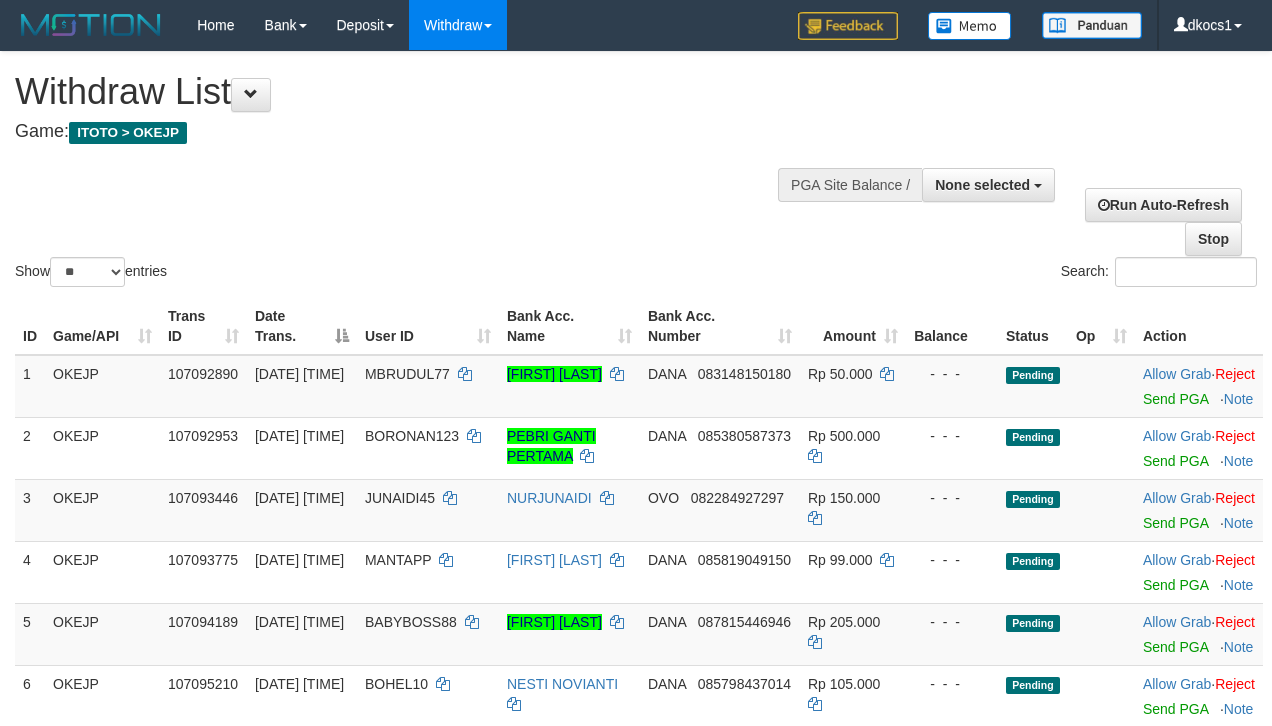 click on "Show  ** ** ** ***  entries Search:" at bounding box center (636, 171) 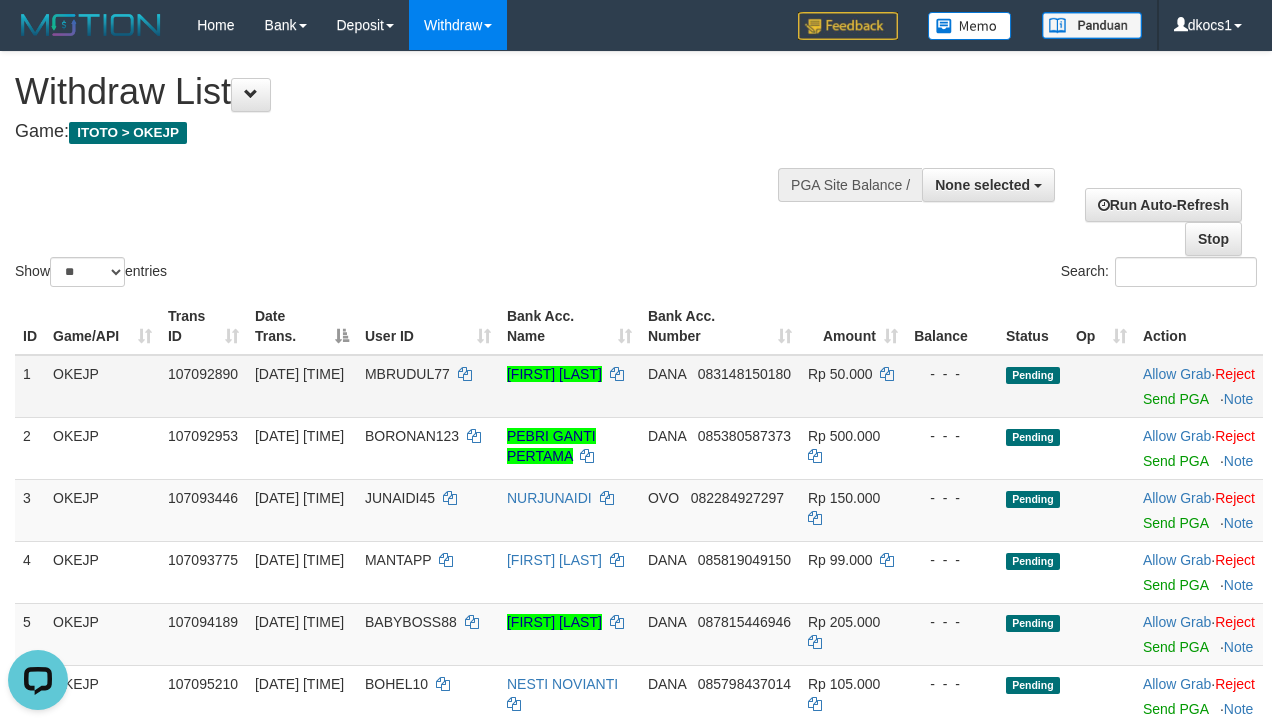 scroll, scrollTop: 0, scrollLeft: 0, axis: both 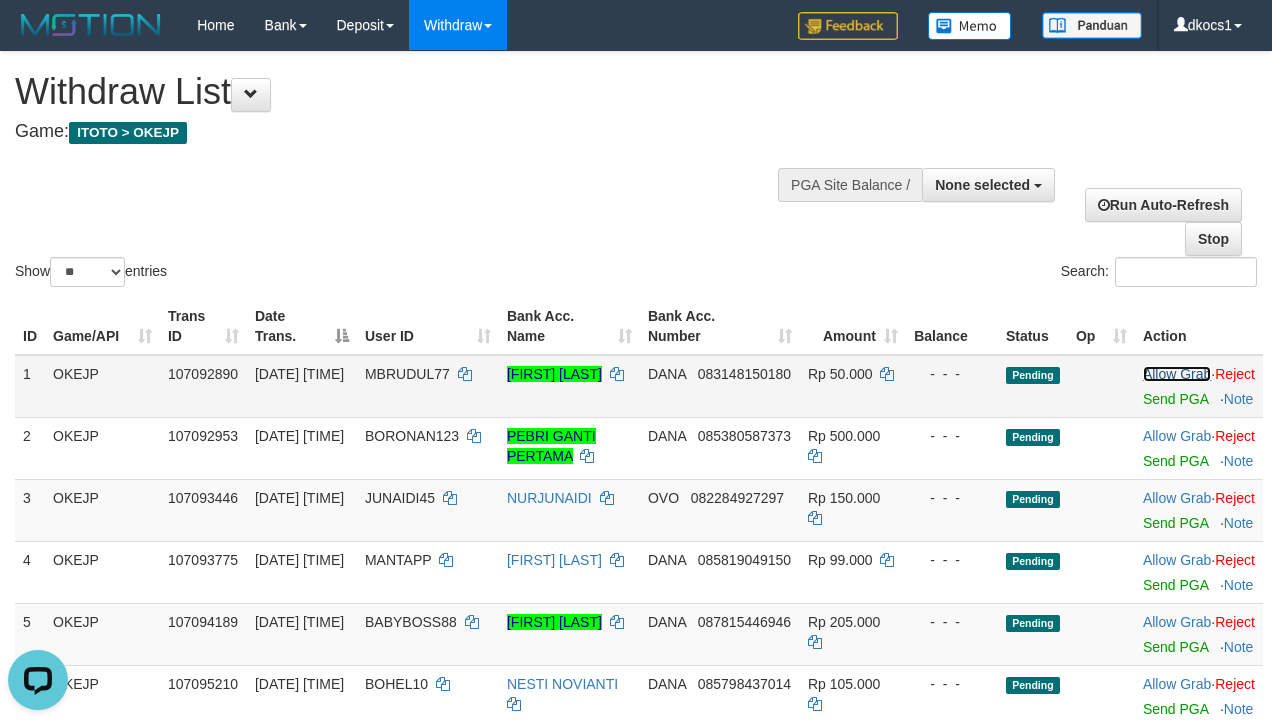 click on "Allow Grab" at bounding box center (1177, 374) 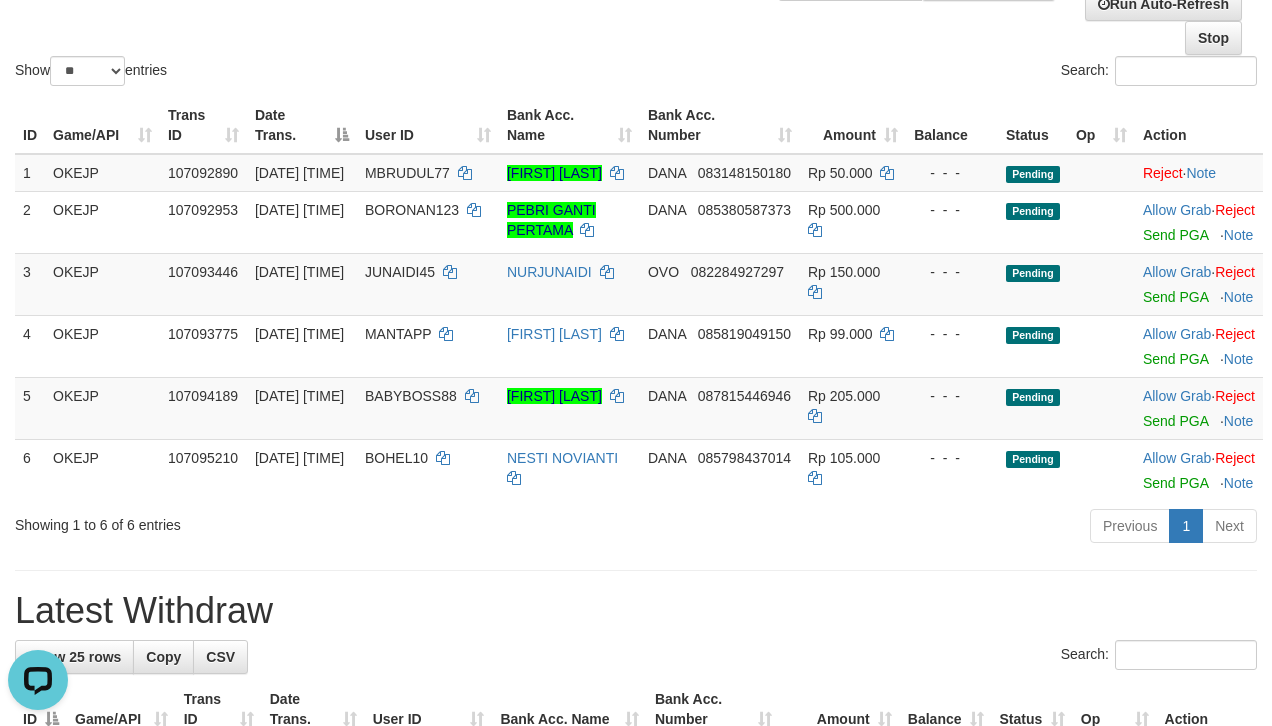 scroll, scrollTop: 266, scrollLeft: 0, axis: vertical 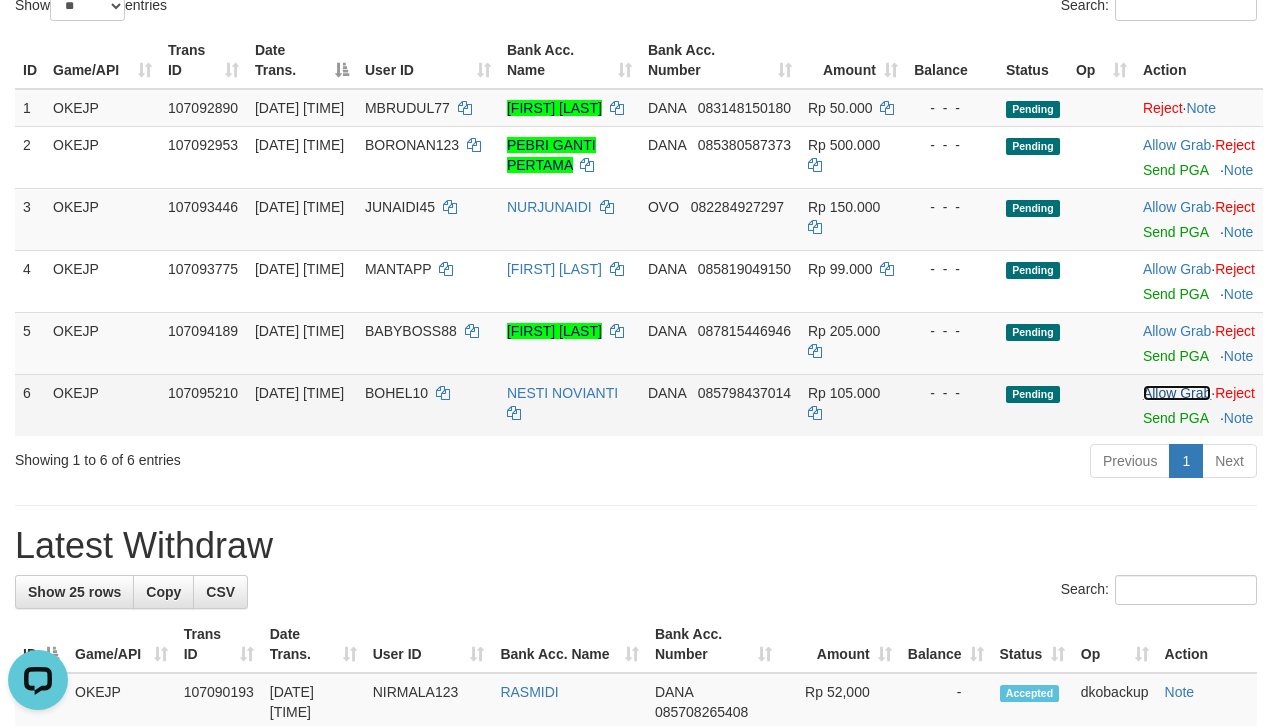 click on "Allow Grab" at bounding box center [1177, 393] 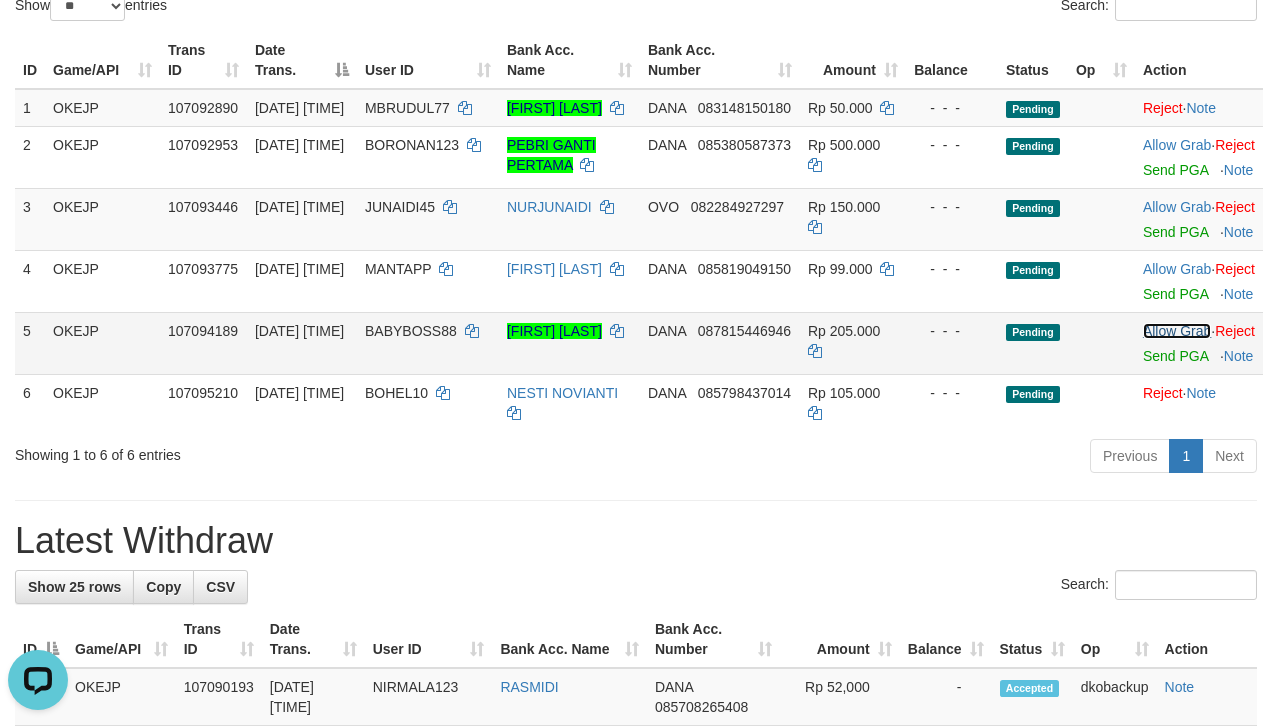 click on "Allow Grab" at bounding box center (1177, 331) 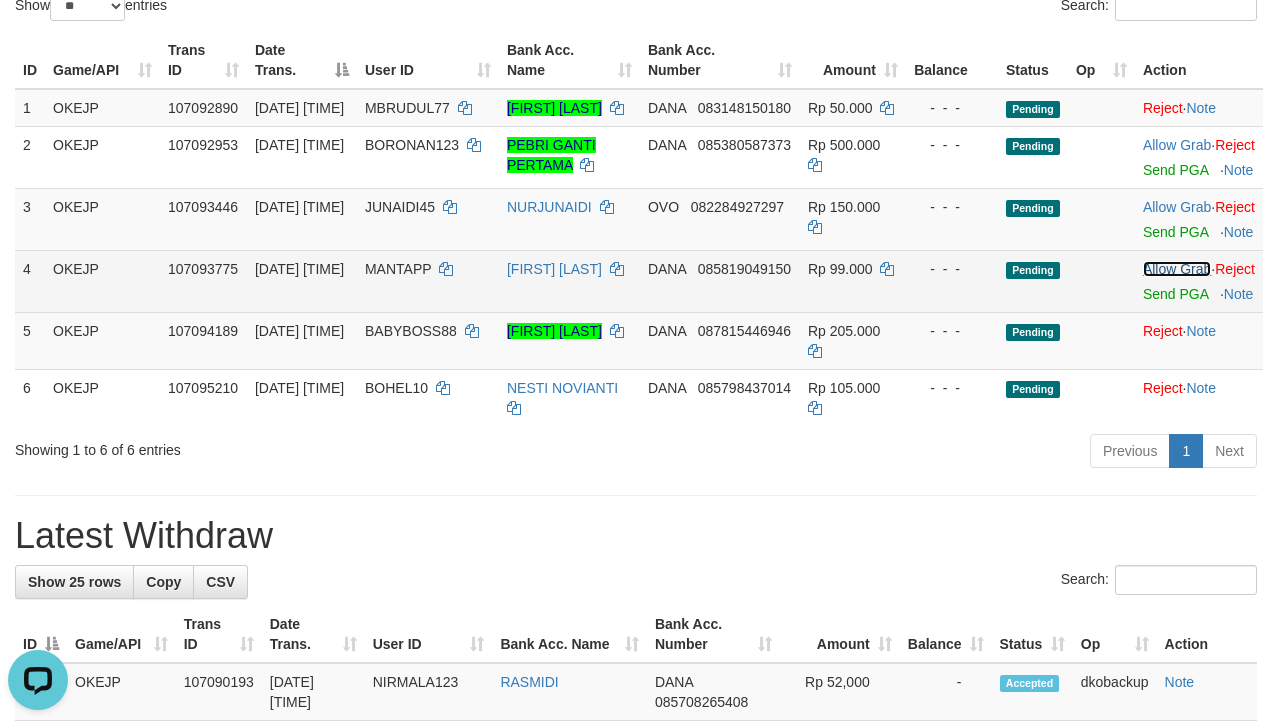click on "Allow Grab" at bounding box center [1177, 269] 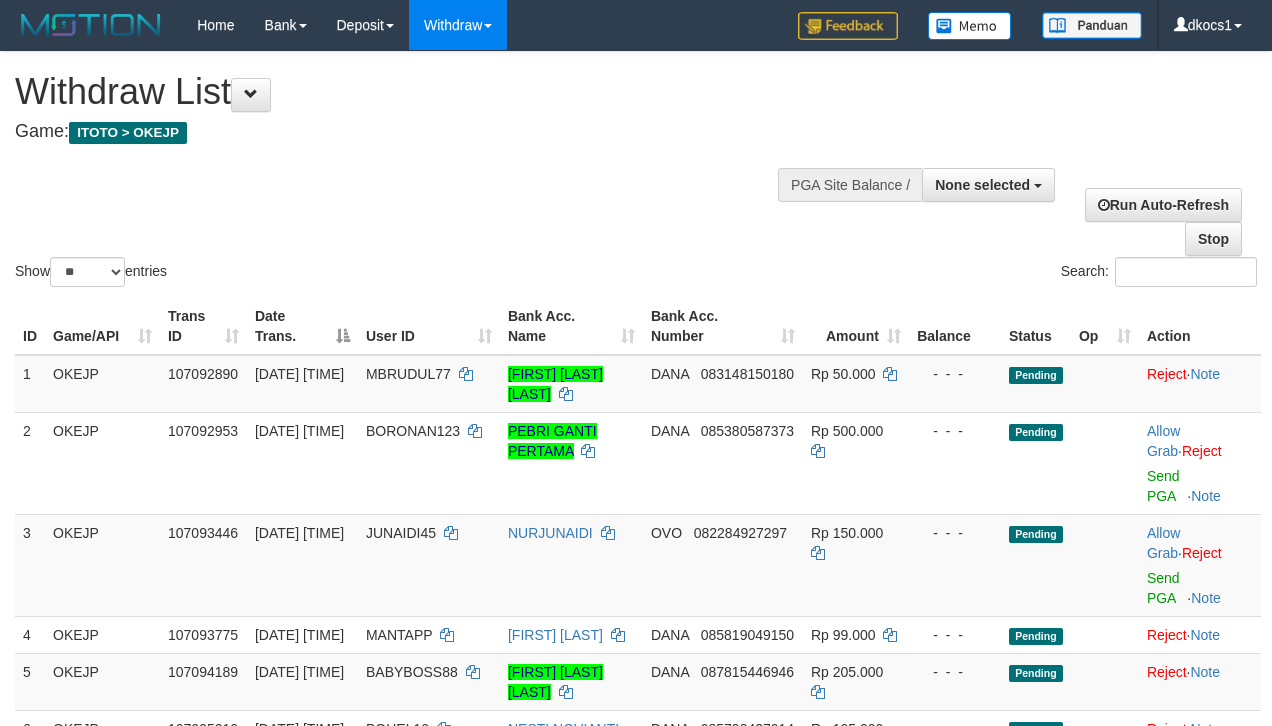 select 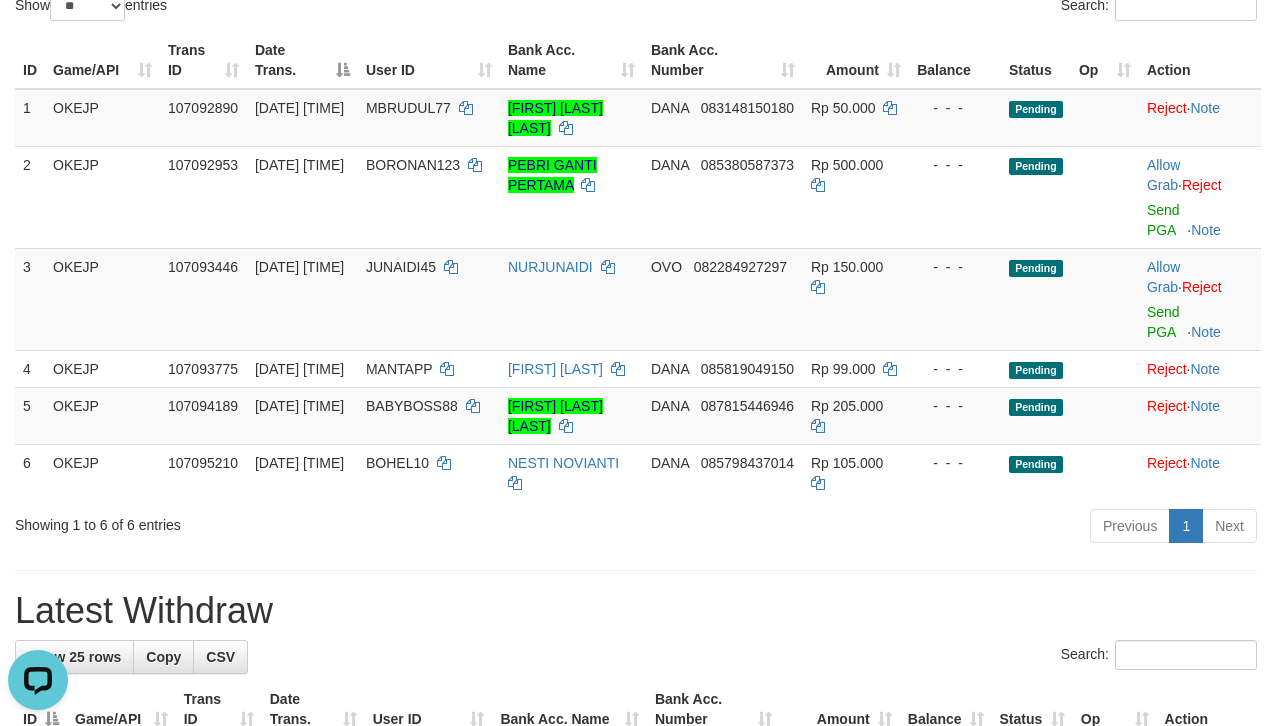 scroll, scrollTop: 0, scrollLeft: 0, axis: both 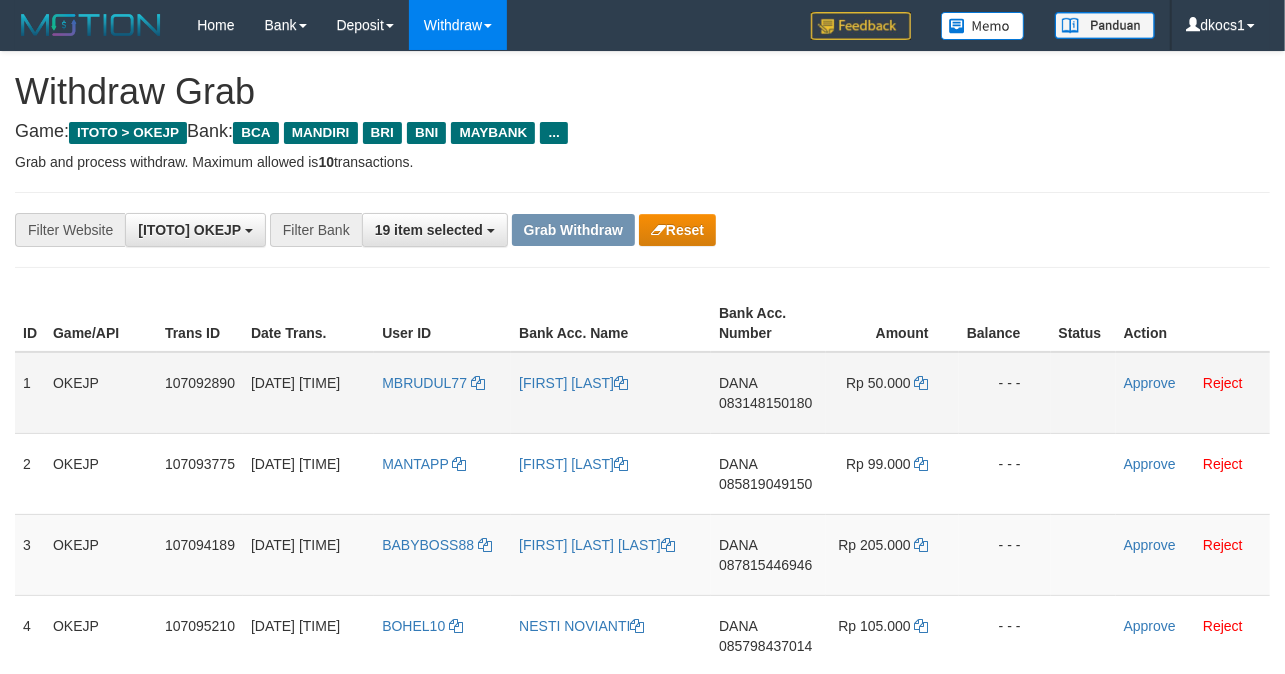 click on "MBRUDUL77" at bounding box center [442, 393] 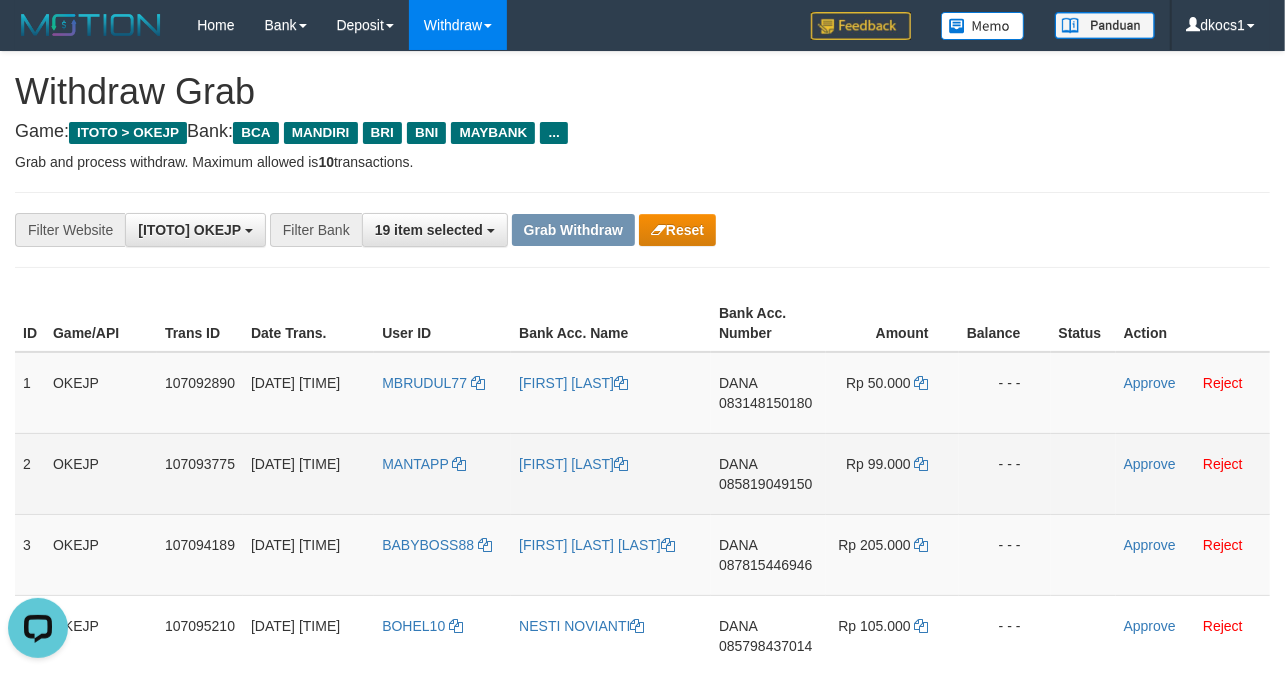 scroll, scrollTop: 0, scrollLeft: 0, axis: both 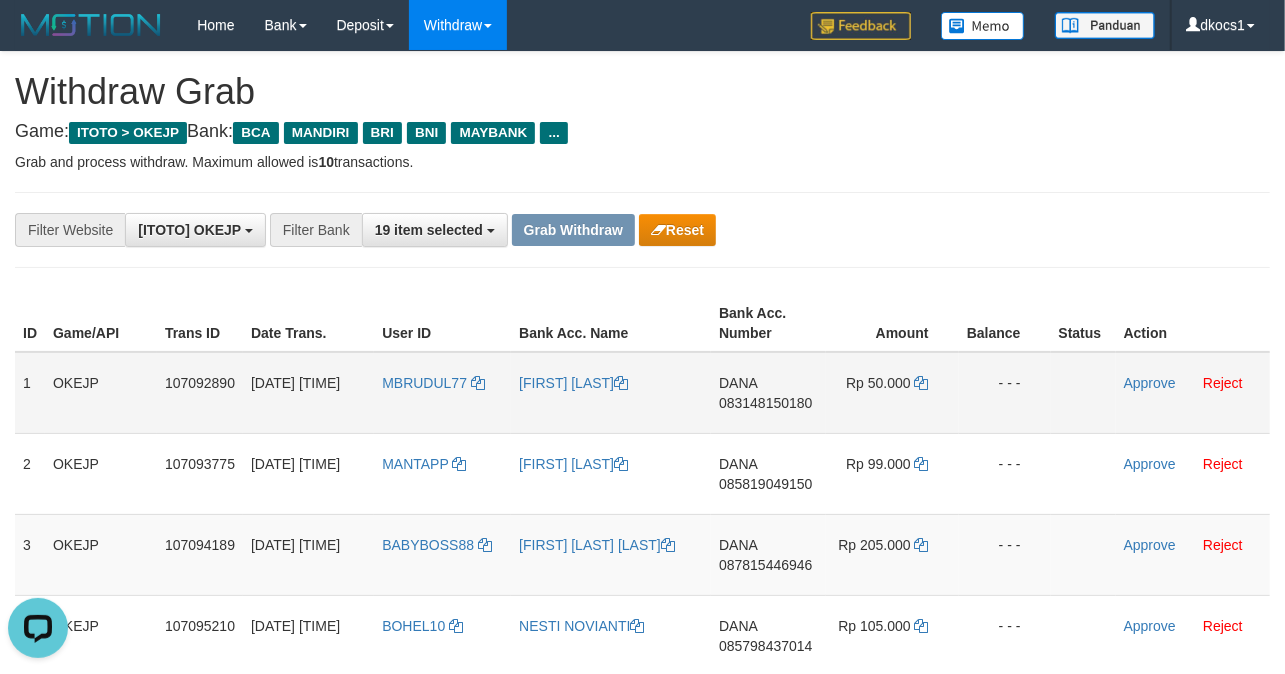 click on "MBRUDUL77" at bounding box center (442, 393) 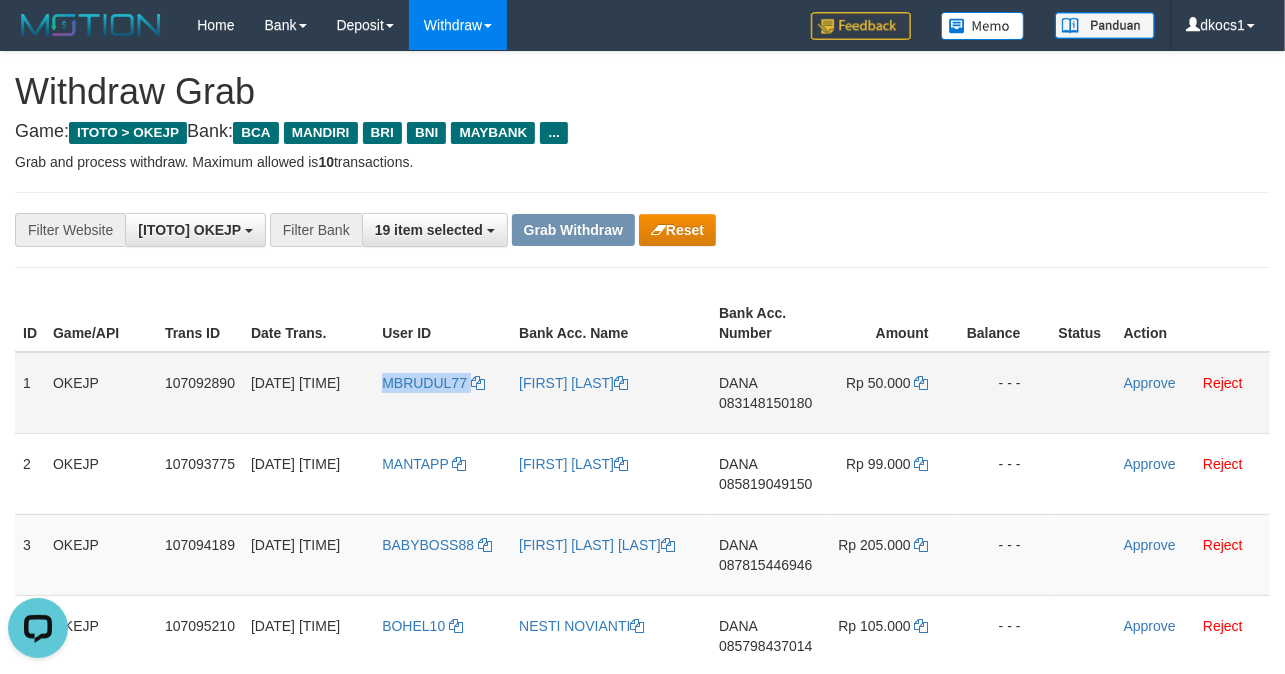 click on "MBRUDUL77" at bounding box center (442, 393) 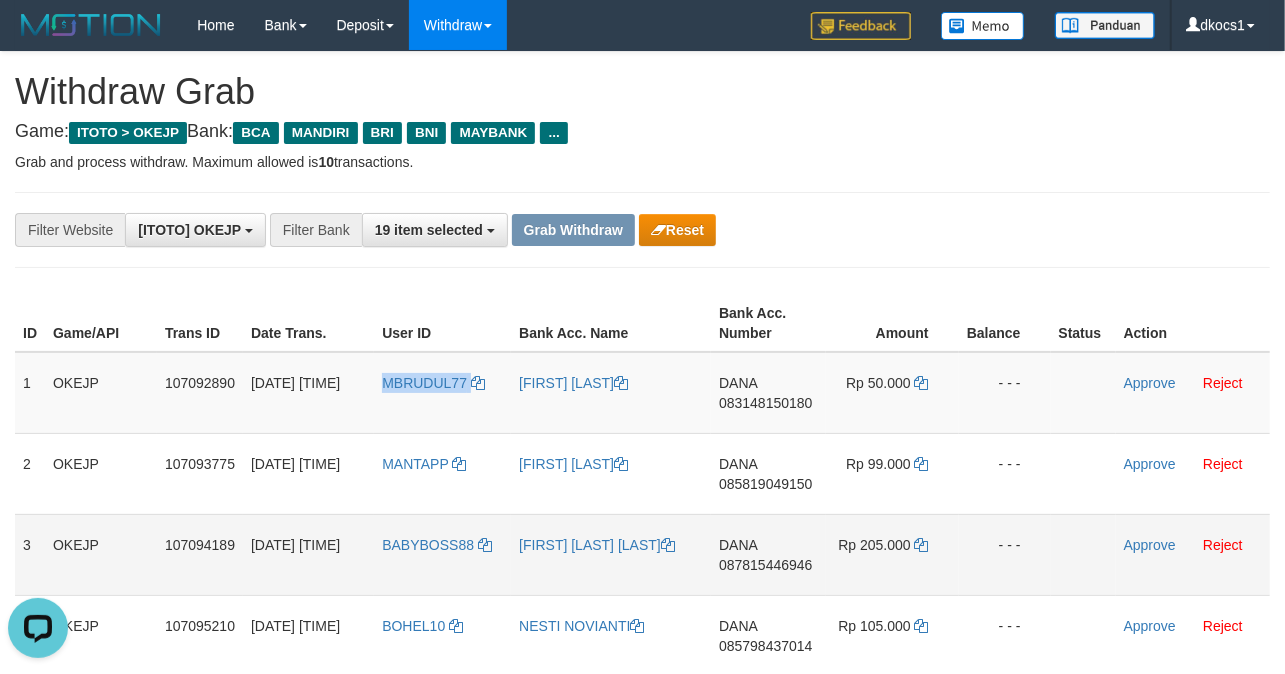 copy on "MBRUDUL77" 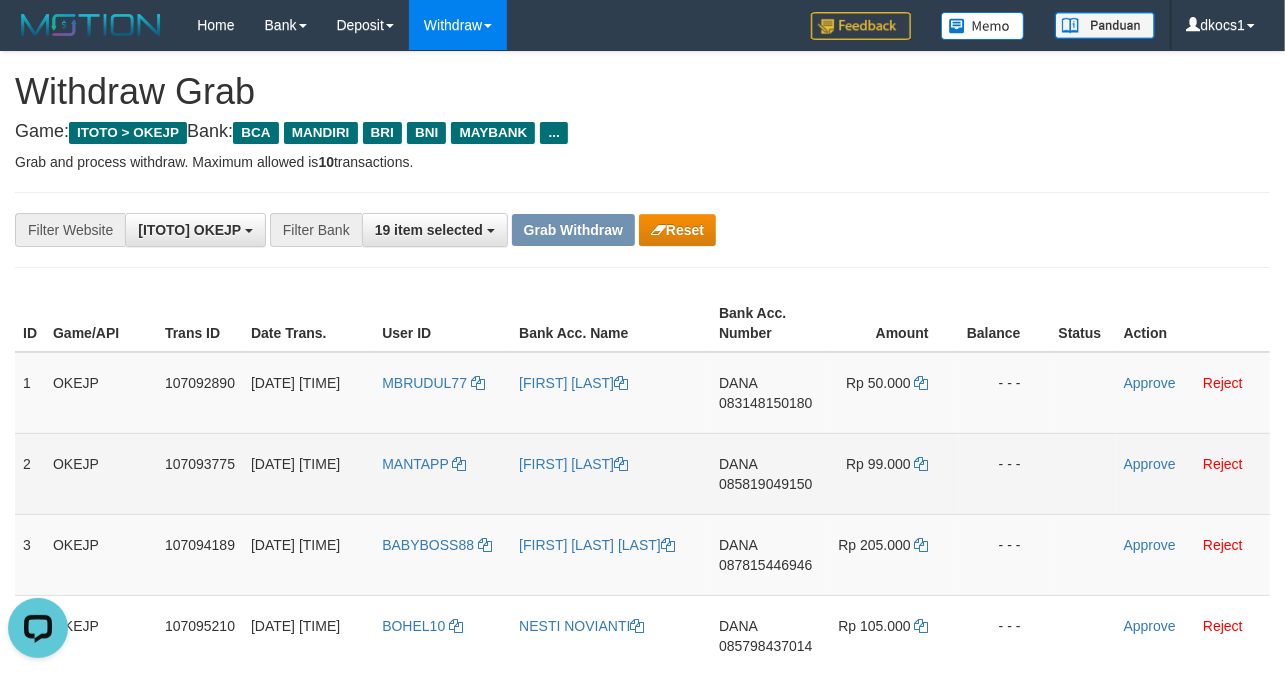 click on "MANTAPP" at bounding box center (442, 473) 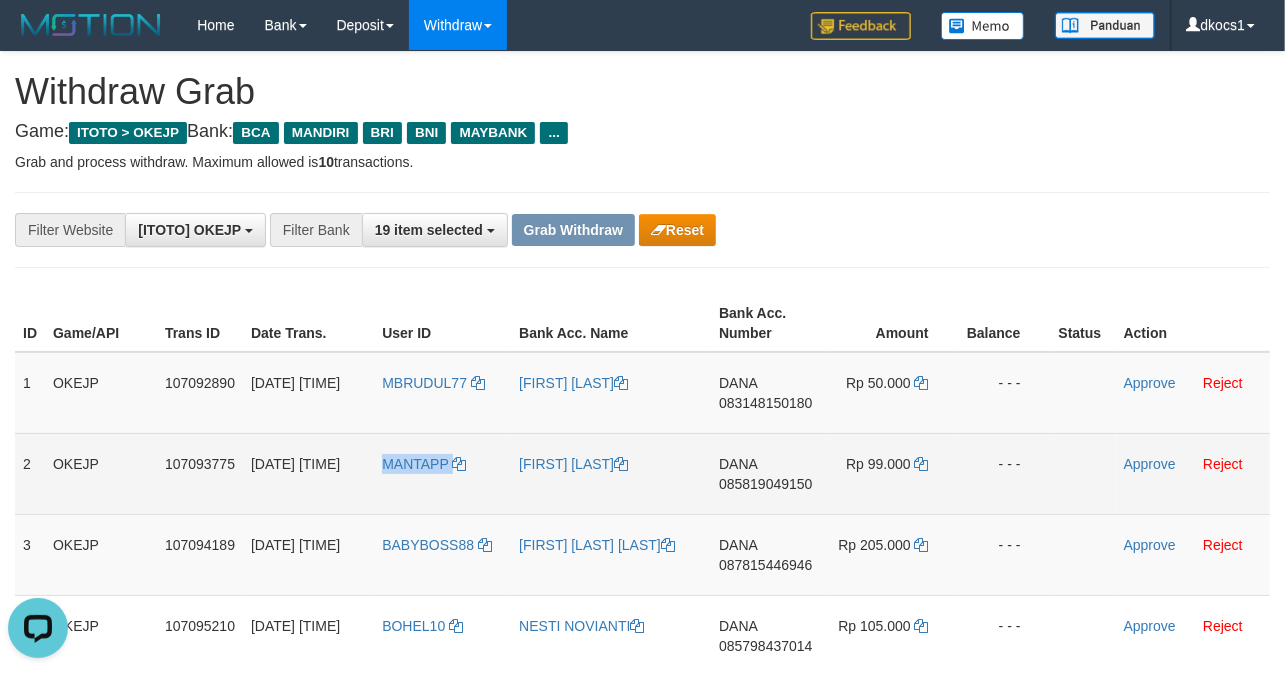click on "MANTAPP" at bounding box center [442, 473] 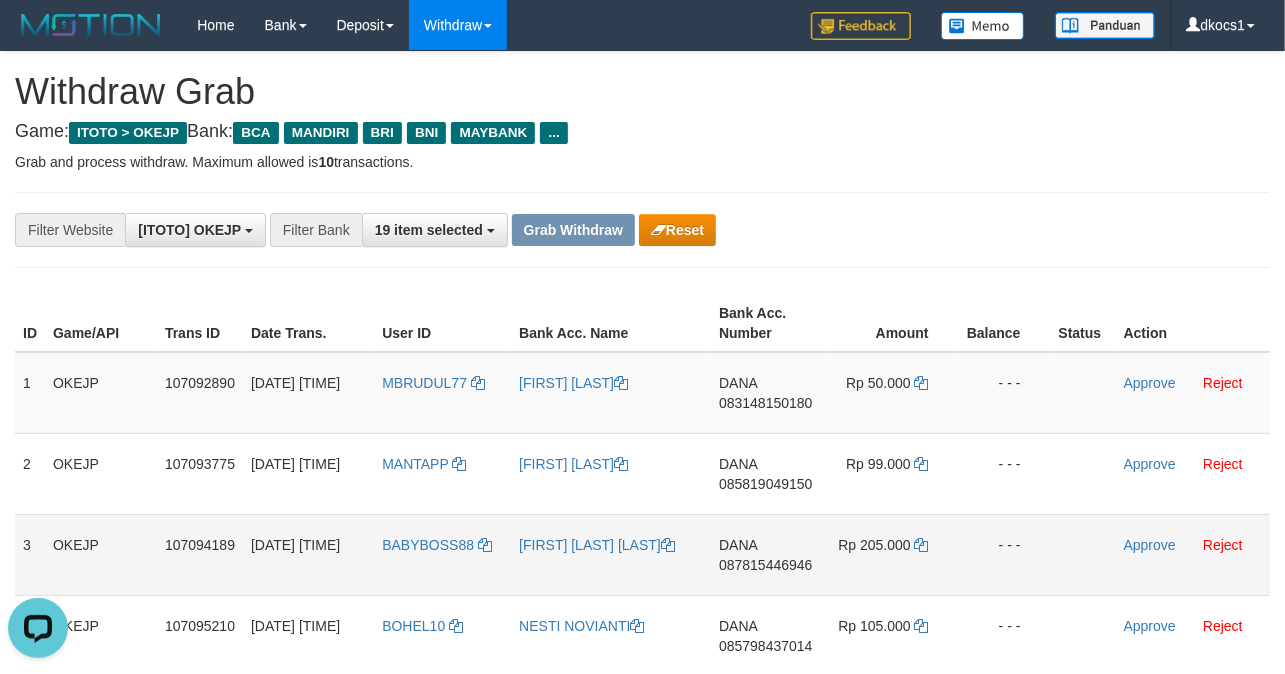 click on "BABYBOSS88" at bounding box center (442, 554) 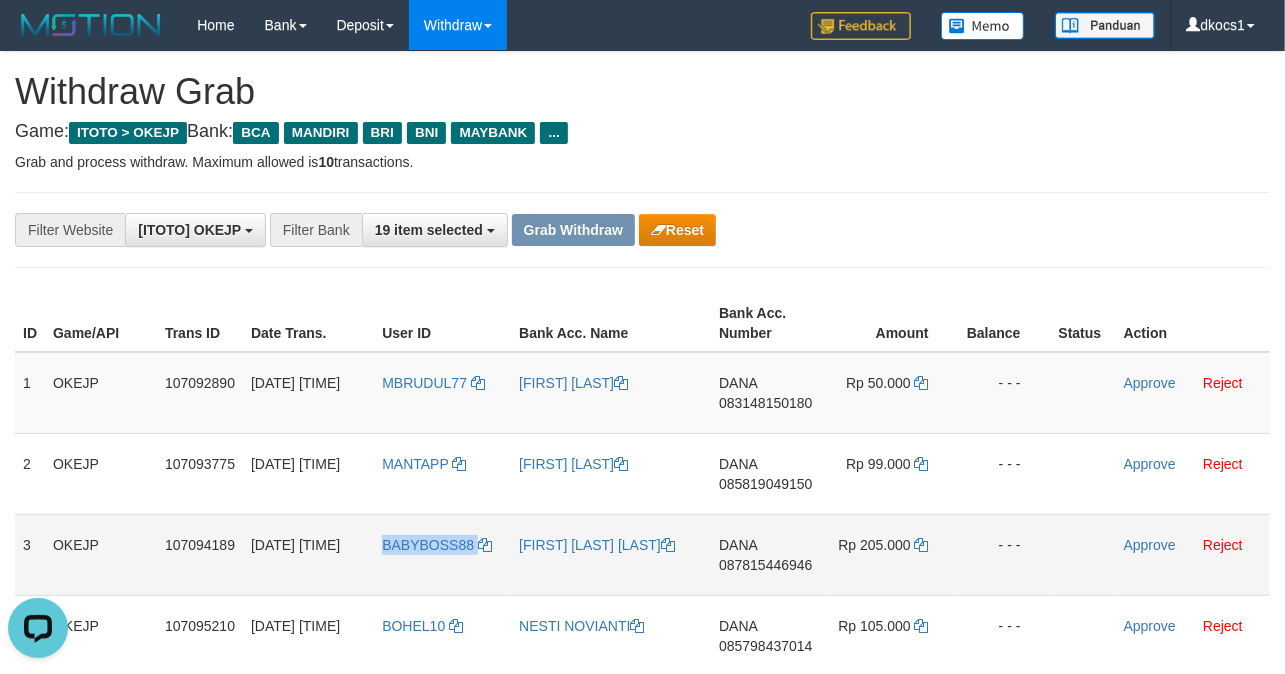 click on "BABYBOSS88" at bounding box center [442, 554] 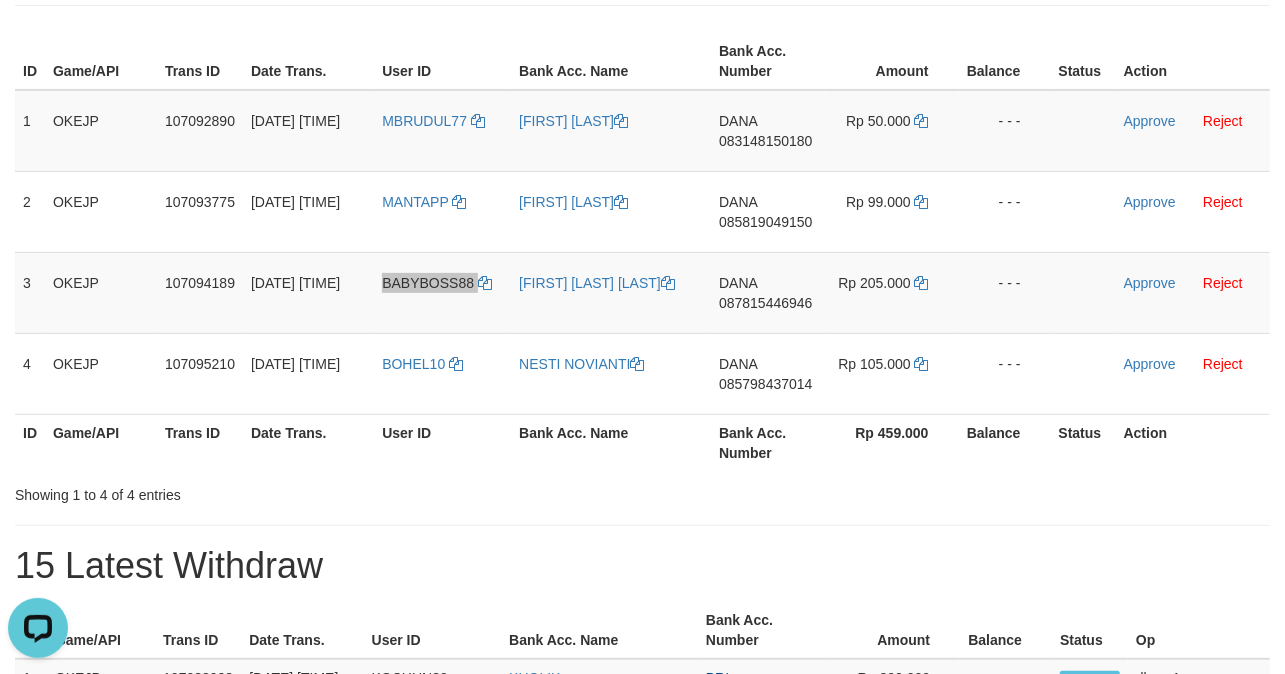 scroll, scrollTop: 266, scrollLeft: 0, axis: vertical 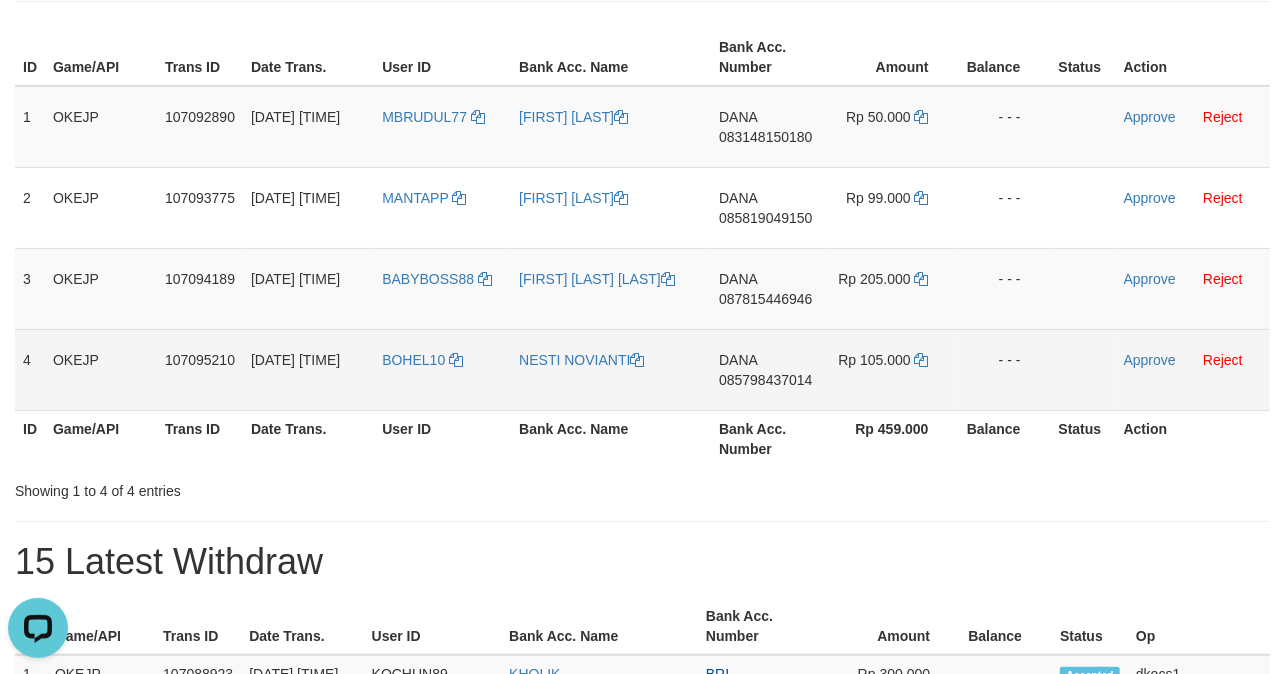 click on "BOHEL10" at bounding box center [442, 369] 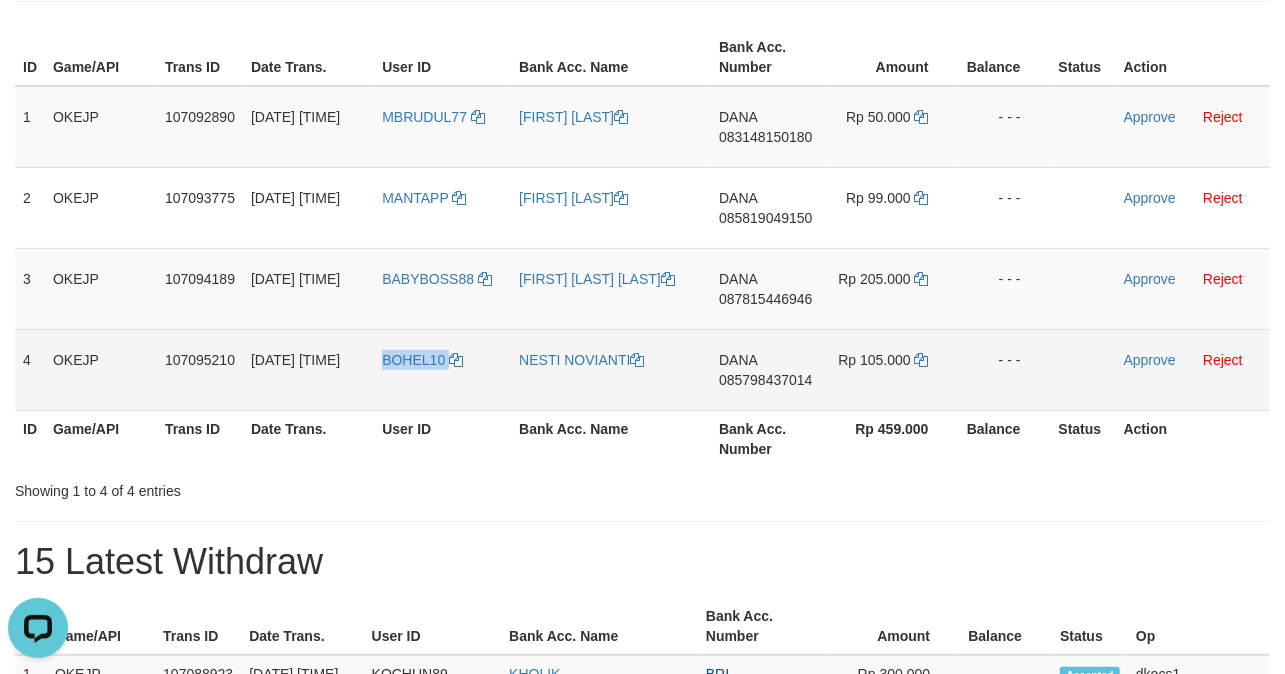 click on "BOHEL10" at bounding box center [442, 369] 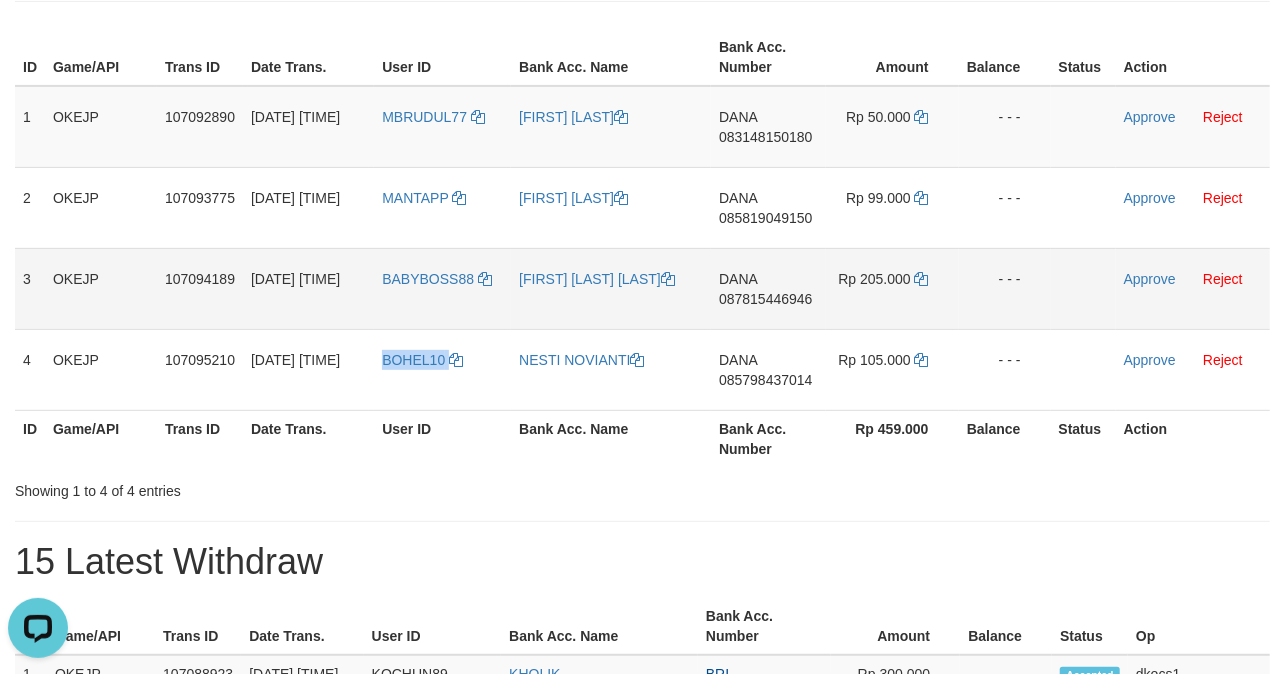 copy on "BOHEL10" 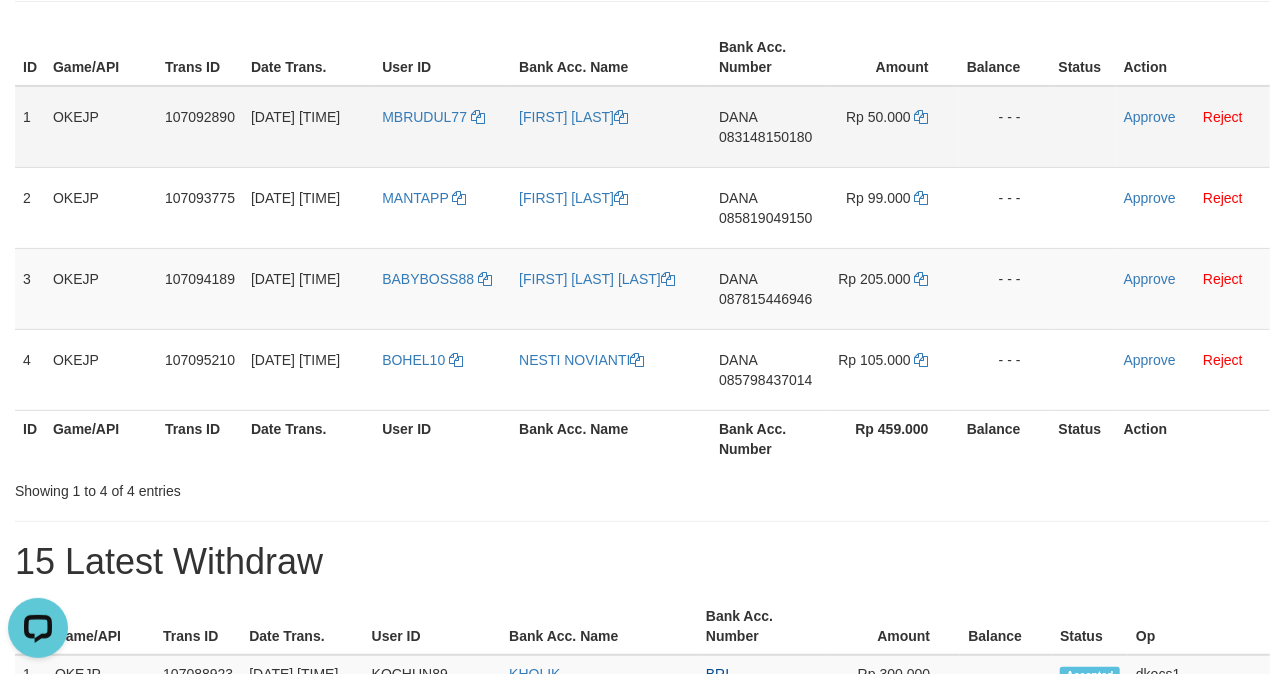 click on "[FIRST] [LAST]" at bounding box center (611, 127) 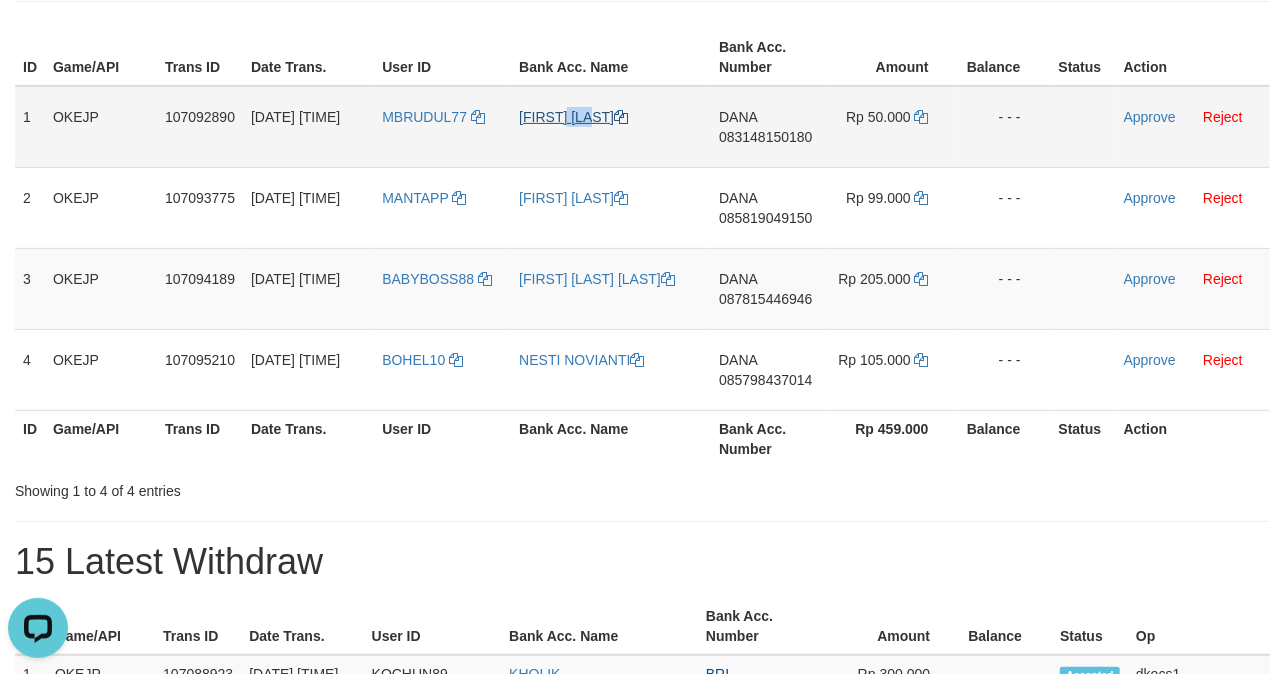 click on "[FIRST] [LAST]" at bounding box center [611, 127] 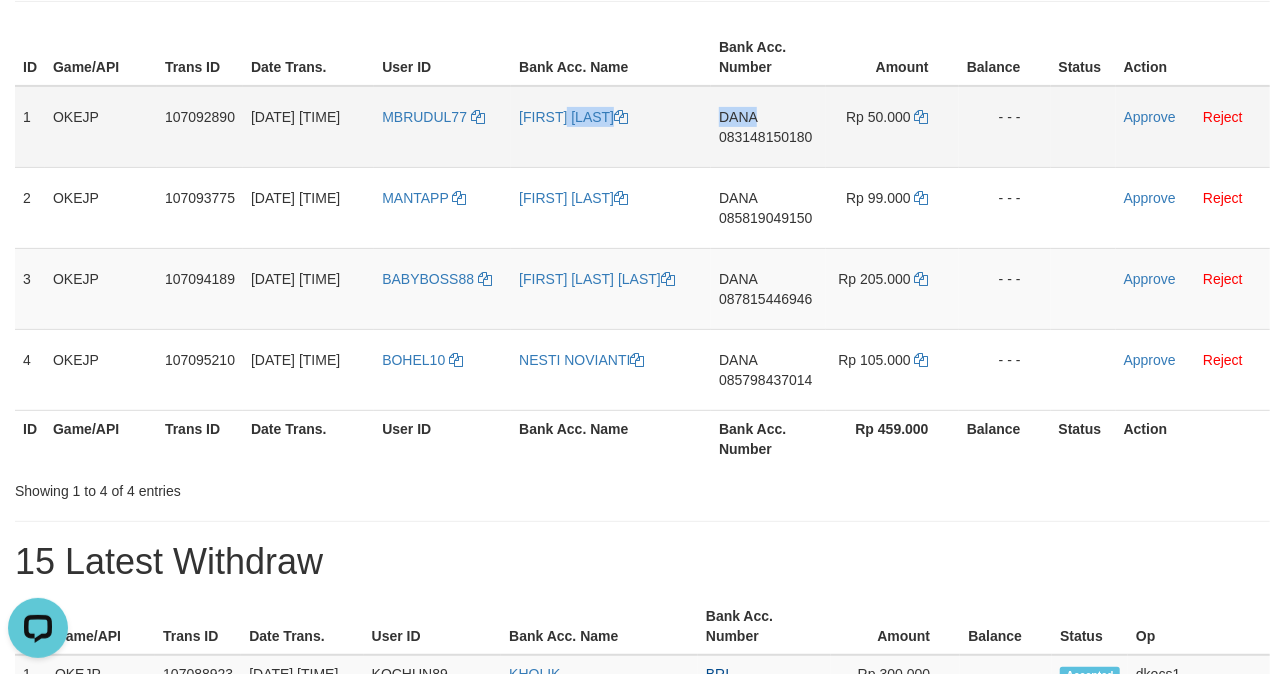 click on "DANA
083148150180" at bounding box center (768, 127) 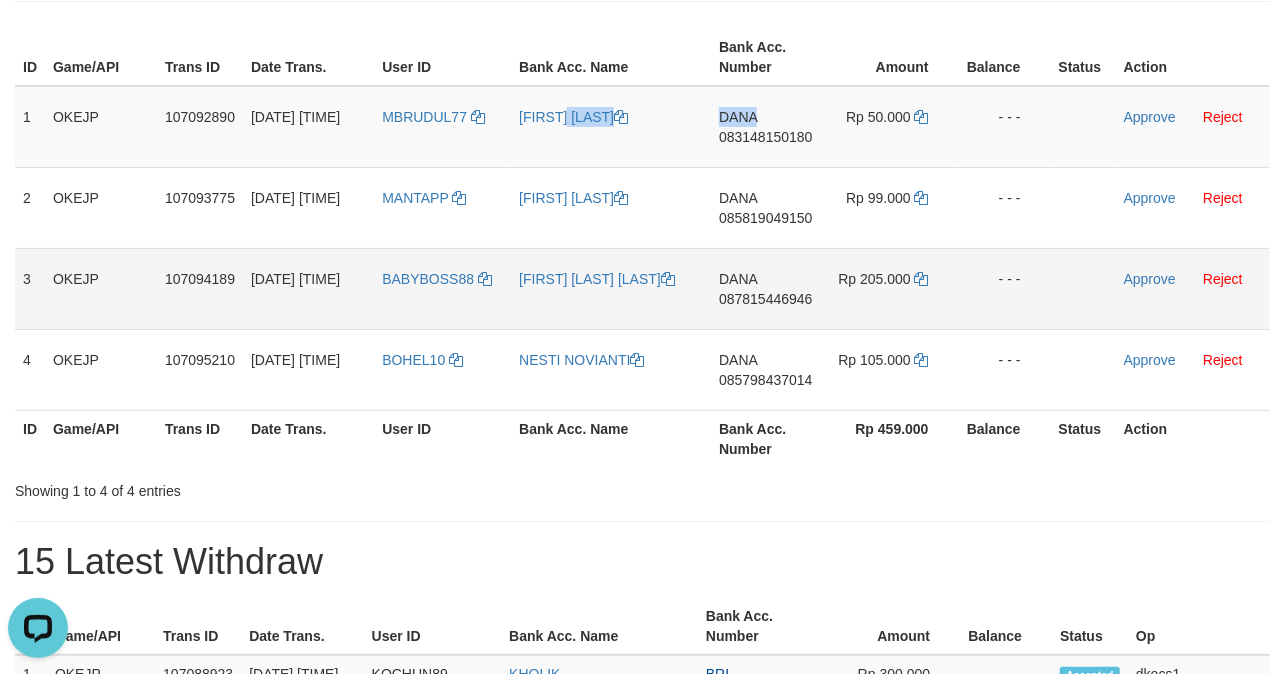copy on "[FIRST] [LAST]" 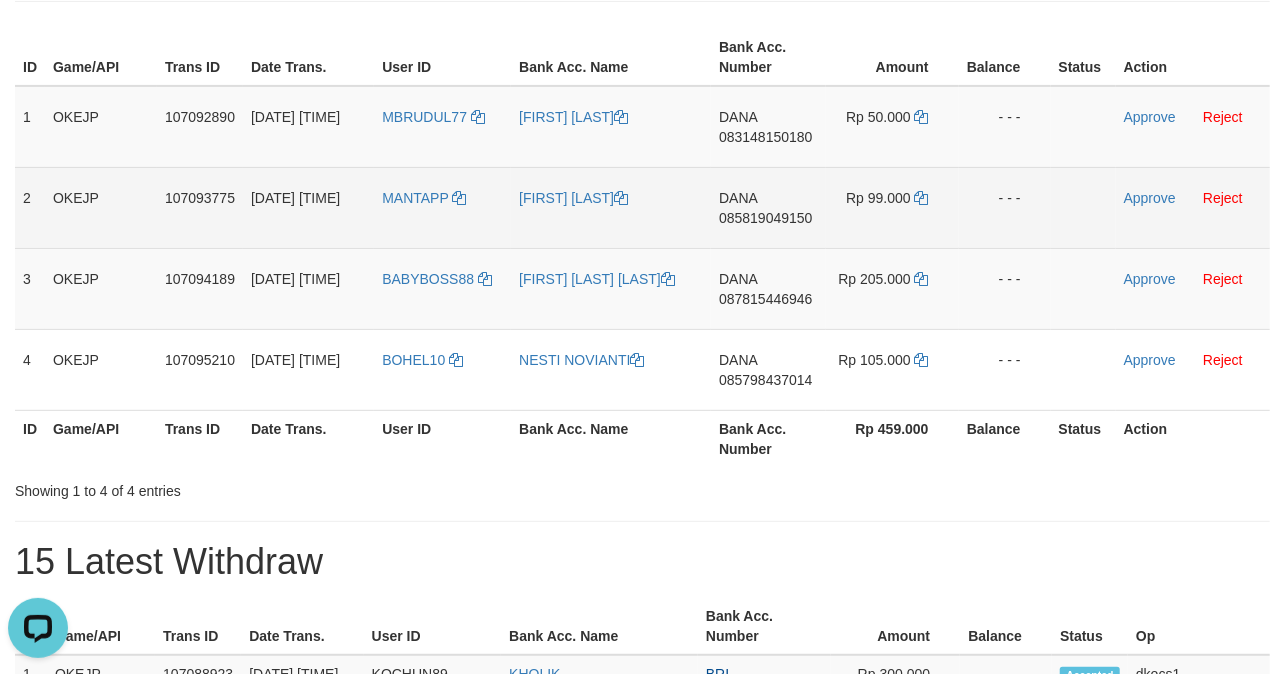 click on "[FIRST] [LAST]" at bounding box center [611, 207] 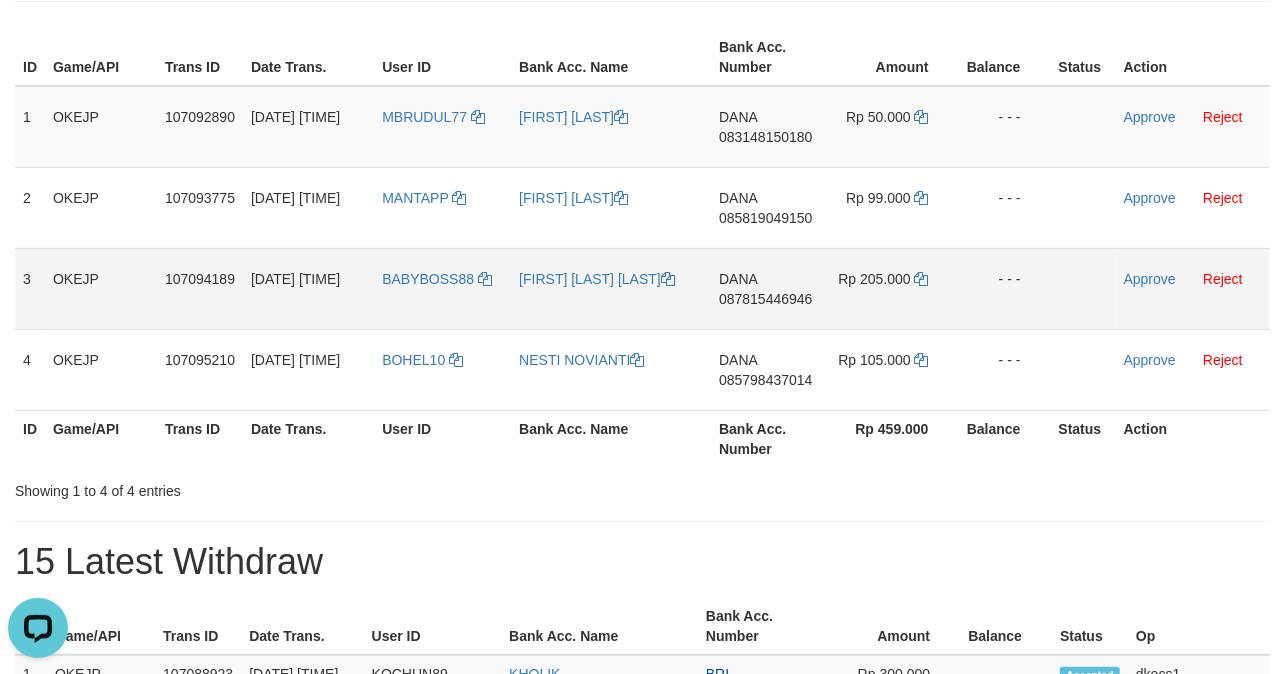 click on "PUTRI [PERSON_NAME]" at bounding box center (611, 288) 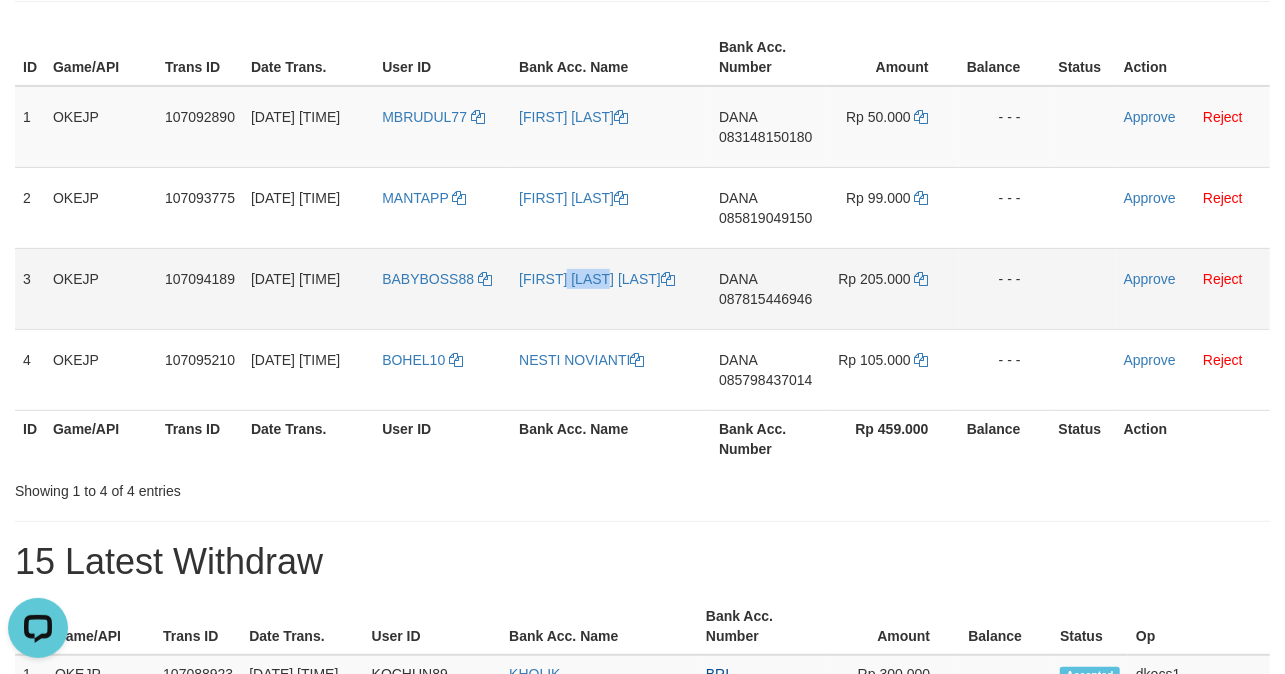 click on "[FIRST] [LAST] [LAST]" at bounding box center [611, 288] 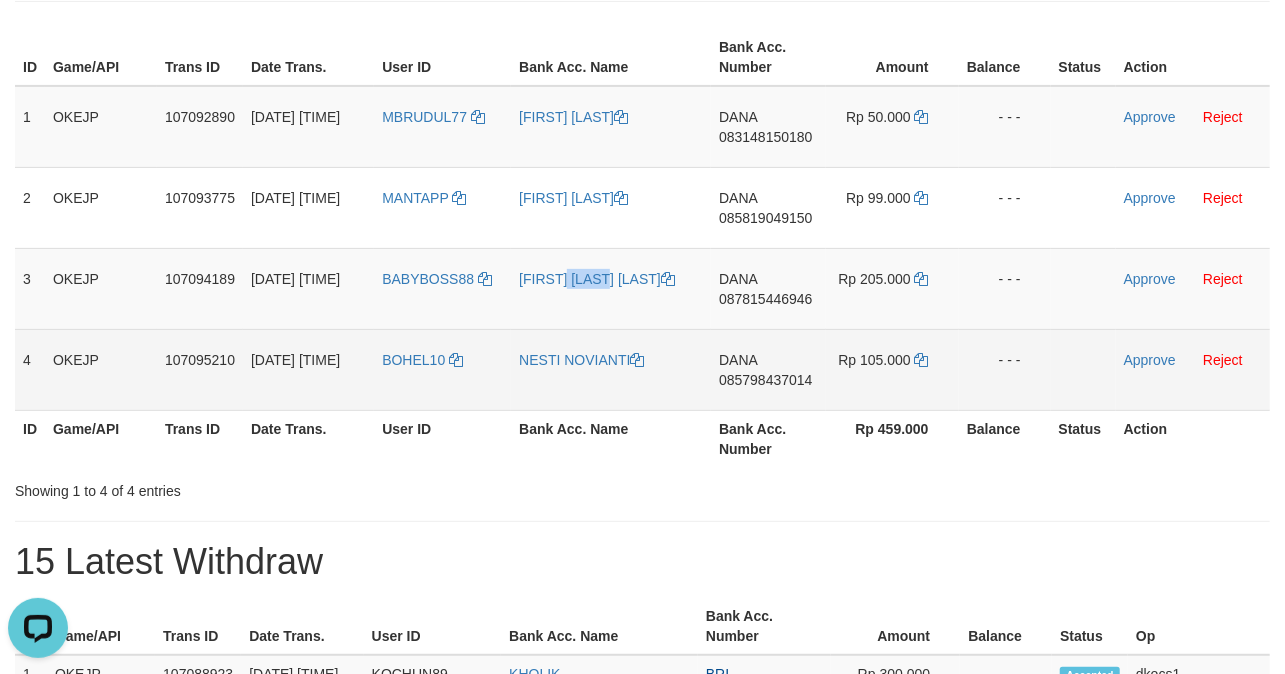copy on "[FIRST] [LAST] [LAST]" 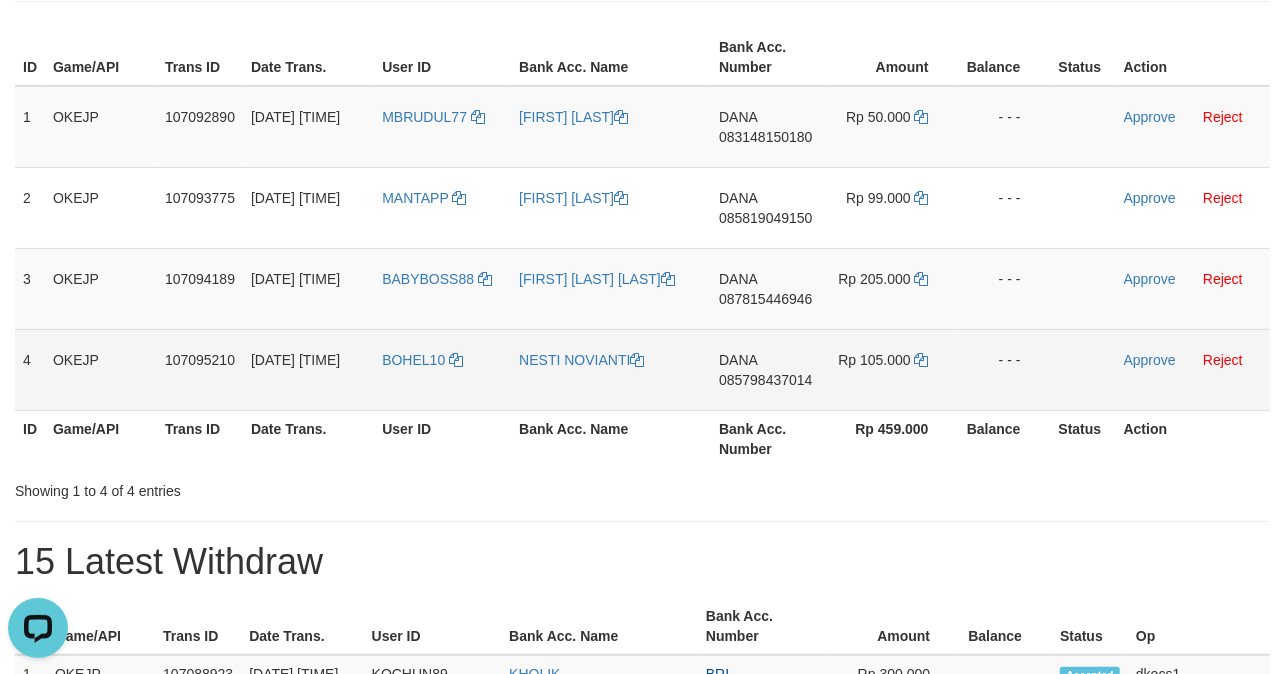 click on "BOHEL10" at bounding box center [442, 369] 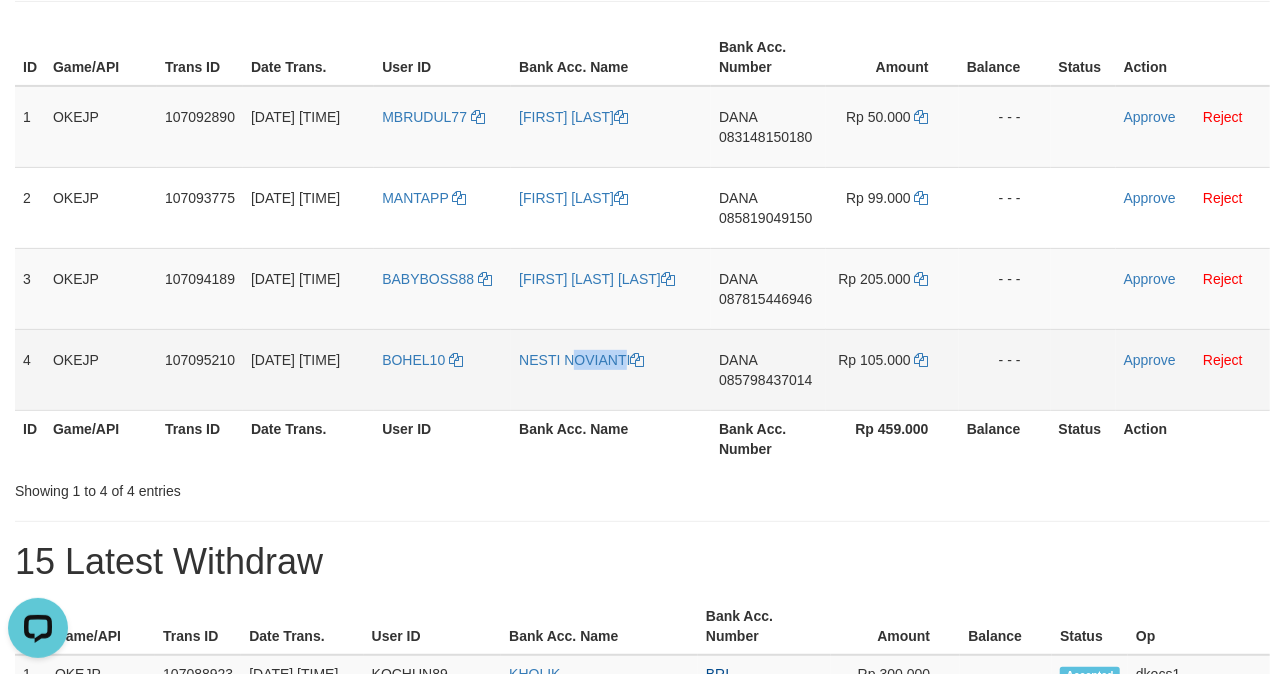 click on "NESTI NOVIANTI" at bounding box center [611, 369] 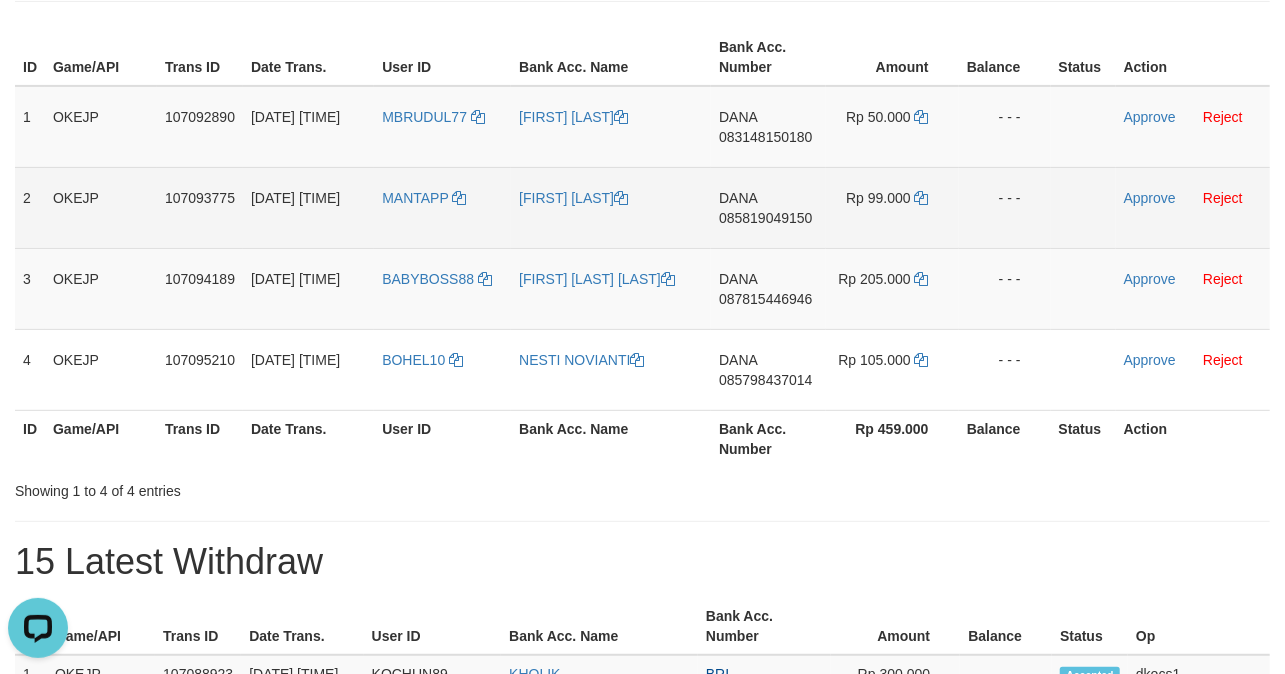 click on "DANA
085819049150" at bounding box center [768, 207] 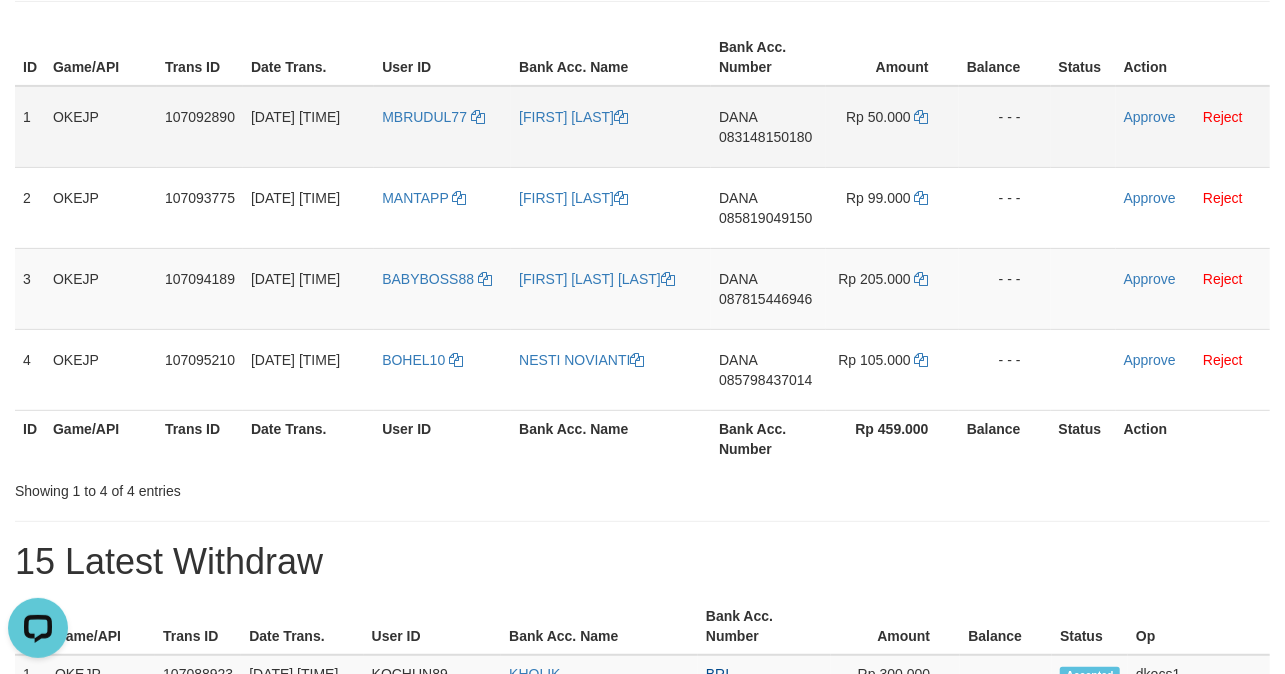 click on "083148150180" at bounding box center (765, 137) 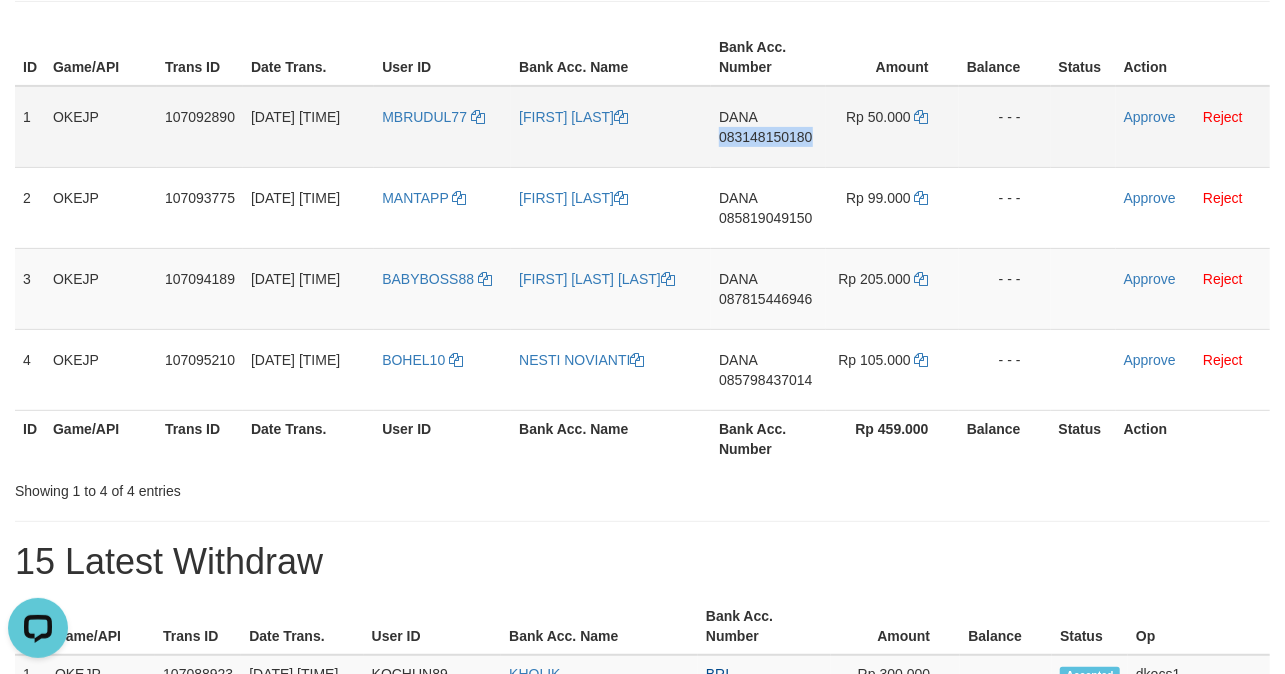 click on "DANA
083148150180" at bounding box center (768, 127) 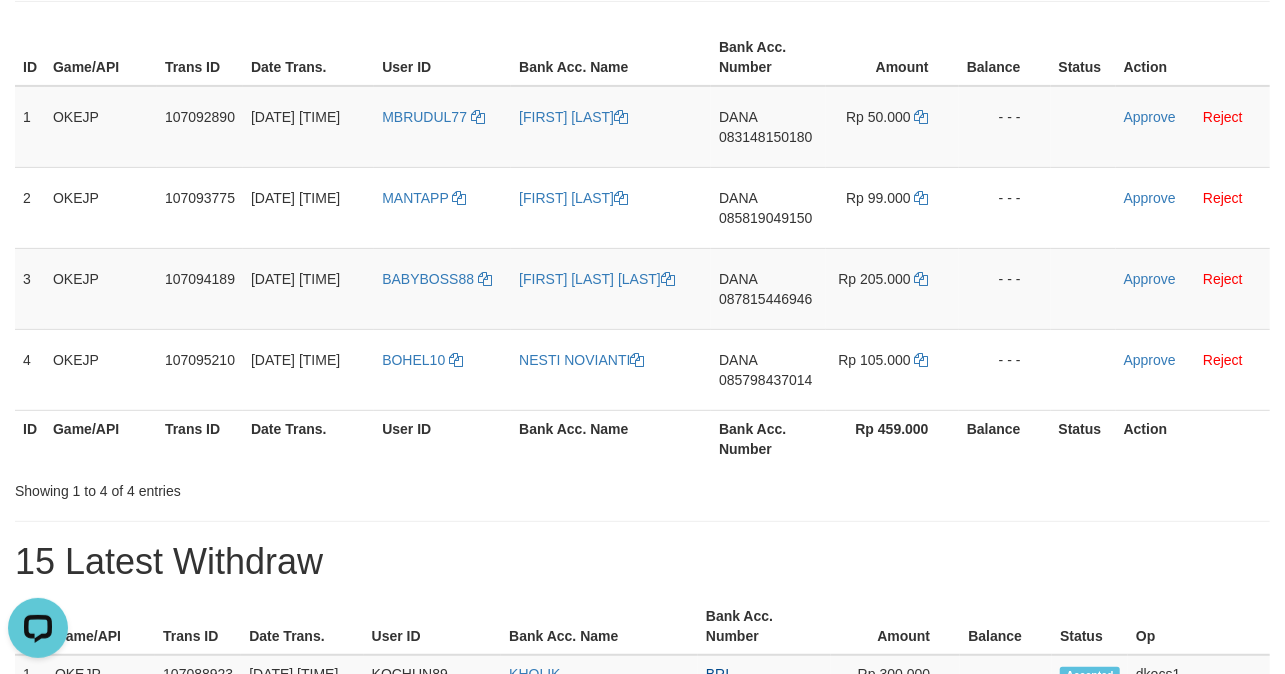 drag, startPoint x: 1244, startPoint y: 548, endPoint x: 1284, endPoint y: 552, distance: 40.1995 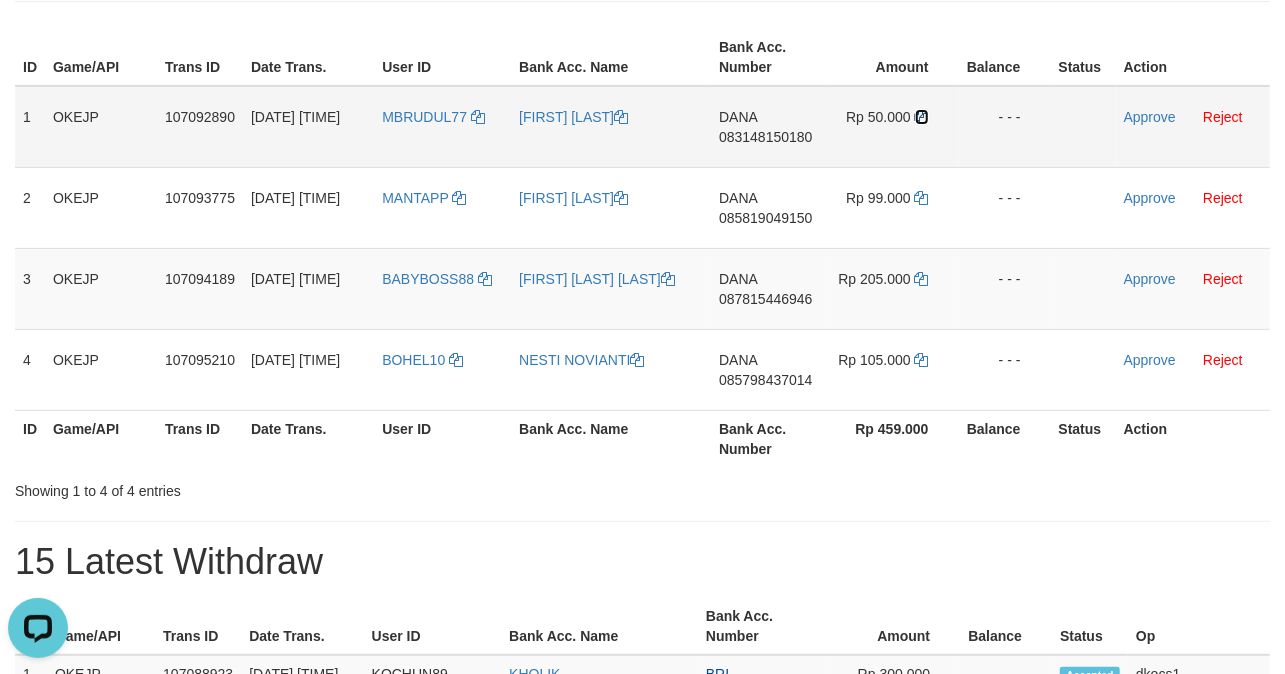 click at bounding box center [922, 117] 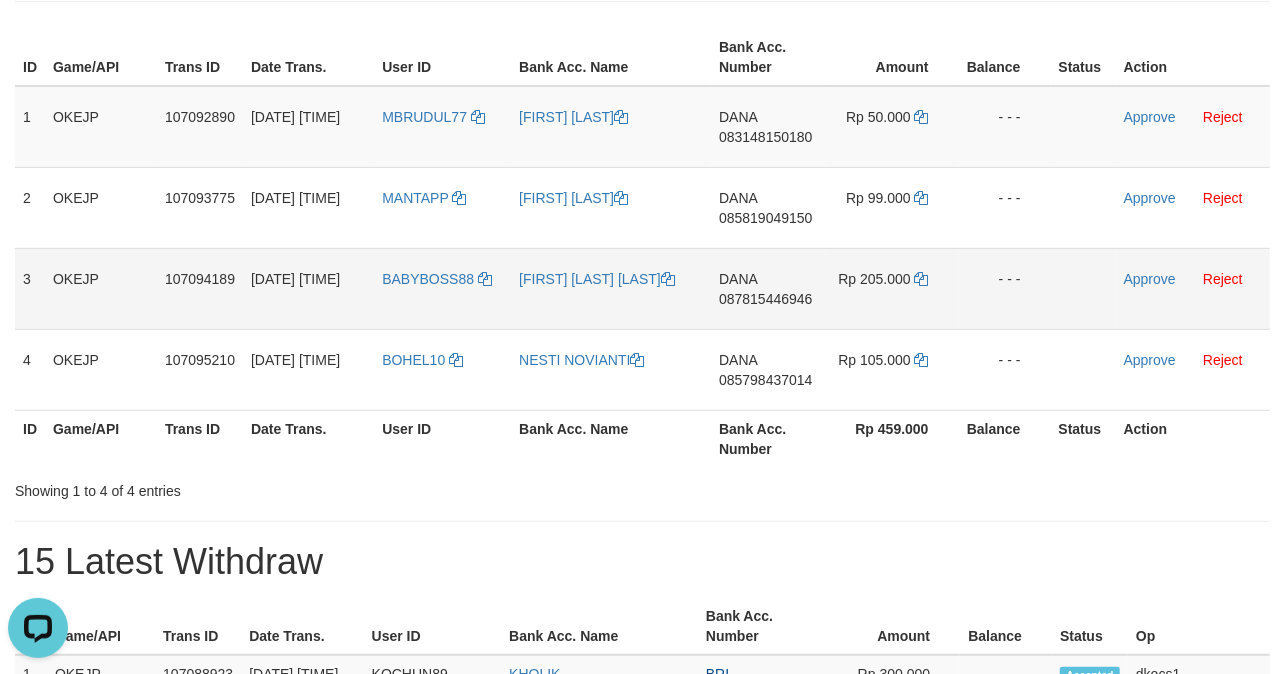 click on "DANA
087815446946" at bounding box center (768, 288) 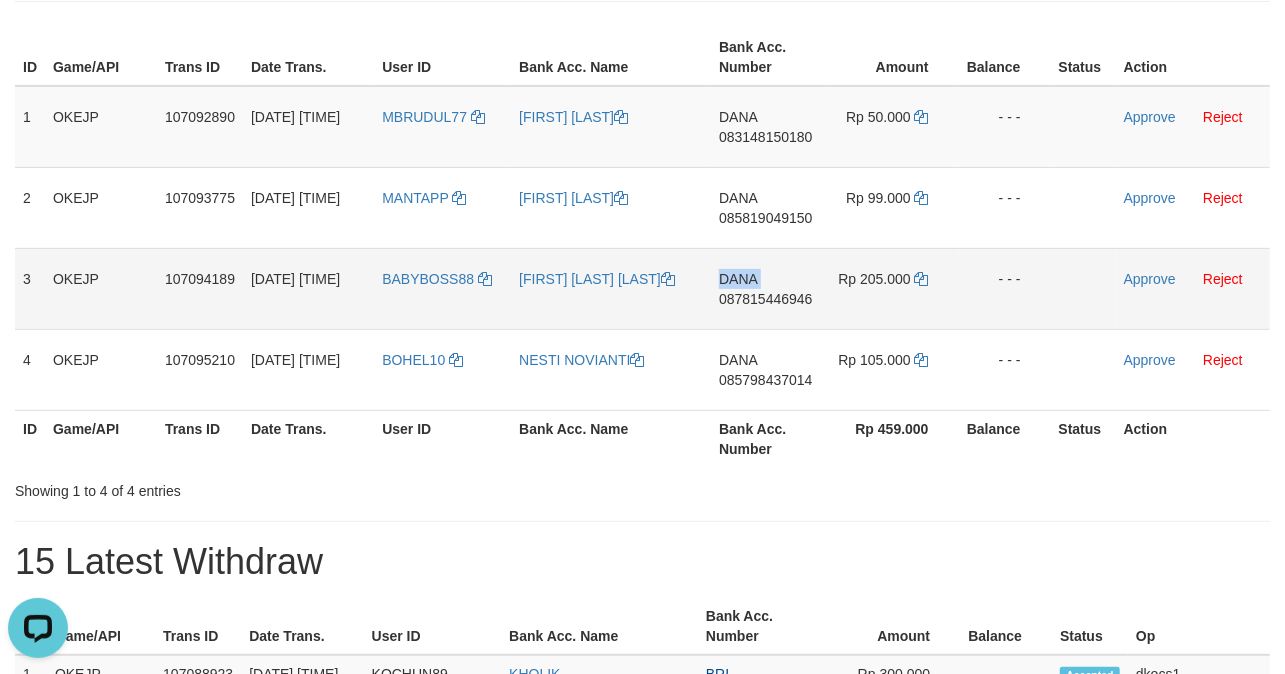 click on "DANA
087815446946" at bounding box center [768, 288] 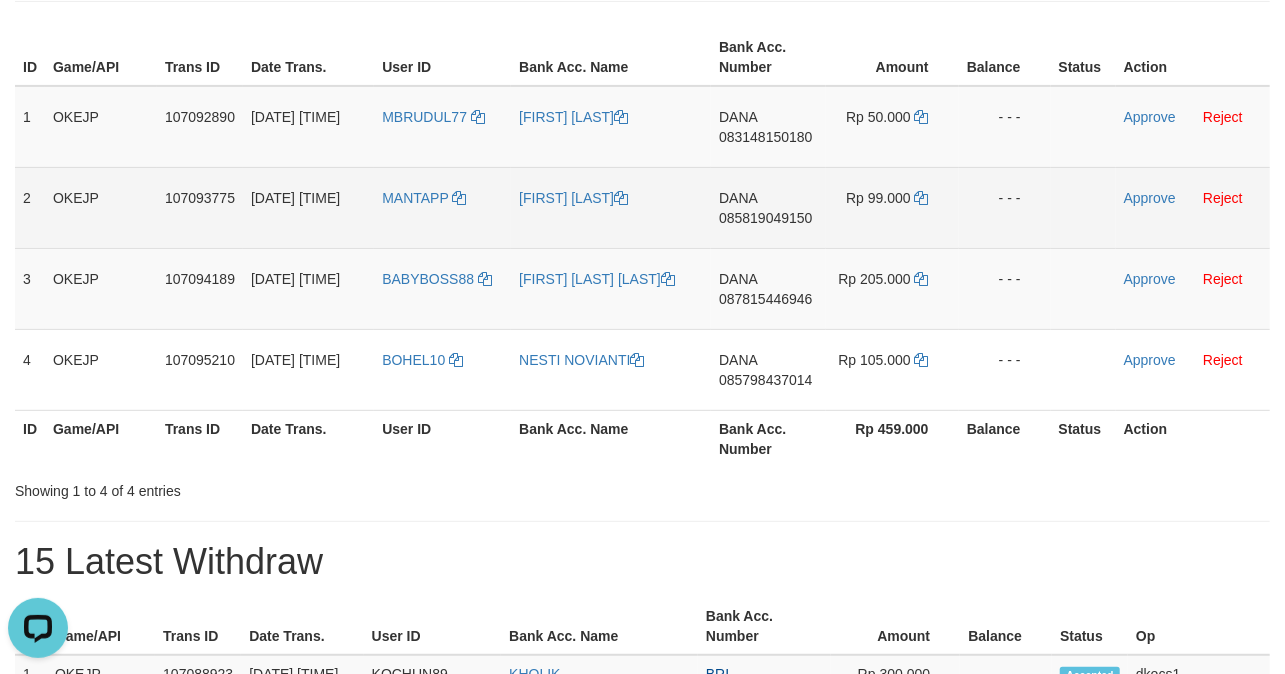 click on "DANA
085819049150" at bounding box center (768, 207) 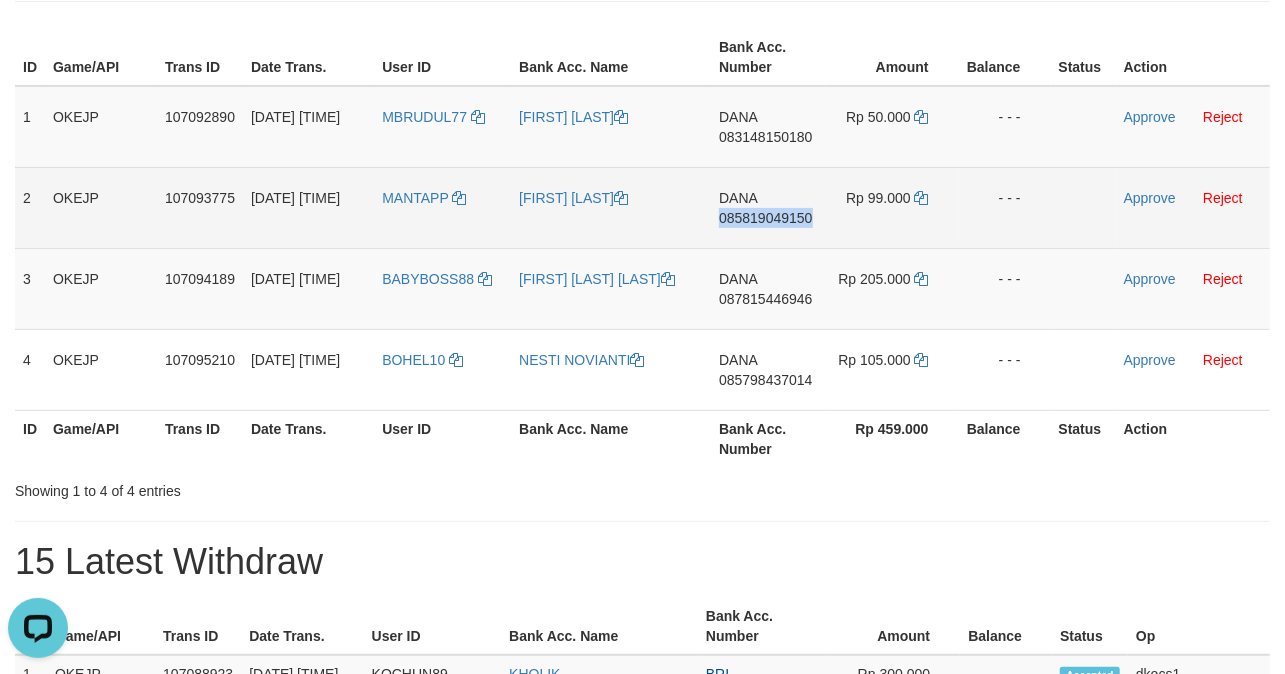click on "DANA
085819049150" at bounding box center [768, 207] 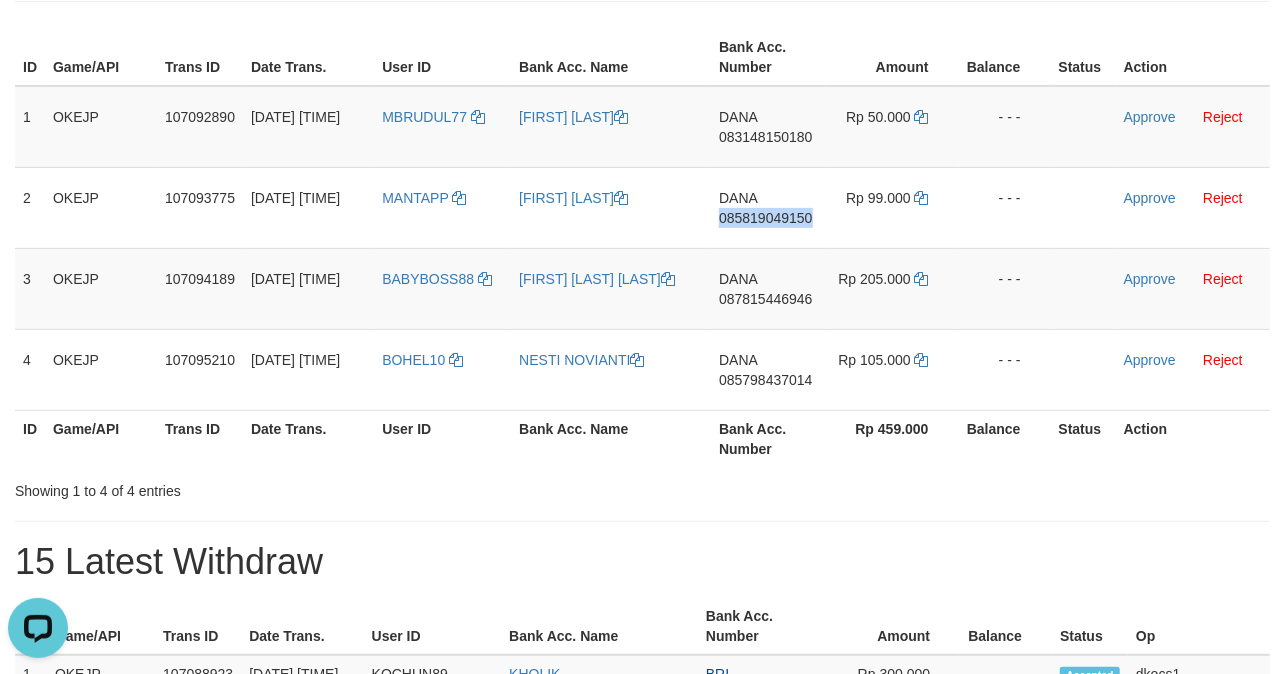 copy on "085819049150" 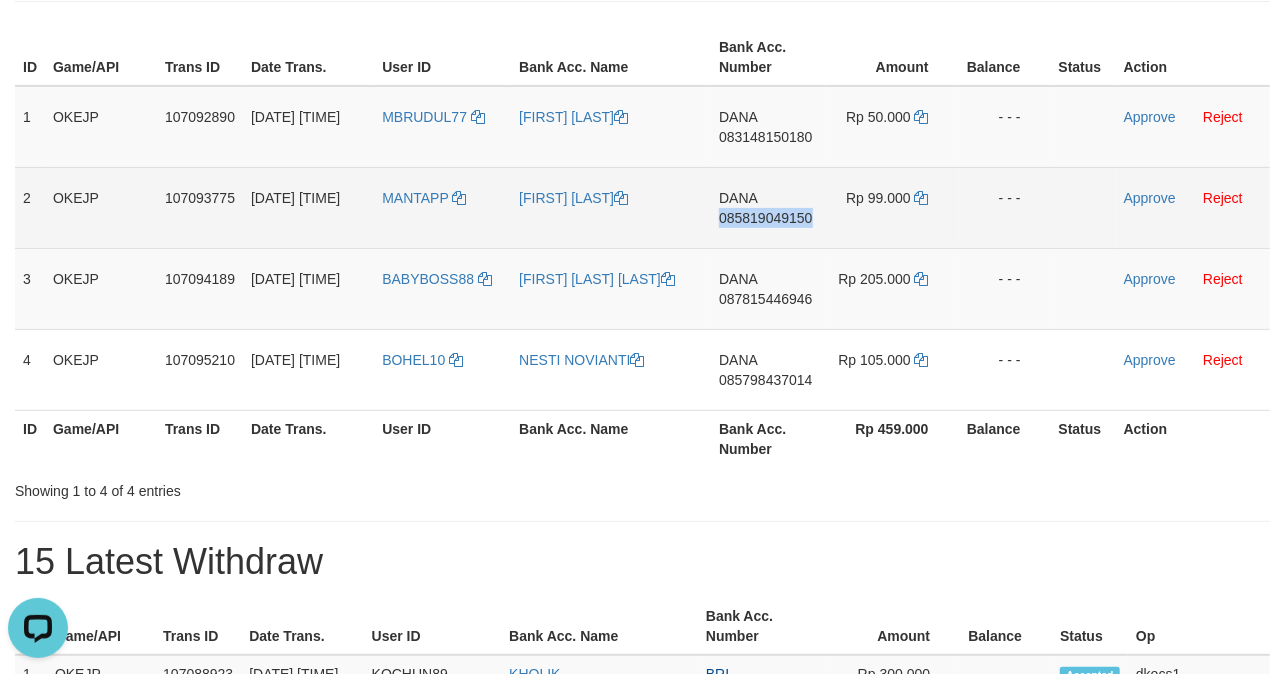 click on "DANA
085819049150" at bounding box center (768, 207) 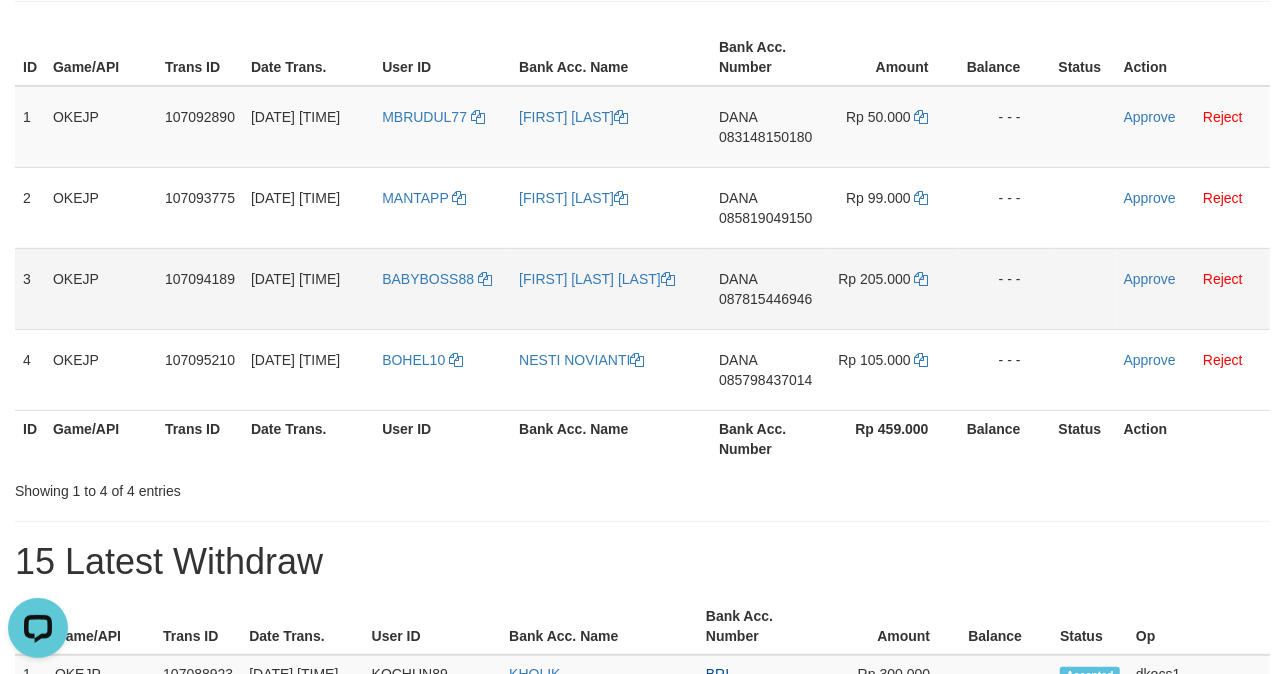 click on "DANA
087815446946" at bounding box center [768, 288] 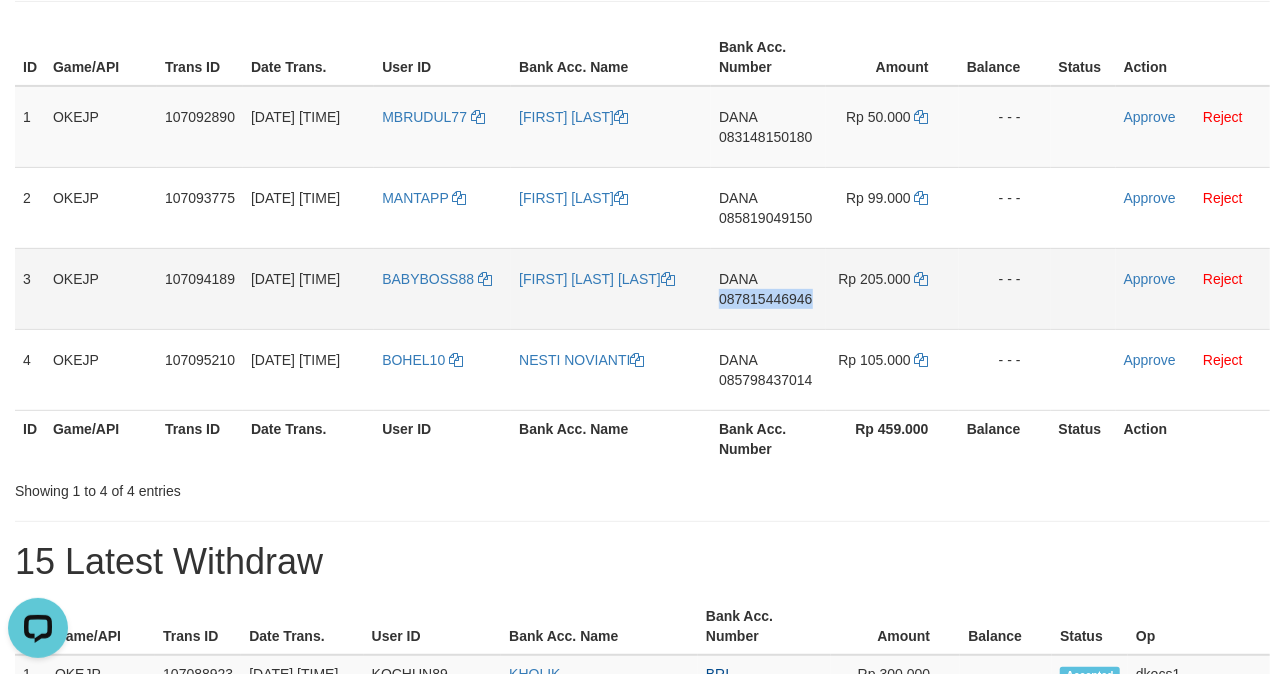 click on "DANA
087815446946" at bounding box center (768, 288) 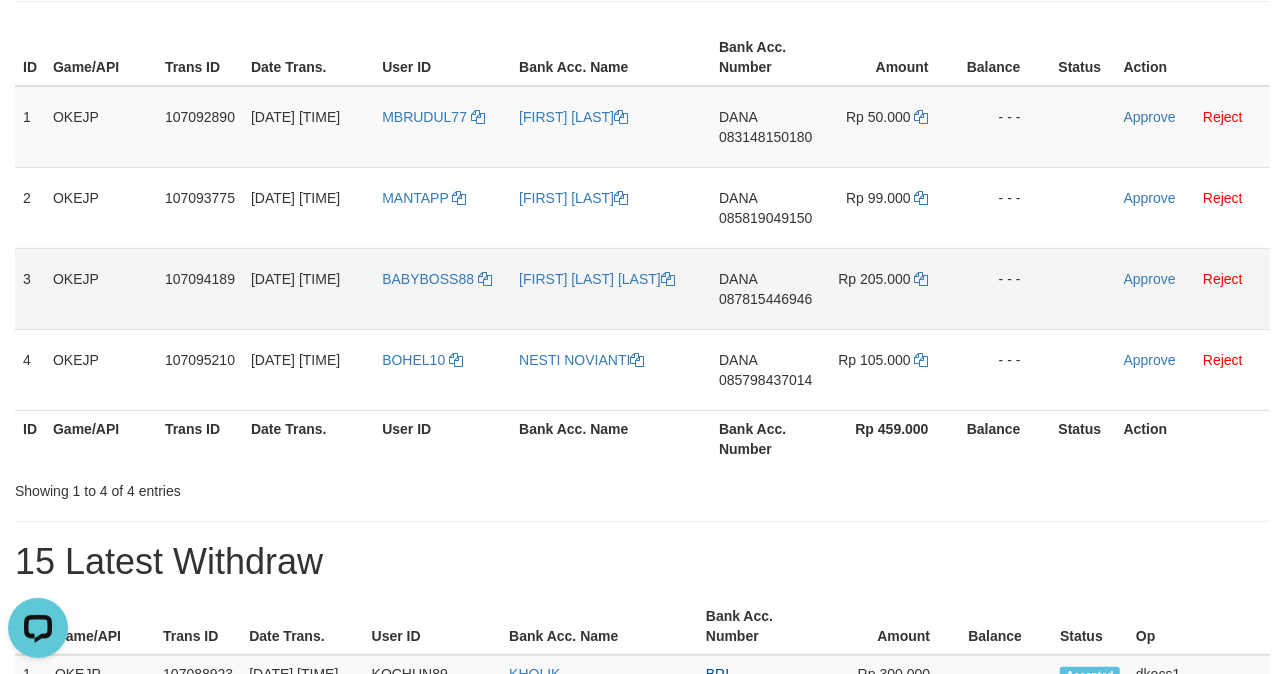 click on "Rp 205.000" at bounding box center [892, 288] 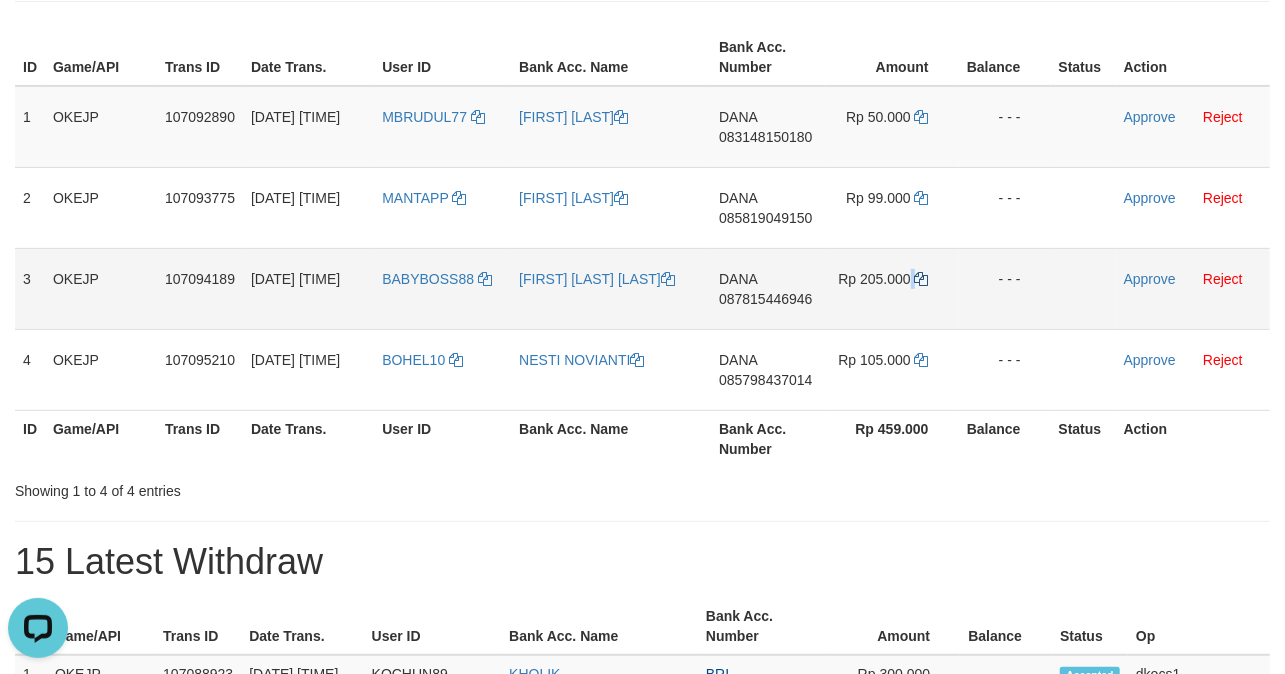 drag, startPoint x: 914, startPoint y: 280, endPoint x: 925, endPoint y: 274, distance: 12.529964 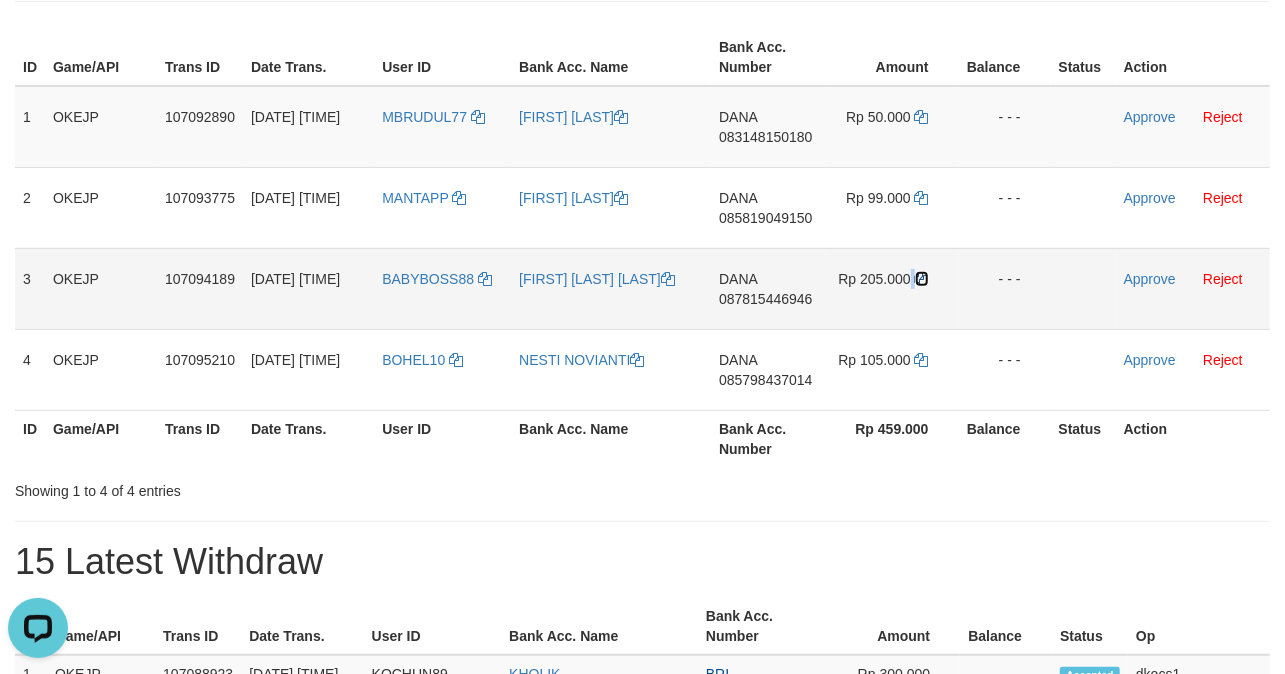 click at bounding box center [922, 279] 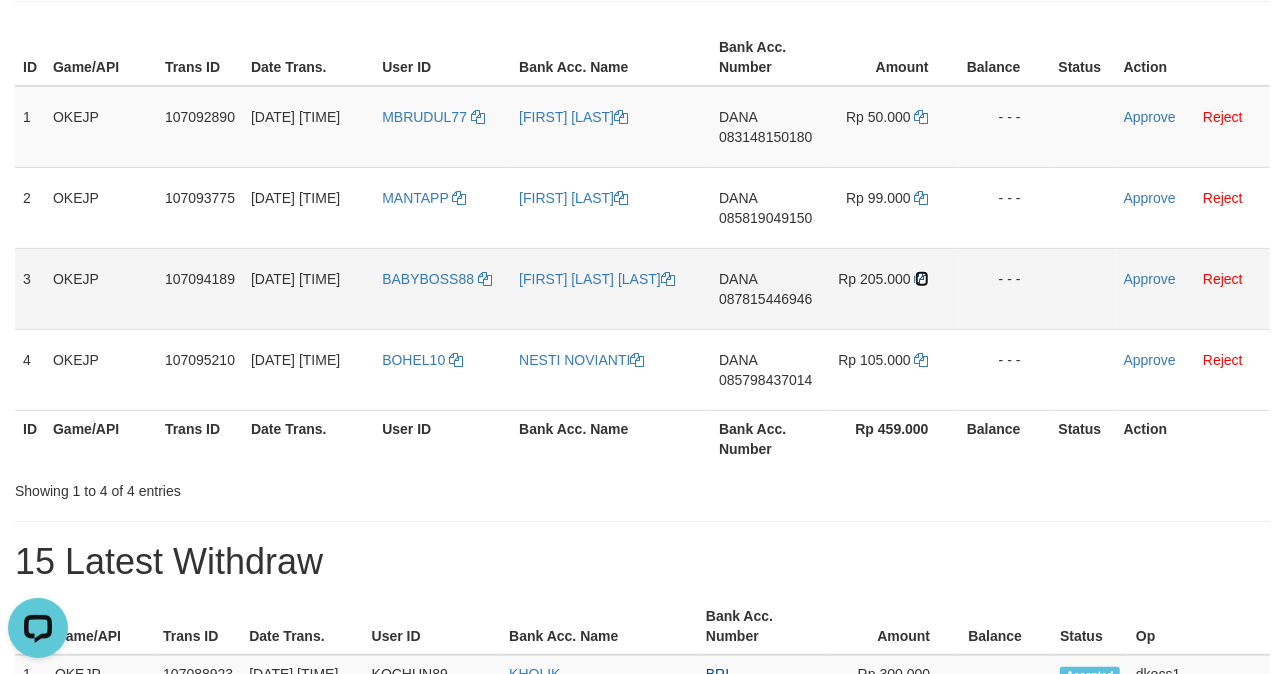 click at bounding box center [922, 279] 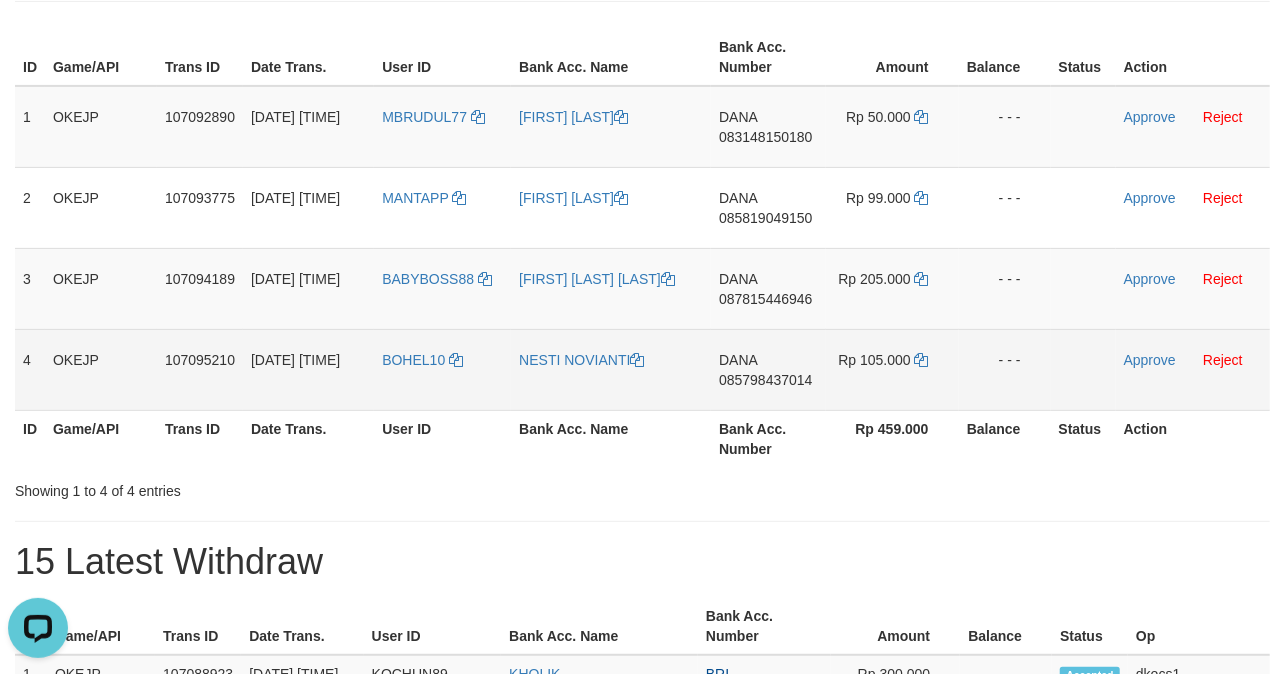 drag, startPoint x: 741, startPoint y: 386, endPoint x: 726, endPoint y: 397, distance: 18.601076 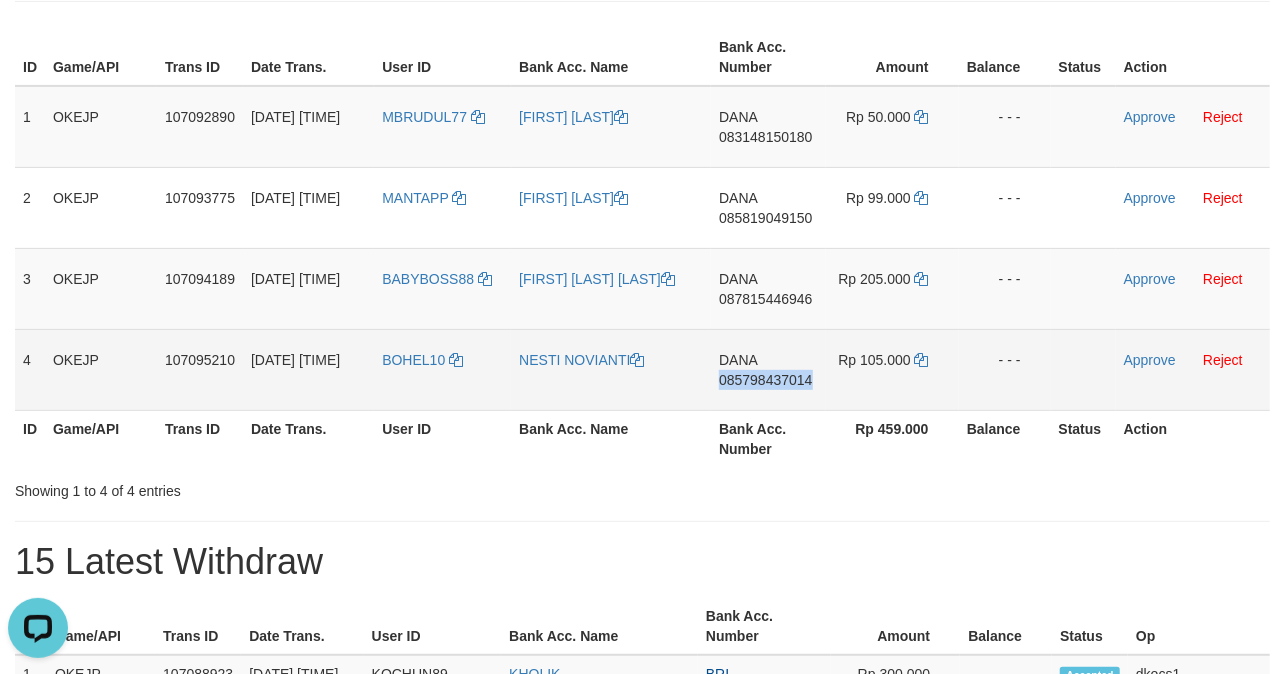 click on "DANA
085798437014" at bounding box center (768, 369) 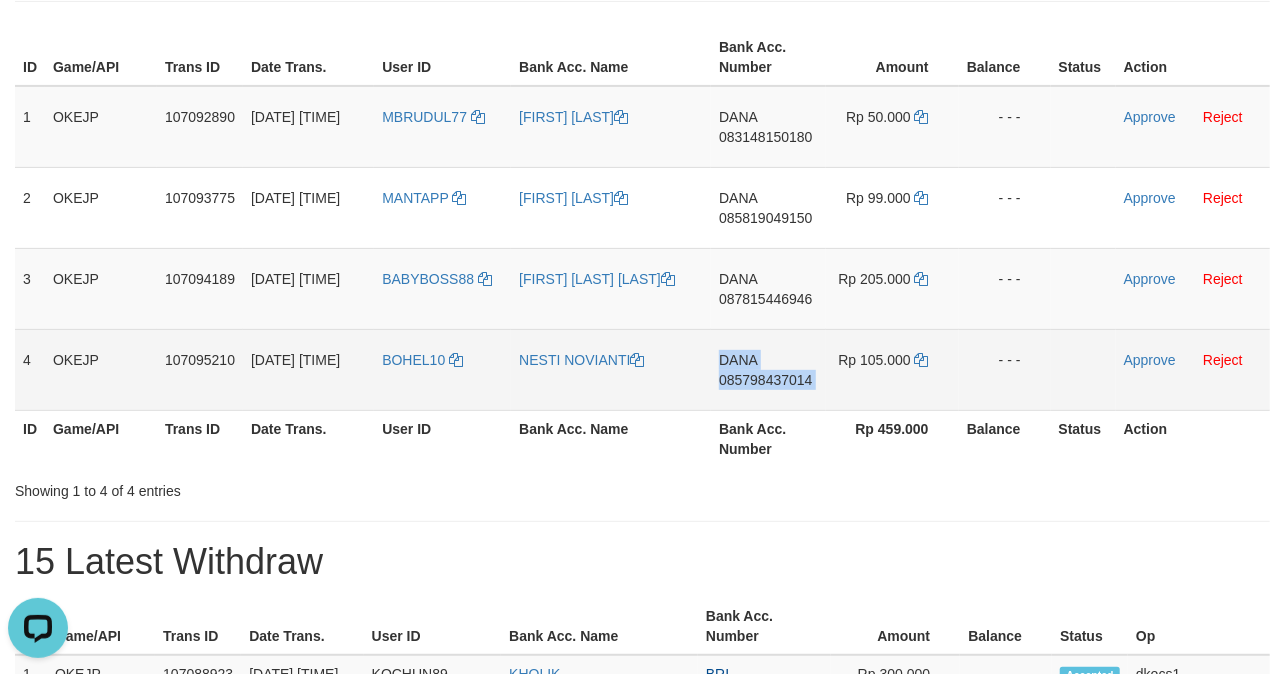 click on "DANA
085798437014" at bounding box center (768, 369) 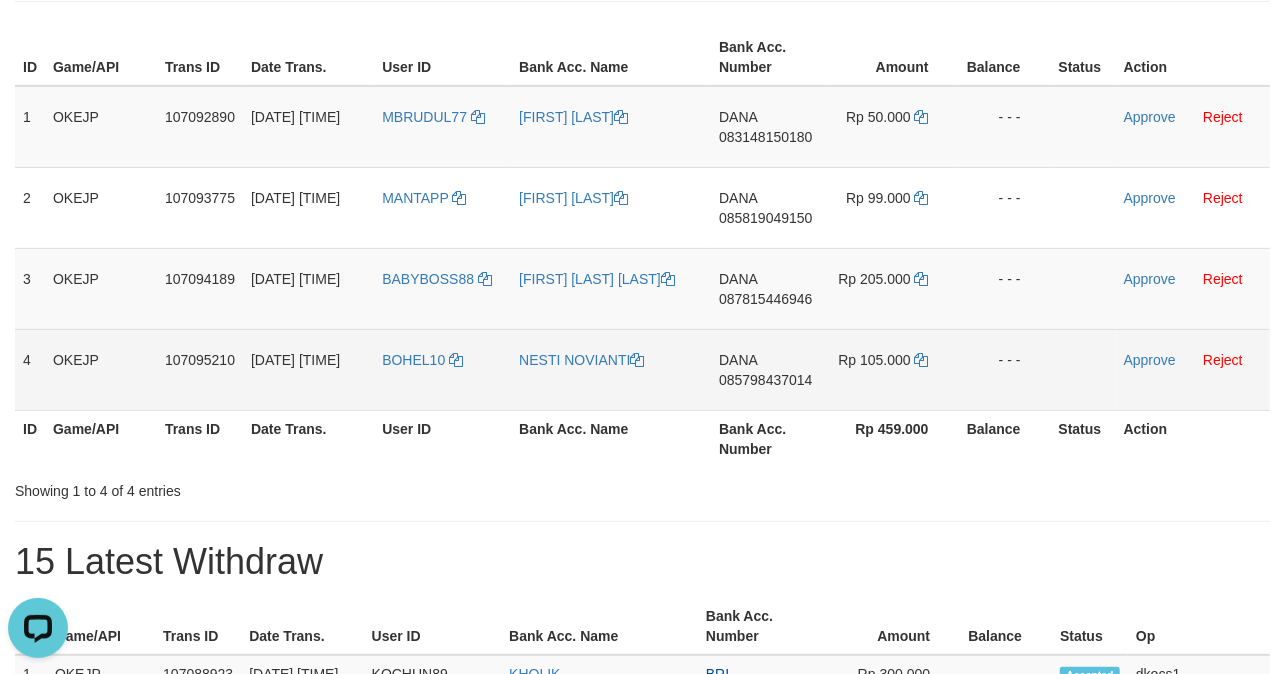 click on "085798437014" at bounding box center (765, 380) 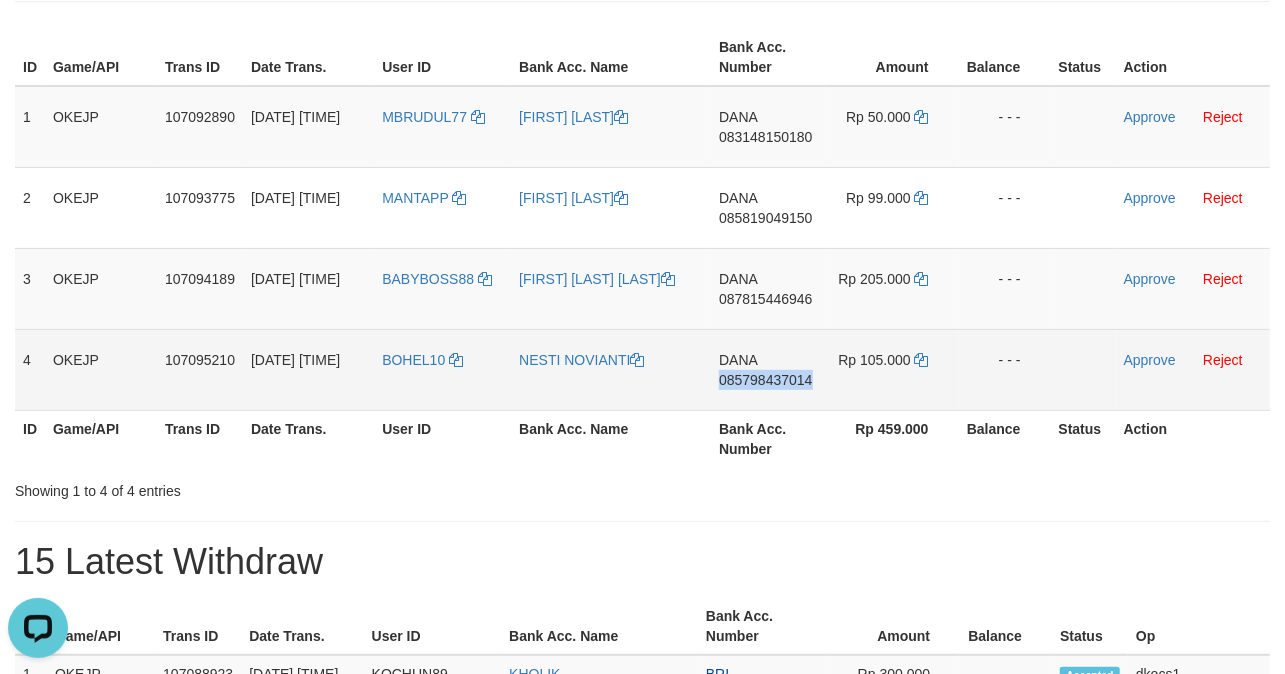 click on "DANA
085798437014" at bounding box center (768, 369) 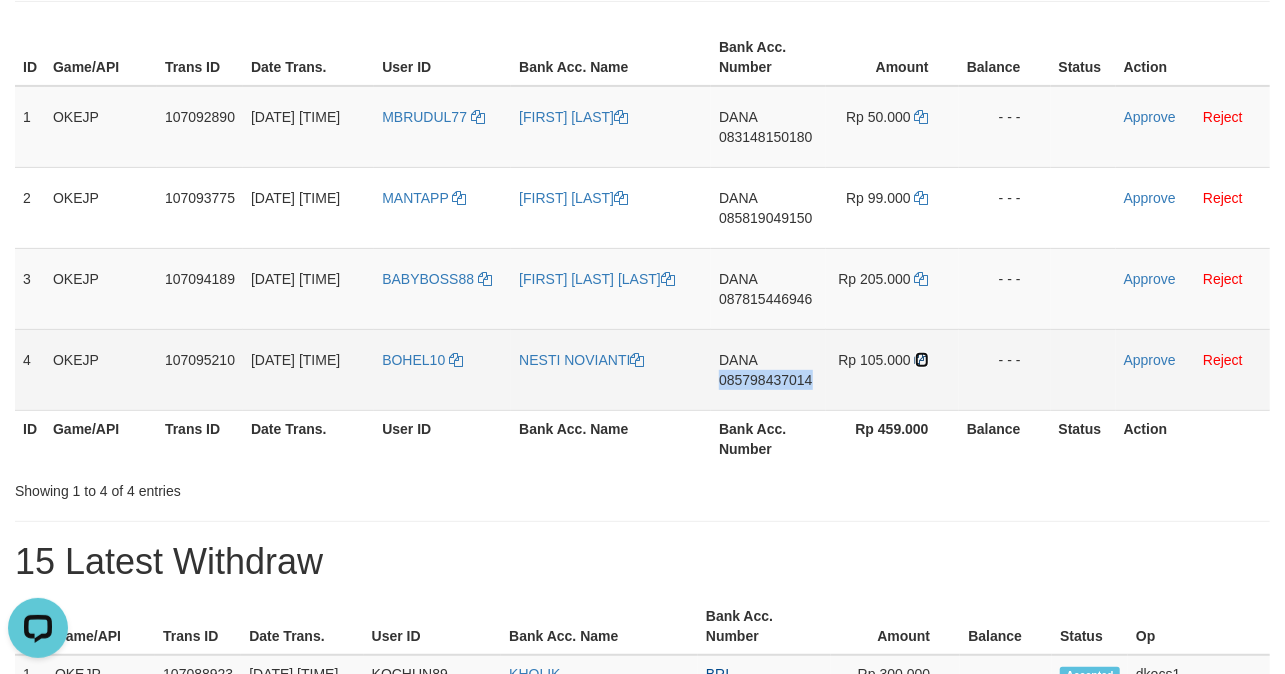 click at bounding box center (922, 360) 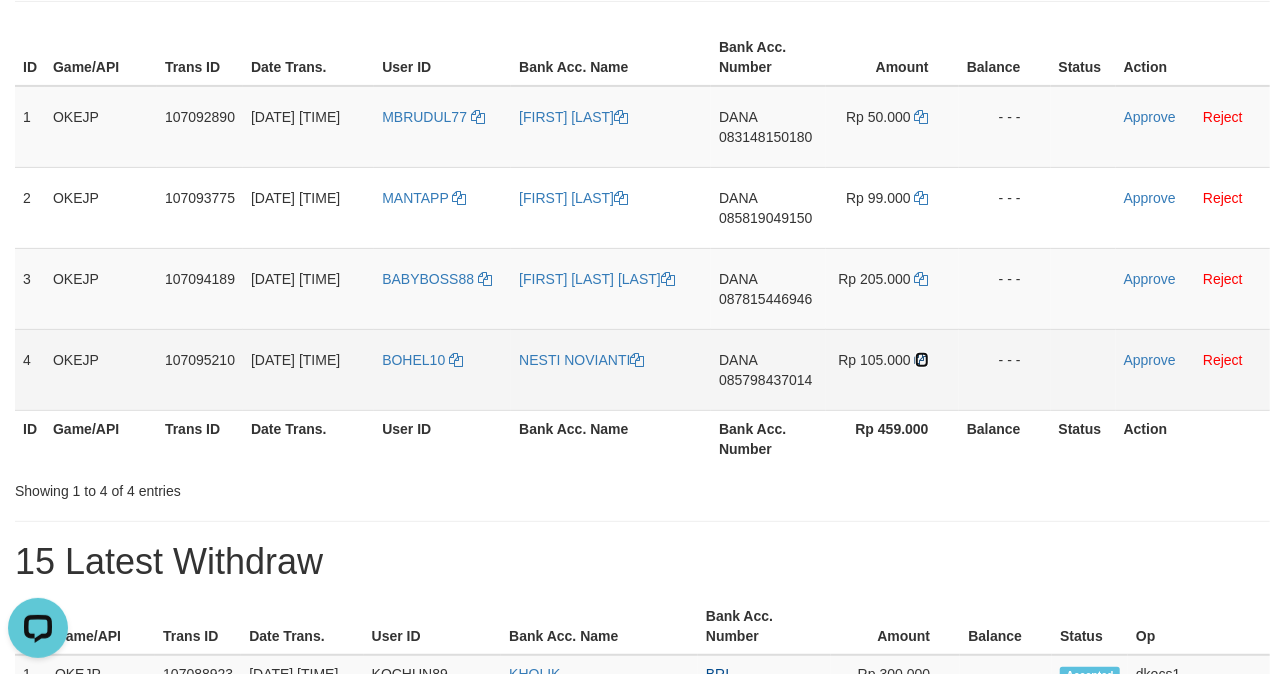 click at bounding box center [922, 360] 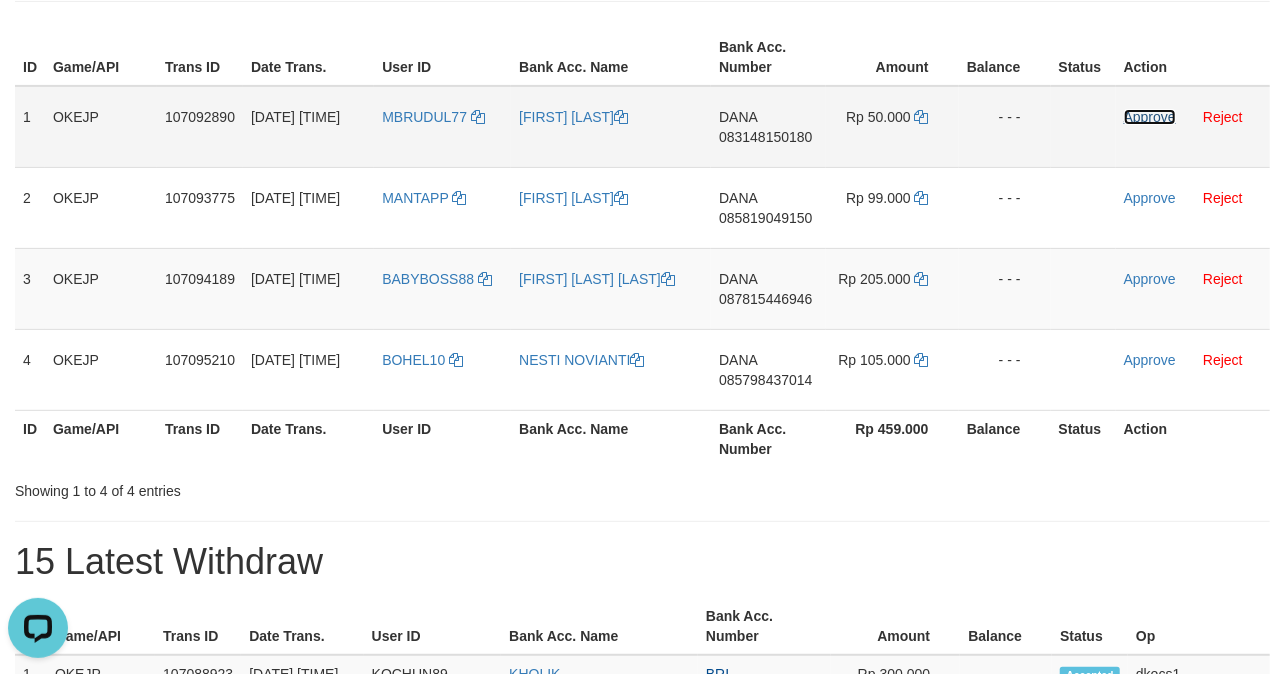click on "Approve" at bounding box center (1150, 117) 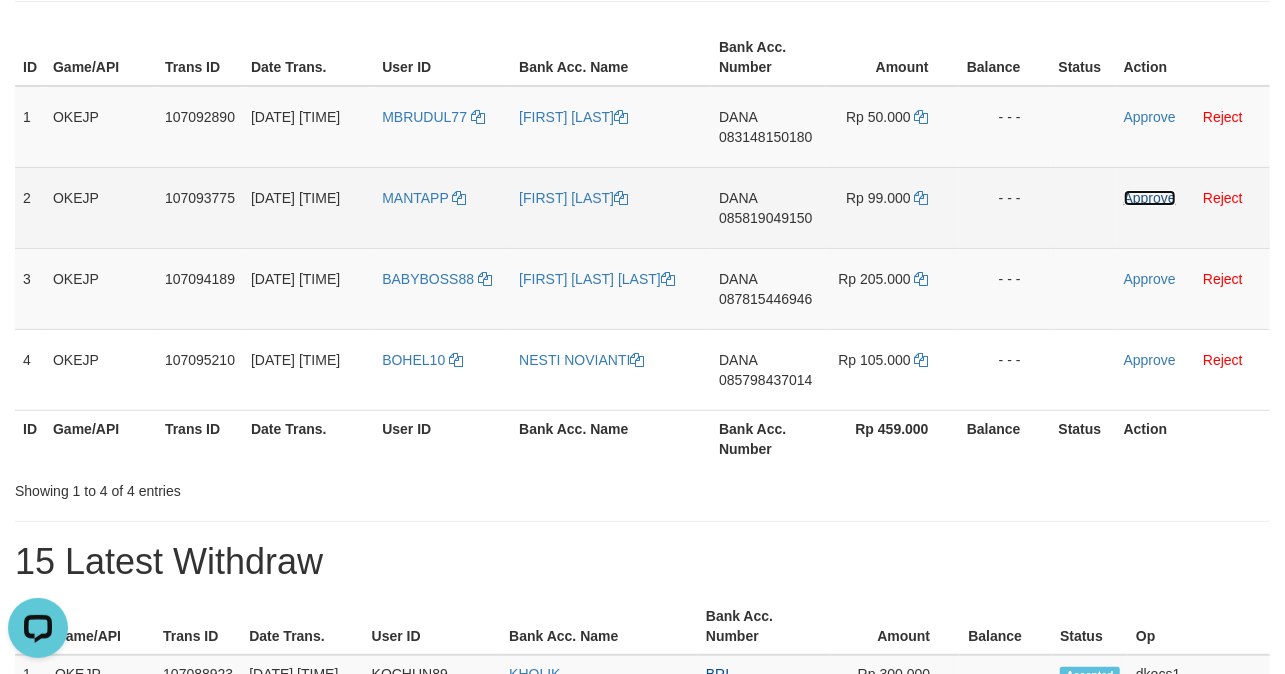 click on "Approve" at bounding box center [1150, 198] 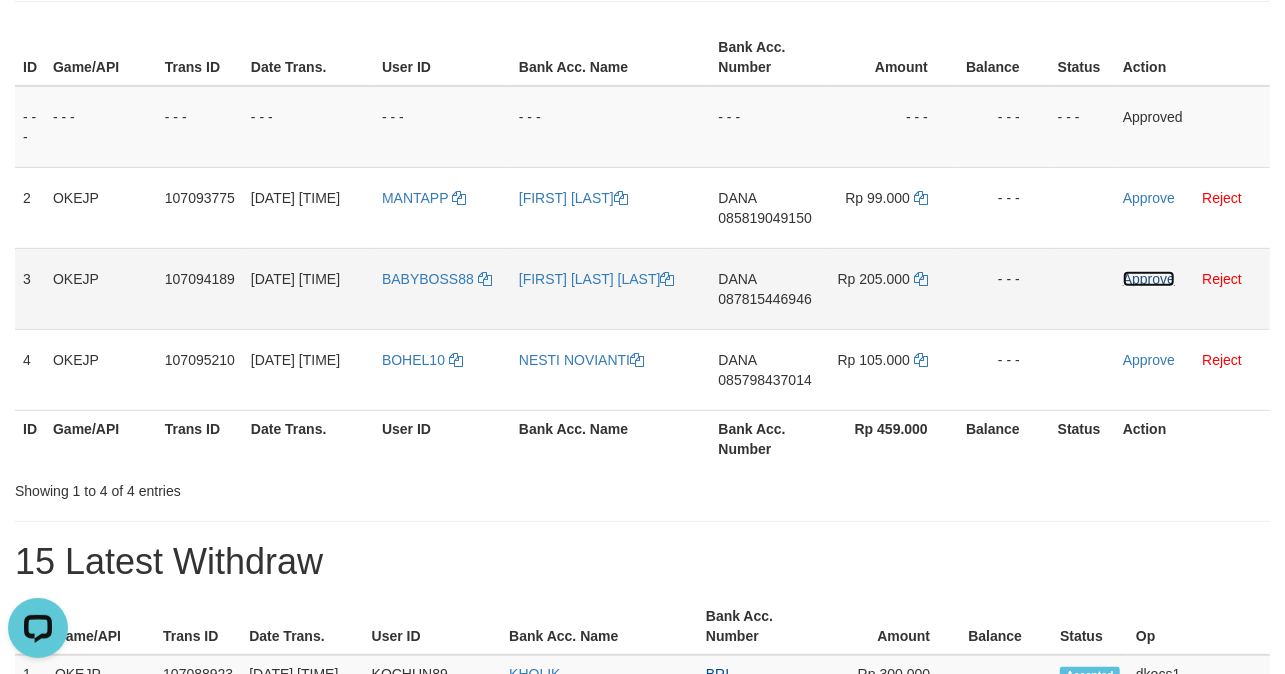 click on "Approve" at bounding box center [1149, 279] 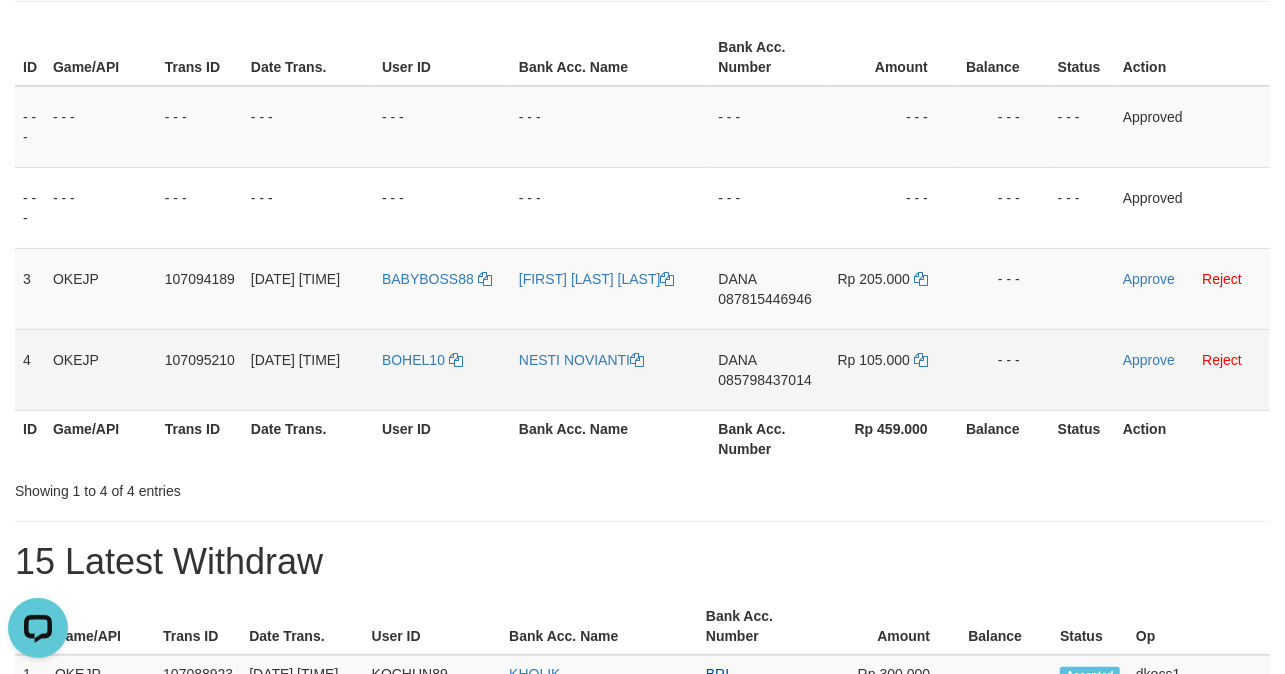click on "Approve
Reject" at bounding box center [1192, 369] 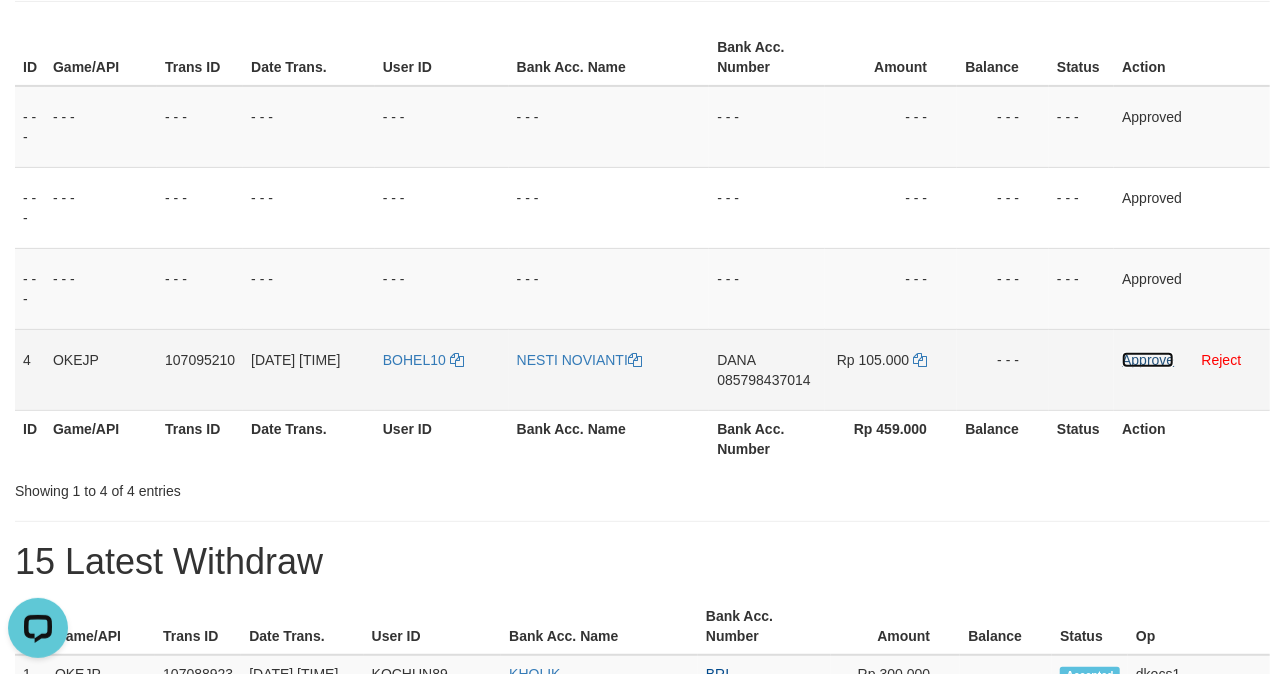 click on "Approve" at bounding box center (1148, 360) 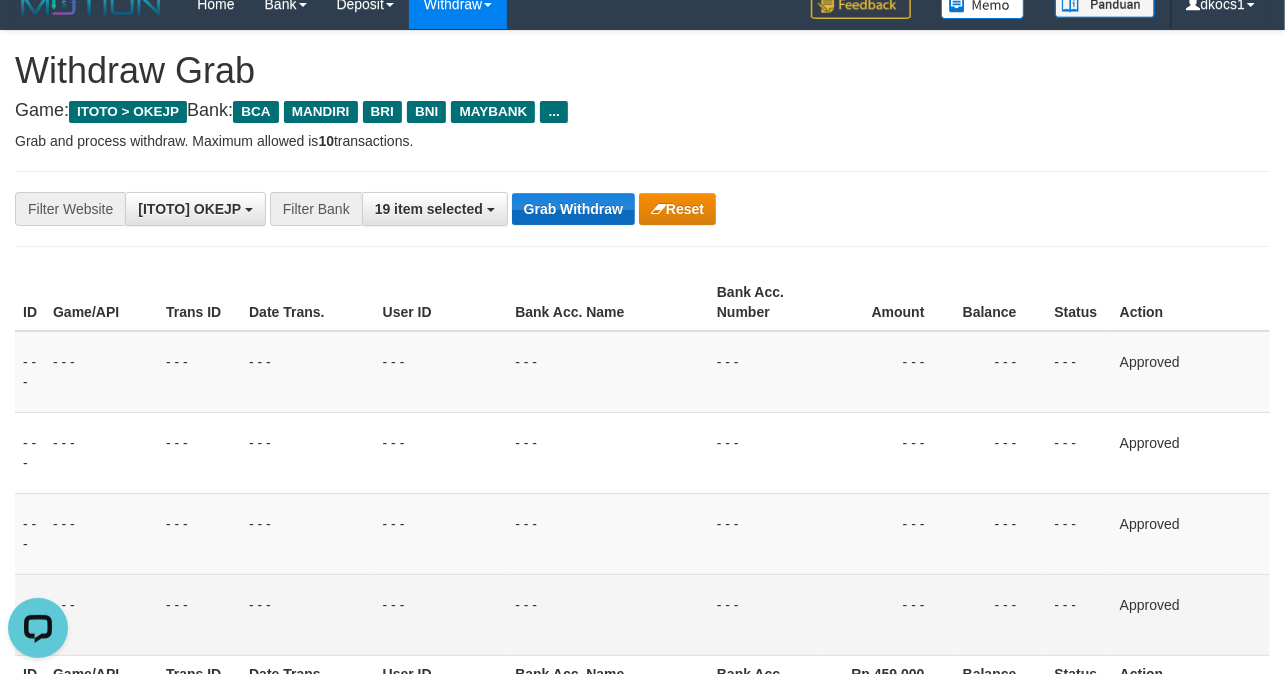 scroll, scrollTop: 0, scrollLeft: 0, axis: both 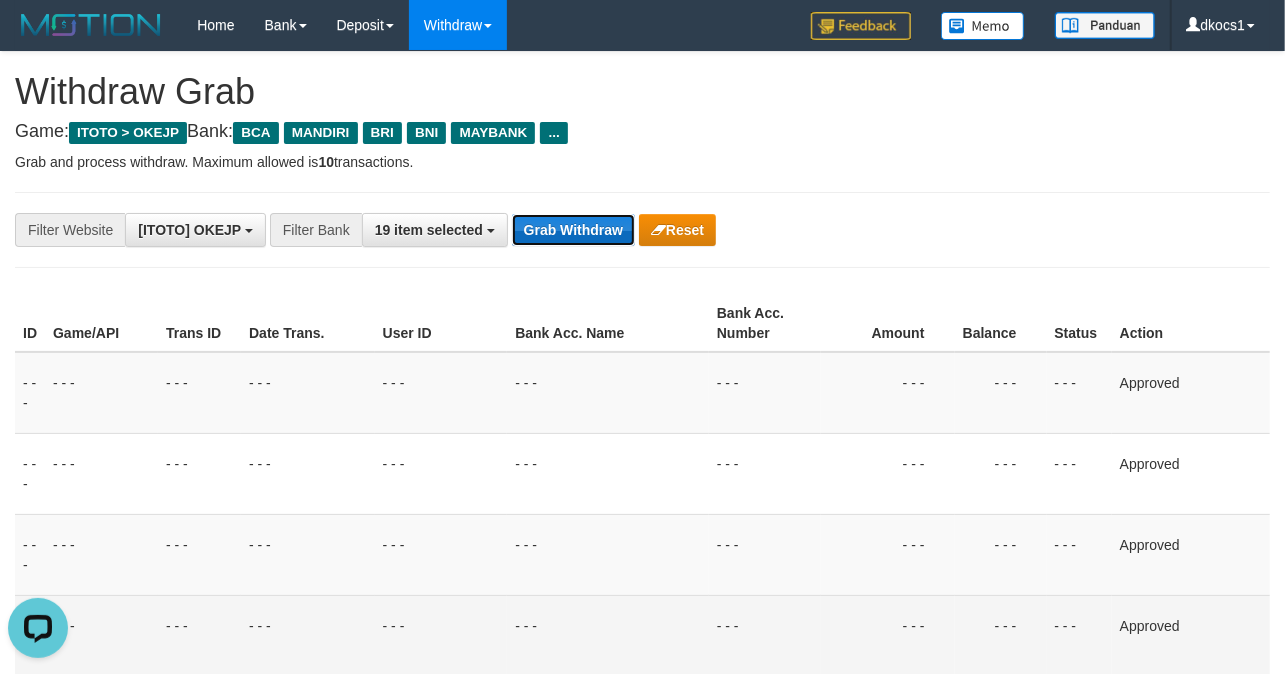 click on "Grab Withdraw" at bounding box center (573, 230) 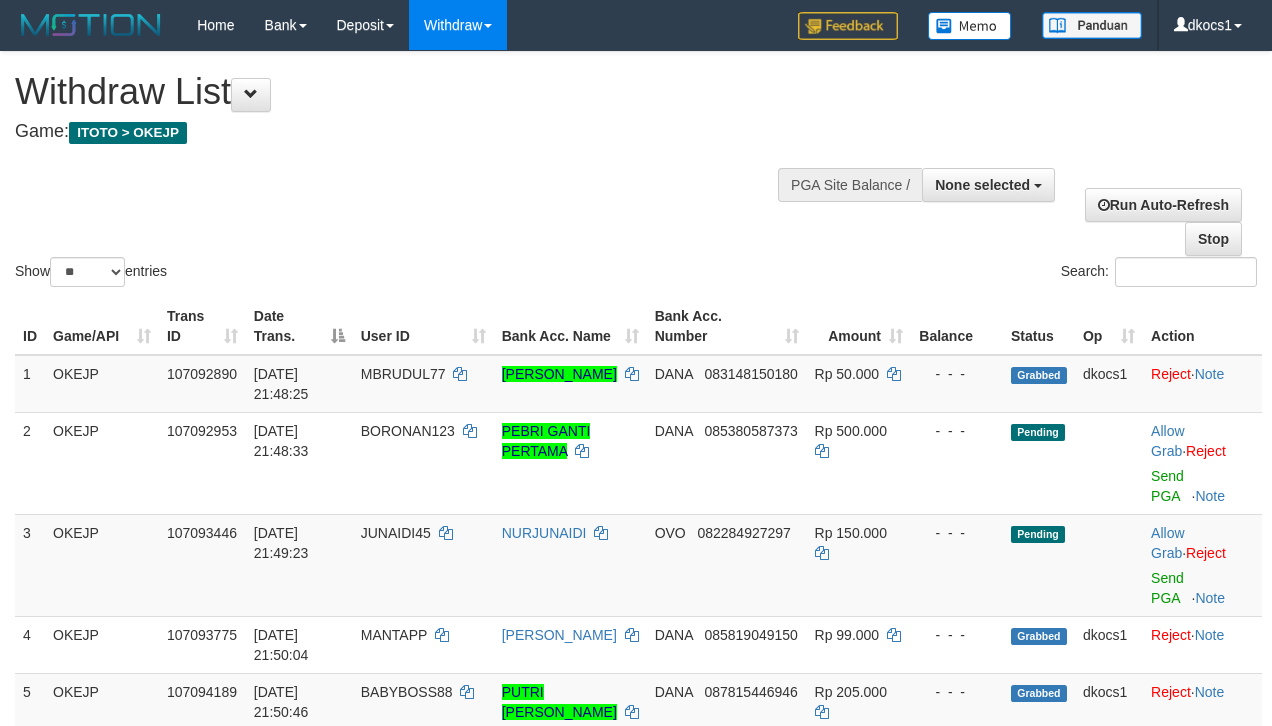 select 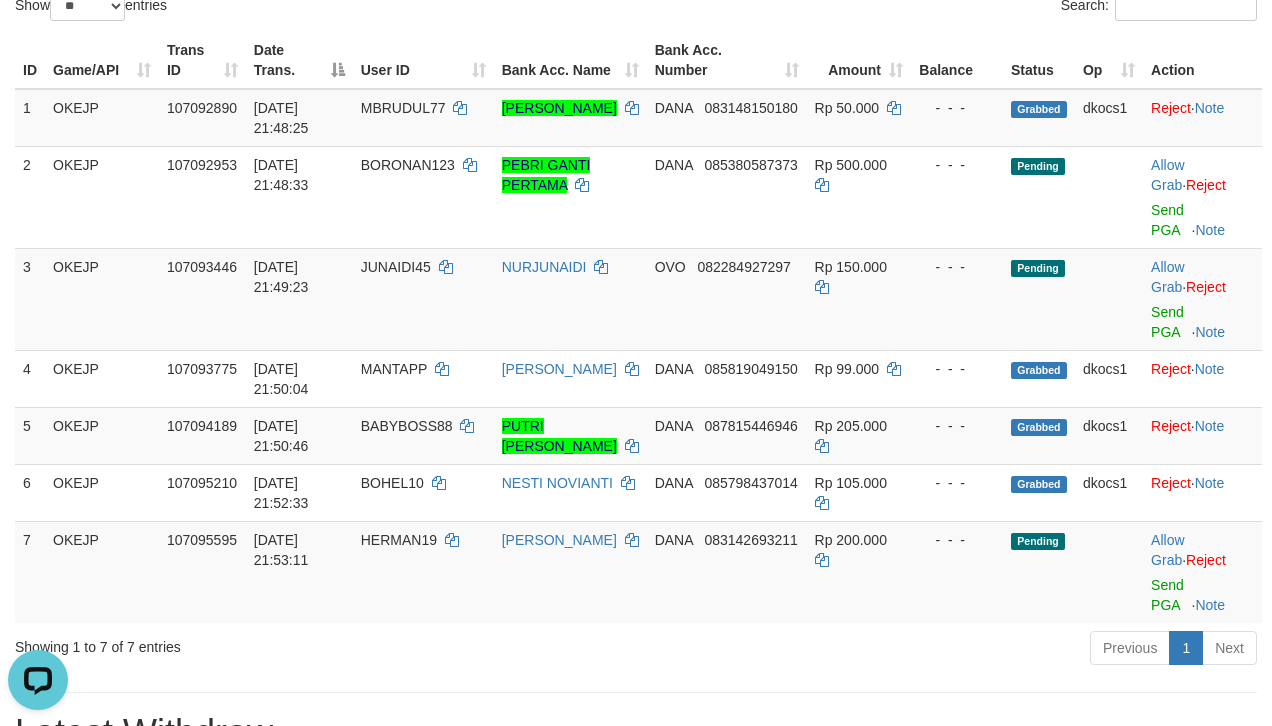 scroll, scrollTop: 0, scrollLeft: 0, axis: both 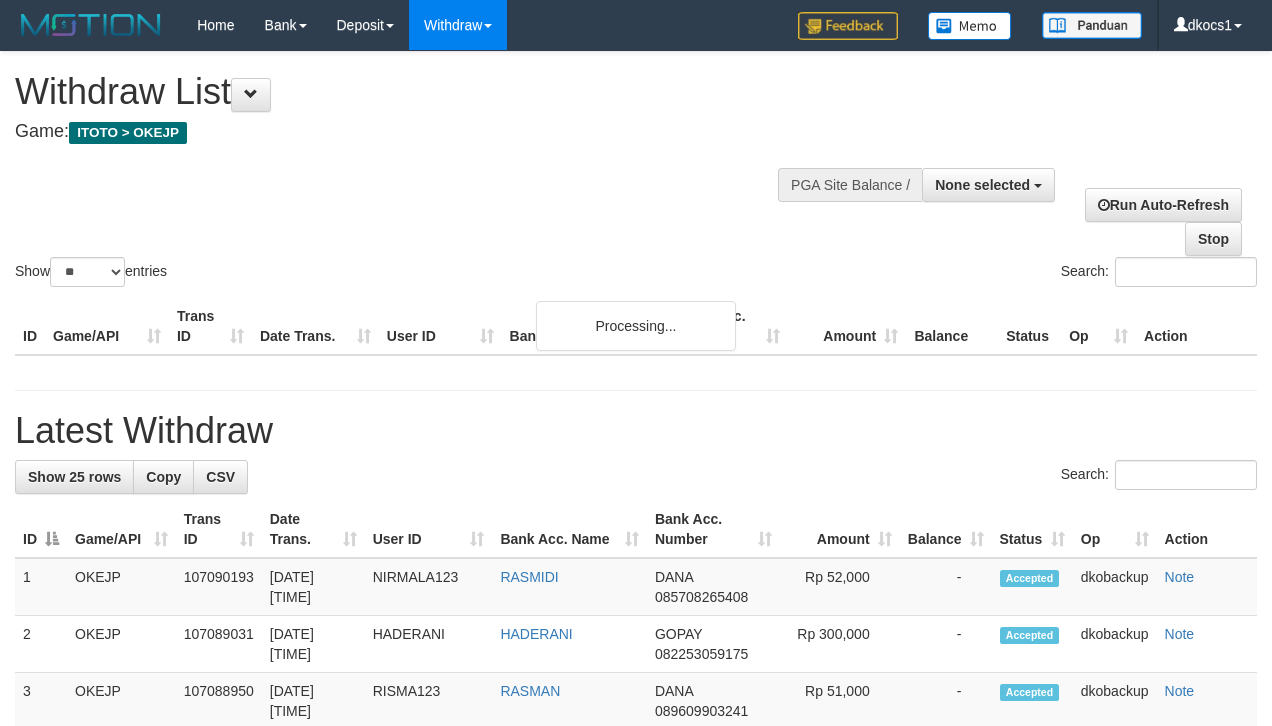 select 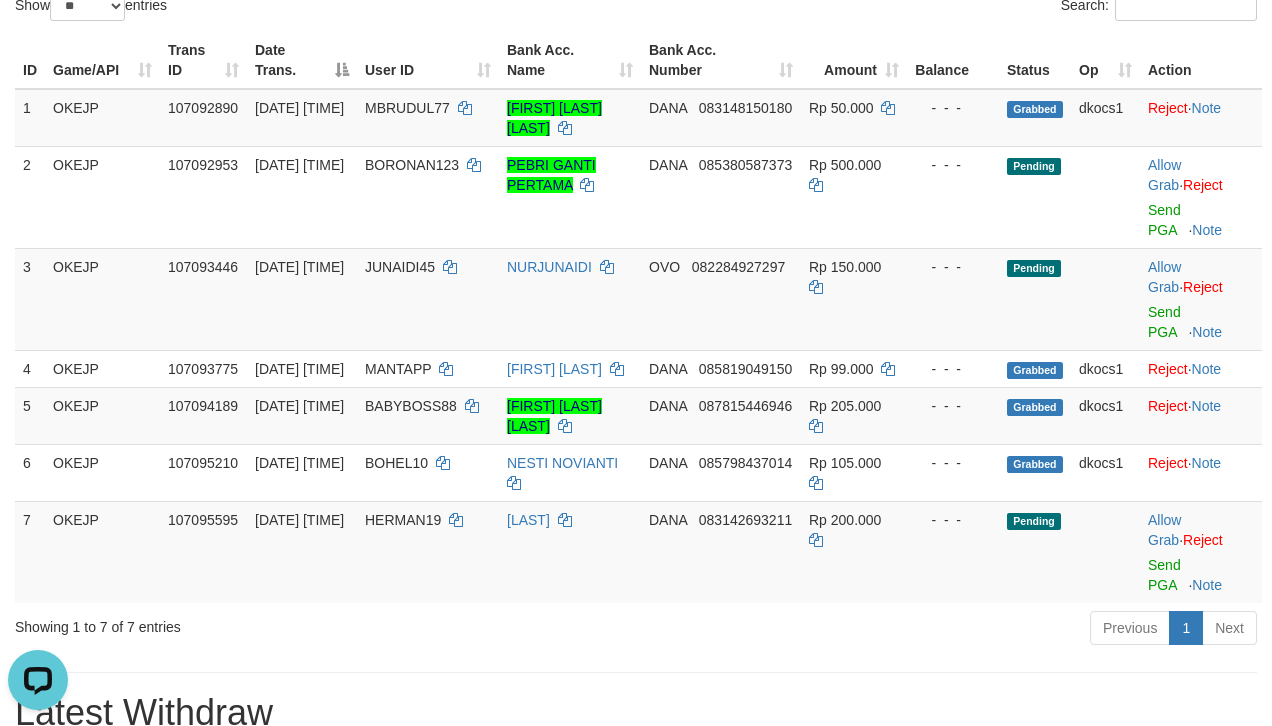 scroll, scrollTop: 0, scrollLeft: 0, axis: both 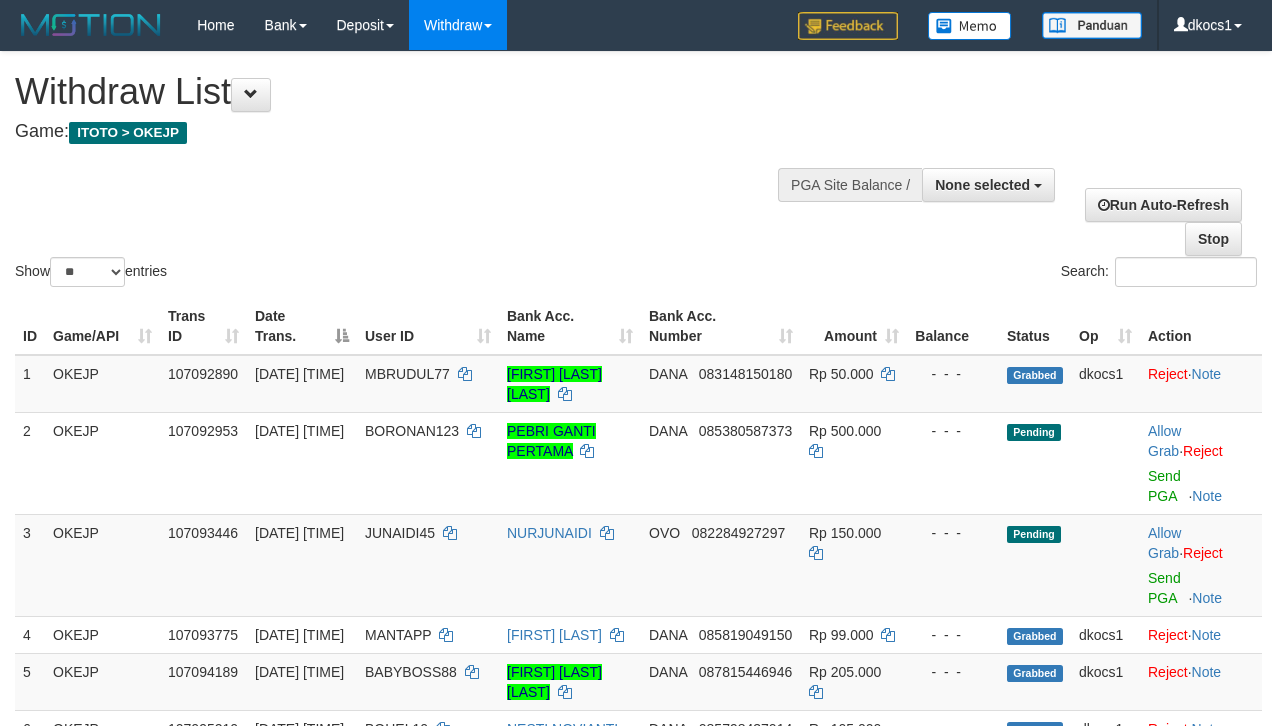 select 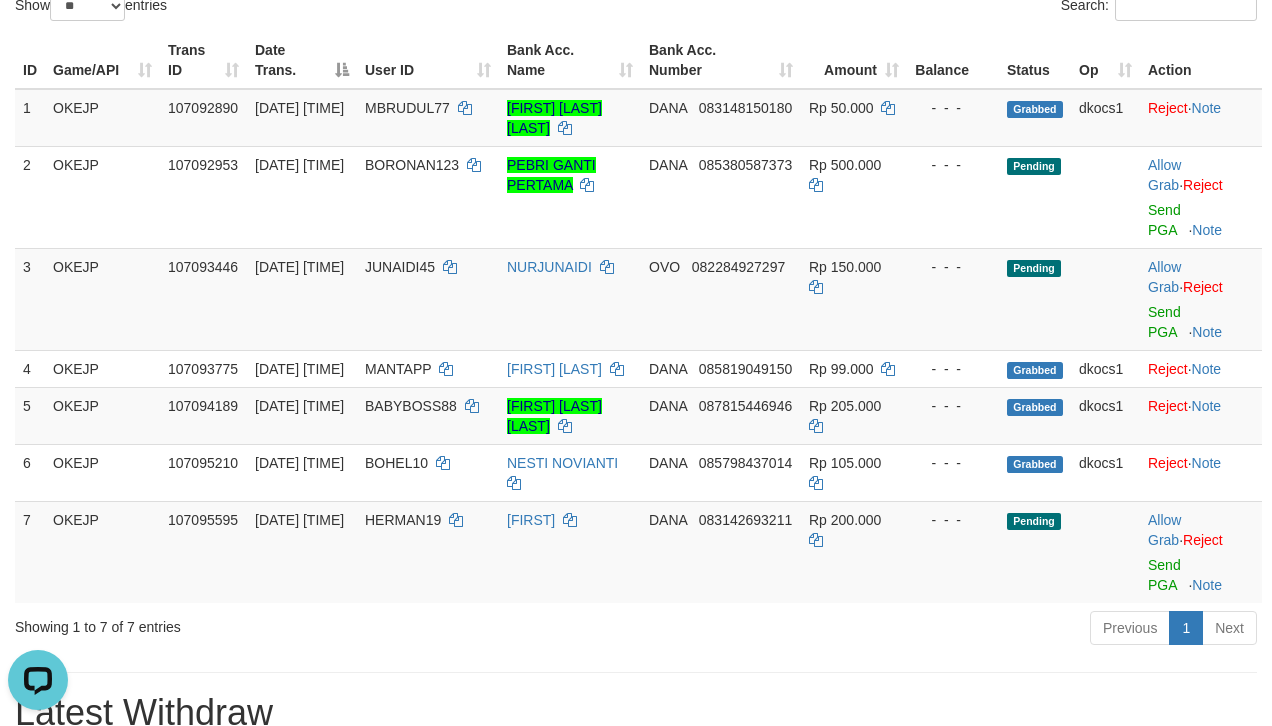 scroll, scrollTop: 0, scrollLeft: 0, axis: both 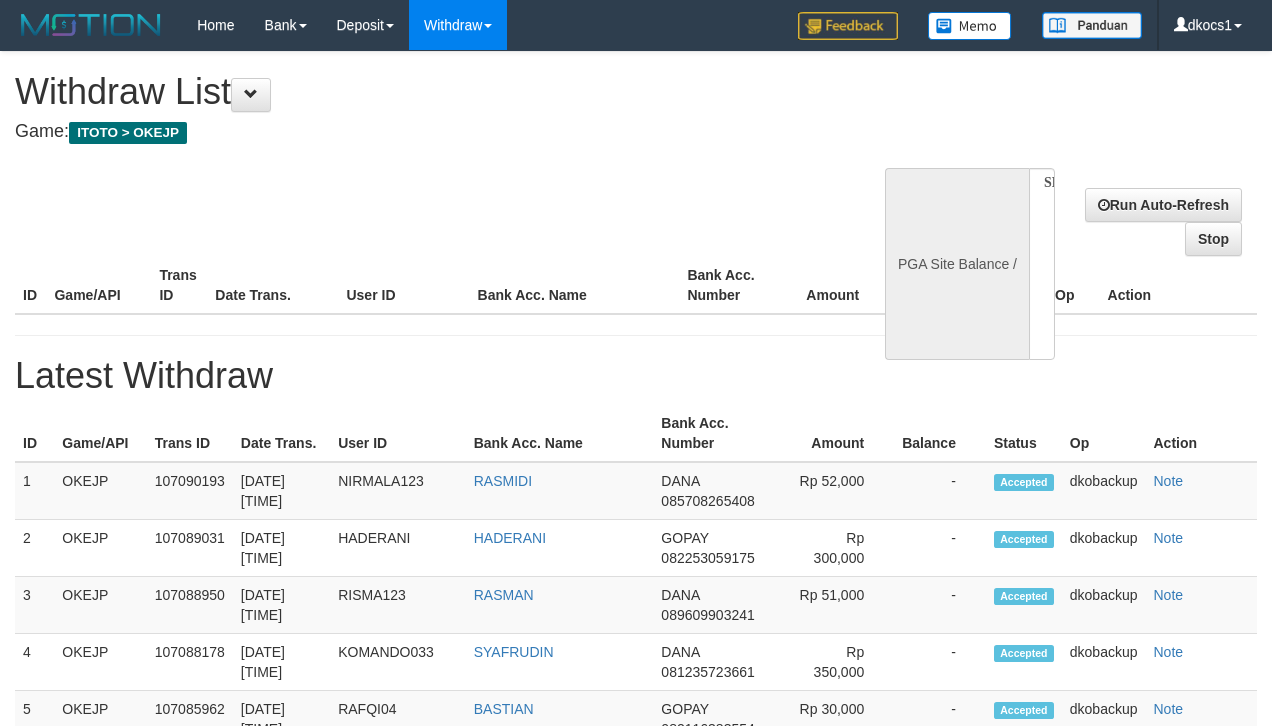 select 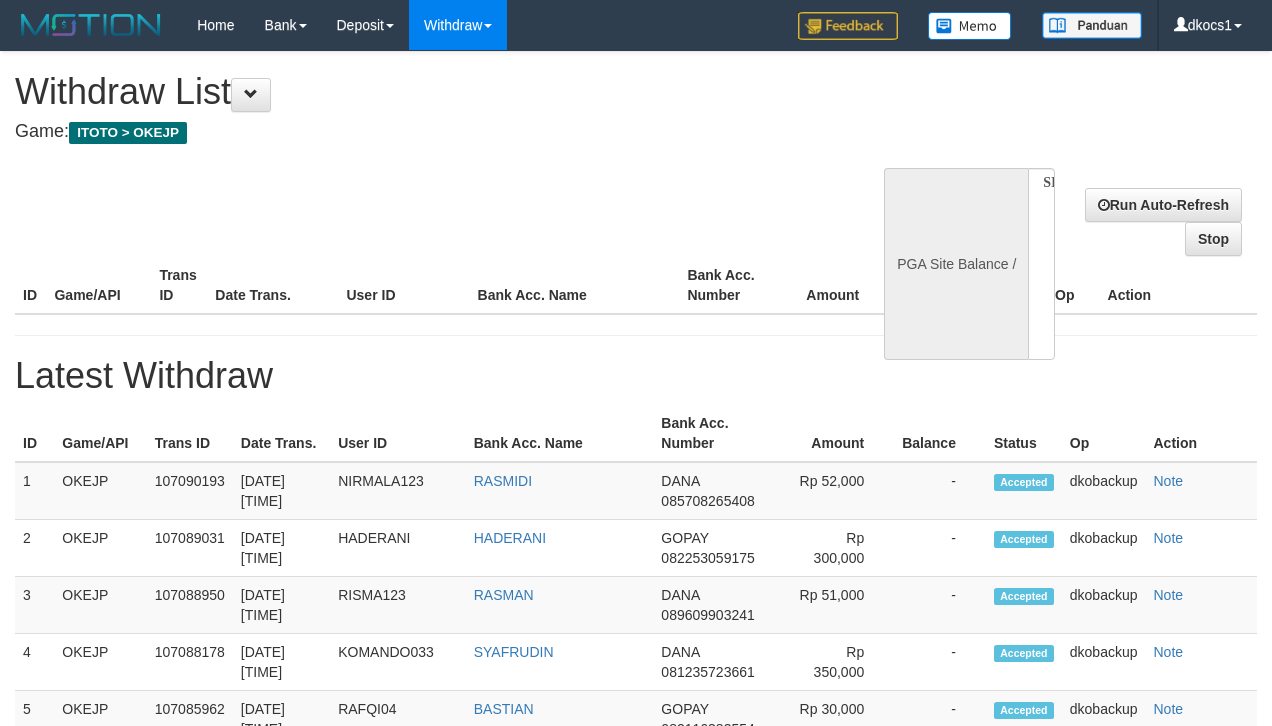scroll, scrollTop: 266, scrollLeft: 0, axis: vertical 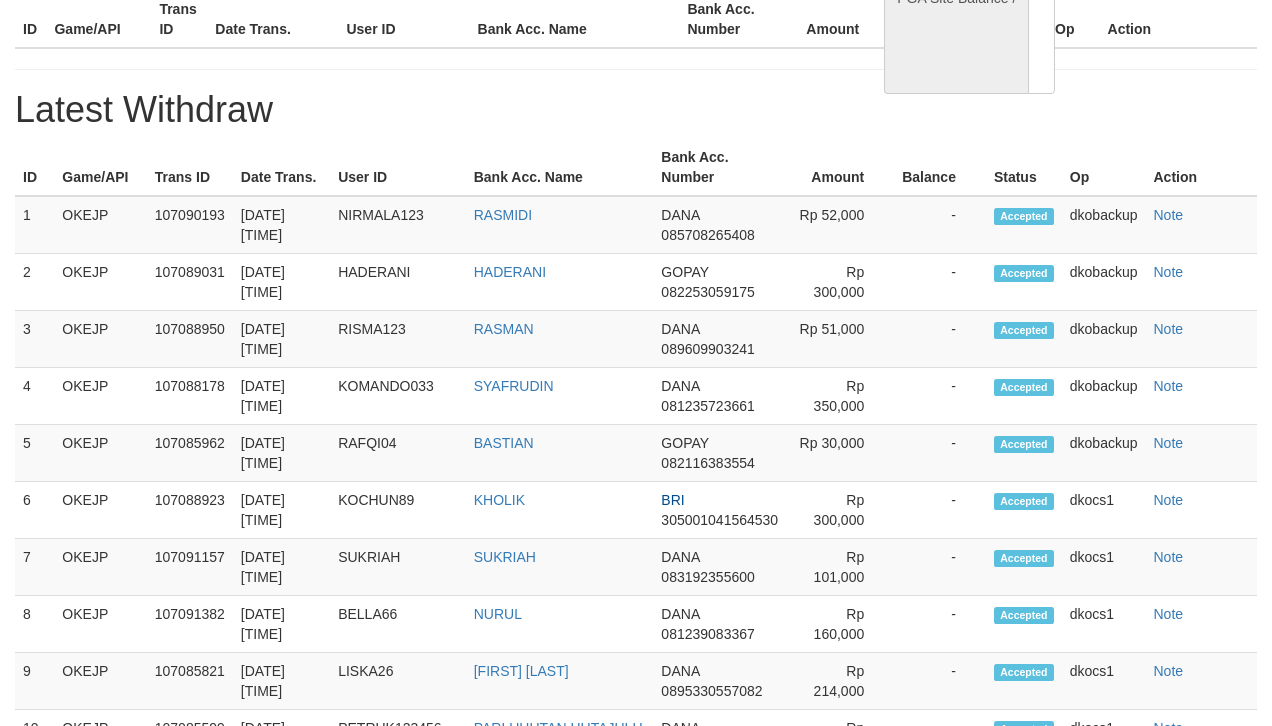 select on "**" 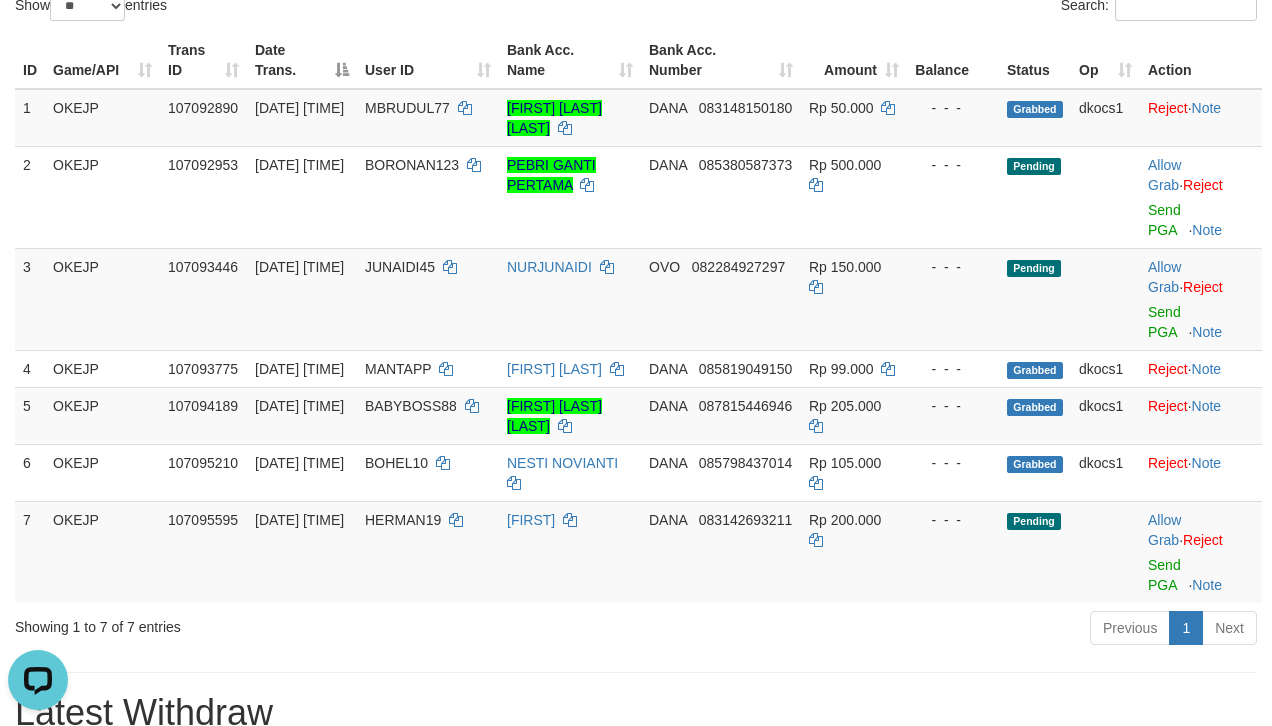 scroll, scrollTop: 0, scrollLeft: 0, axis: both 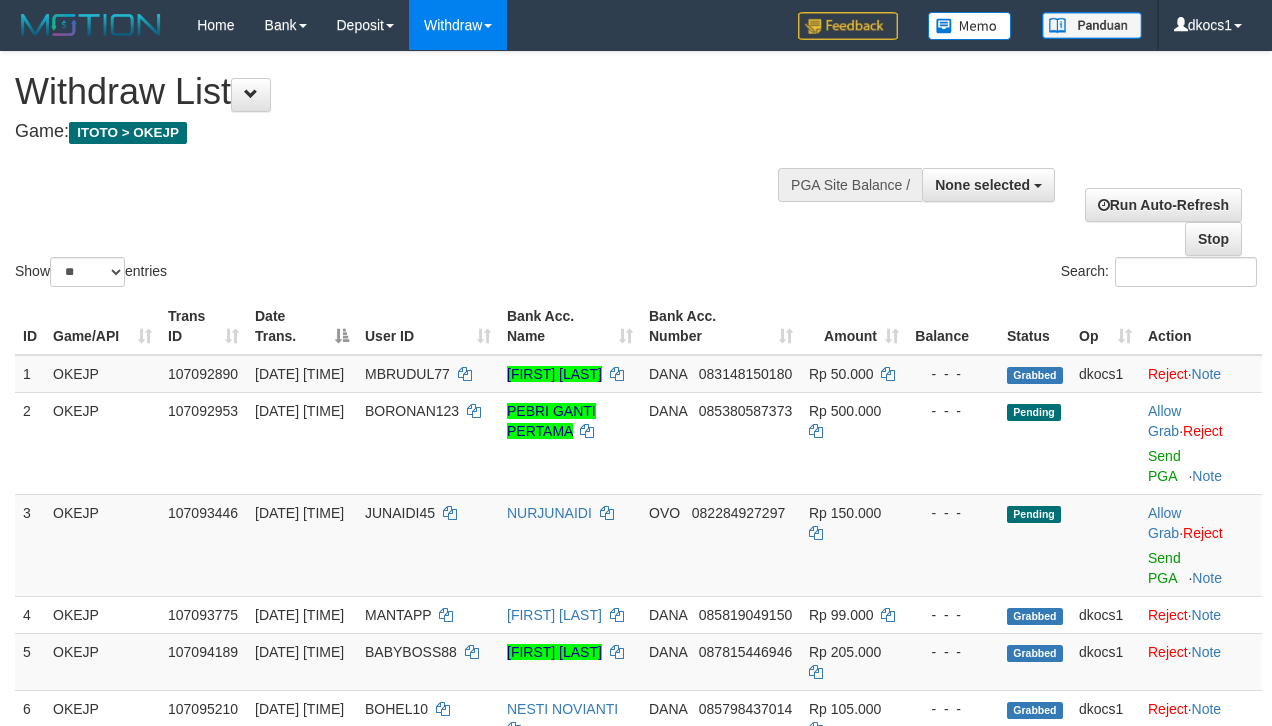select 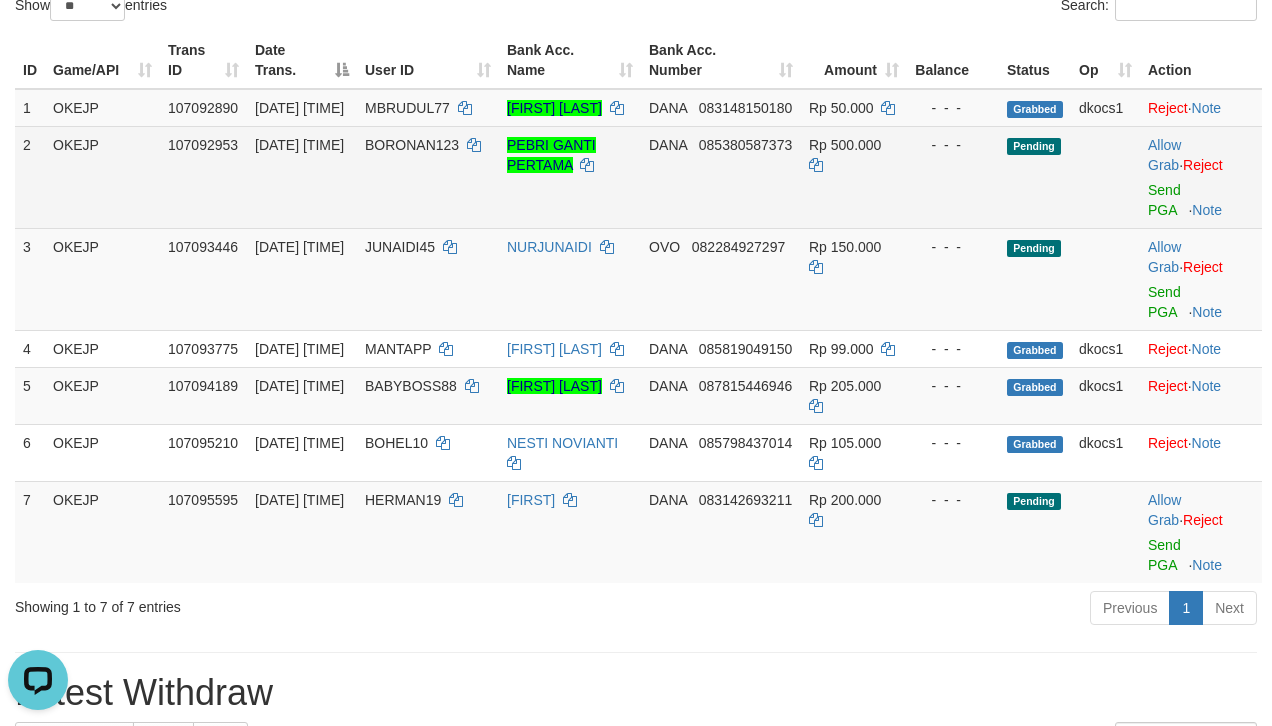 scroll, scrollTop: 0, scrollLeft: 0, axis: both 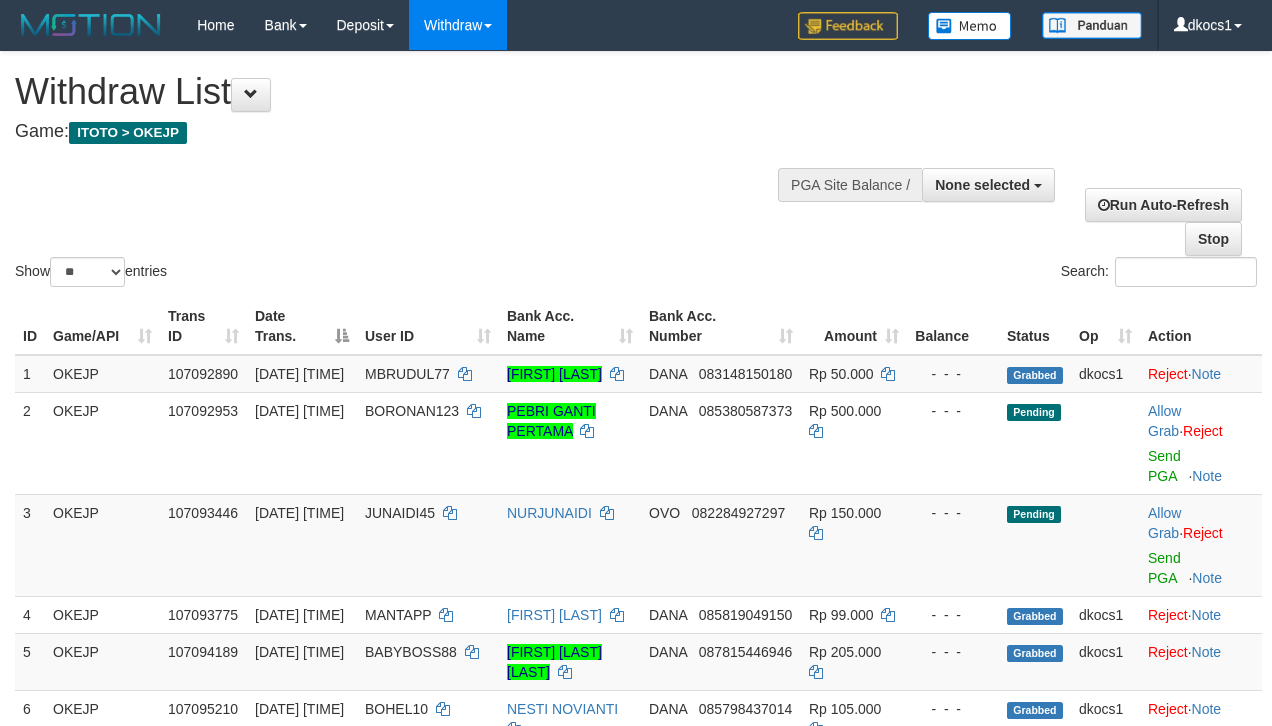 select 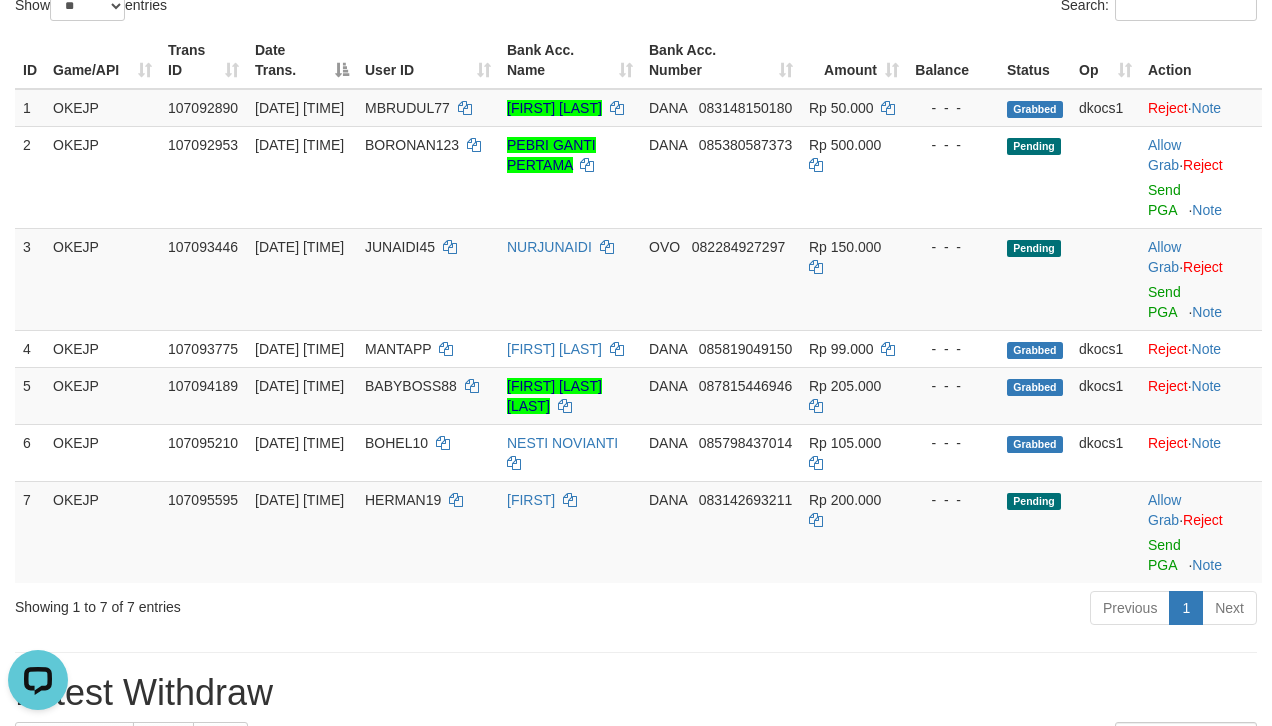 scroll, scrollTop: 0, scrollLeft: 0, axis: both 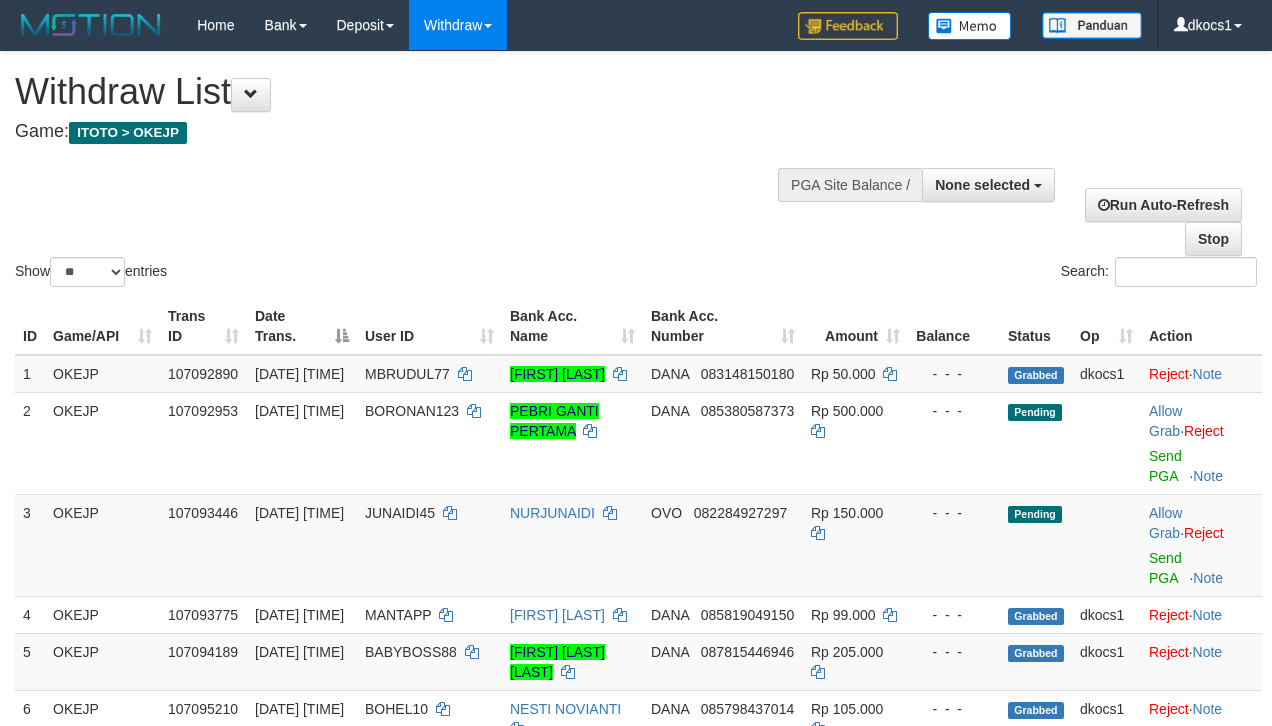 select 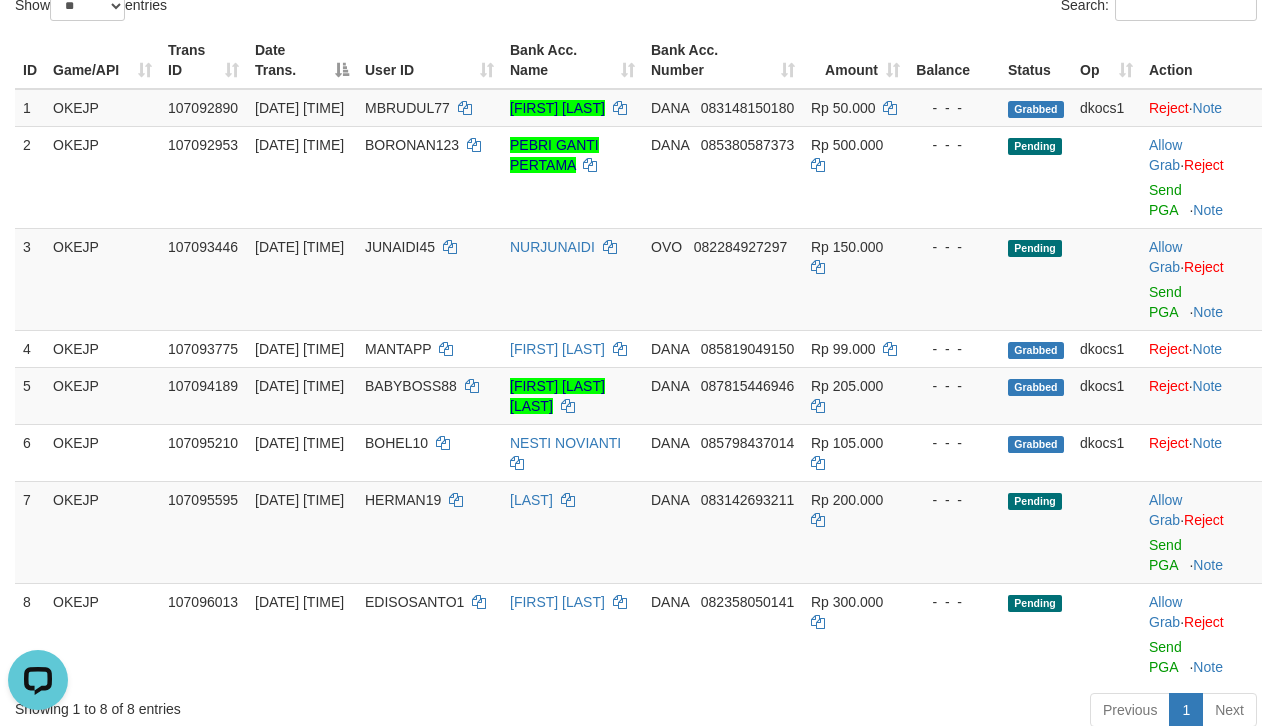 scroll, scrollTop: 0, scrollLeft: 0, axis: both 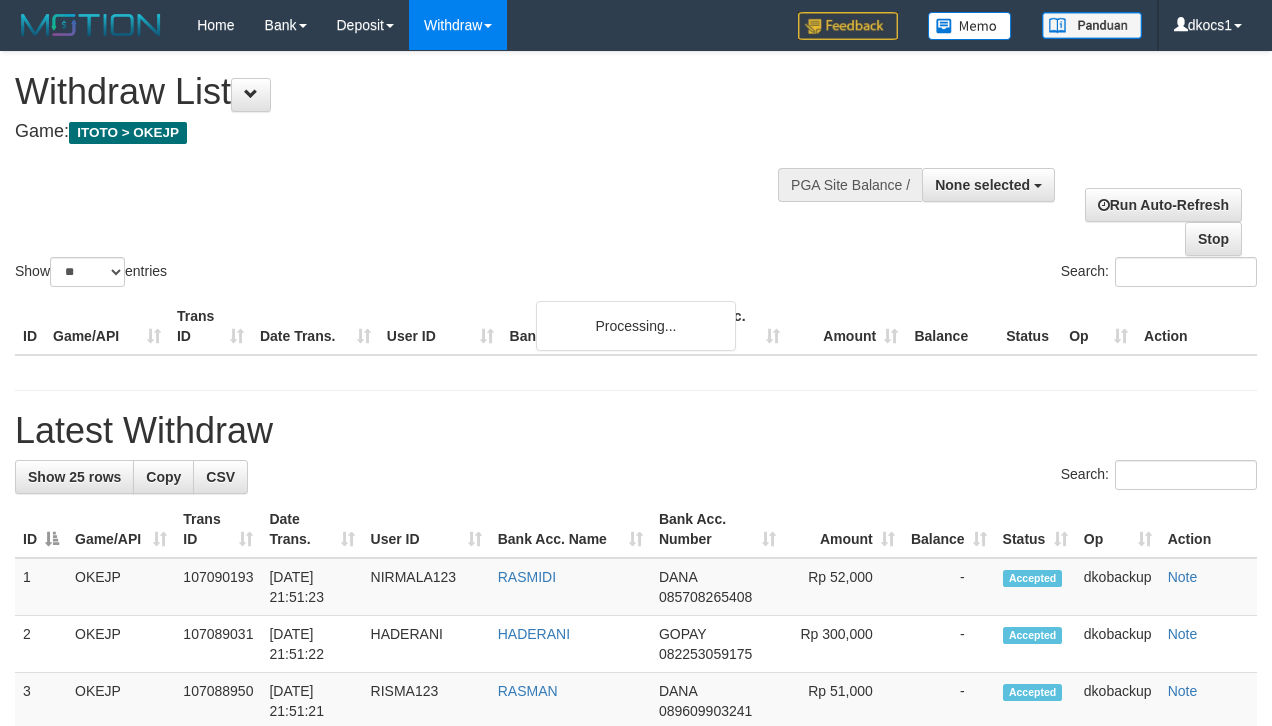 select 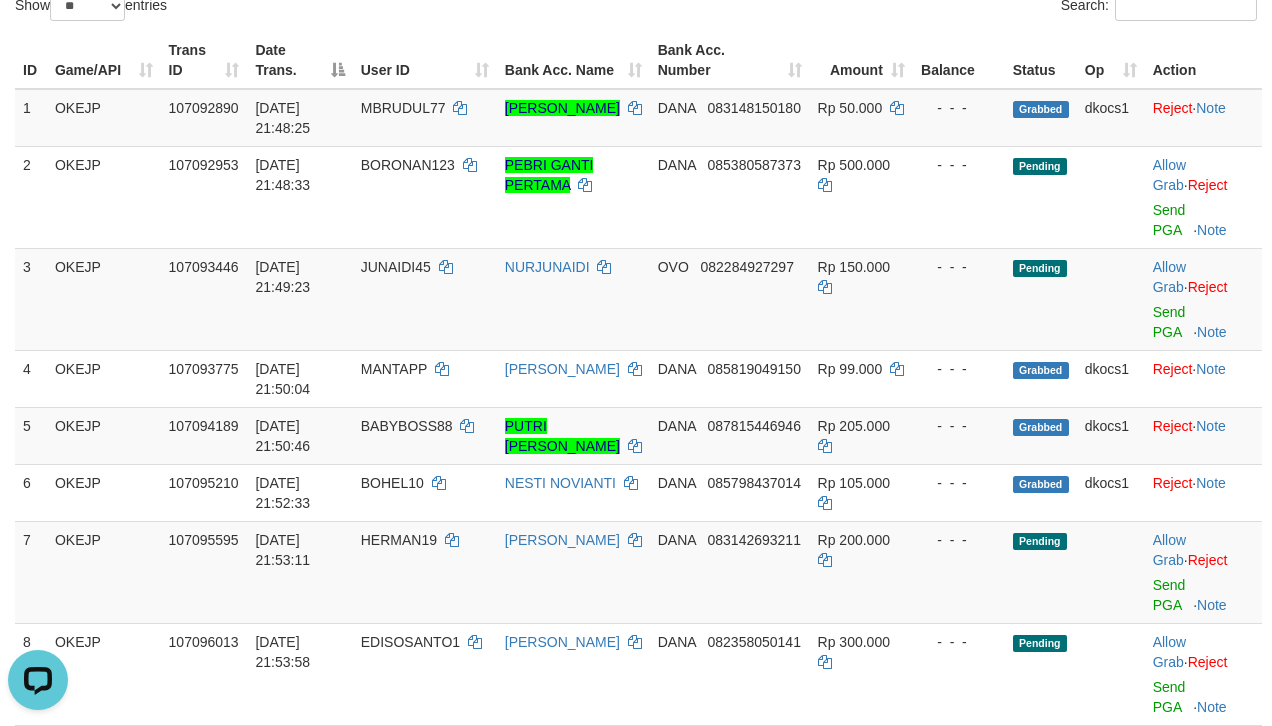 scroll, scrollTop: 0, scrollLeft: 0, axis: both 